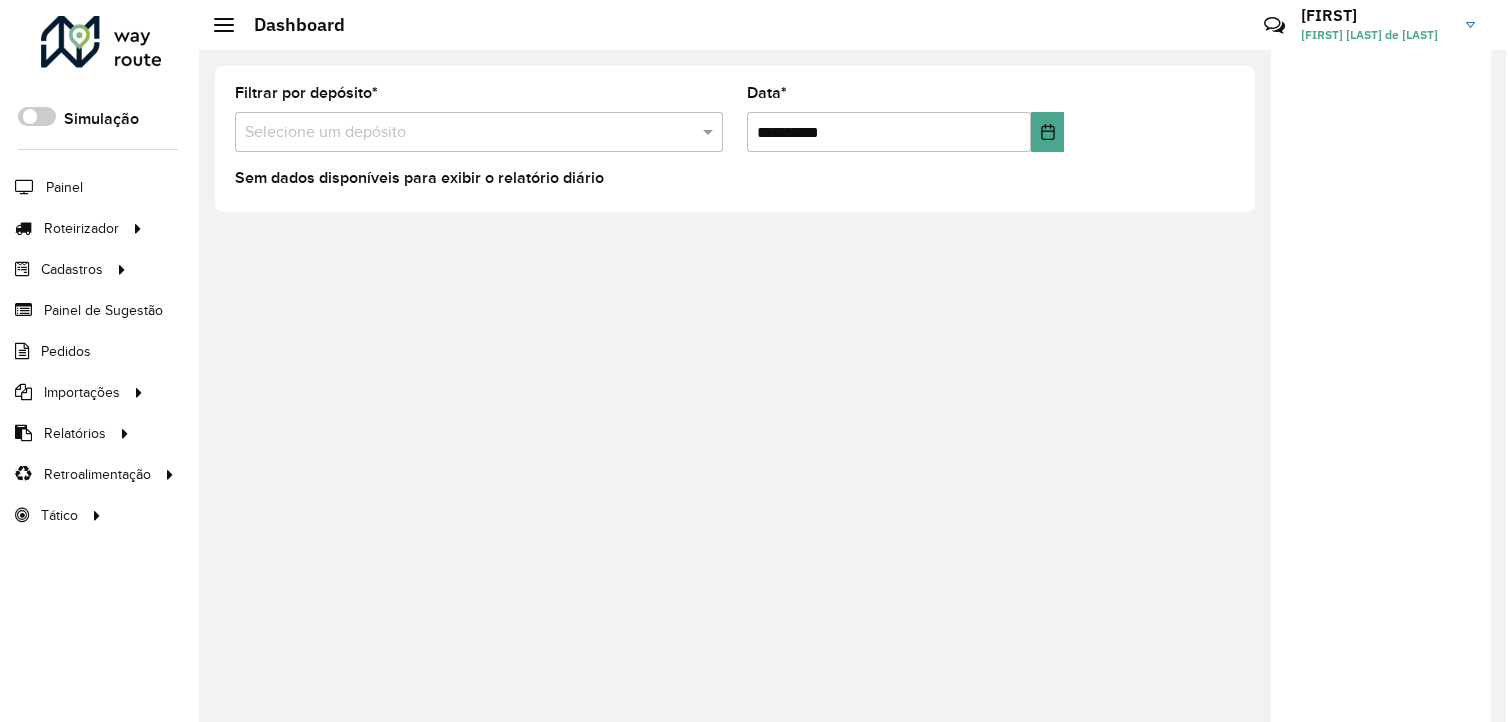 scroll, scrollTop: 0, scrollLeft: 0, axis: both 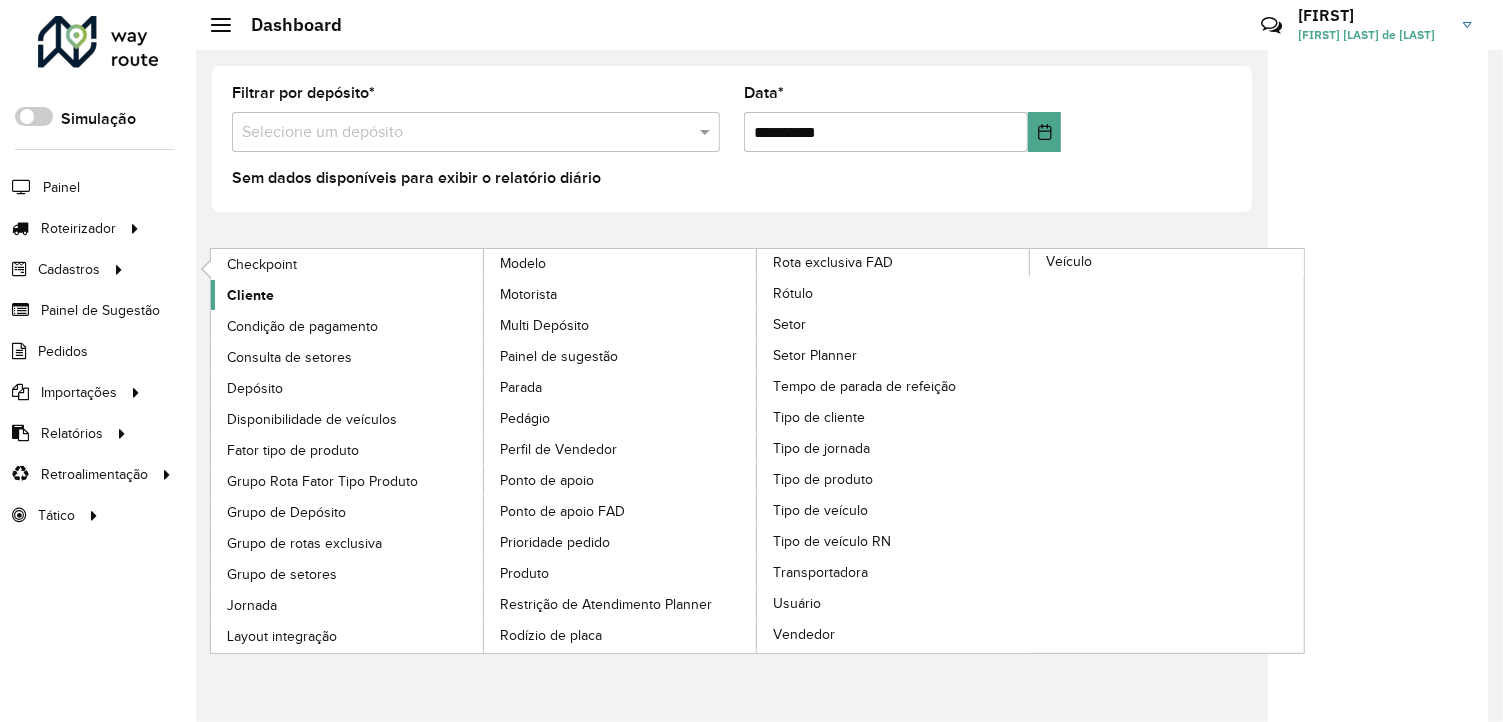click on "Cliente" 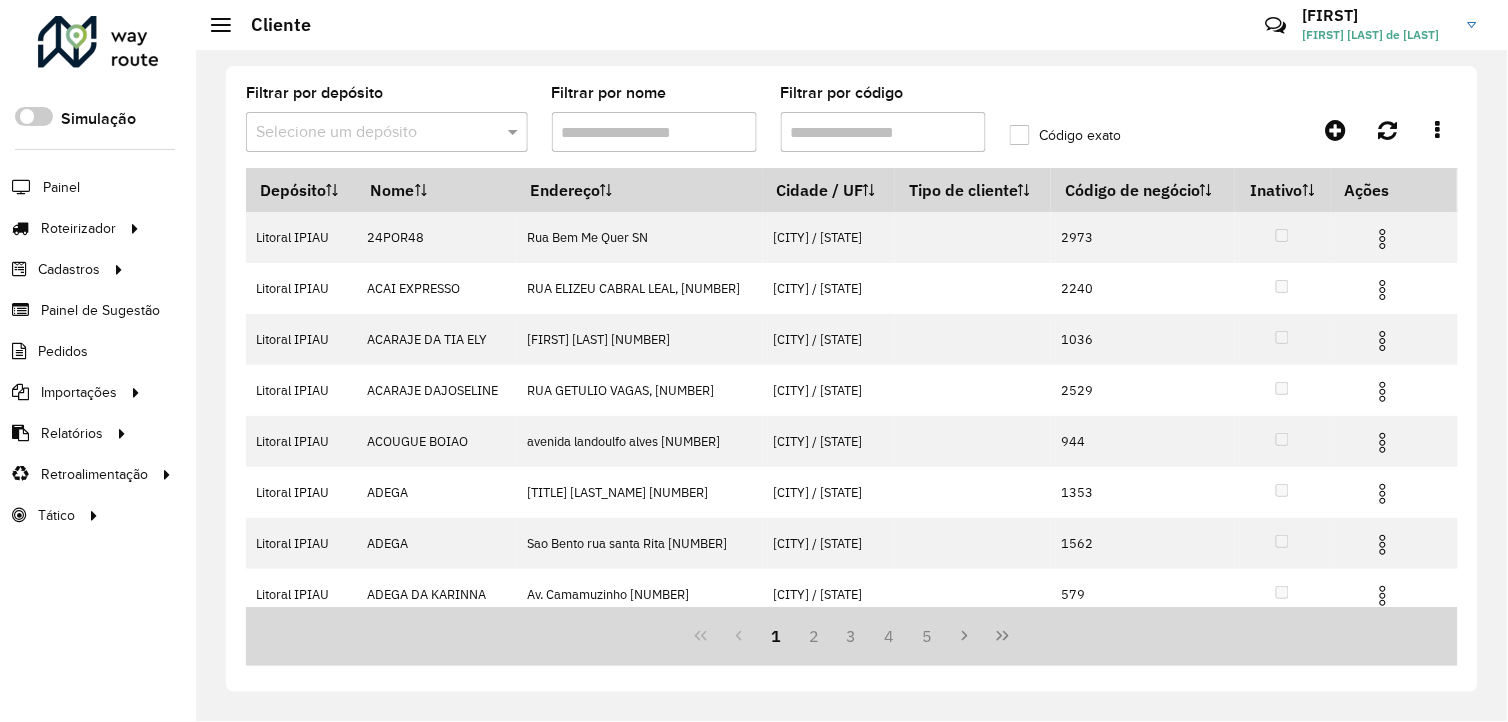 click on "Filtrar por código" at bounding box center (883, 132) 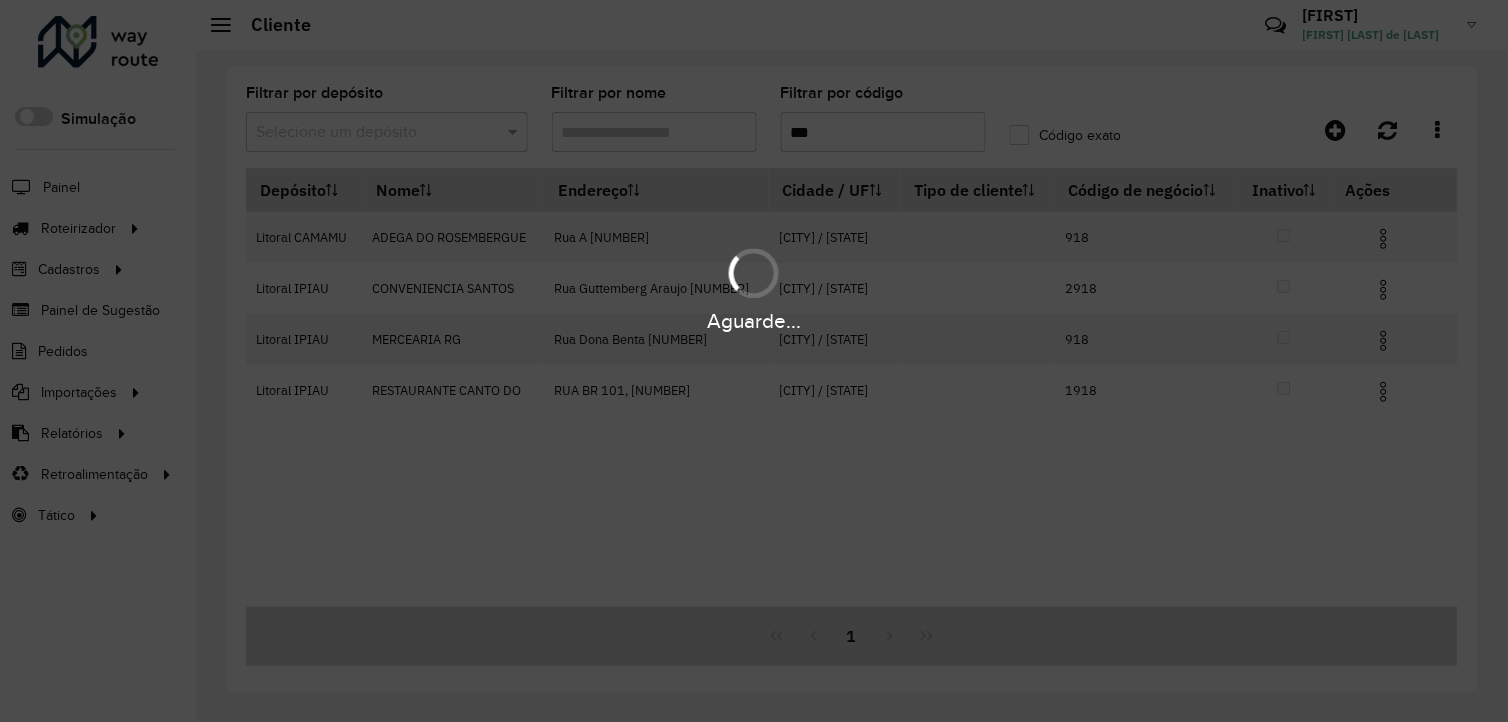 type on "***" 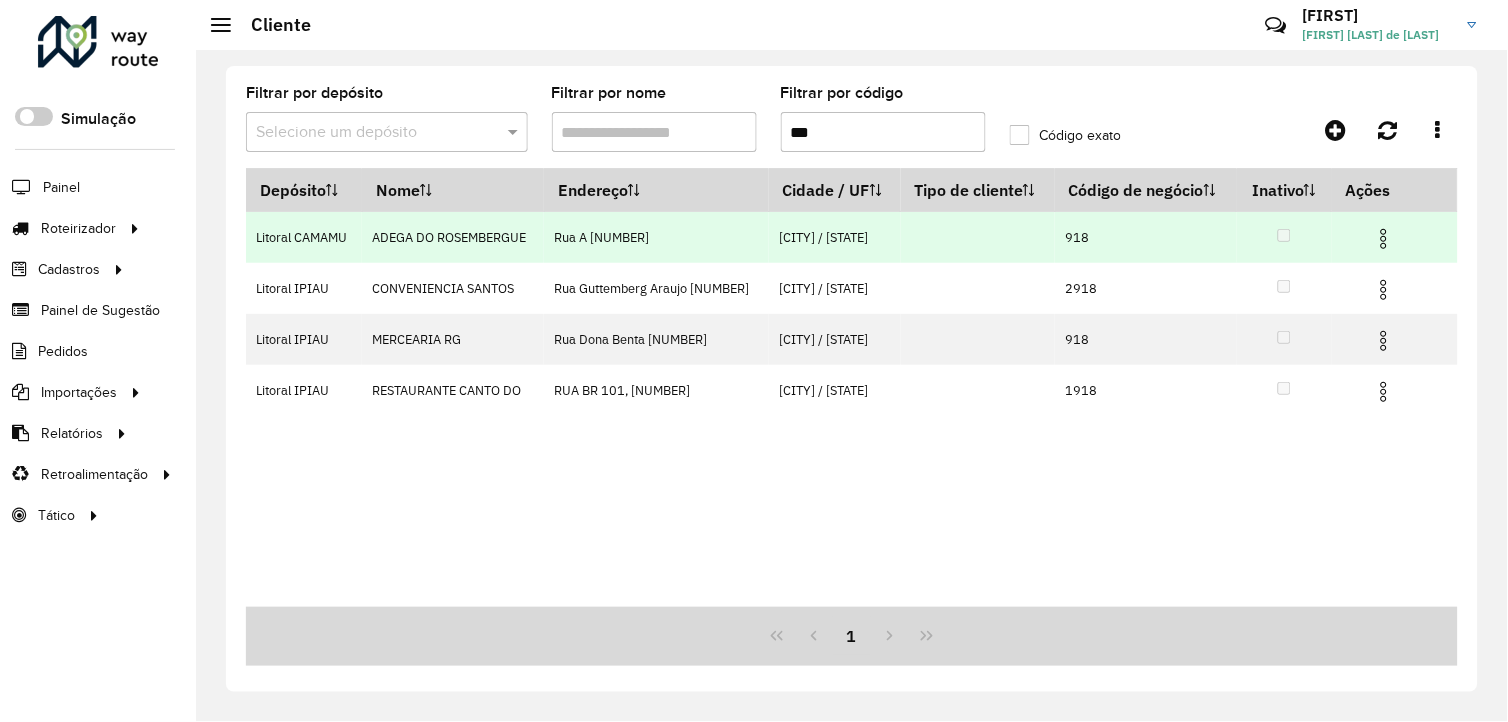 click at bounding box center [1384, 239] 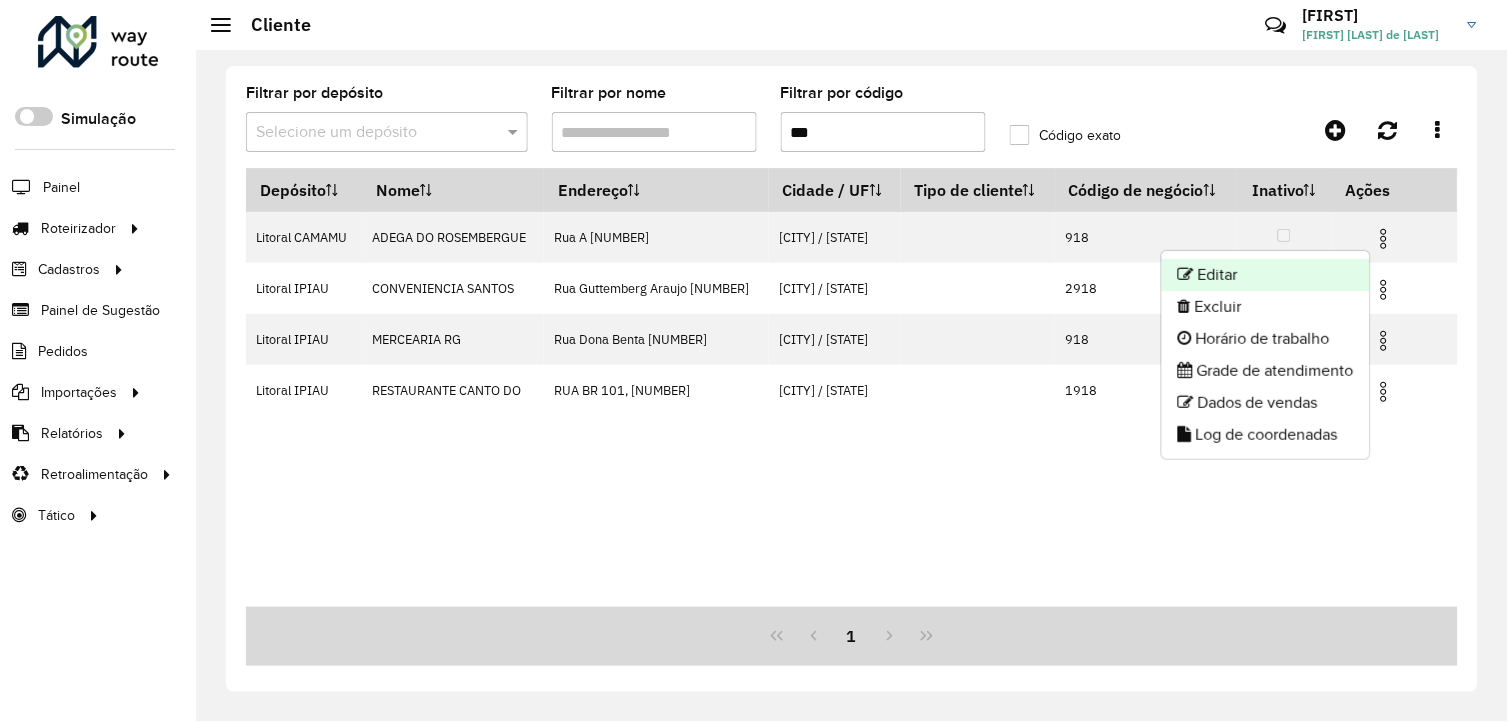 click on "Editar" 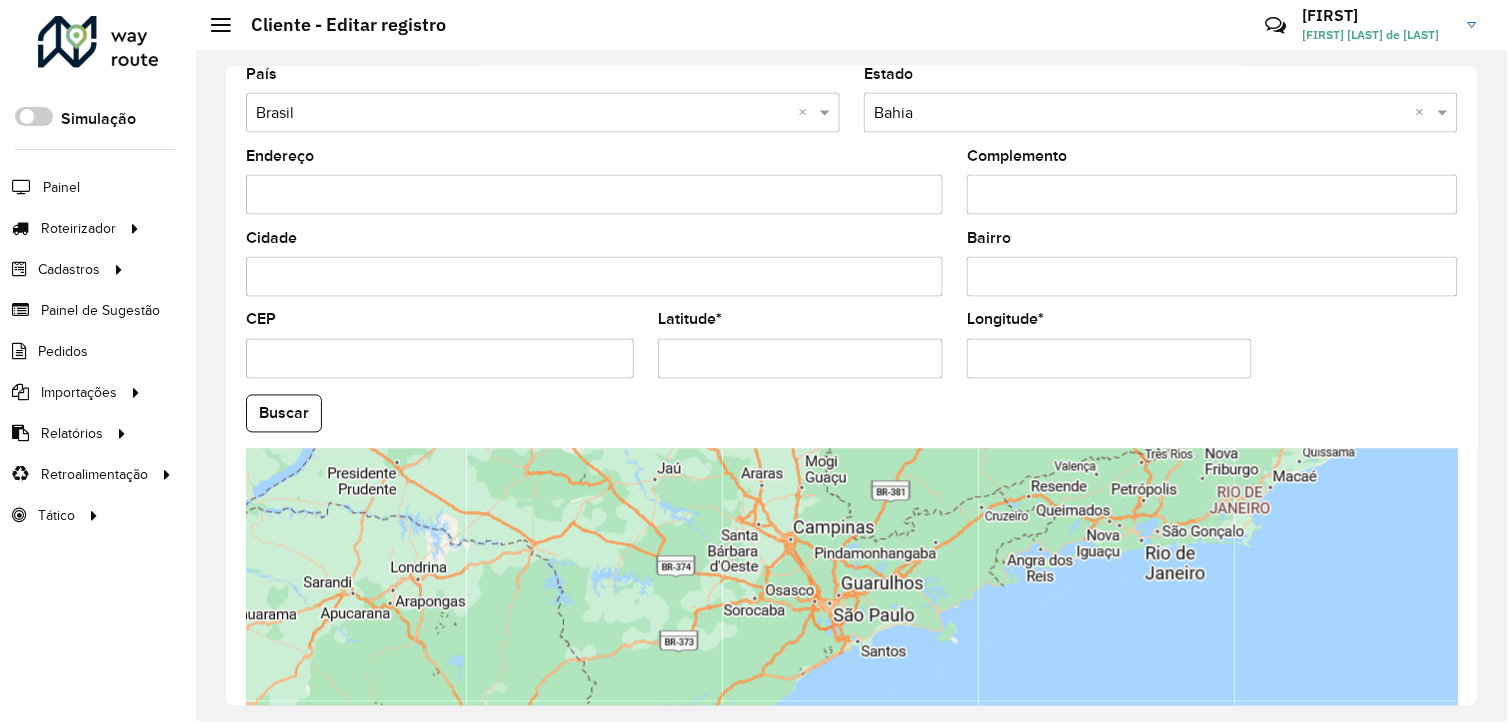 scroll, scrollTop: 666, scrollLeft: 0, axis: vertical 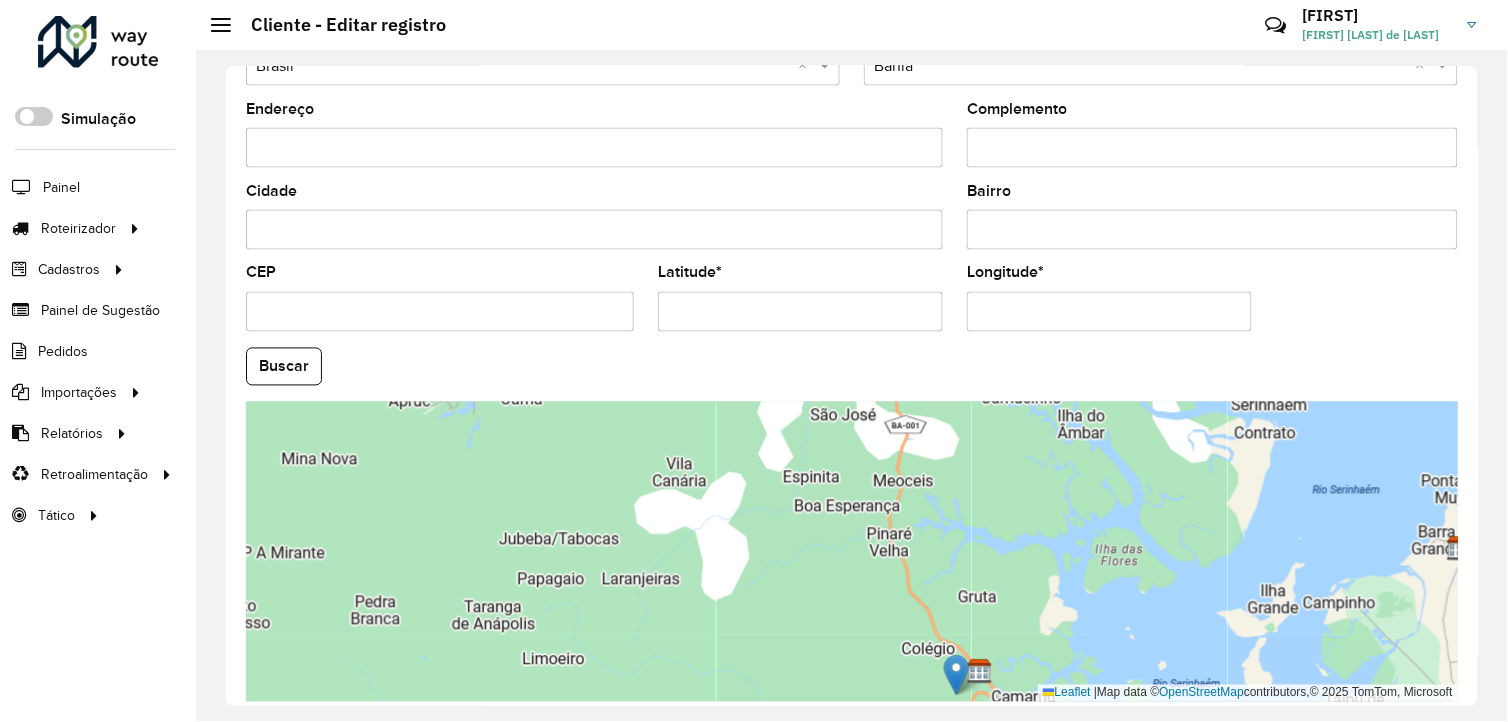 drag, startPoint x: 985, startPoint y: 611, endPoint x: 1020, endPoint y: 735, distance: 128.84486 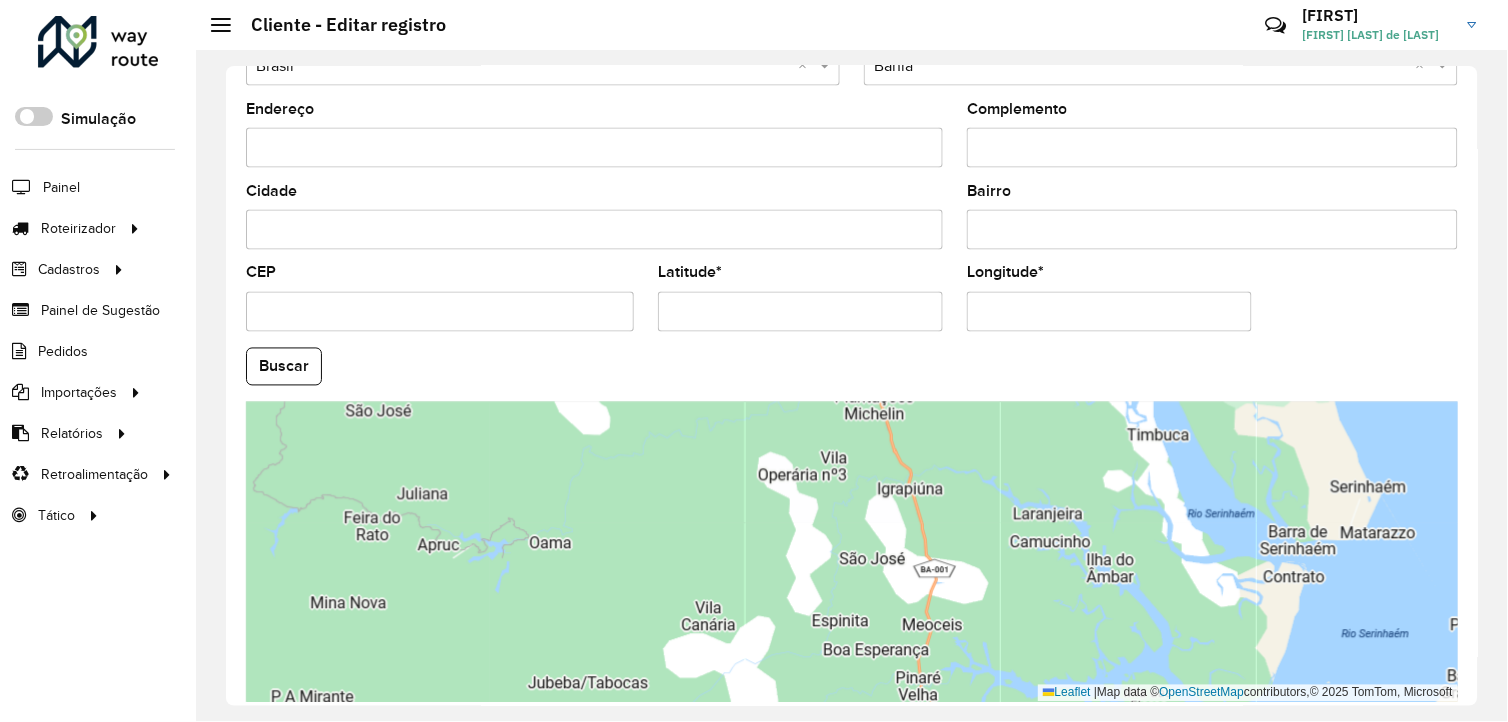 drag, startPoint x: 970, startPoint y: 572, endPoint x: 995, endPoint y: 674, distance: 105.01904 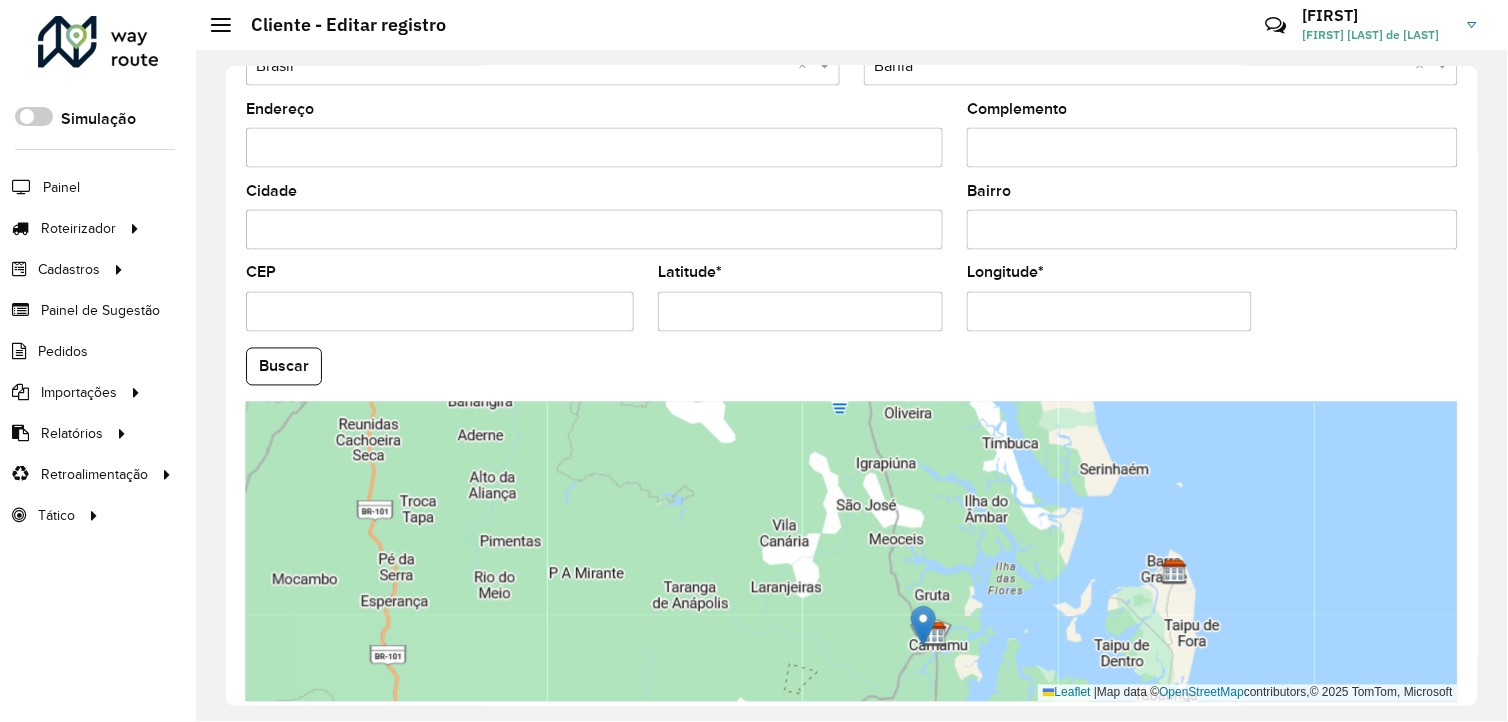 drag, startPoint x: 991, startPoint y: 568, endPoint x: 934, endPoint y: 490, distance: 96.60745 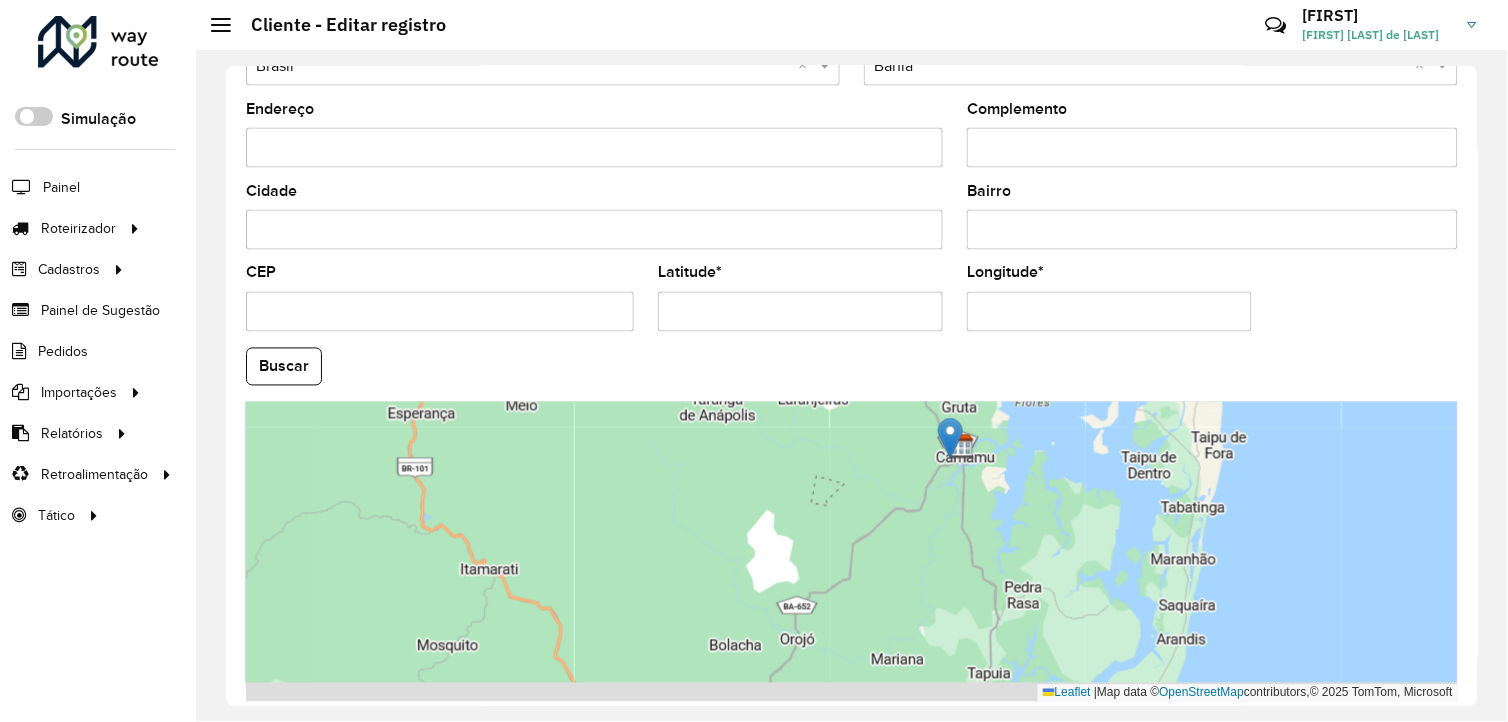 drag, startPoint x: 962, startPoint y: 552, endPoint x: 986, endPoint y: 415, distance: 139.0863 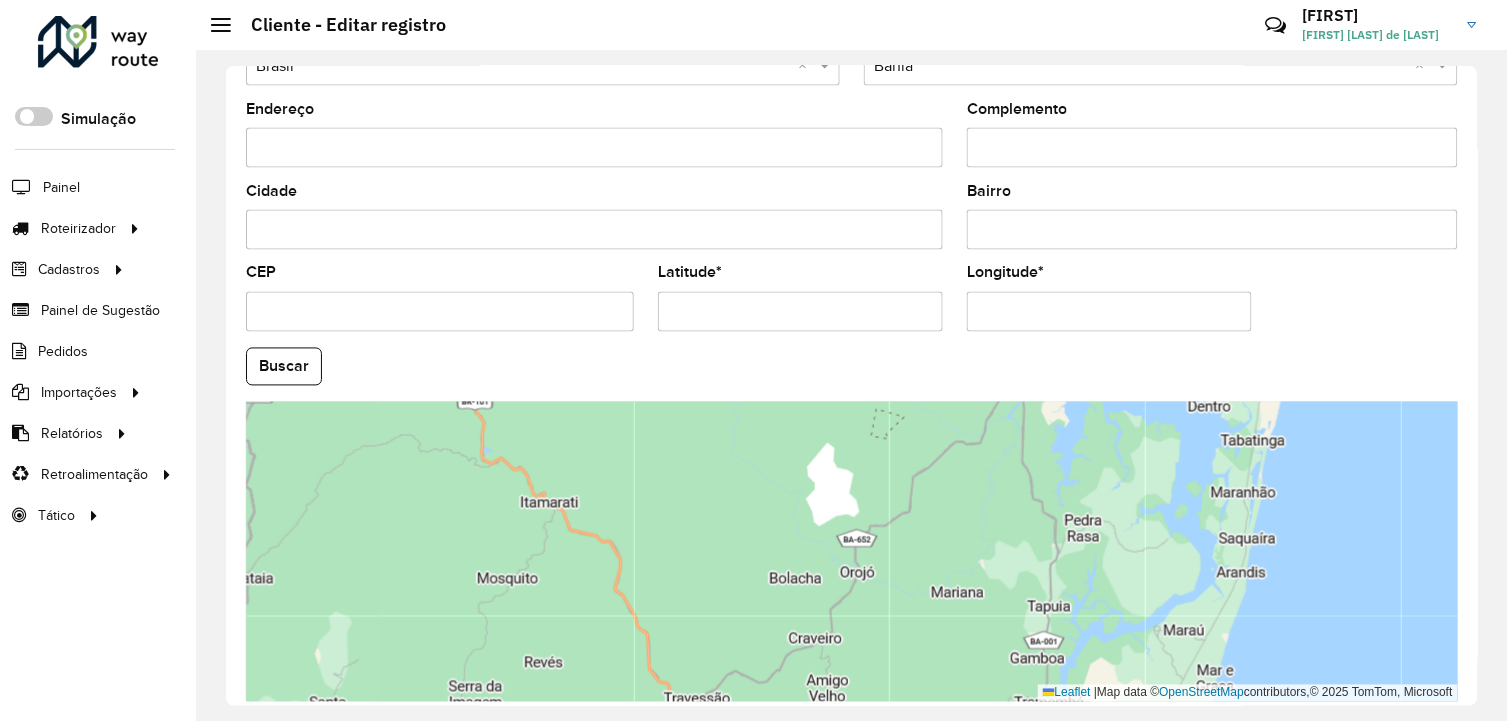 drag, startPoint x: 1036, startPoint y: 508, endPoint x: 1083, endPoint y: 482, distance: 53.712196 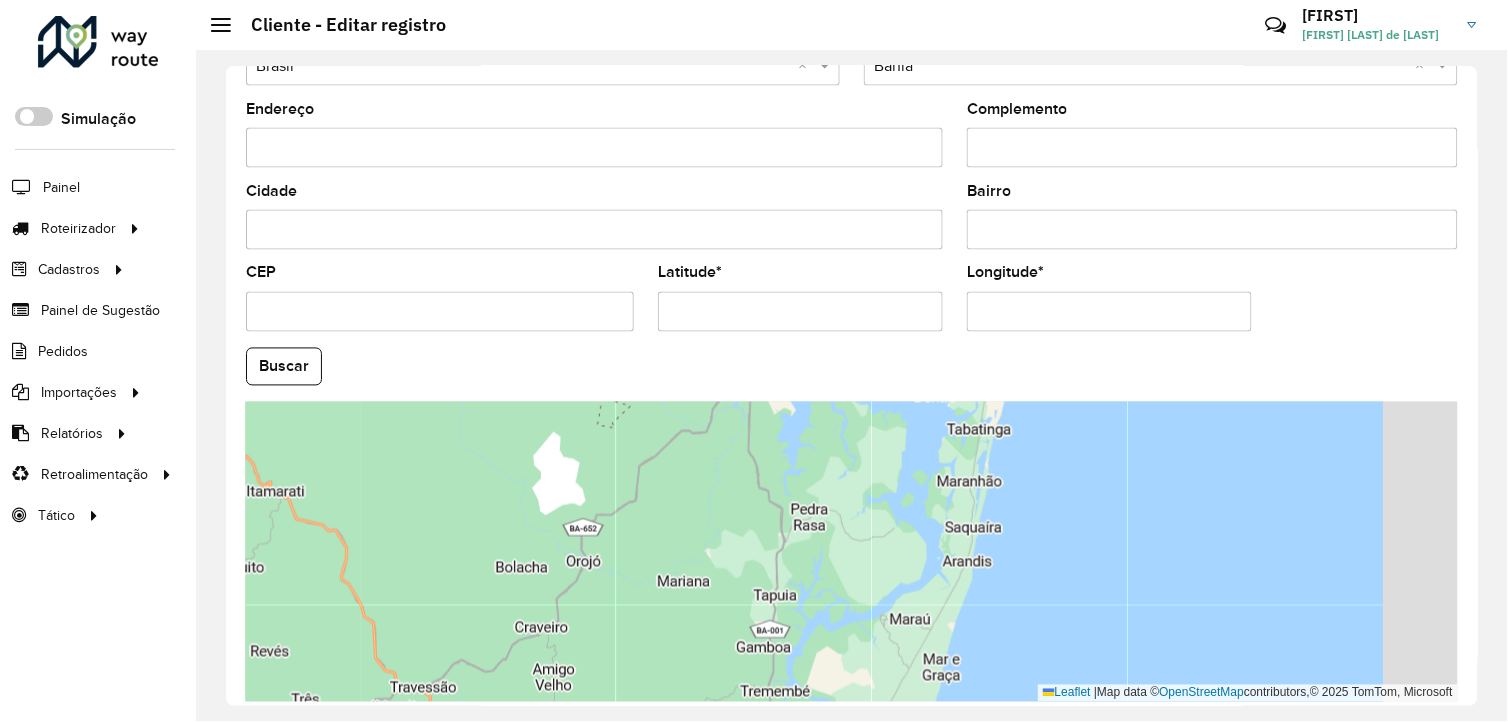 drag, startPoint x: 1010, startPoint y: 568, endPoint x: 736, endPoint y: 591, distance: 274.96362 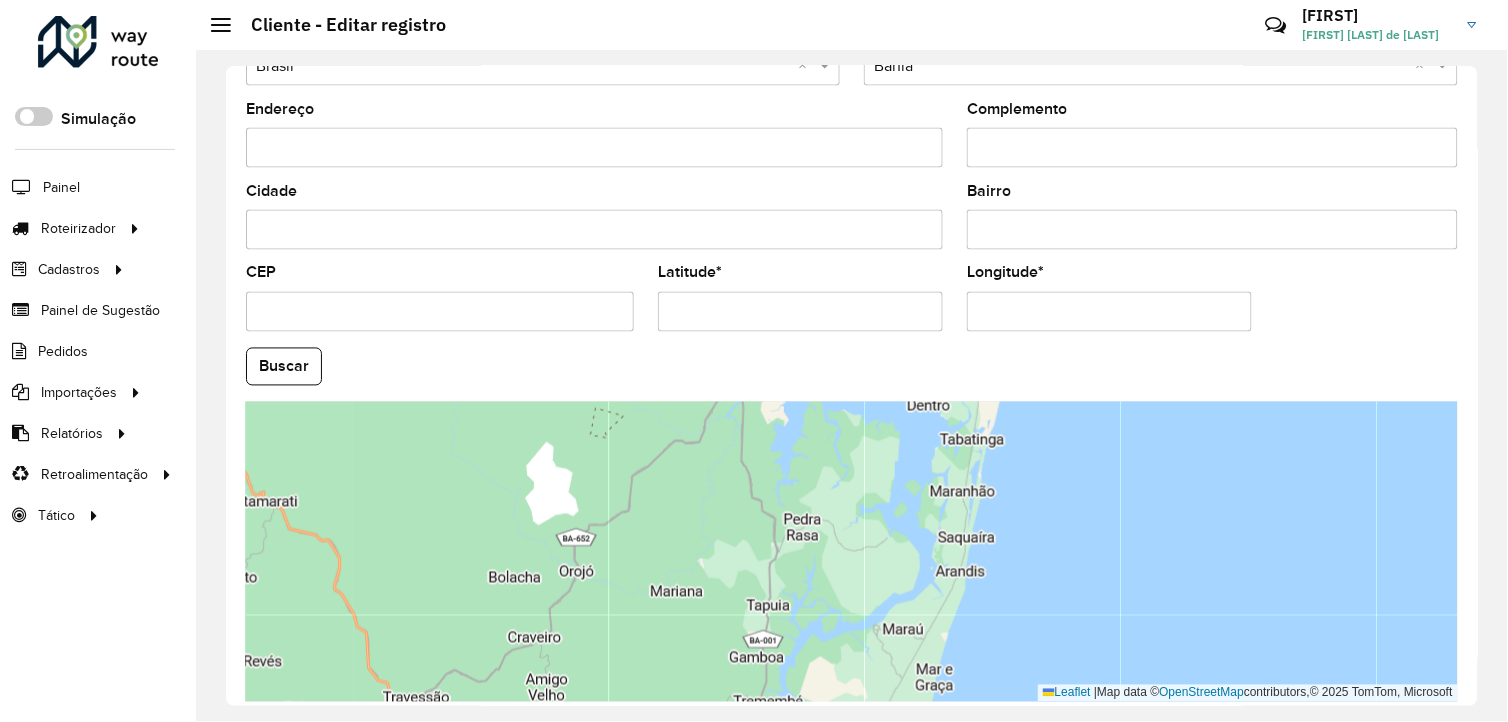drag, startPoint x: 780, startPoint y: 651, endPoint x: 783, endPoint y: 667, distance: 16.27882 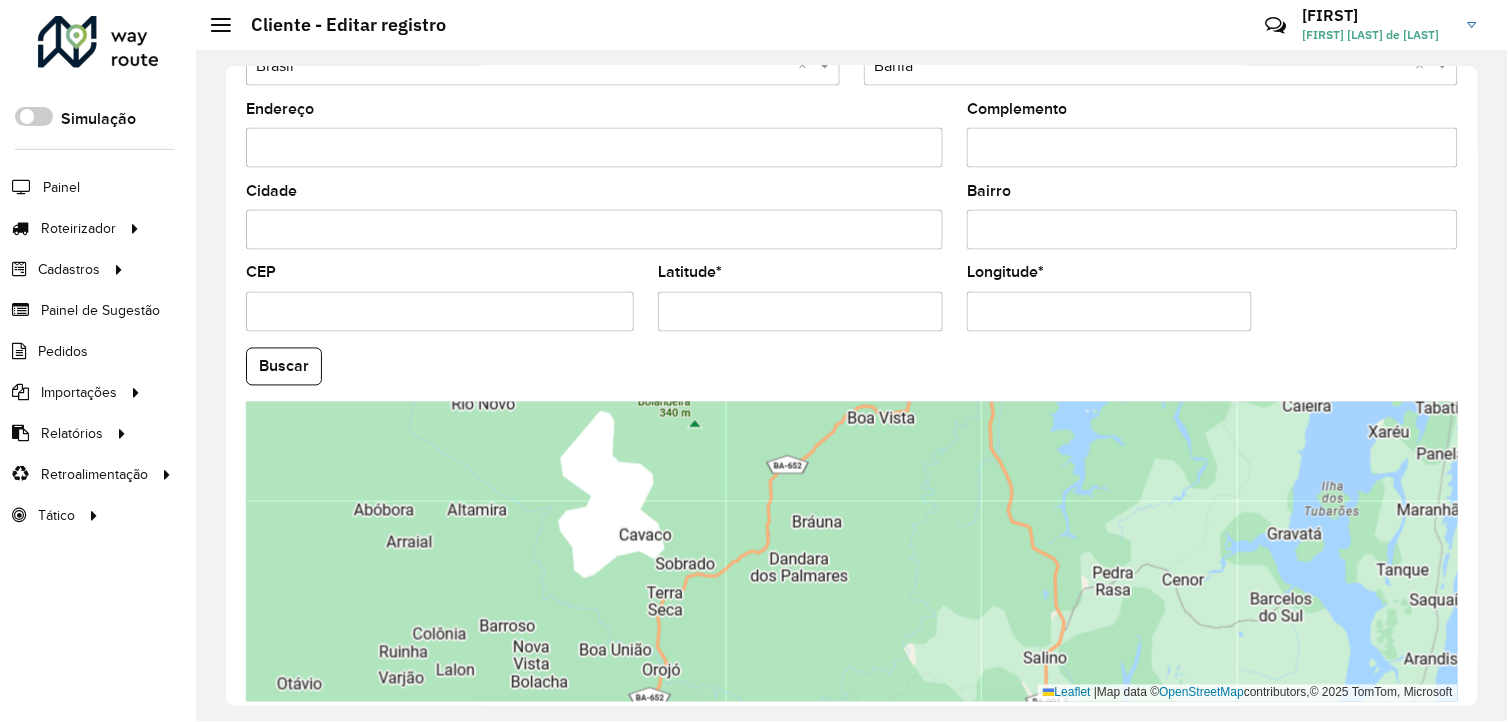 drag, startPoint x: 751, startPoint y: 562, endPoint x: 986, endPoint y: 413, distance: 278.25528 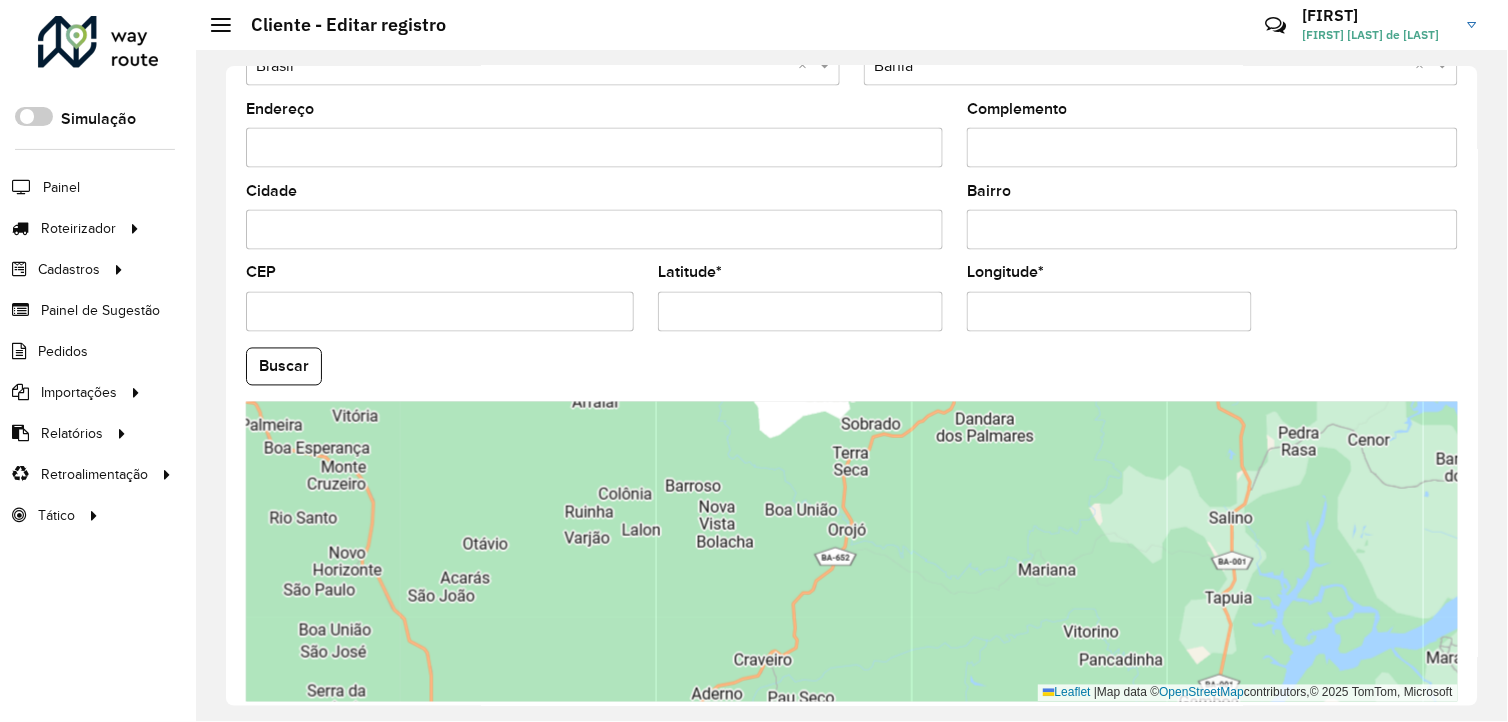 drag, startPoint x: 894, startPoint y: 574, endPoint x: 1080, endPoint y: 438, distance: 230.417 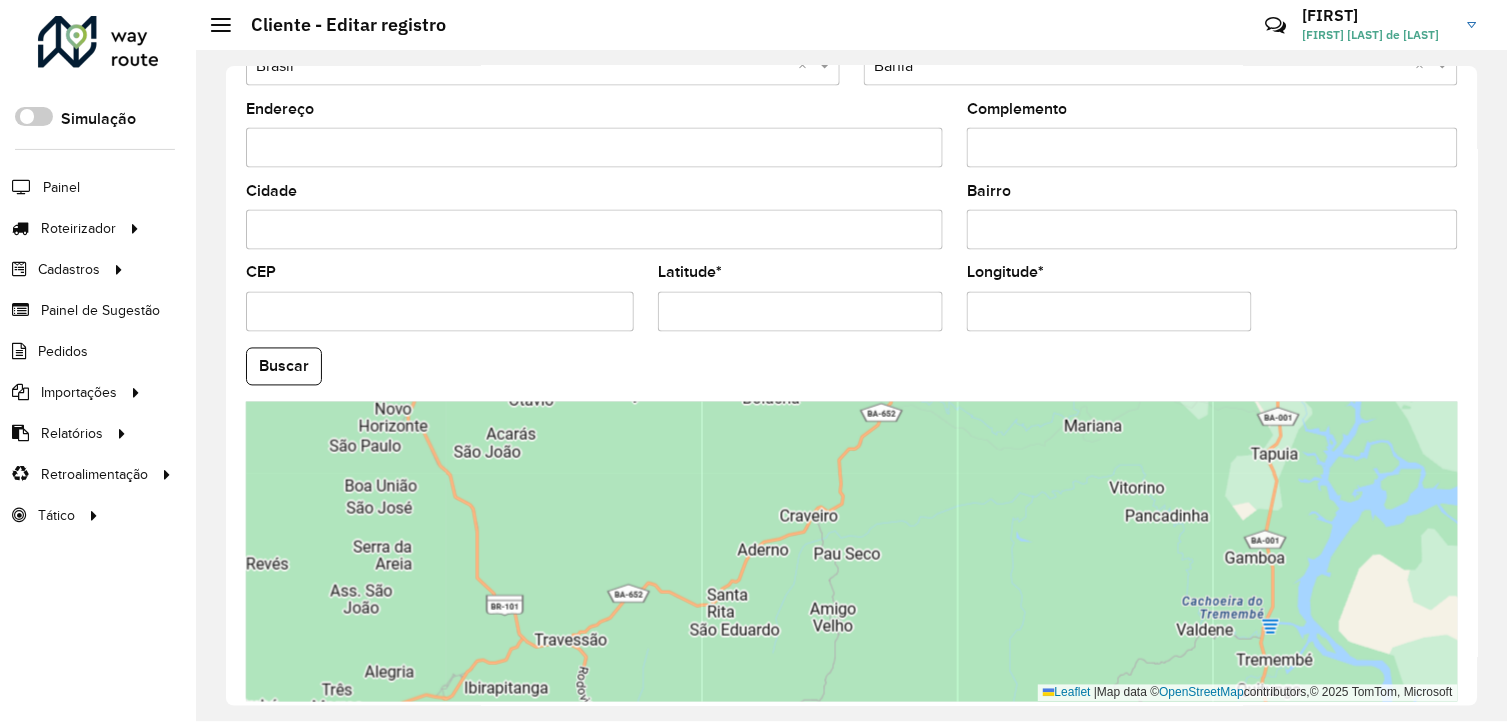 drag, startPoint x: 1004, startPoint y: 617, endPoint x: 1055, endPoint y: 468, distance: 157.48651 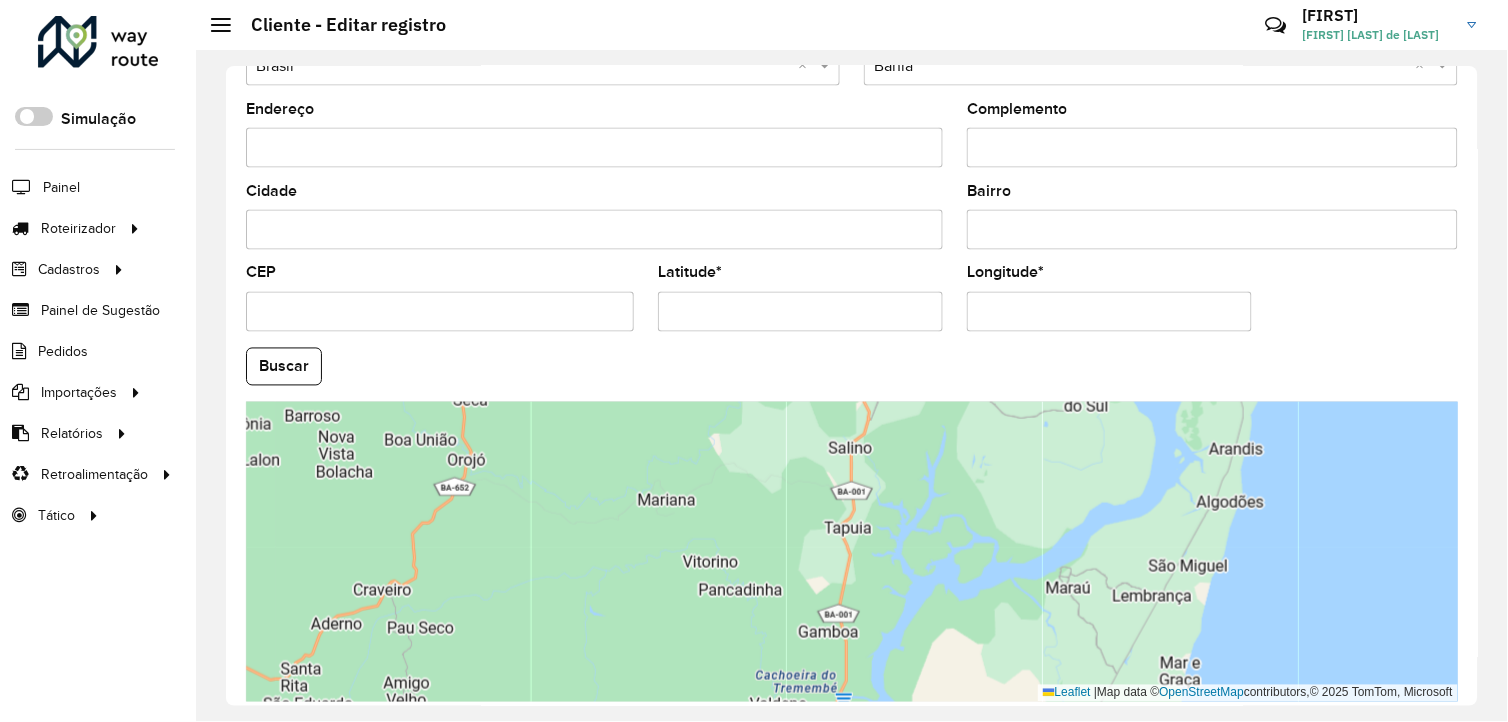 drag, startPoint x: 1070, startPoint y: 553, endPoint x: 638, endPoint y: 640, distance: 440.67334 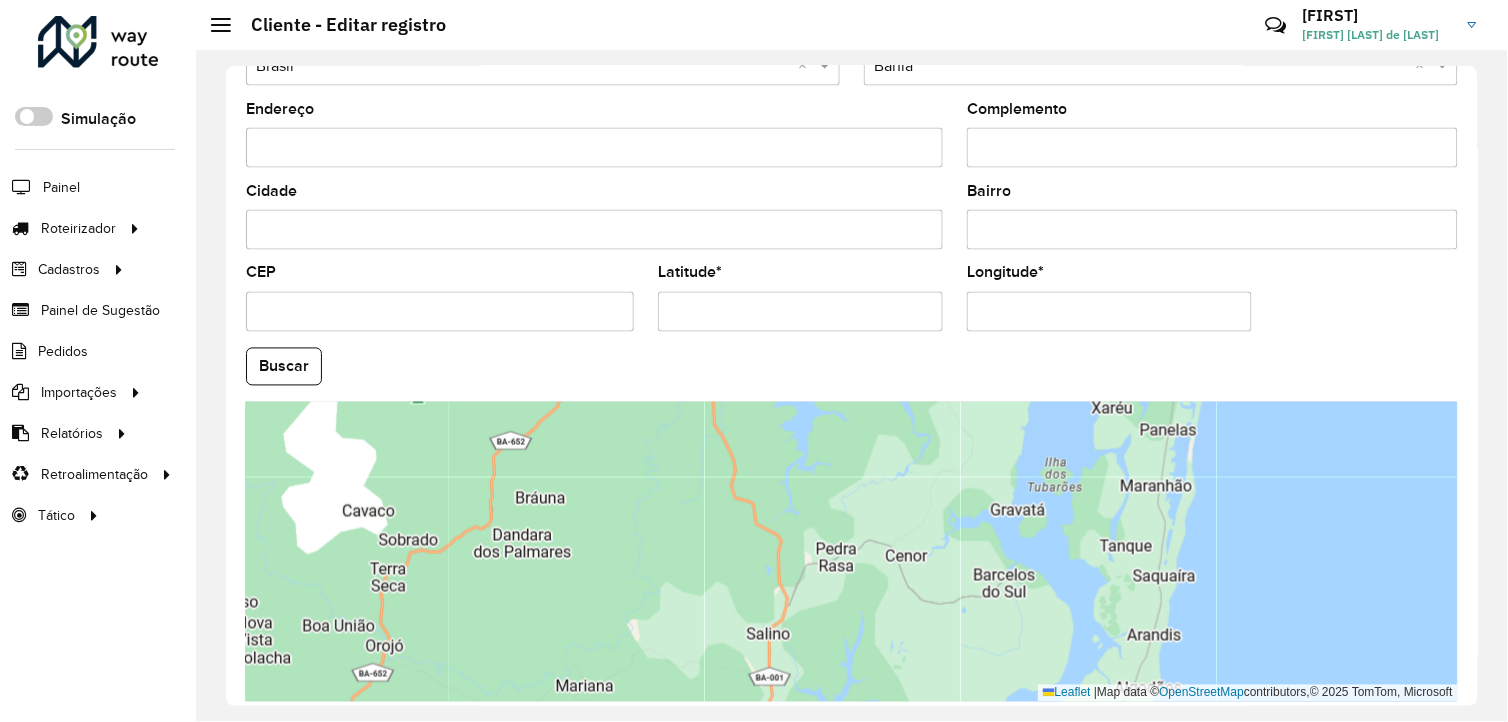 drag, startPoint x: 757, startPoint y: 547, endPoint x: 673, endPoint y: 710, distance: 183.37122 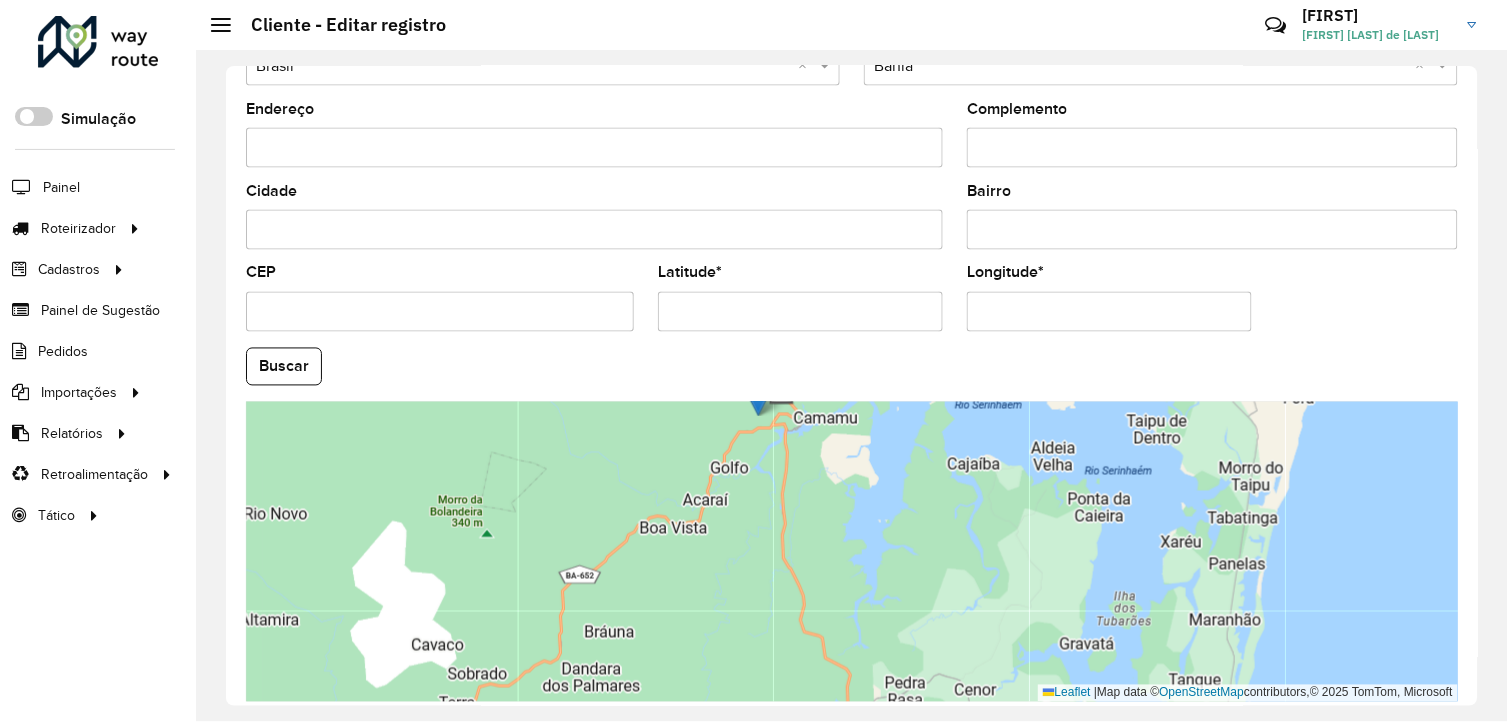 drag, startPoint x: 668, startPoint y: 552, endPoint x: 741, endPoint y: 694, distance: 159.66527 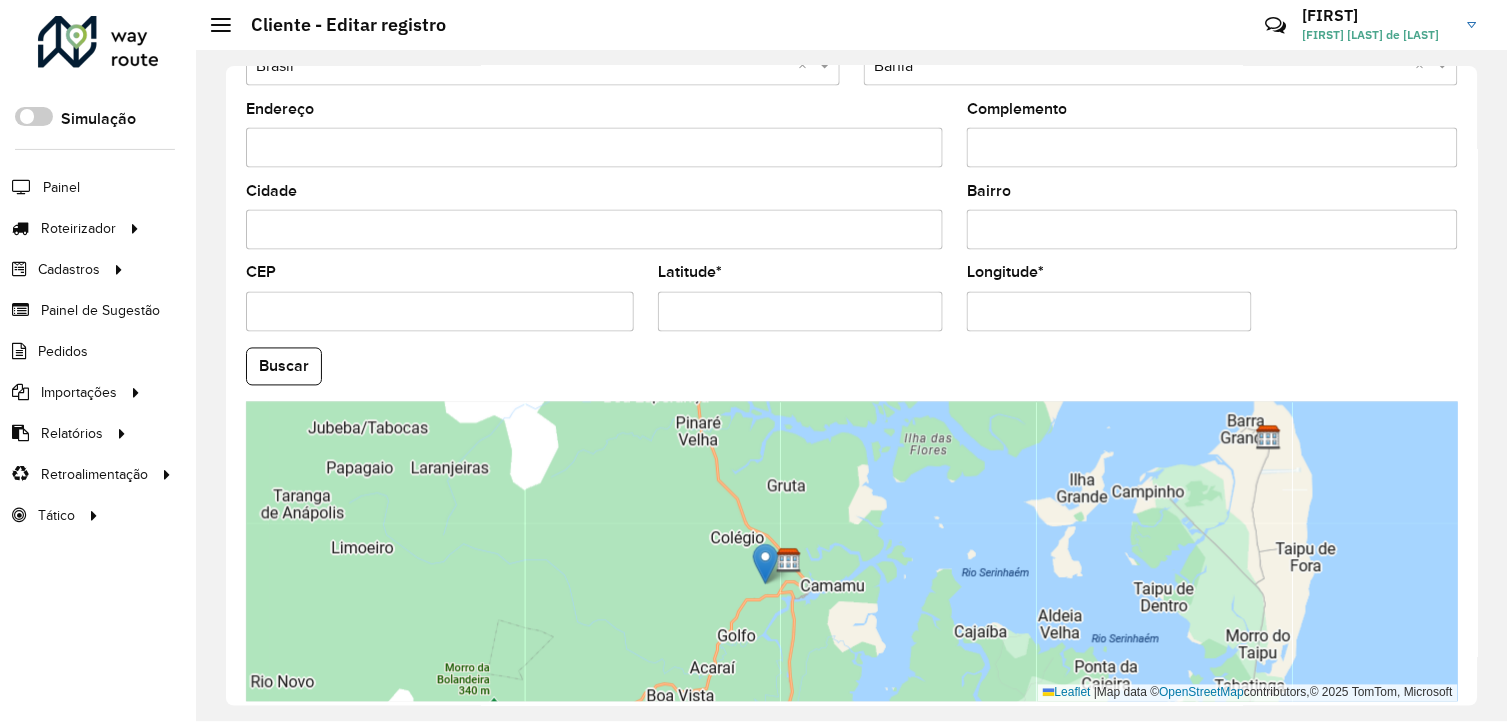 drag, startPoint x: 754, startPoint y: 515, endPoint x: 757, endPoint y: 692, distance: 177.02542 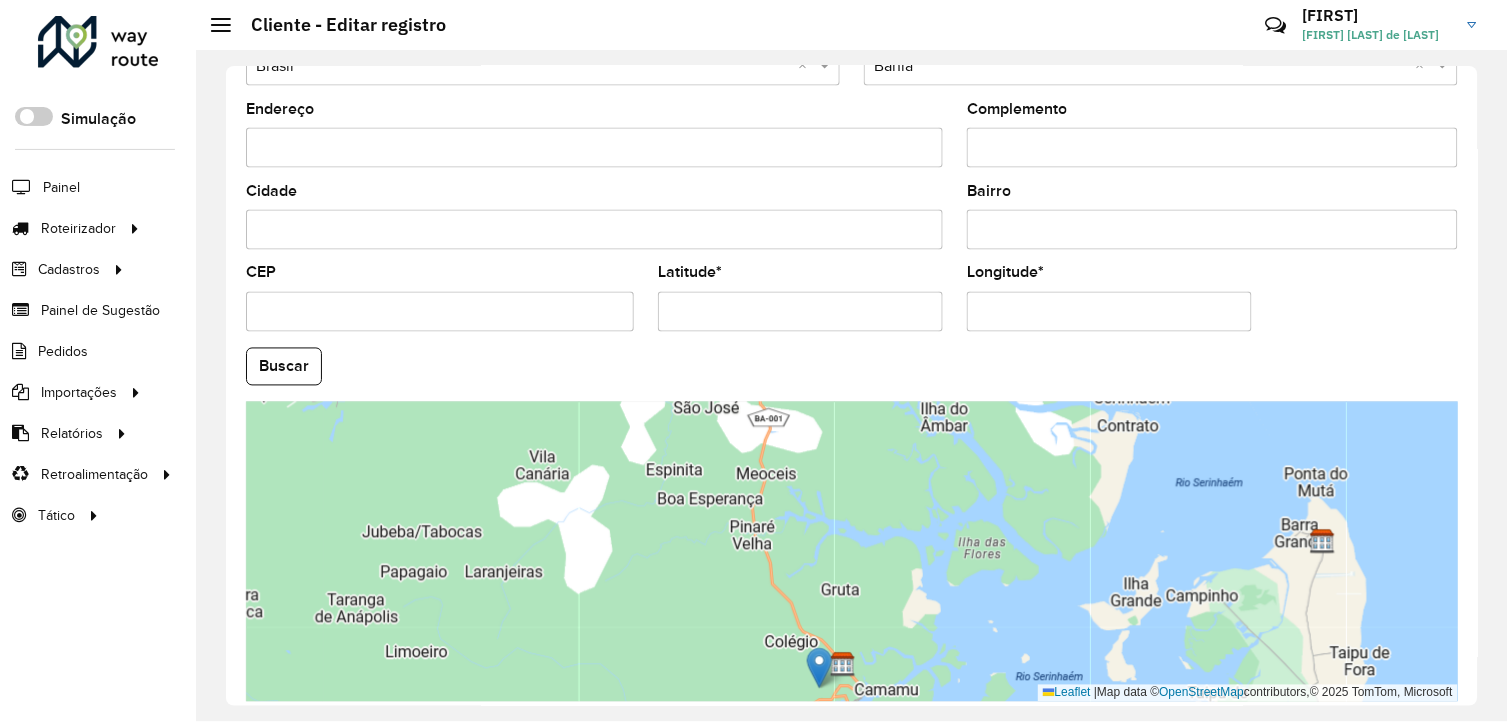 drag, startPoint x: 692, startPoint y: 505, endPoint x: 761, endPoint y: 644, distance: 155.18376 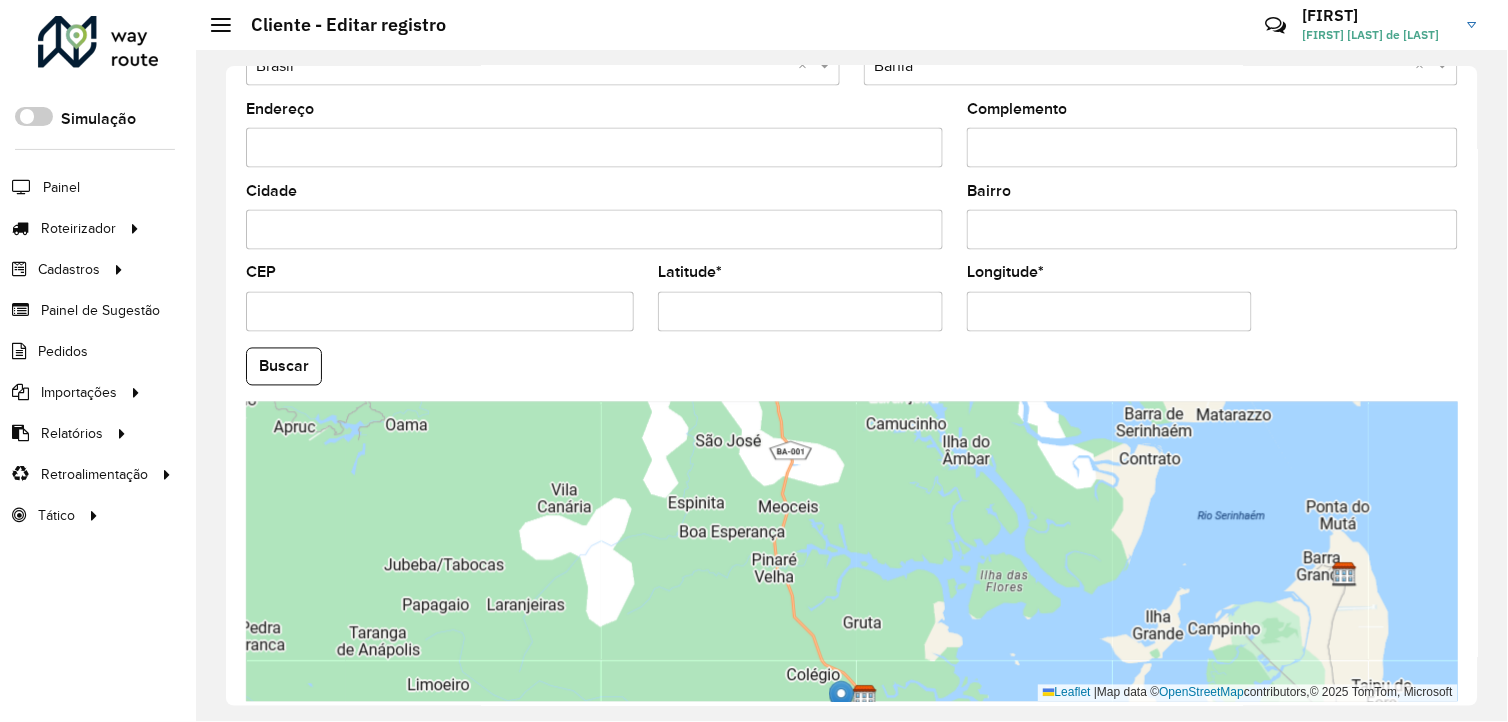 drag, startPoint x: 802, startPoint y: 605, endPoint x: 830, endPoint y: 587, distance: 33.286633 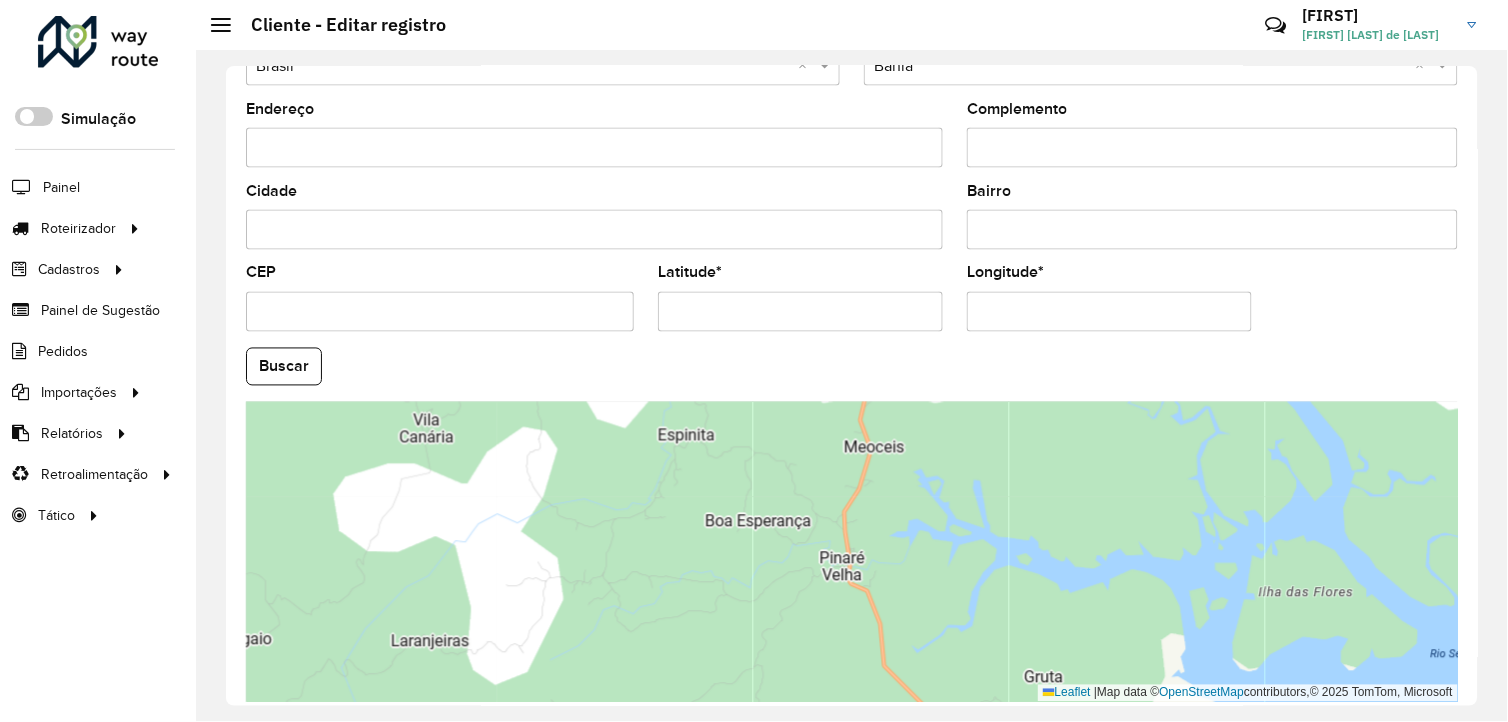 drag, startPoint x: 737, startPoint y: 573, endPoint x: 835, endPoint y: 611, distance: 105.10947 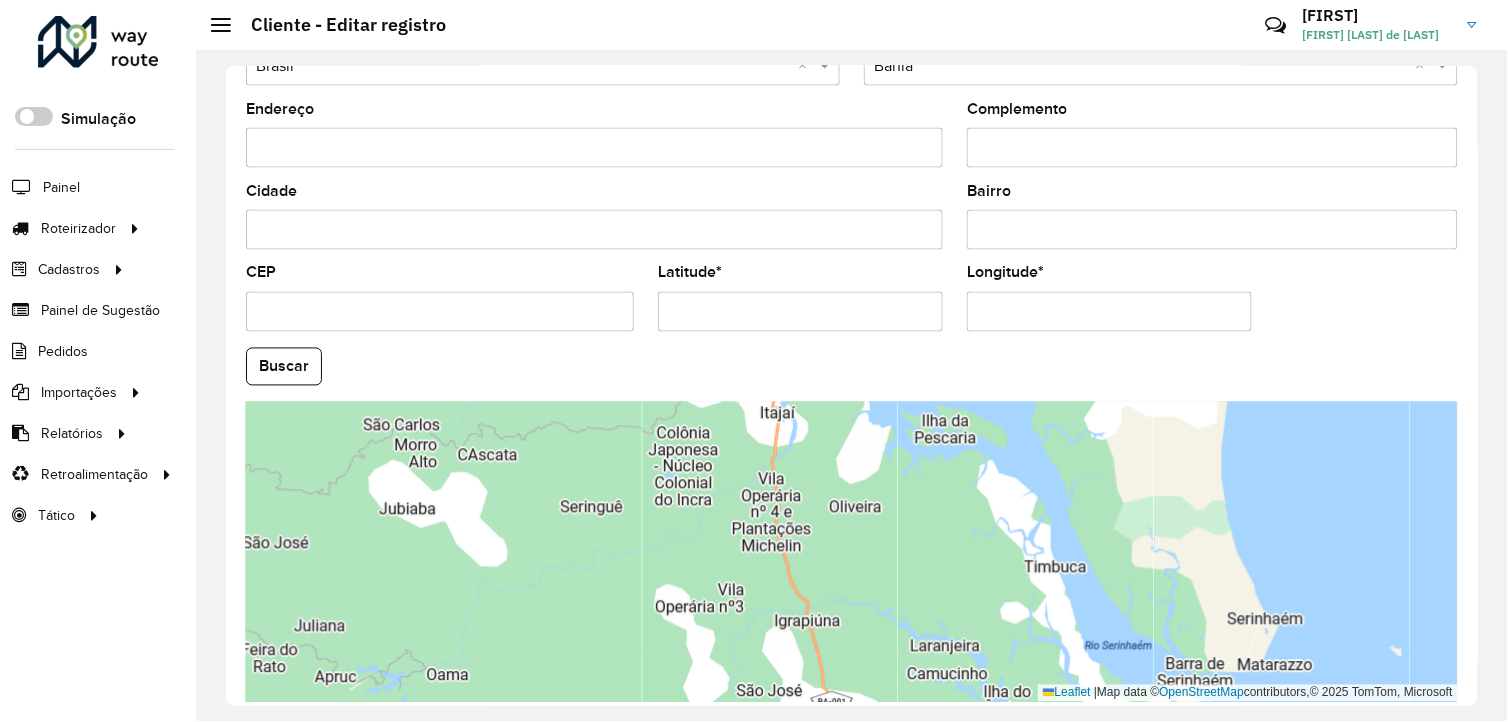 drag, startPoint x: 891, startPoint y: 493, endPoint x: 863, endPoint y: 722, distance: 230.70544 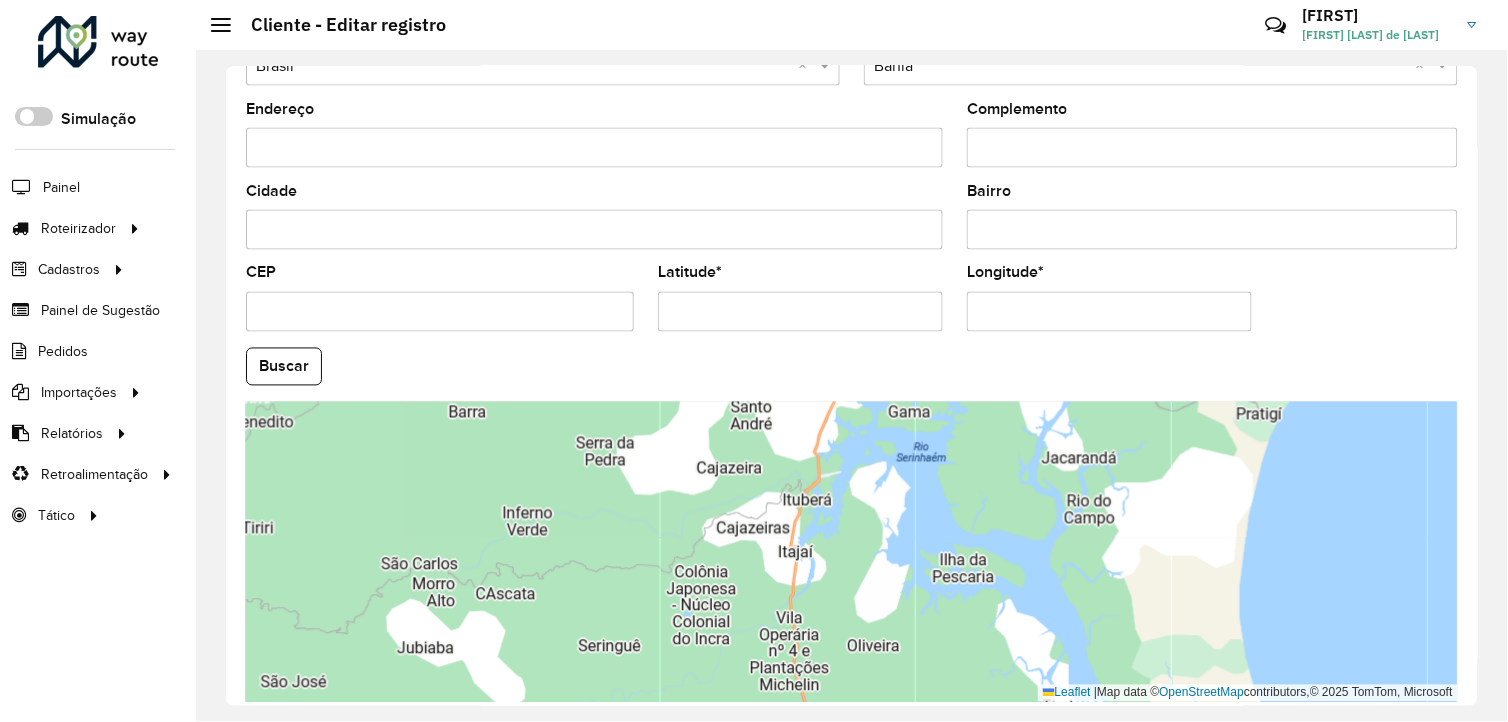 drag, startPoint x: 797, startPoint y: 513, endPoint x: 815, endPoint y: 684, distance: 171.94476 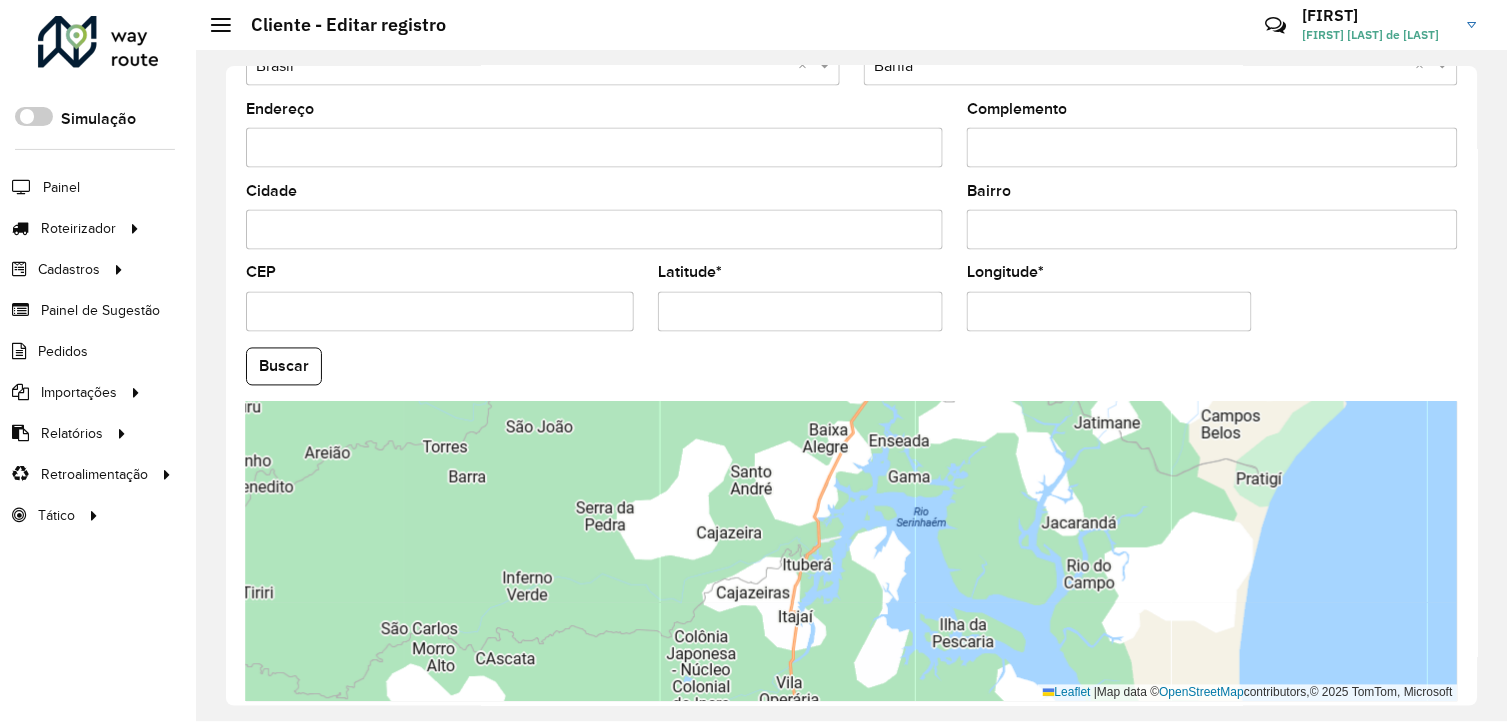 drag, startPoint x: 824, startPoint y: 603, endPoint x: 824, endPoint y: 635, distance: 32 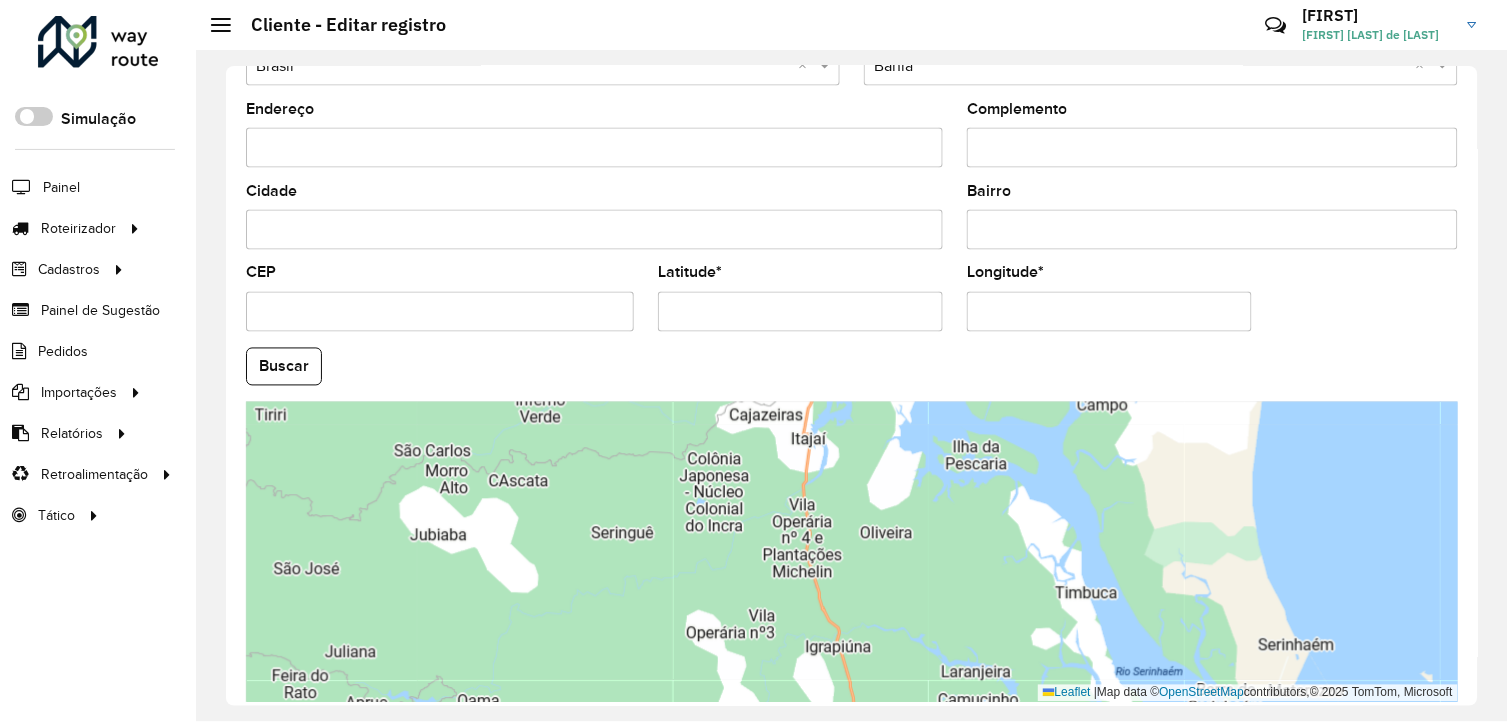 drag, startPoint x: 824, startPoint y: 573, endPoint x: 837, endPoint y: 395, distance: 178.47409 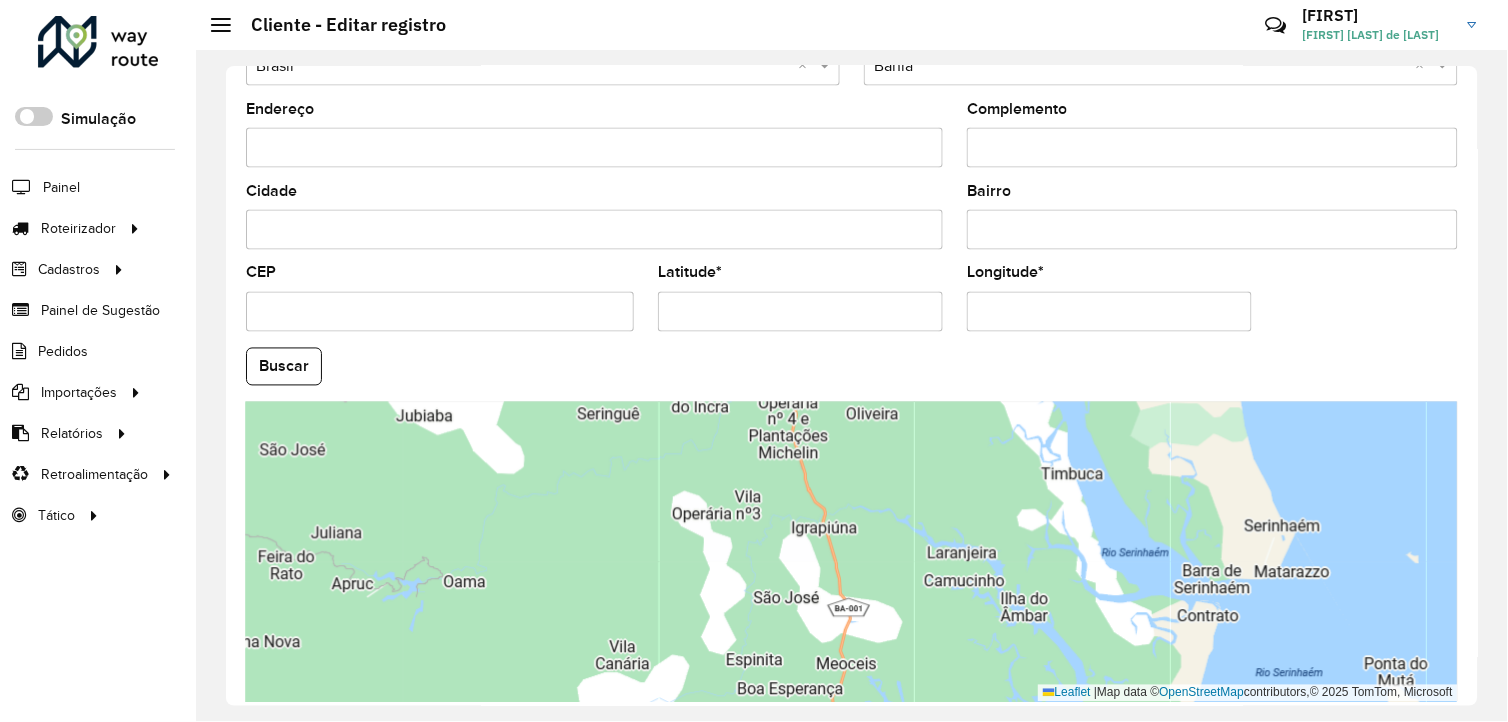 drag, startPoint x: 850, startPoint y: 557, endPoint x: 833, endPoint y: 440, distance: 118.22859 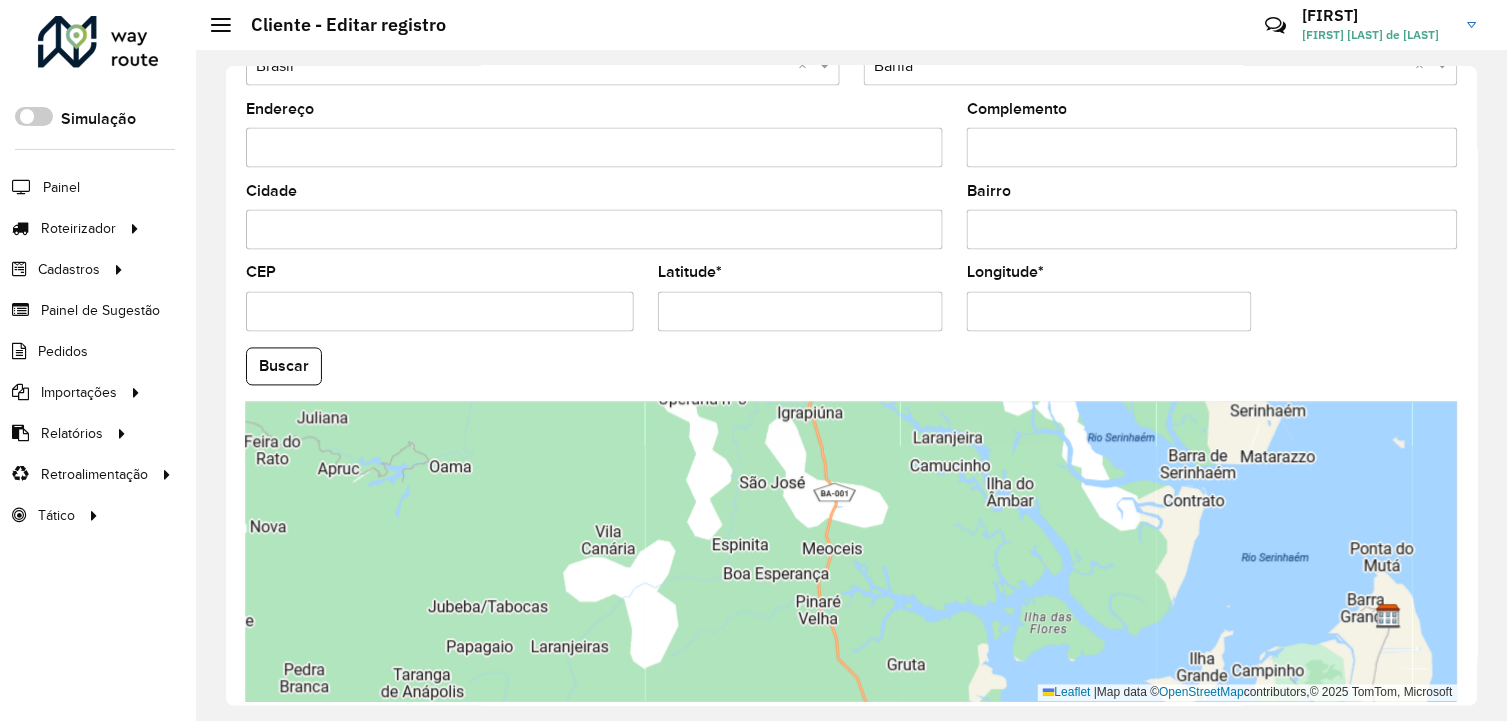 drag, startPoint x: 853, startPoint y: 555, endPoint x: 842, endPoint y: 451, distance: 104.58012 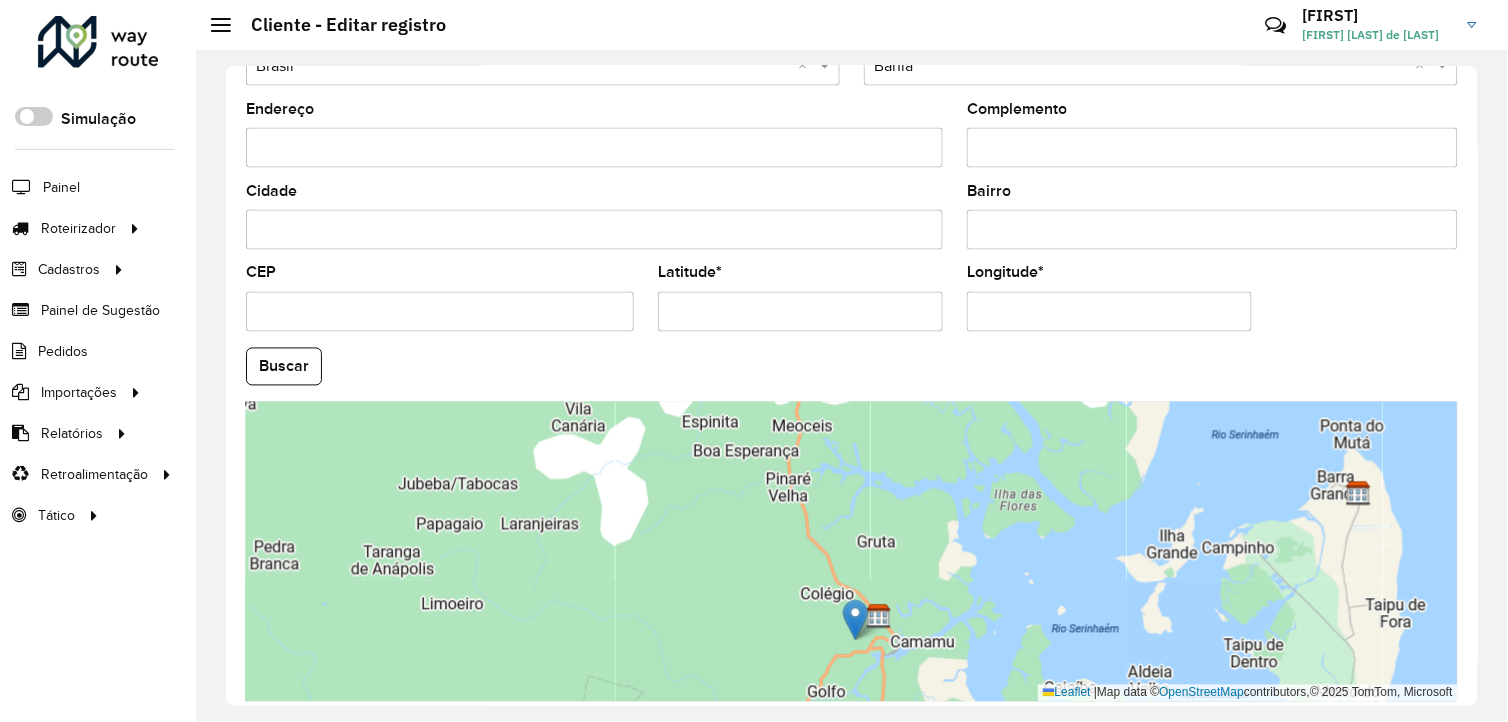 drag, startPoint x: 875, startPoint y: 547, endPoint x: 845, endPoint y: 428, distance: 122.72327 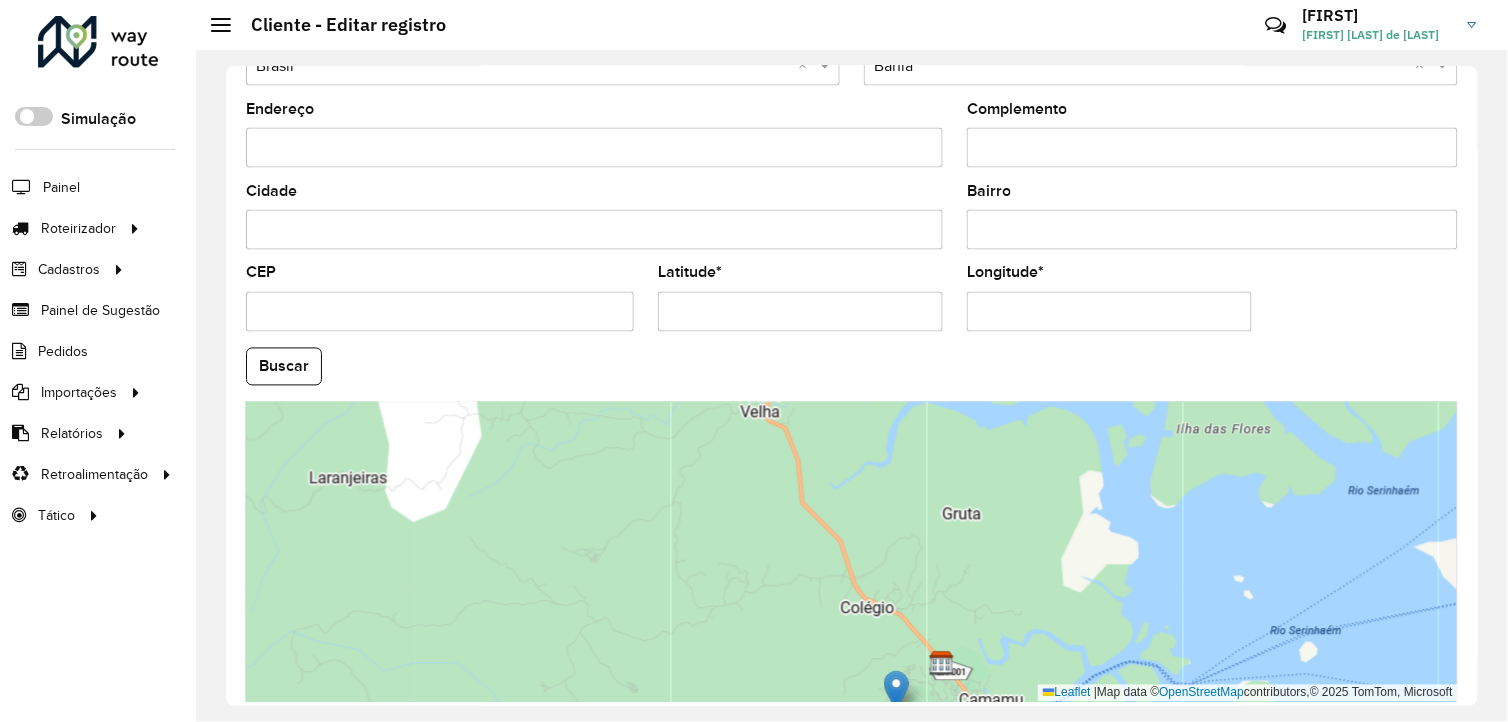 drag, startPoint x: 805, startPoint y: 538, endPoint x: 817, endPoint y: 475, distance: 64.132675 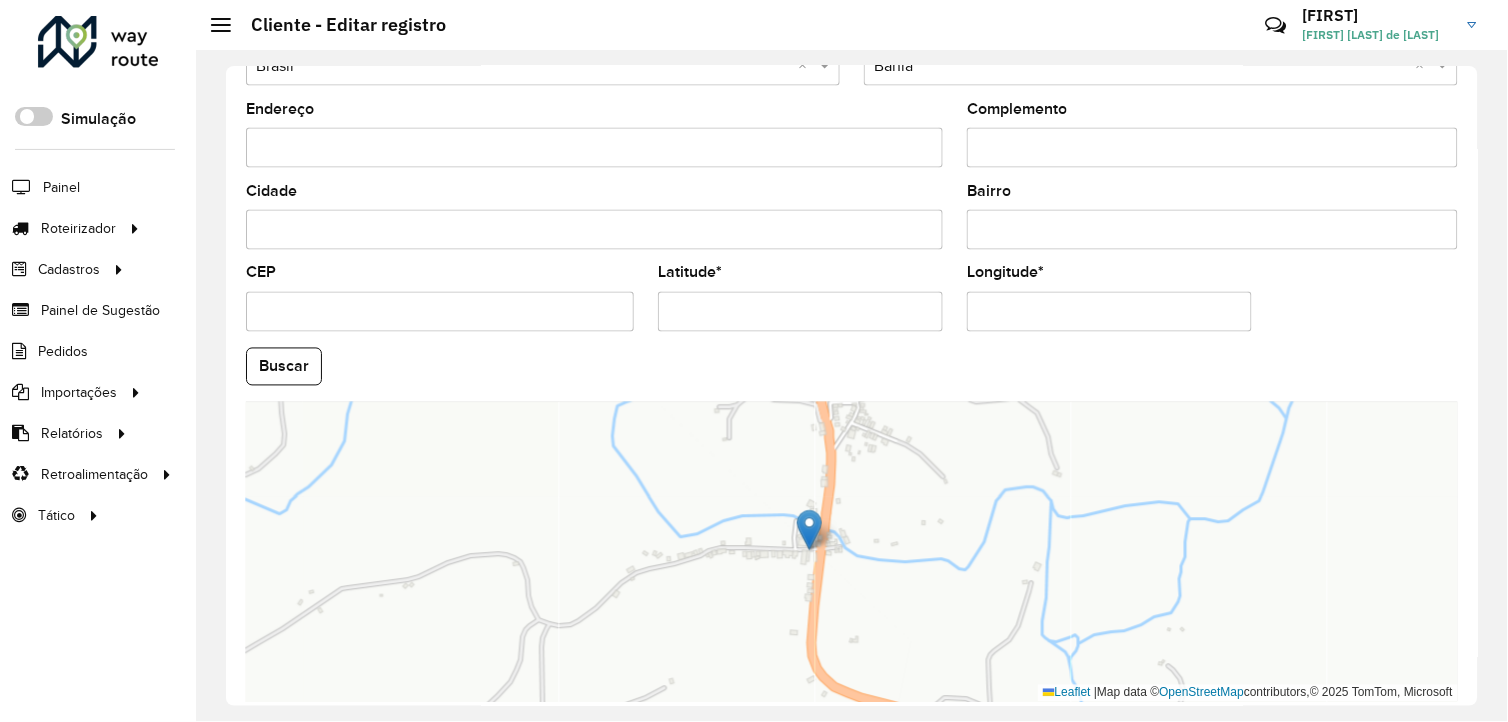 drag, startPoint x: 888, startPoint y: 652, endPoint x: 804, endPoint y: 536, distance: 143.22011 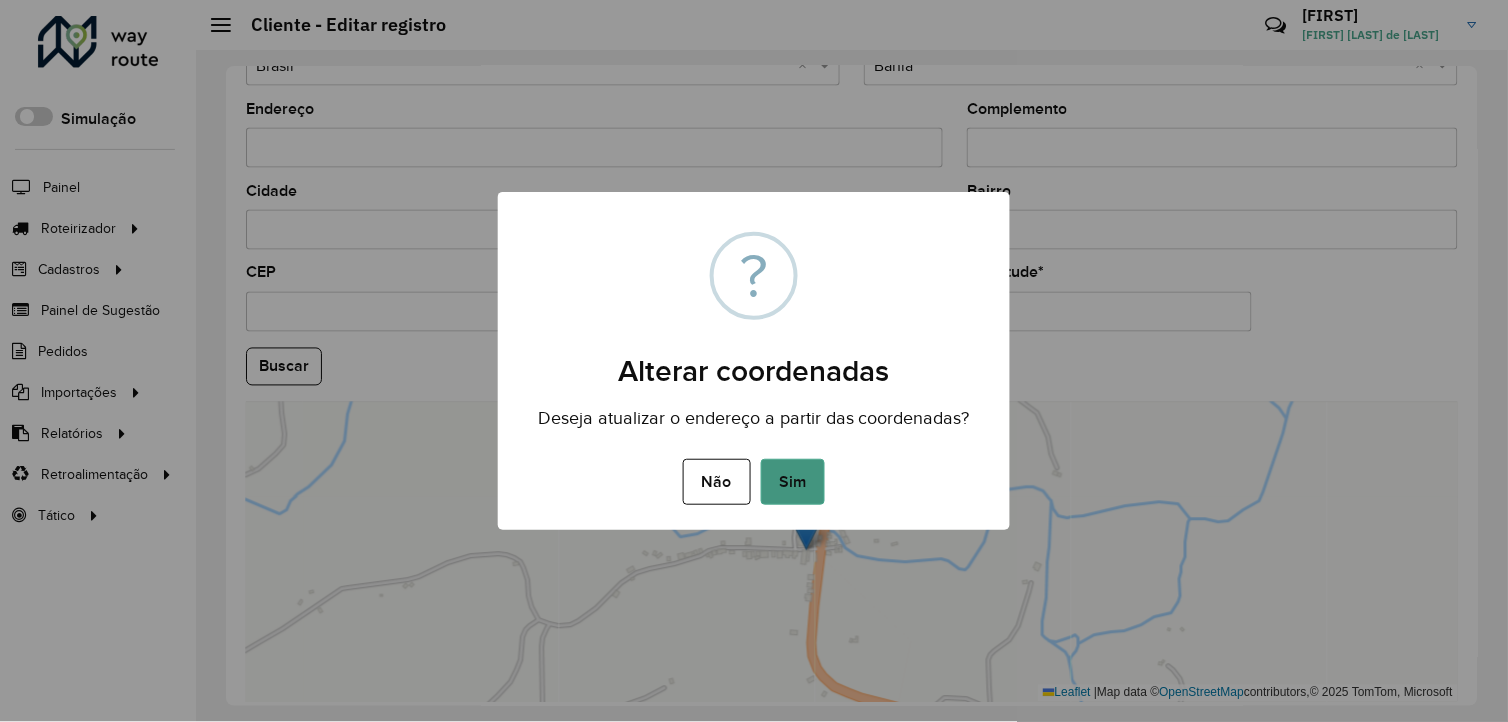 click on "Sim" at bounding box center [793, 482] 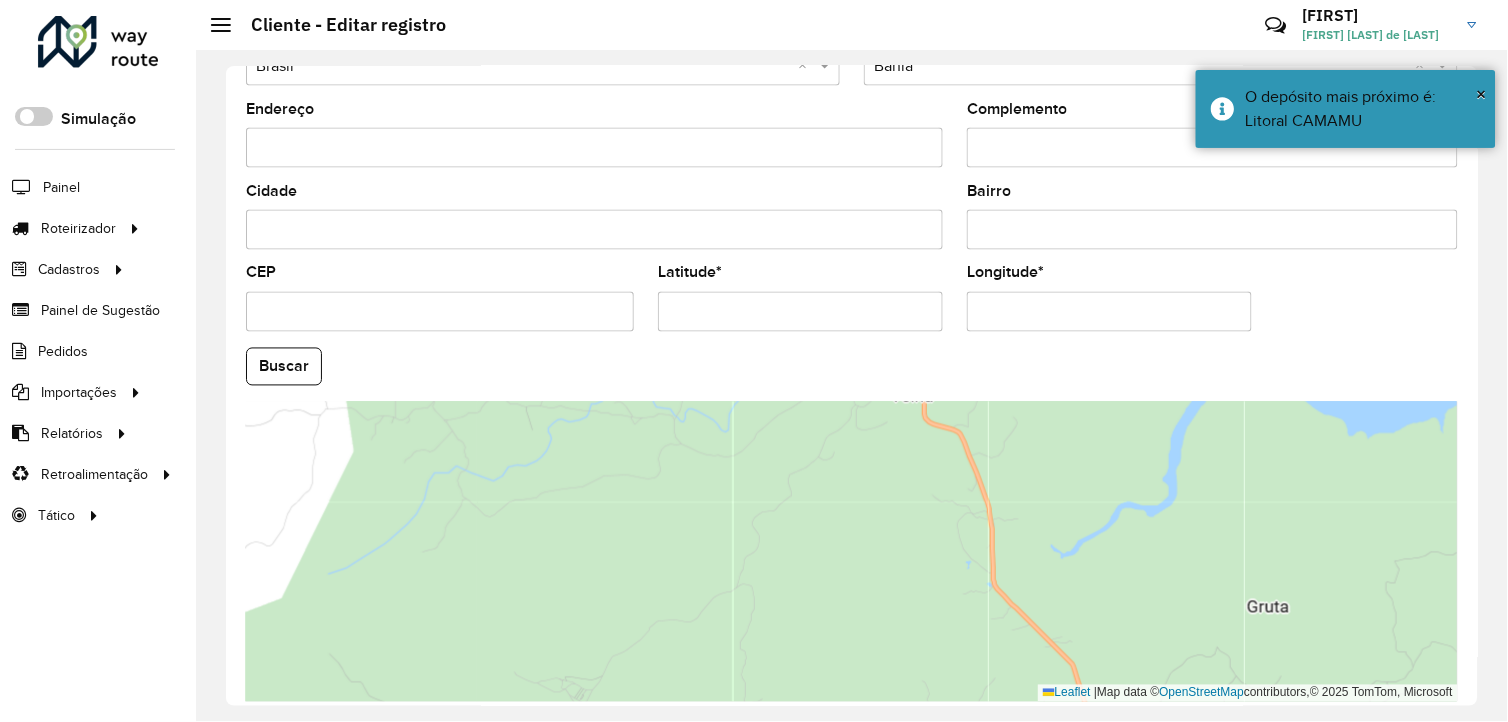 drag, startPoint x: 1074, startPoint y: 553, endPoint x: 1016, endPoint y: 435, distance: 131.48384 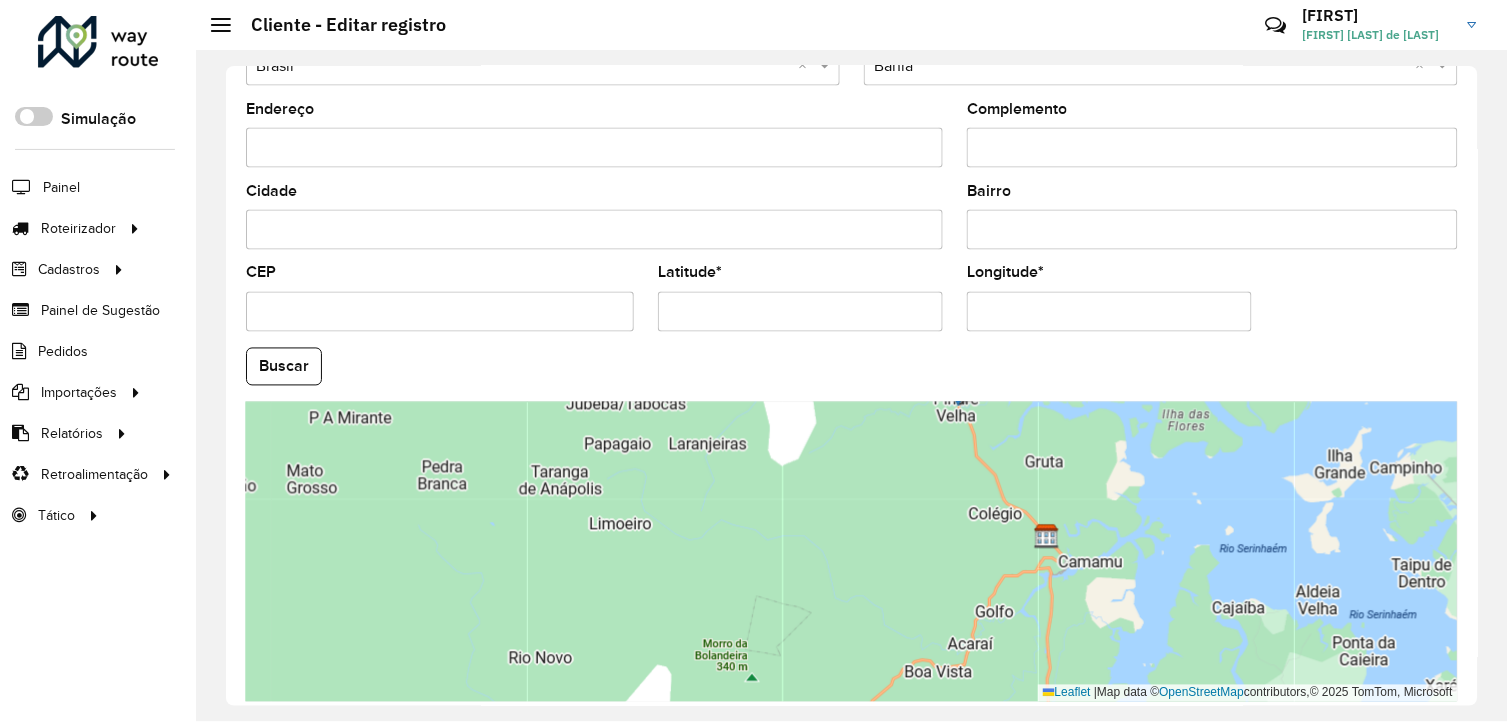 drag, startPoint x: 1081, startPoint y: 560, endPoint x: 1023, endPoint y: 487, distance: 93.23626 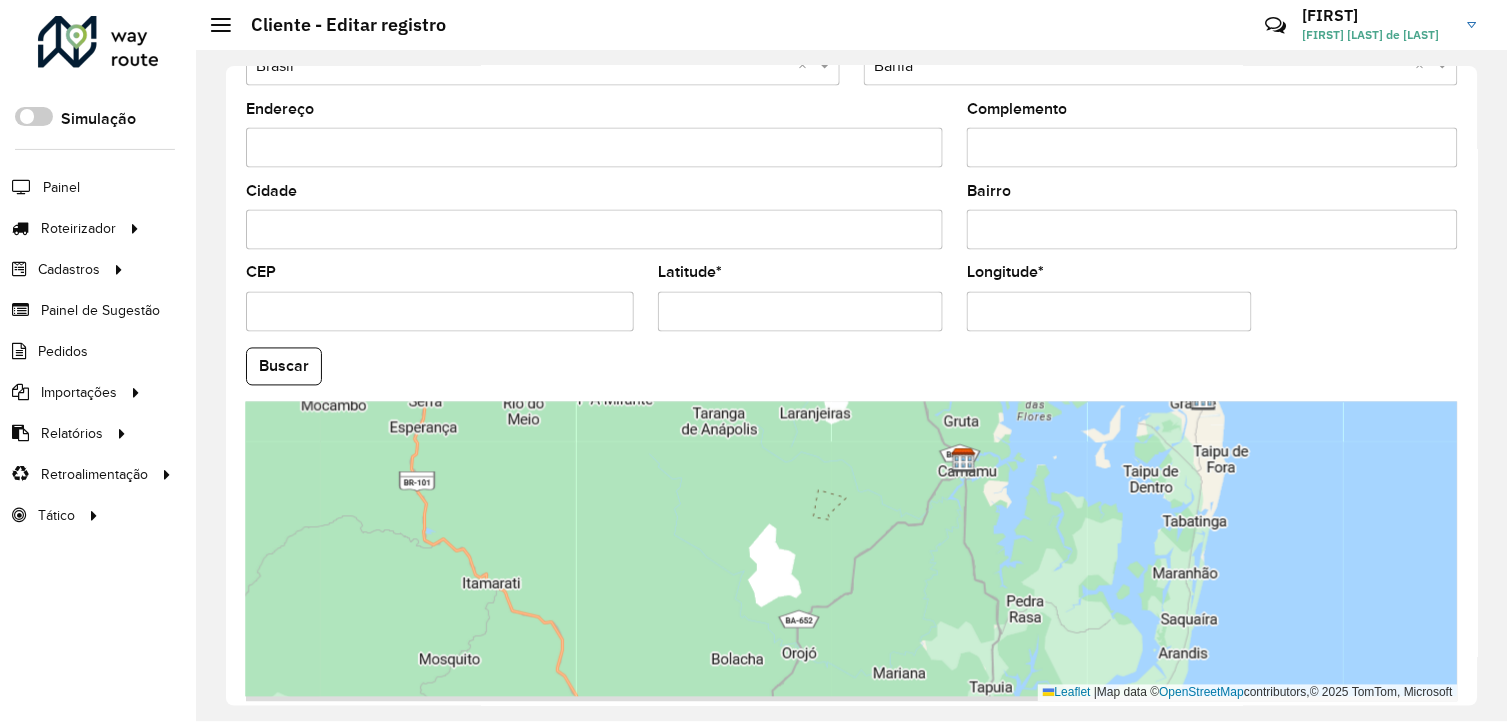 drag, startPoint x: 1084, startPoint y: 558, endPoint x: 951, endPoint y: 480, distance: 154.18495 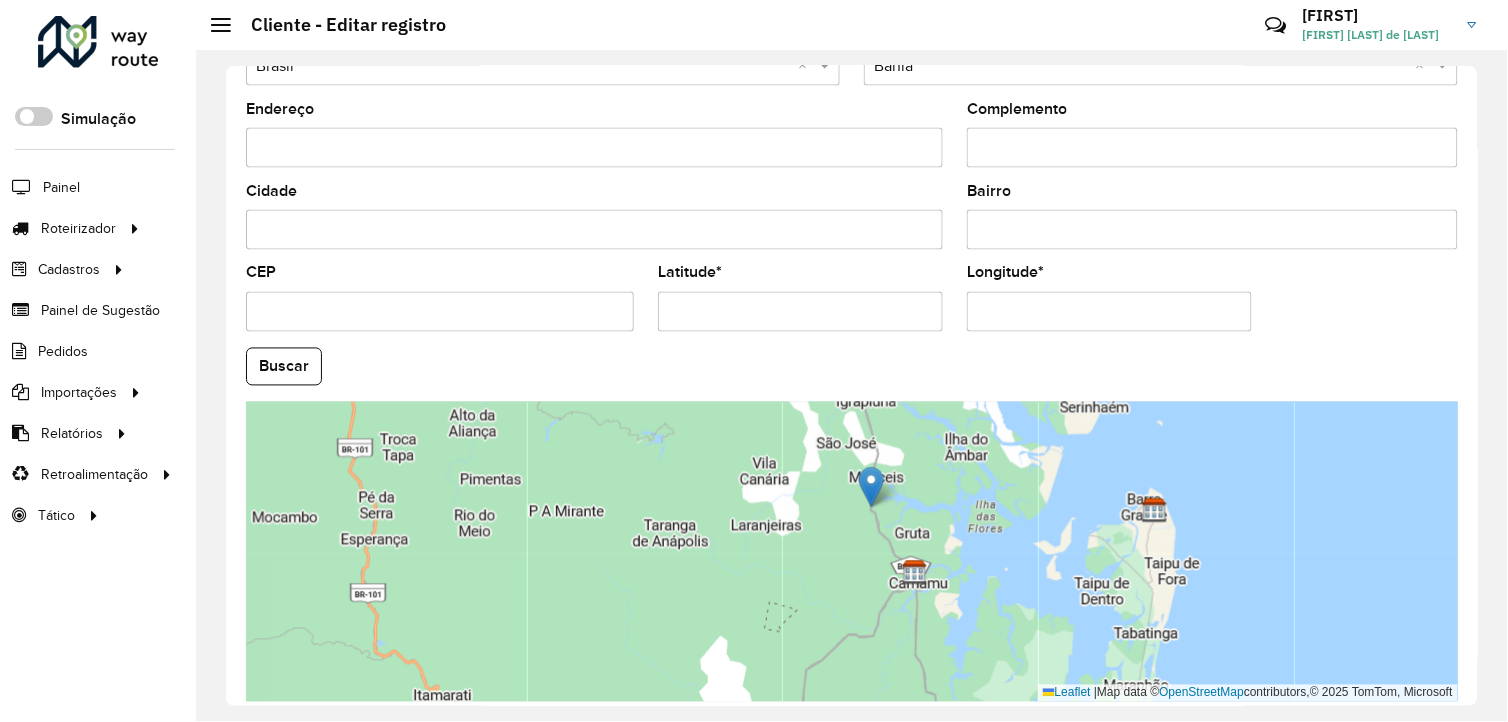 drag, startPoint x: 933, startPoint y: 557, endPoint x: 956, endPoint y: 700, distance: 144.83784 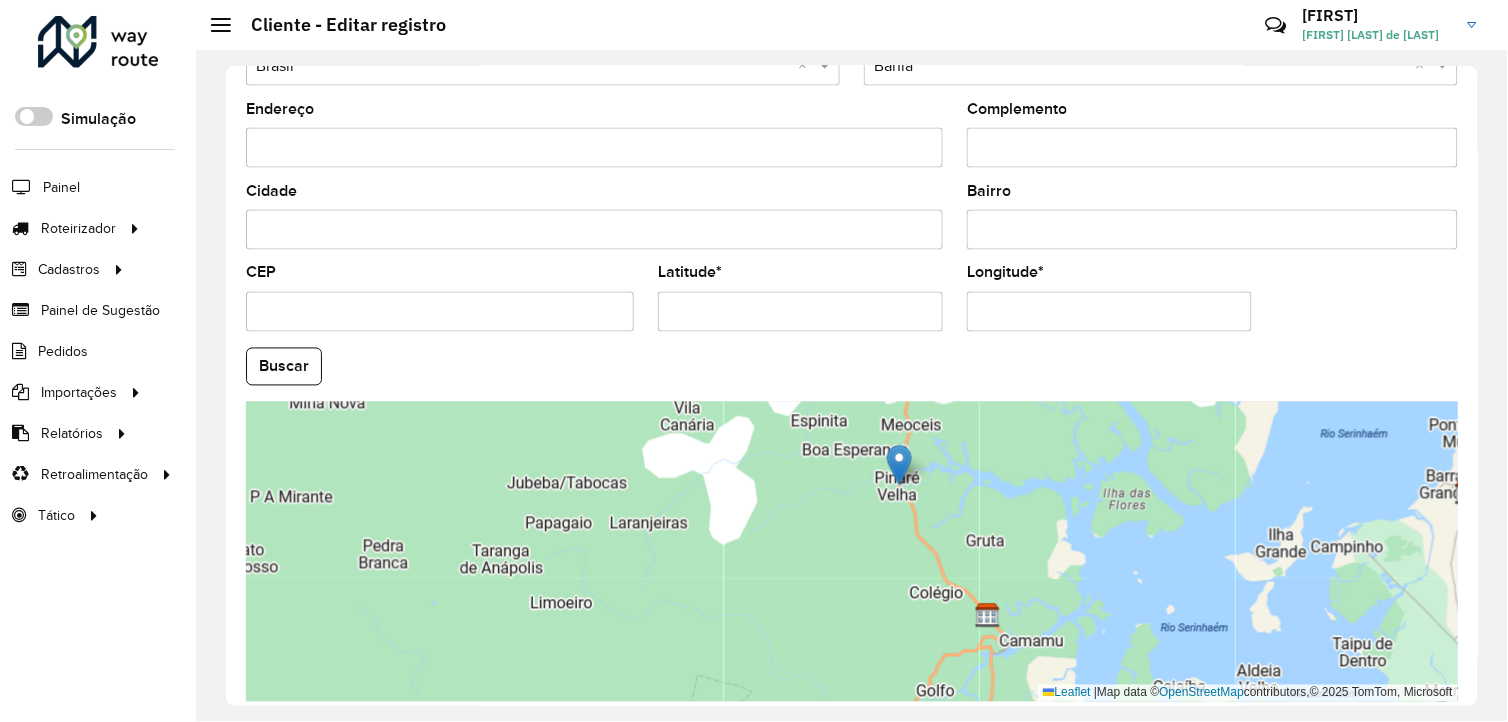 drag 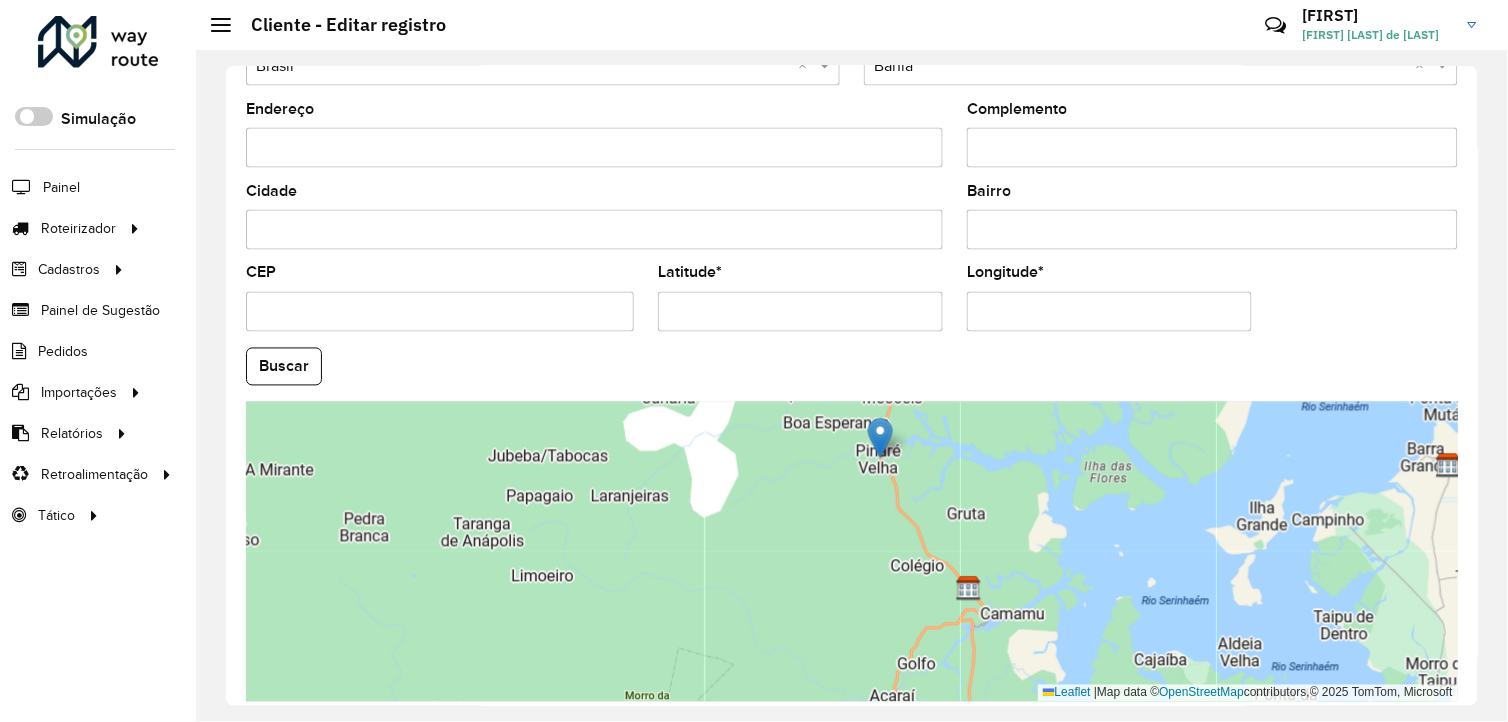 drag, startPoint x: 1117, startPoint y: 520, endPoint x: 1097, endPoint y: 485, distance: 40.311287 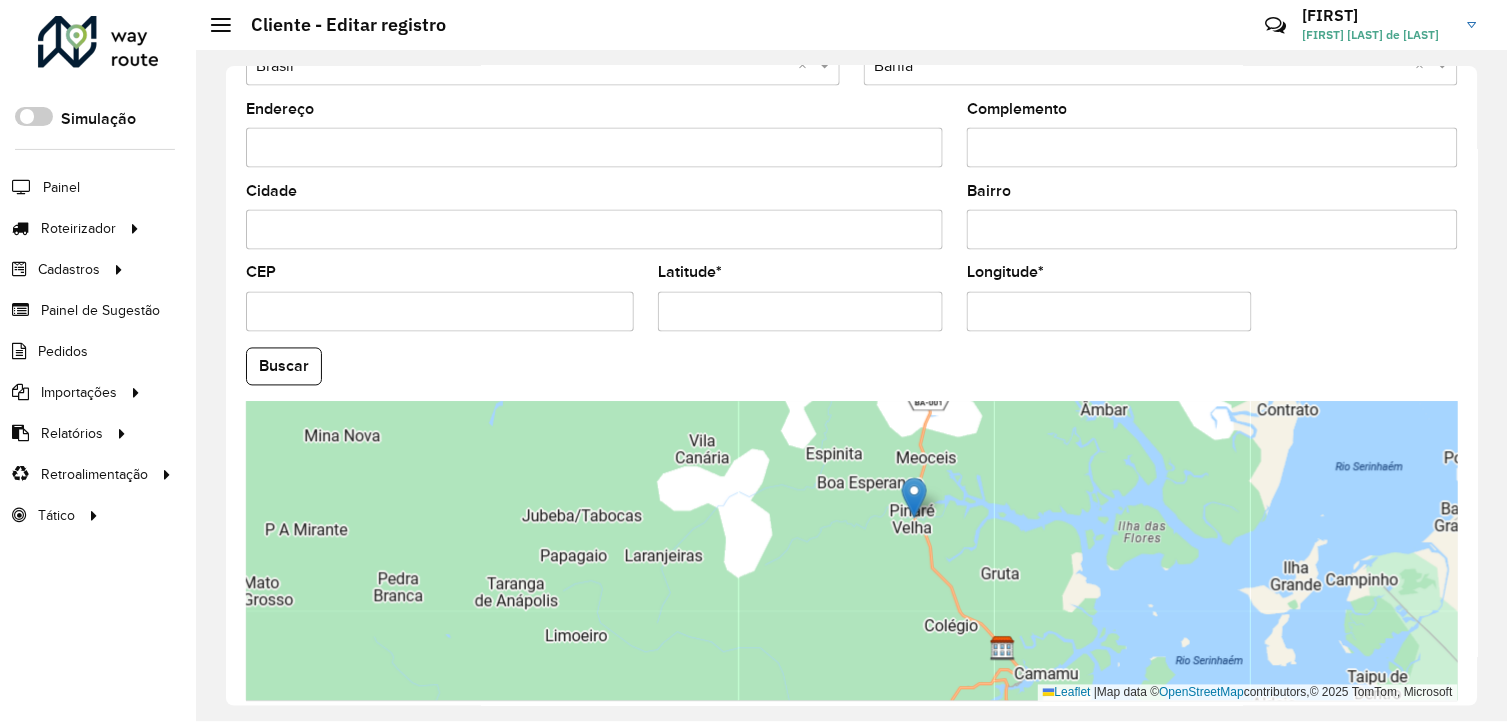 drag, startPoint x: 1088, startPoint y: 493, endPoint x: 1142, endPoint y: 588, distance: 109.27488 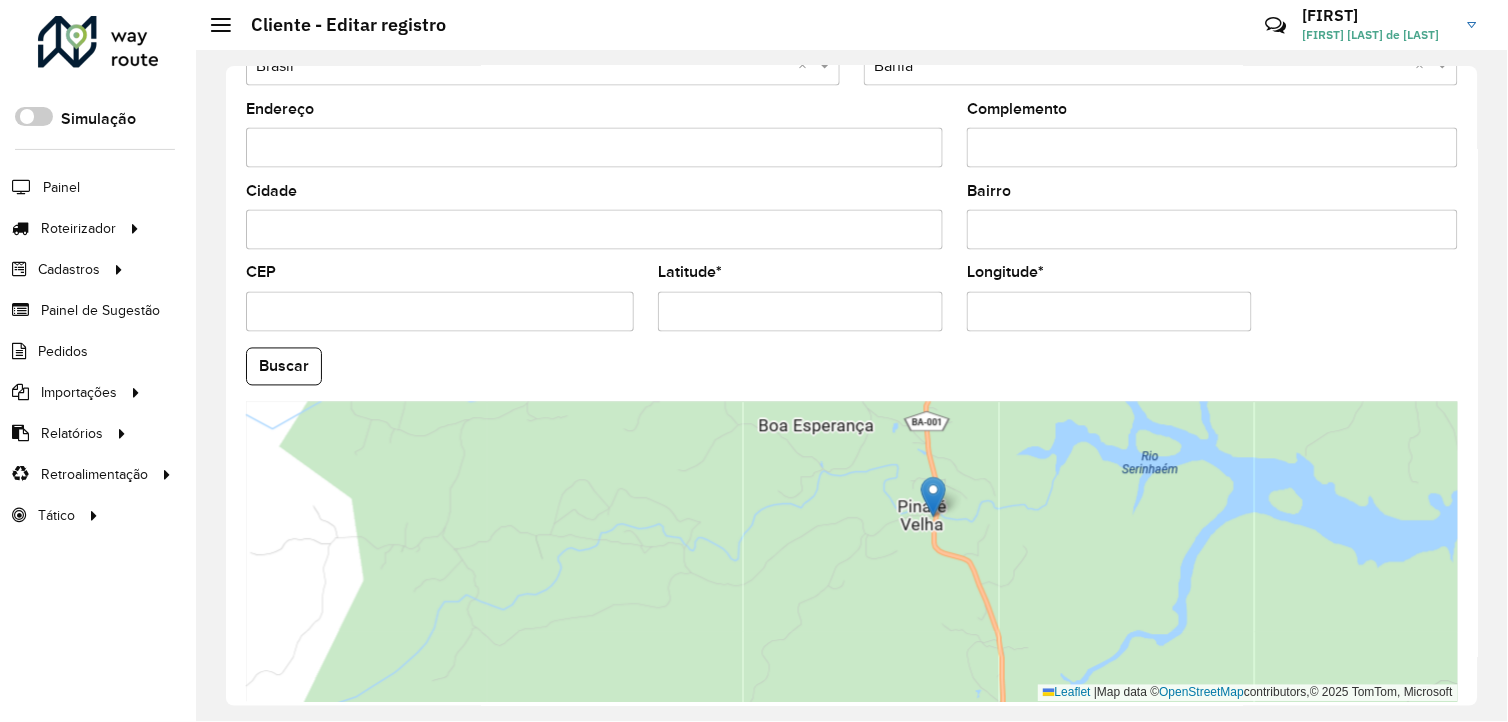 drag, startPoint x: 896, startPoint y: 513, endPoint x: 915, endPoint y: 572, distance: 61.983868 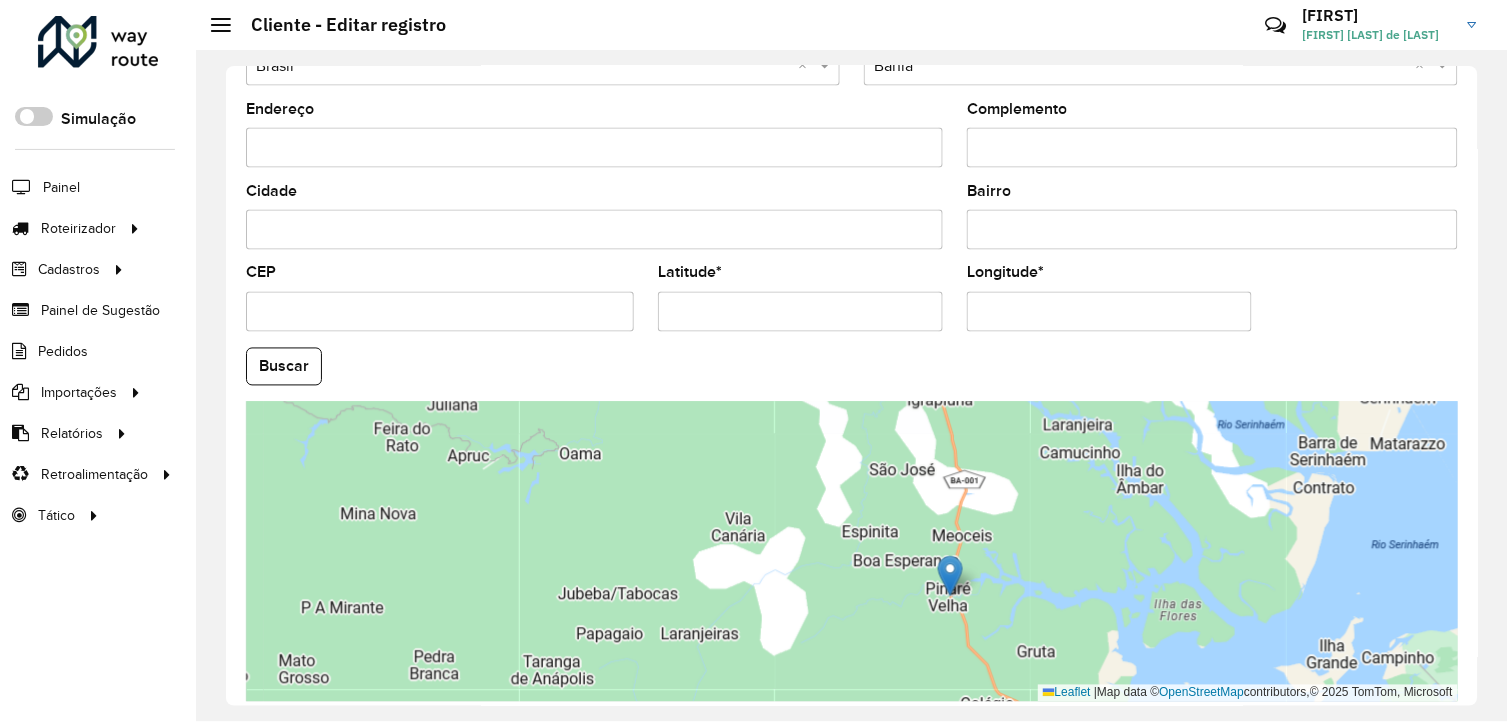 drag, startPoint x: 992, startPoint y: 510, endPoint x: 1007, endPoint y: 606, distance: 97.16481 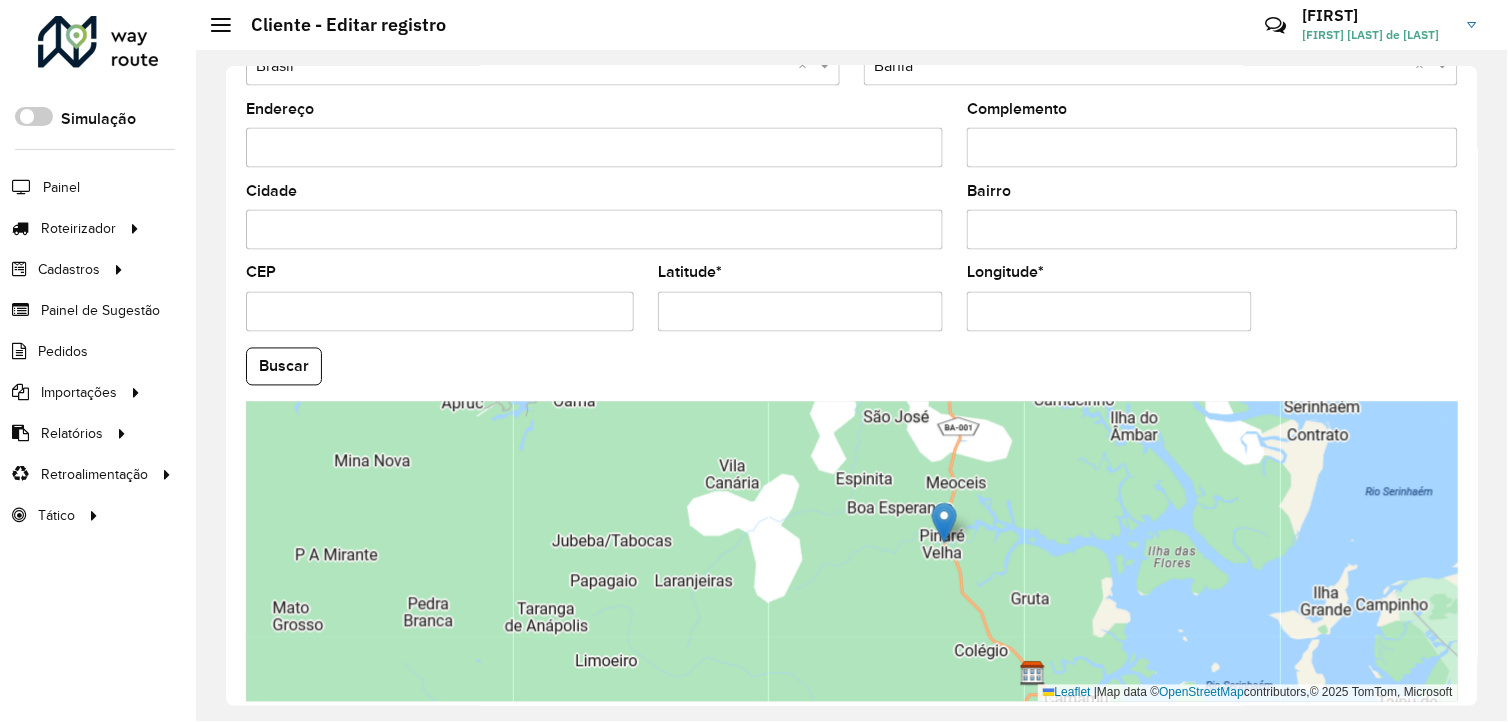 drag, startPoint x: 991, startPoint y: 608, endPoint x: 987, endPoint y: 563, distance: 45.17743 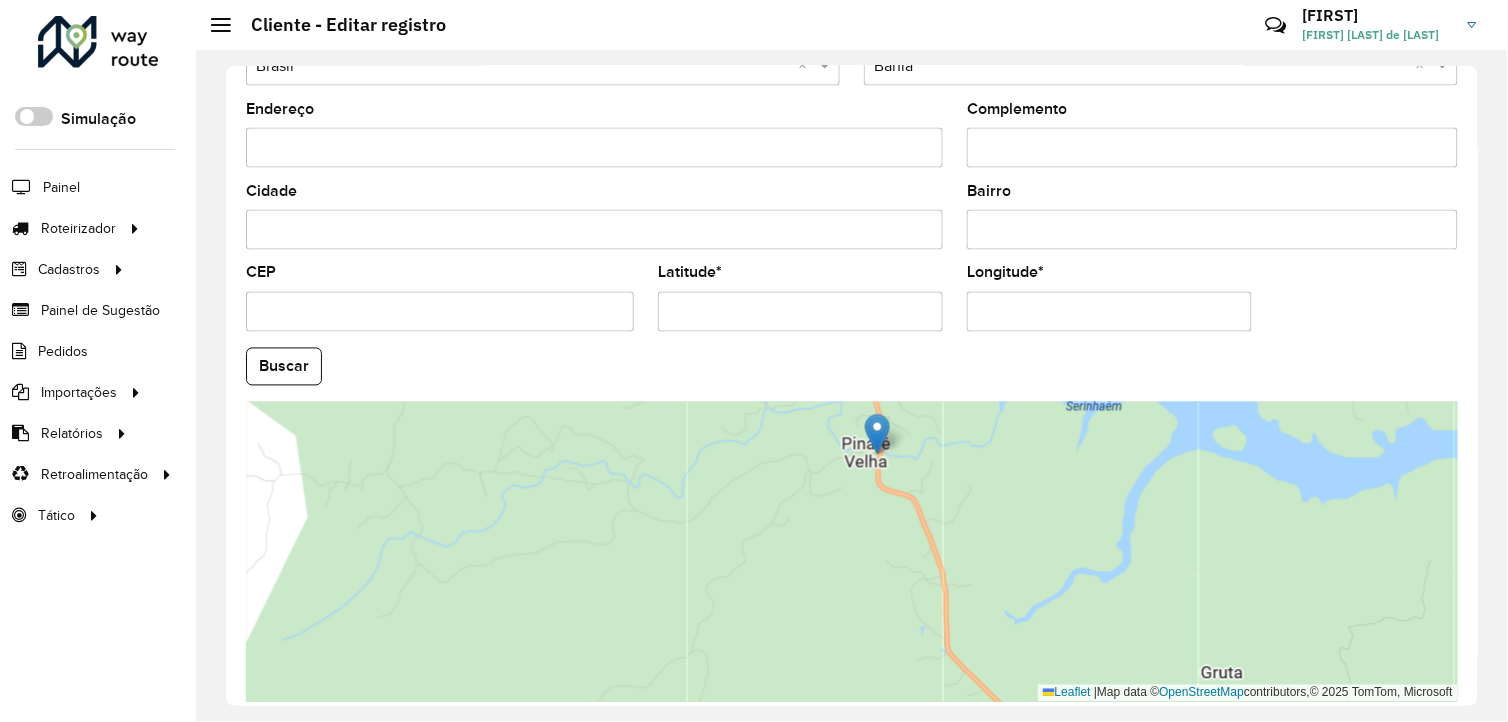 click on "Leaflet   |  Map data ©  OpenStreetMap  contributors,© 2025 TomTom, Microsoft" at bounding box center (852, 552) 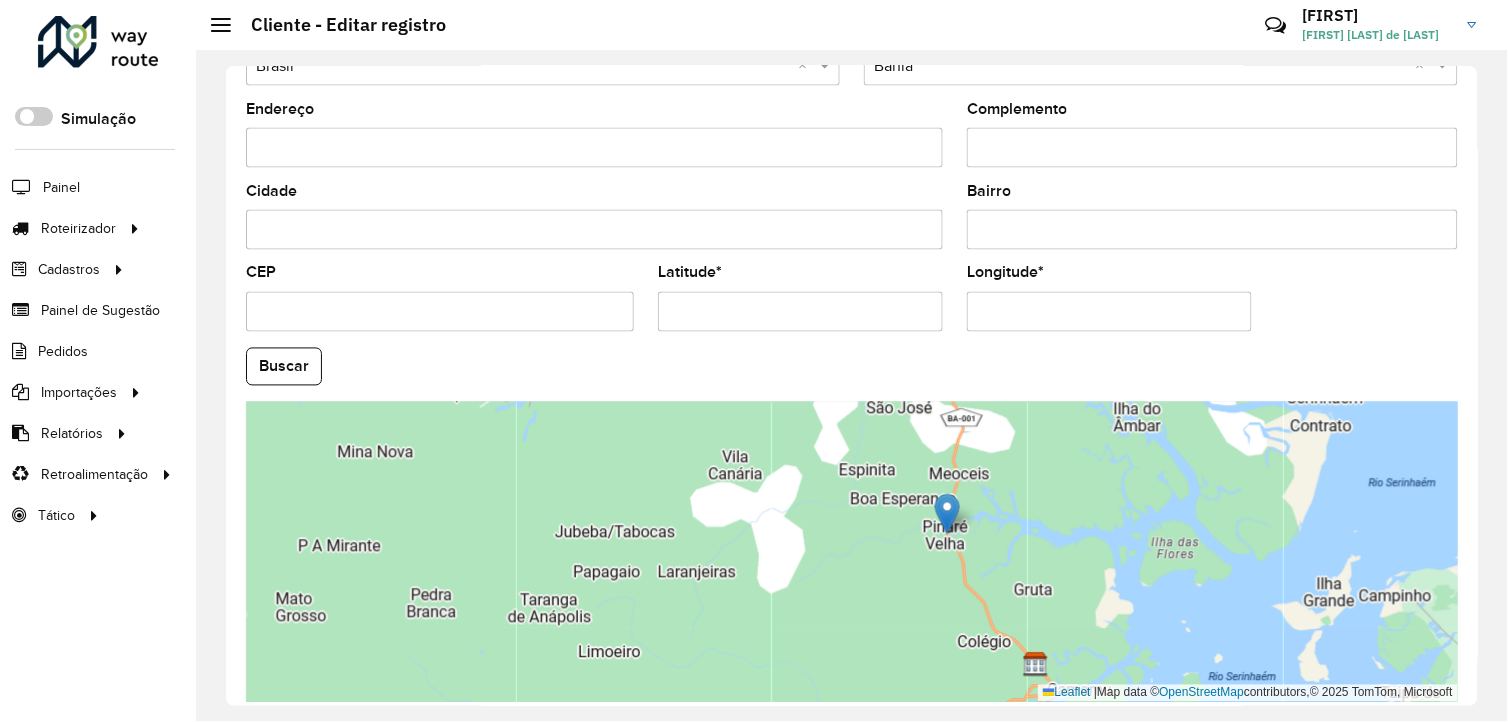 scroll, scrollTop: 770, scrollLeft: 0, axis: vertical 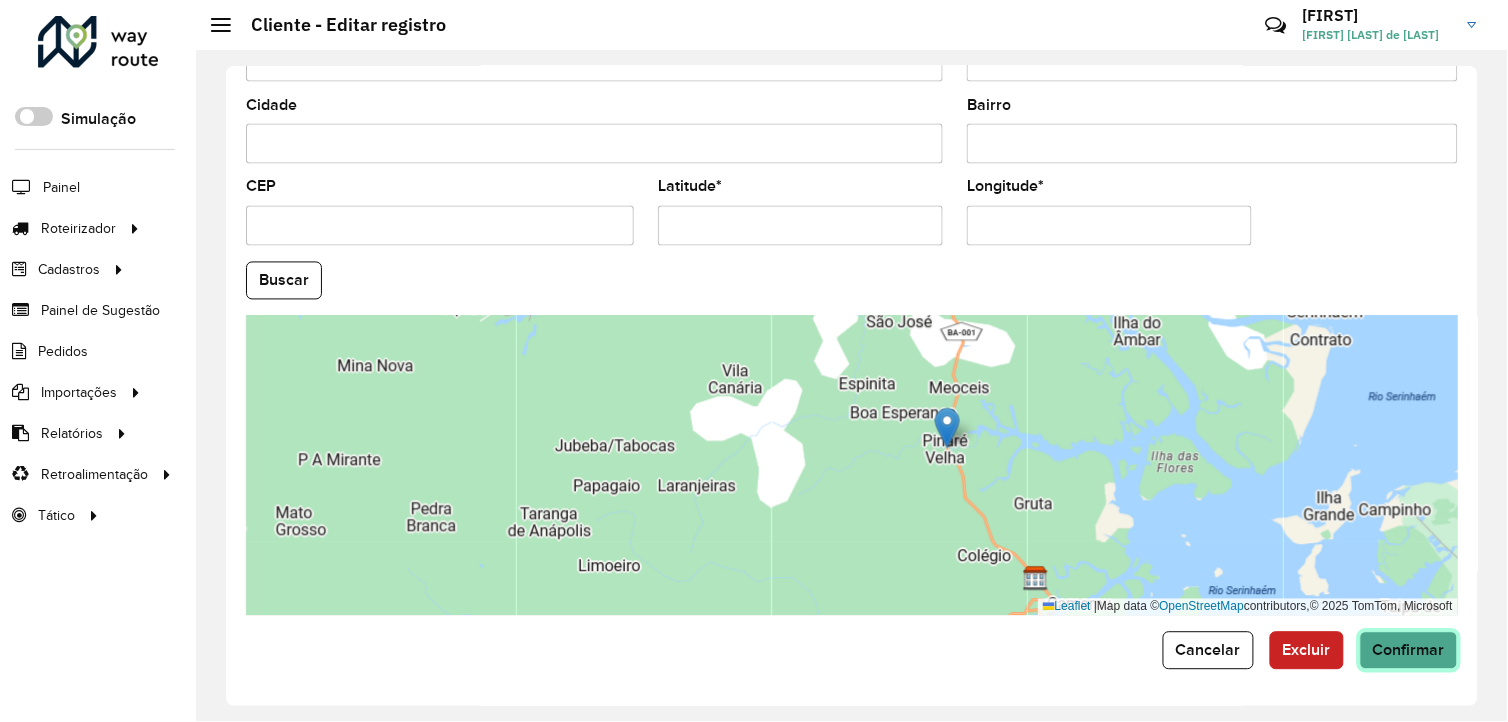 click on "Confirmar" 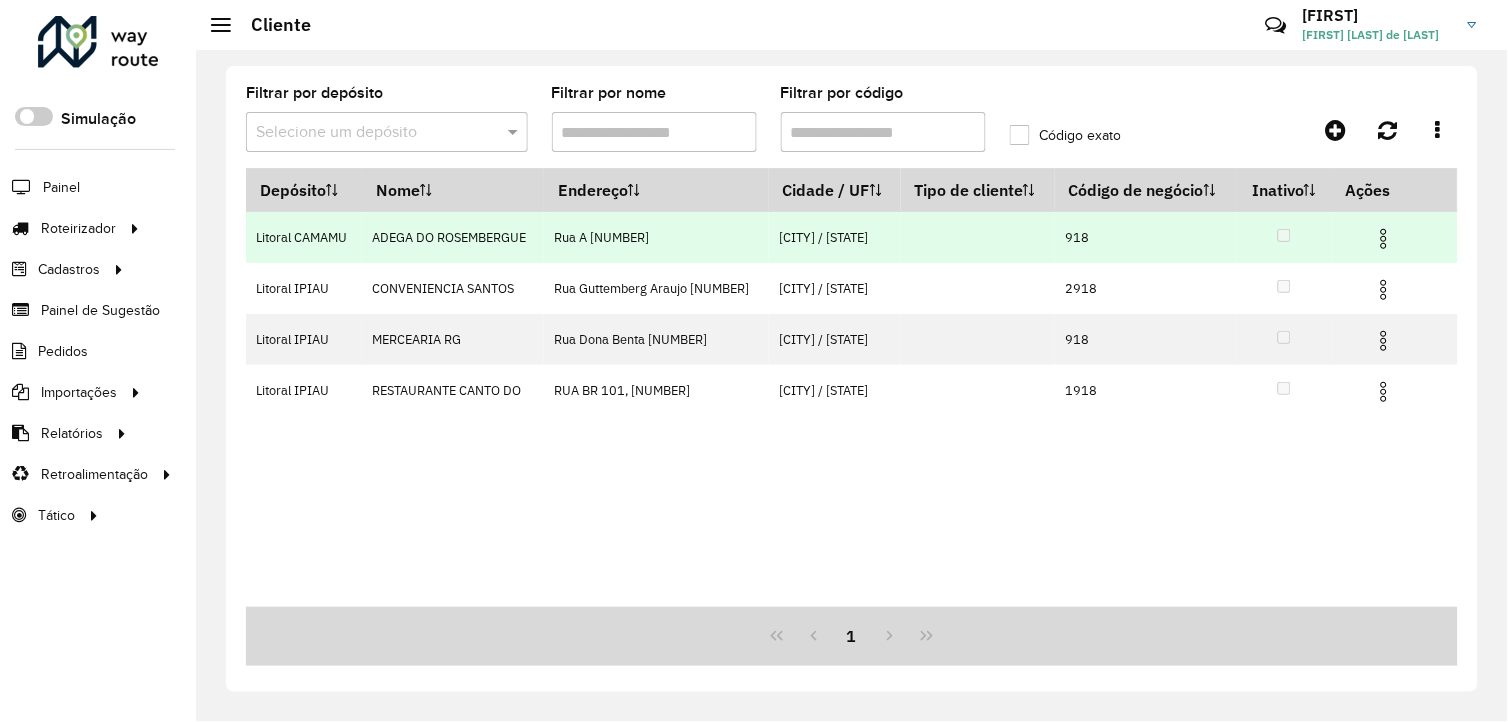 click at bounding box center (1384, 239) 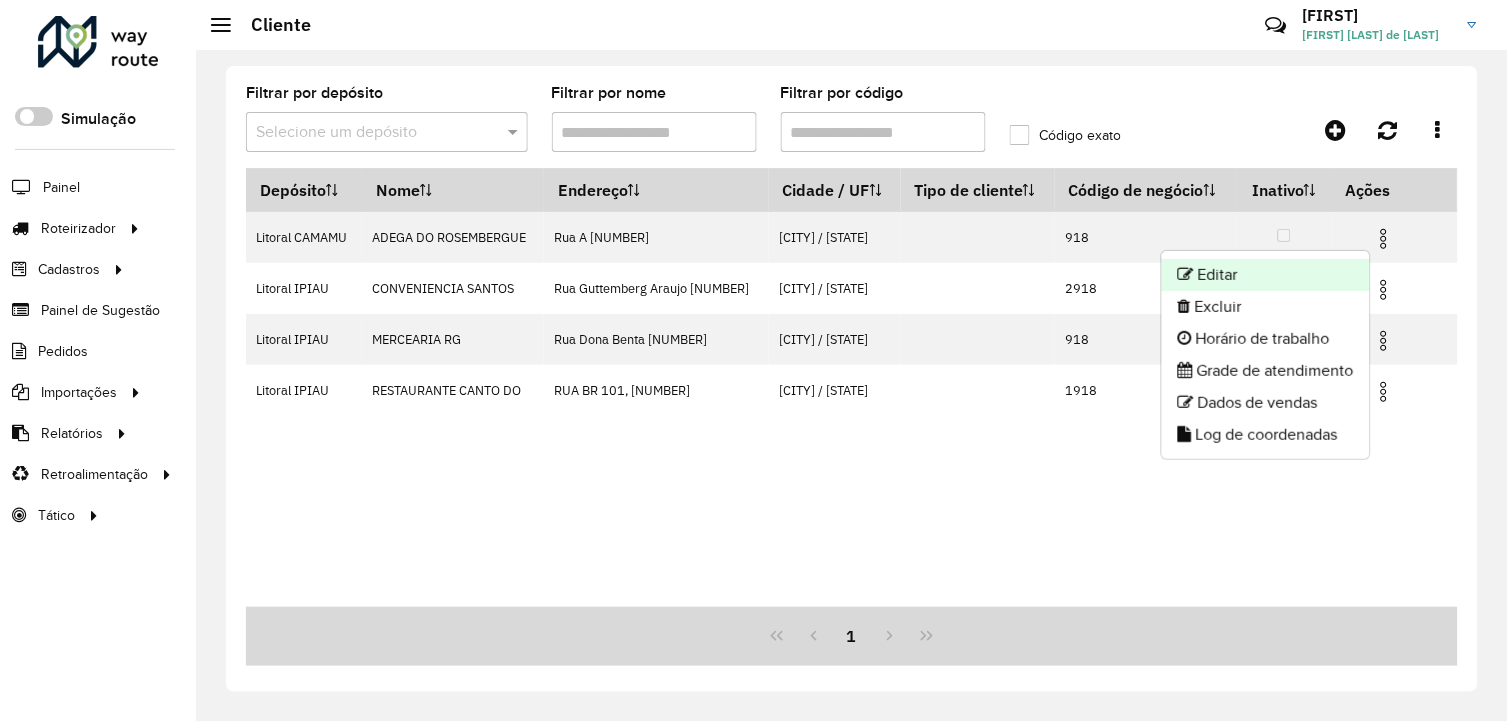 click on "Editar" 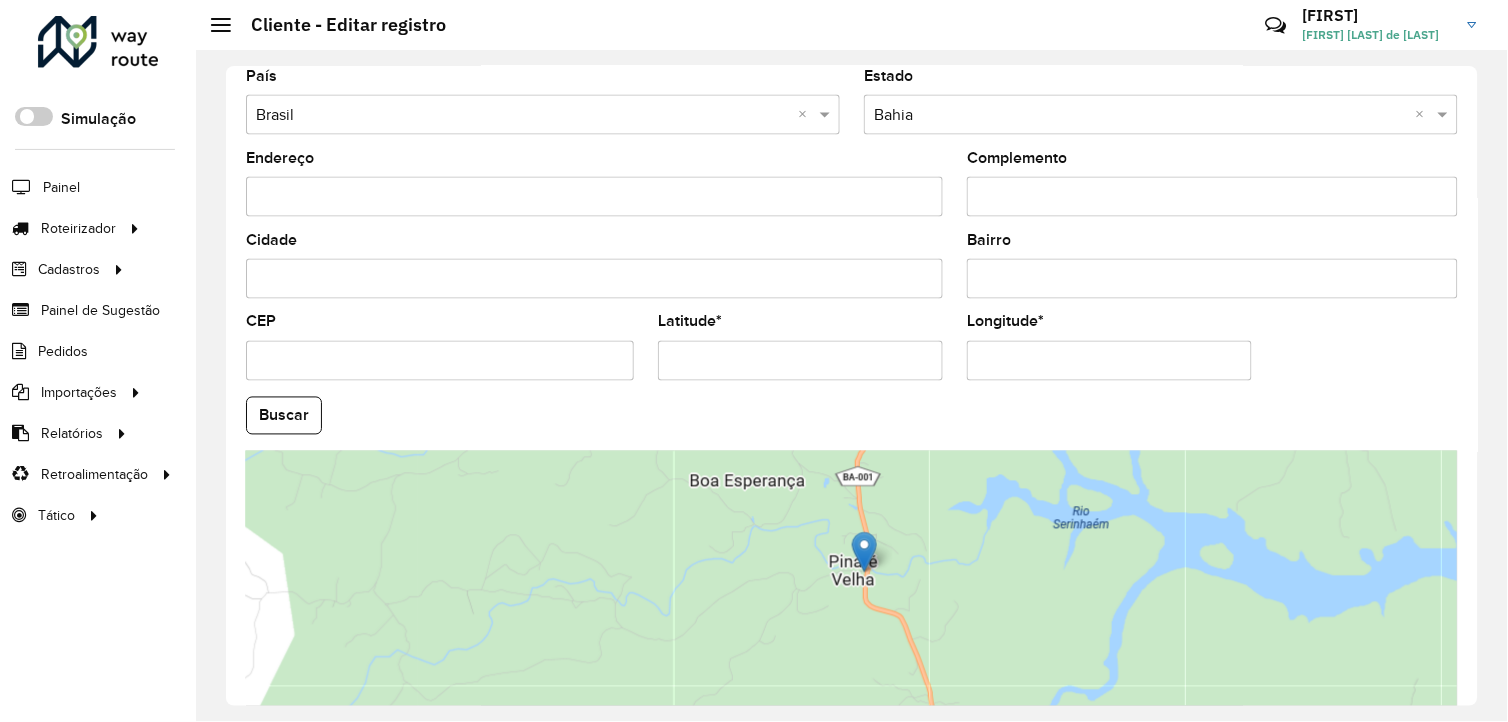 scroll, scrollTop: 770, scrollLeft: 0, axis: vertical 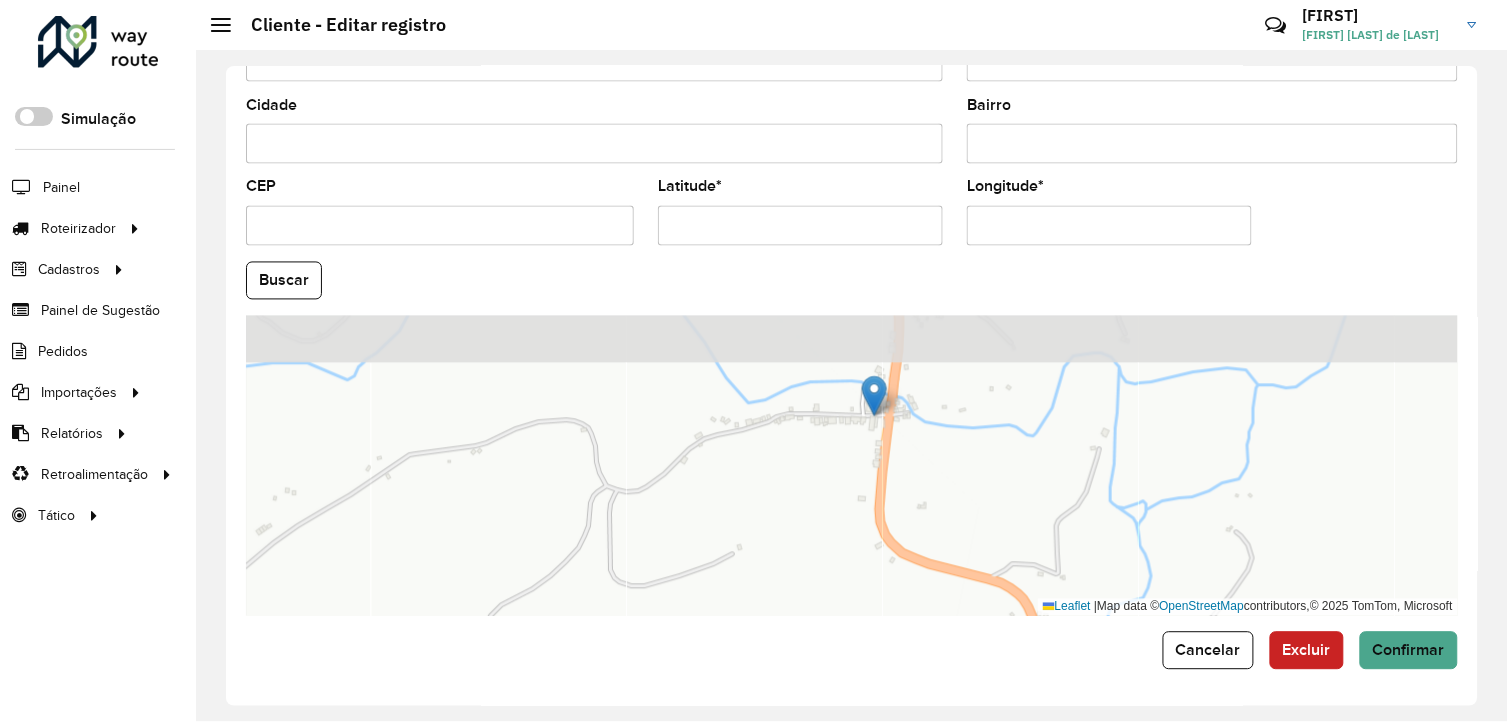 drag, startPoint x: 868, startPoint y: 391, endPoint x: 941, endPoint y: 615, distance: 235.59499 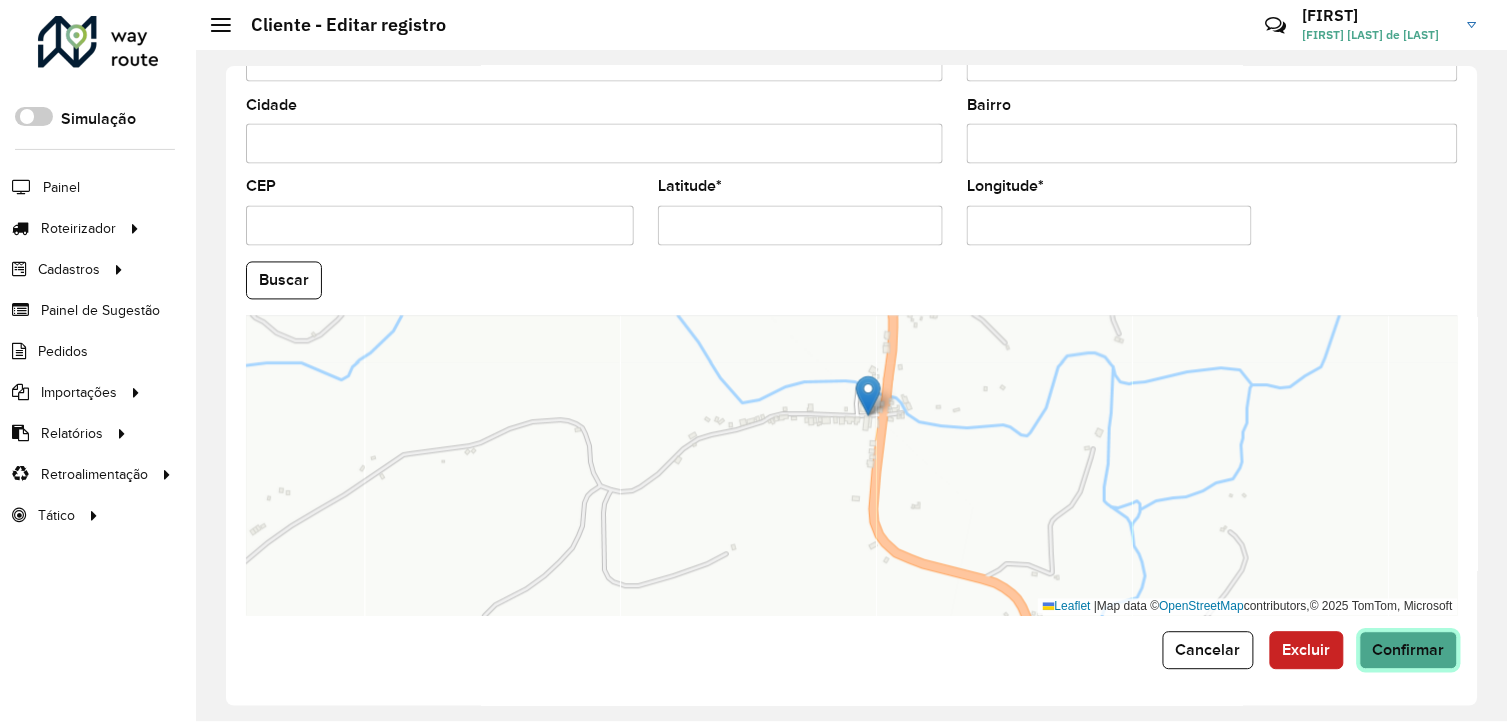 click on "Confirmar" 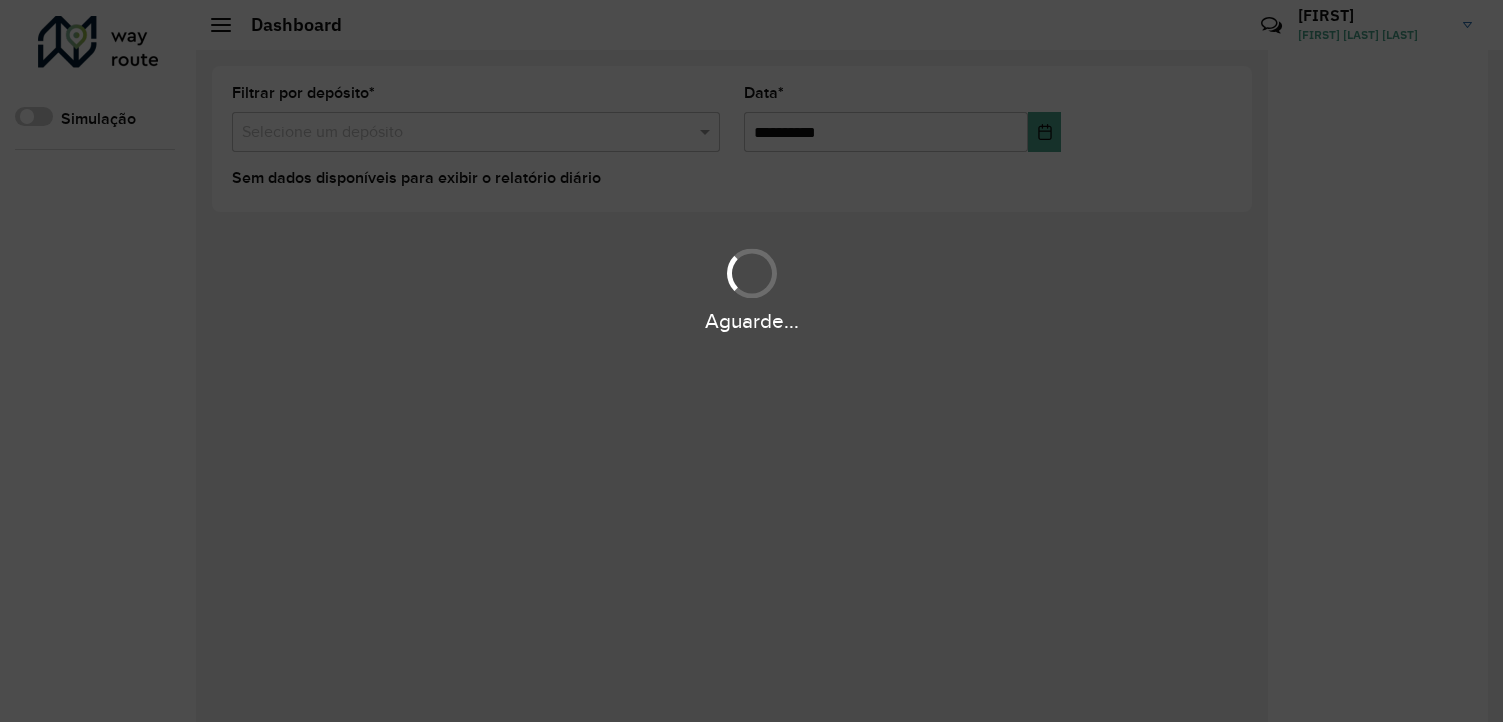 scroll, scrollTop: 0, scrollLeft: 0, axis: both 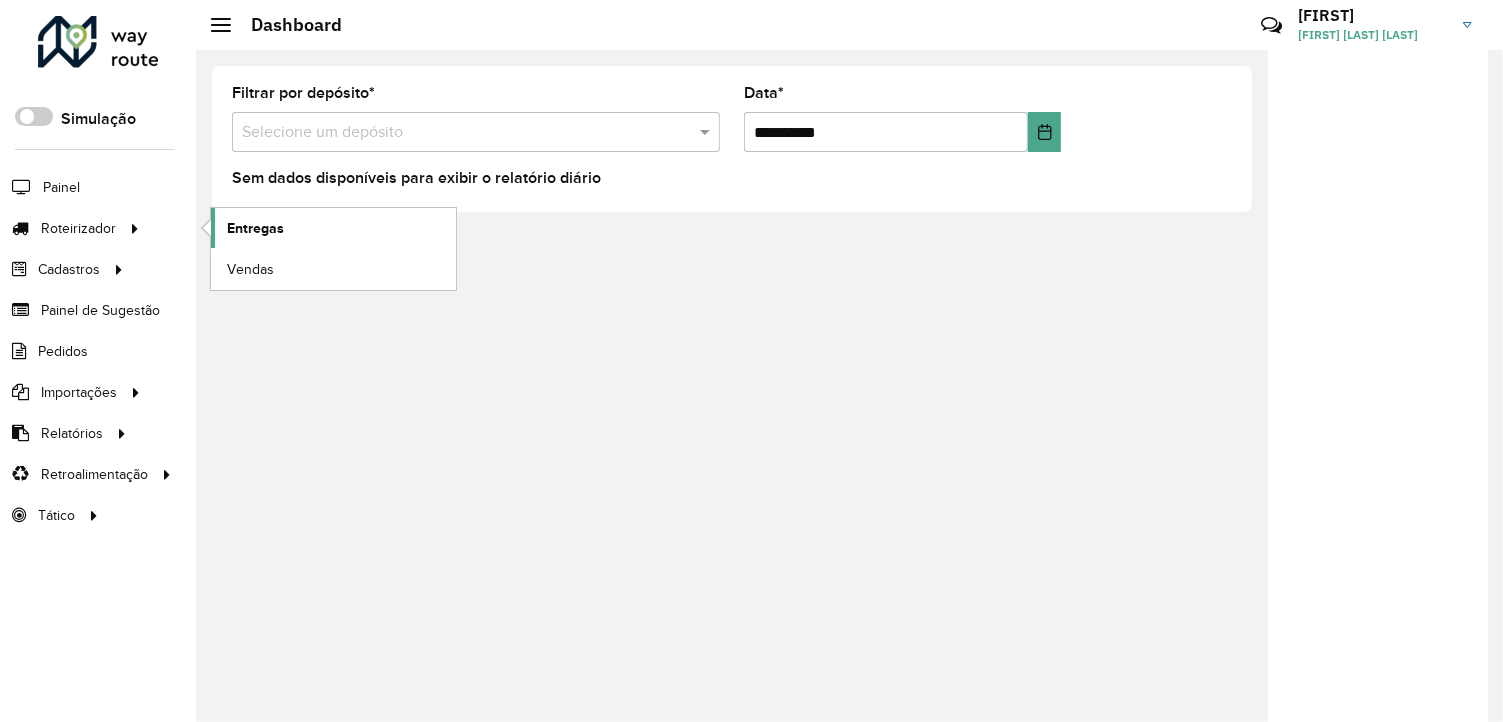 click on "Entregas" 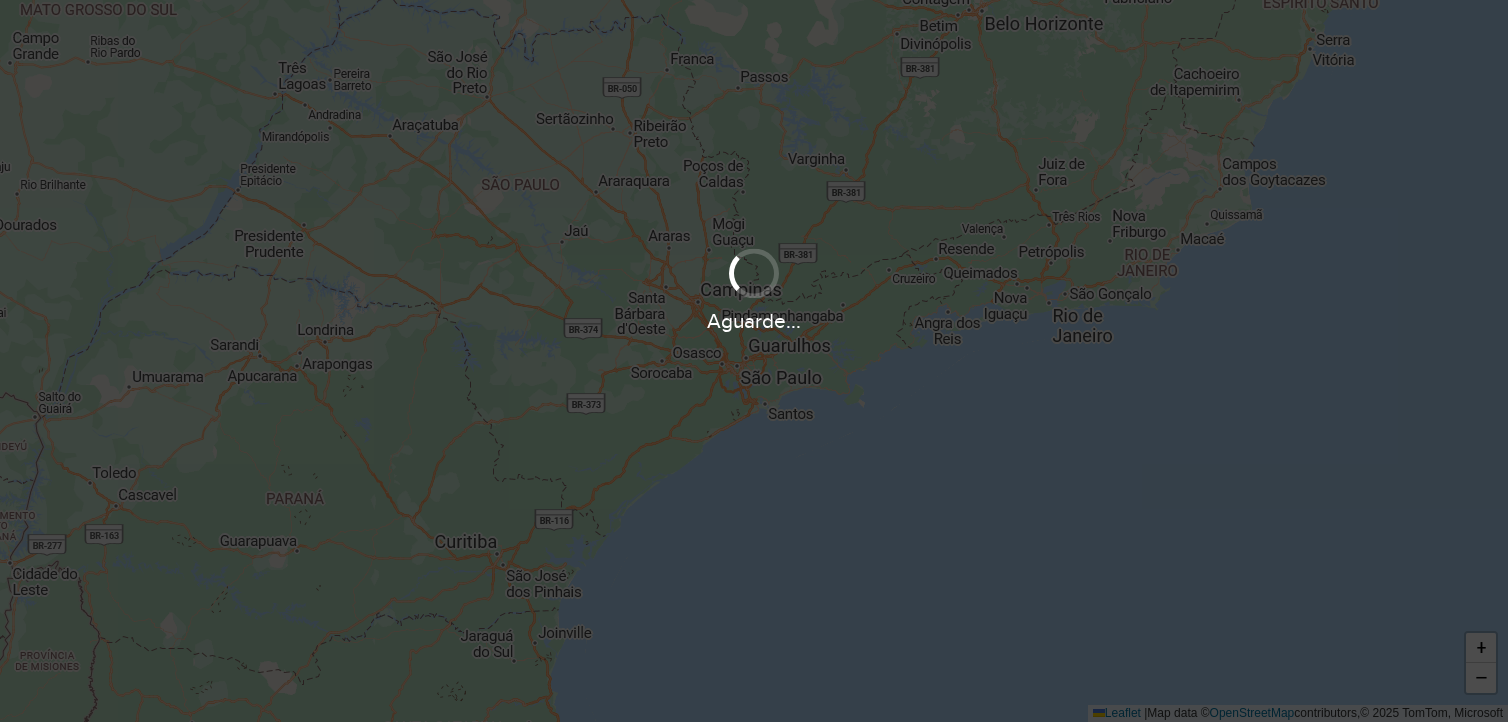 scroll, scrollTop: 0, scrollLeft: 0, axis: both 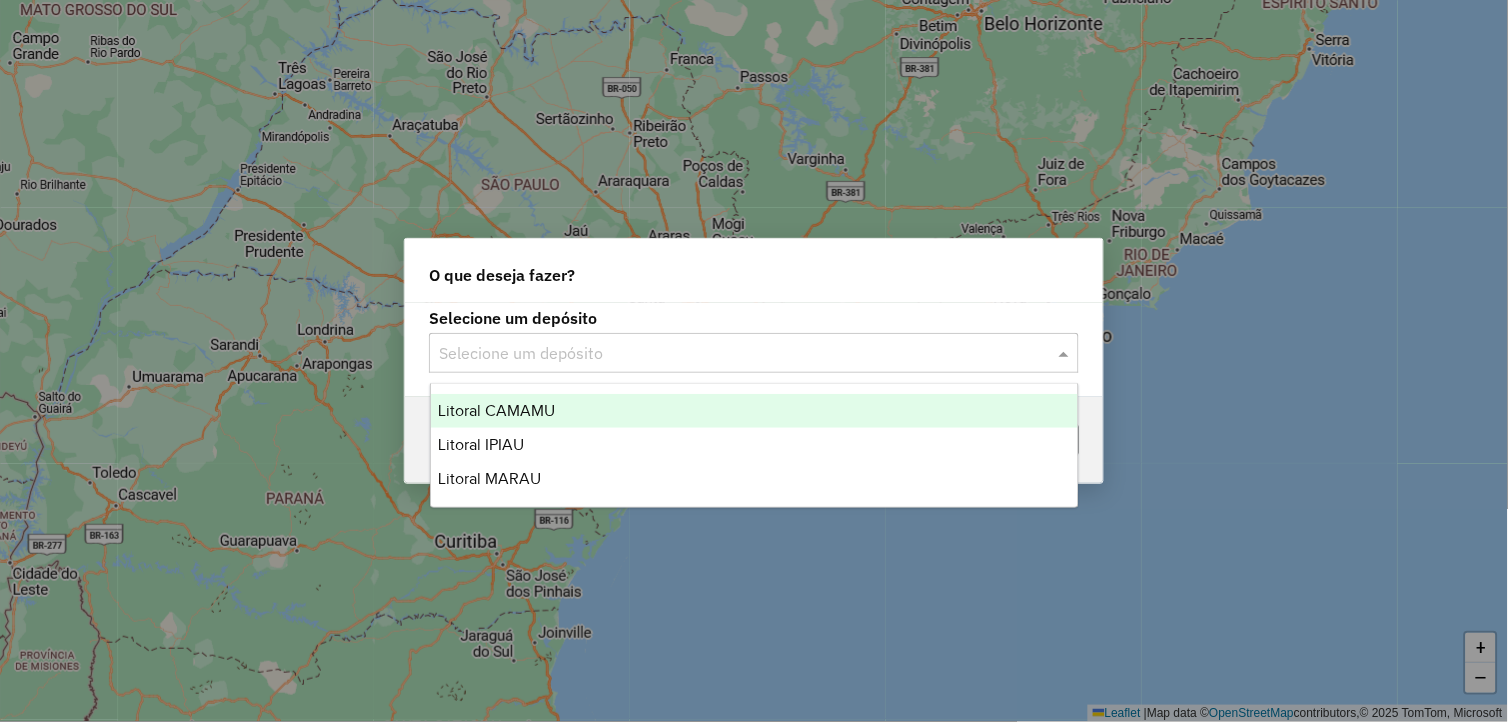 click 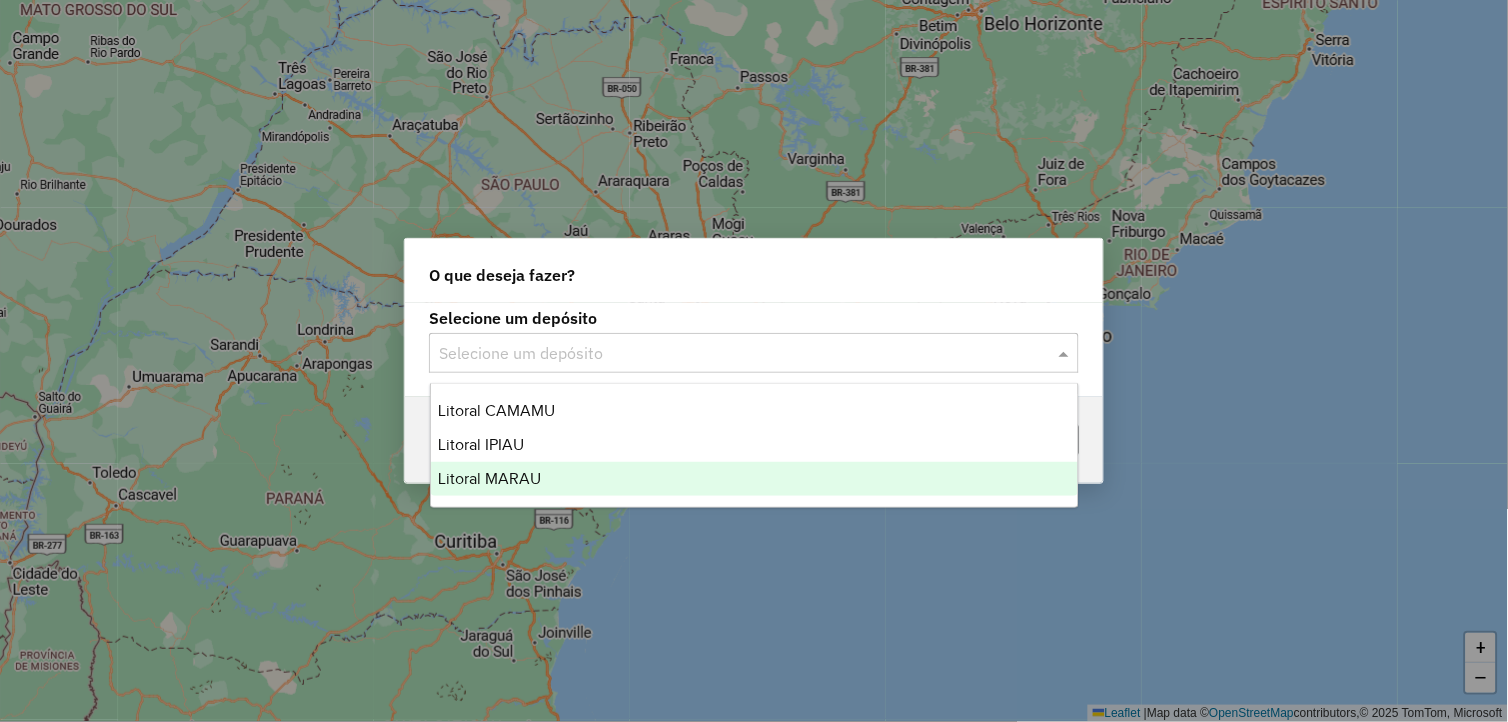 click on "Litoral MARAU" at bounding box center [755, 479] 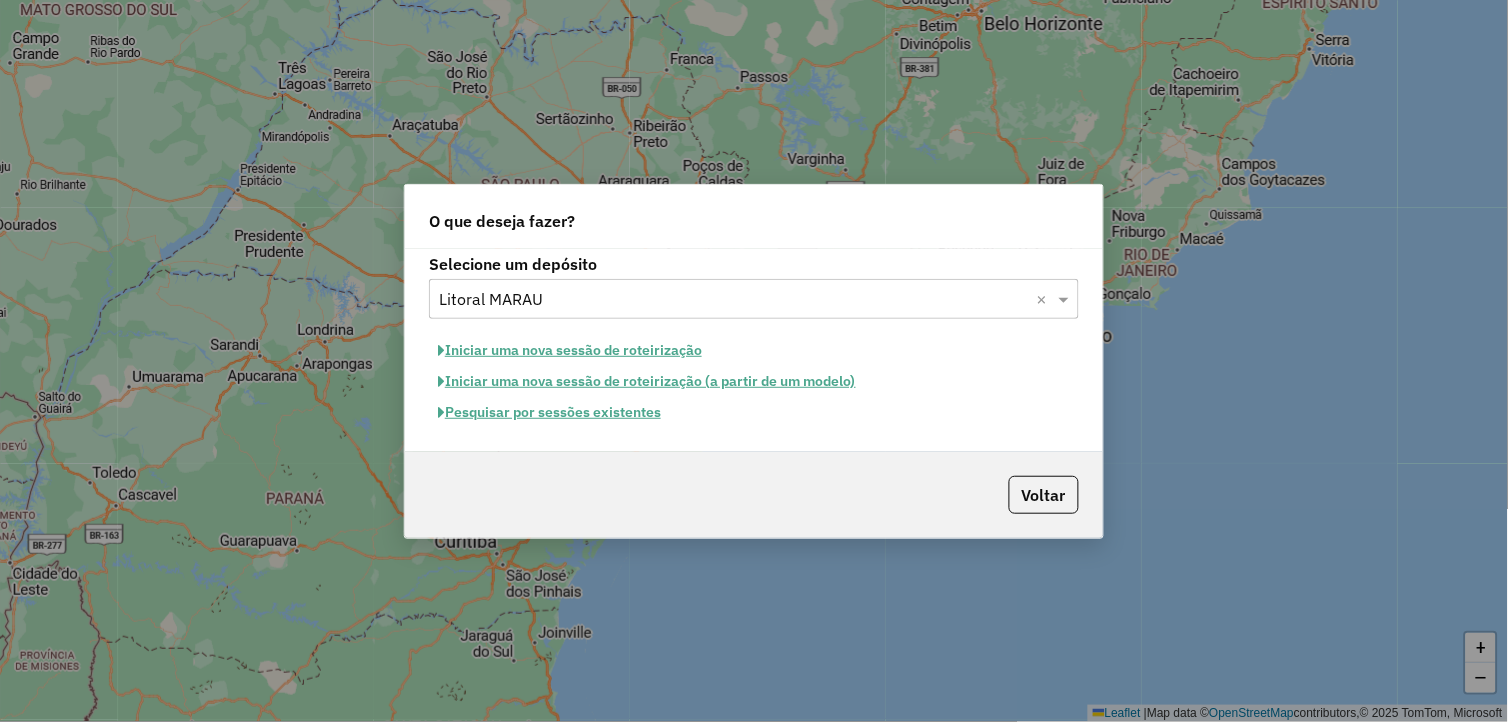 click on "Iniciar uma nova sessão de roteirização" 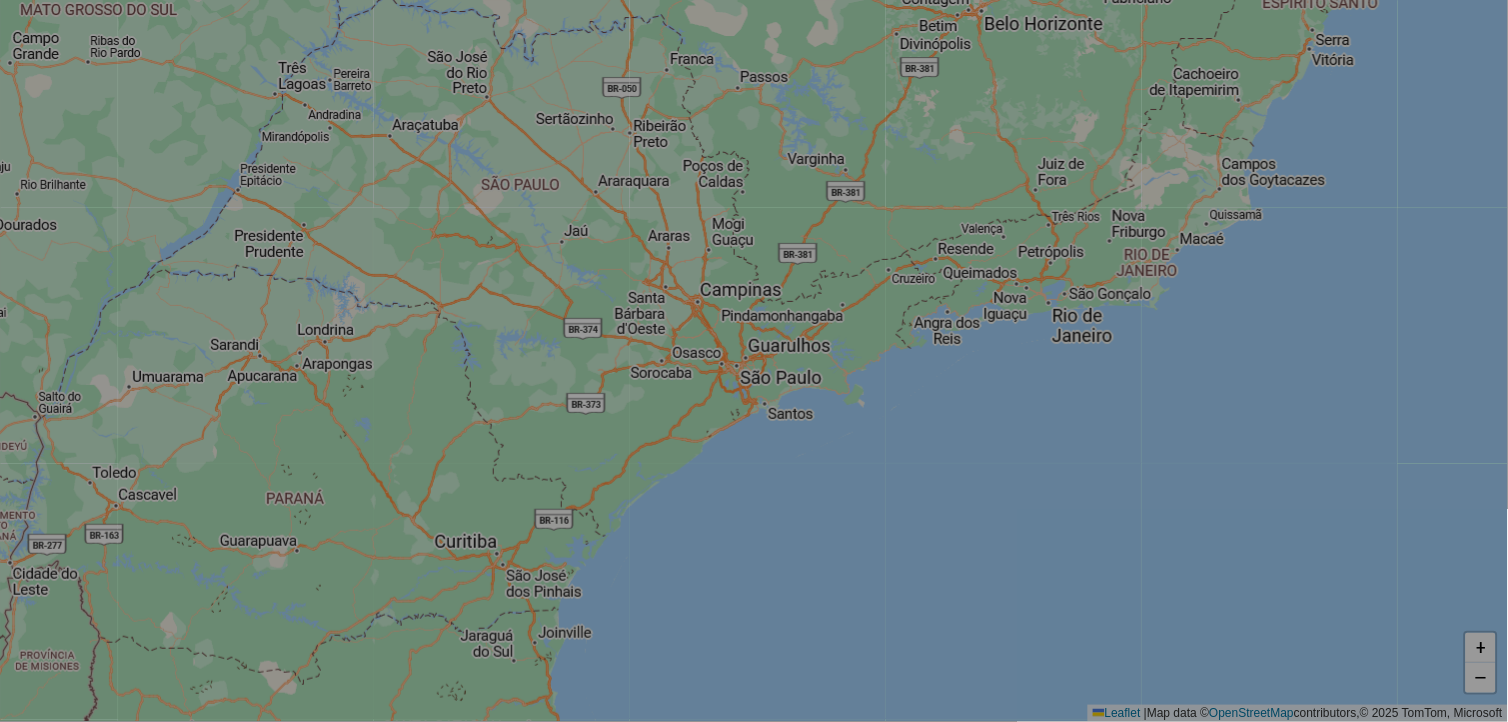 select on "*" 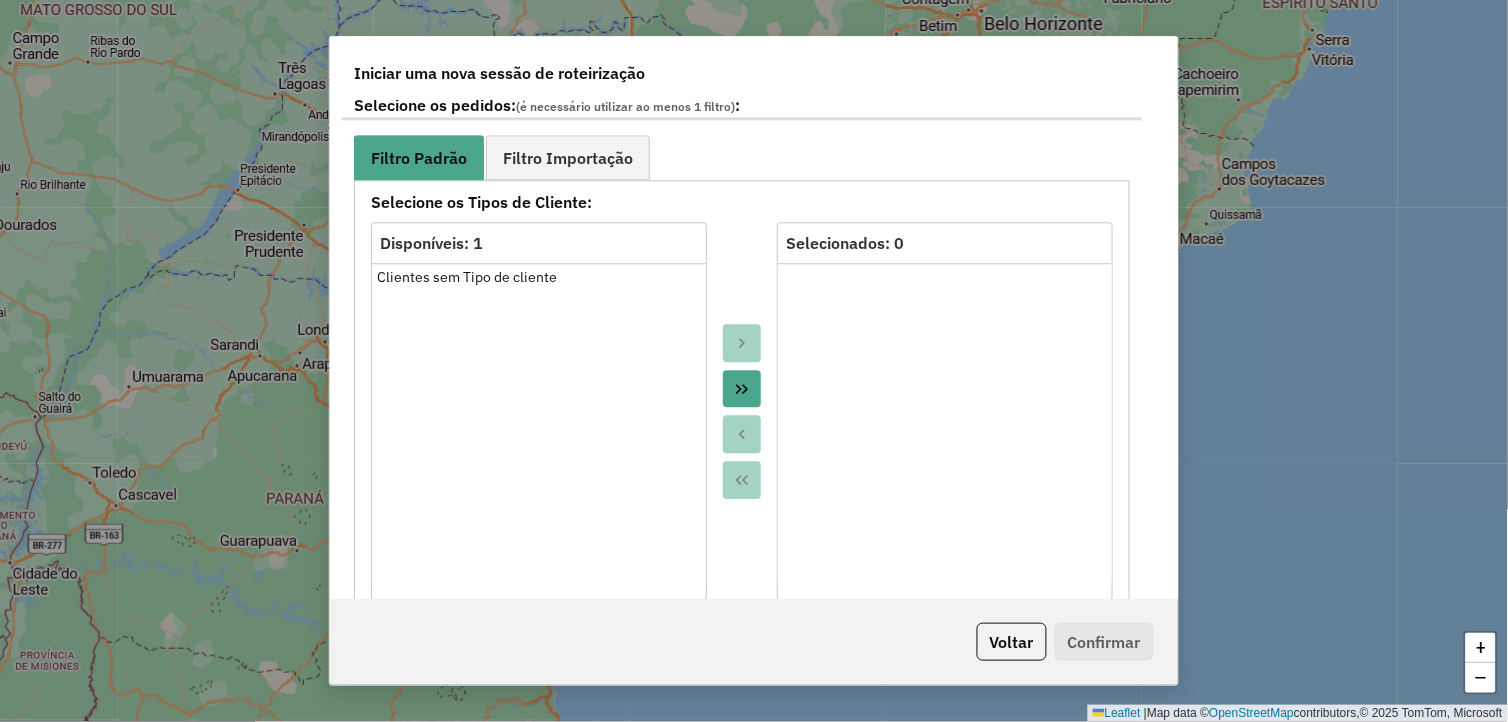 scroll, scrollTop: 1111, scrollLeft: 0, axis: vertical 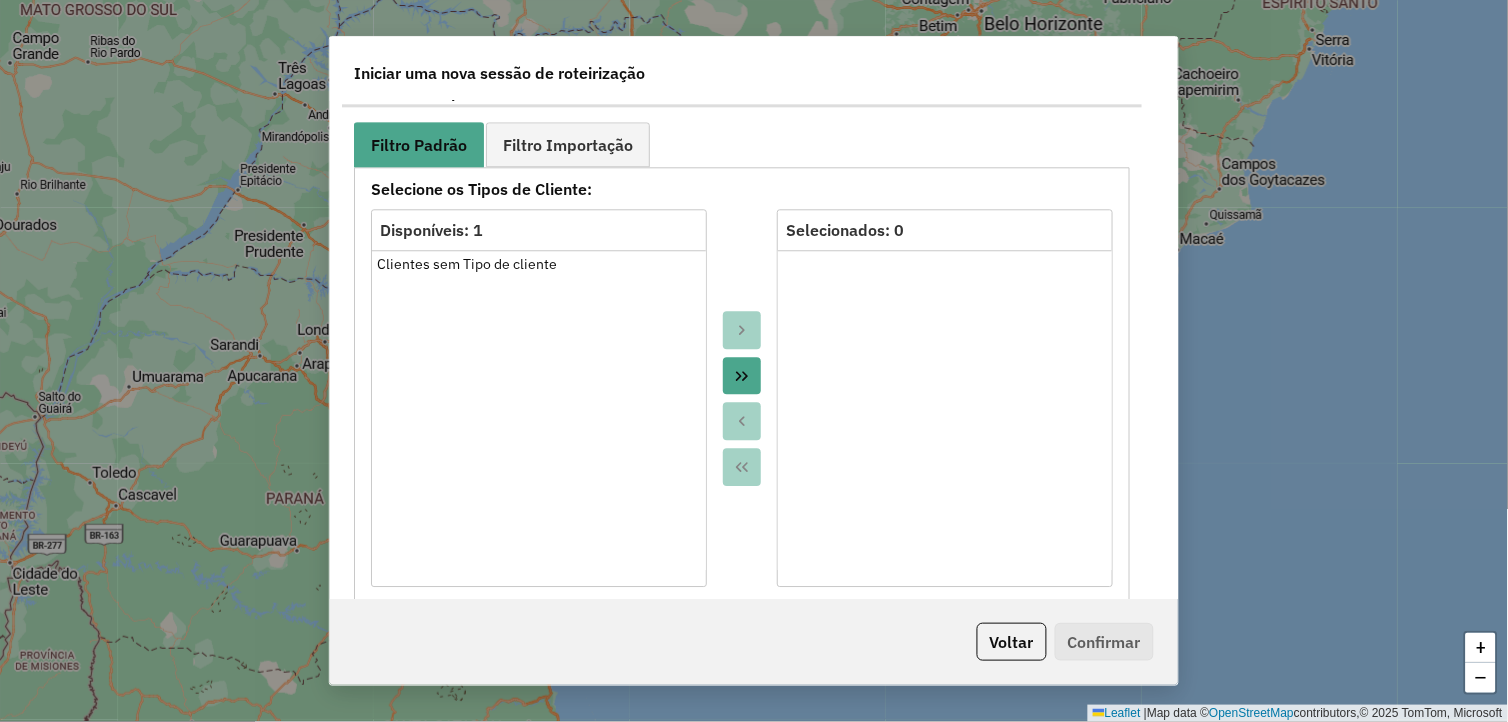 click at bounding box center (742, 376) 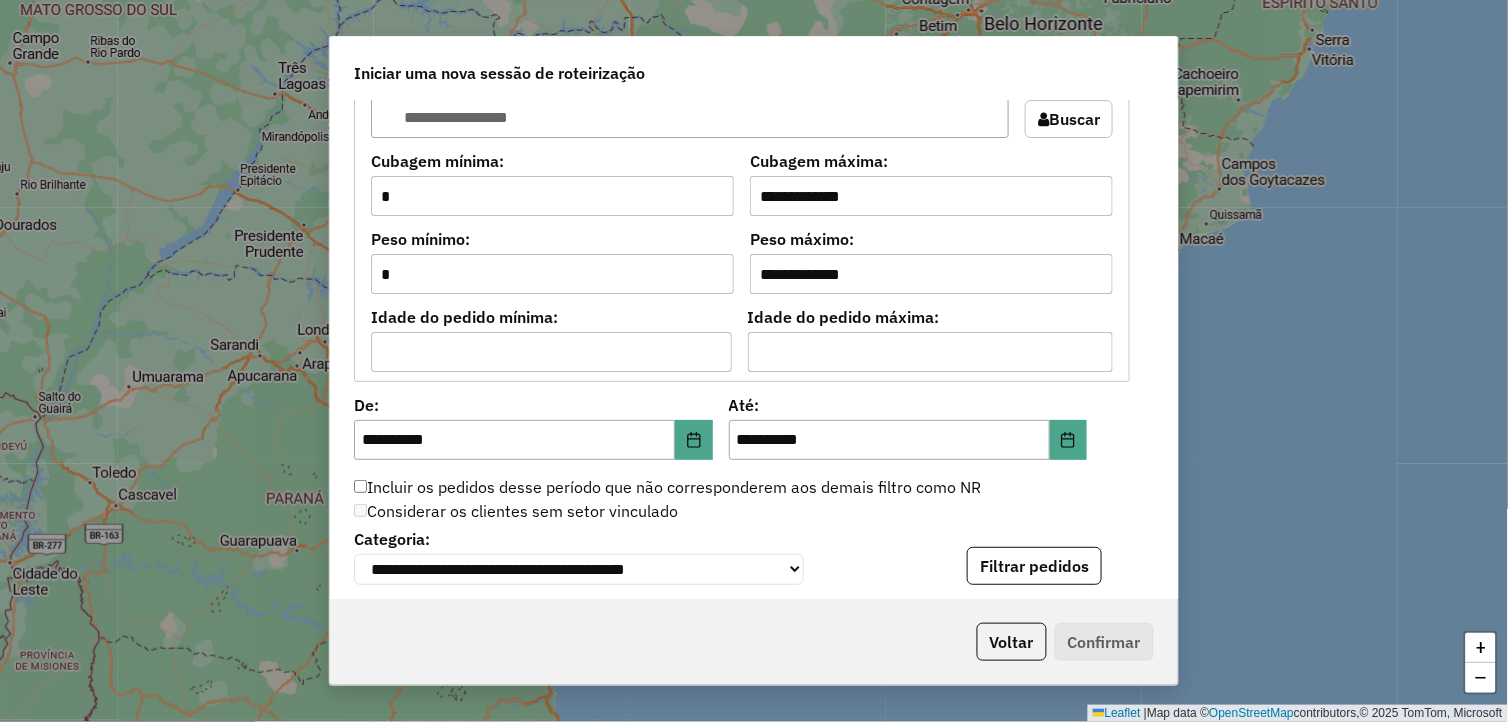 scroll, scrollTop: 1888, scrollLeft: 0, axis: vertical 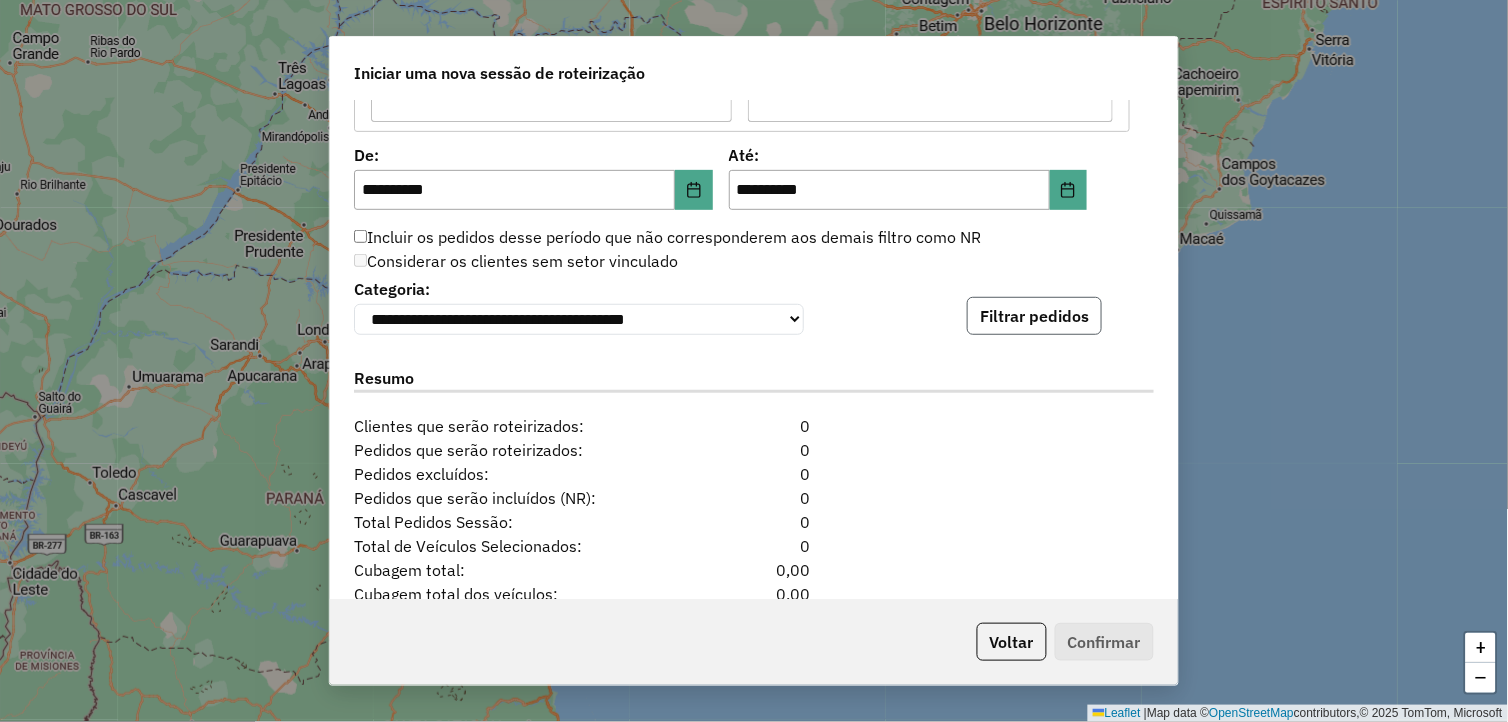 click on "Filtrar pedidos" 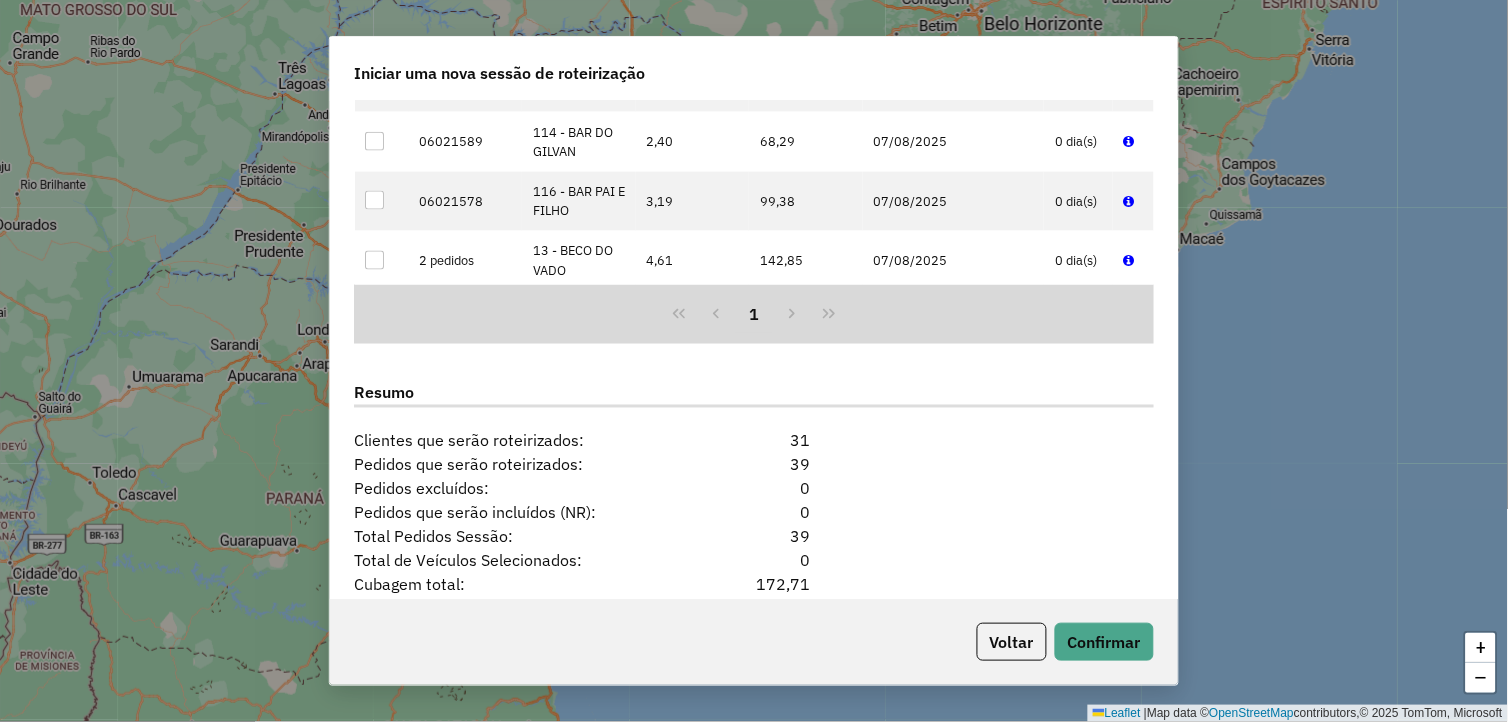 scroll, scrollTop: 2447, scrollLeft: 0, axis: vertical 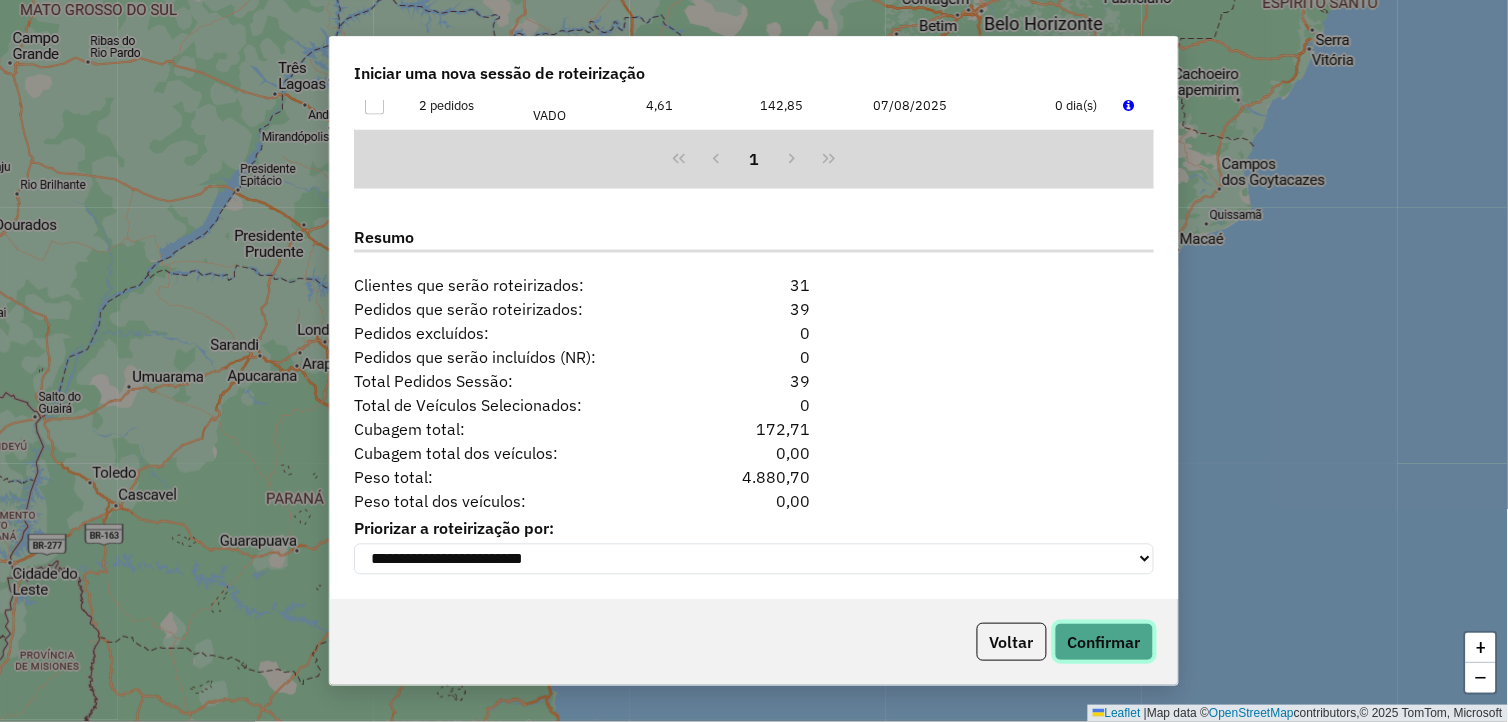 click on "Confirmar" 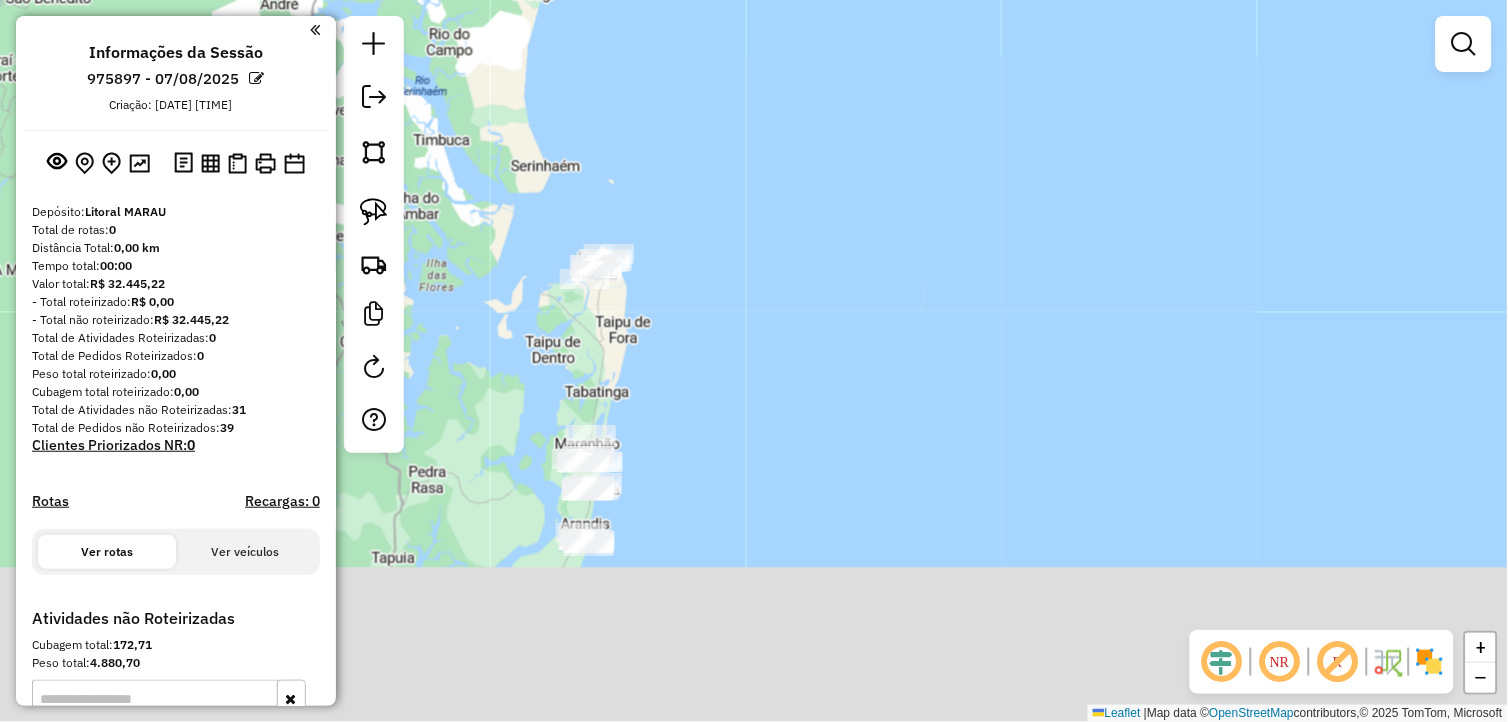 drag, startPoint x: 651, startPoint y: 595, endPoint x: 767, endPoint y: 272, distance: 343.19818 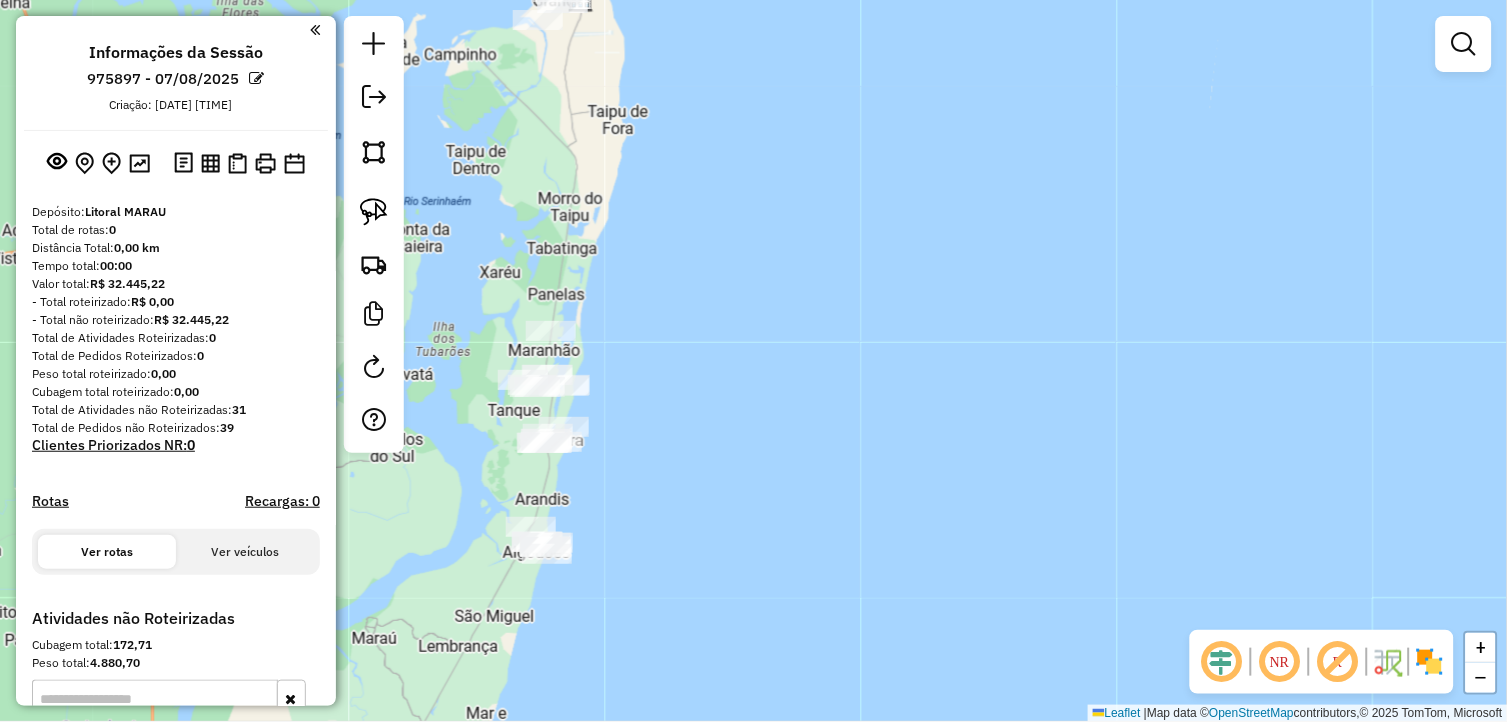 drag, startPoint x: 745, startPoint y: 381, endPoint x: 942, endPoint y: 294, distance: 215.35551 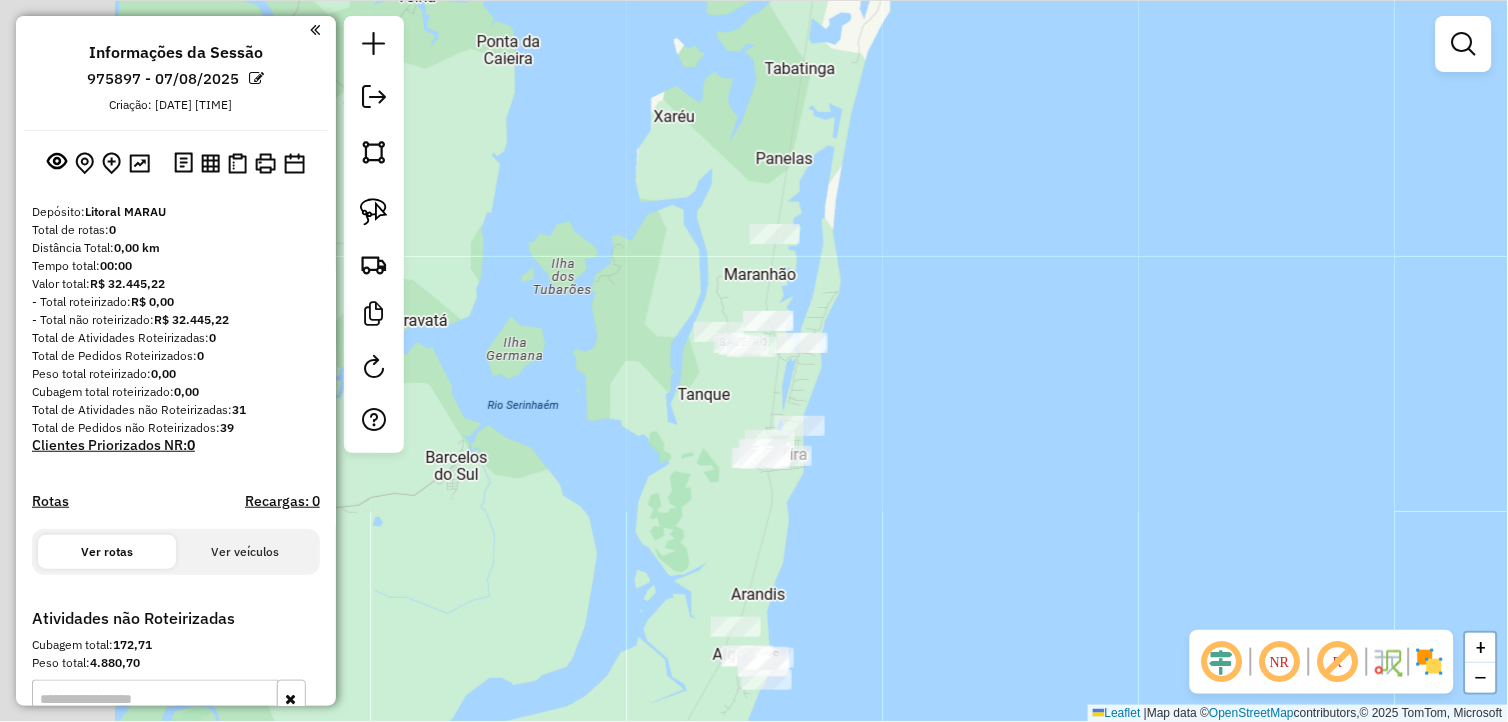 drag, startPoint x: 792, startPoint y: 310, endPoint x: 994, endPoint y: 286, distance: 203.42075 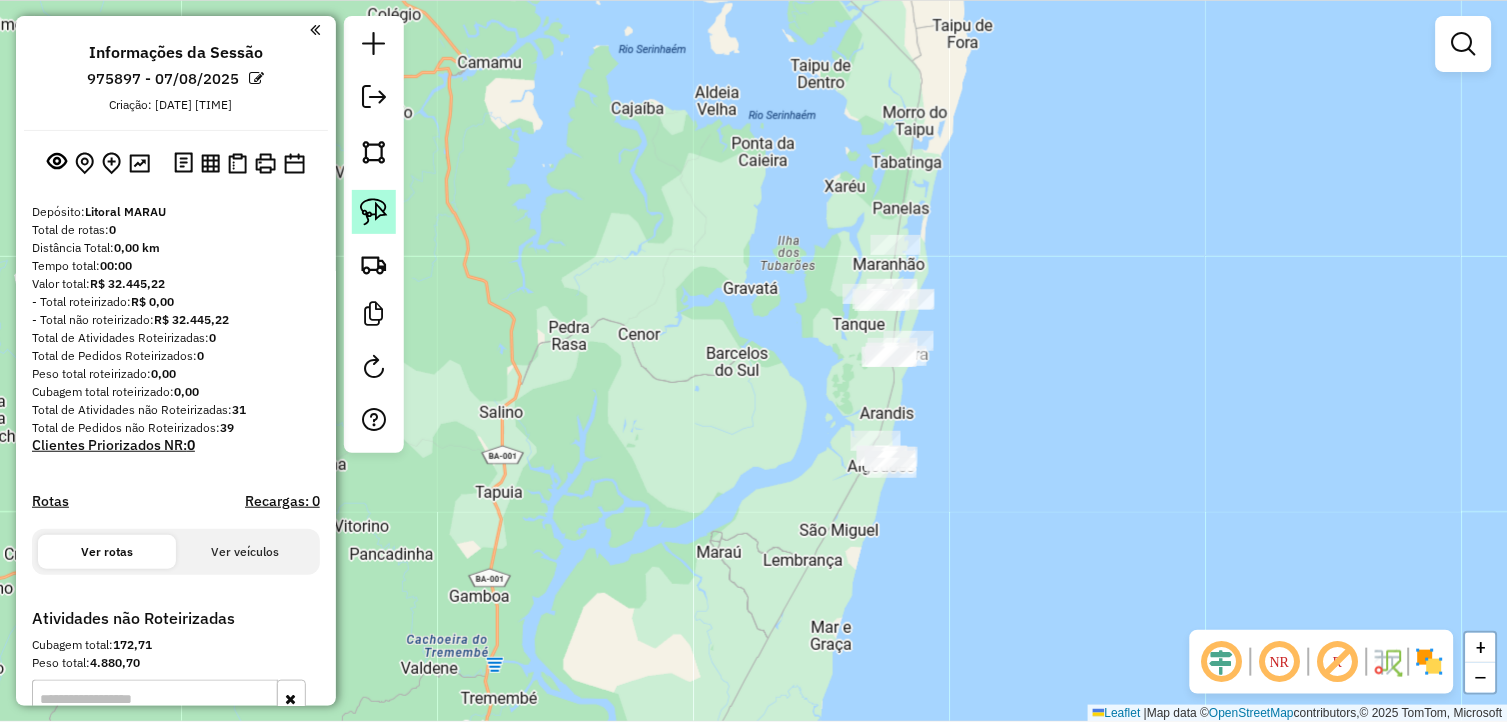 click 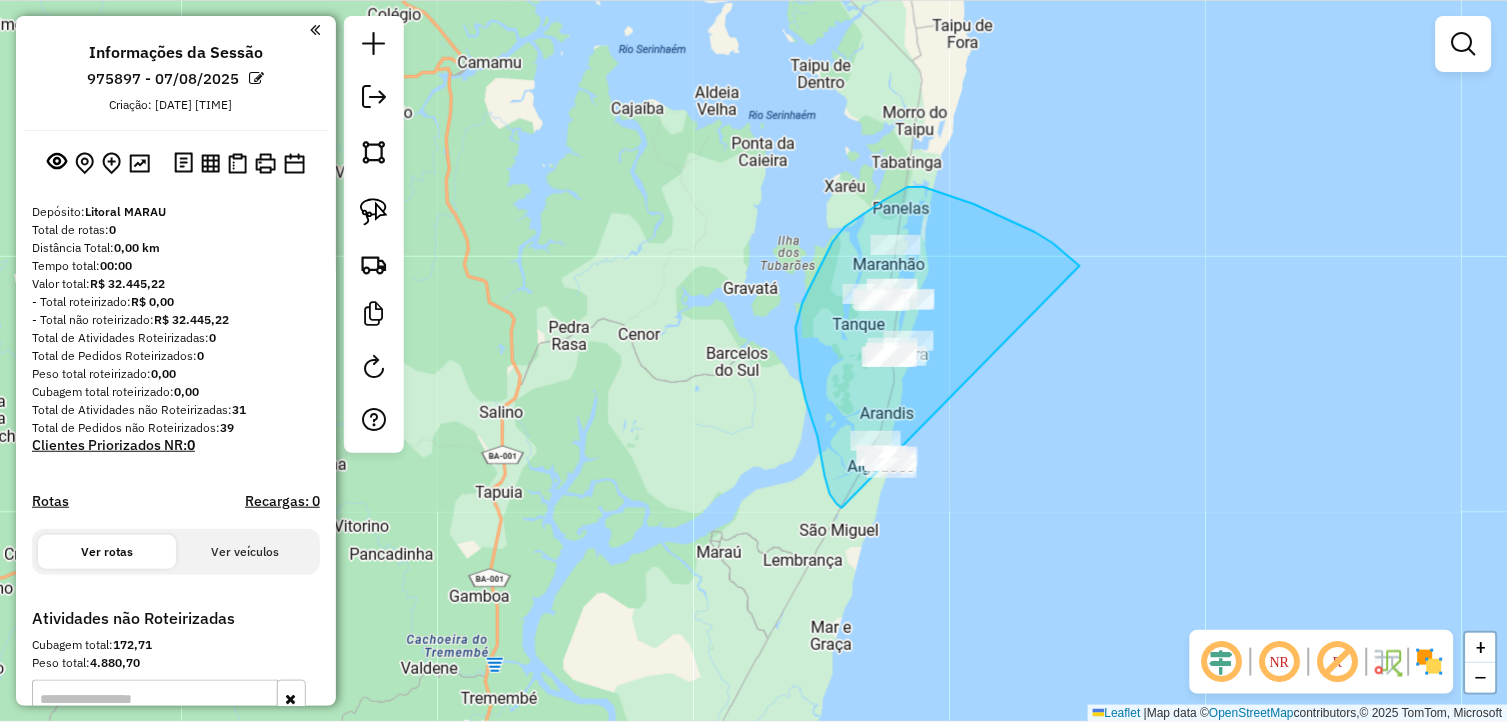 drag, startPoint x: 1035, startPoint y: 232, endPoint x: 922, endPoint y: 520, distance: 309.37518 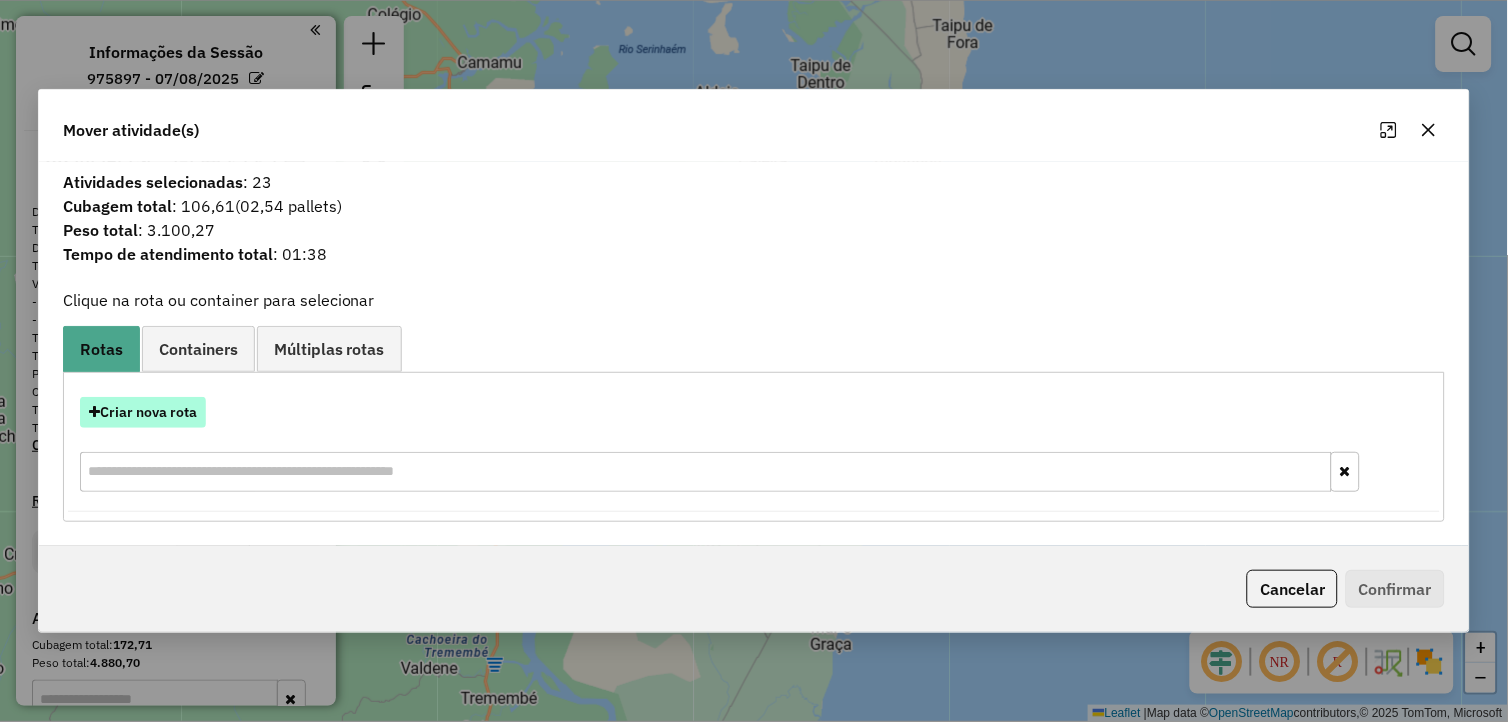 click on "Criar nova rota" at bounding box center [143, 412] 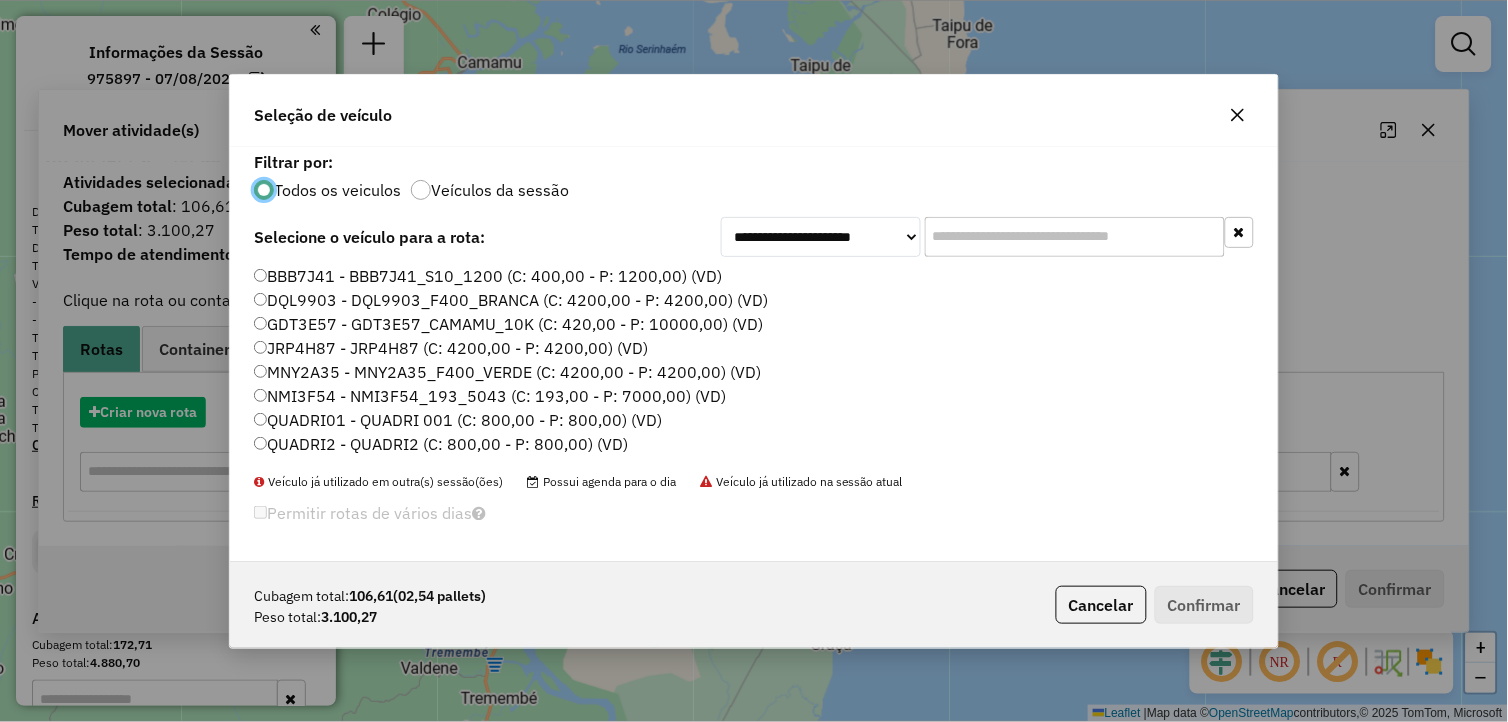 scroll, scrollTop: 11, scrollLeft: 5, axis: both 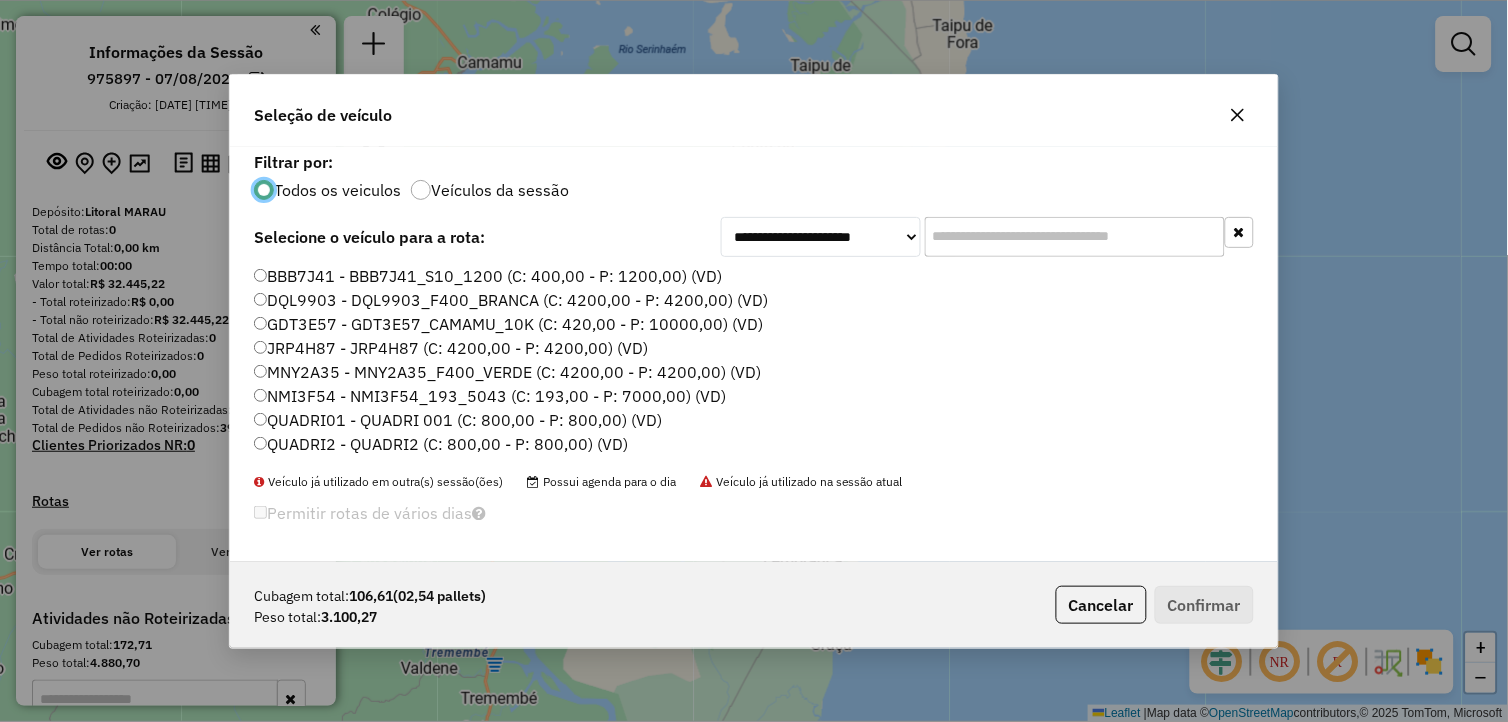 click on "MNY2A35 - MNY2A35_F400_VERDE (C: 4200,00 - P: 4200,00) (VD)" 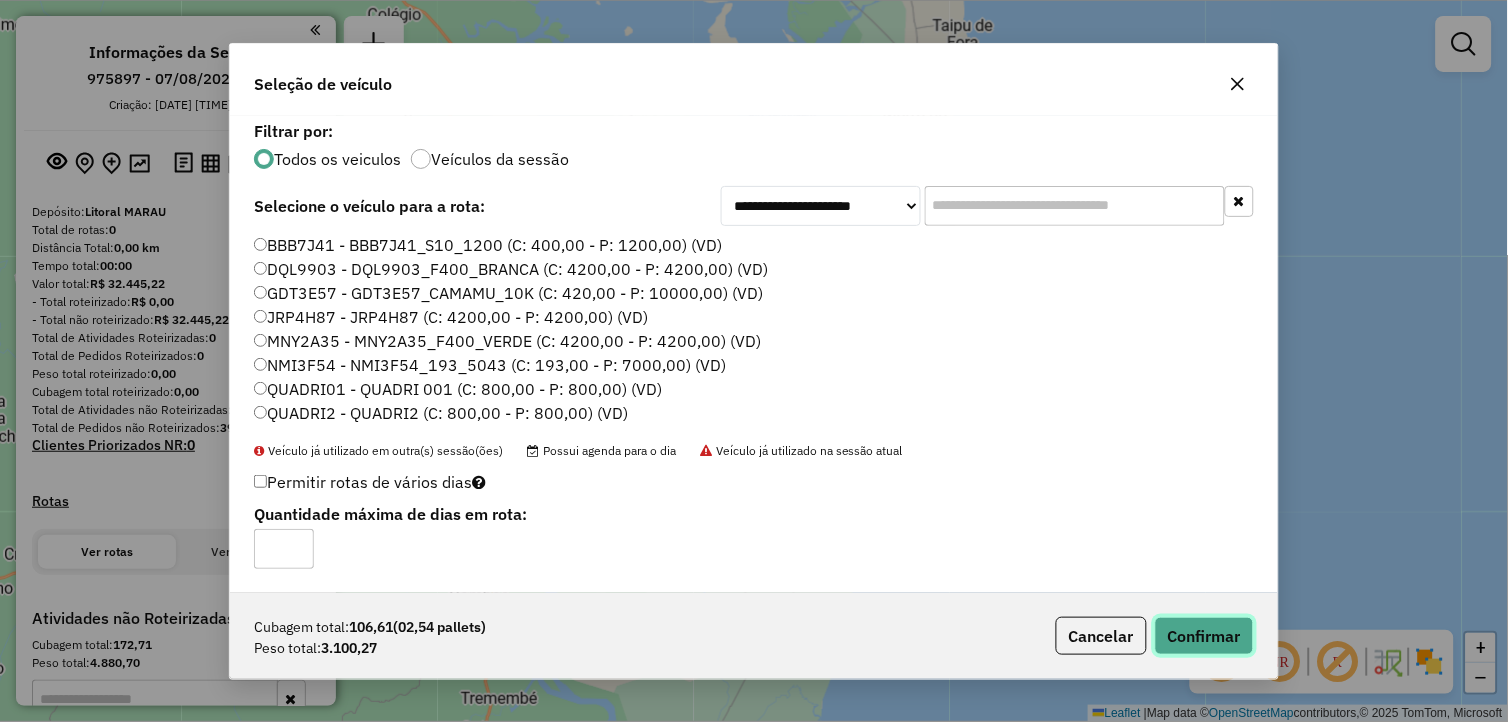click on "Confirmar" 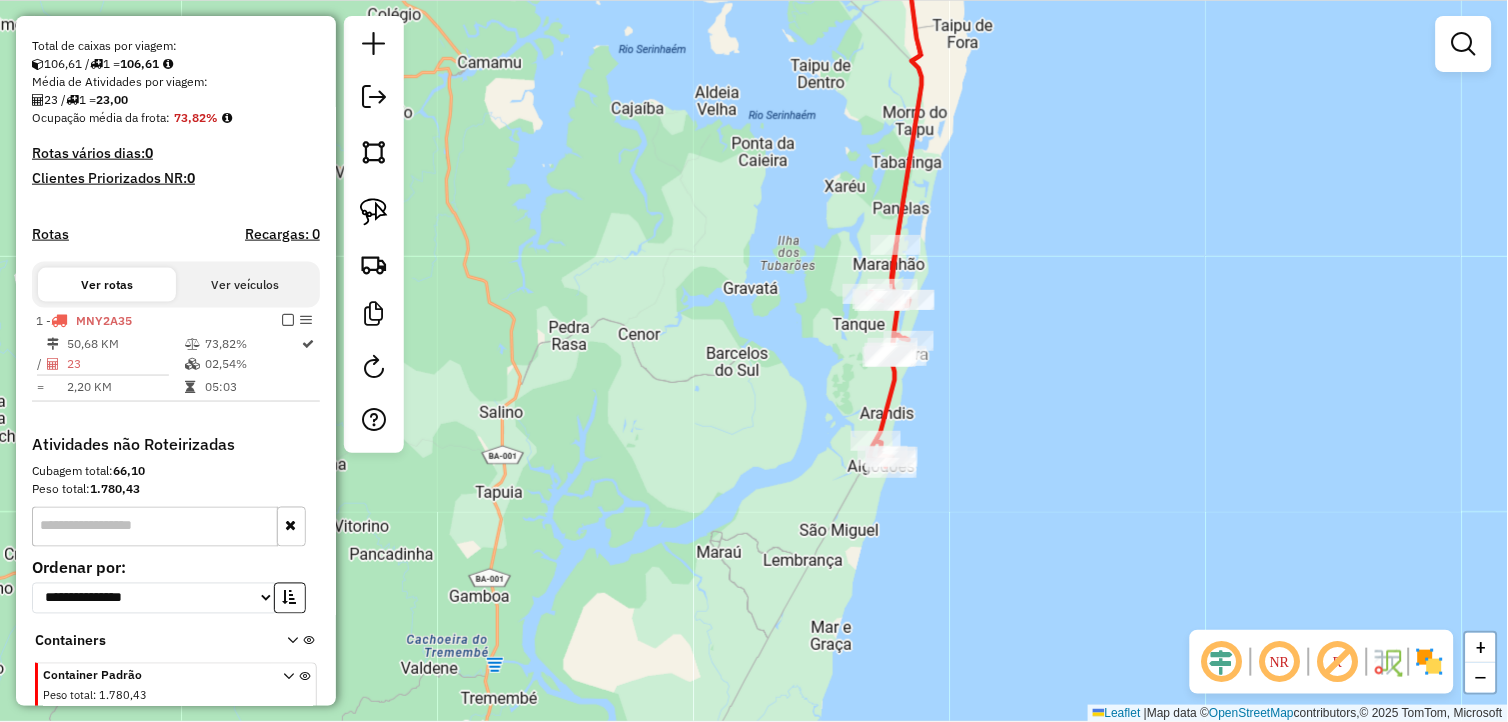 scroll, scrollTop: 444, scrollLeft: 0, axis: vertical 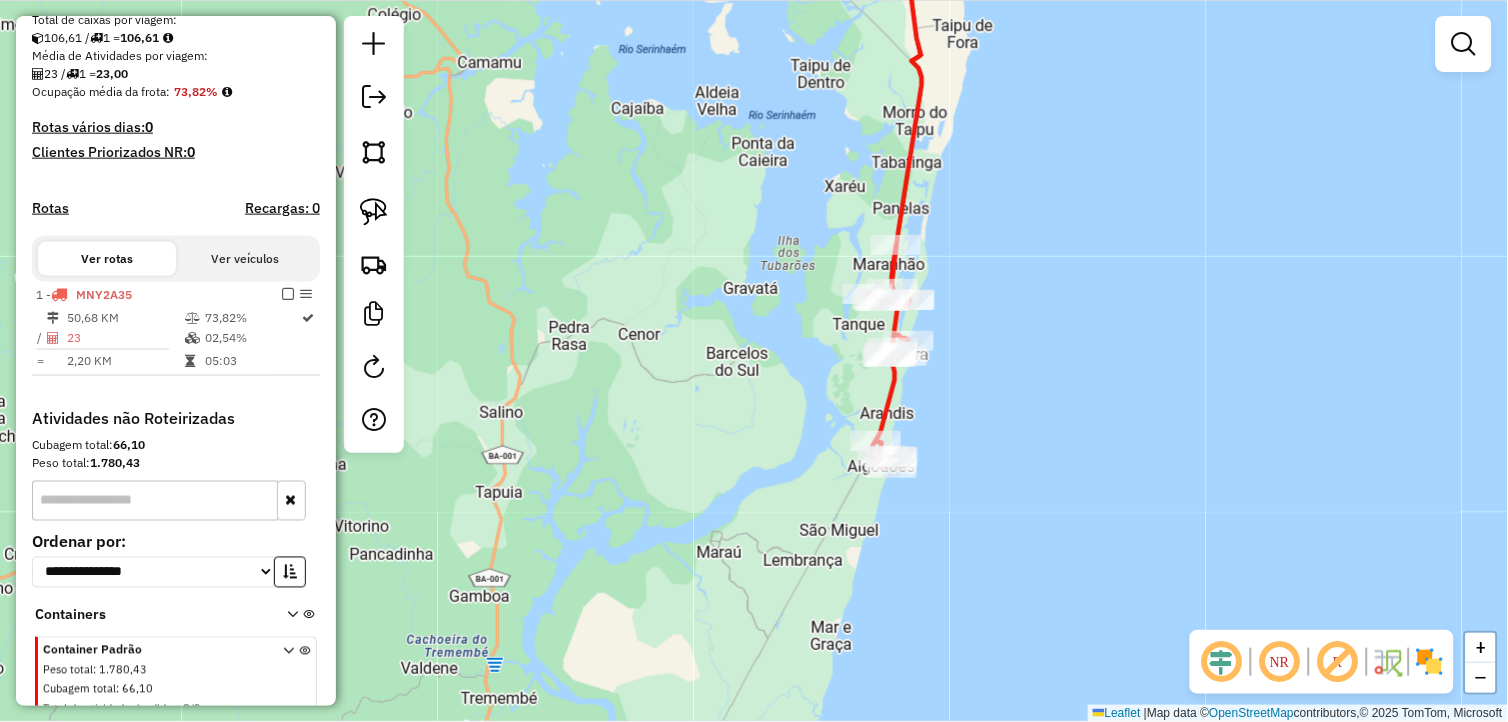 click at bounding box center [155, 501] 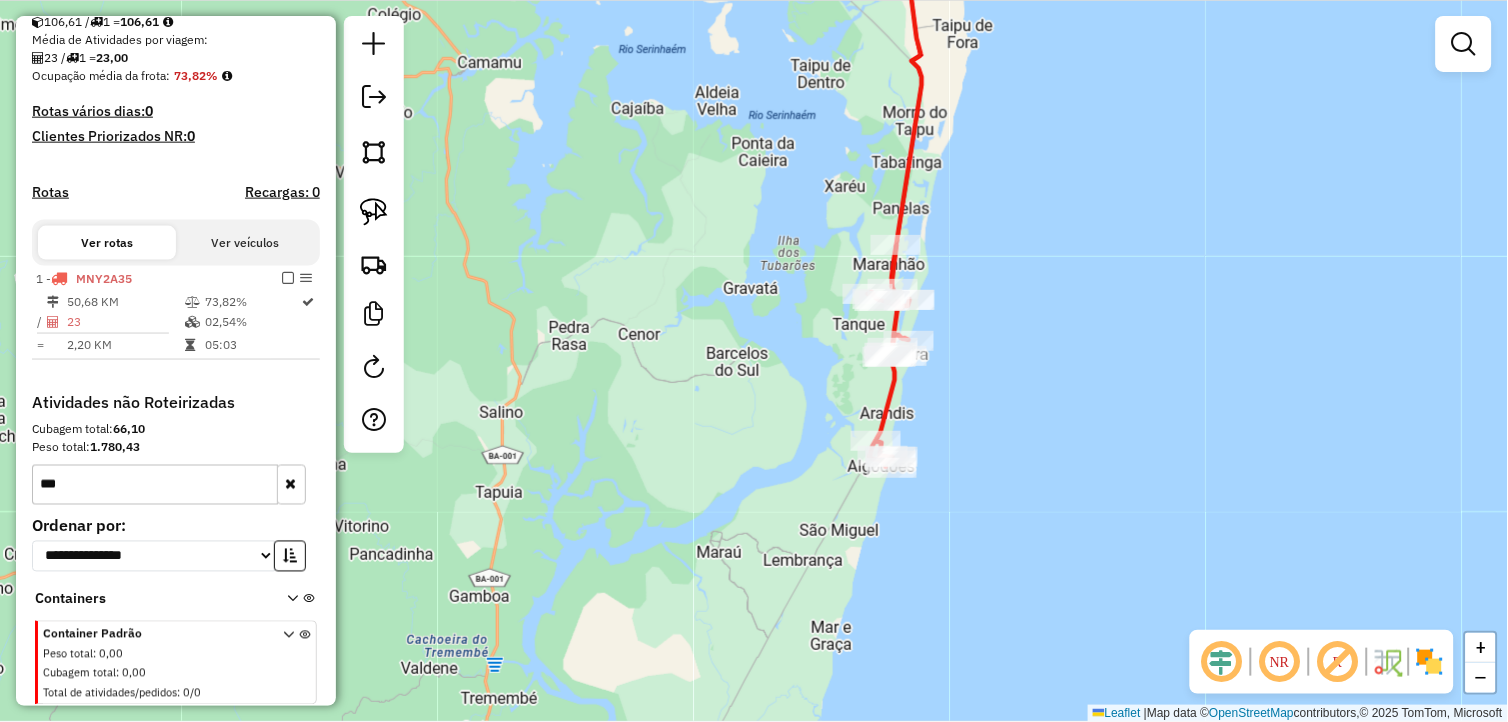 scroll, scrollTop: 505, scrollLeft: 0, axis: vertical 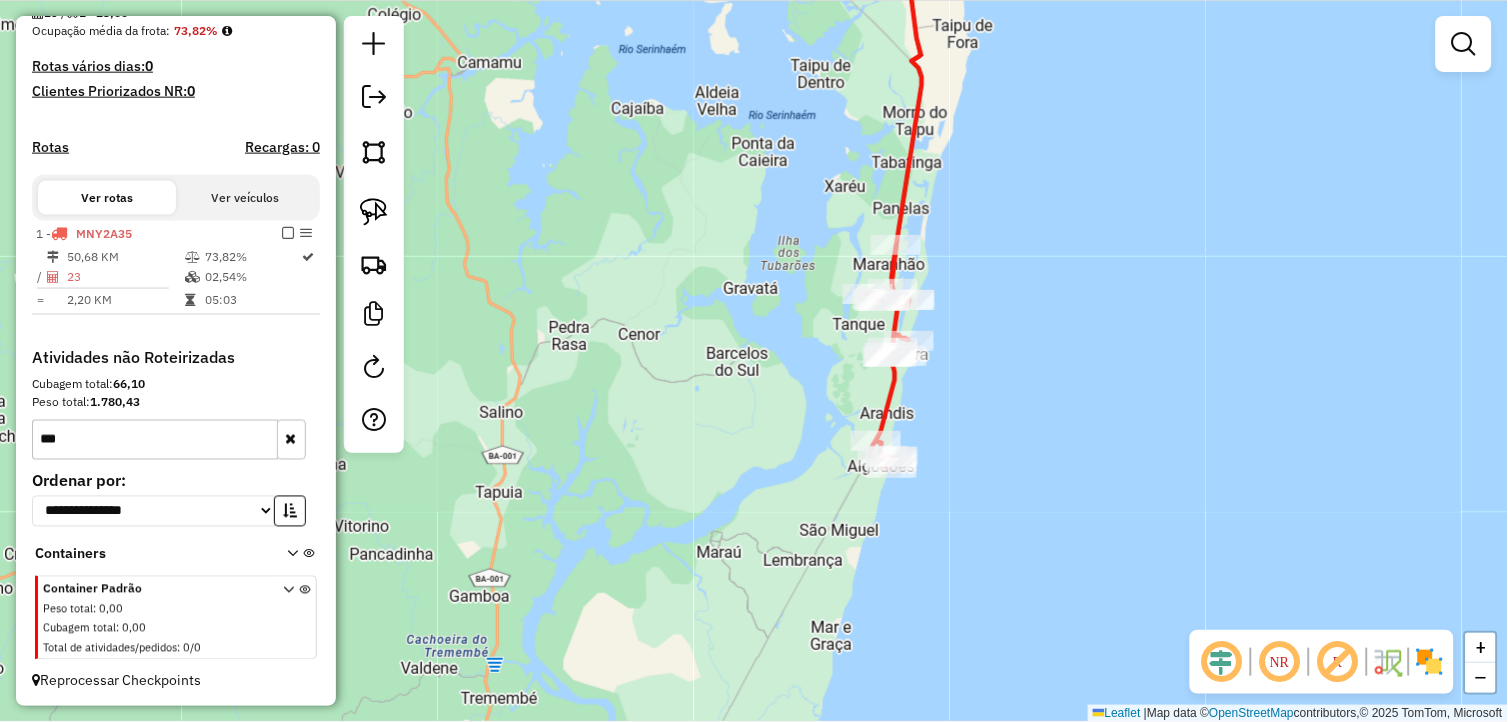 type on "***" 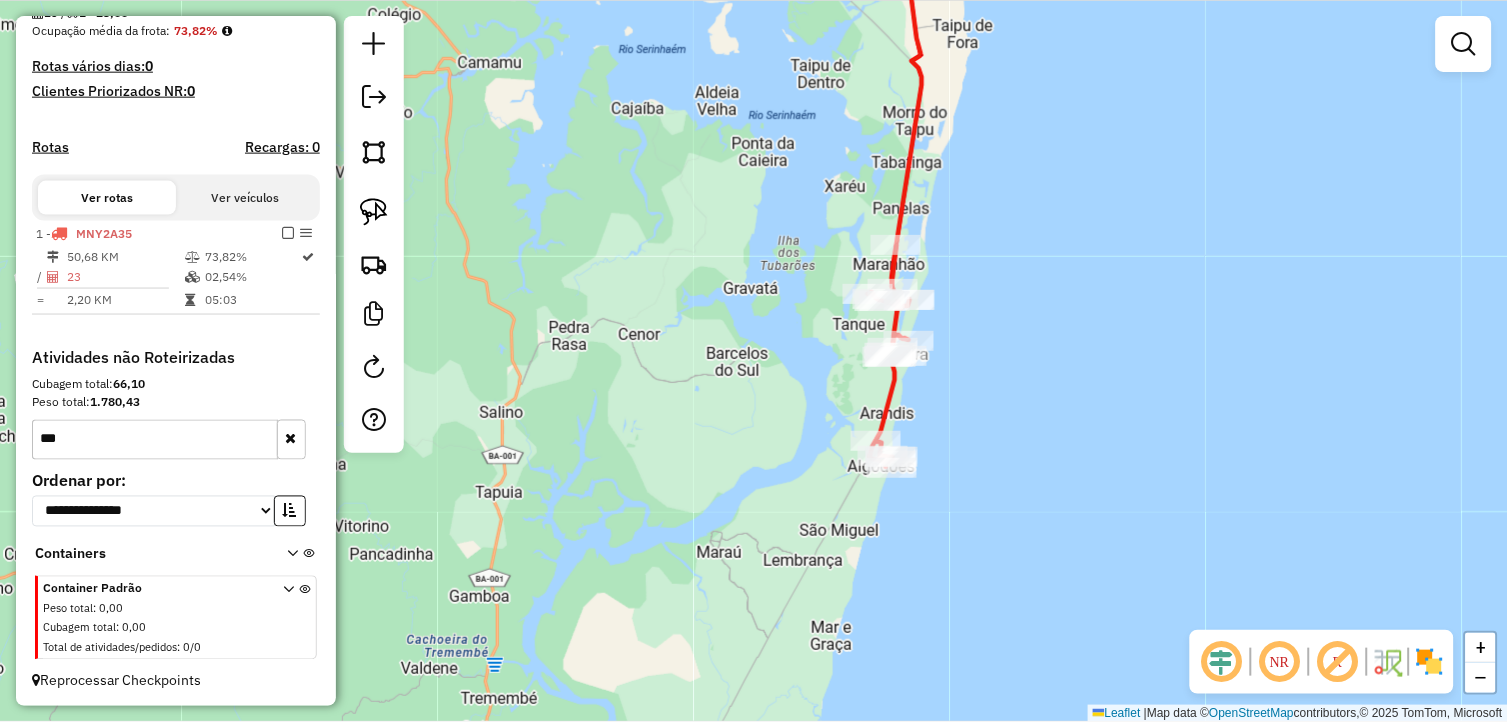 click at bounding box center (292, 558) 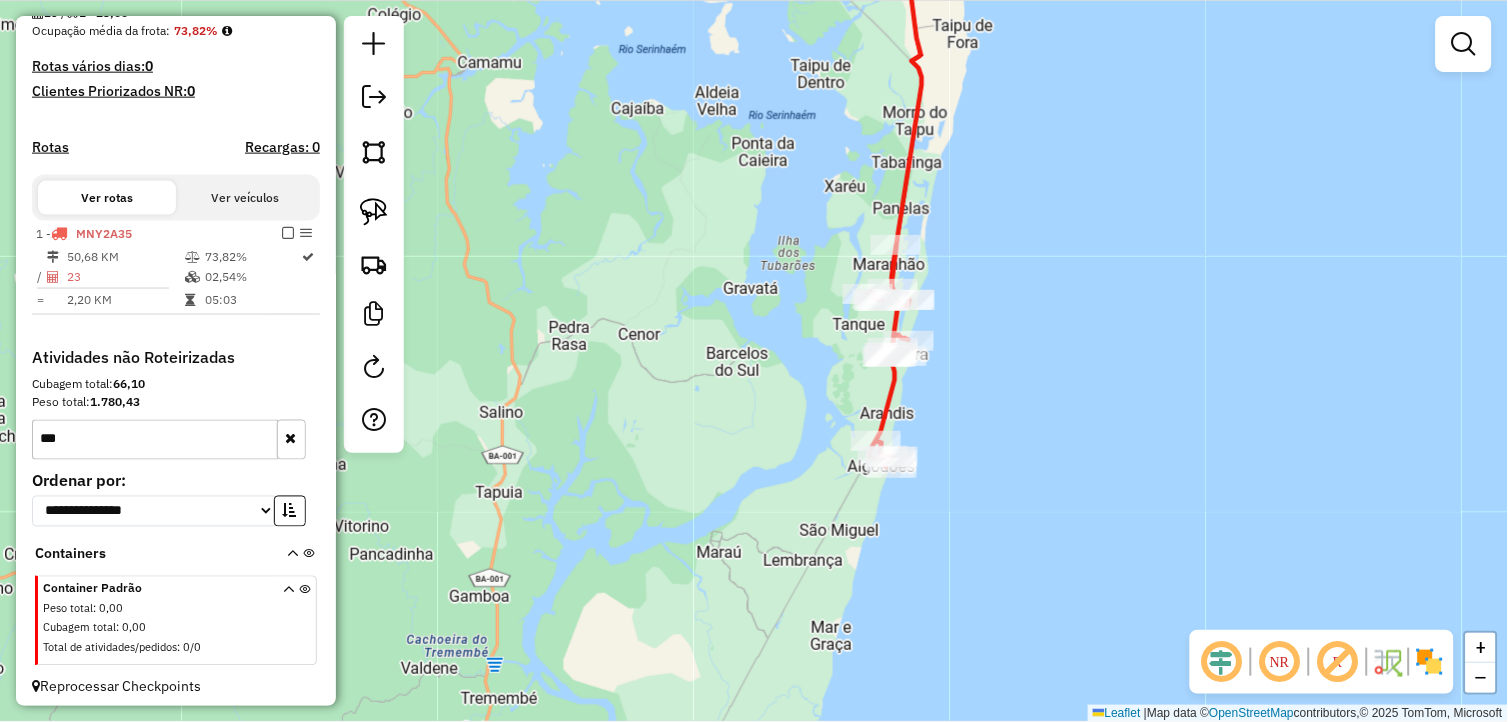 scroll, scrollTop: 512, scrollLeft: 0, axis: vertical 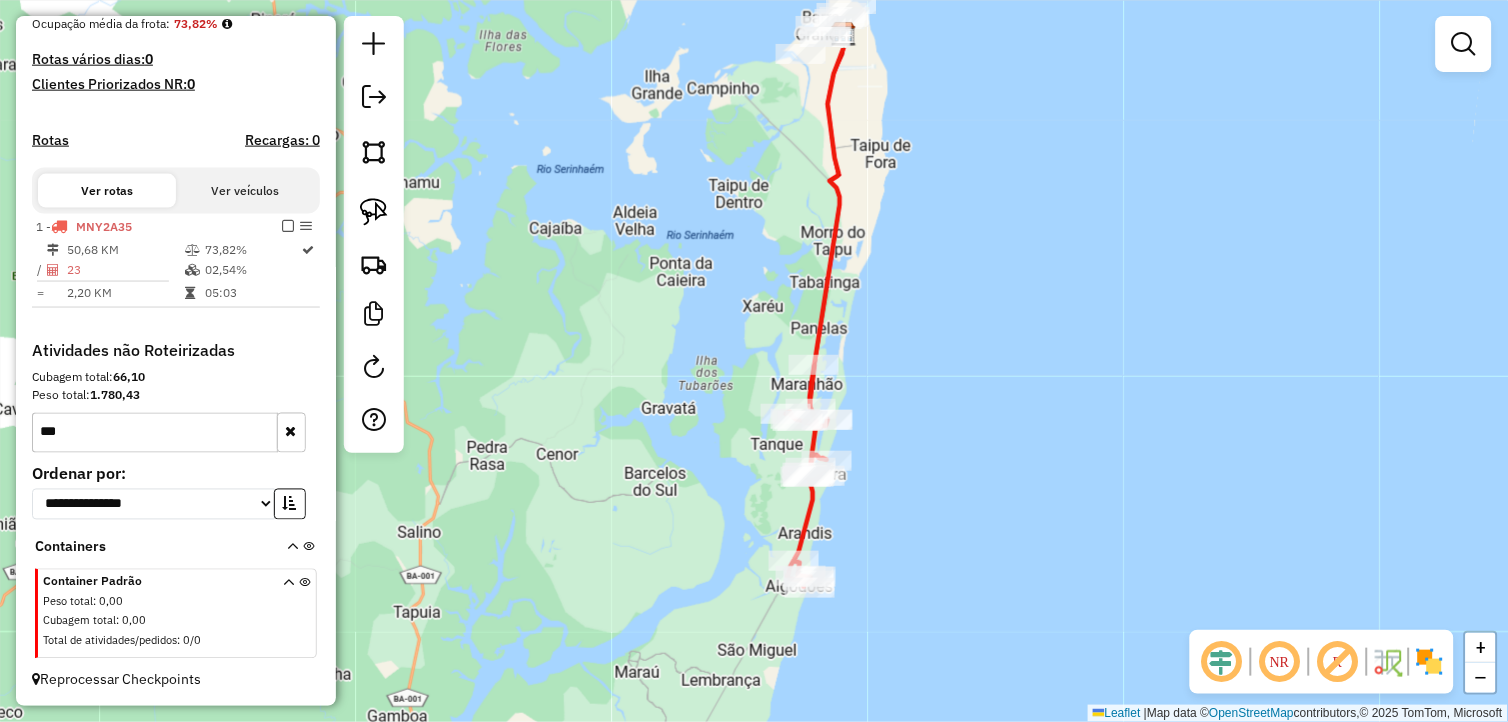 drag, startPoint x: 774, startPoint y: 433, endPoint x: 681, endPoint y: 514, distance: 123.32883 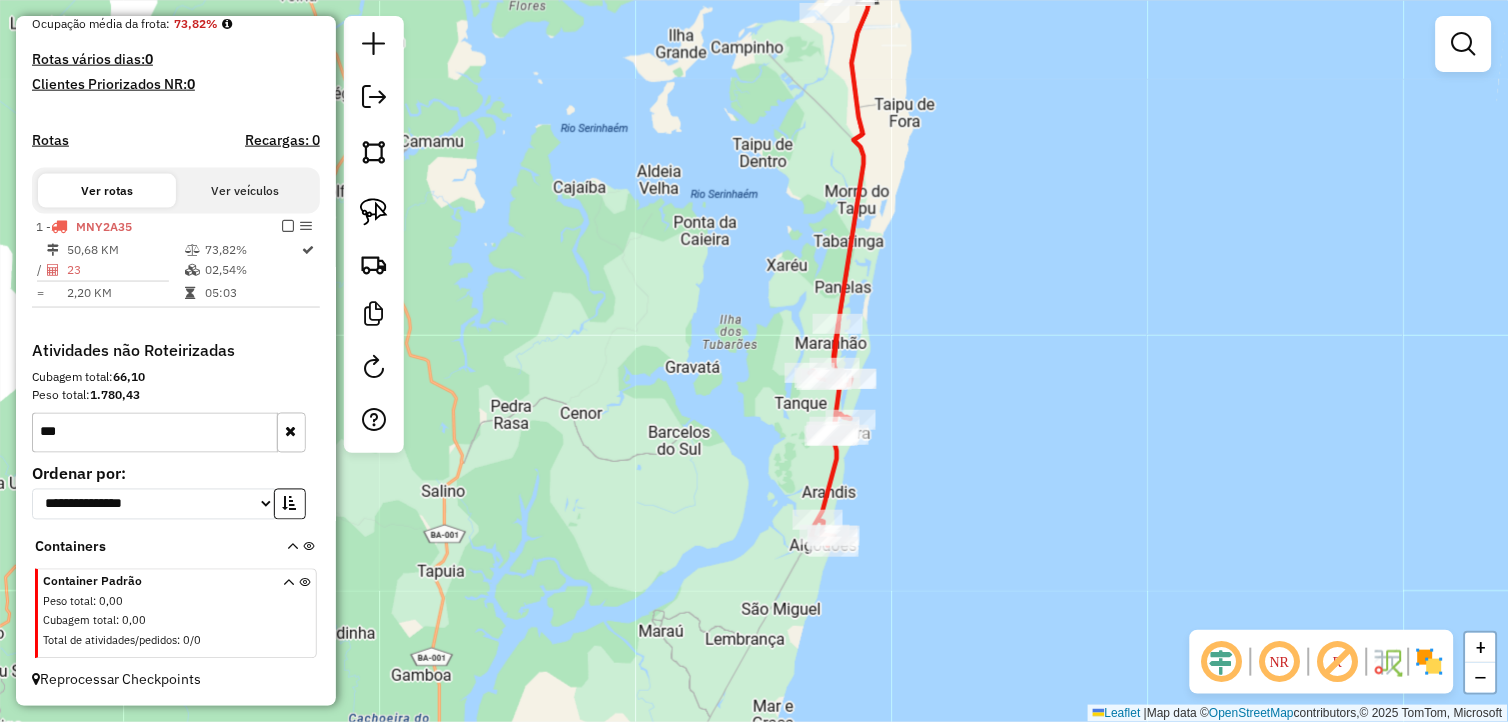 click at bounding box center [291, 432] 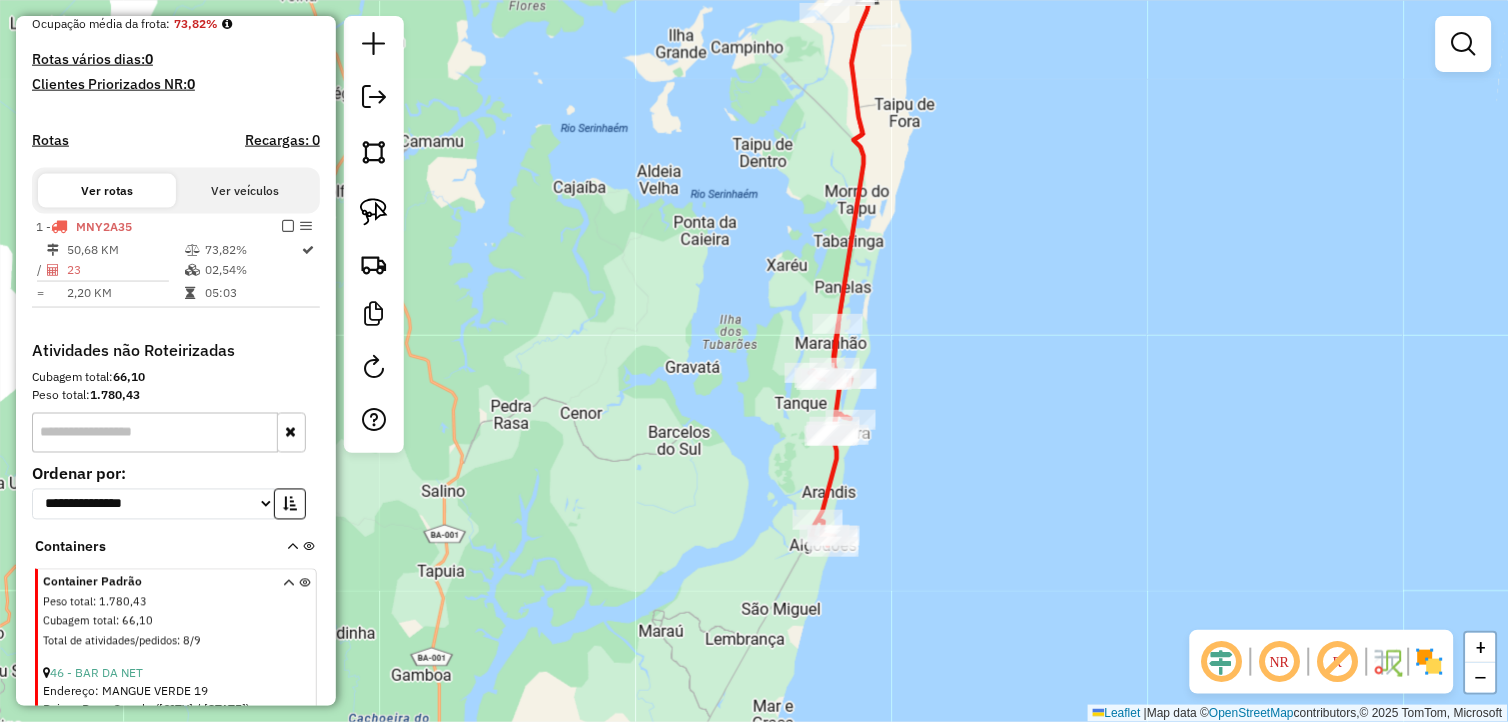 click at bounding box center (155, 433) 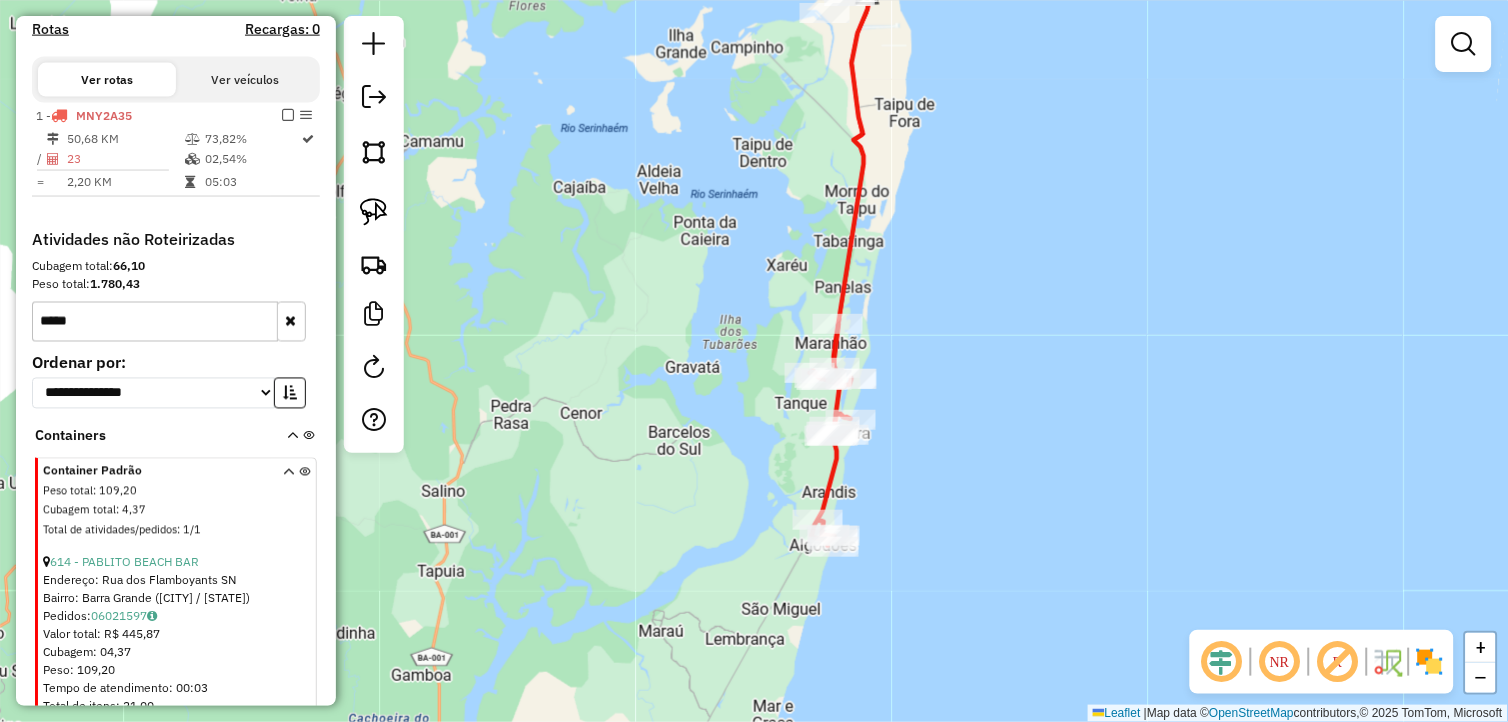 scroll, scrollTop: 701, scrollLeft: 0, axis: vertical 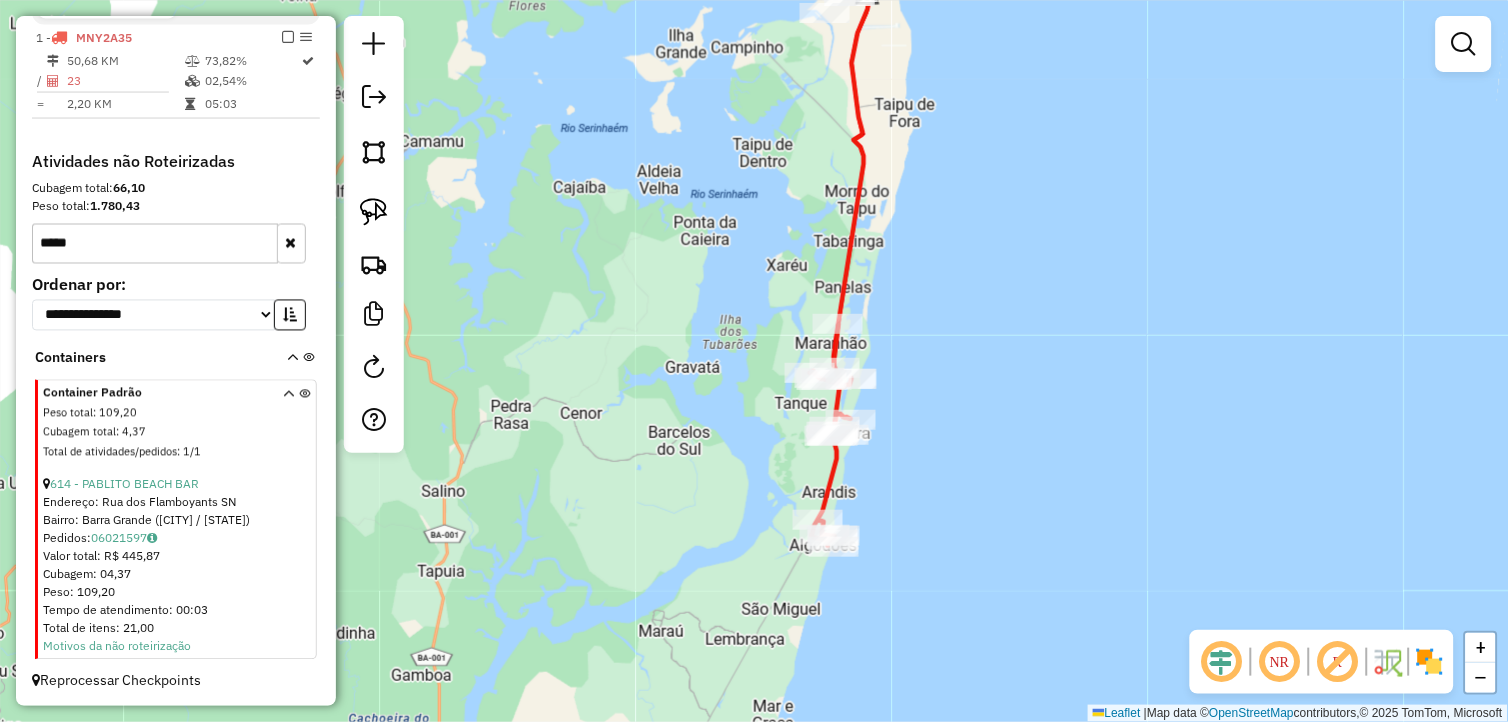 type on "*****" 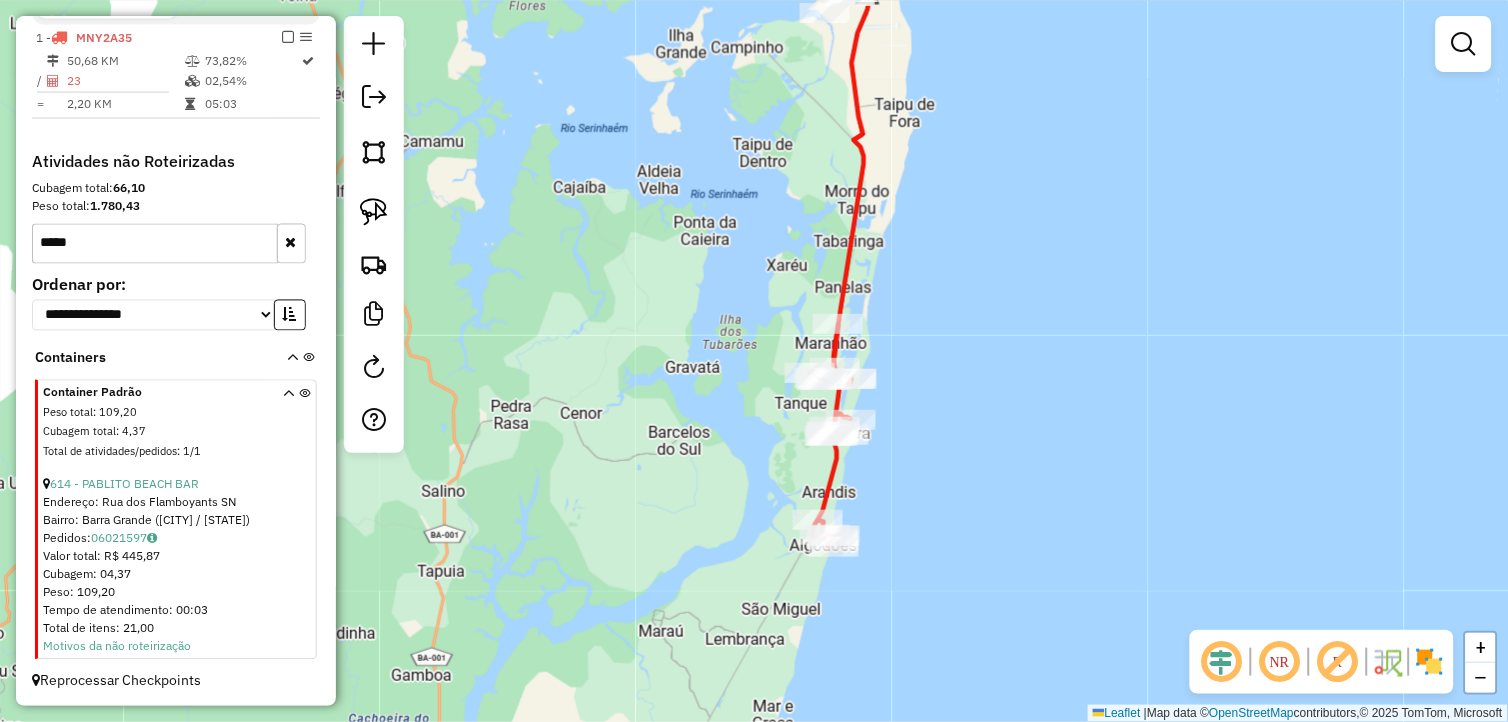click on "Tempo de atendimento: 00:03" at bounding box center (178, 611) 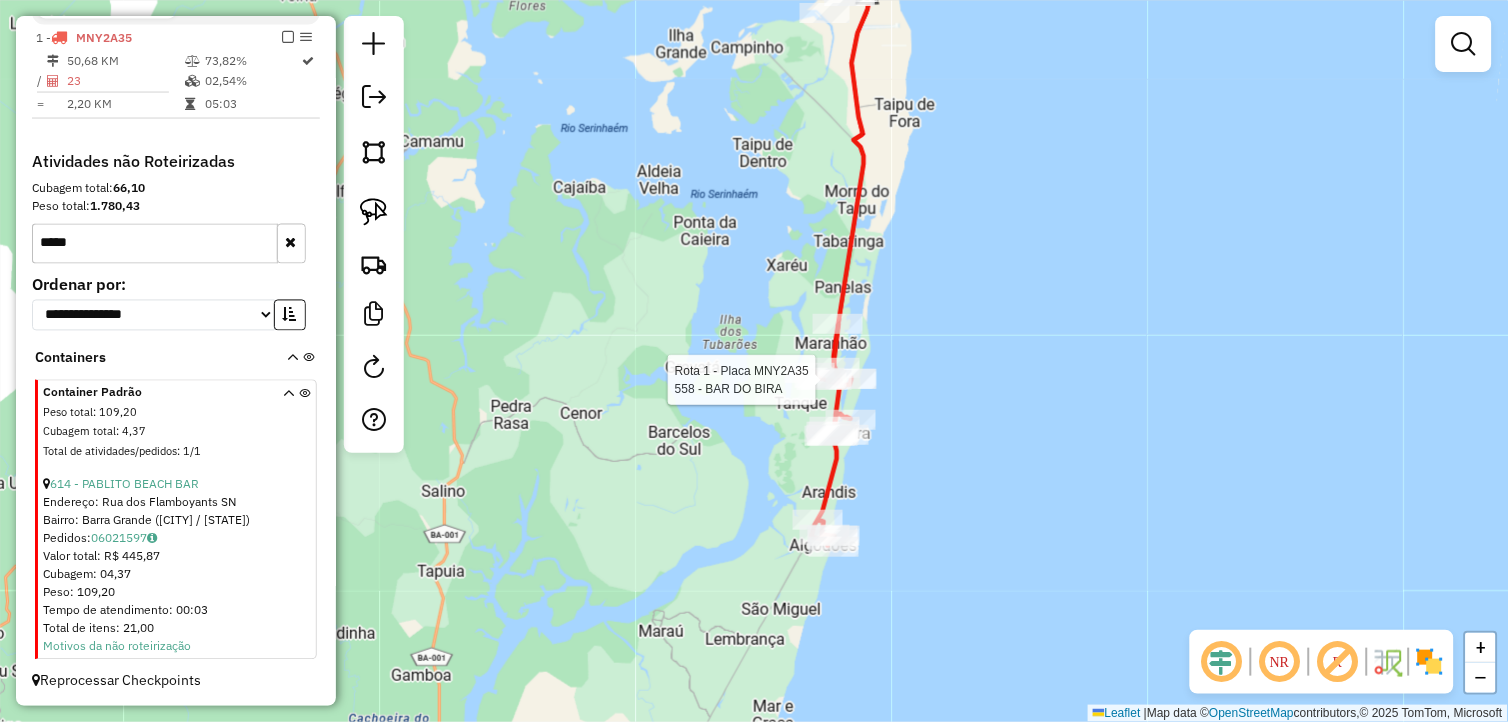 select on "**********" 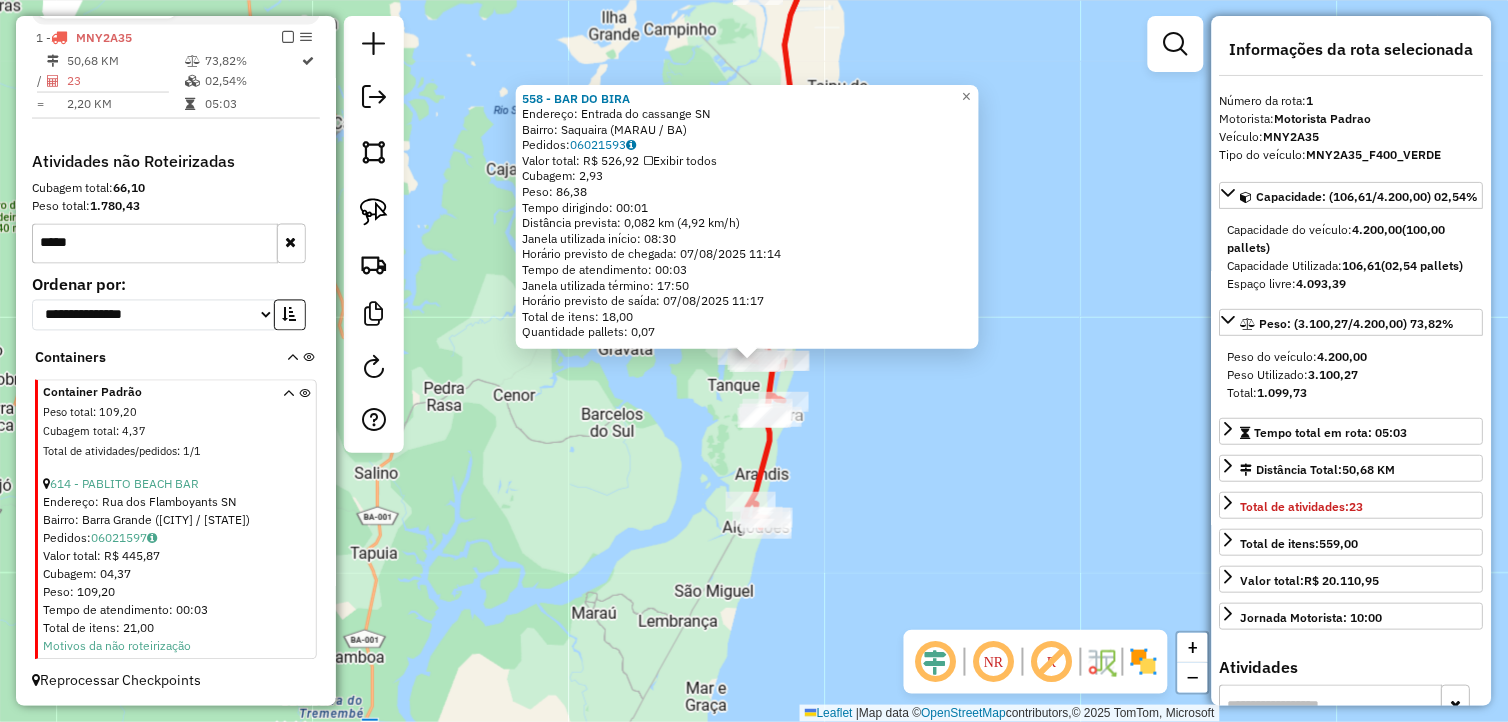 scroll, scrollTop: 702, scrollLeft: 0, axis: vertical 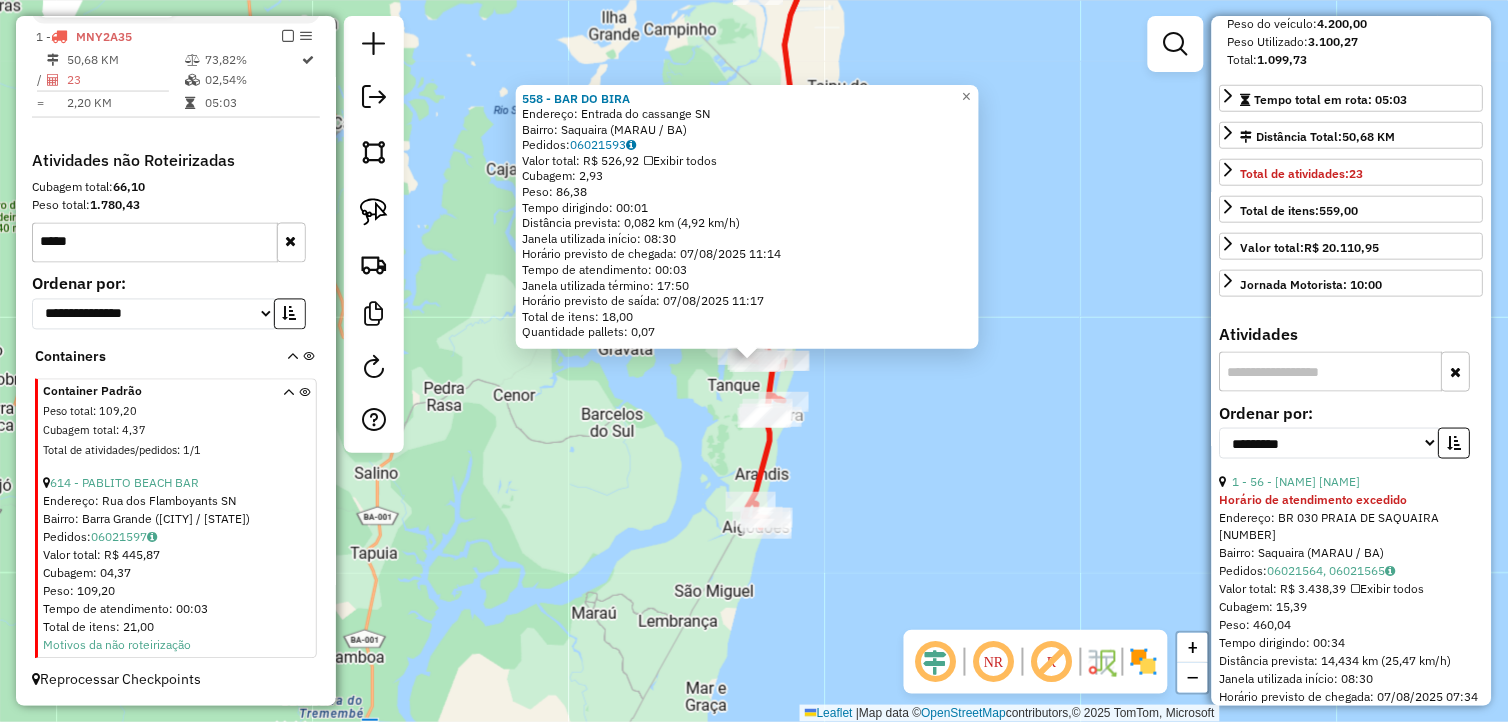 click at bounding box center (1331, 372) 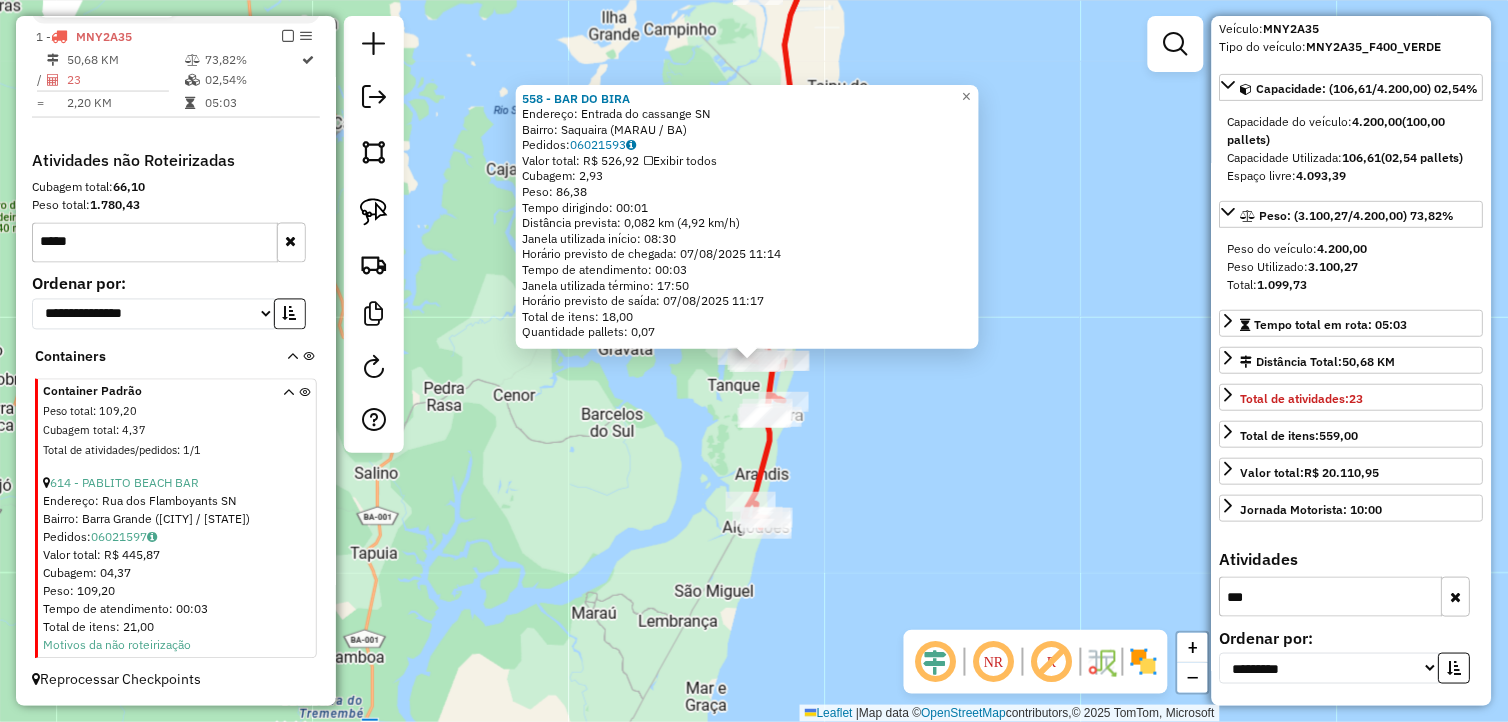 scroll, scrollTop: 142, scrollLeft: 0, axis: vertical 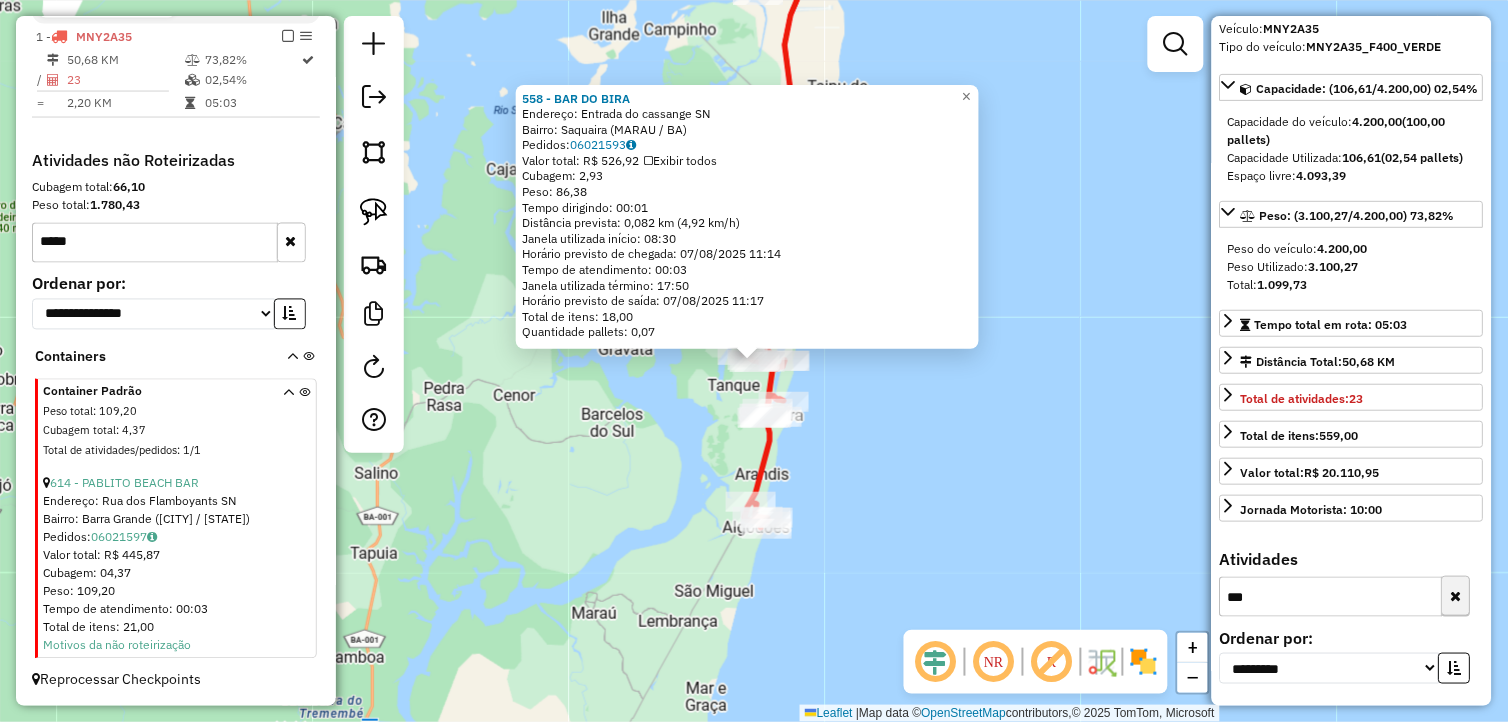 type on "***" 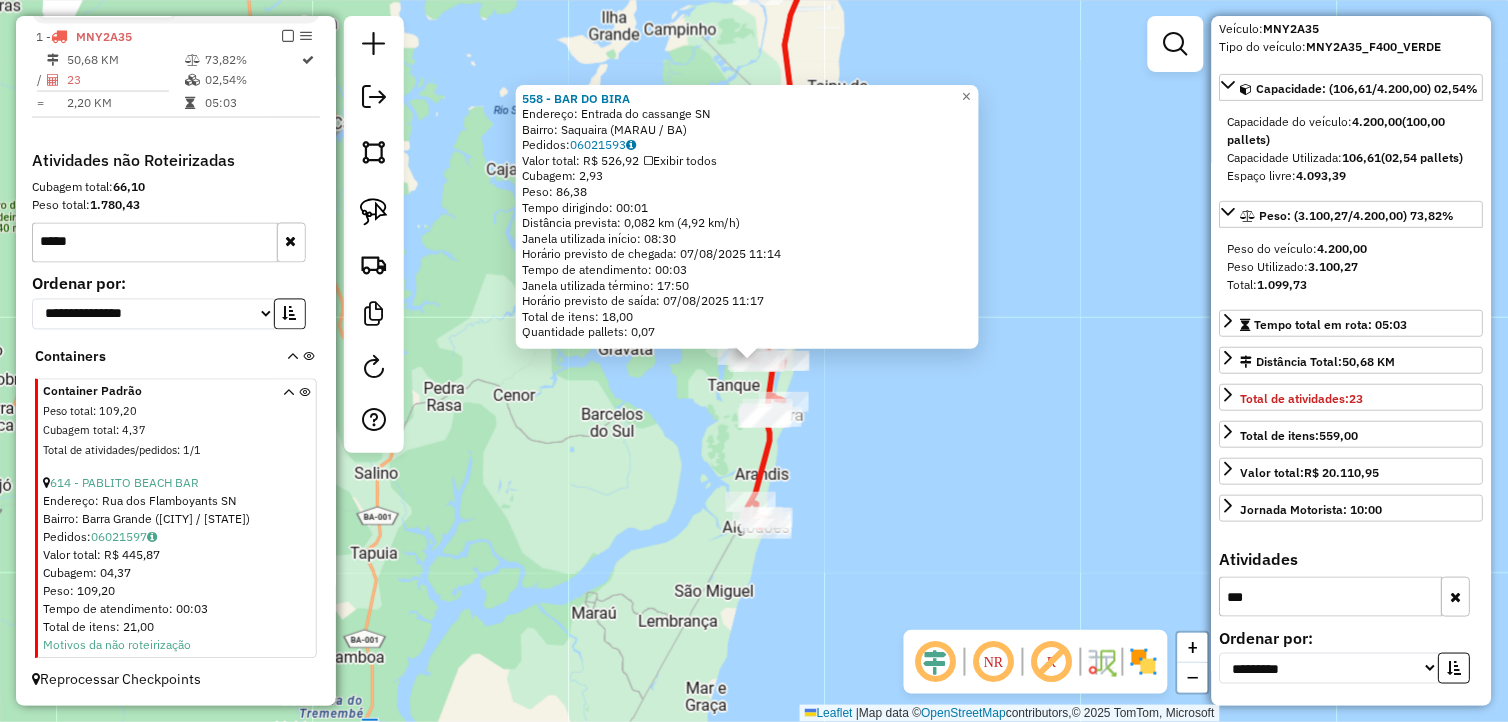 click at bounding box center (1456, 597) 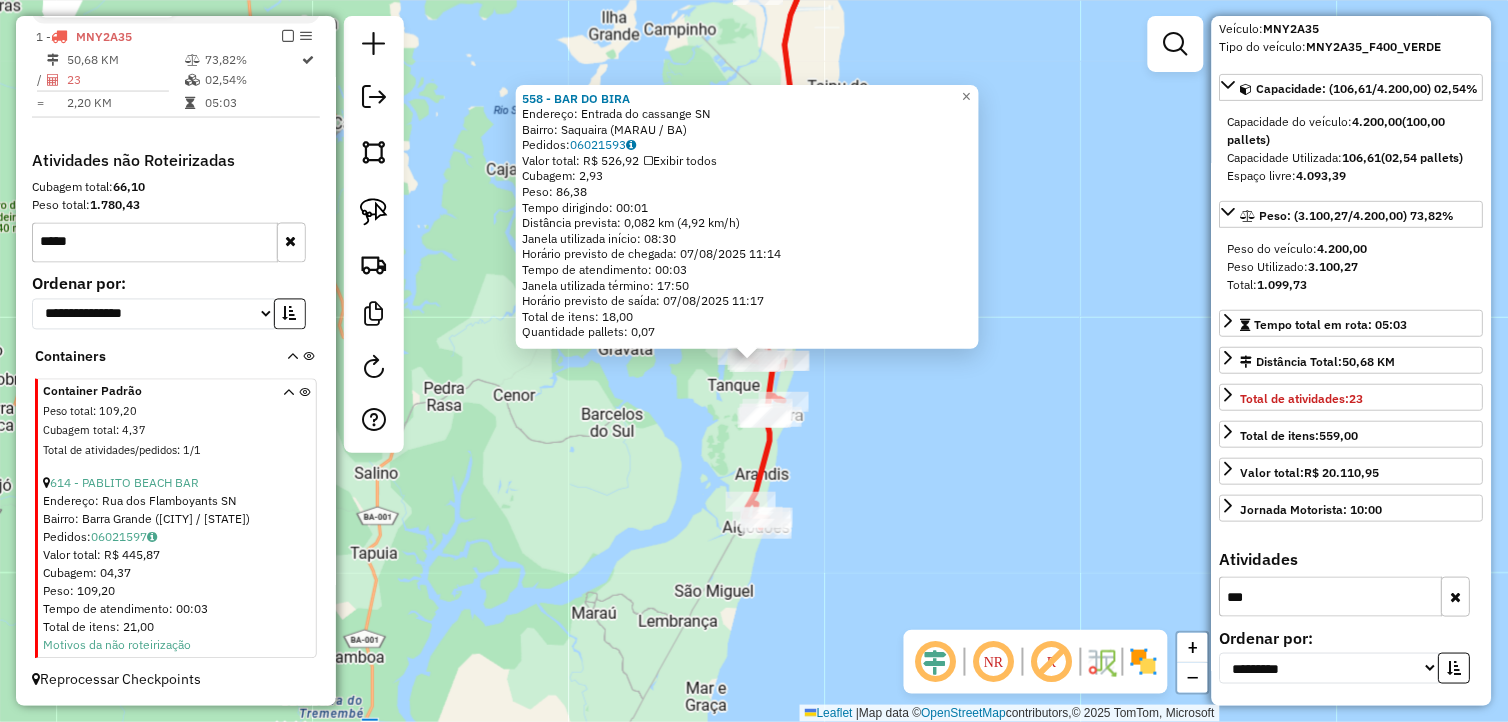 type 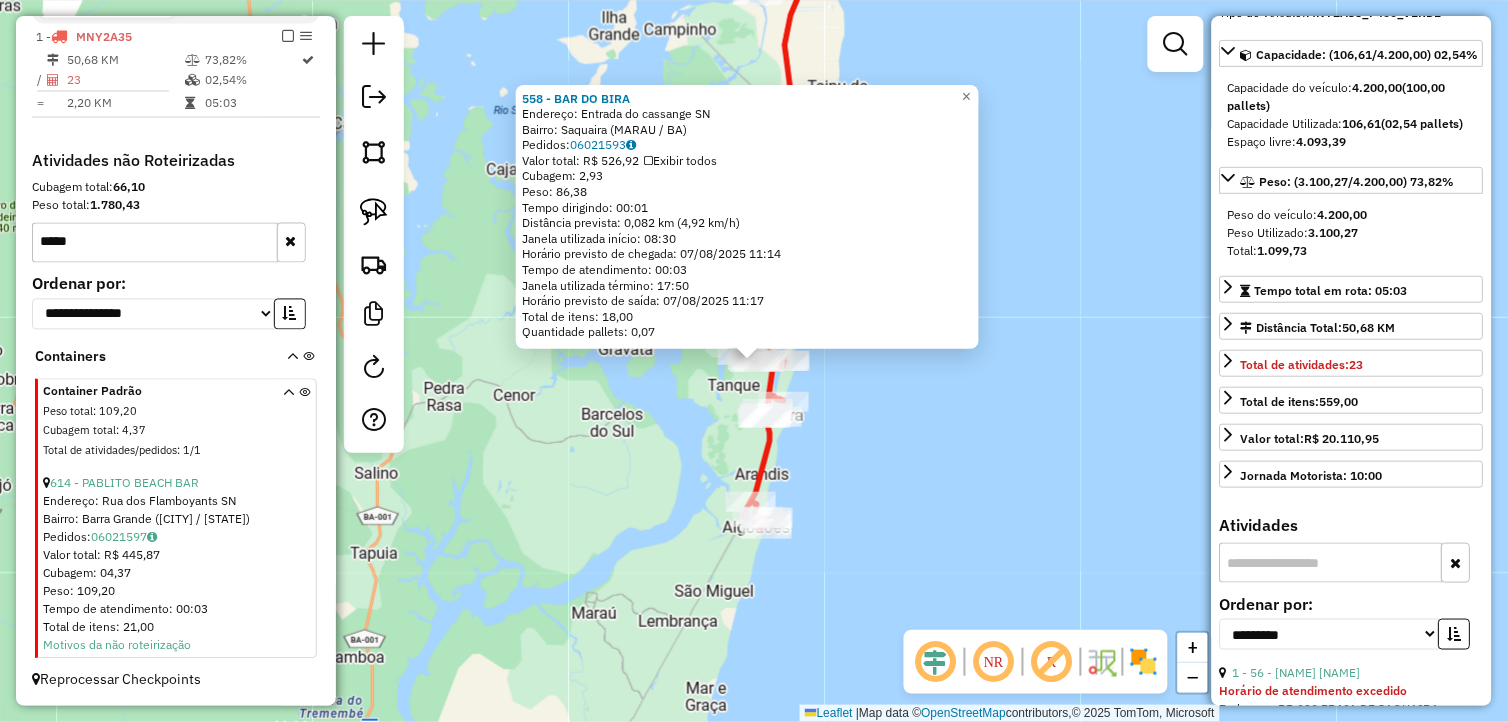 click on "558 - BAR DO BIRA  Endereço:  Entrada do cassange SN   Bairro: Saquaira (MARAU / BA)   Pedidos:  06021593   Valor total: R$ 526,92   Exibir todos   Cubagem: 2,93  Peso: 86,38  Tempo dirigindo: 00:01   Distância prevista: 0,082 km (4,92 km/h)   Janela utilizada início: 08:30   Horário previsto de chegada: 07/08/2025 11:14   Tempo de atendimento: 00:03   Janela utilizada término: 17:50   Horário previsto de saída: 07/08/2025 11:17   Total de itens: 18,00   Quantidade pallets: 0,07  × Janela de atendimento Grade de atendimento Capacidade Transportadoras Veículos Cliente Pedidos  Rotas Selecione os dias de semana para filtrar as janelas de atendimento  Seg   Ter   Qua   Qui   Sex   Sáb   Dom  Informe o período da janela de atendimento: De: Até:  Filtrar exatamente a janela do cliente  Considerar janela de atendimento padrão  Selecione os dias de semana para filtrar as grades de atendimento  Seg   Ter   Qua   Qui   Sex   Sáb   Dom   Considerar clientes sem dia de atendimento cadastrado  De:   Até:" 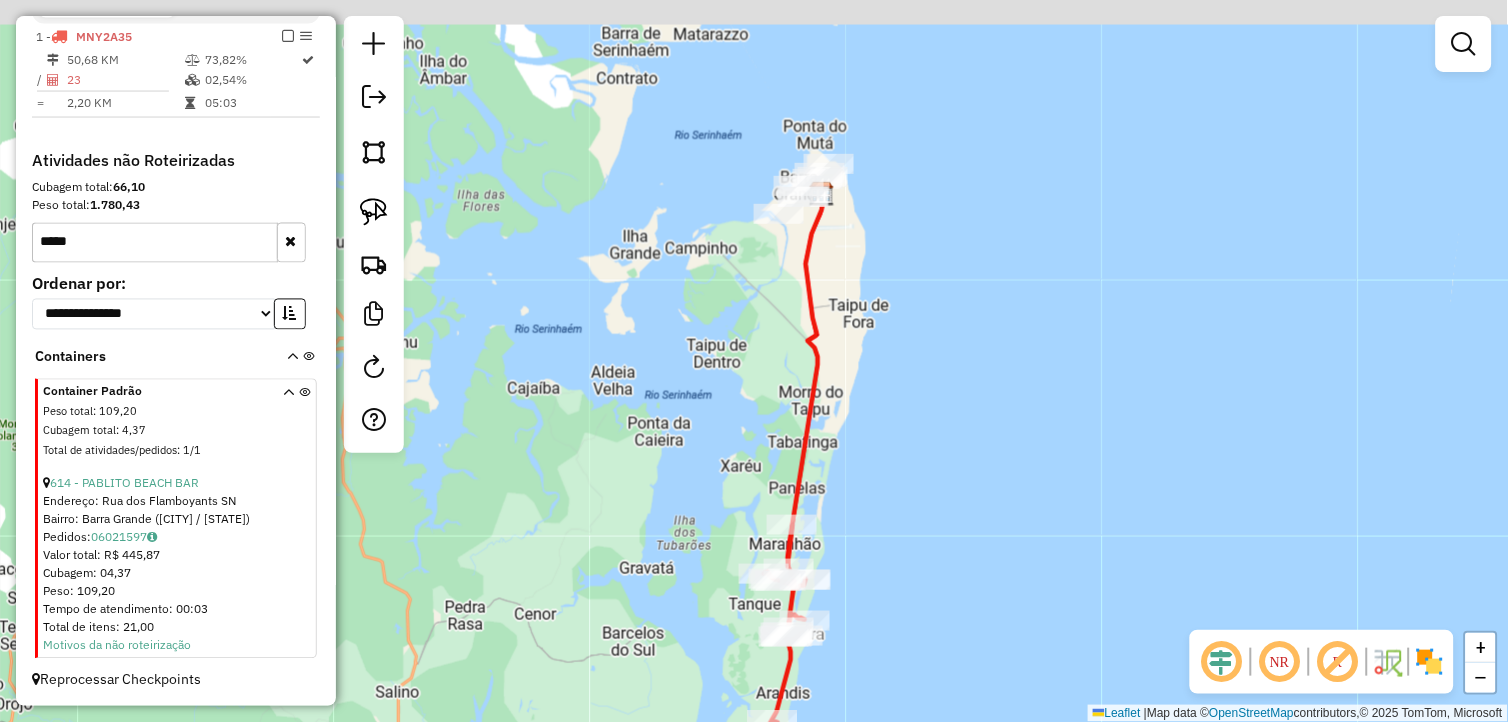 drag, startPoint x: 915, startPoint y: 383, endPoint x: 921, endPoint y: 631, distance: 248.07257 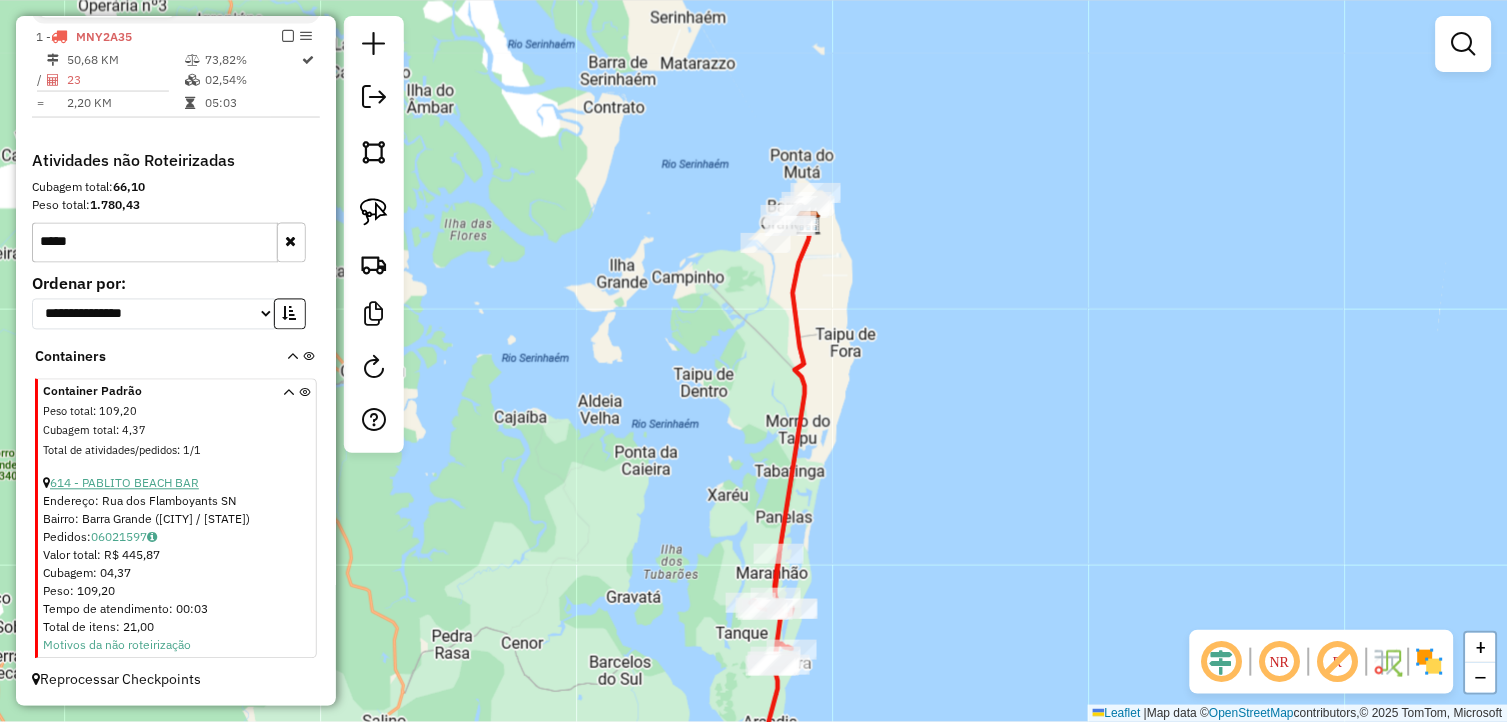 click on "614 - PABLITO BEACH BAR" at bounding box center [124, 483] 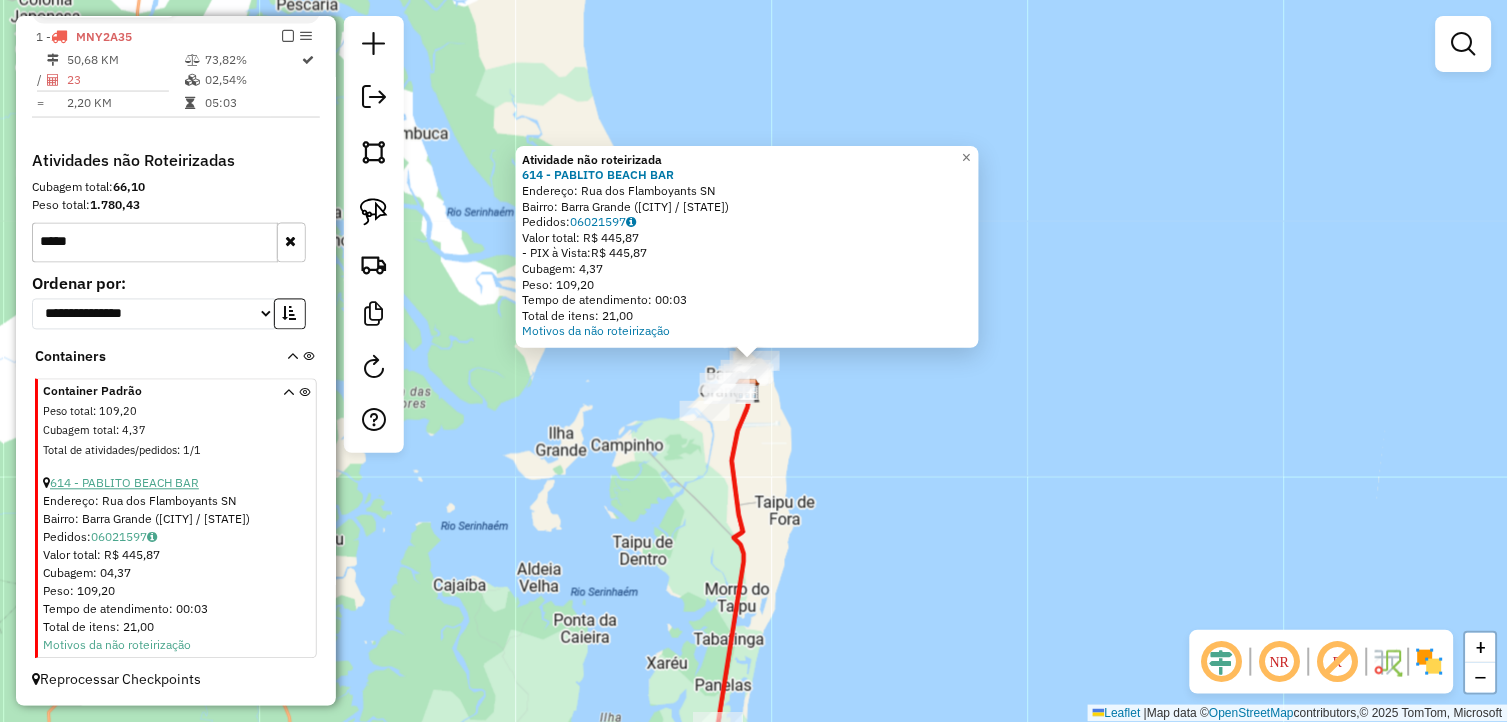 click on "614 - PABLITO BEACH BAR" at bounding box center (124, 483) 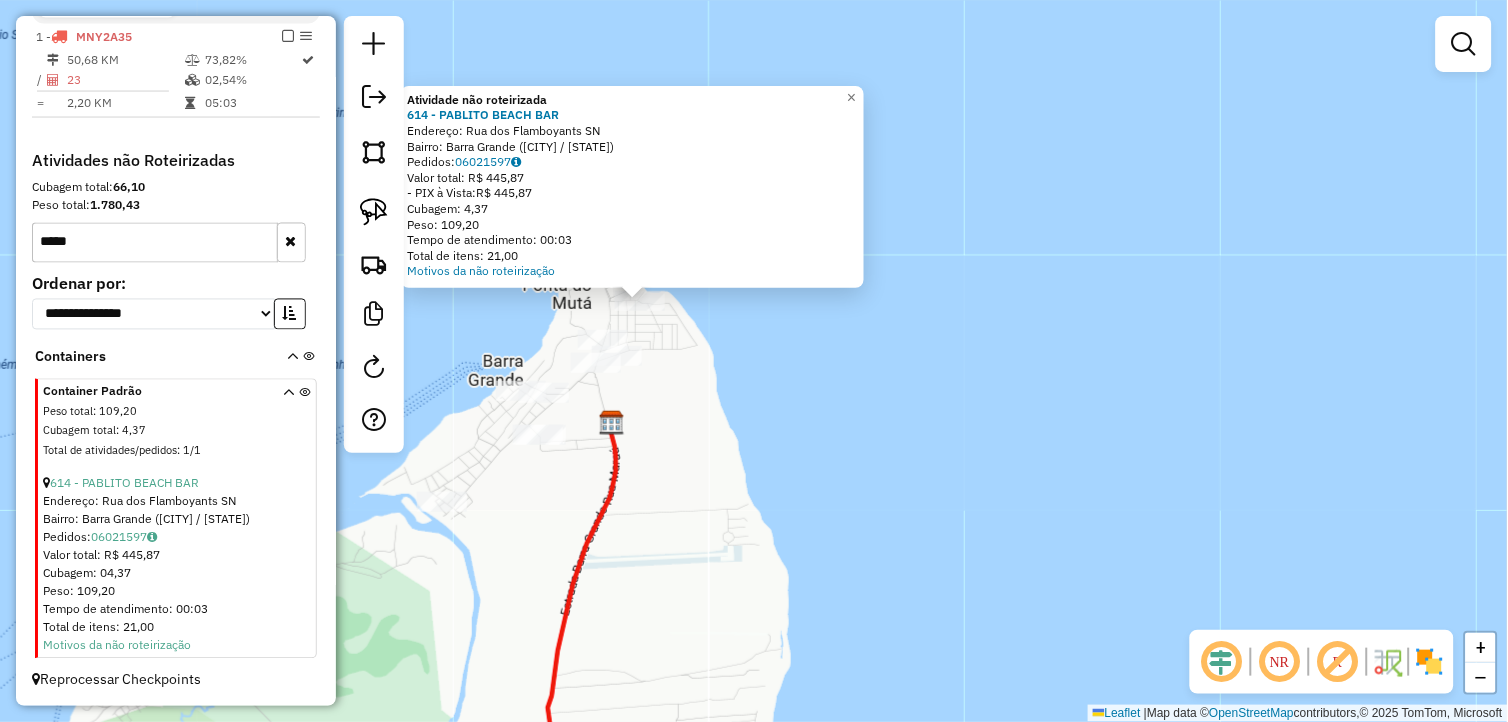drag, startPoint x: 691, startPoint y: 467, endPoint x: 715, endPoint y: 543, distance: 79.69943 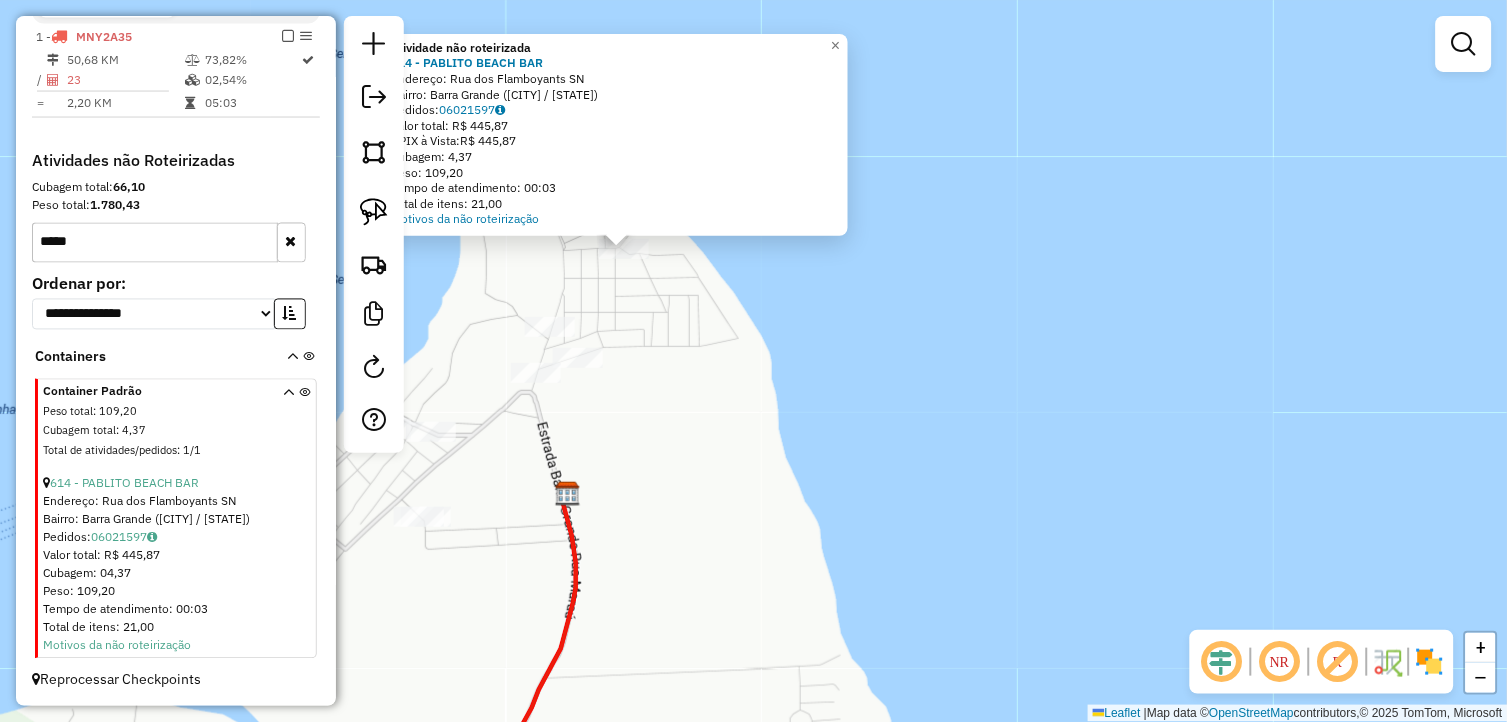drag, startPoint x: 645, startPoint y: 387, endPoint x: 712, endPoint y: 550, distance: 176.2328 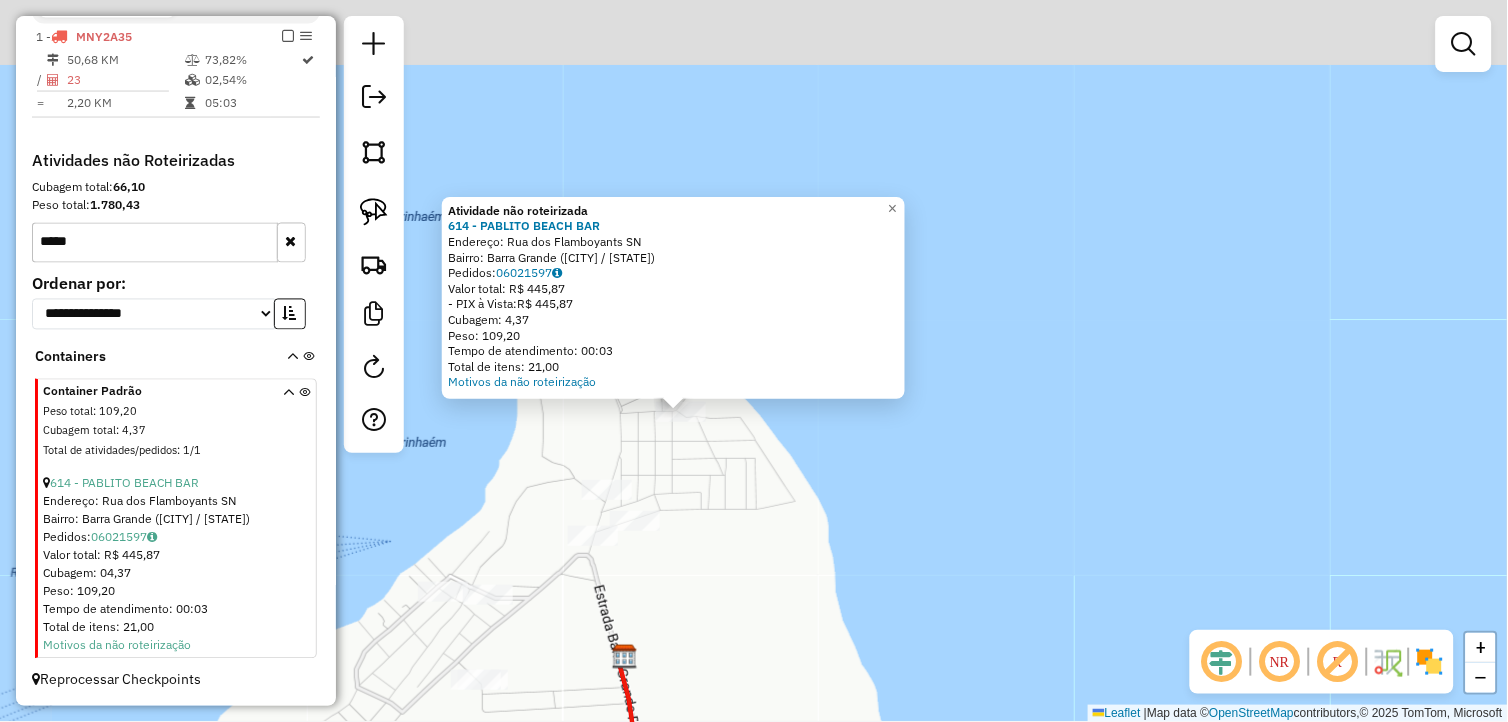 click on "Atividade não roteirizada 614 - PABLITO BEACH BAR  Endereço:  Rua dos Flamboyants SN   Bairro: Barra Grande (MARAU / BA)   Pedidos:  06021597   Valor total: R$ 445,87   - PIX à Vista:  R$ 445,87   Cubagem: 4,37   Peso: 109,20   Tempo de atendimento: 00:03   Total de itens: 21,00  Motivos da não roteirização × Janela de atendimento Grade de atendimento Capacidade Transportadoras Veículos Cliente Pedidos  Rotas Selecione os dias de semana para filtrar as janelas de atendimento  Seg   Ter   Qua   Qui   Sex   Sáb   Dom  Informe o período da janela de atendimento: De: Até:  Filtrar exatamente a janela do cliente  Considerar janela de atendimento padrão  Selecione os dias de semana para filtrar as grades de atendimento  Seg   Ter   Qua   Qui   Sex   Sáb   Dom   Considerar clientes sem dia de atendimento cadastrado  Clientes fora do dia de atendimento selecionado Filtrar as atividades entre os valores definidos abaixo:  Peso mínimo:   Peso máximo:   Cubagem mínima:   Cubagem máxima:   De:   Até:  +" 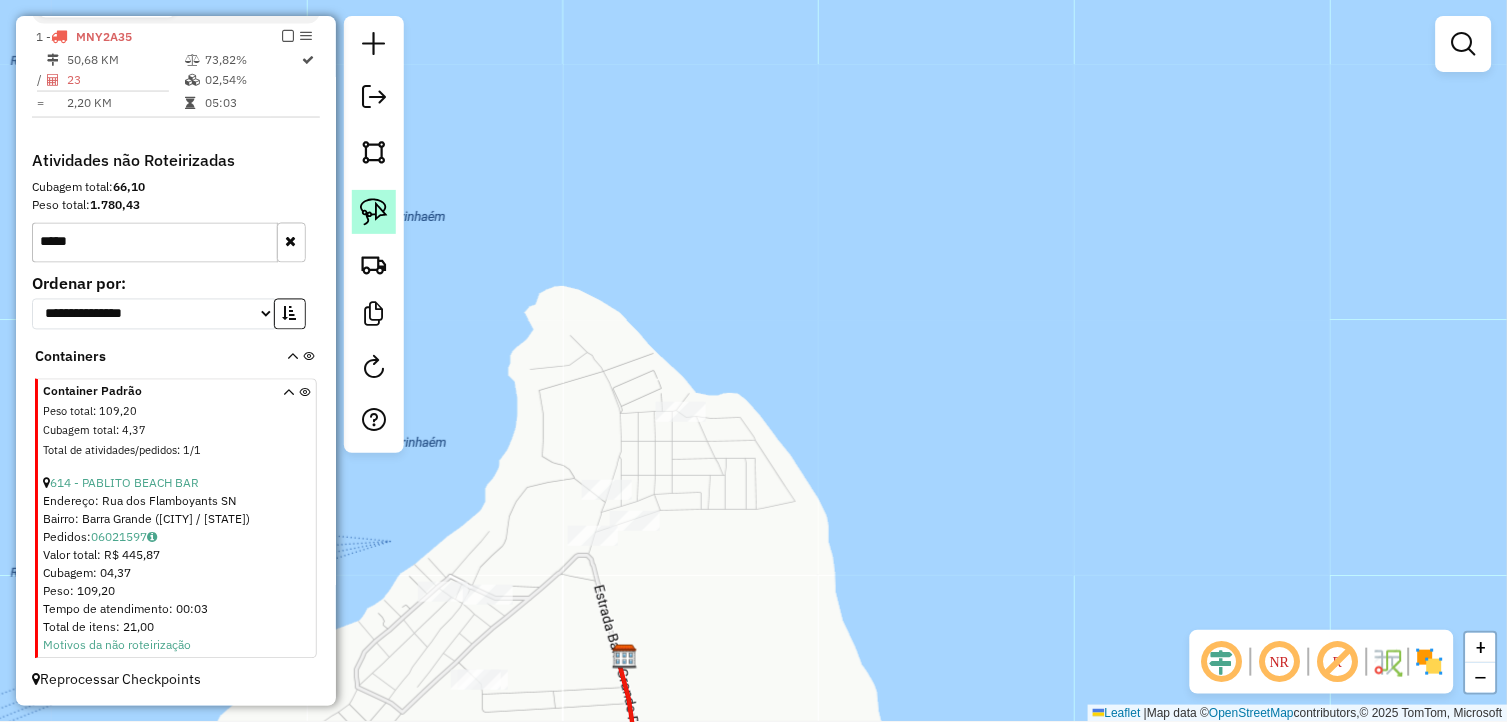 click 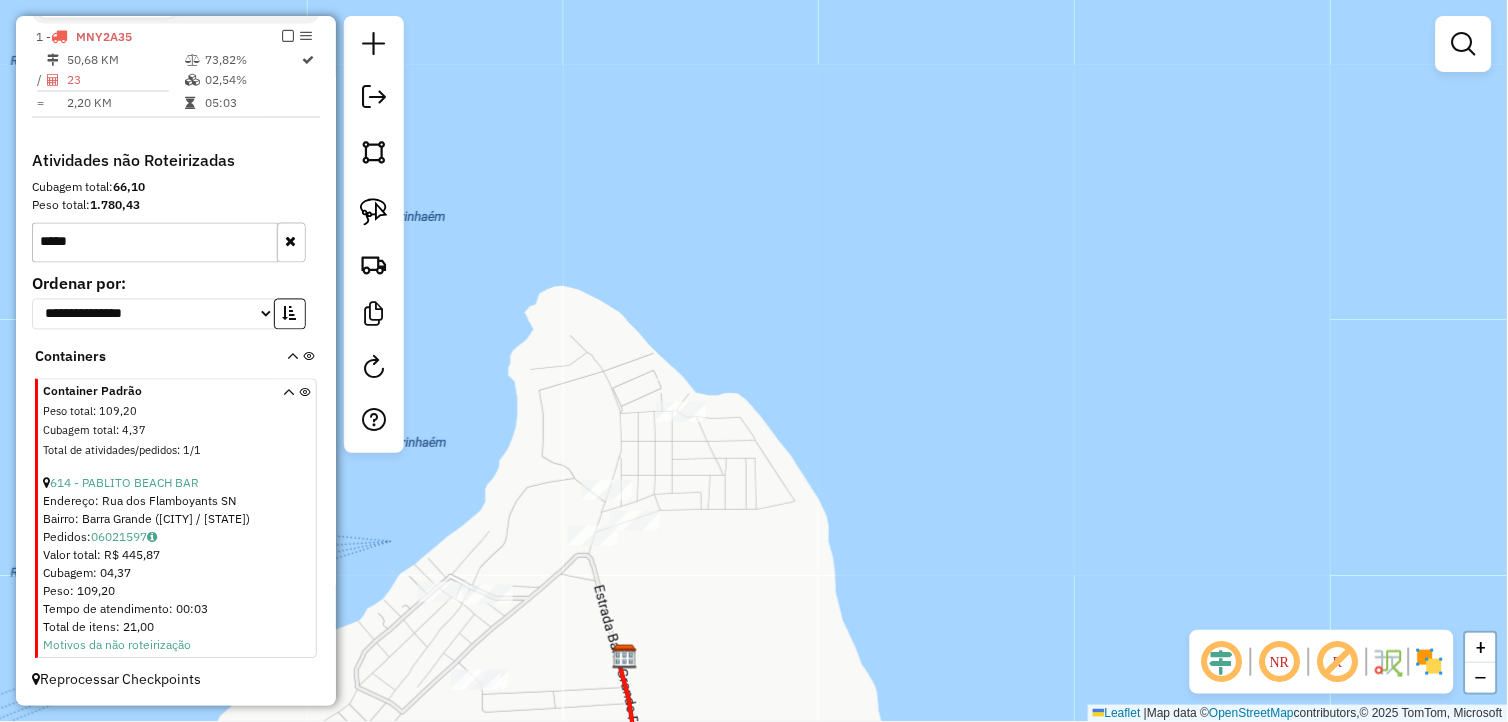 drag, startPoint x: 375, startPoint y: 217, endPoint x: 645, endPoint y: 328, distance: 291.92636 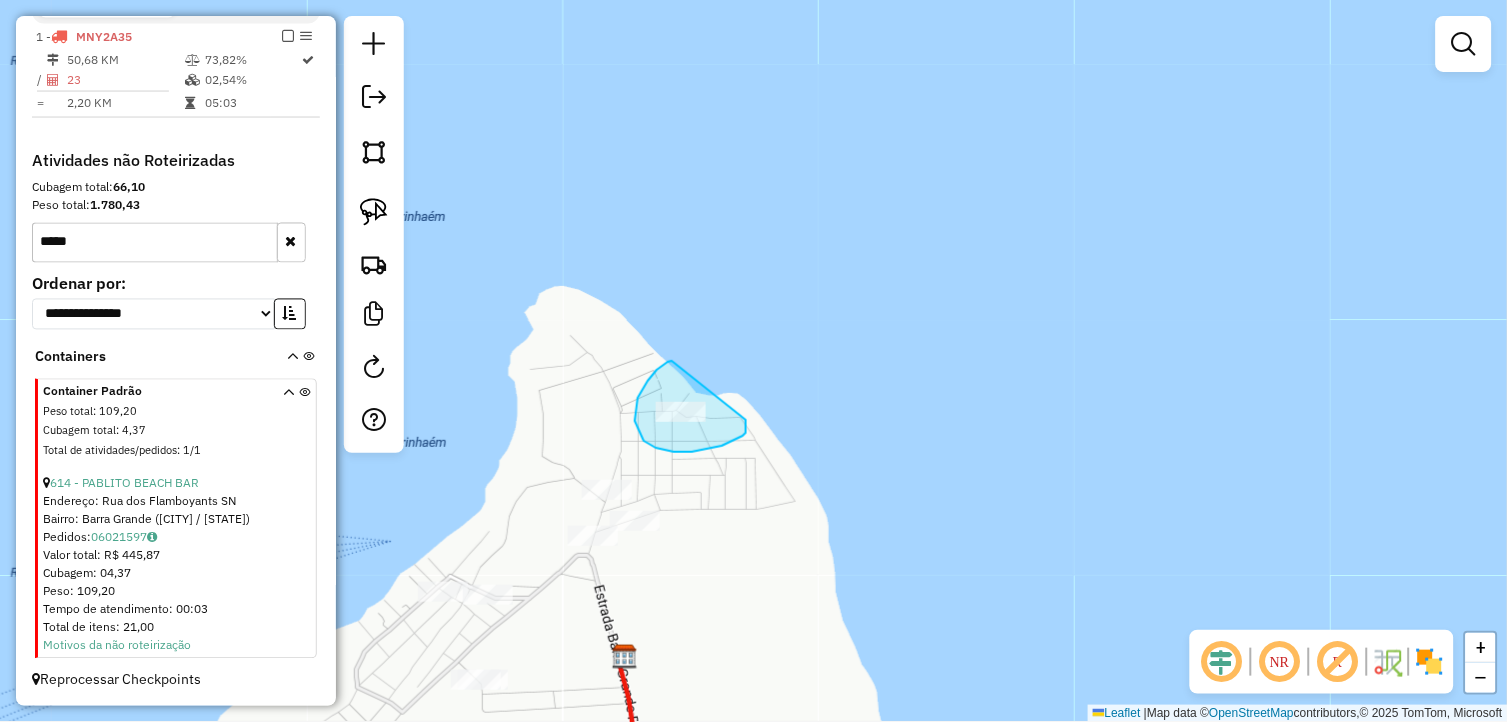 drag, startPoint x: 657, startPoint y: 370, endPoint x: 743, endPoint y: 414, distance: 96.60228 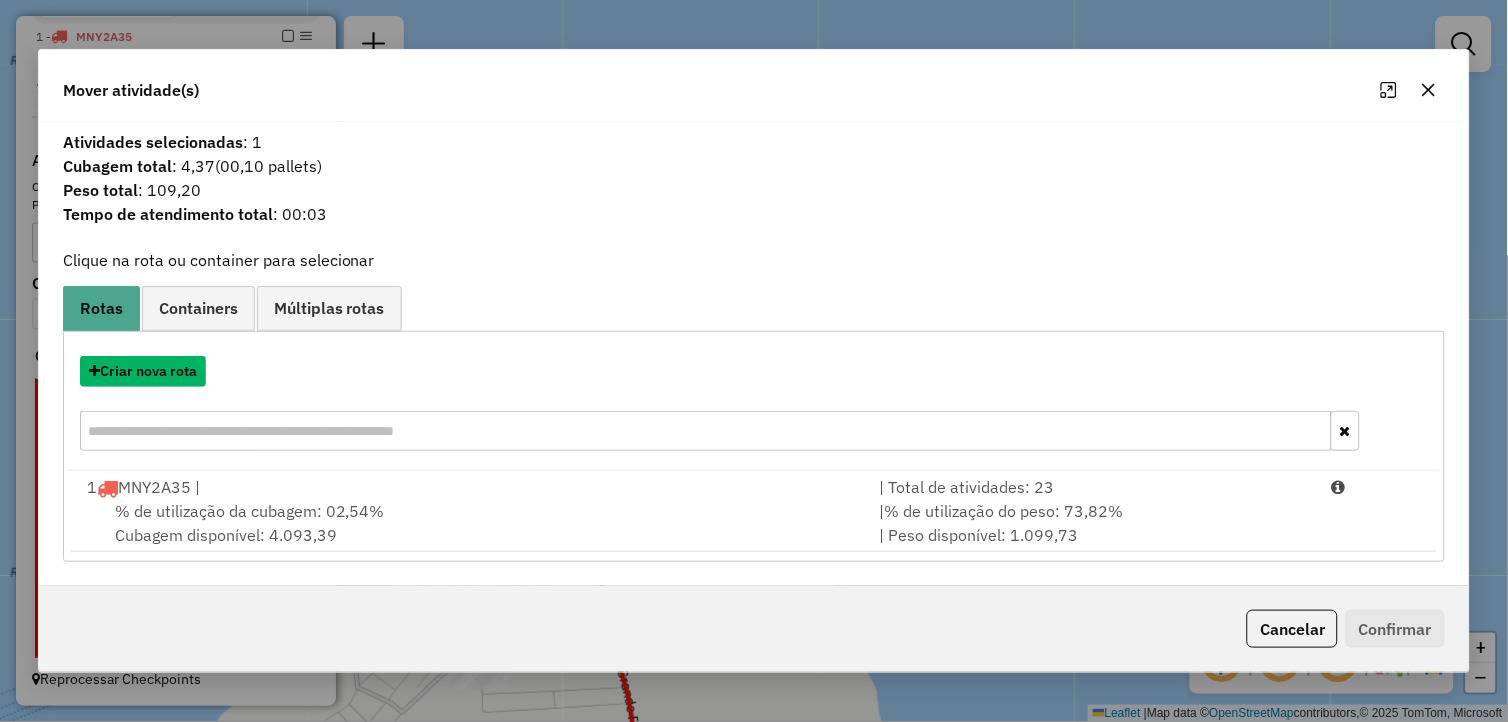 click on "Criar nova rota" at bounding box center [143, 371] 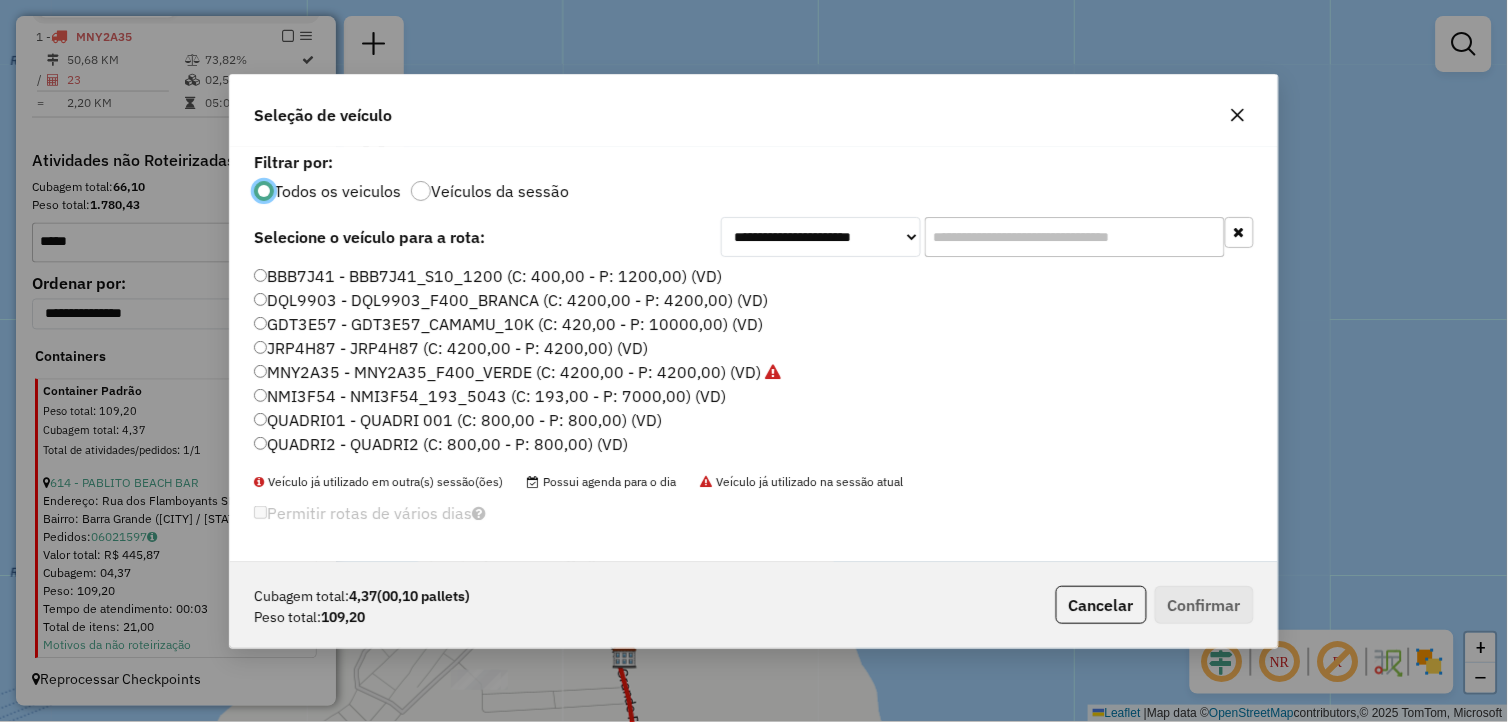 scroll, scrollTop: 11, scrollLeft: 5, axis: both 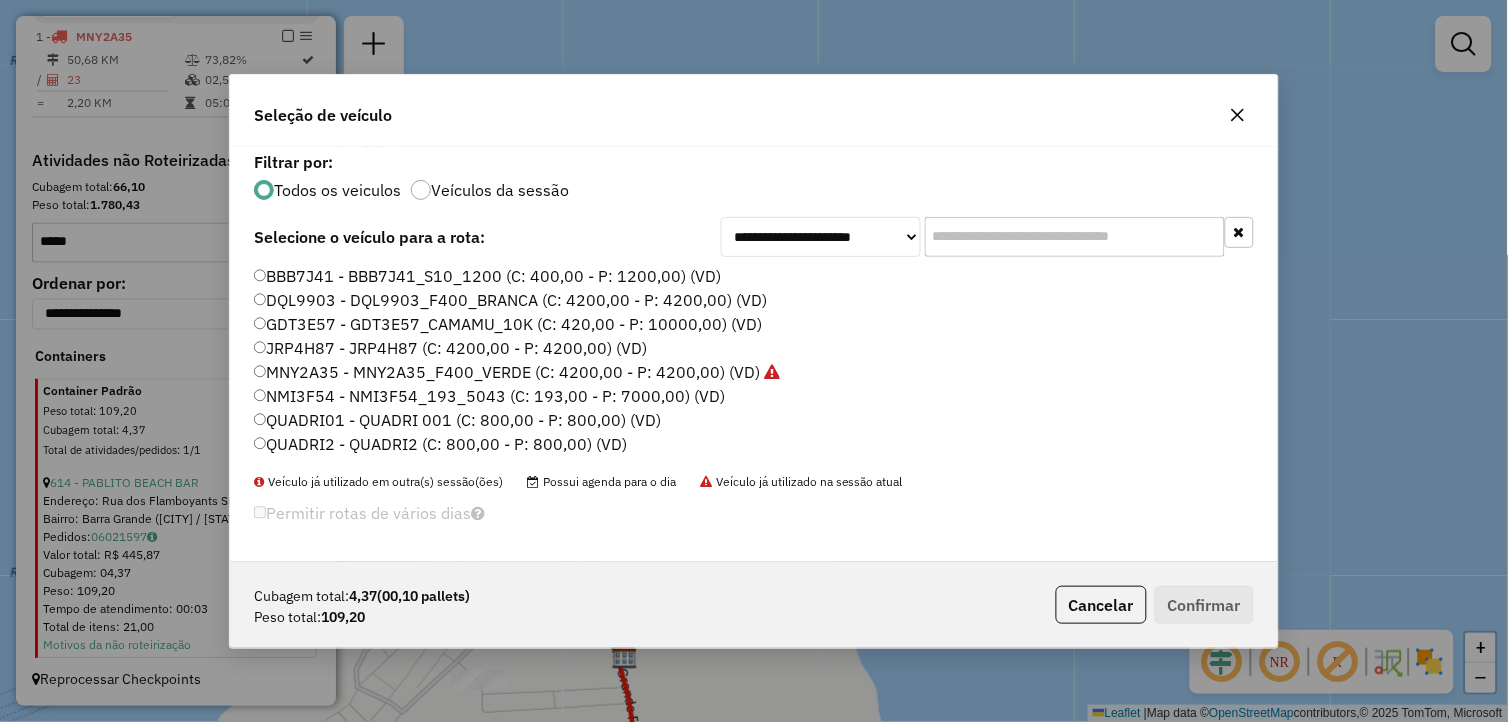click on "QUADRI01 - QUADRI 001 (C: 800,00 - P: 800,00) (VD)" 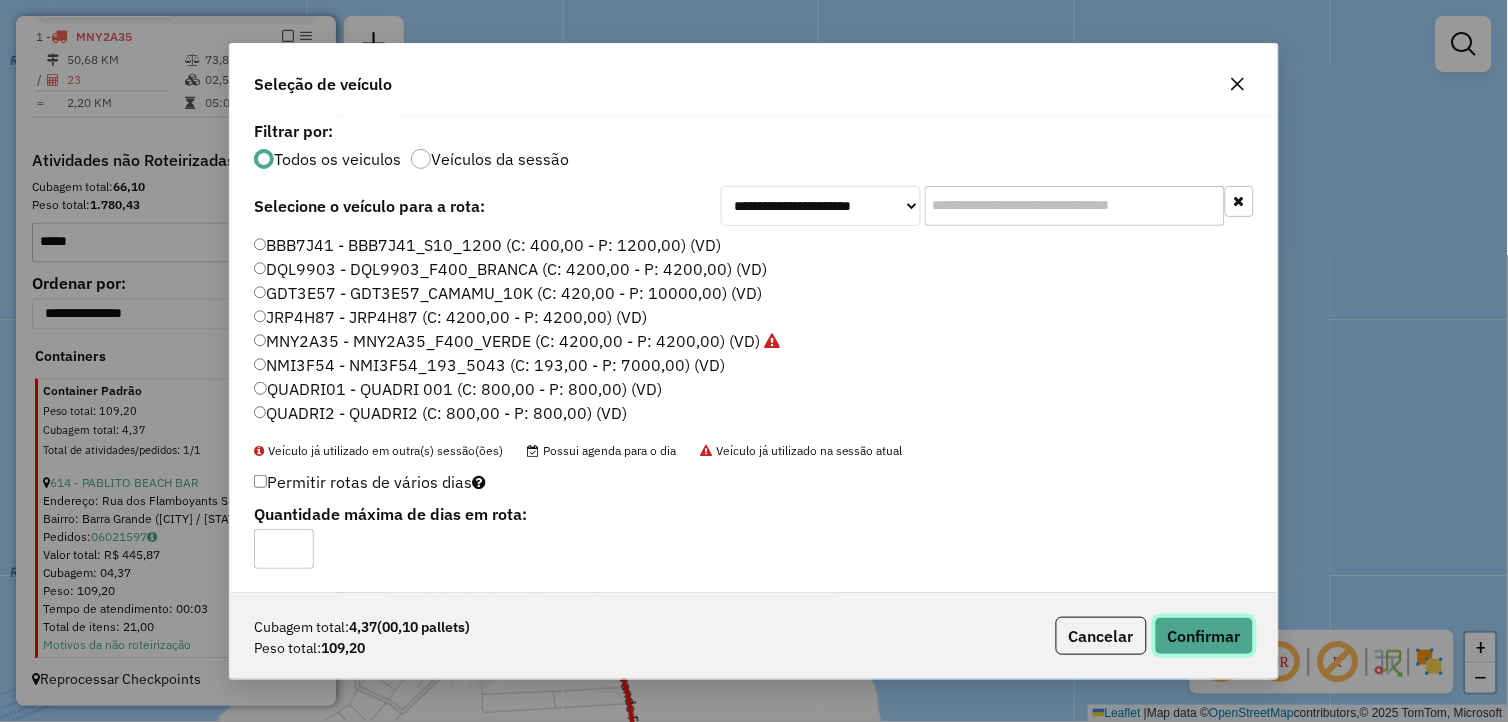 click on "Confirmar" 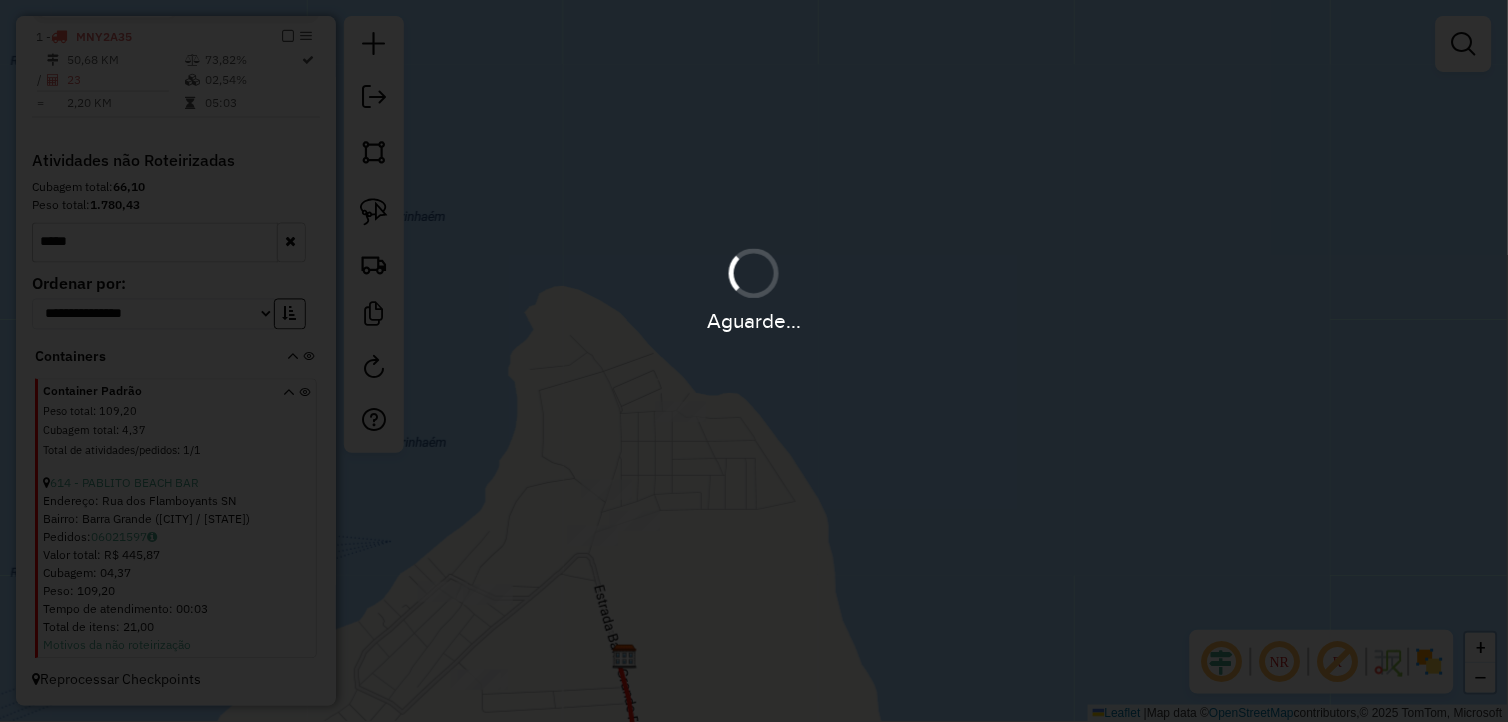 scroll, scrollTop: 671, scrollLeft: 0, axis: vertical 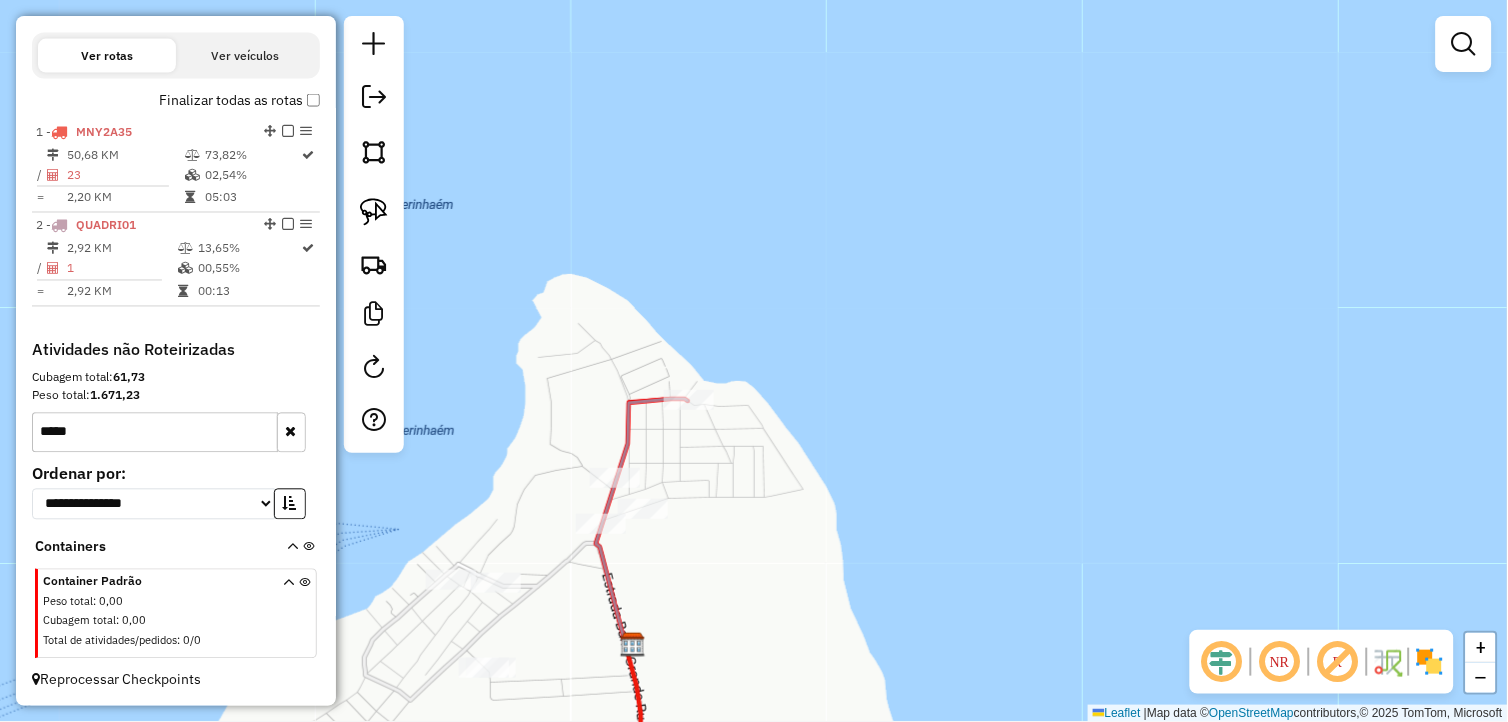 drag, startPoint x: 725, startPoint y: 520, endPoint x: 912, endPoint y: 405, distance: 219.53133 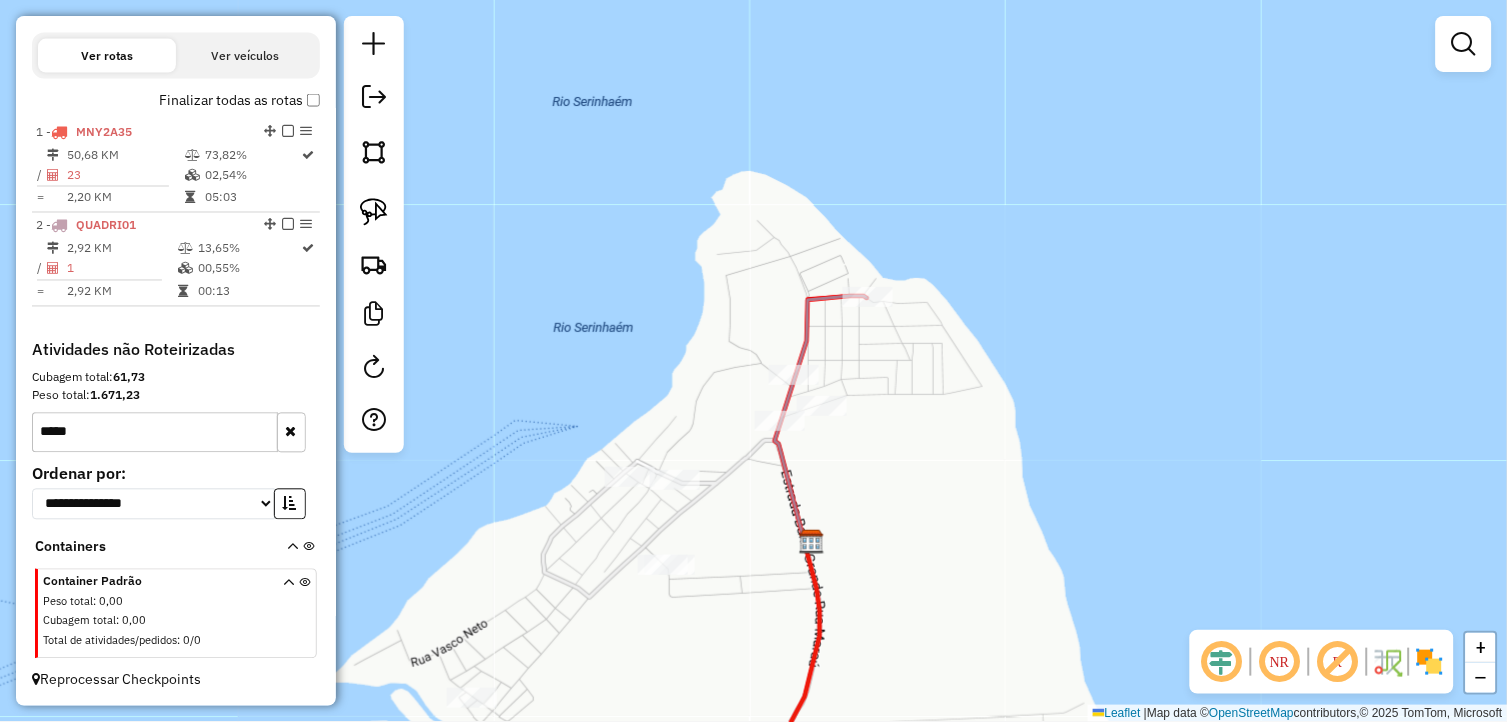 click at bounding box center [291, 433] 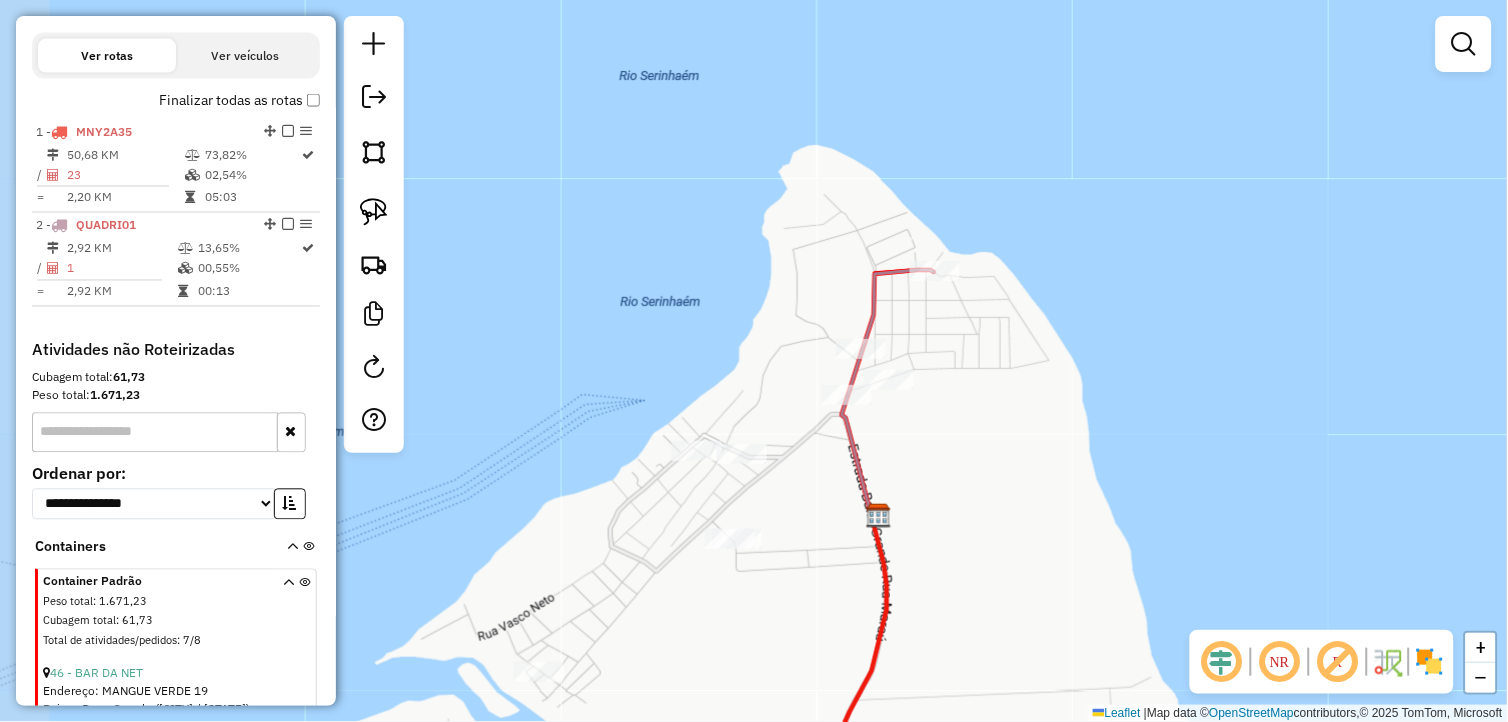 click on "Janela de atendimento Grade de atendimento Capacidade Transportadoras Veículos Cliente Pedidos  Rotas Selecione os dias de semana para filtrar as janelas de atendimento  Seg   Ter   Qua   Qui   Sex   Sáb   Dom  Informe o período da janela de atendimento: De: Até:  Filtrar exatamente a janela do cliente  Considerar janela de atendimento padrão  Selecione os dias de semana para filtrar as grades de atendimento  Seg   Ter   Qua   Qui   Sex   Sáb   Dom   Considerar clientes sem dia de atendimento cadastrado  Clientes fora do dia de atendimento selecionado Filtrar as atividades entre os valores definidos abaixo:  Peso mínimo:   Peso máximo:   Cubagem mínima:   Cubagem máxima:   De:   Até:  Filtrar as atividades entre o tempo de atendimento definido abaixo:  De:   Até:   Considerar capacidade total dos clientes não roteirizados Transportadora: Selecione um ou mais itens Tipo de veículo: Selecione um ou mais itens Veículo: Selecione um ou mais itens Motorista: Selecione um ou mais itens Nome: Rótulo:" 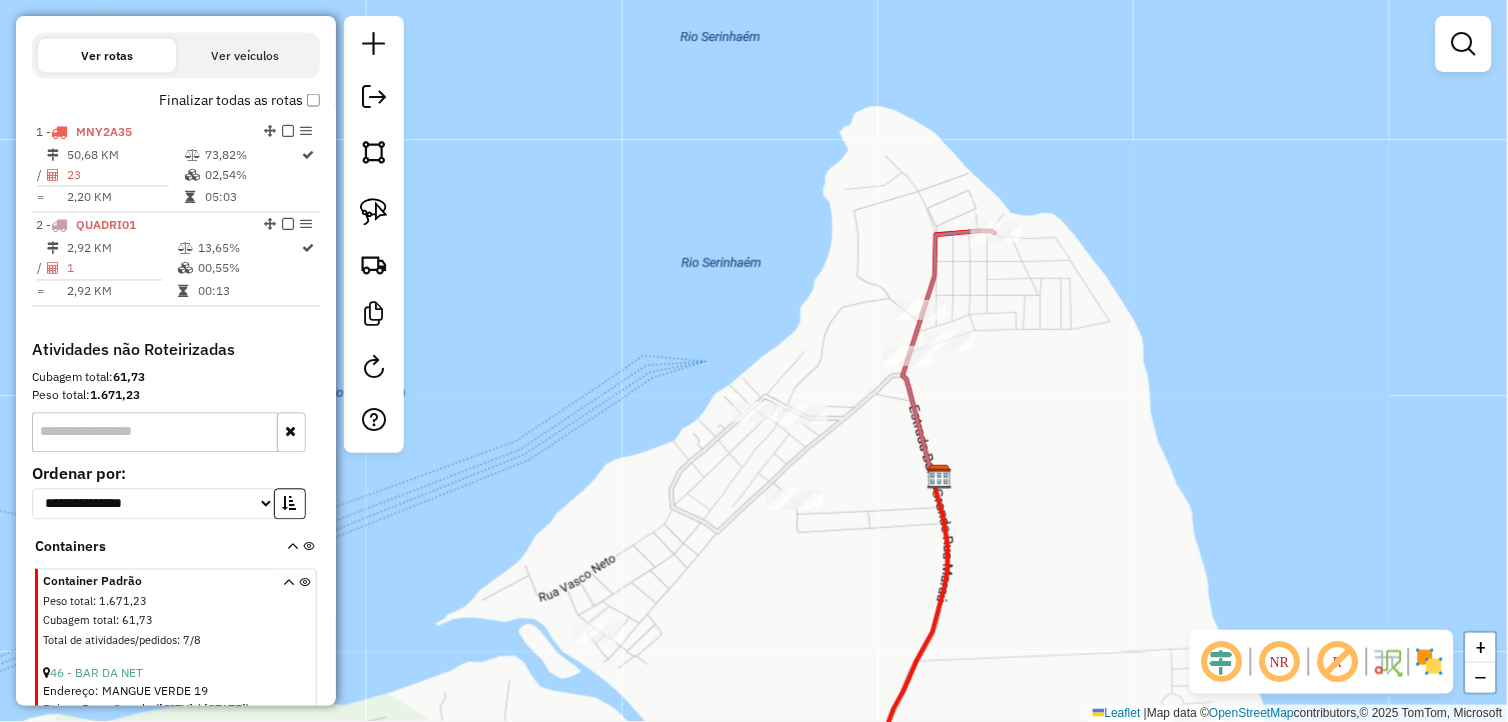 drag, startPoint x: 965, startPoint y: 491, endPoint x: 1026, endPoint y: 452, distance: 72.40166 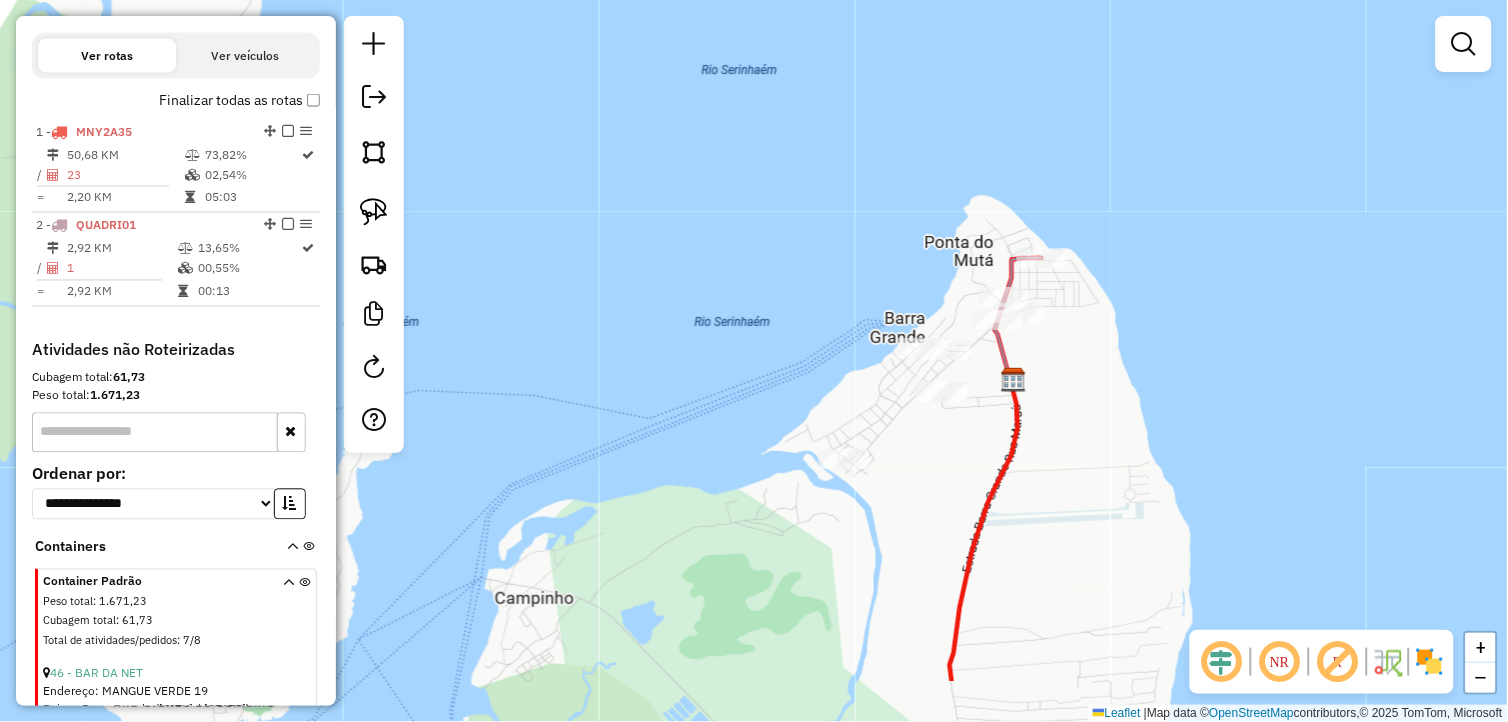 drag, startPoint x: 1071, startPoint y: 524, endPoint x: 1094, endPoint y: 432, distance: 94.83143 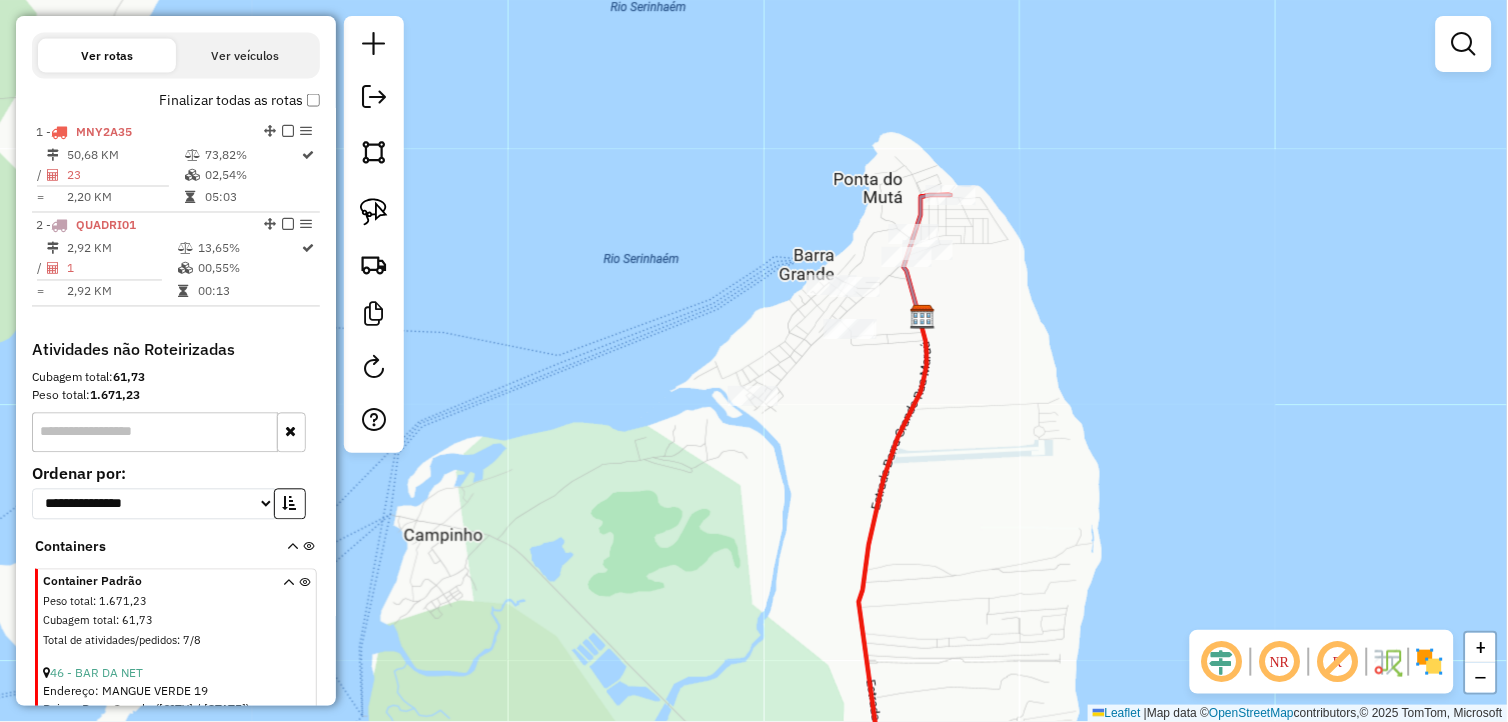 drag, startPoint x: 950, startPoint y: 636, endPoint x: 872, endPoint y: 596, distance: 87.658424 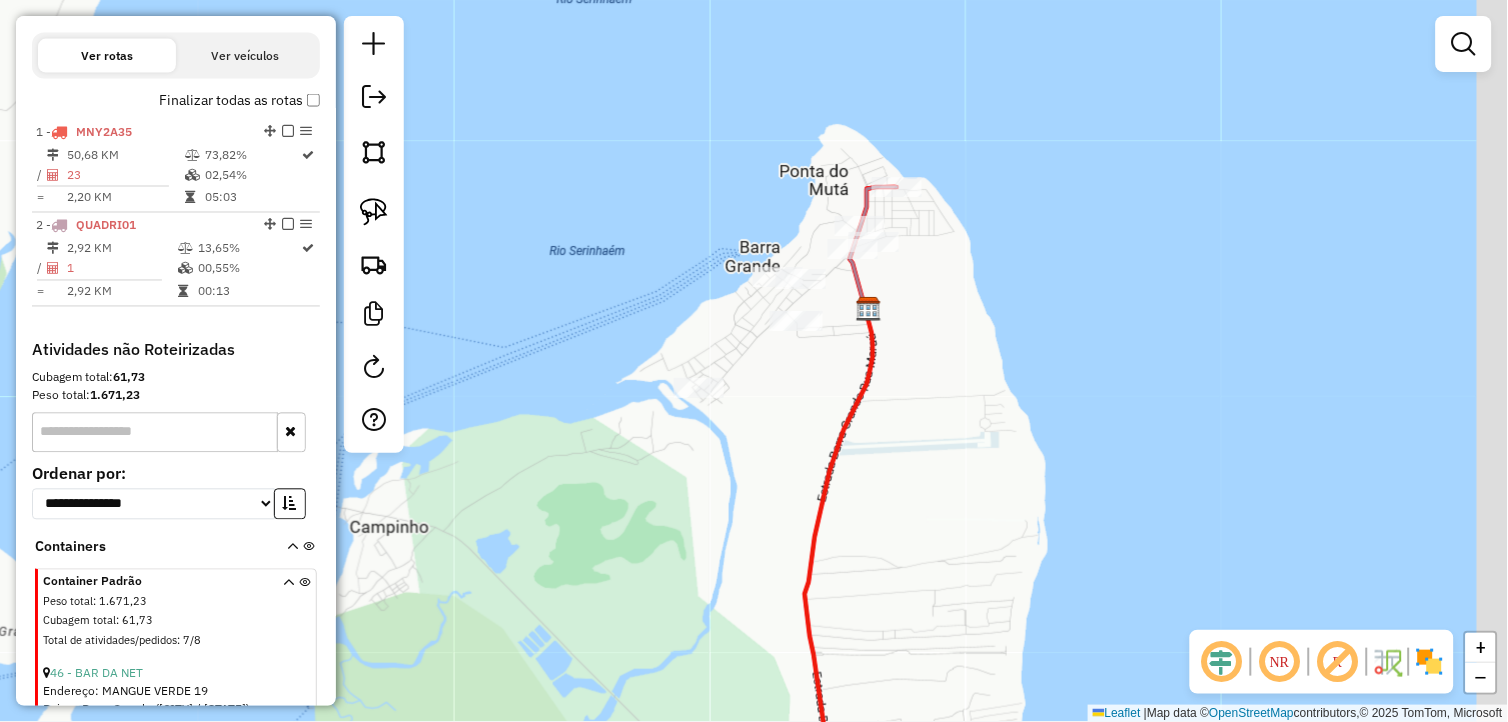 drag, startPoint x: 958, startPoint y: 520, endPoint x: 777, endPoint y: 482, distance: 184.94594 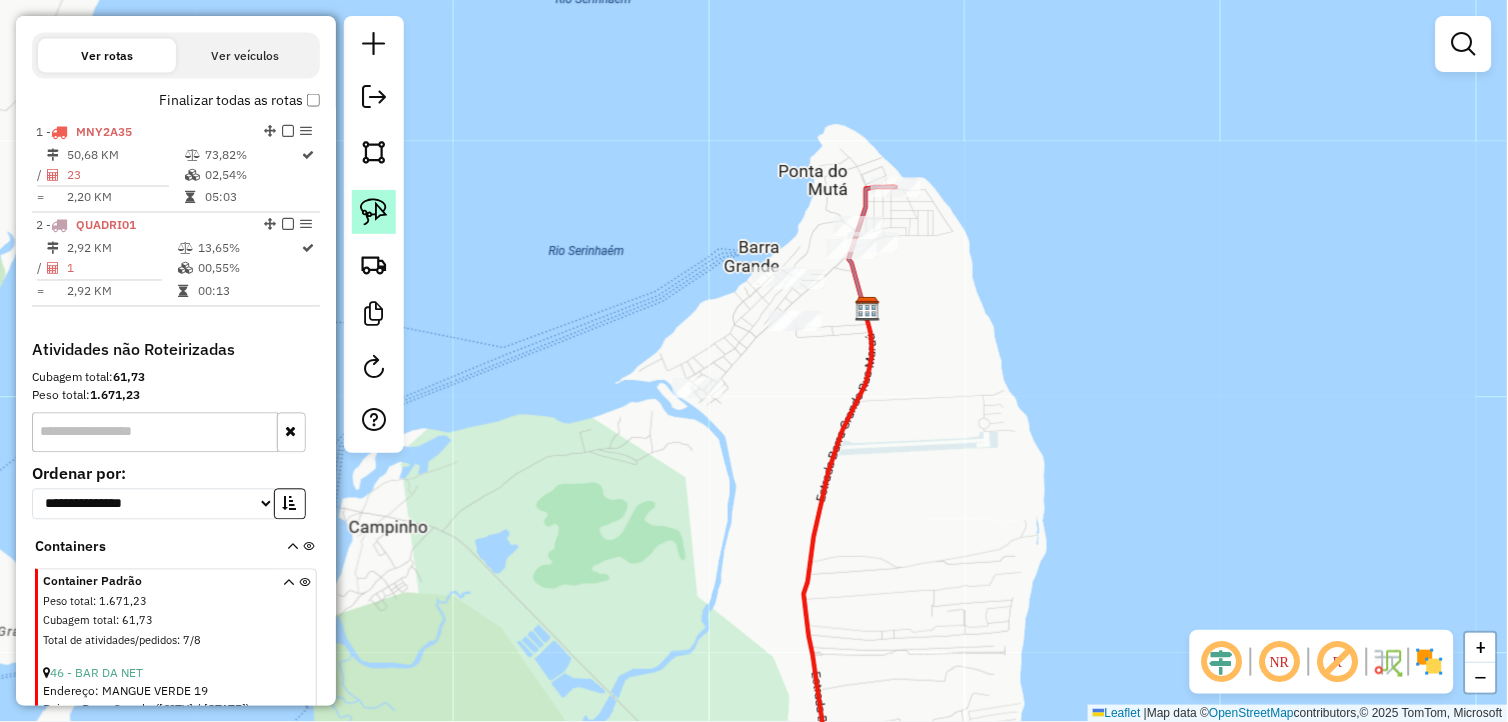click 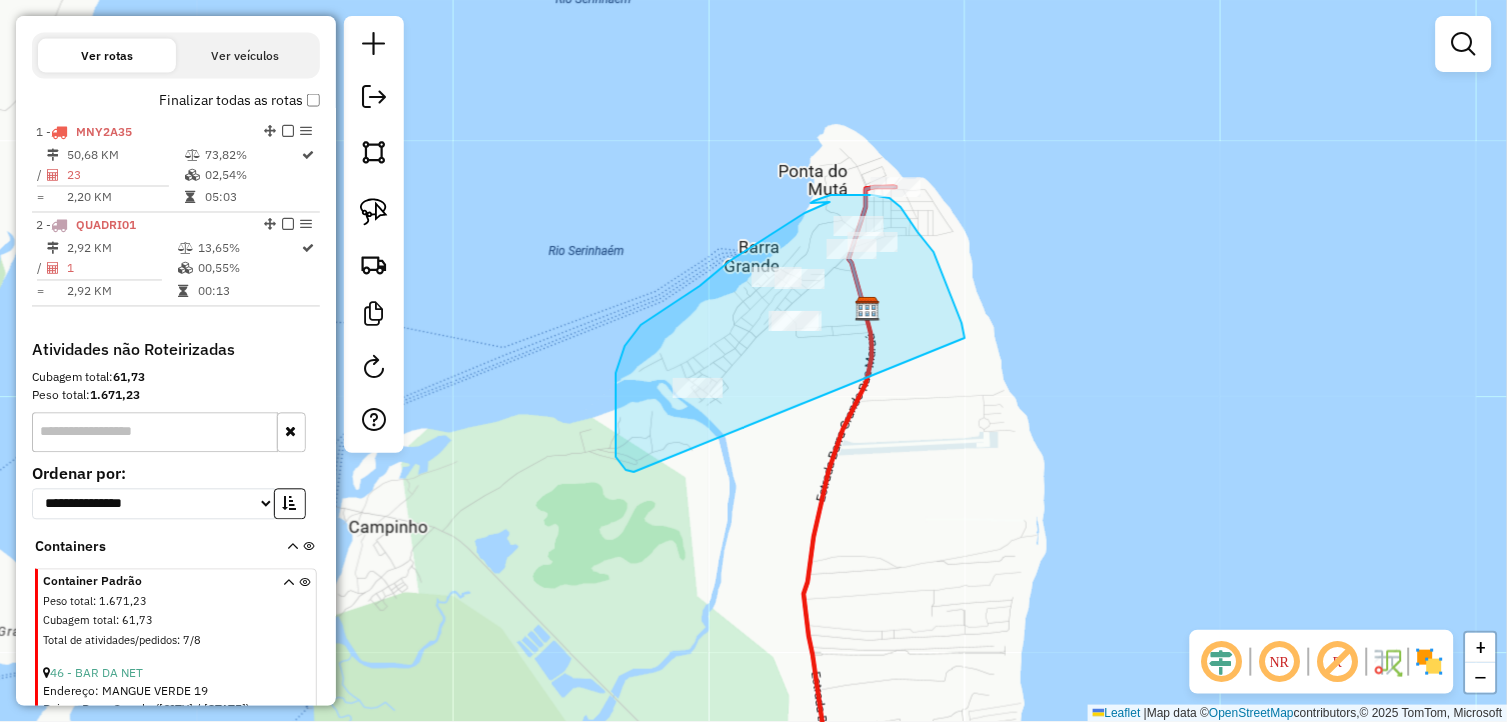drag, startPoint x: 965, startPoint y: 338, endPoint x: 634, endPoint y: 472, distance: 357.0952 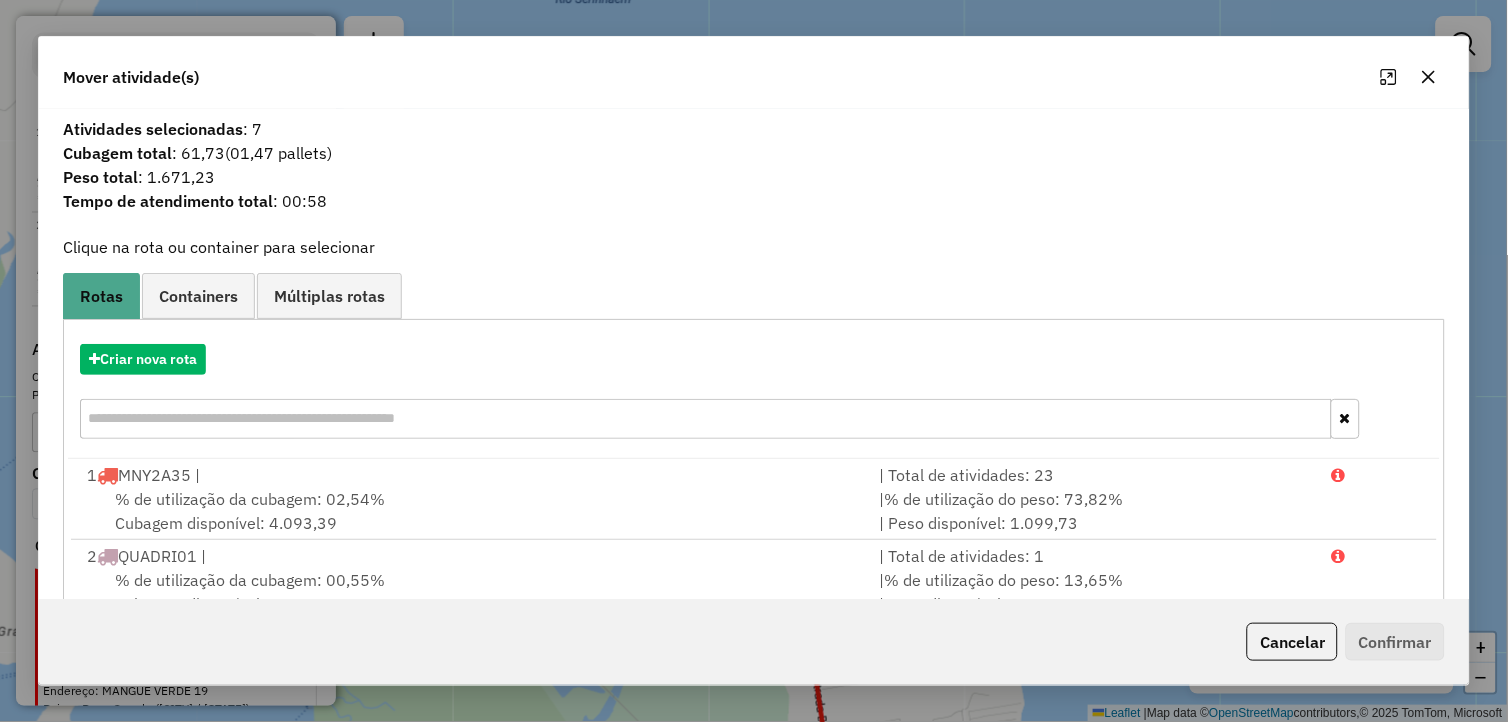 click 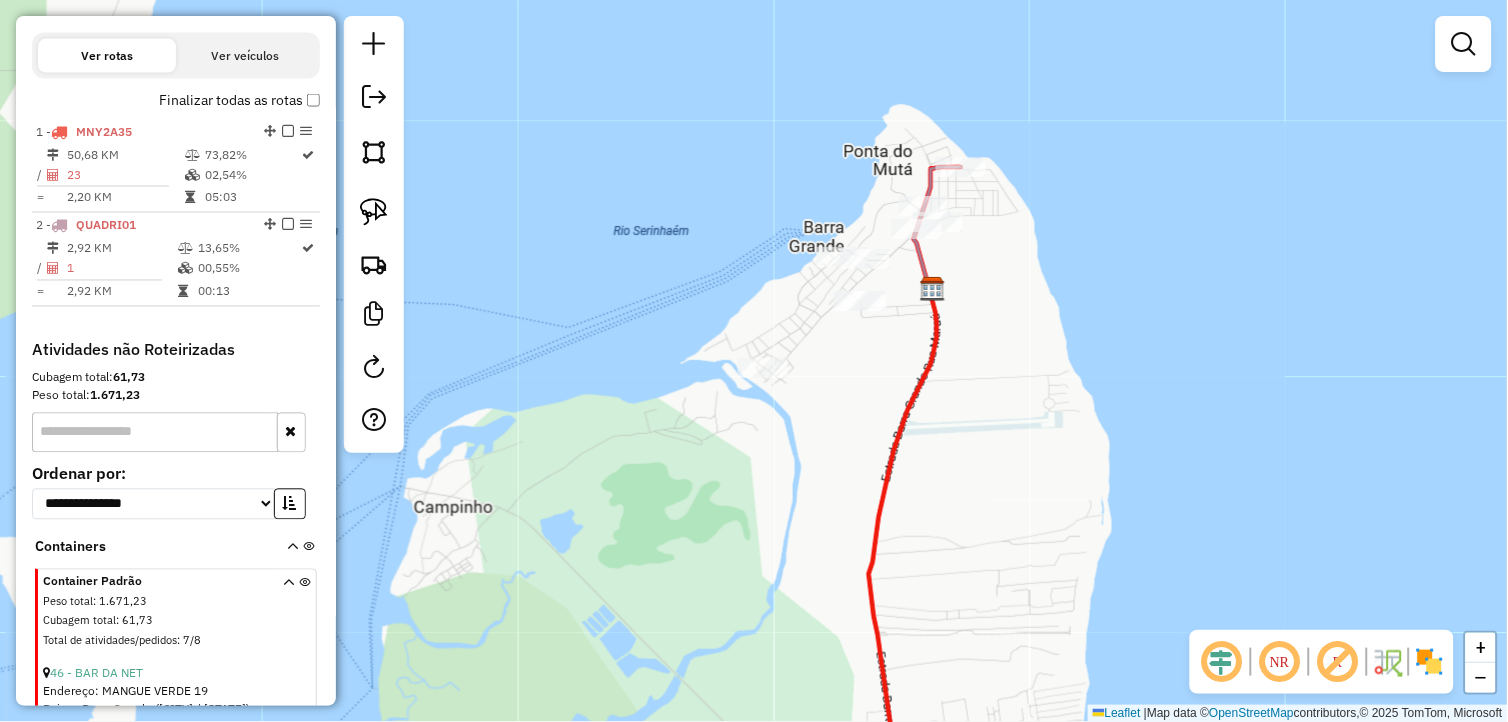 drag, startPoint x: 1050, startPoint y: 371, endPoint x: 1115, endPoint y: 351, distance: 68.007355 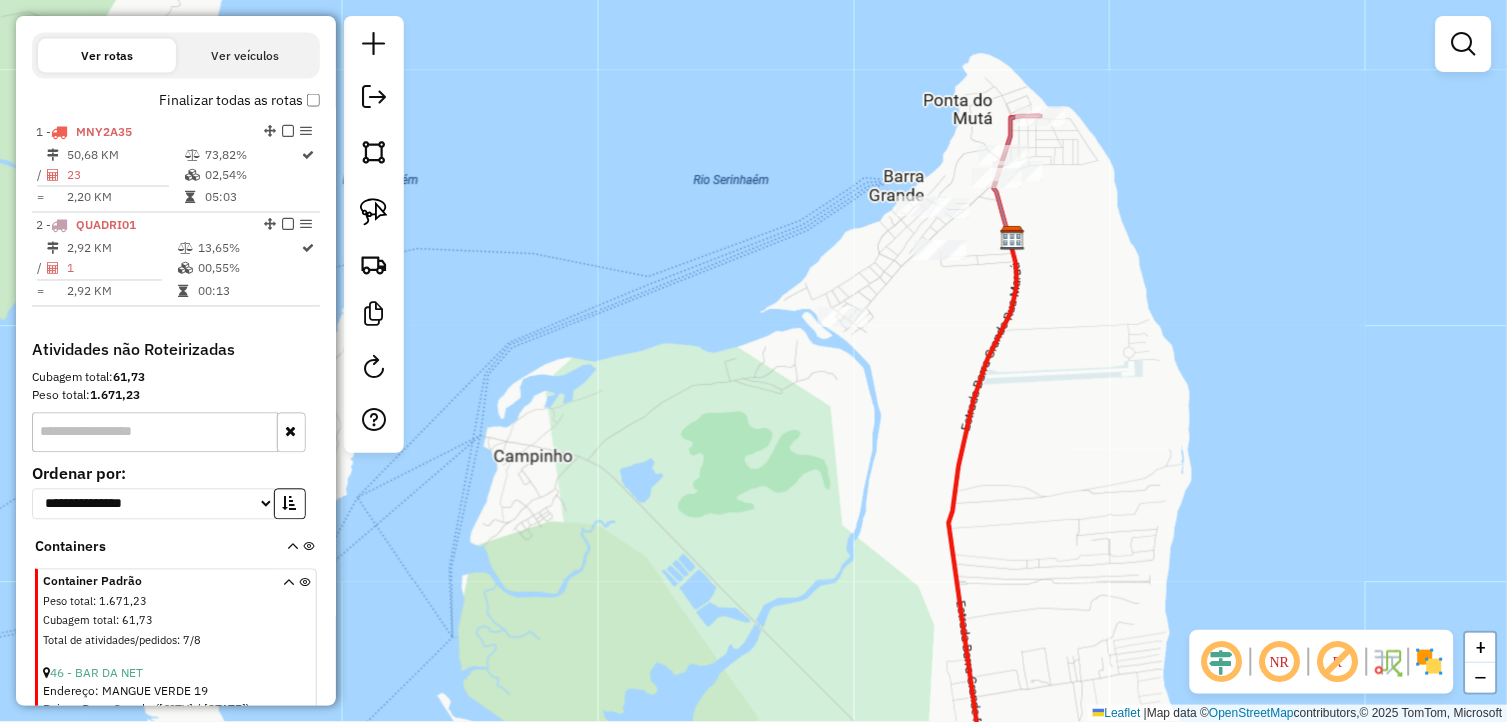 drag, startPoint x: 1085, startPoint y: 381, endPoint x: 1122, endPoint y: 354, distance: 45.80393 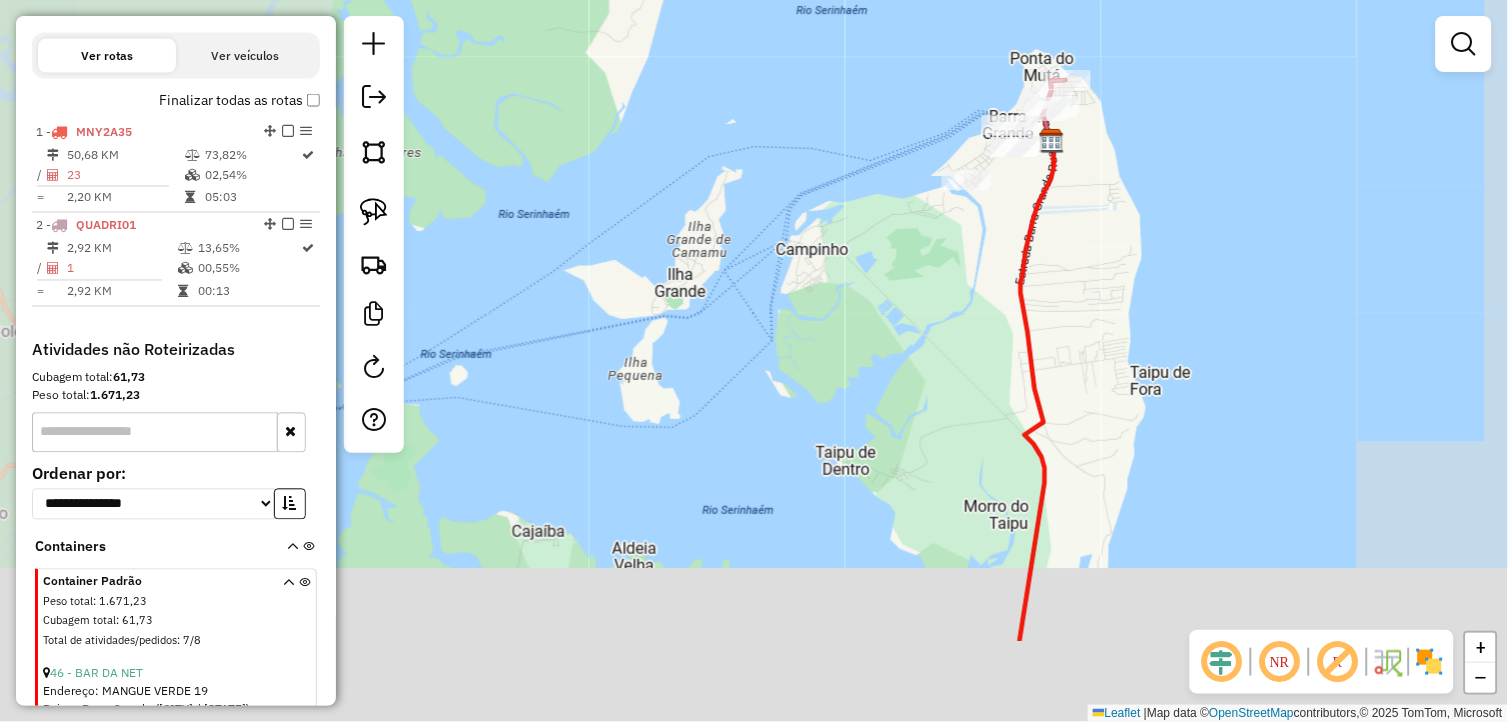 drag, startPoint x: 1137, startPoint y: 496, endPoint x: 1063, endPoint y: 177, distance: 327.4706 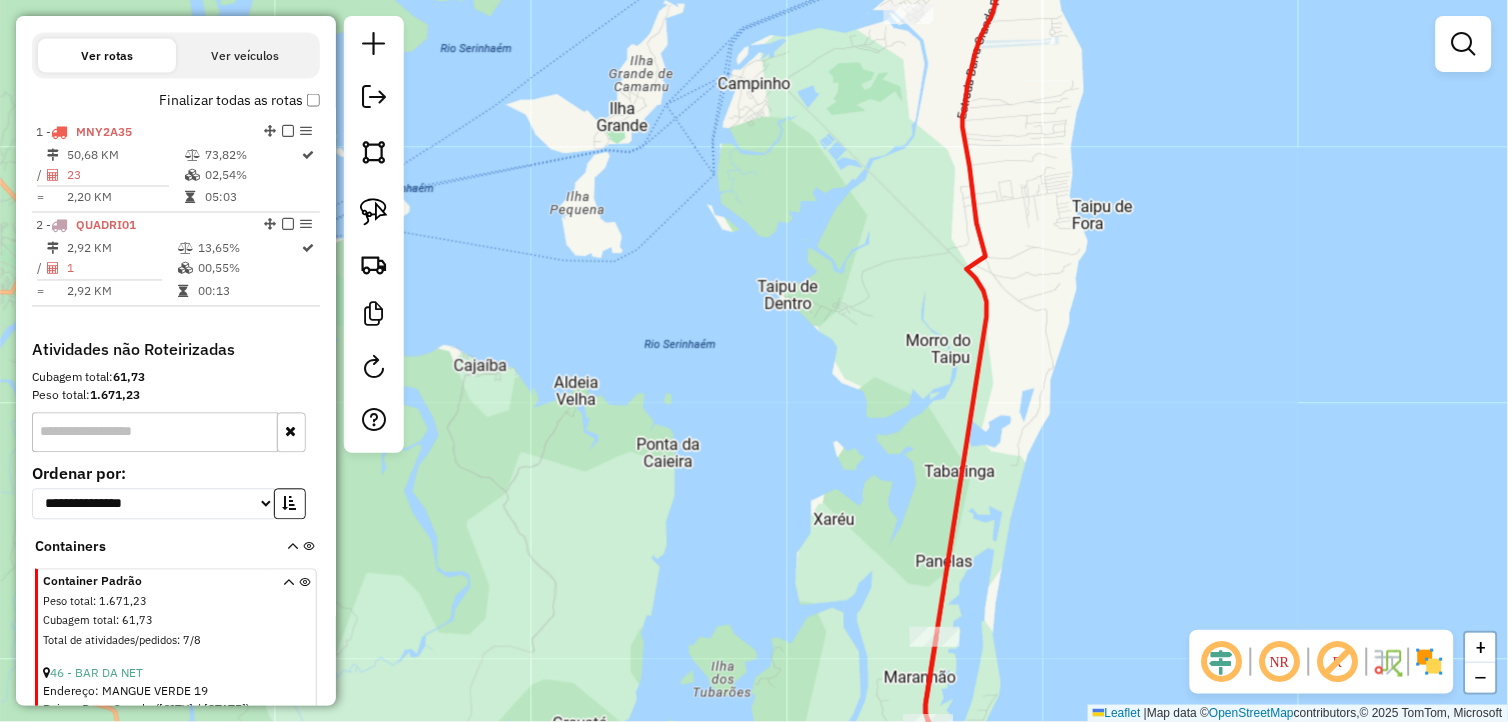drag, startPoint x: 1065, startPoint y: 425, endPoint x: 1090, endPoint y: 220, distance: 206.51877 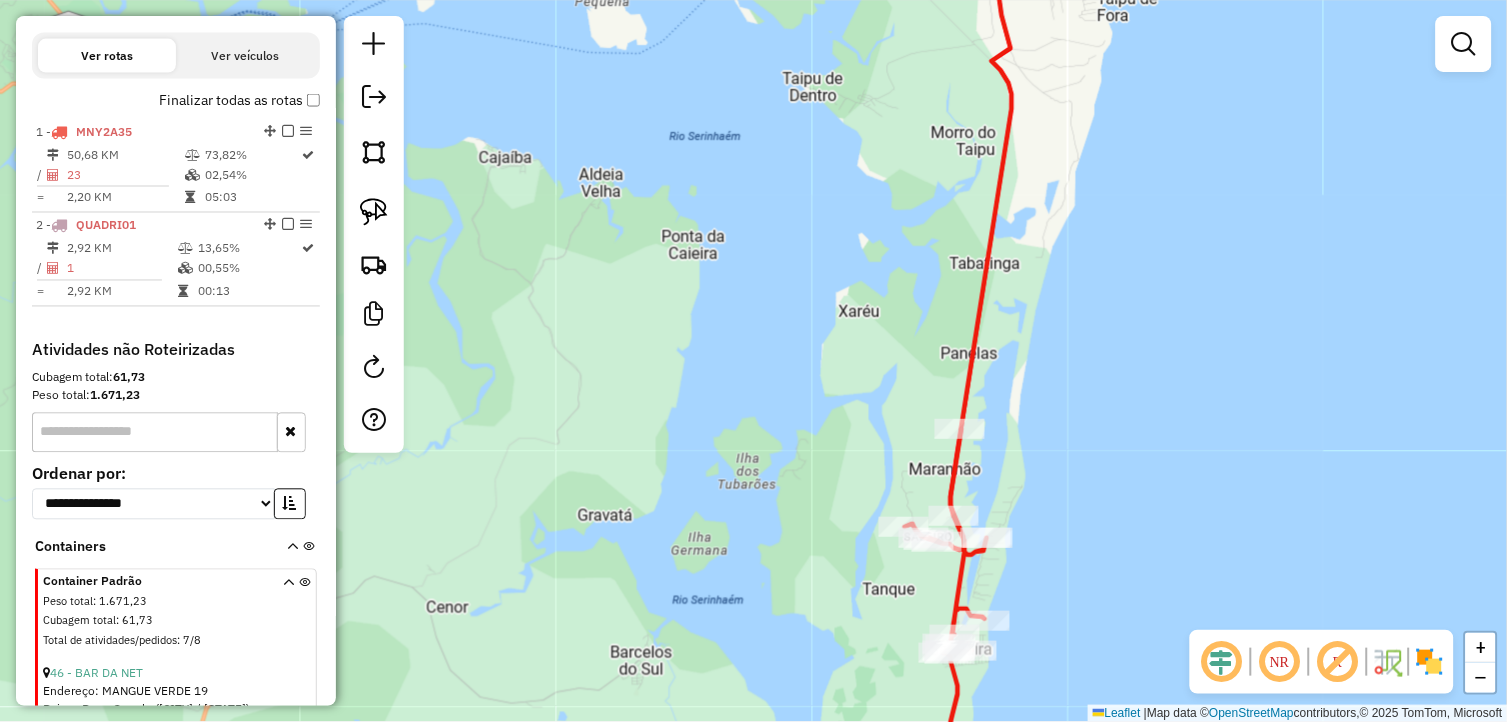 select on "**********" 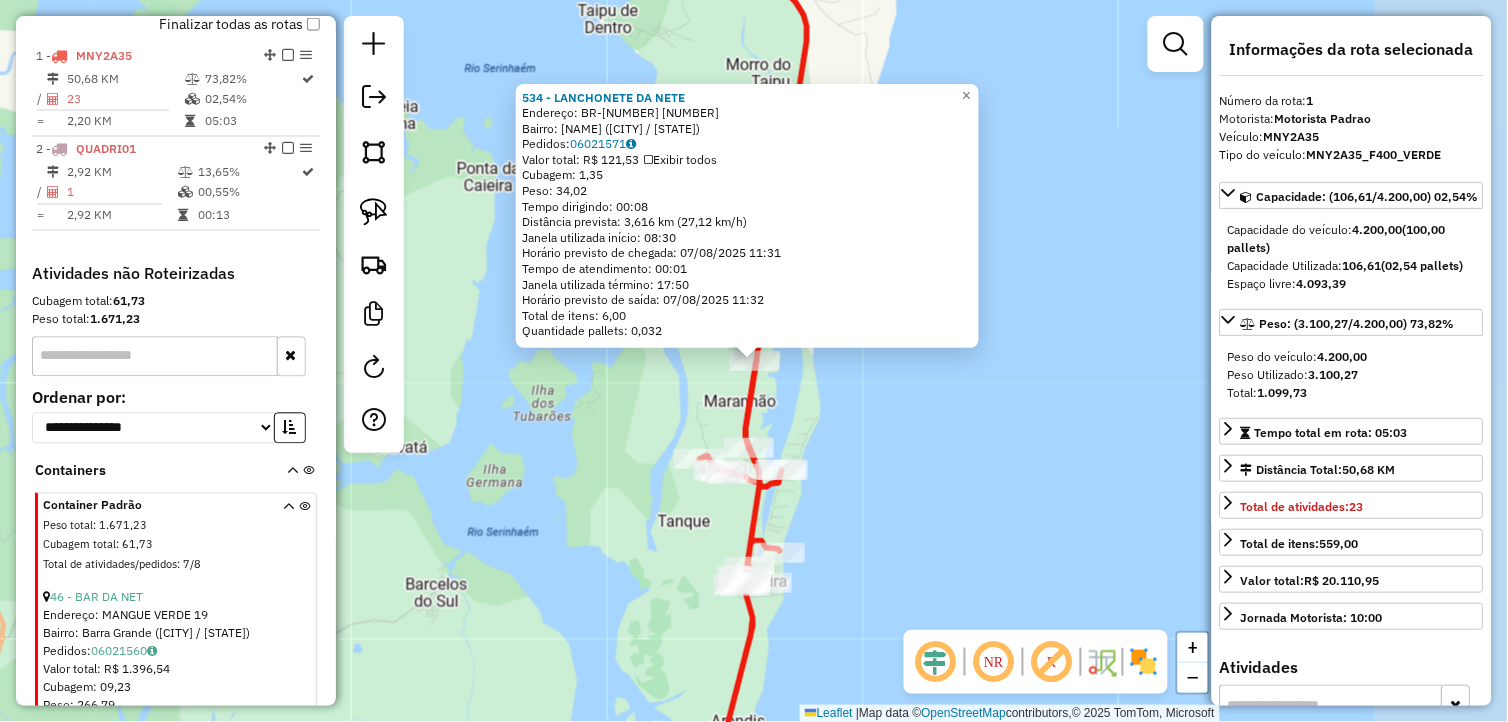 scroll, scrollTop: 773, scrollLeft: 0, axis: vertical 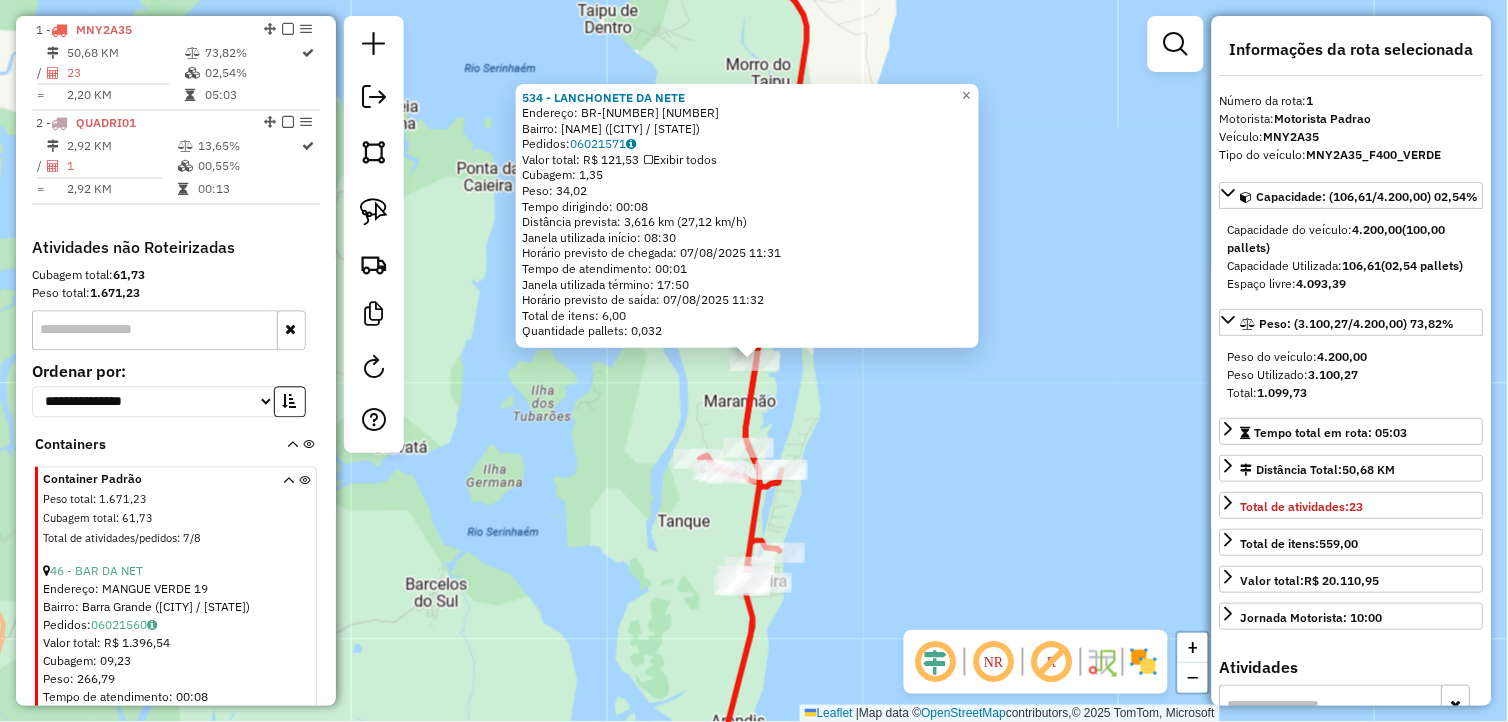 click on "534 - LANCHONETE DA NETE  Endereço:  BR-030 SN   Bairro: Centro (MARAU / BA)   Pedidos:  06021571   Valor total: R$ 121,53   Exibir todos   Cubagem: 1,35  Peso: 34,02  Tempo dirigindo: 00:08   Distância prevista: 3,616 km (27,12 km/h)   Janela utilizada início: 08:30   Horário previsto de chegada: 07/08/2025 11:31   Tempo de atendimento: 00:01   Janela utilizada término: 17:50   Horário previsto de saída: 07/08/2025 11:32   Total de itens: 6,00   Quantidade pallets: 0,032  × Janela de atendimento Grade de atendimento Capacidade Transportadoras Veículos Cliente Pedidos  Rotas Selecione os dias de semana para filtrar as janelas de atendimento  Seg   Ter   Qua   Qui   Sex   Sáb   Dom  Informe o período da janela de atendimento: De: Até:  Filtrar exatamente a janela do cliente  Considerar janela de atendimento padrão  Selecione os dias de semana para filtrar as grades de atendimento  Seg   Ter   Qua   Qui   Sex   Sáb   Dom   Considerar clientes sem dia de atendimento cadastrado  Peso mínimo:   De:" 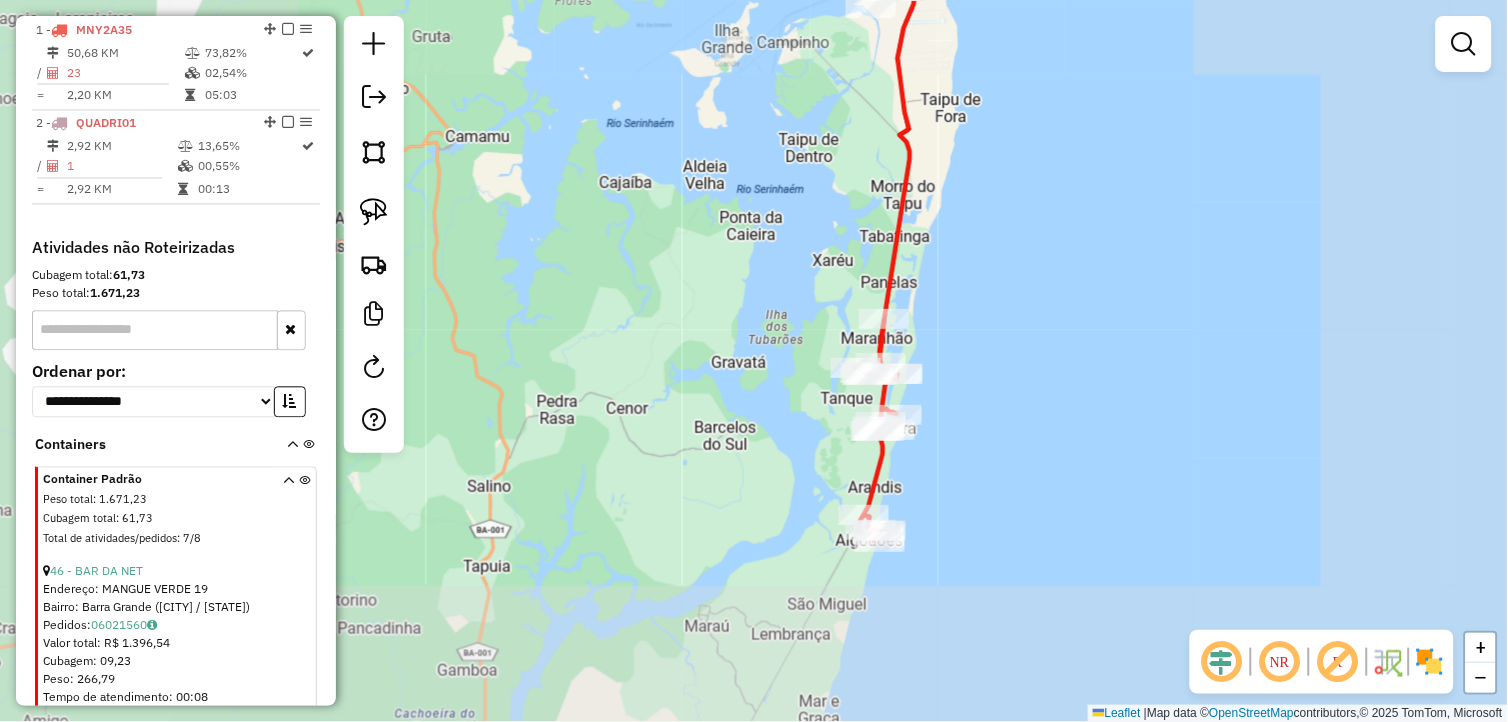 drag, startPoint x: 977, startPoint y: 436, endPoint x: 981, endPoint y: 371, distance: 65.12296 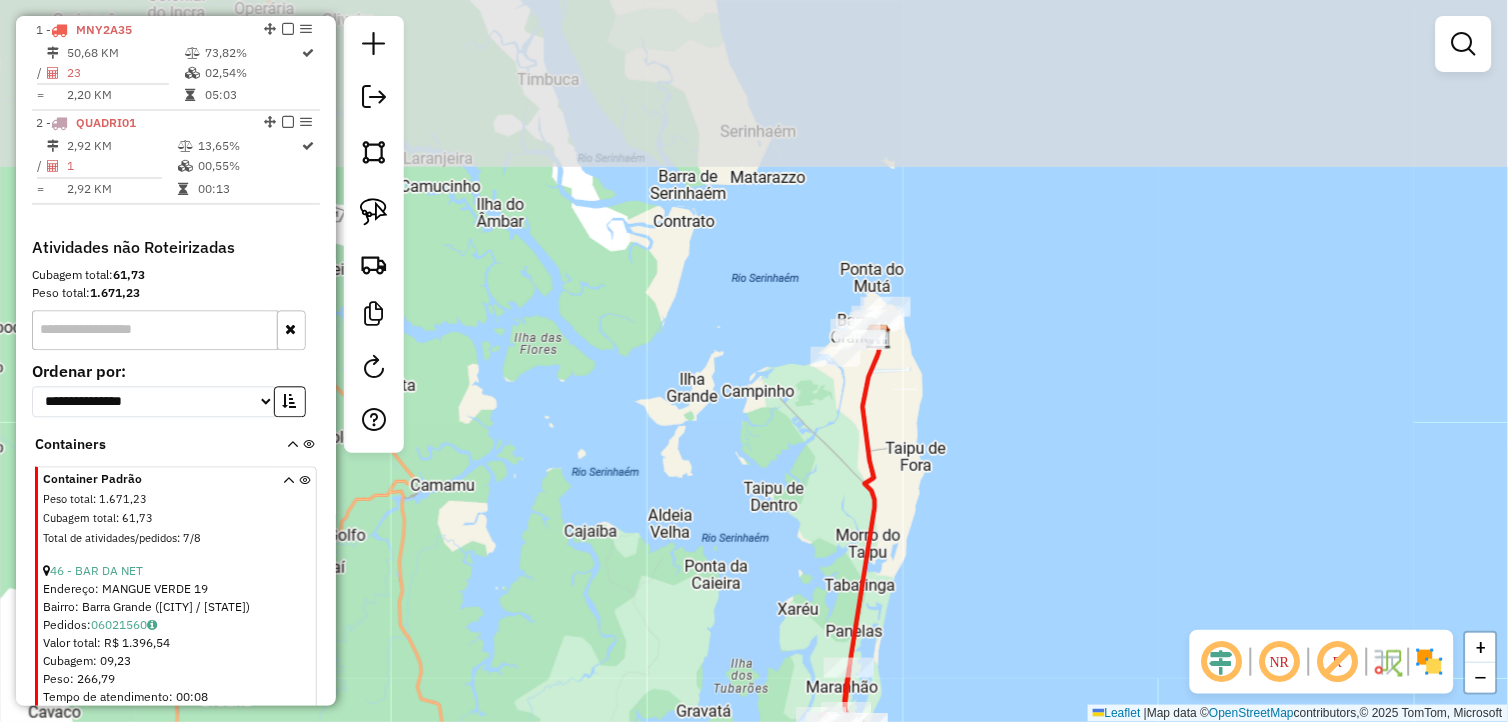 drag, startPoint x: 1000, startPoint y: 203, endPoint x: 965, endPoint y: 597, distance: 395.5515 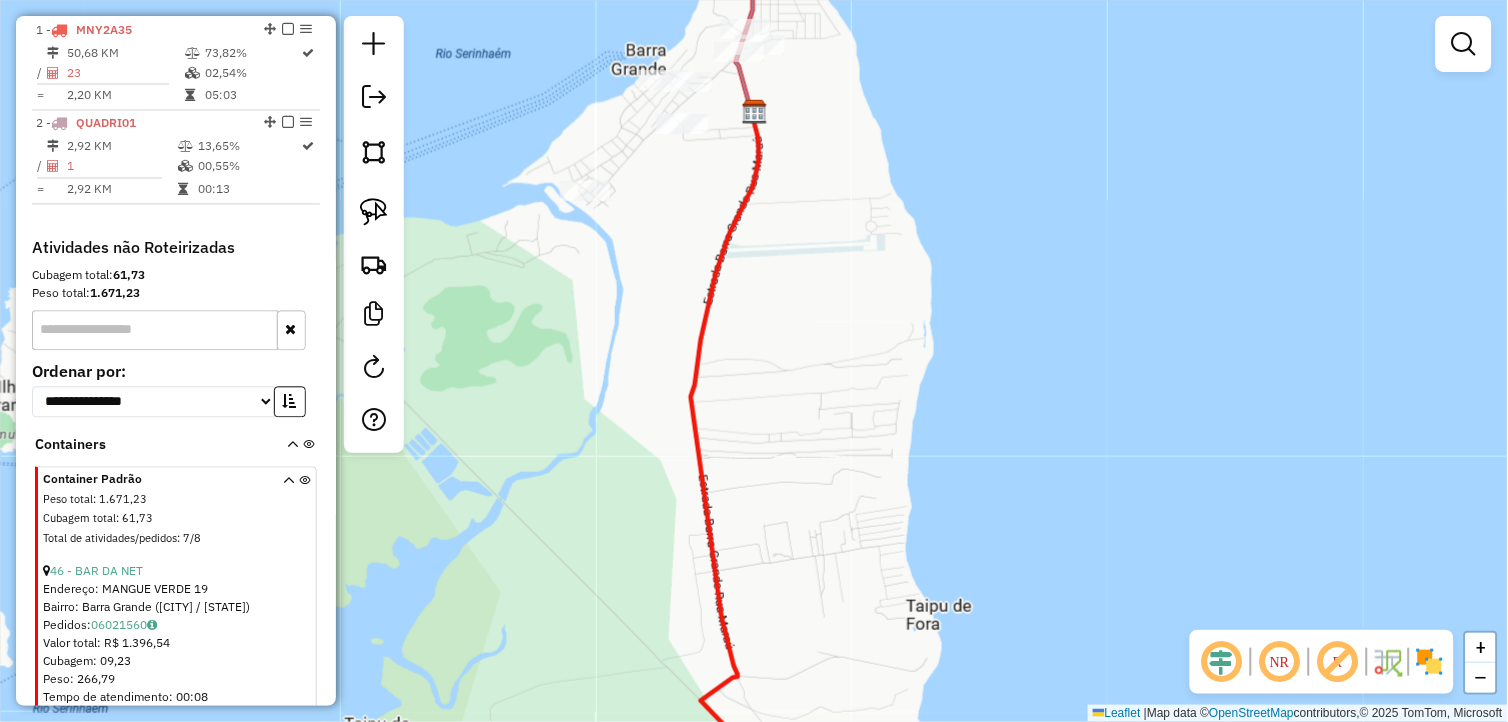 drag, startPoint x: 856, startPoint y: 233, endPoint x: 918, endPoint y: 433, distance: 209.38959 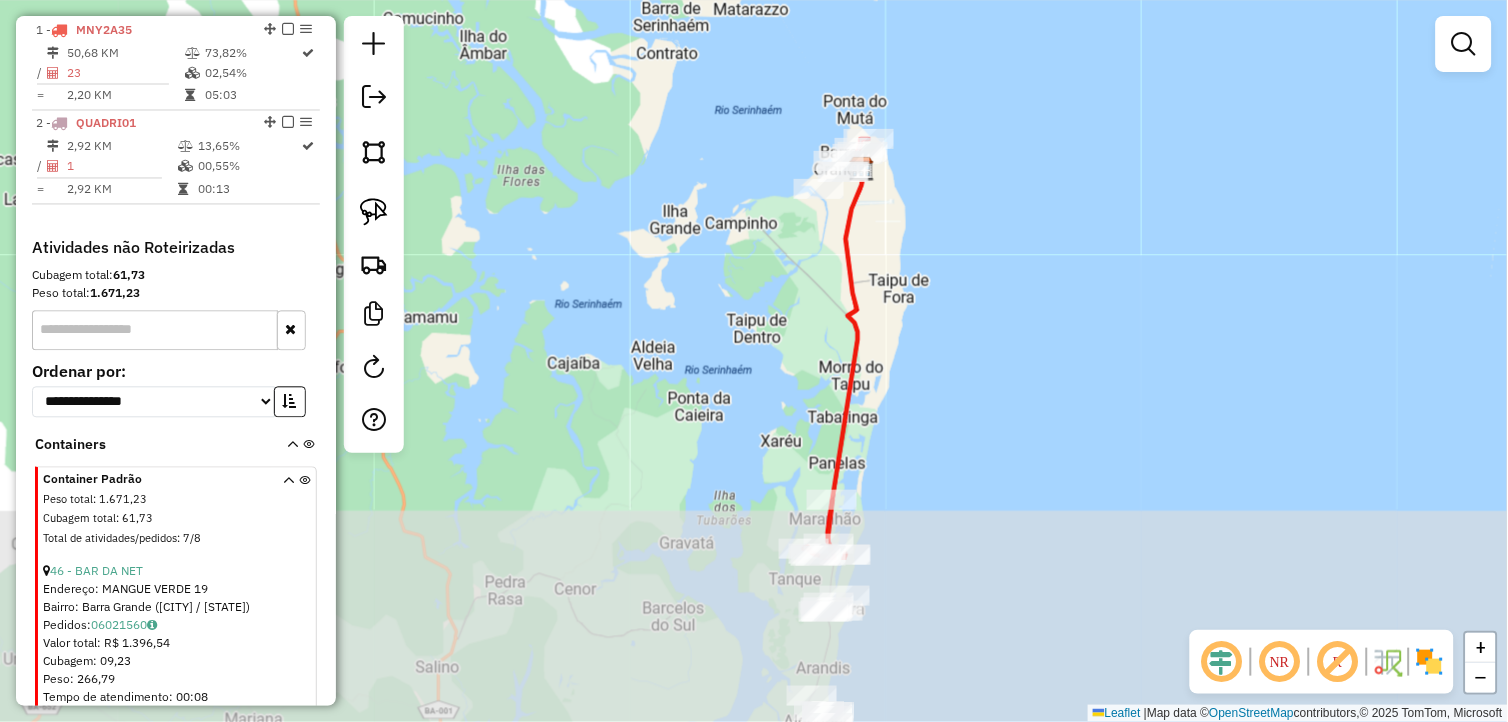 drag, startPoint x: 913, startPoint y: 592, endPoint x: 886, endPoint y: 366, distance: 227.60712 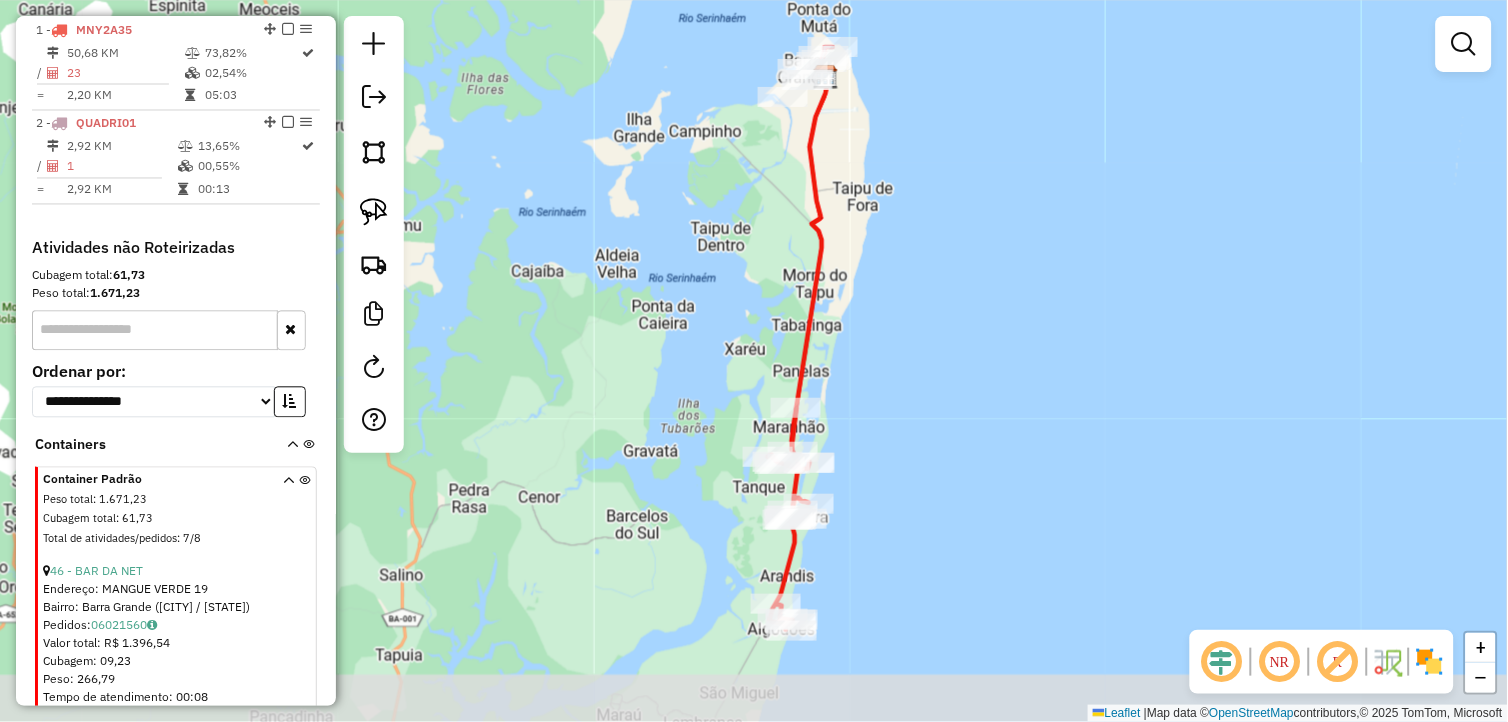 drag, startPoint x: 957, startPoint y: 515, endPoint x: 921, endPoint y: 460, distance: 65.734314 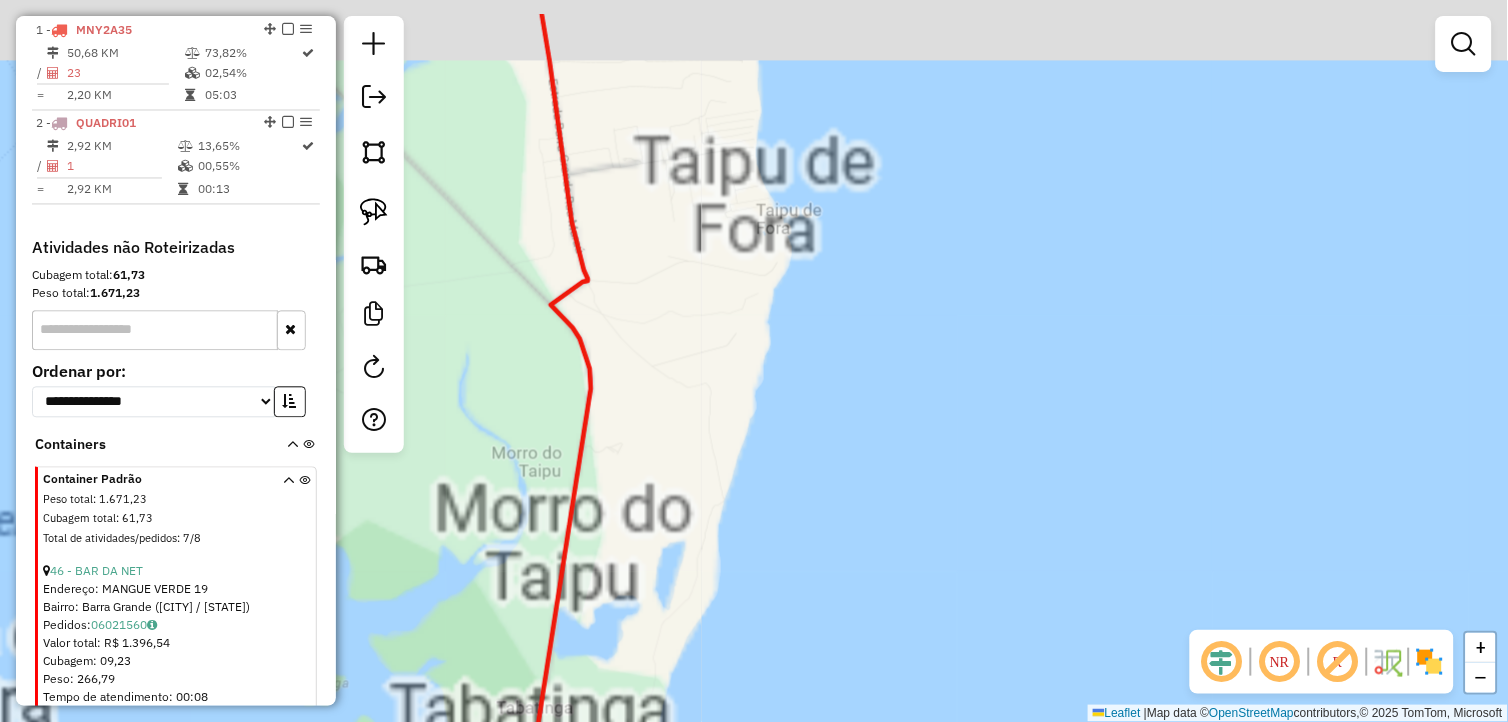 drag, startPoint x: 824, startPoint y: 217, endPoint x: 1023, endPoint y: 656, distance: 481.99792 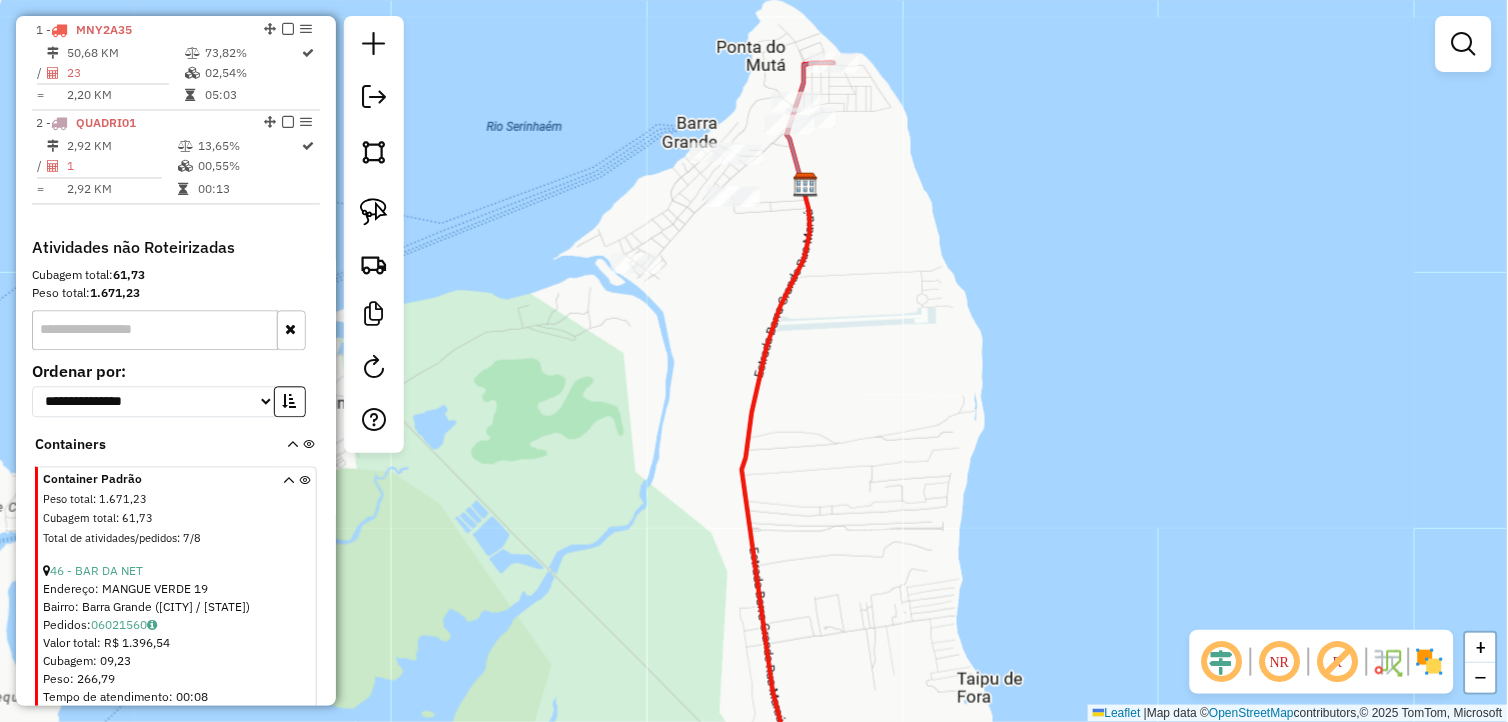 drag, startPoint x: 963, startPoint y: 395, endPoint x: 1062, endPoint y: 620, distance: 245.817 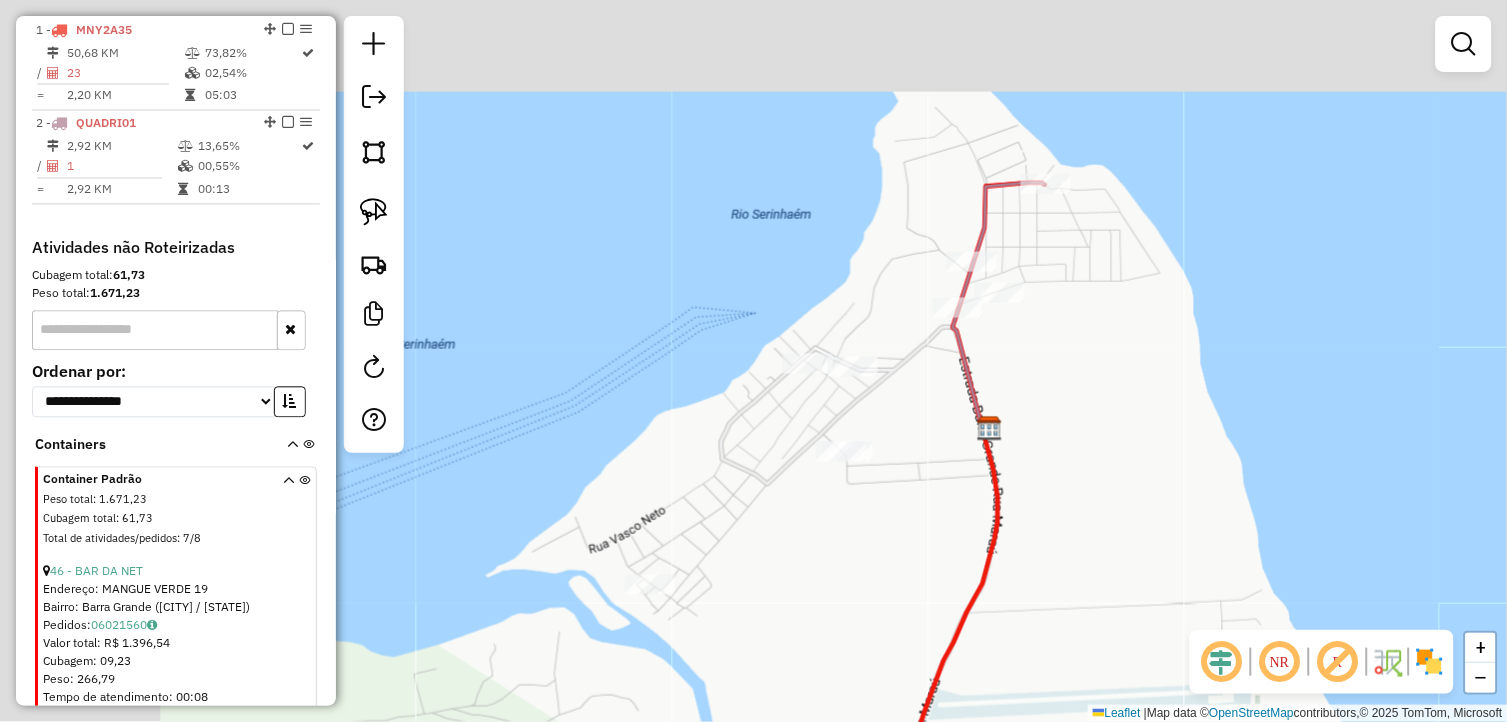 drag, startPoint x: 1222, startPoint y: 597, endPoint x: 1298, endPoint y: 620, distance: 79.40403 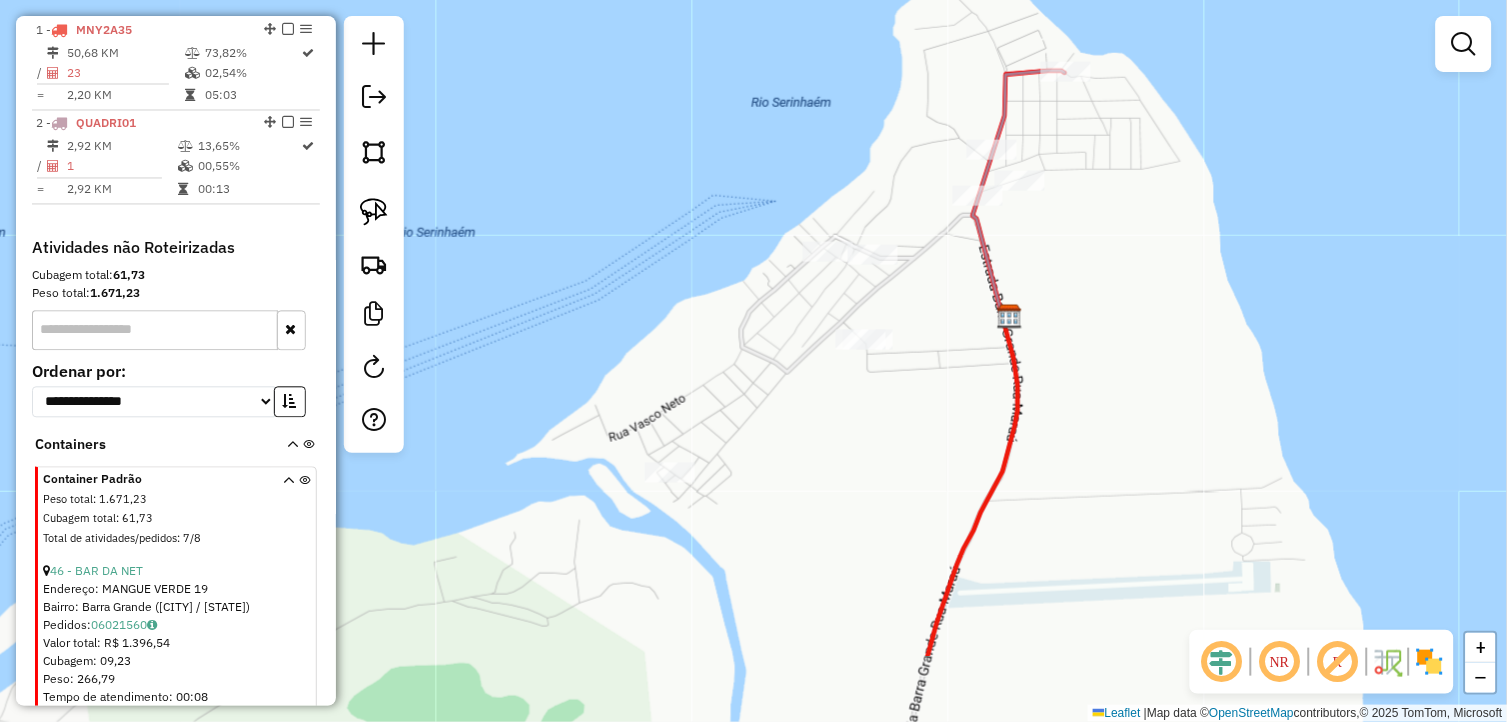 drag, startPoint x: 1158, startPoint y: 435, endPoint x: 1118, endPoint y: 314, distance: 127.440186 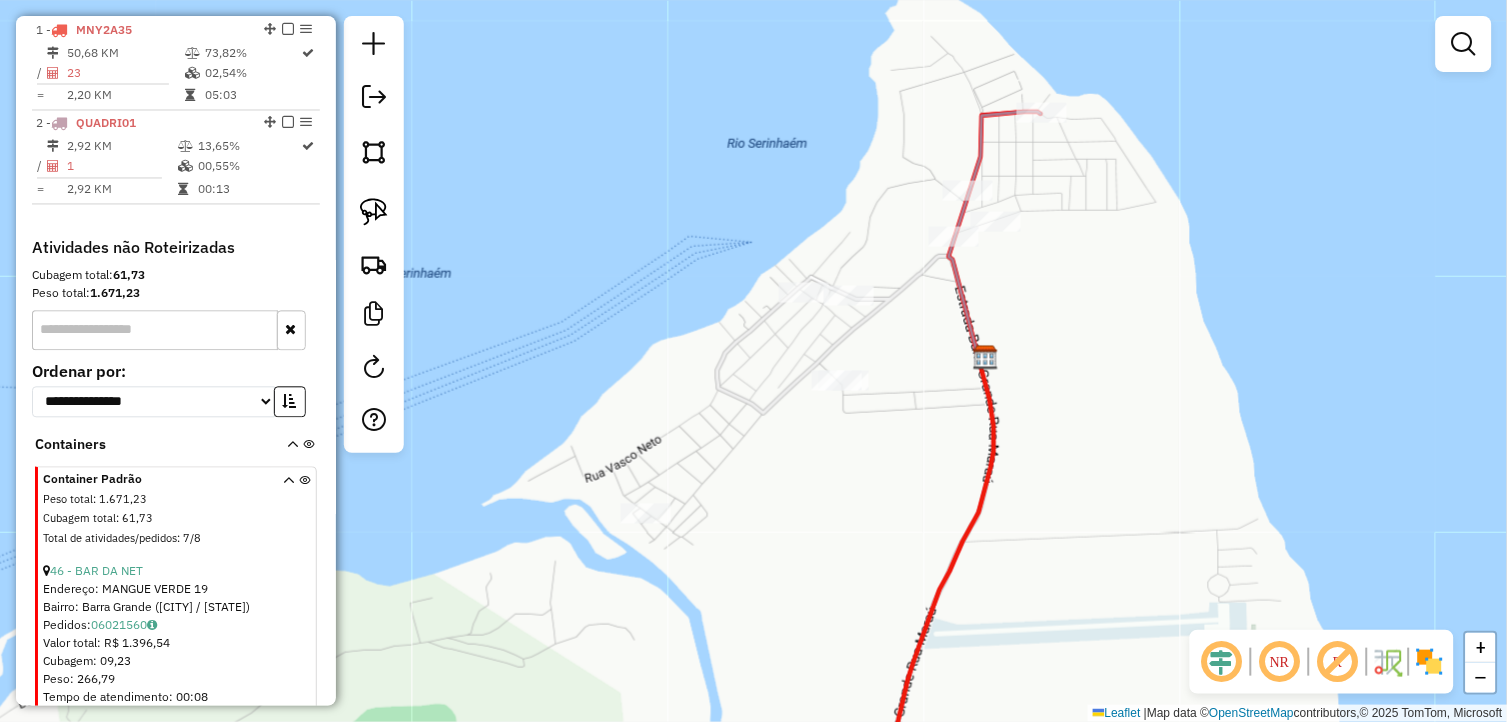 drag, startPoint x: 1156, startPoint y: 441, endPoint x: 1132, endPoint y: 485, distance: 50.119858 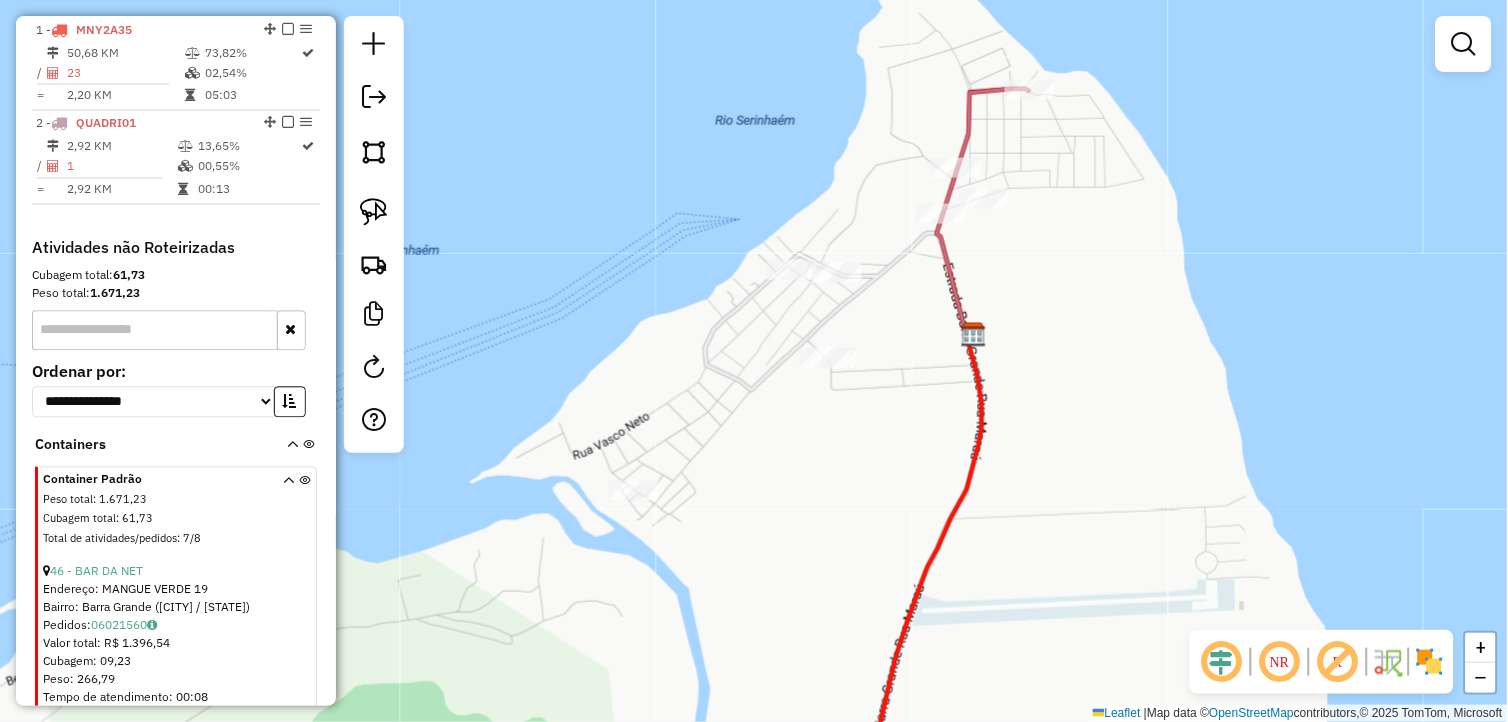 drag, startPoint x: 1108, startPoint y: 492, endPoint x: 1037, endPoint y: 447, distance: 84.0595 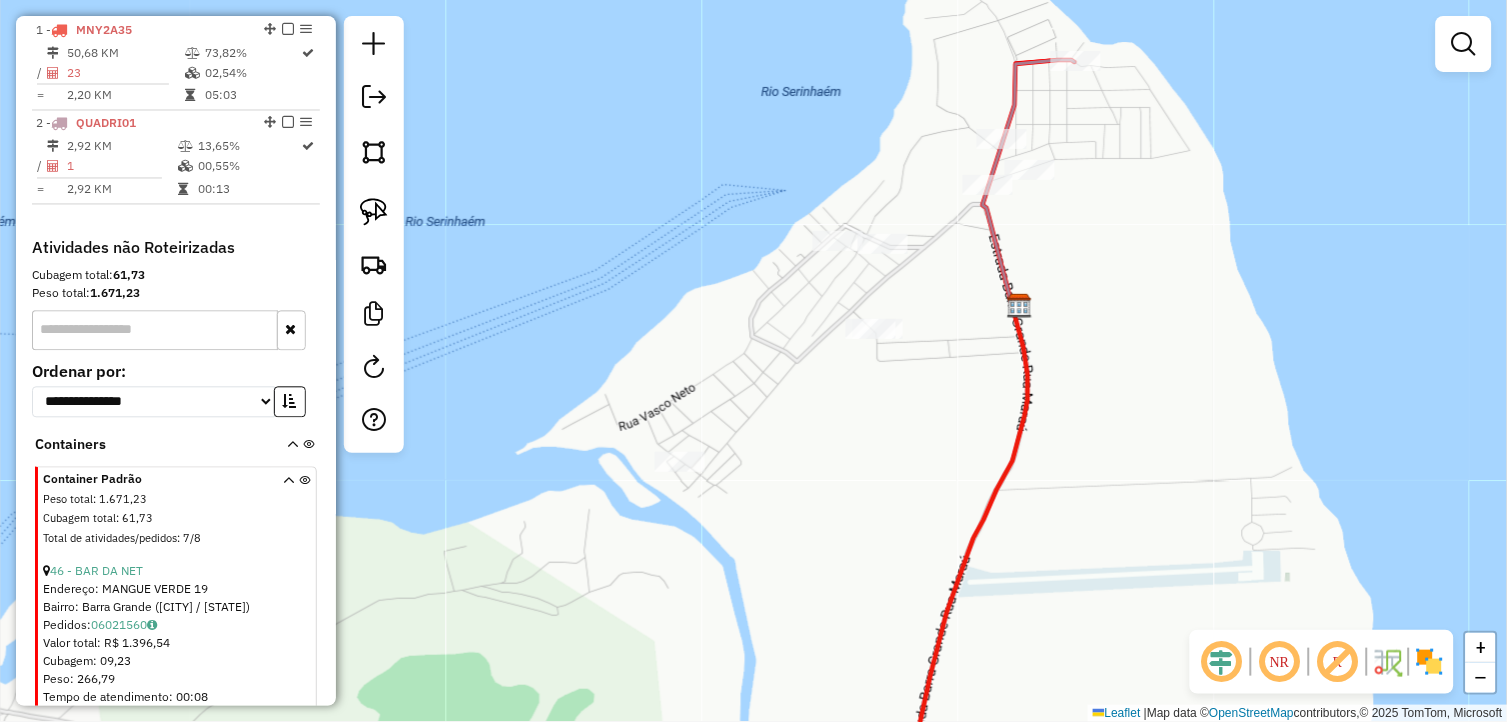drag, startPoint x: 1051, startPoint y: 512, endPoint x: 1103, endPoint y: 484, distance: 59.05929 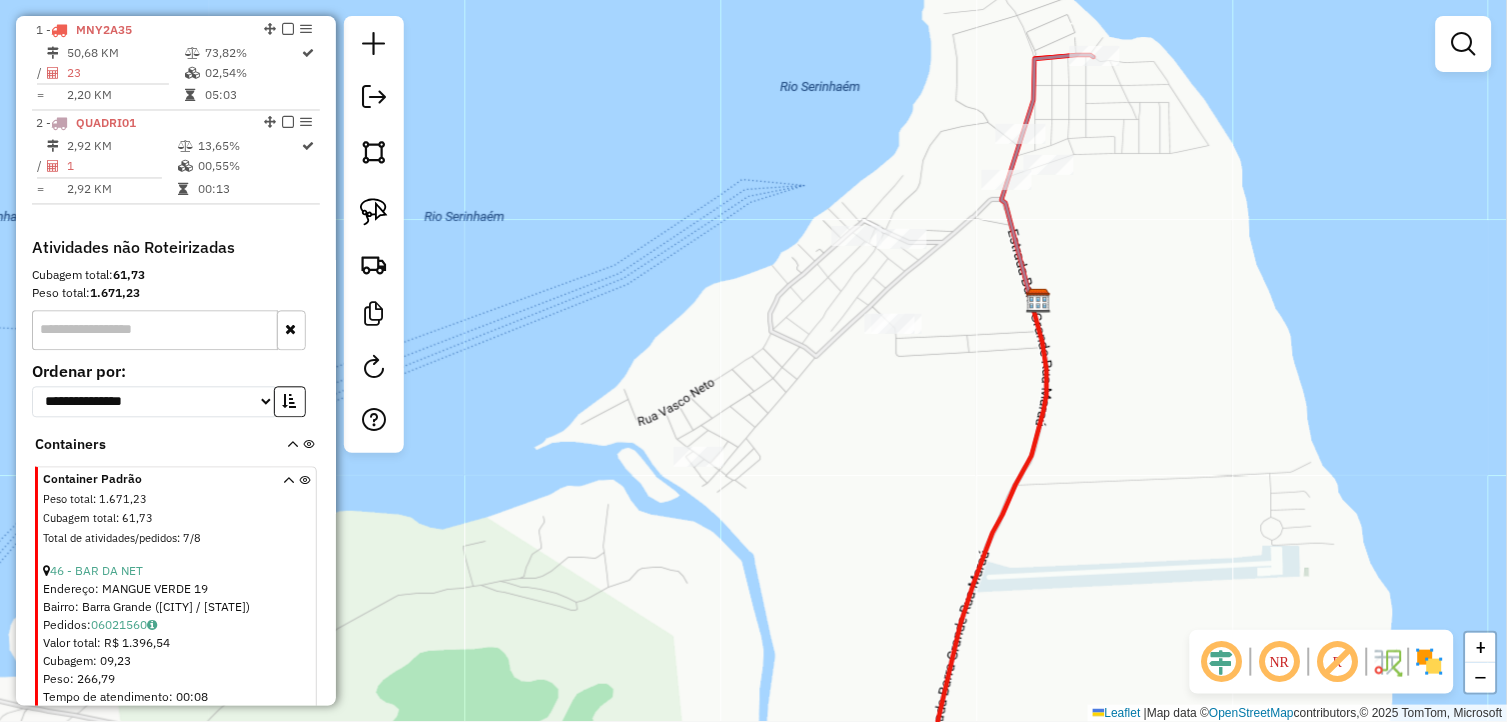 drag, startPoint x: 1122, startPoint y: 468, endPoint x: 1158, endPoint y: 401, distance: 76.05919 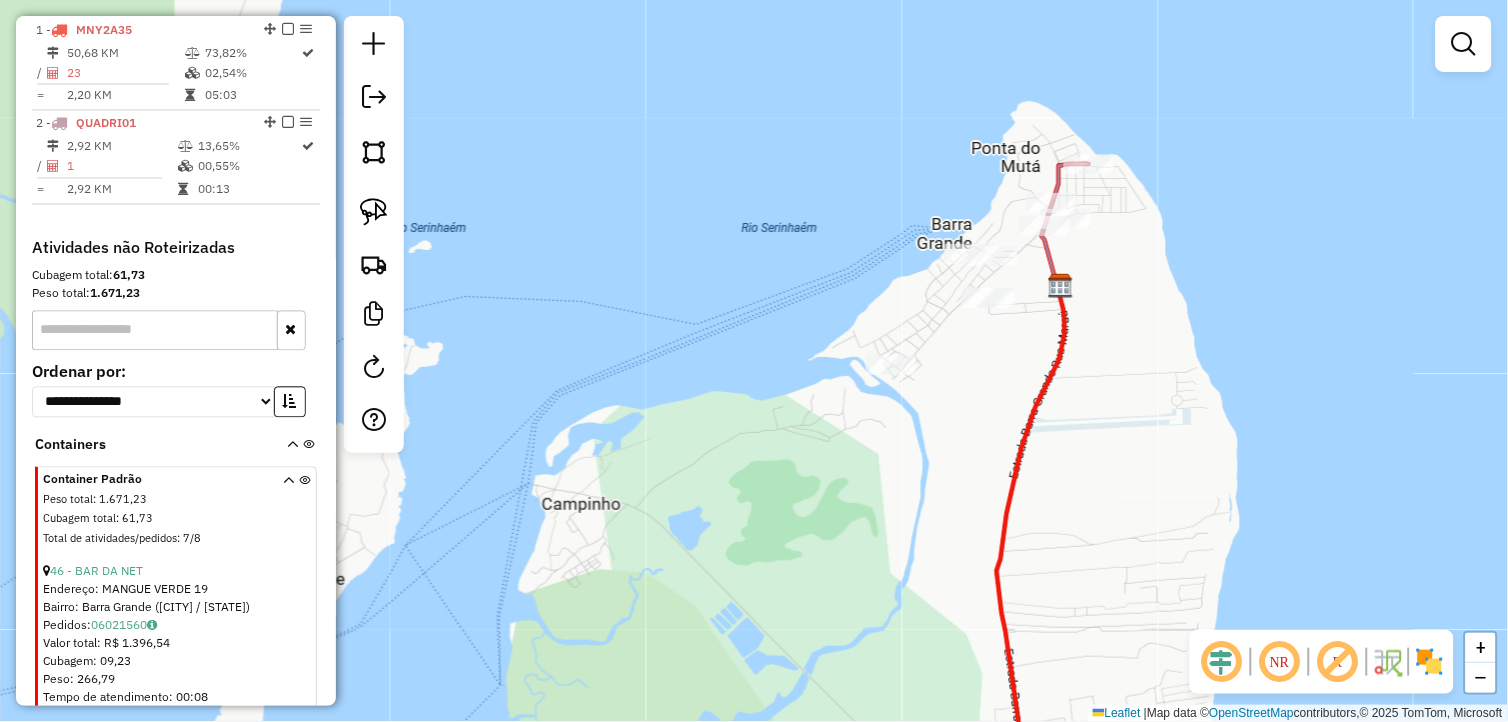 drag, startPoint x: 1148, startPoint y: 468, endPoint x: 1078, endPoint y: 430, distance: 79.64923 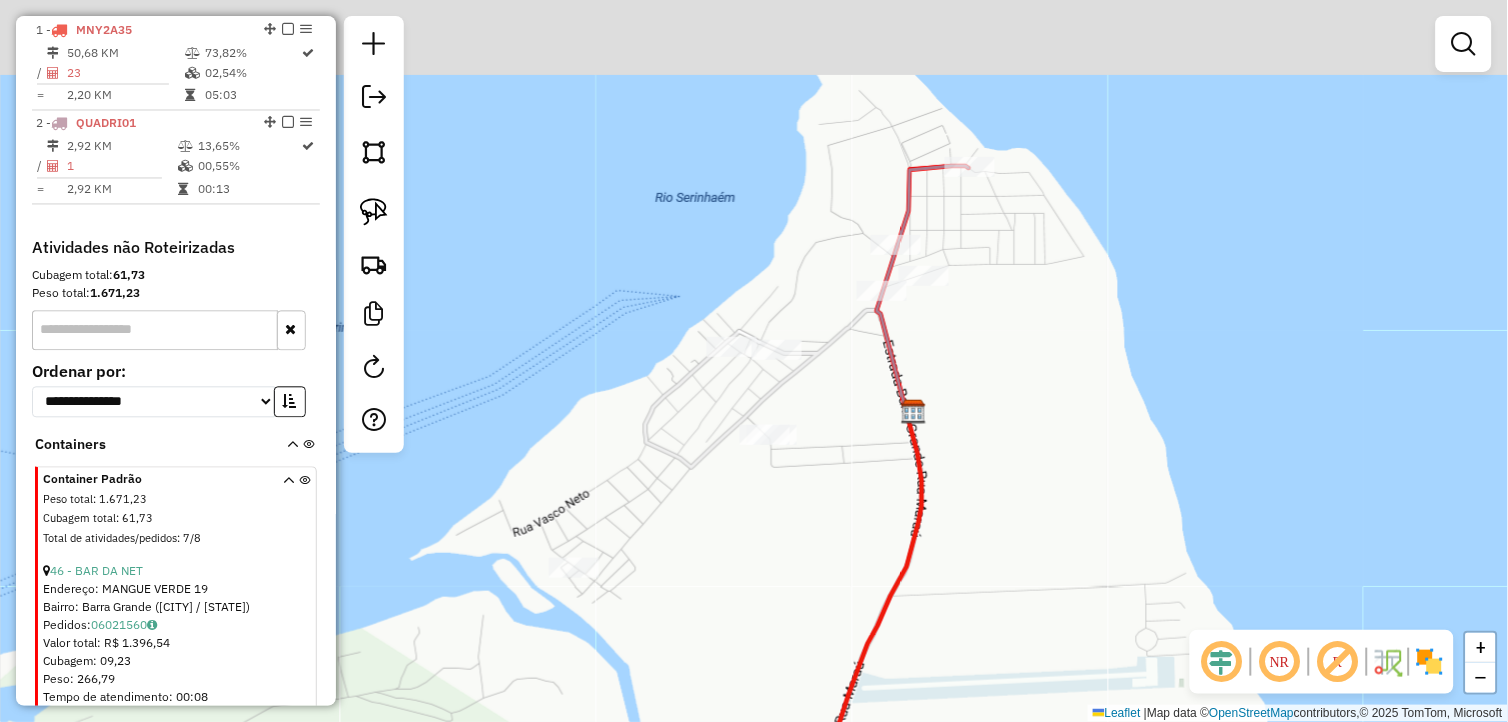 drag, startPoint x: 1047, startPoint y: 242, endPoint x: 946, endPoint y: 445, distance: 226.73773 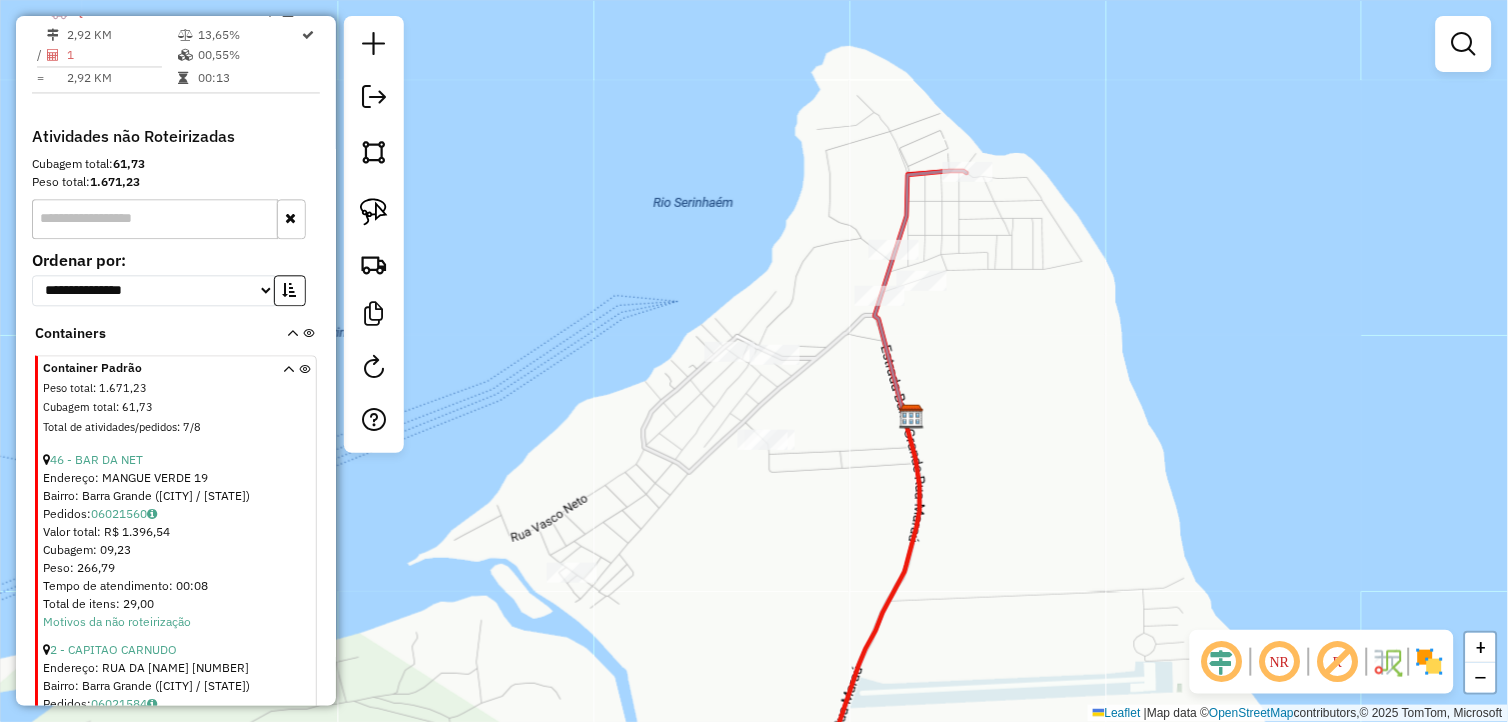 scroll, scrollTop: 884, scrollLeft: 0, axis: vertical 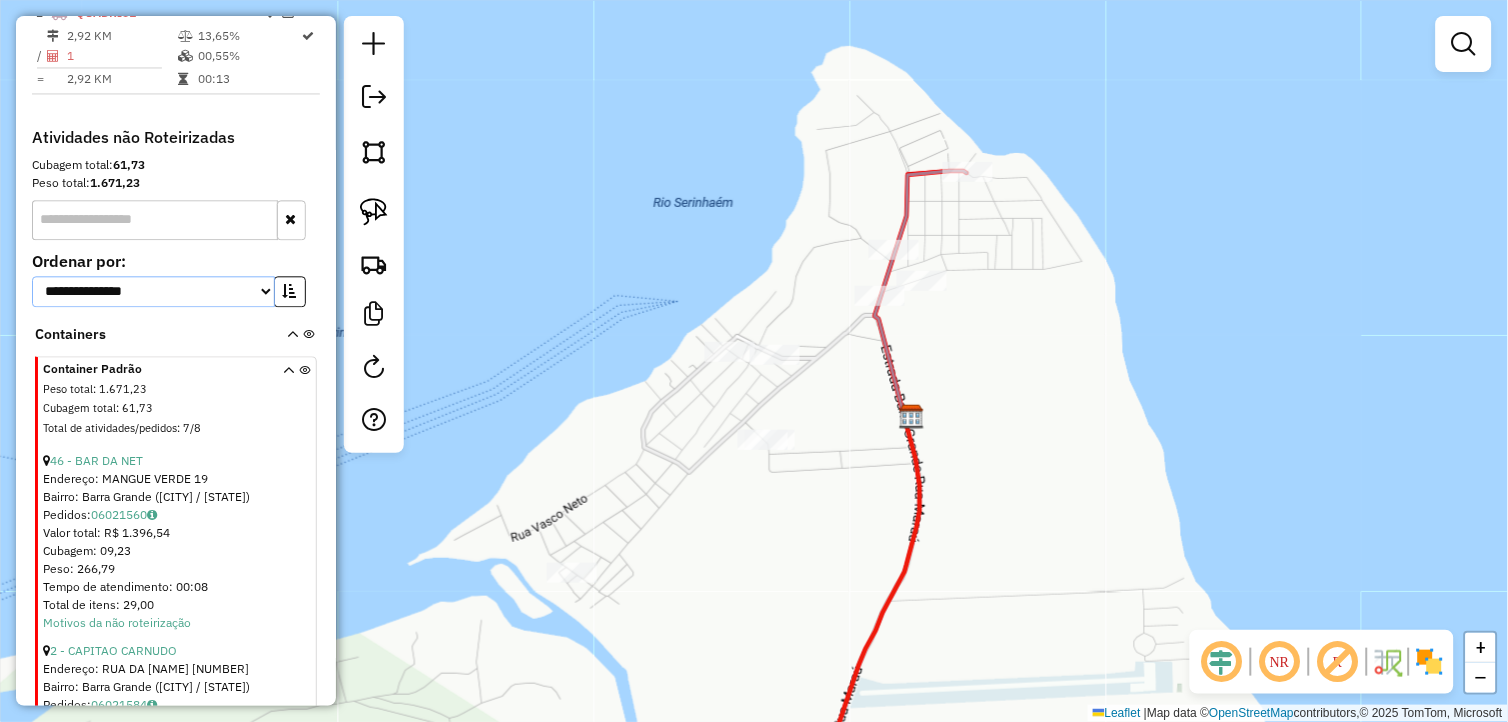 click on "**********" at bounding box center [153, 291] 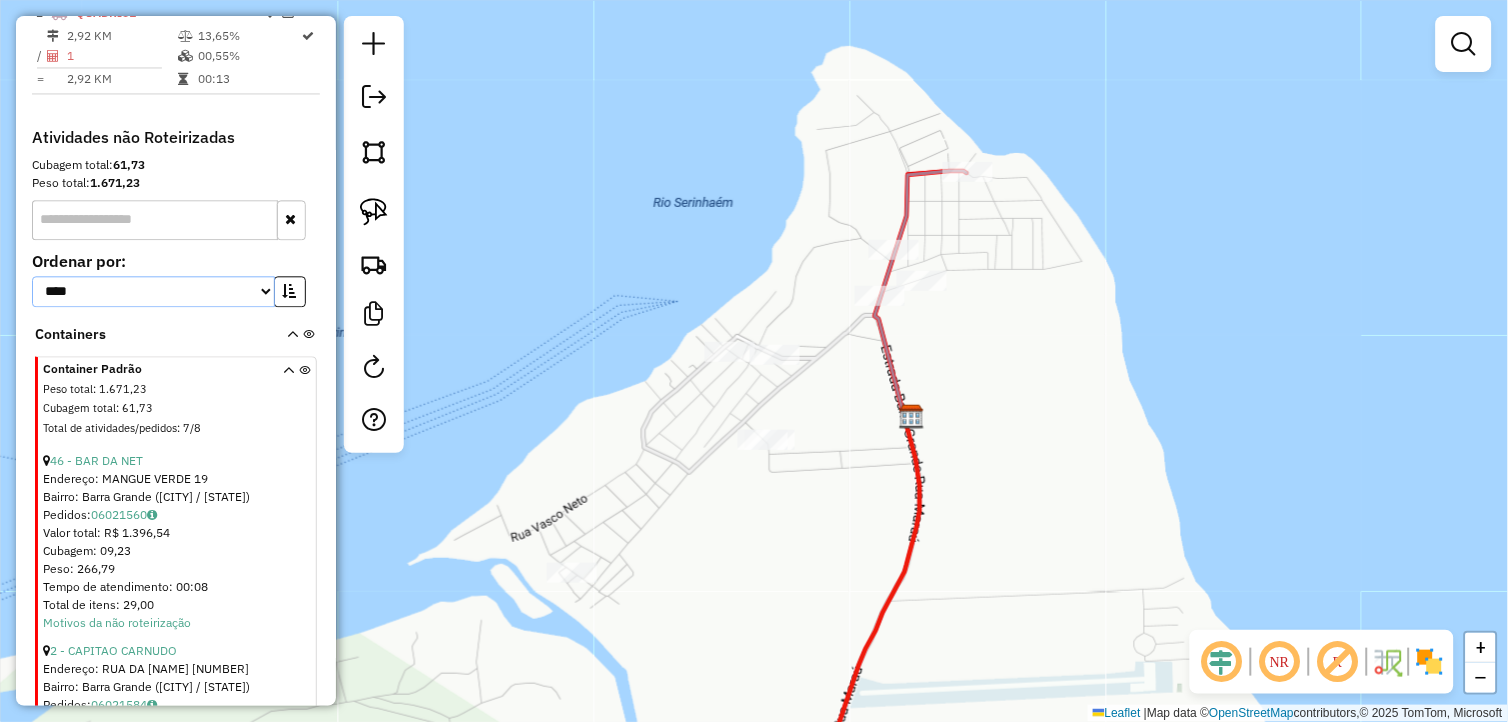 click on "**********" at bounding box center (153, 291) 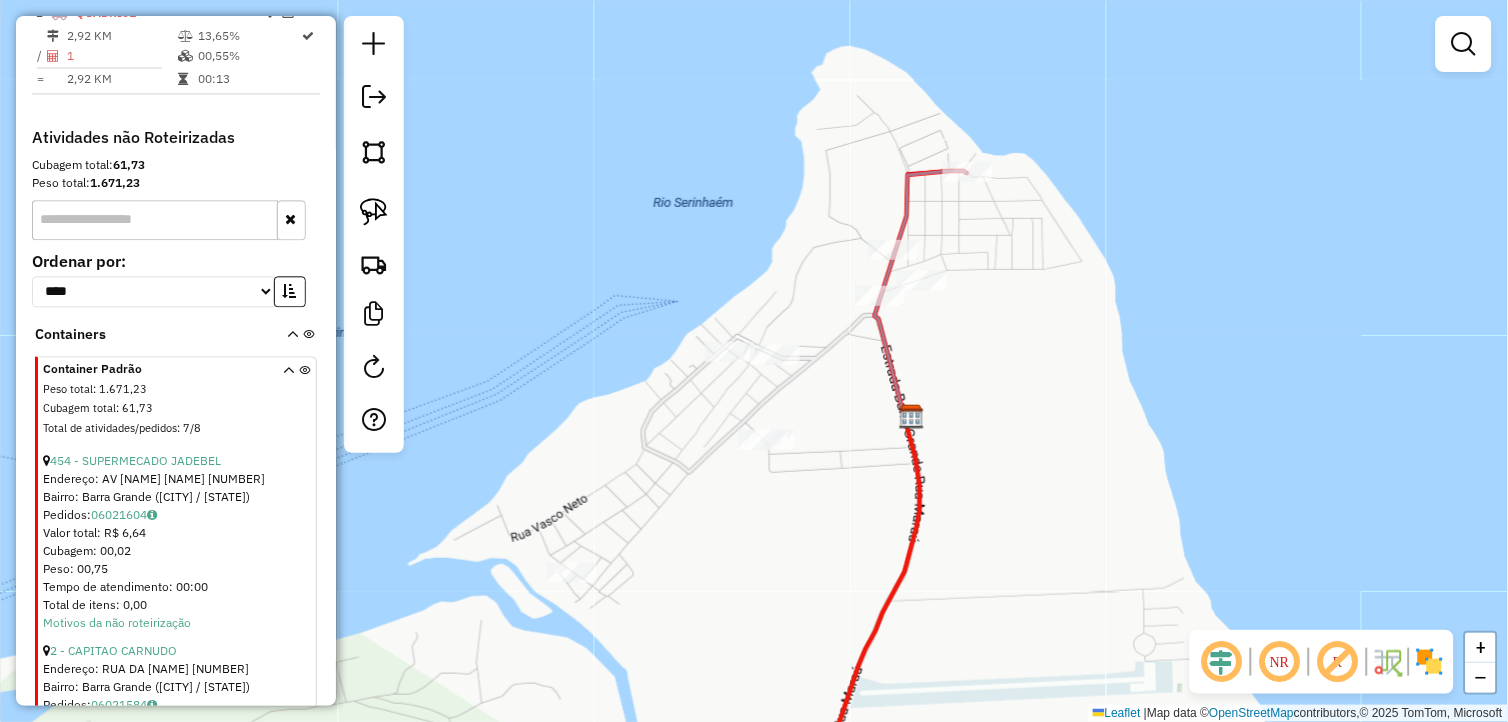 click on "Janela de atendimento Grade de atendimento Capacidade Transportadoras Veículos Cliente Pedidos  Rotas Selecione os dias de semana para filtrar as janelas de atendimento  Seg   Ter   Qua   Qui   Sex   Sáb   Dom  Informe o período da janela de atendimento: De: Até:  Filtrar exatamente a janela do cliente  Considerar janela de atendimento padrão  Selecione os dias de semana para filtrar as grades de atendimento  Seg   Ter   Qua   Qui   Sex   Sáb   Dom   Considerar clientes sem dia de atendimento cadastrado  Clientes fora do dia de atendimento selecionado Filtrar as atividades entre os valores definidos abaixo:  Peso mínimo:   Peso máximo:   Cubagem mínima:   Cubagem máxima:   De:   Até:  Filtrar as atividades entre o tempo de atendimento definido abaixo:  De:   Até:   Considerar capacidade total dos clientes não roteirizados Transportadora: Selecione um ou mais itens Tipo de veículo: Selecione um ou mais itens Veículo: Selecione um ou mais itens Motorista: Selecione um ou mais itens Nome: Rótulo:" 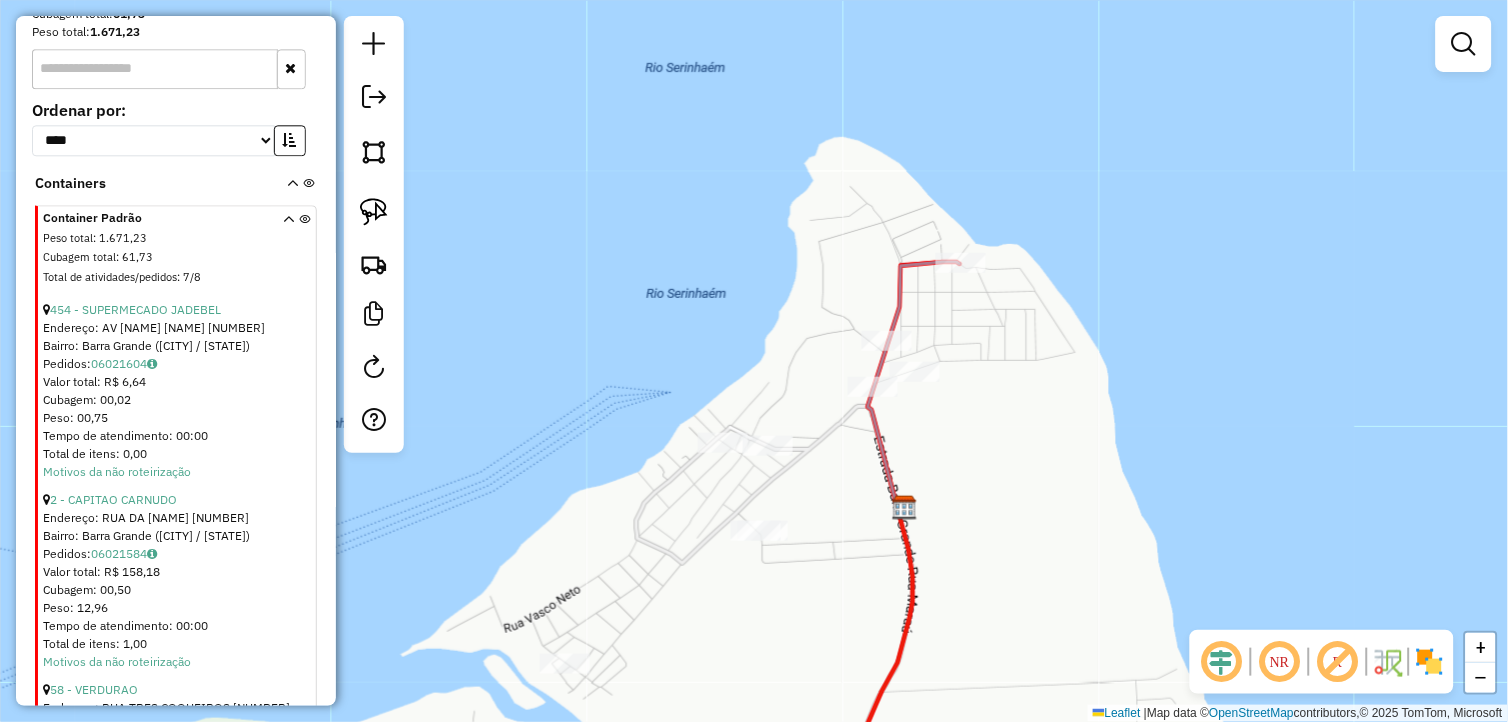 scroll, scrollTop: 1106, scrollLeft: 0, axis: vertical 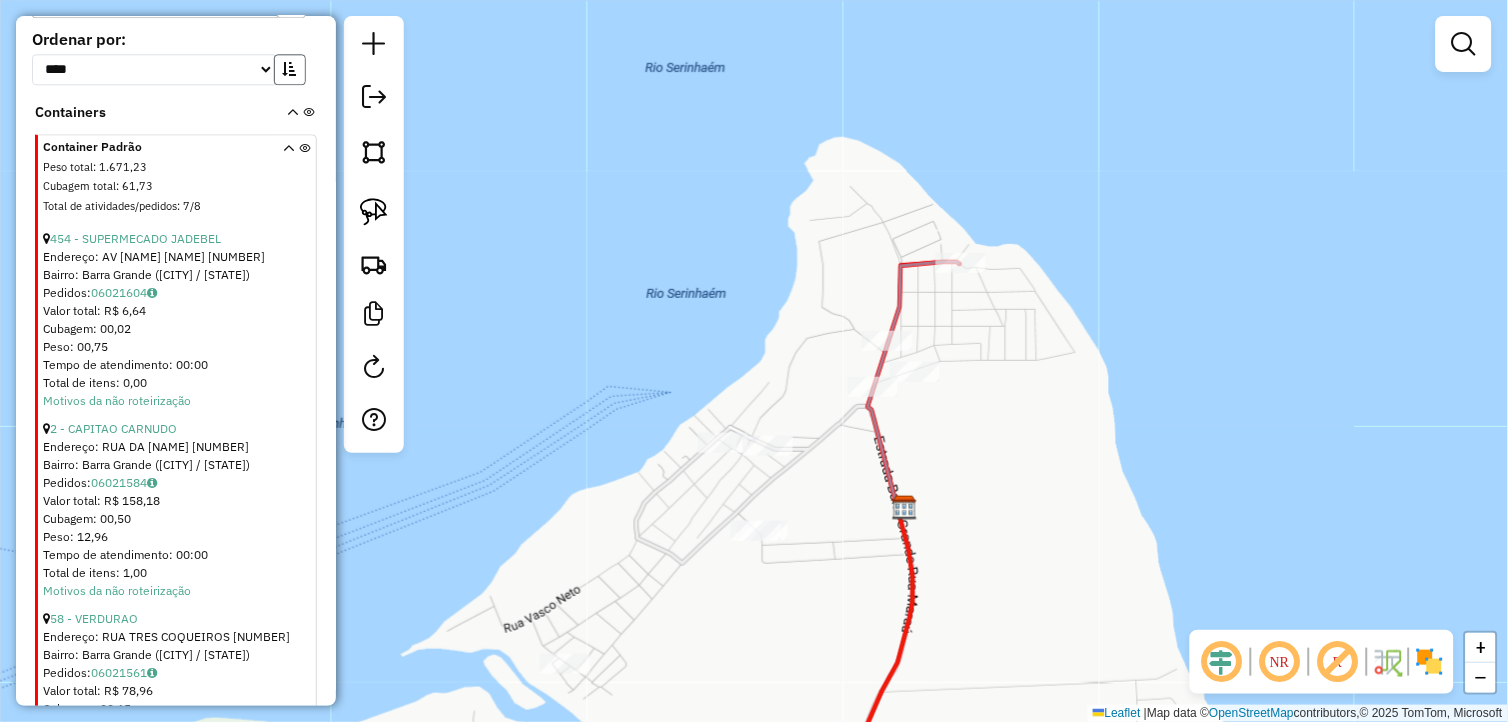 click at bounding box center (290, 69) 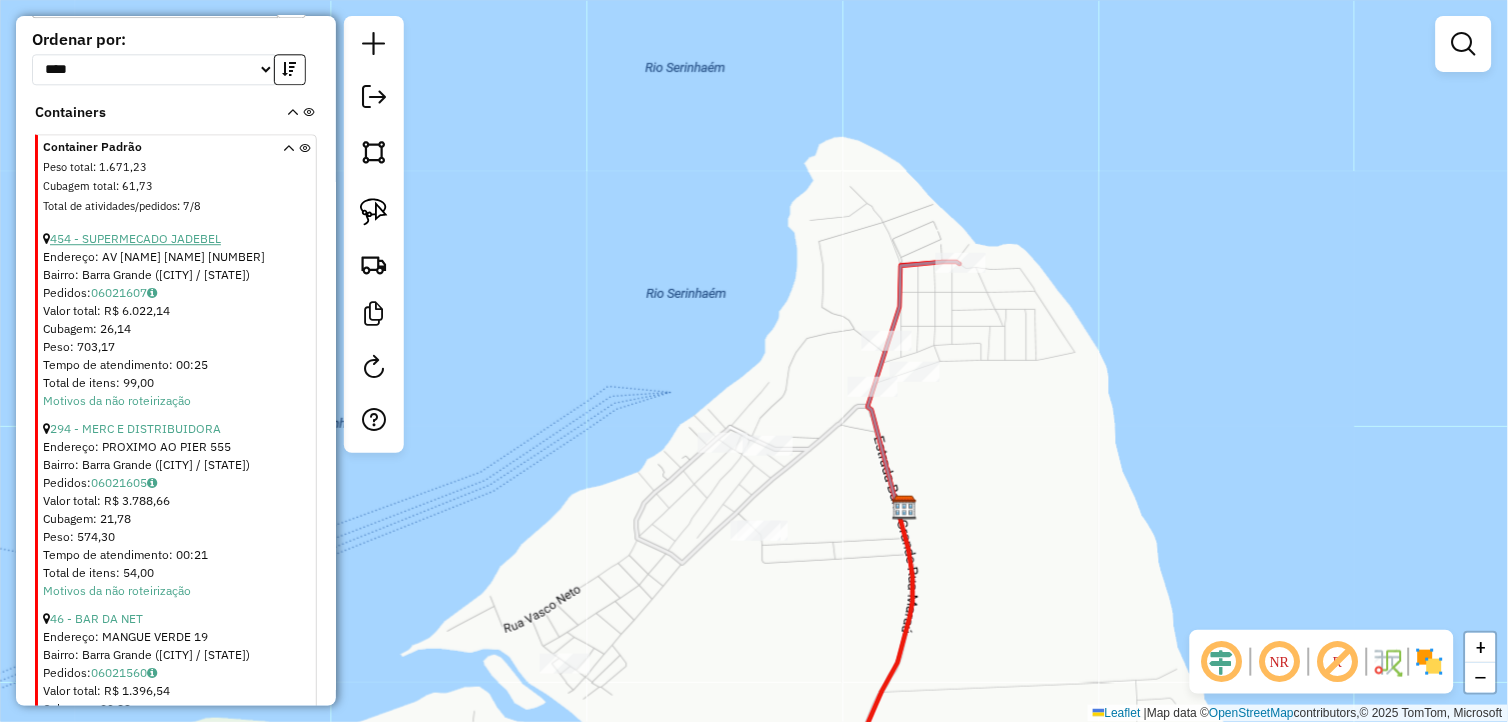 click on "454 - SUPERMECADO JADEBEL" at bounding box center [135, 238] 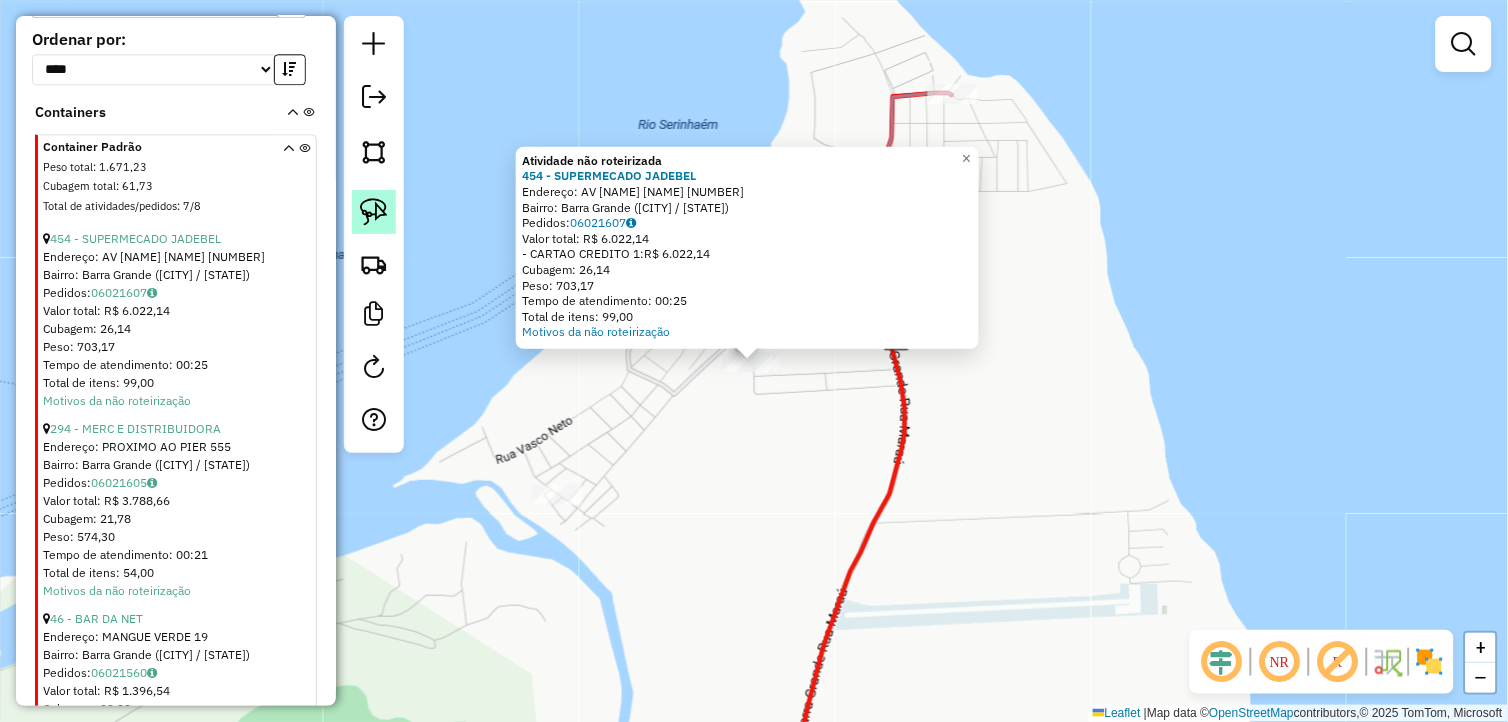 click 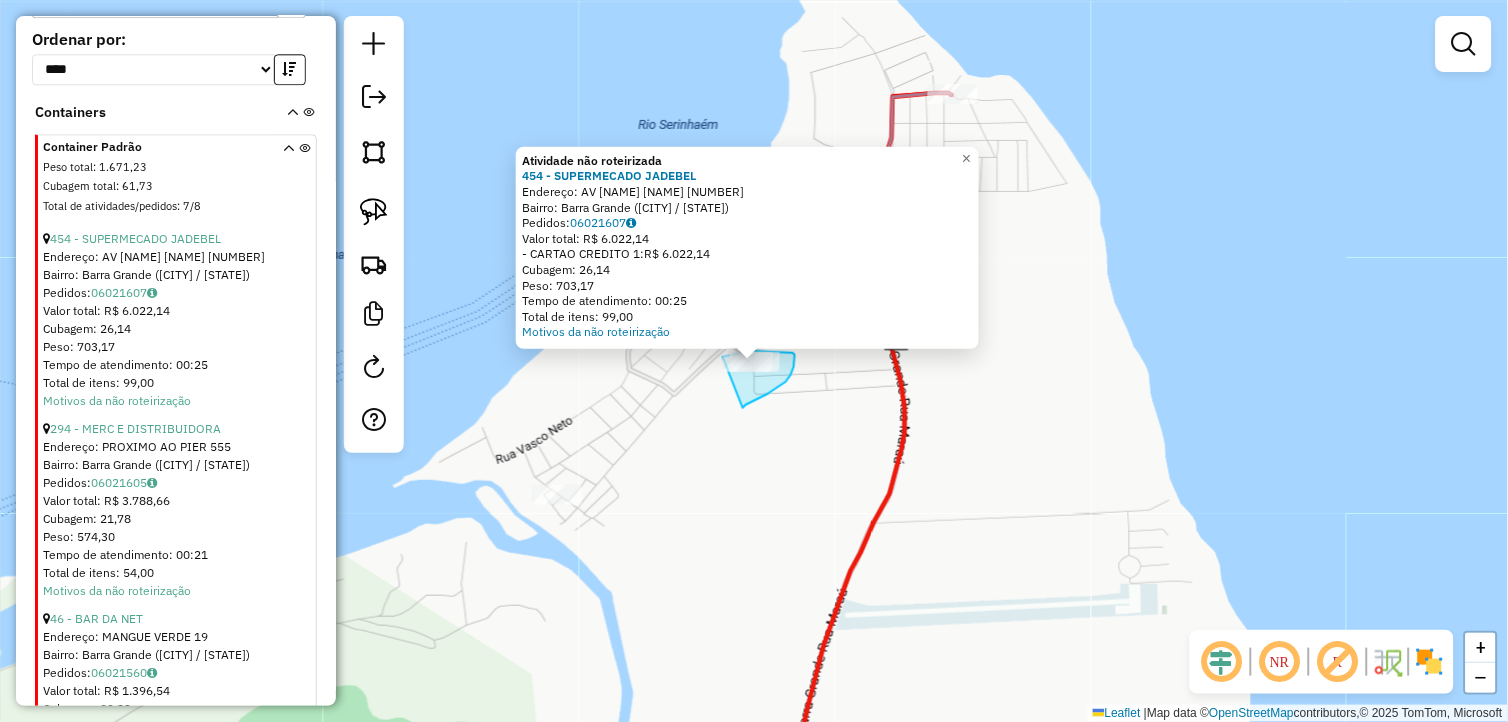 click on "Atividade não roteirizada 454 - SUPERMECADO JADEBEL  Endereço:  AV JOSE MELO PIRAJA SN   Bairro: Barra Grande (MARAU / BA)   Pedidos:  06021607   Valor total: R$ 6.022,14   - CARTAO CREDITO 1:  R$ 6.022,14   Cubagem: 26,14   Peso: 703,17   Tempo de atendimento: 00:25   Total de itens: 99,00  Motivos da não roteirização × Janela de atendimento Grade de atendimento Capacidade Transportadoras Veículos Cliente Pedidos  Rotas Selecione os dias de semana para filtrar as janelas de atendimento  Seg   Ter   Qua   Qui   Sex   Sáb   Dom  Informe o período da janela de atendimento: De: Até:  Filtrar exatamente a janela do cliente  Considerar janela de atendimento padrão  Selecione os dias de semana para filtrar as grades de atendimento  Seg   Ter   Qua   Qui   Sex   Sáb   Dom   Considerar clientes sem dia de atendimento cadastrado  Clientes fora do dia de atendimento selecionado Filtrar as atividades entre os valores definidos abaixo:  Peso mínimo:   Peso máximo:   Cubagem mínima:   Cubagem máxima:  De:" 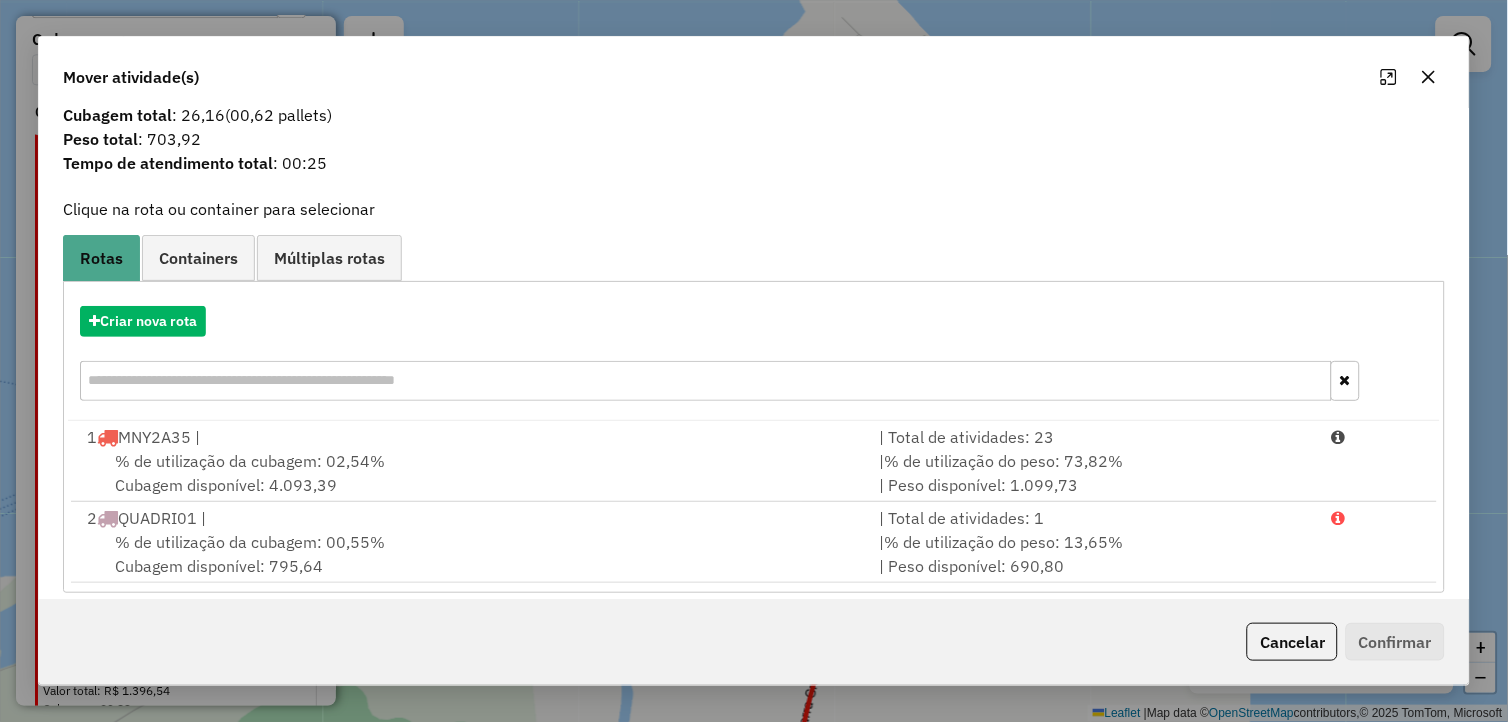 scroll, scrollTop: 55, scrollLeft: 0, axis: vertical 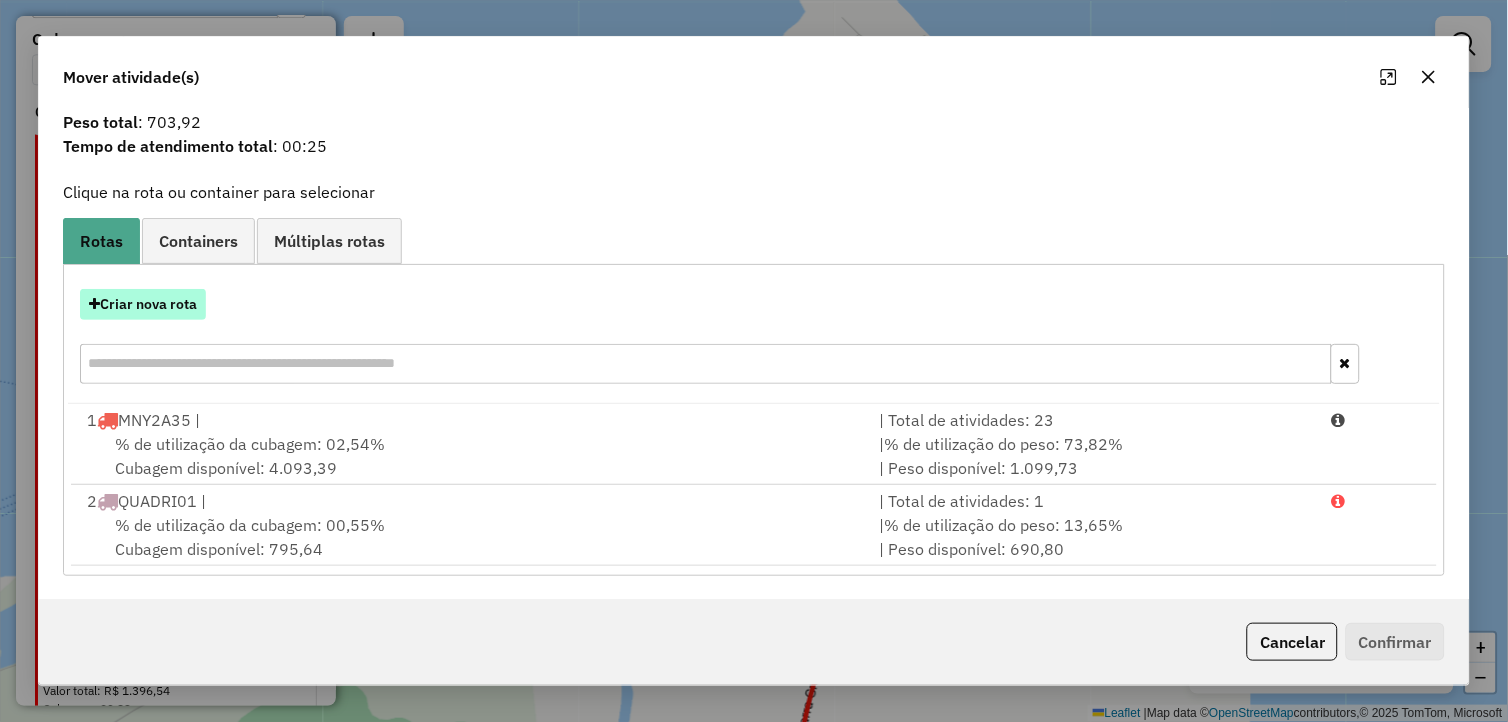 click on "Criar nova rota" at bounding box center (143, 304) 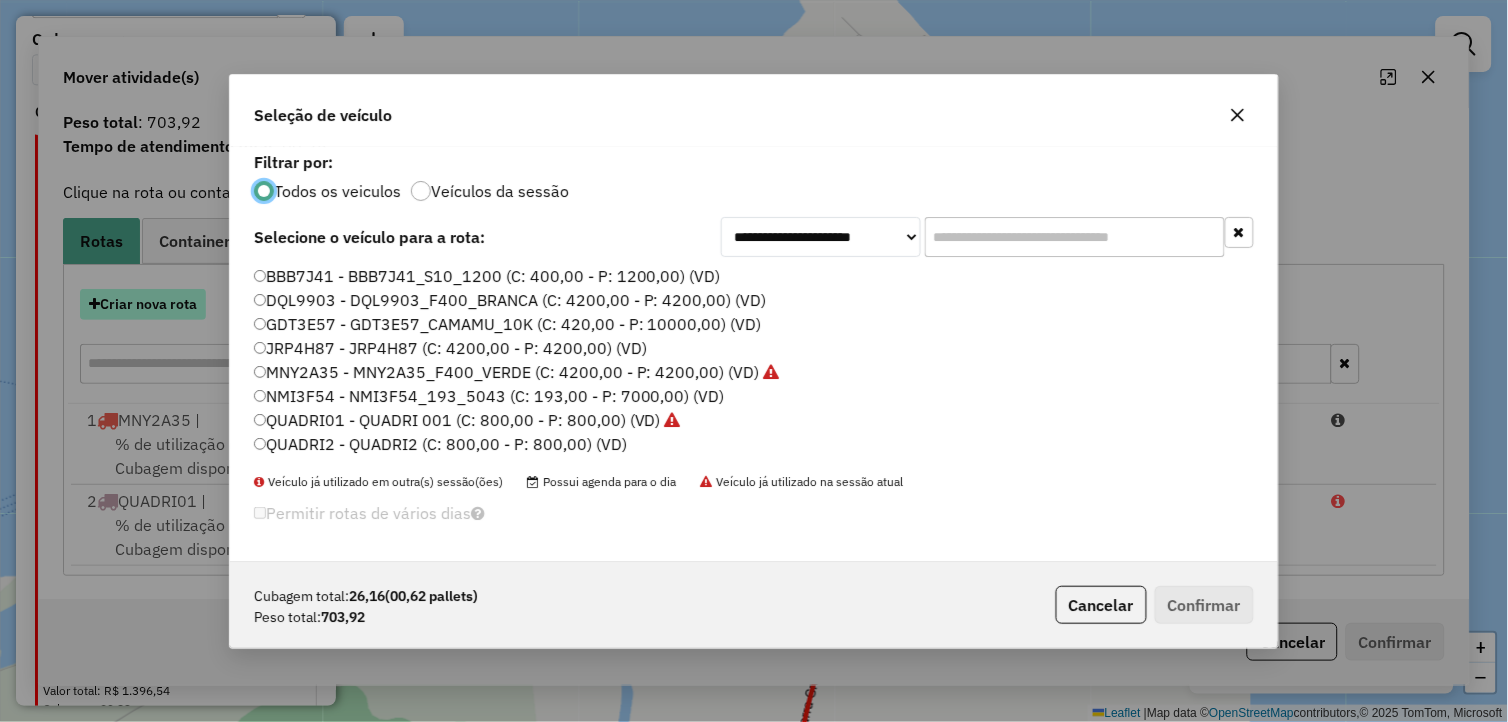 scroll, scrollTop: 11, scrollLeft: 5, axis: both 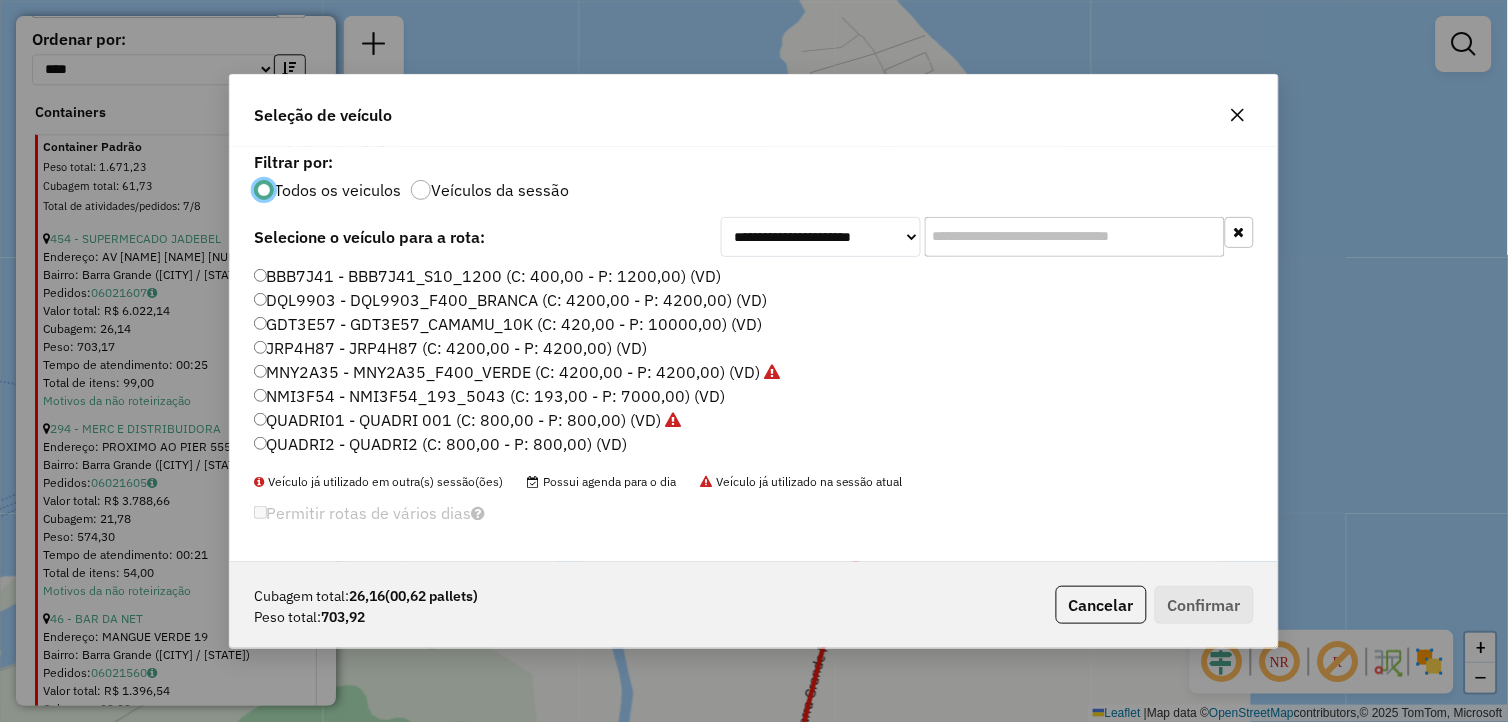 click on "QUADRI2 - QUADRI2 (C: 800,00 - P: 800,00) (VD)" 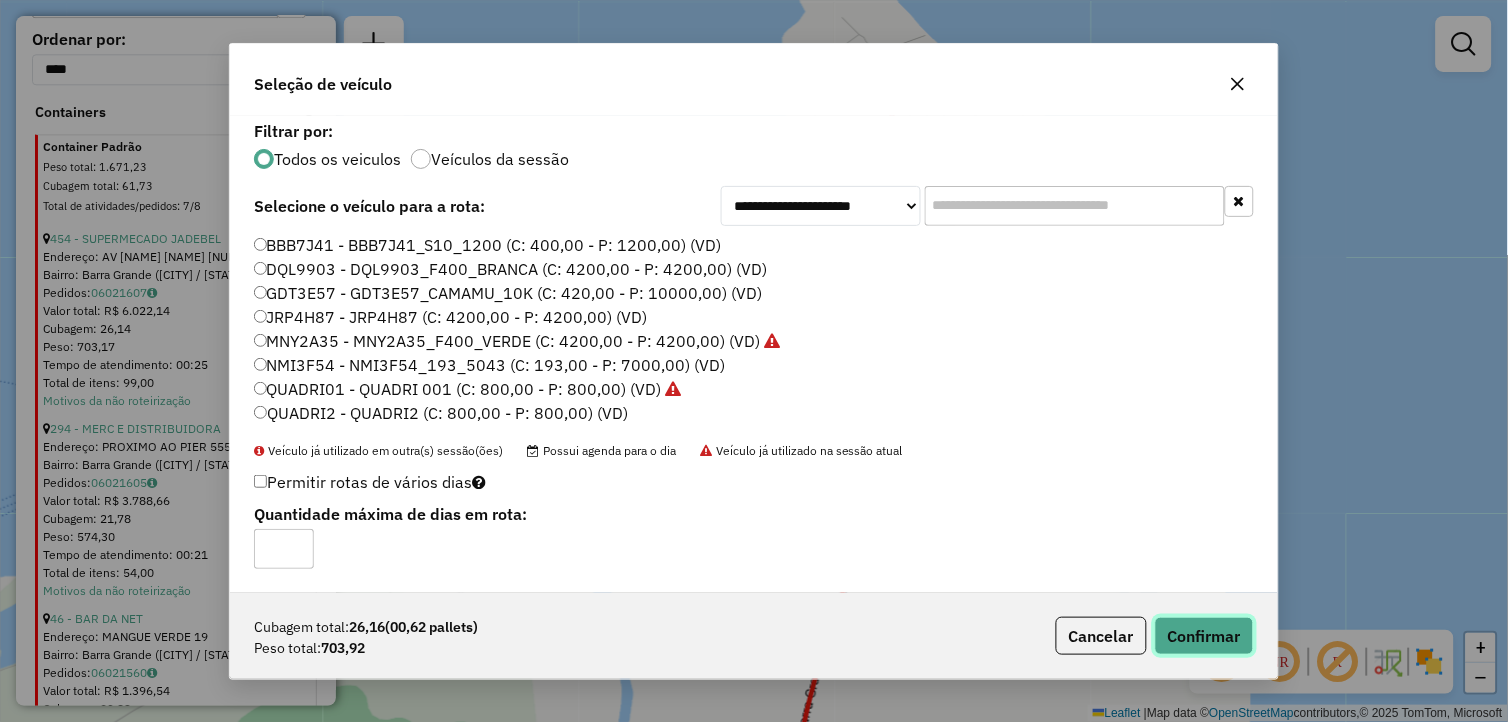 click on "Confirmar" 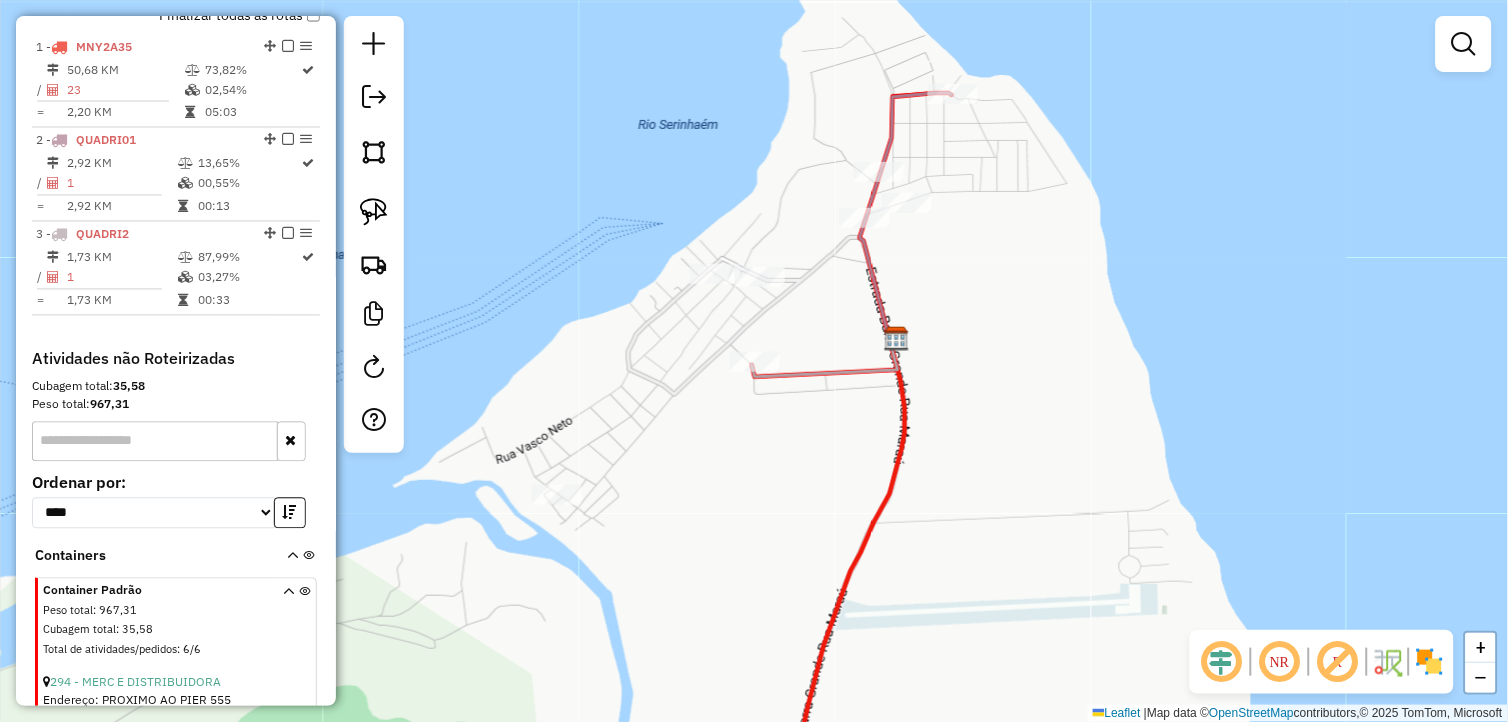 scroll, scrollTop: 645, scrollLeft: 0, axis: vertical 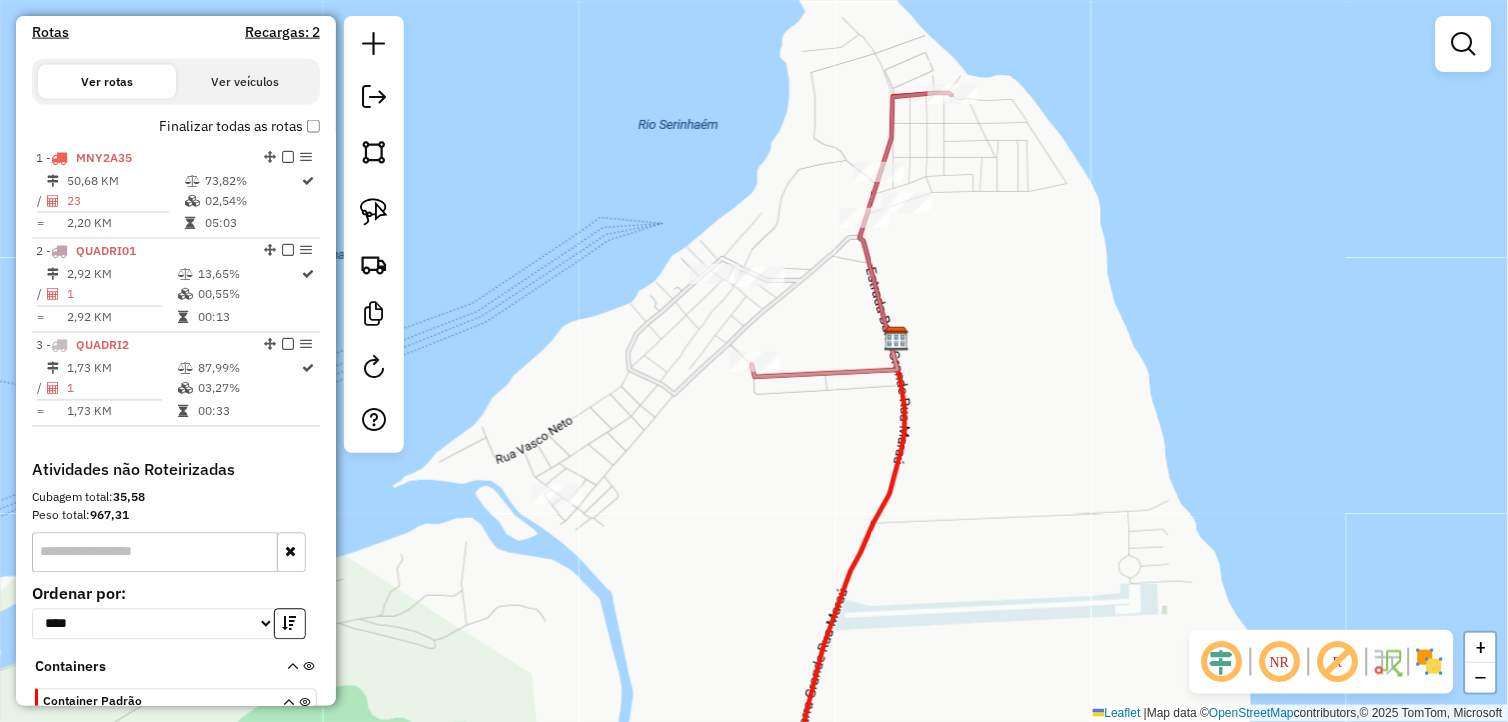 click on "Janela de atendimento Grade de atendimento Capacidade Transportadoras Veículos Cliente Pedidos  Rotas Selecione os dias de semana para filtrar as janelas de atendimento  Seg   Ter   Qua   Qui   Sex   Sáb   Dom  Informe o período da janela de atendimento: De: Até:  Filtrar exatamente a janela do cliente  Considerar janela de atendimento padrão  Selecione os dias de semana para filtrar as grades de atendimento  Seg   Ter   Qua   Qui   Sex   Sáb   Dom   Considerar clientes sem dia de atendimento cadastrado  Clientes fora do dia de atendimento selecionado Filtrar as atividades entre os valores definidos abaixo:  Peso mínimo:   Peso máximo:   Cubagem mínima:   Cubagem máxima:   De:   Até:  Filtrar as atividades entre o tempo de atendimento definido abaixo:  De:   Até:   Considerar capacidade total dos clientes não roteirizados Transportadora: Selecione um ou mais itens Tipo de veículo: Selecione um ou mais itens Veículo: Selecione um ou mais itens Motorista: Selecione um ou mais itens Nome: Rótulo:" 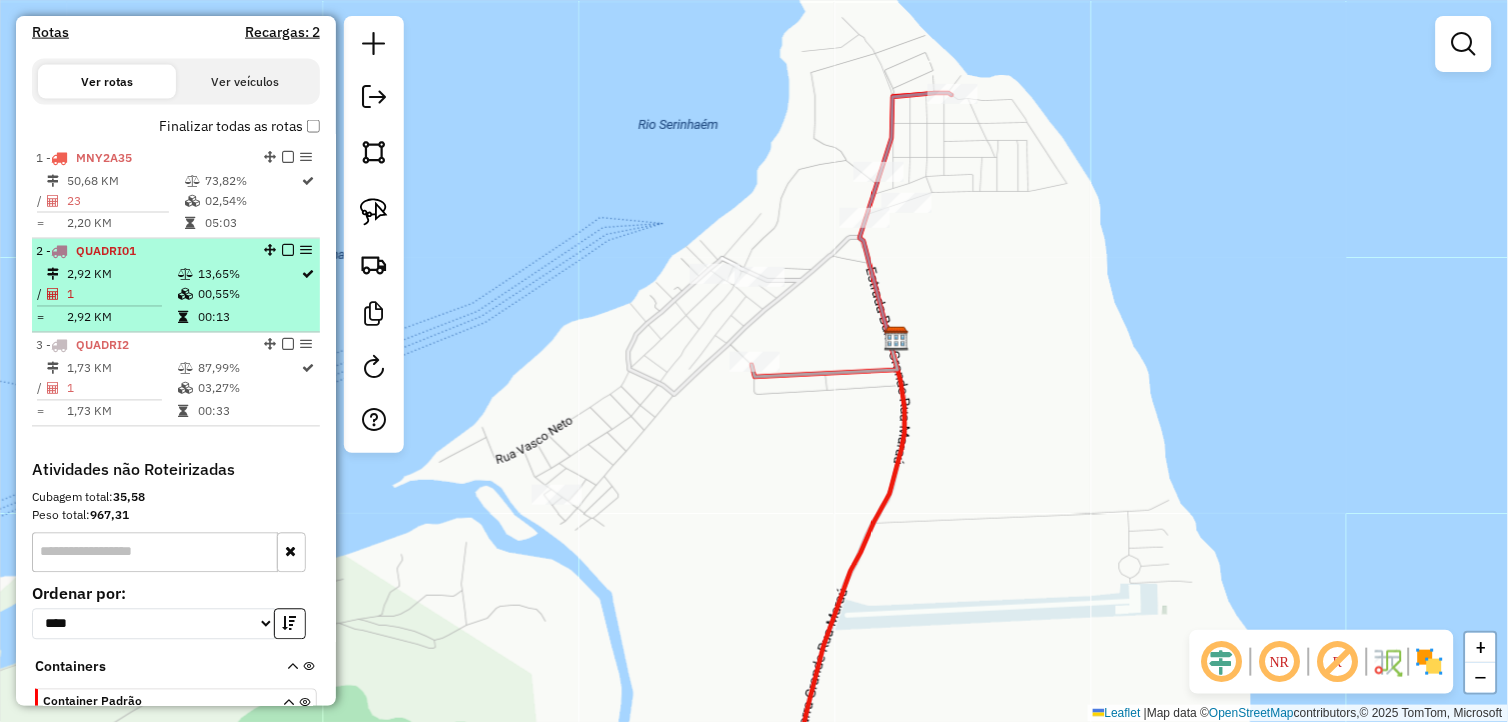 click on "13,65%" at bounding box center (249, 275) 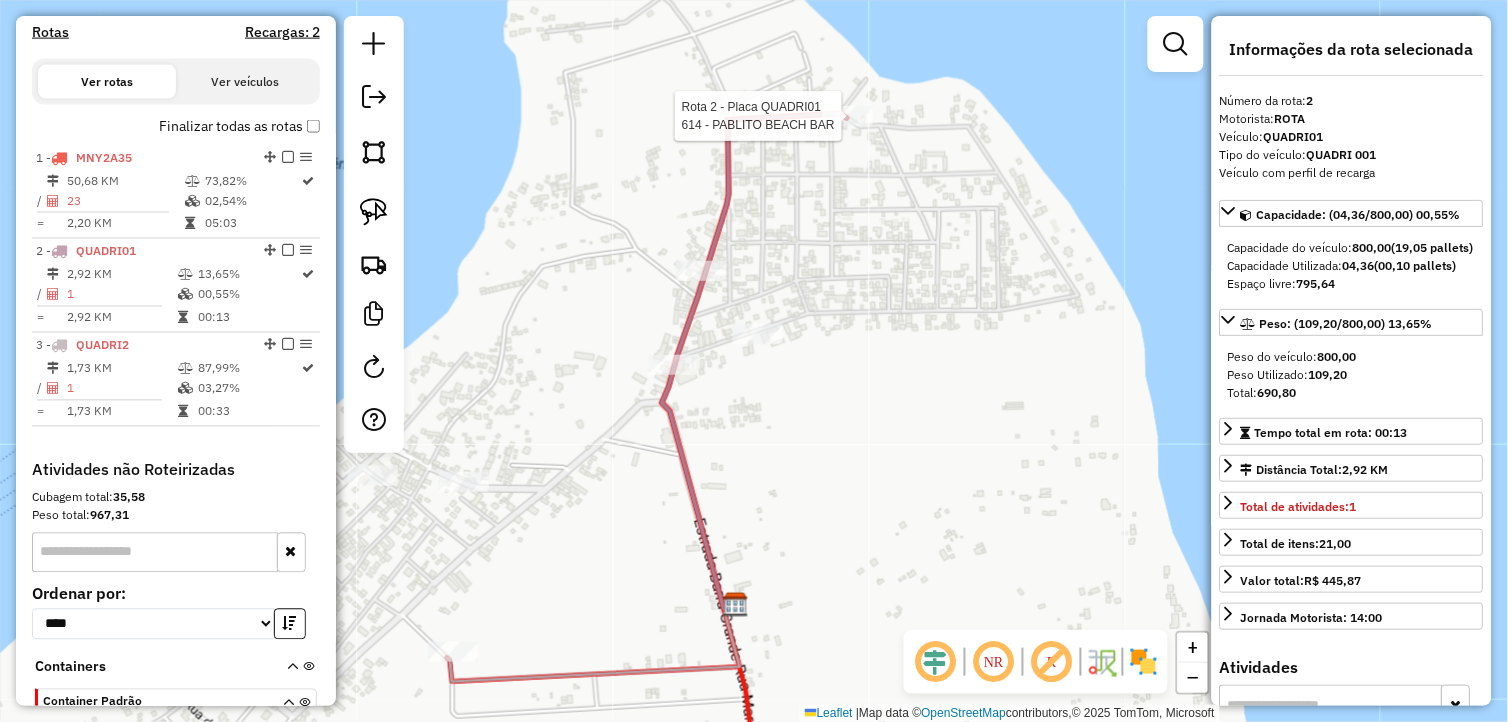 click 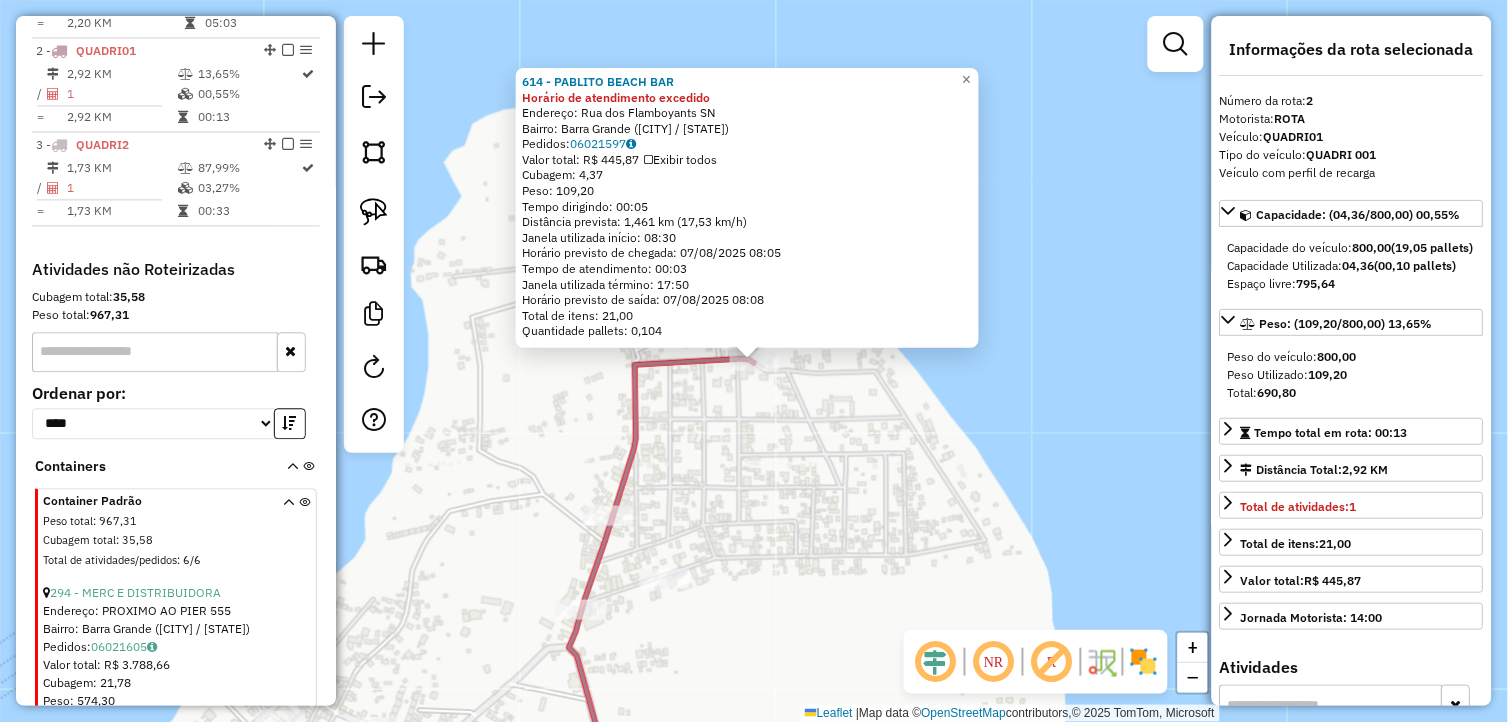 scroll, scrollTop: 866, scrollLeft: 0, axis: vertical 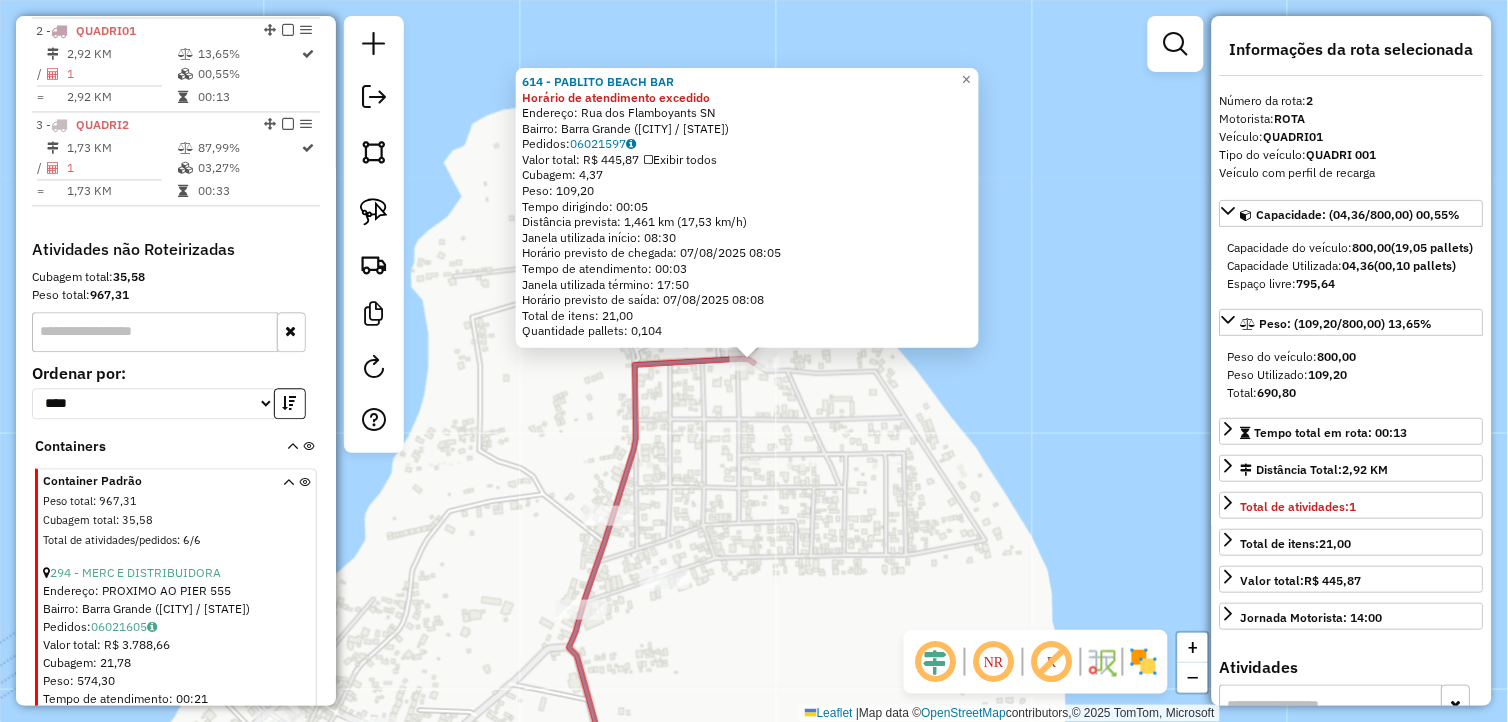 click on "614 - PABLITO BEACH BAR Horário de atendimento excedido  Endereço:  Rua dos Flamboyants SN   Bairro: Barra Grande (MARAU / BA)   Pedidos:  06021597   Valor total: R$ 445,87   Exibir todos   Cubagem: 4,37  Peso: 109,20  Tempo dirigindo: 00:05   Distância prevista: 1,461 km (17,53 km/h)   Janela utilizada início: 08:30   Horário previsto de chegada: 07/08/2025 08:05   Tempo de atendimento: 00:03   Janela utilizada término: 17:50   Horário previsto de saída: 07/08/2025 08:08   Total de itens: 21,00   Quantidade pallets: 0,104  × Janela de atendimento Grade de atendimento Capacidade Transportadoras Veículos Cliente Pedidos  Rotas Selecione os dias de semana para filtrar as janelas de atendimento  Seg   Ter   Qua   Qui   Sex   Sáb   Dom  Informe o período da janela de atendimento: De: Até:  Filtrar exatamente a janela do cliente  Considerar janela de atendimento padrão  Selecione os dias de semana para filtrar as grades de atendimento  Seg   Ter   Qua   Qui   Sex   Sáb   Dom   Peso mínimo:   De:  +" 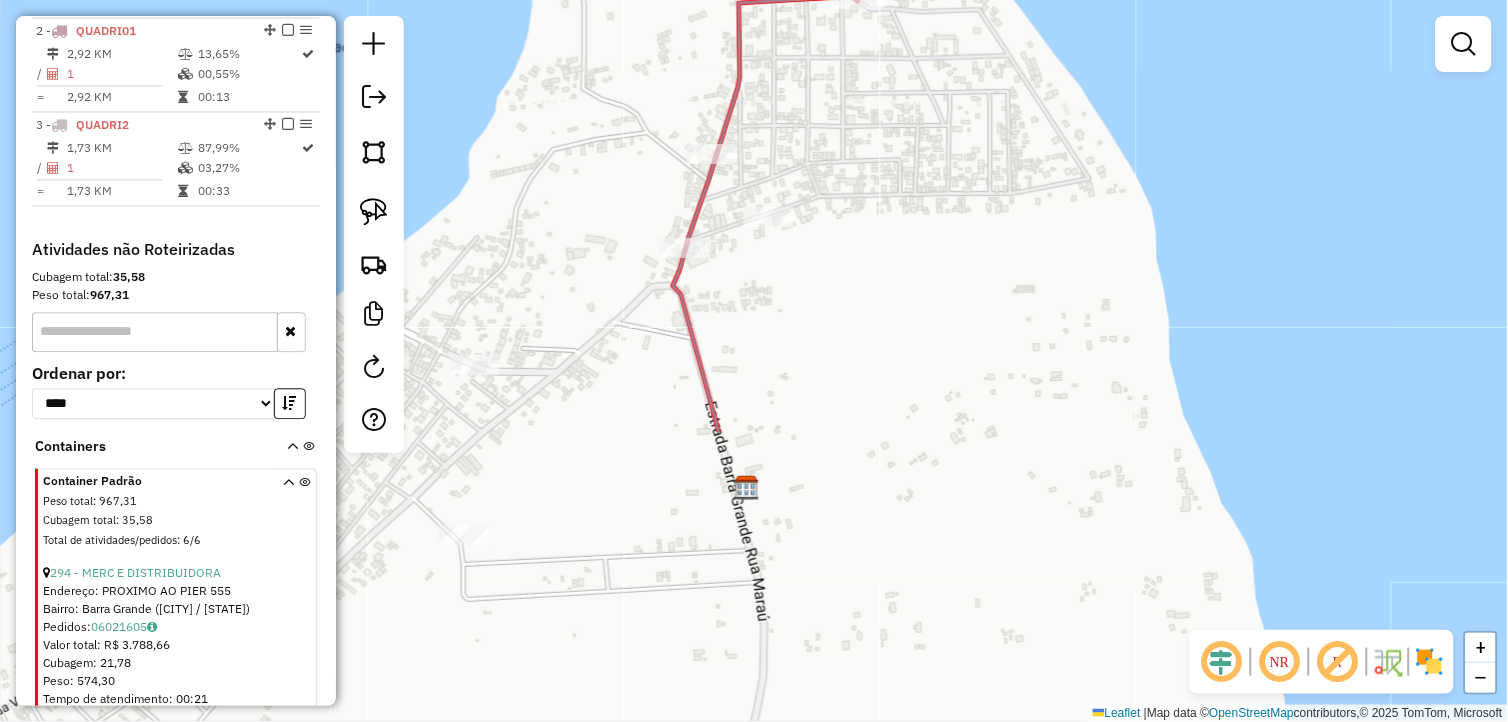 drag, startPoint x: 830, startPoint y: 487, endPoint x: 900, endPoint y: 210, distance: 285.7079 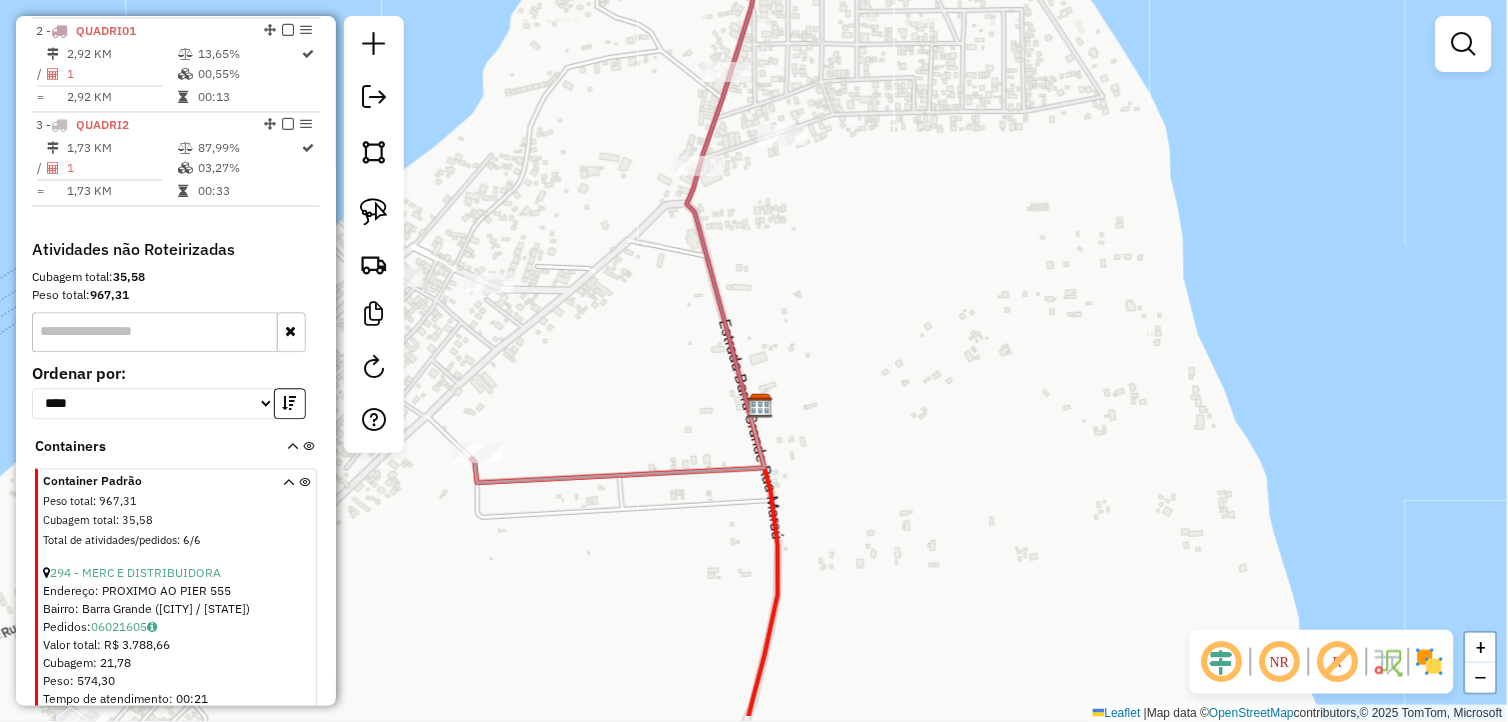 click on "Janela de atendimento Grade de atendimento Capacidade Transportadoras Veículos Cliente Pedidos  Rotas Selecione os dias de semana para filtrar as janelas de atendimento  Seg   Ter   Qua   Qui   Sex   Sáb   Dom  Informe o período da janela de atendimento: De: Até:  Filtrar exatamente a janela do cliente  Considerar janela de atendimento padrão  Selecione os dias de semana para filtrar as grades de atendimento  Seg   Ter   Qua   Qui   Sex   Sáb   Dom   Considerar clientes sem dia de atendimento cadastrado  Clientes fora do dia de atendimento selecionado Filtrar as atividades entre os valores definidos abaixo:  Peso mínimo:   Peso máximo:   Cubagem mínima:   Cubagem máxima:   De:   Até:  Filtrar as atividades entre o tempo de atendimento definido abaixo:  De:   Até:   Considerar capacidade total dos clientes não roteirizados Transportadora: Selecione um ou mais itens Tipo de veículo: Selecione um ou mais itens Veículo: Selecione um ou mais itens Motorista: Selecione um ou mais itens Nome: Rótulo:" 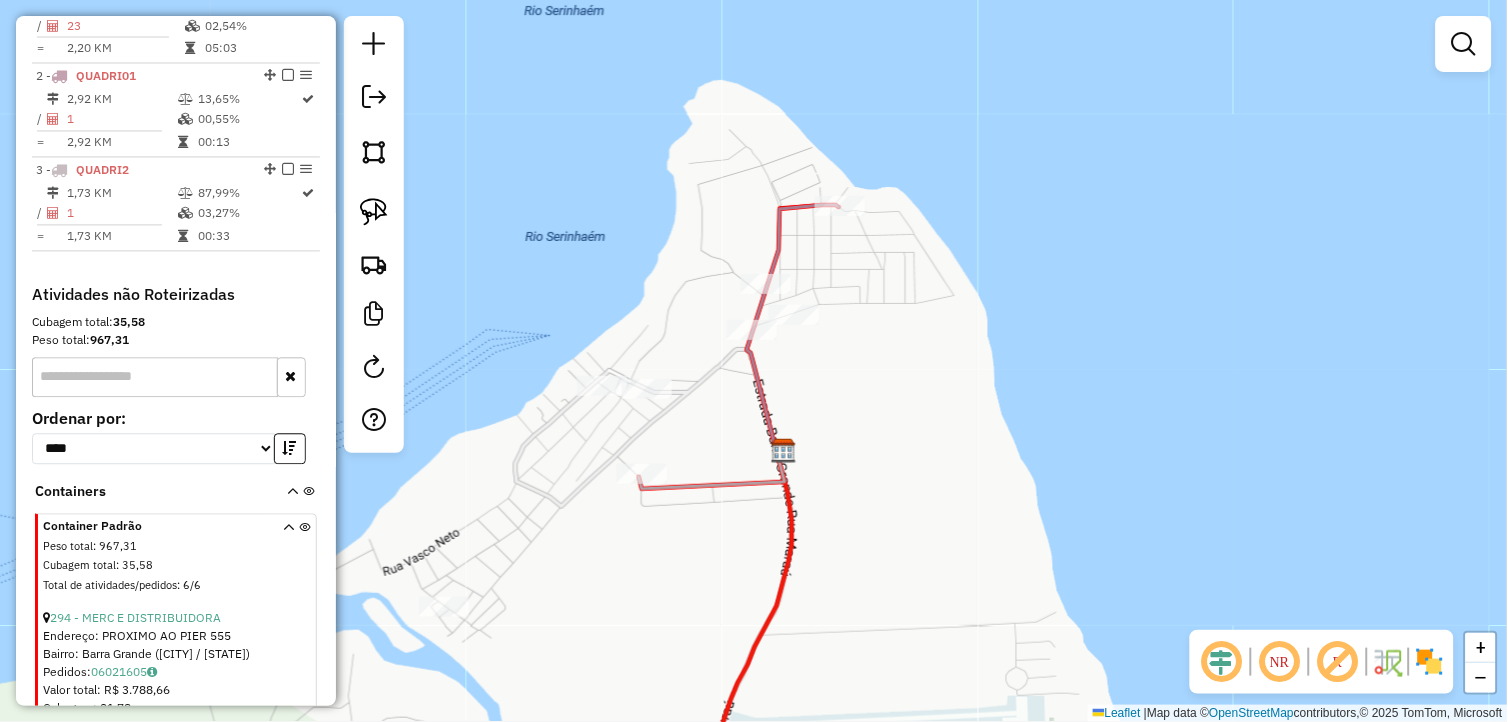 scroll, scrollTop: 755, scrollLeft: 0, axis: vertical 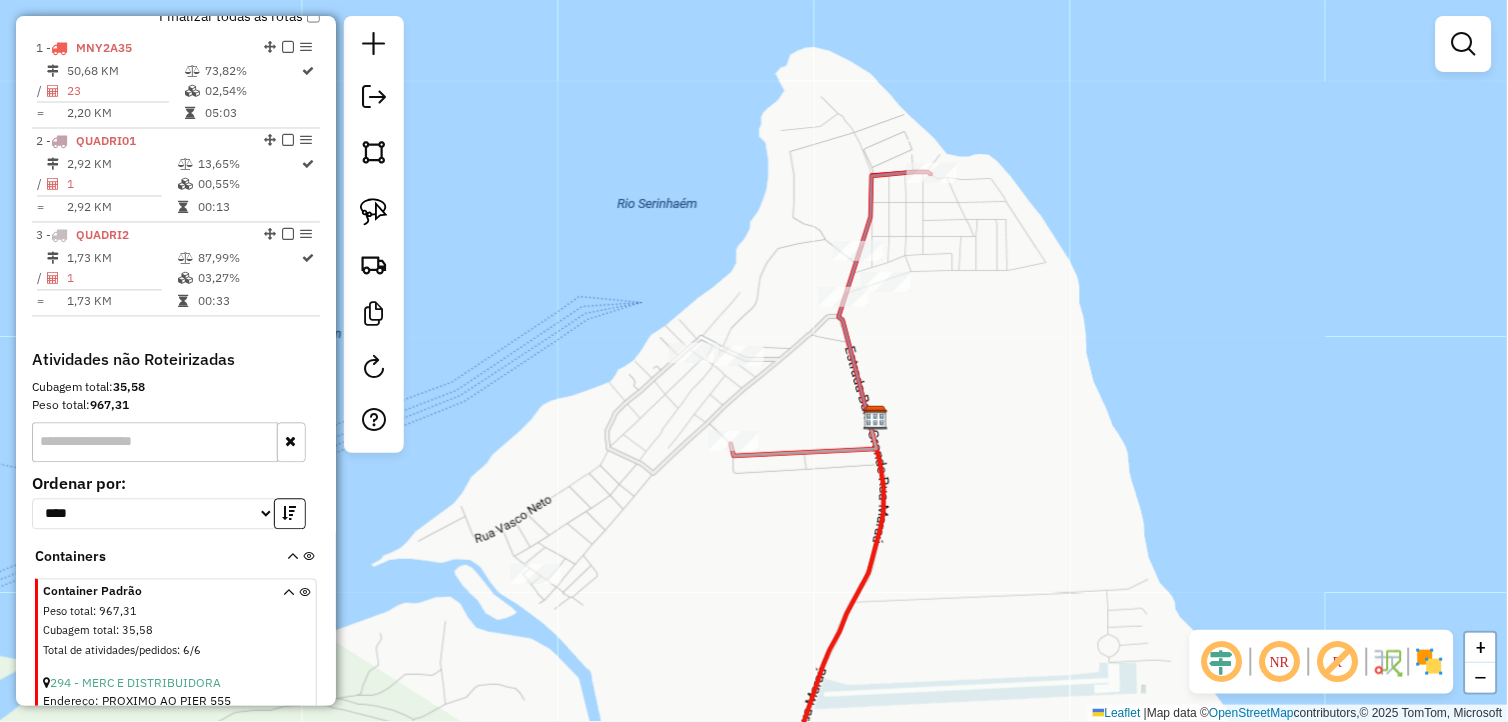 drag, startPoint x: 865, startPoint y: 398, endPoint x: 956, endPoint y: 365, distance: 96.79876 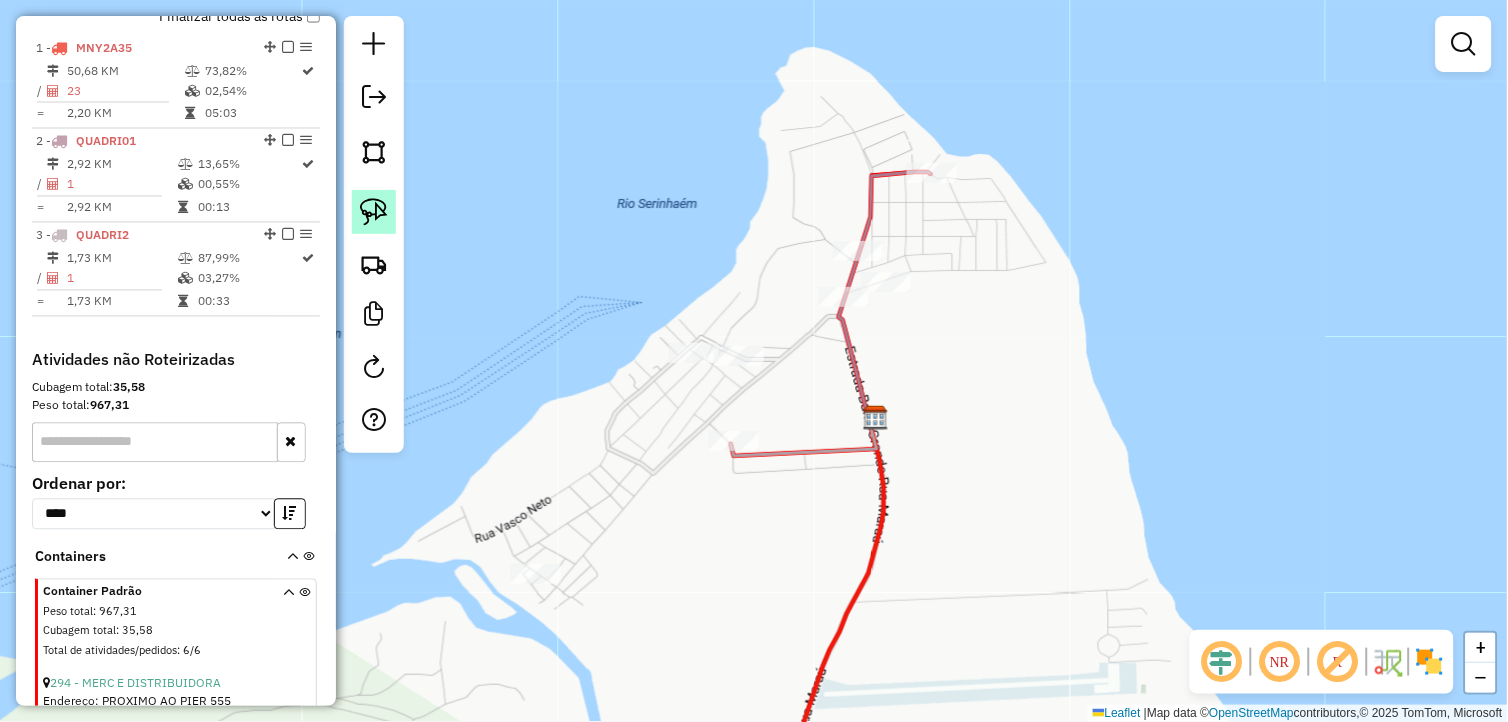 click 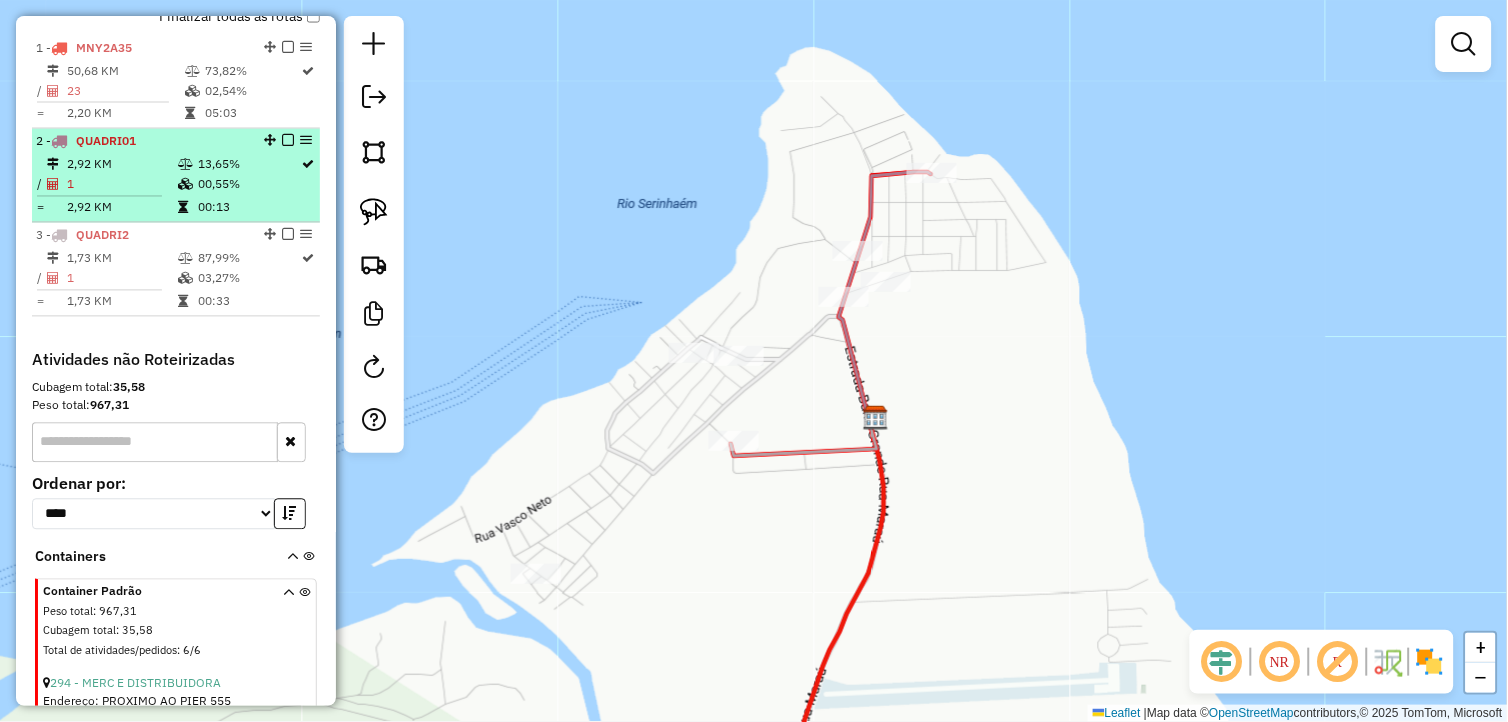 click at bounding box center [288, 141] 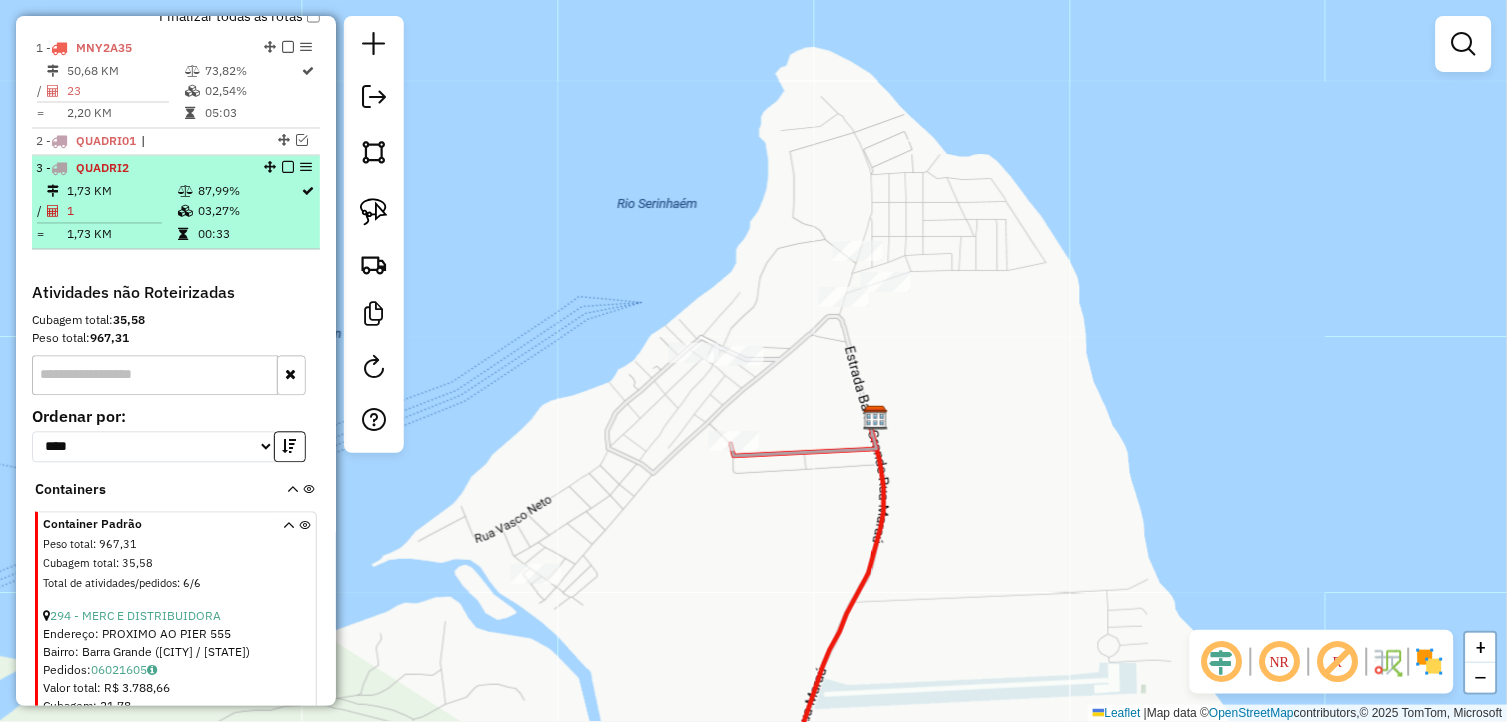 click at bounding box center (288, 168) 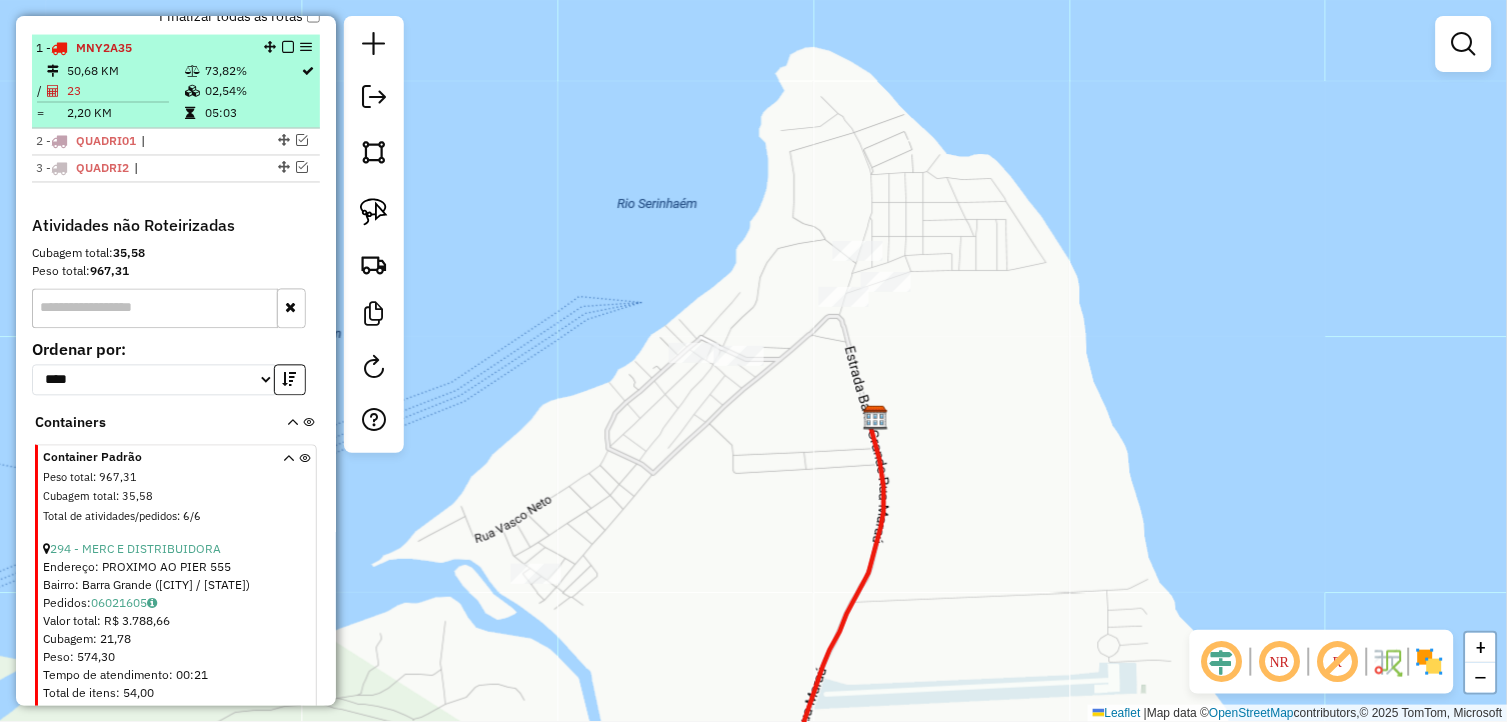 click at bounding box center [288, 47] 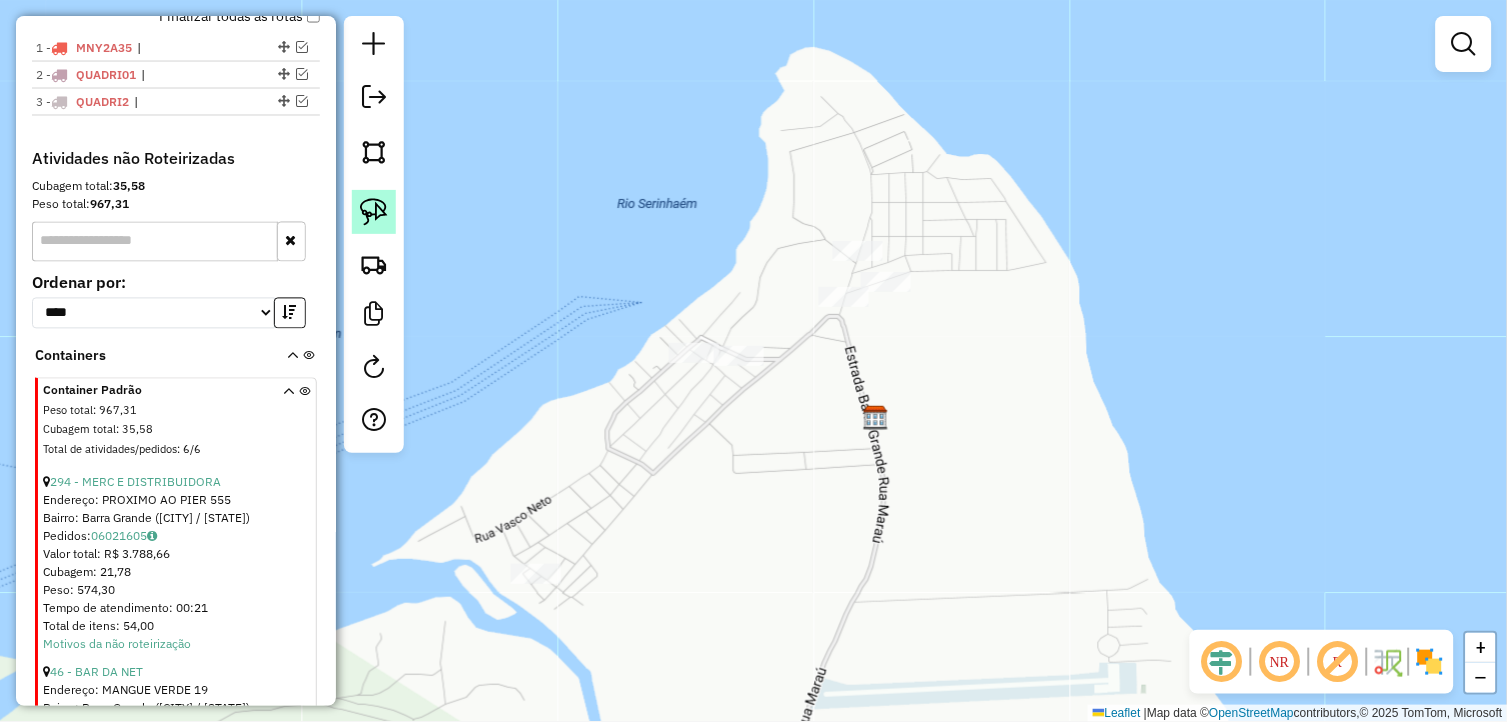 click 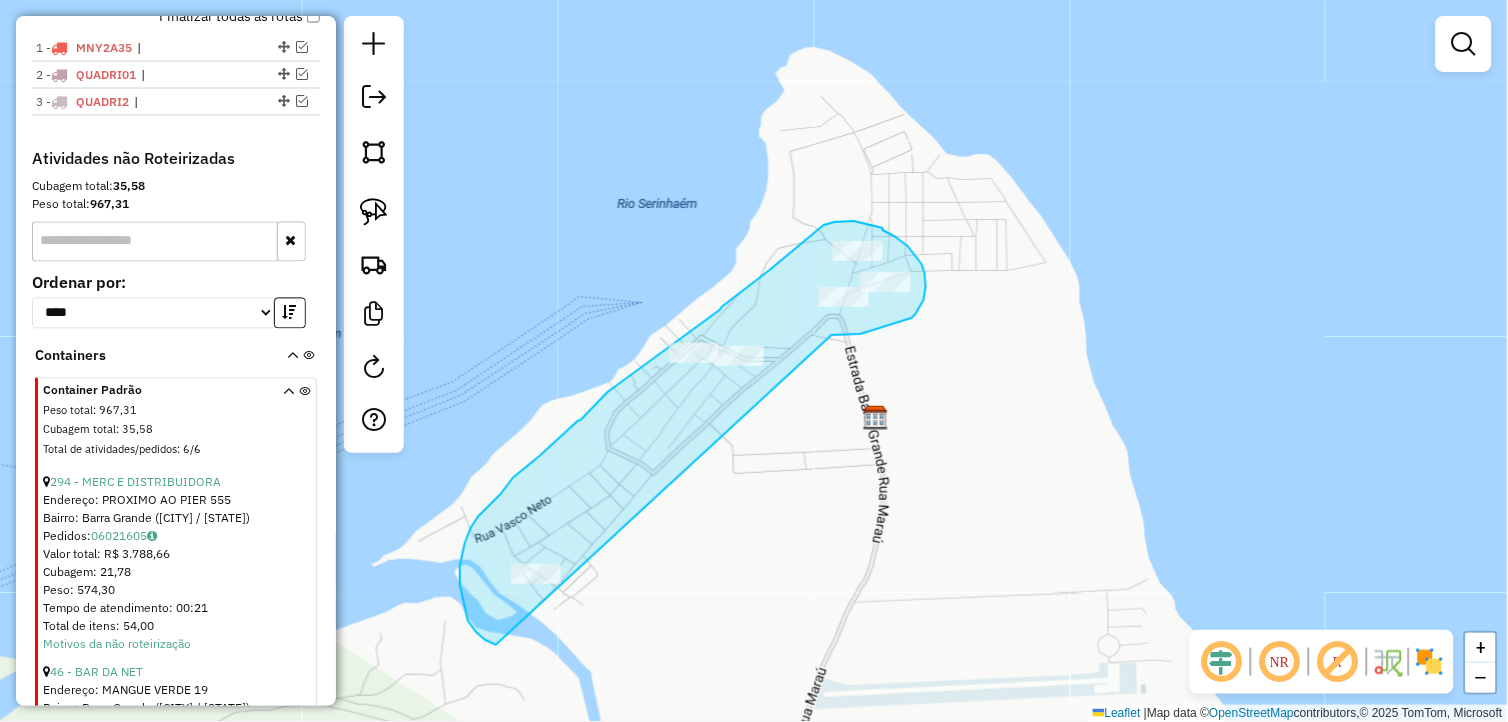 drag, startPoint x: 861, startPoint y: 334, endPoint x: 567, endPoint y: 650, distance: 431.61557 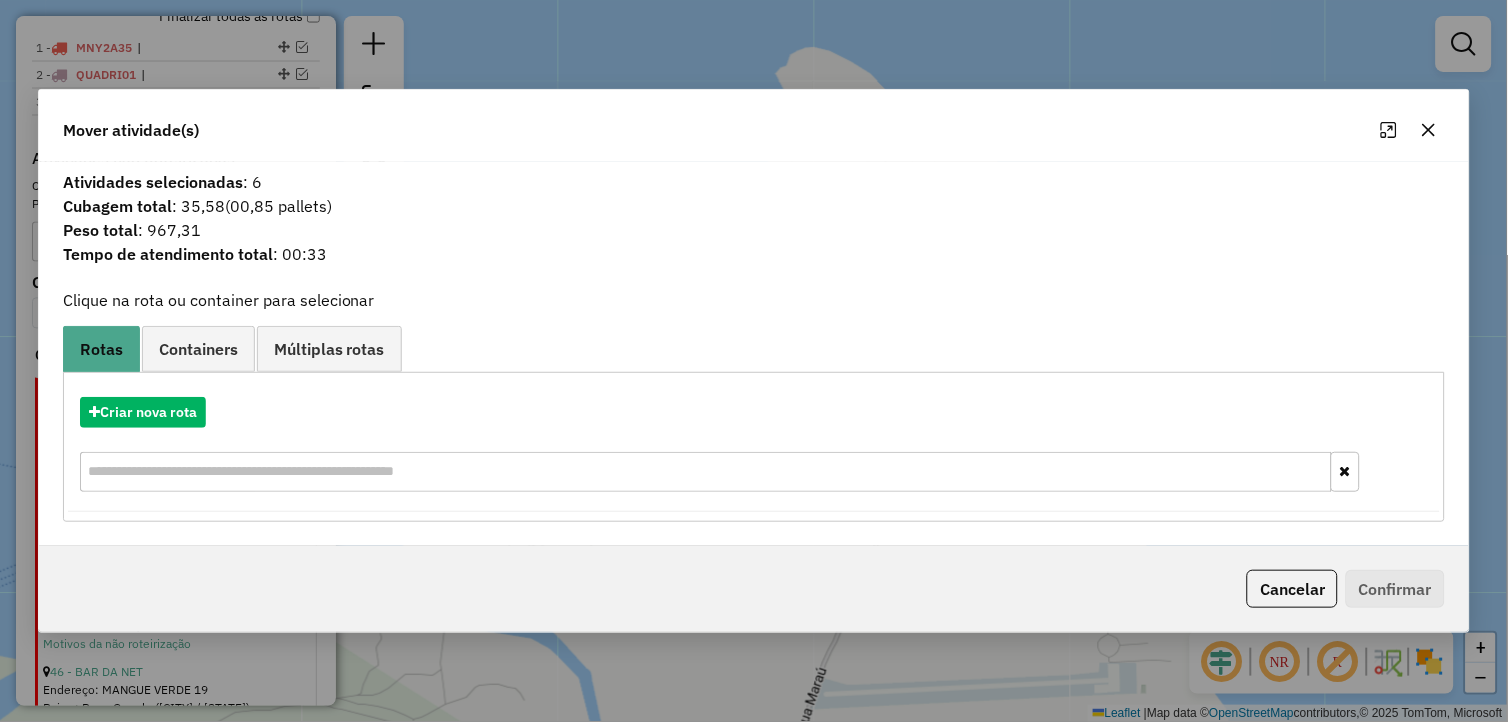 click 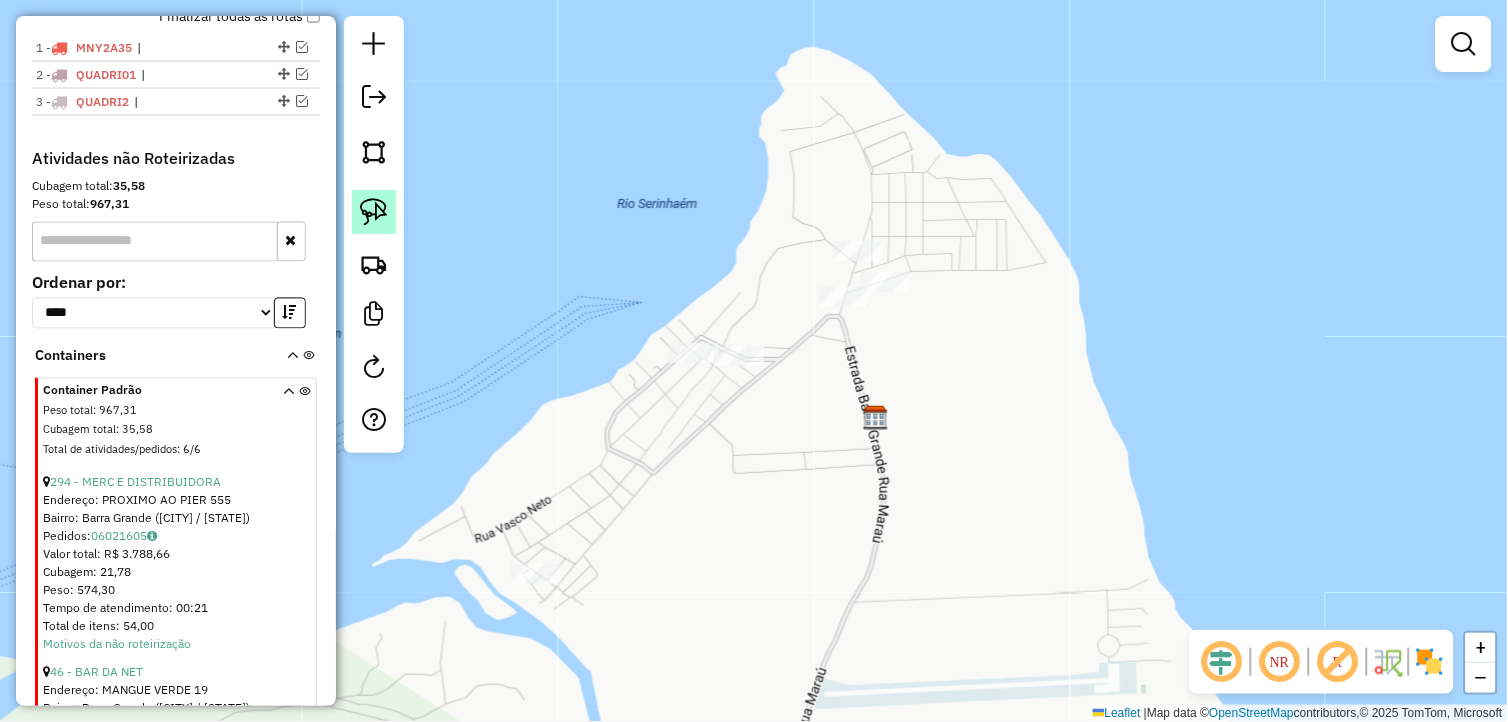 click 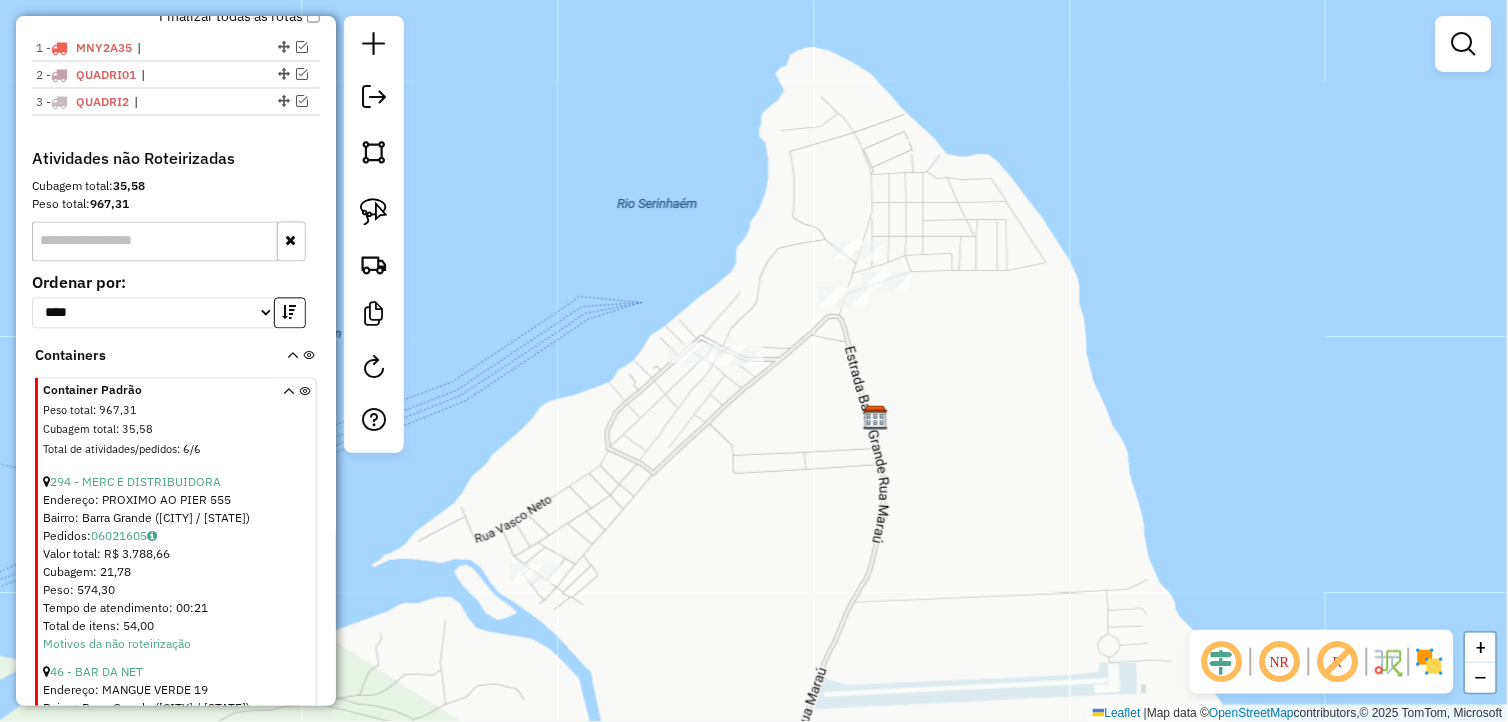 drag, startPoint x: 360, startPoint y: 204, endPoint x: 595, endPoint y: 236, distance: 237.16872 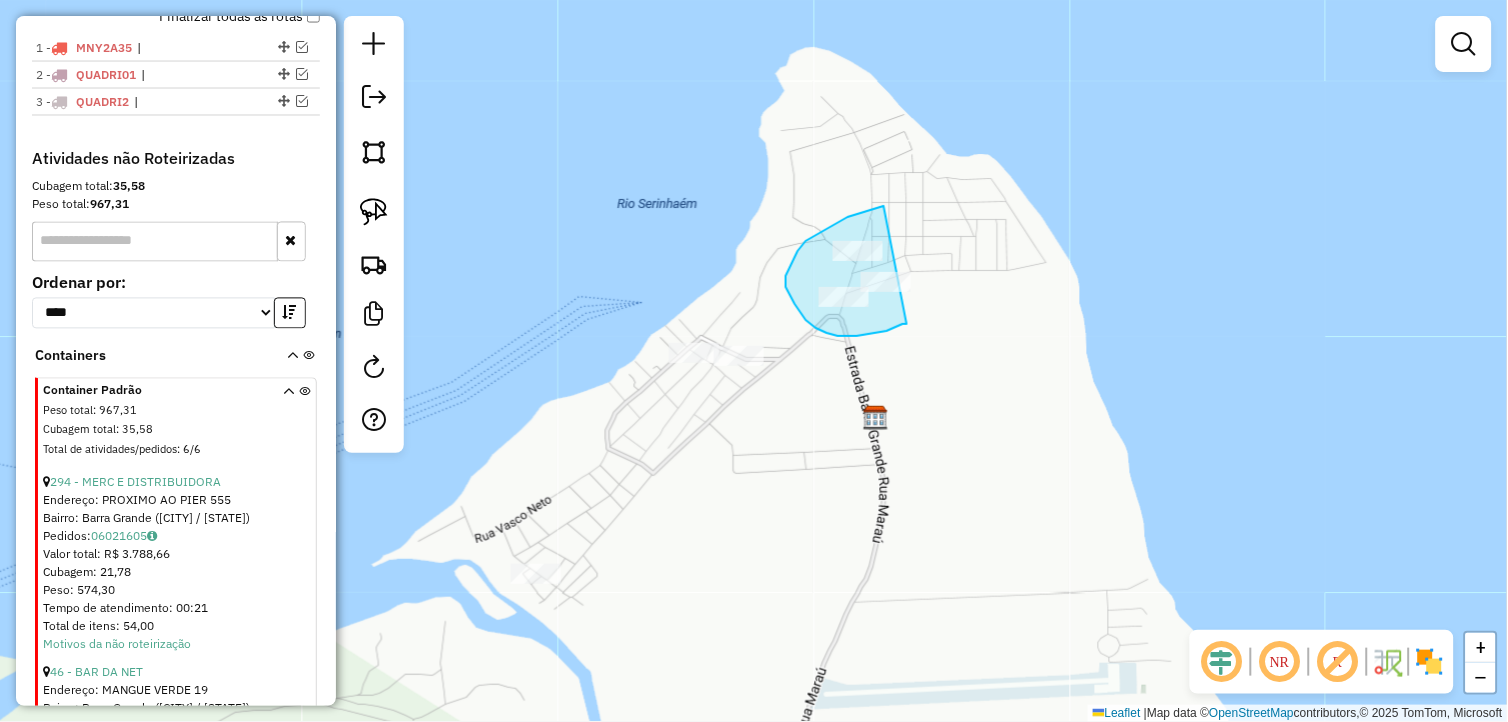 drag, startPoint x: 884, startPoint y: 206, endPoint x: 957, endPoint y: 285, distance: 107.563934 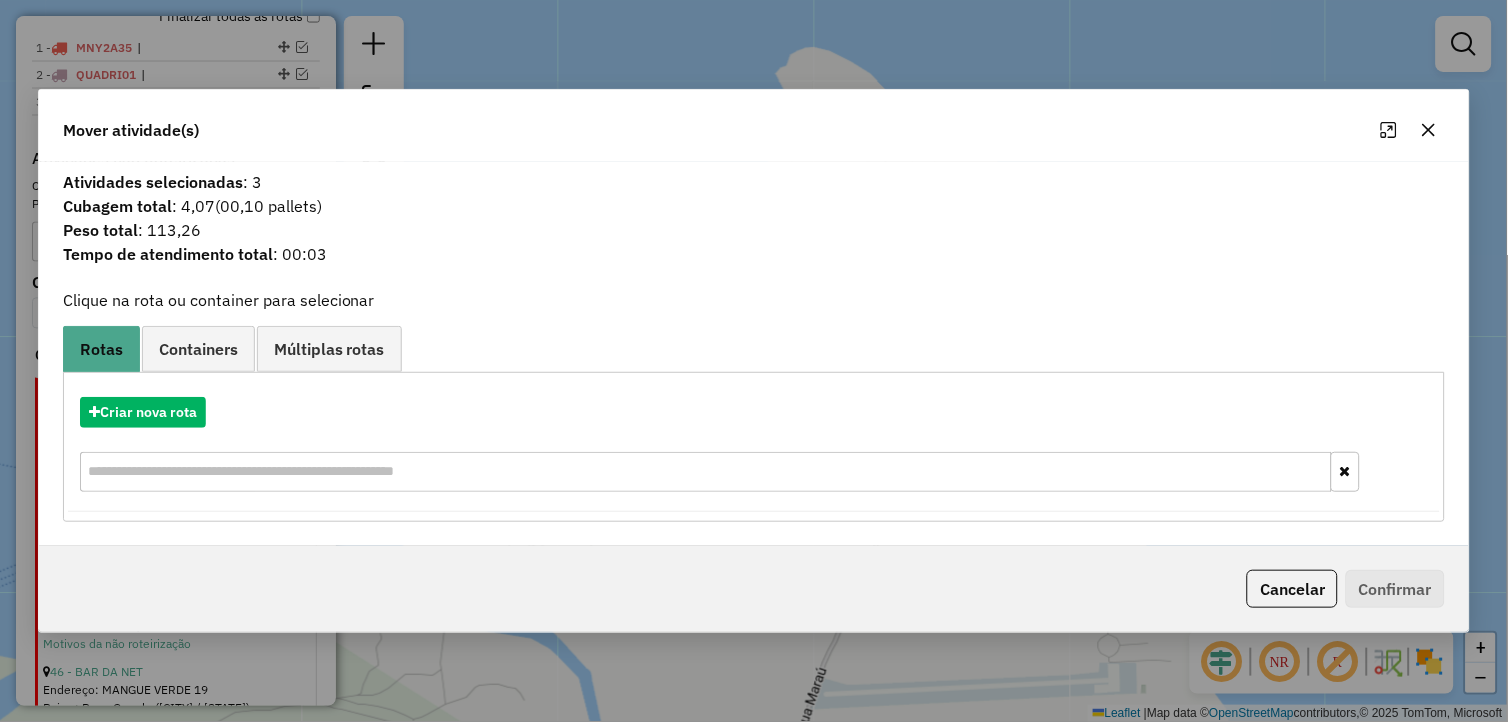 click 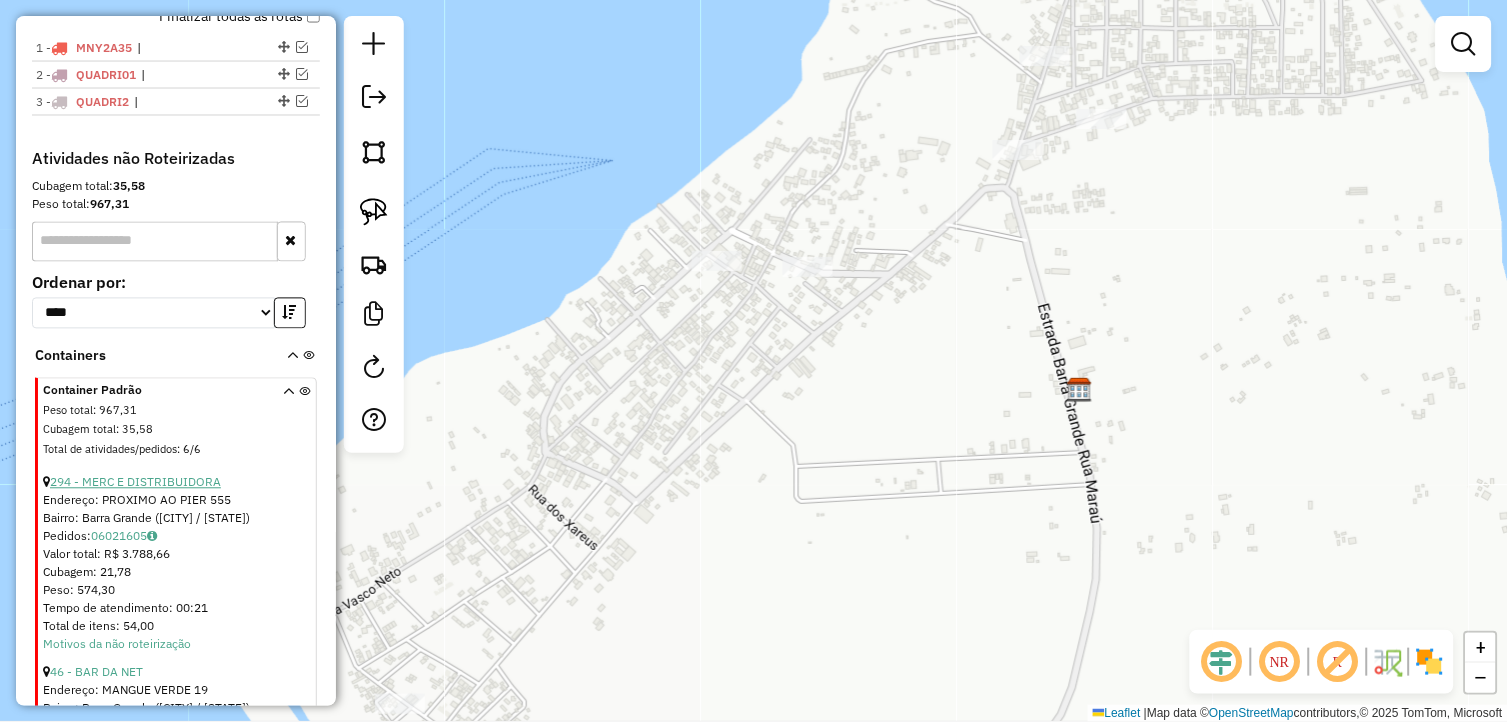 click on "294 - MERC E DISTRIBUIDORA" at bounding box center (135, 482) 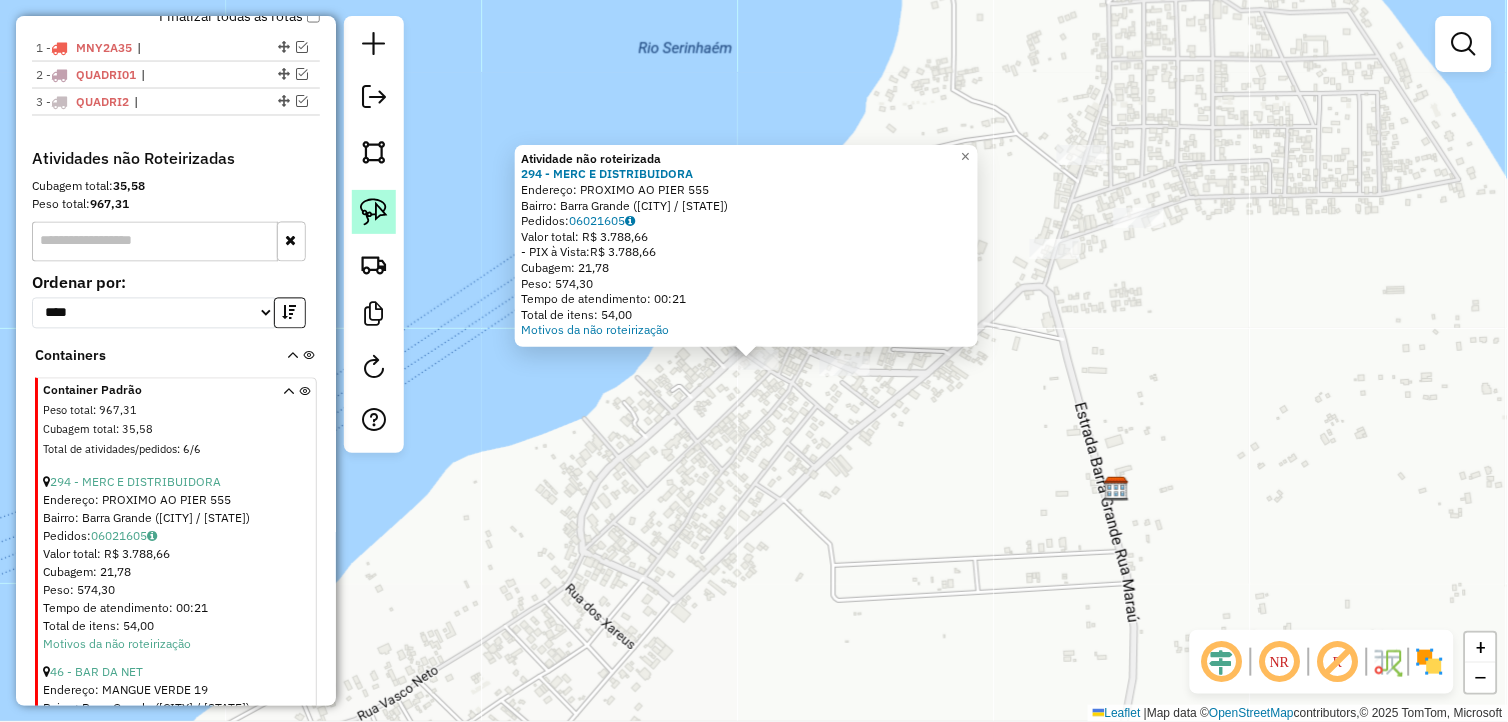 click 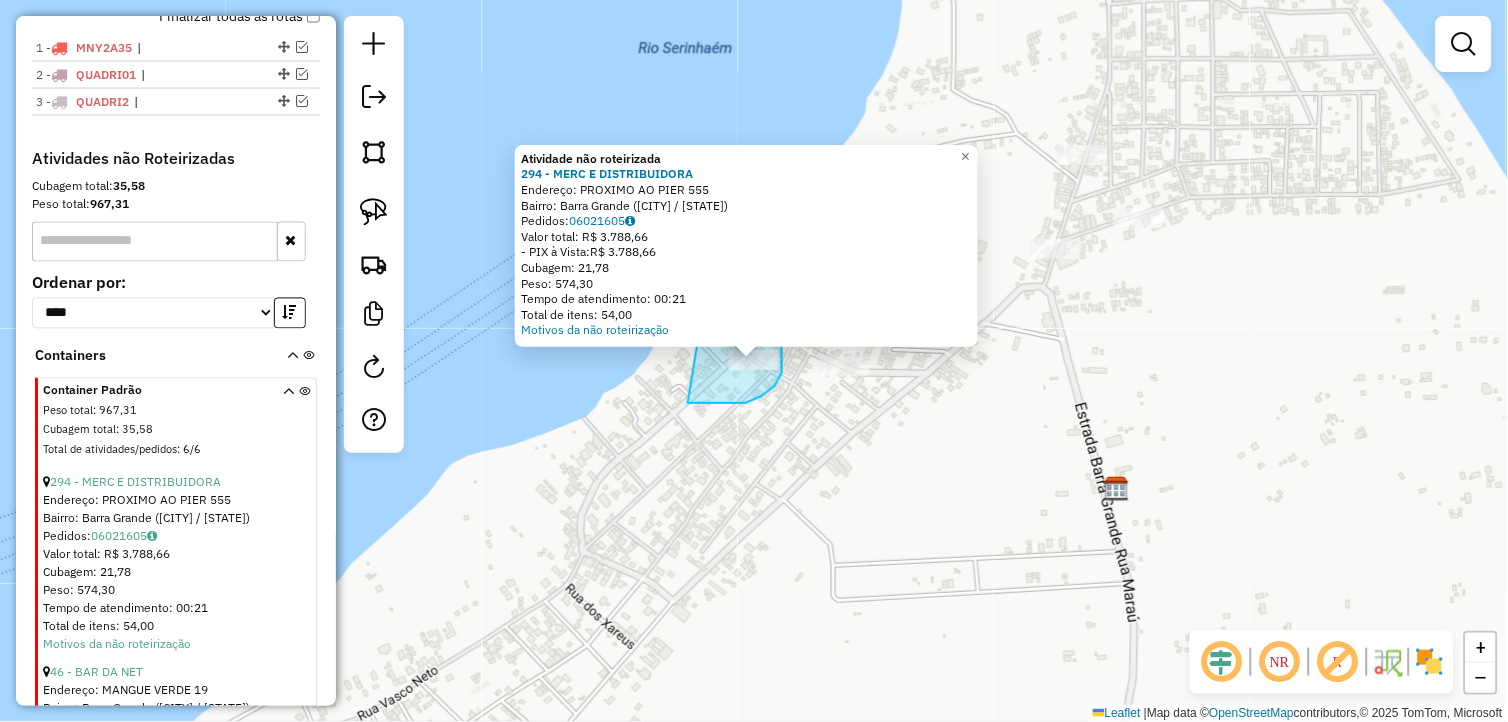 drag, startPoint x: 693, startPoint y: 403, endPoint x: 701, endPoint y: 323, distance: 80.399 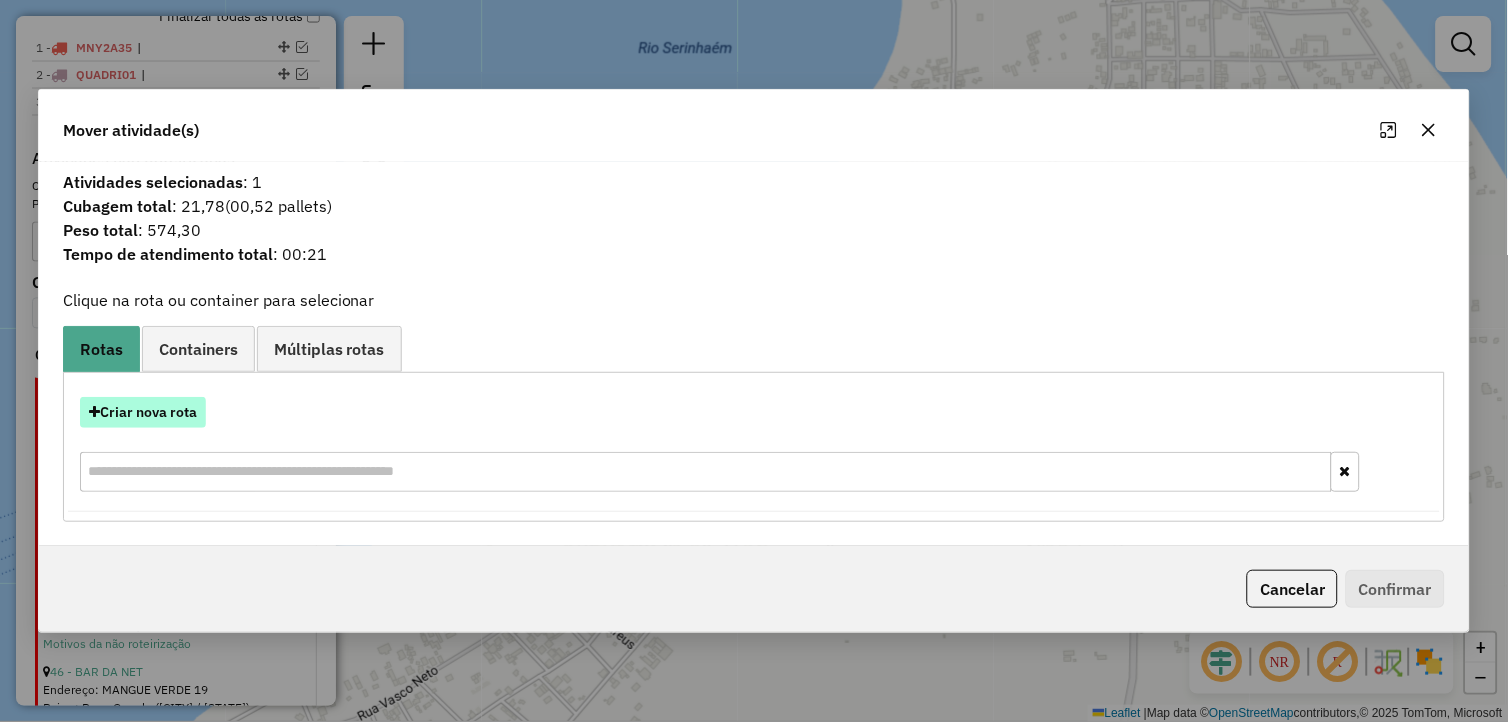 click on "Criar nova rota" at bounding box center [143, 412] 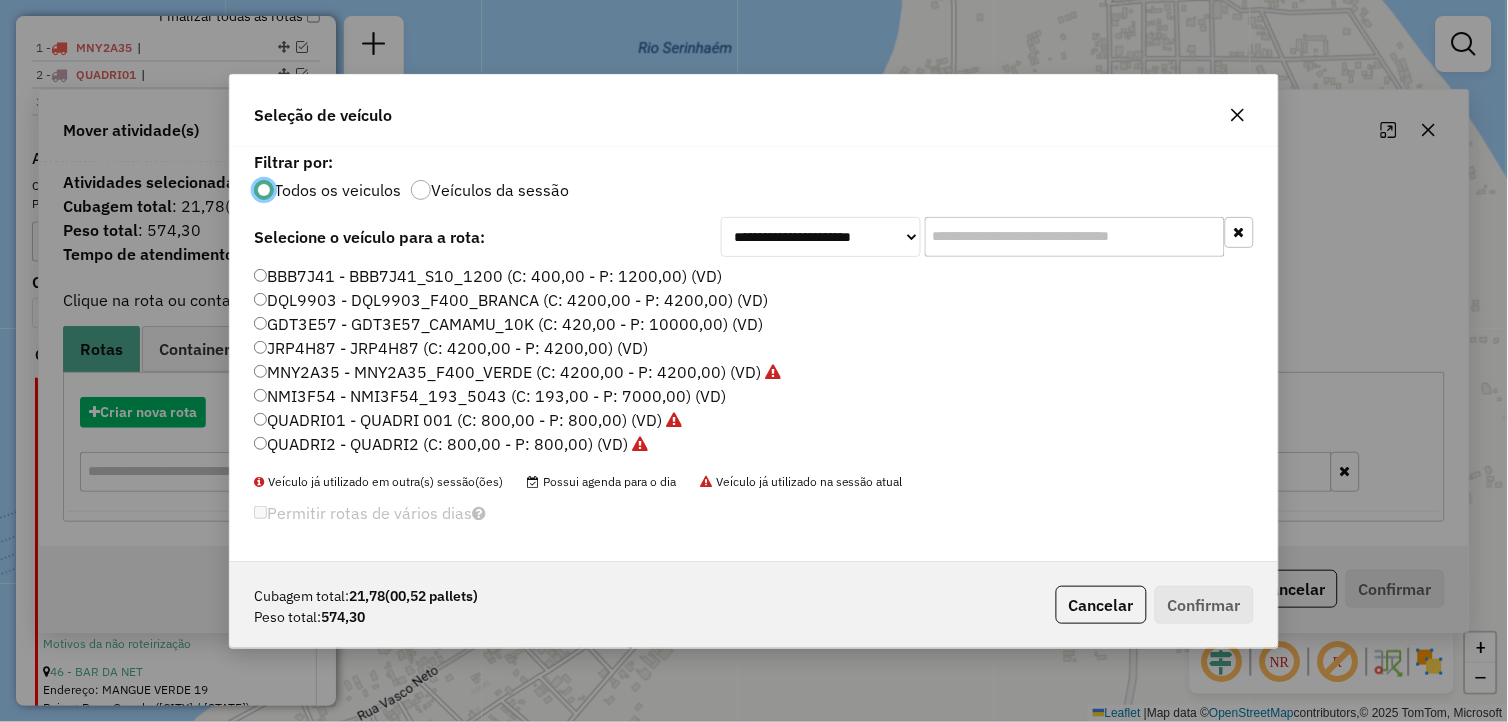 scroll, scrollTop: 11, scrollLeft: 5, axis: both 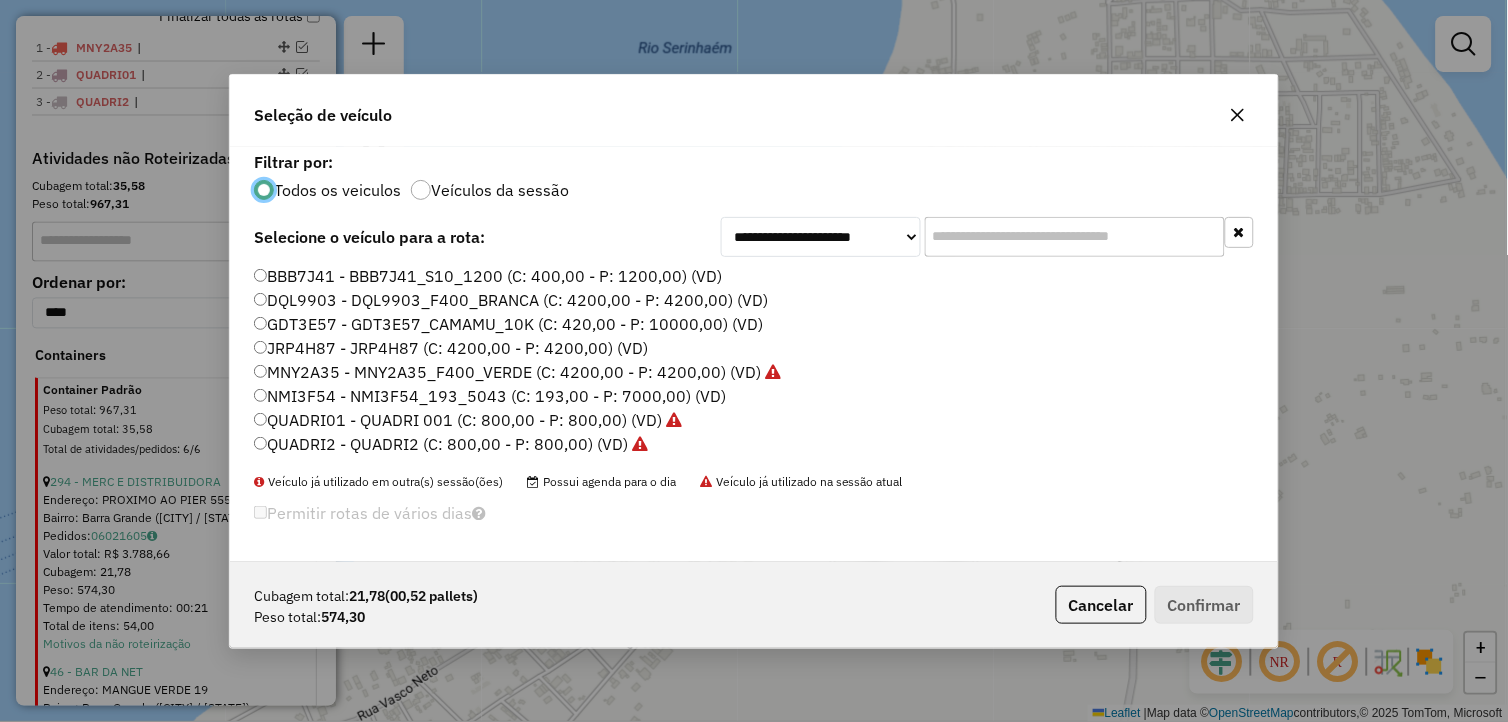 click on "QUADRI01 - QUADRI 001 (C: 800,00 - P: 800,00) (VD)" 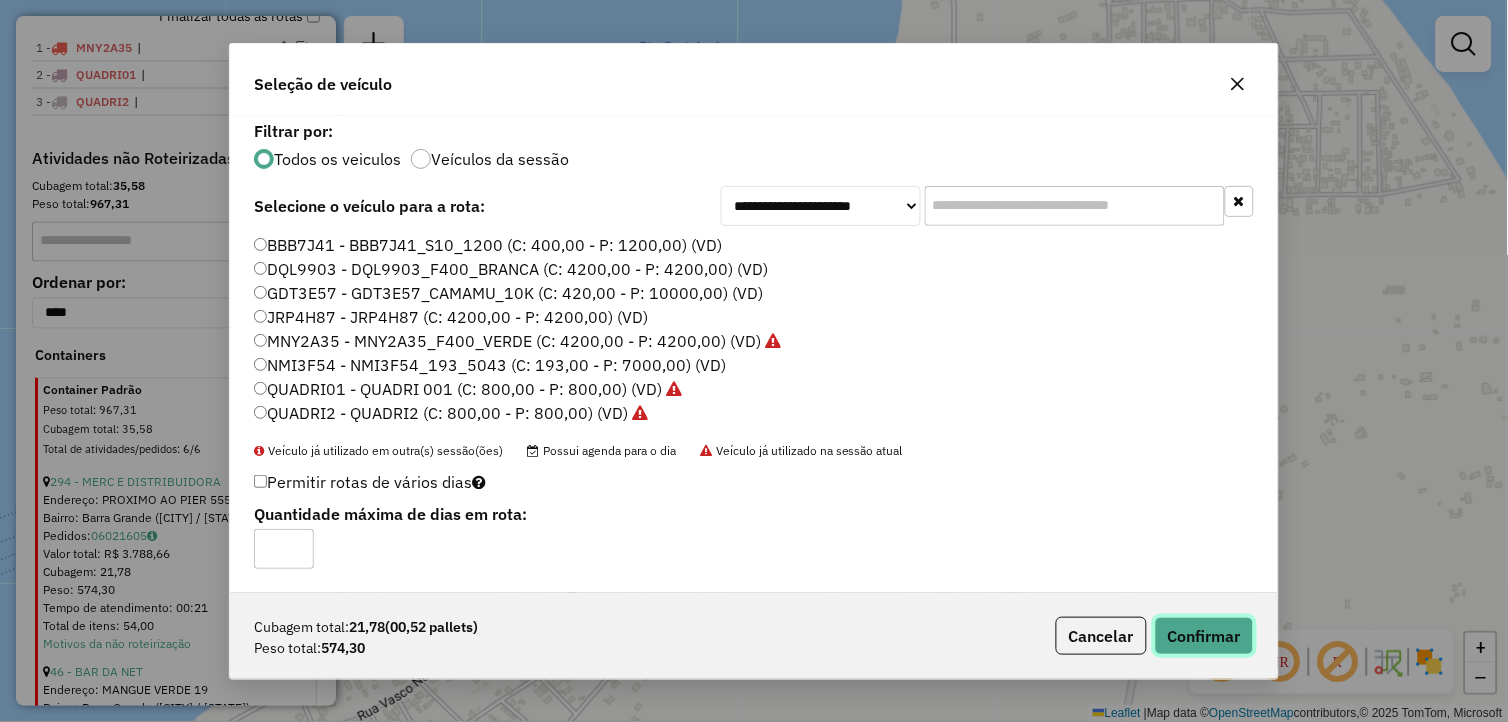 click on "Confirmar" 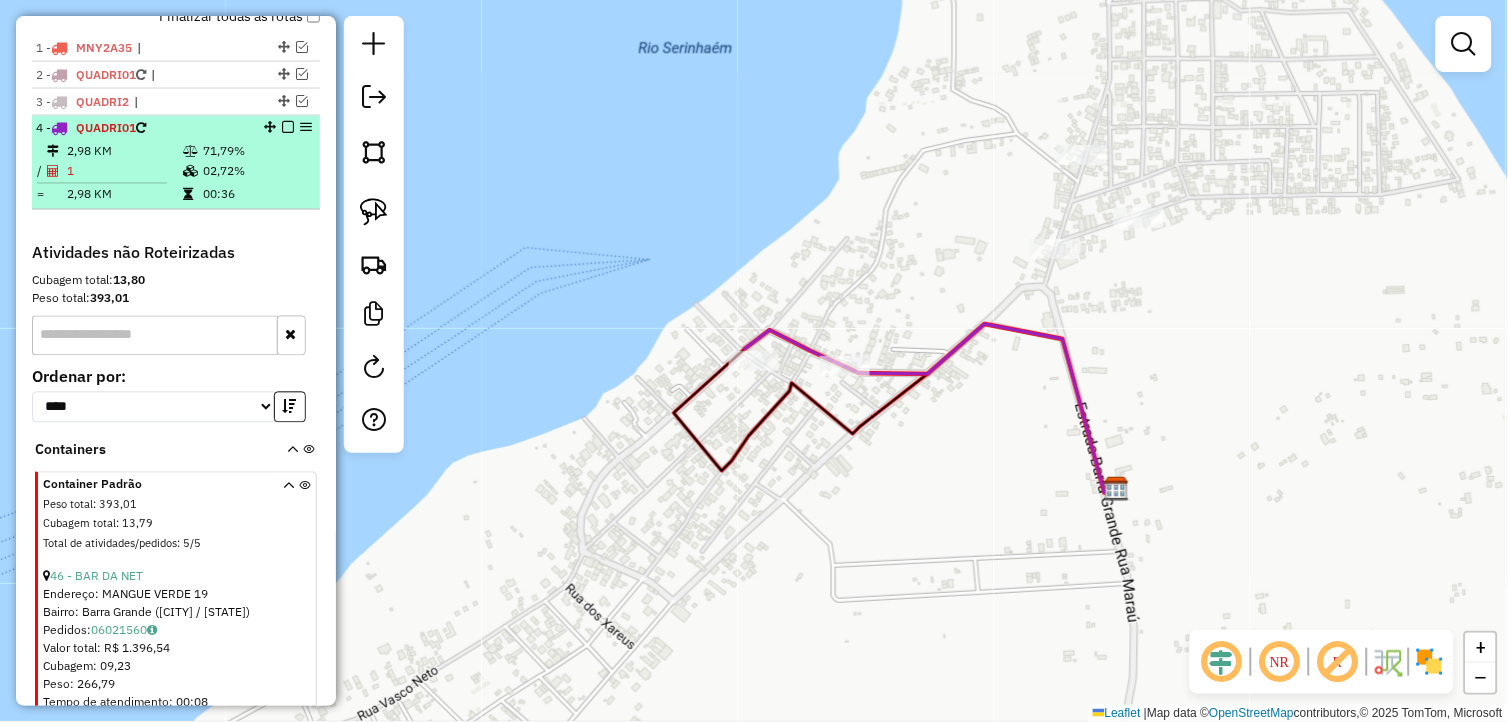 click at bounding box center (288, 128) 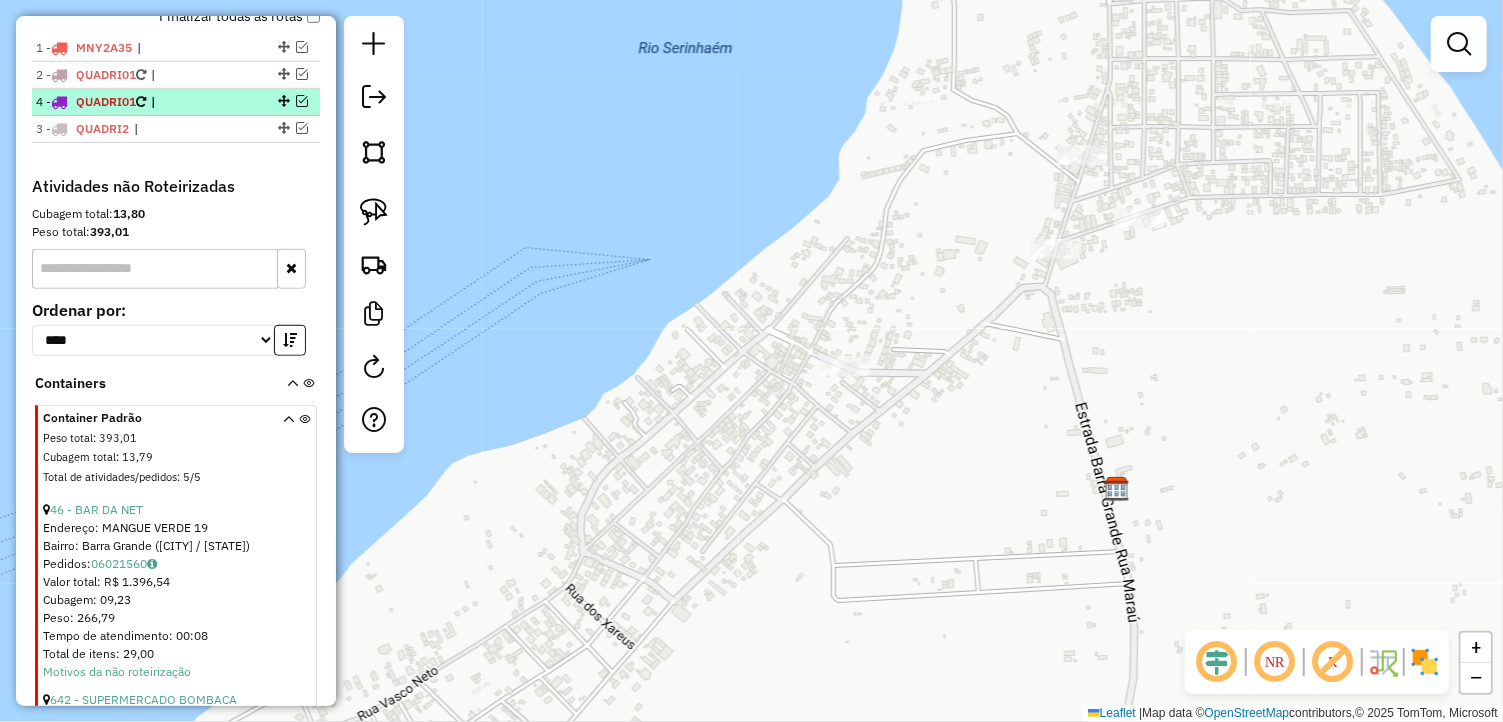 drag, startPoint x: 282, startPoint y: 125, endPoint x: 280, endPoint y: 94, distance: 31.06445 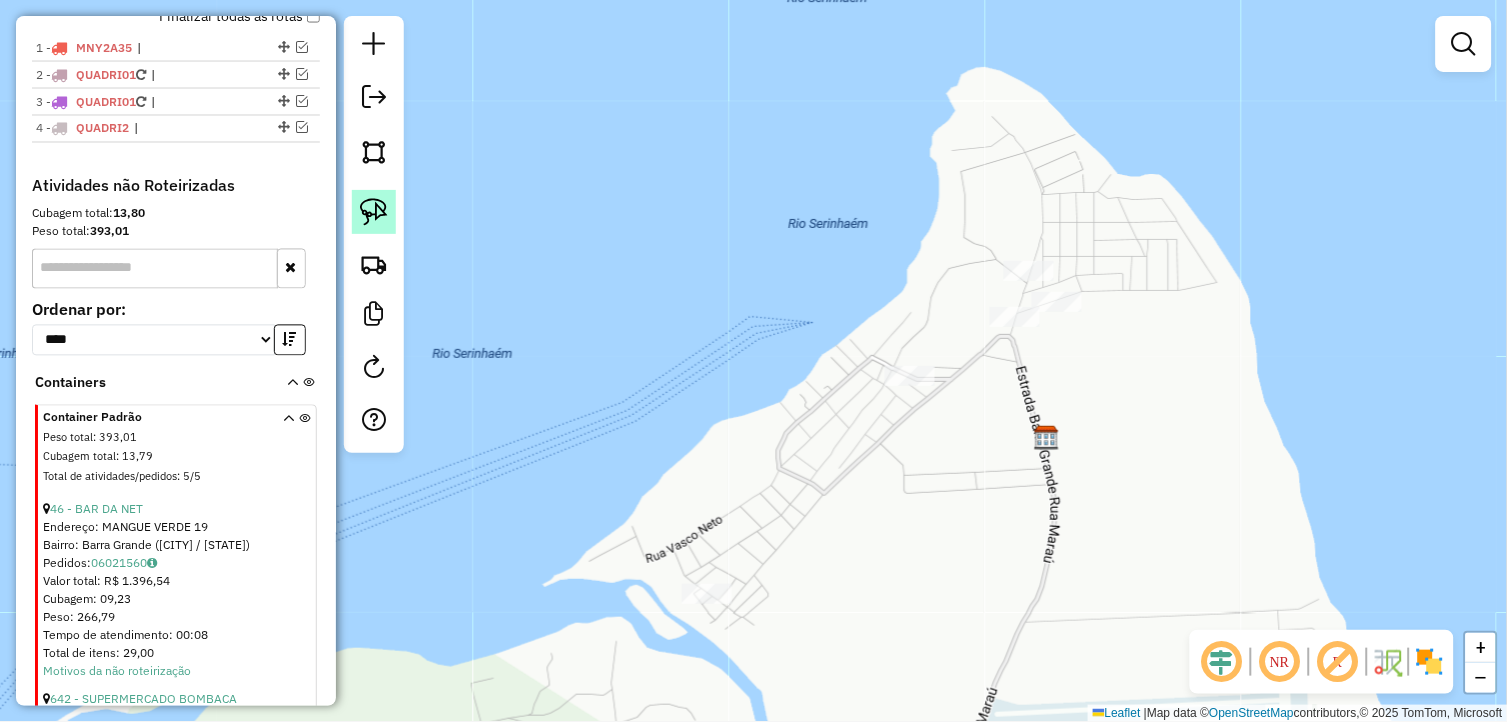 click 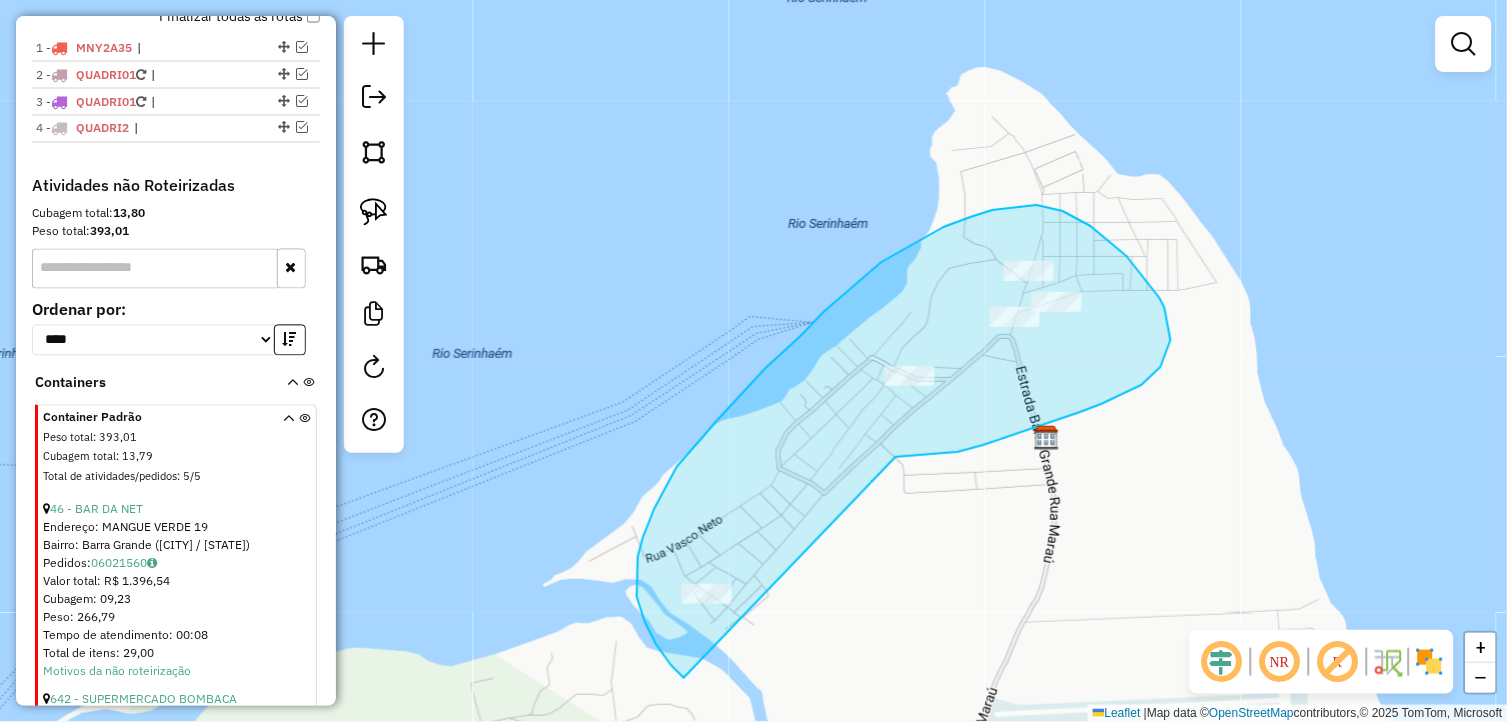 drag, startPoint x: 896, startPoint y: 457, endPoint x: 730, endPoint y: 675, distance: 274.0073 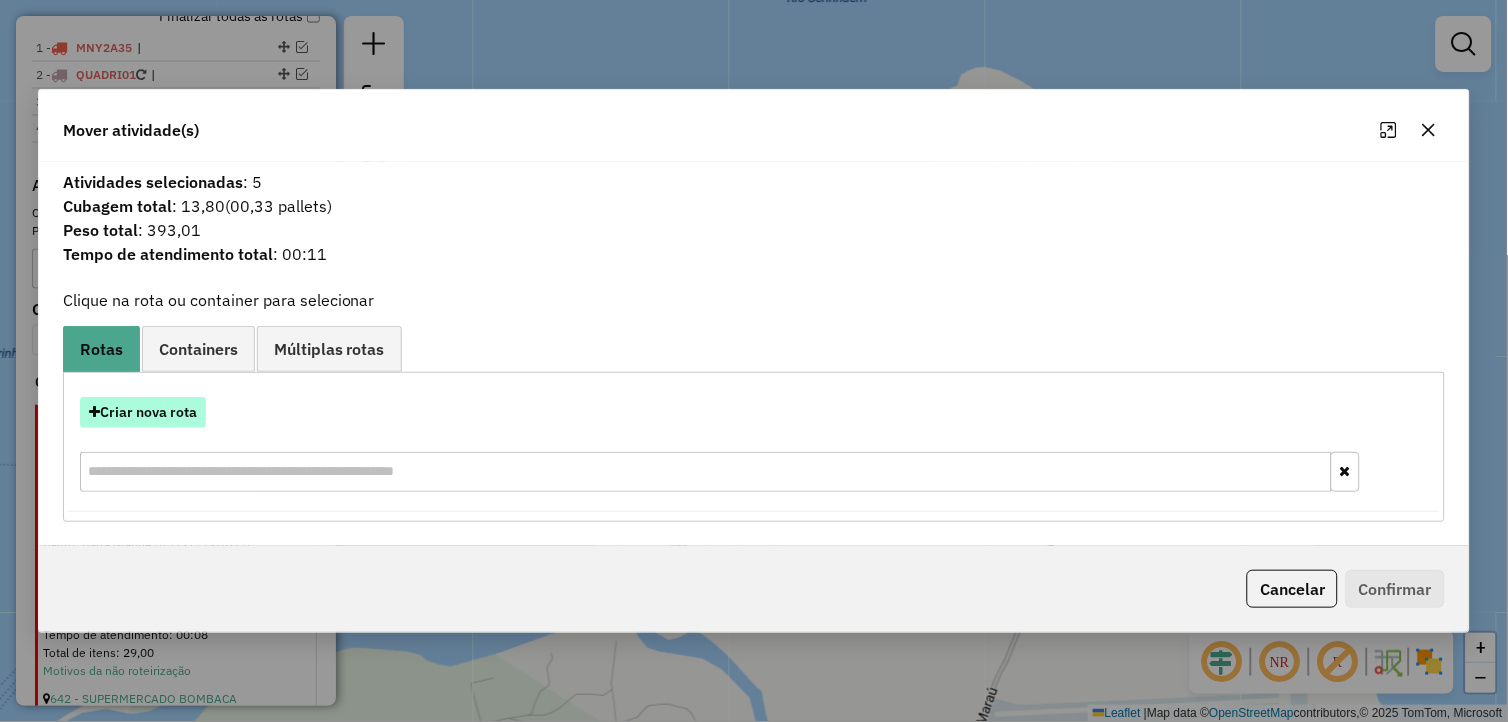 click on "Criar nova rota" at bounding box center (143, 412) 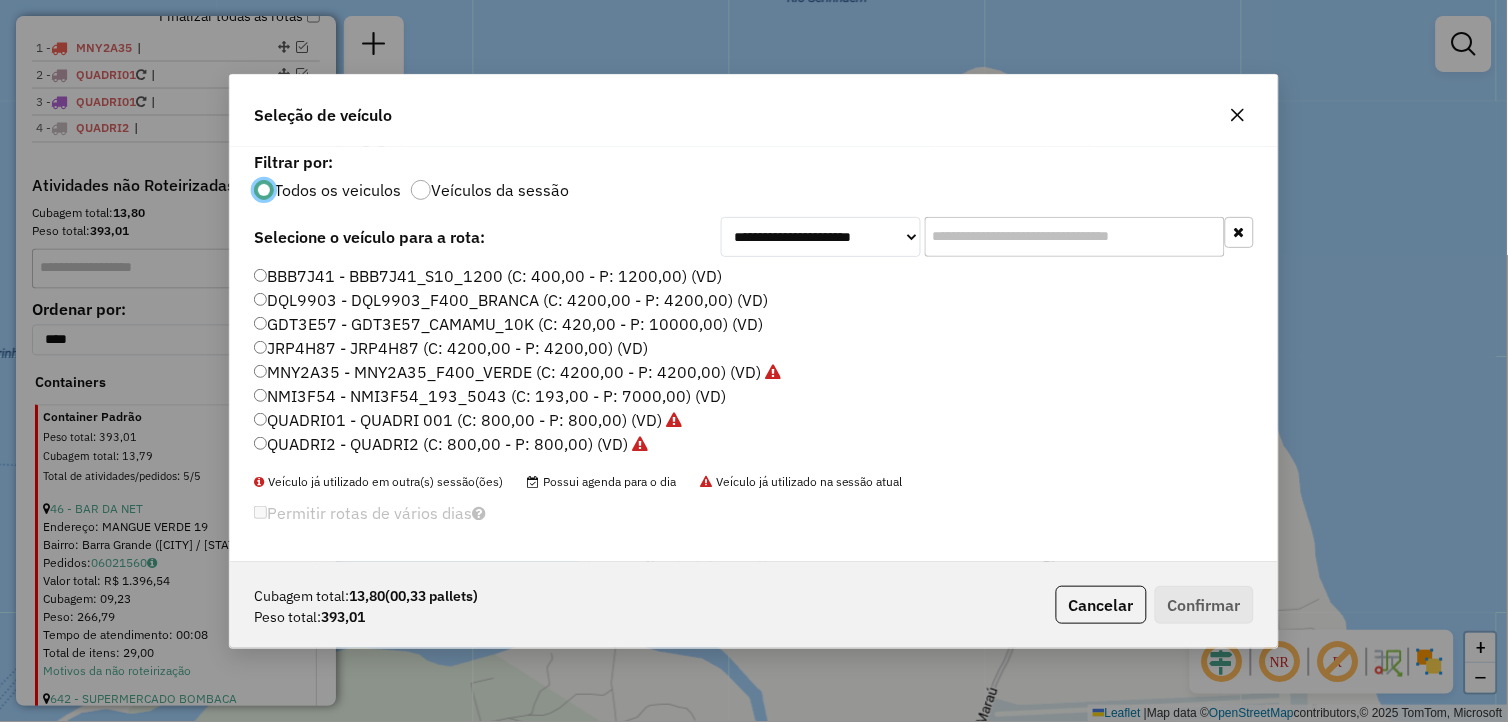 scroll, scrollTop: 11, scrollLeft: 5, axis: both 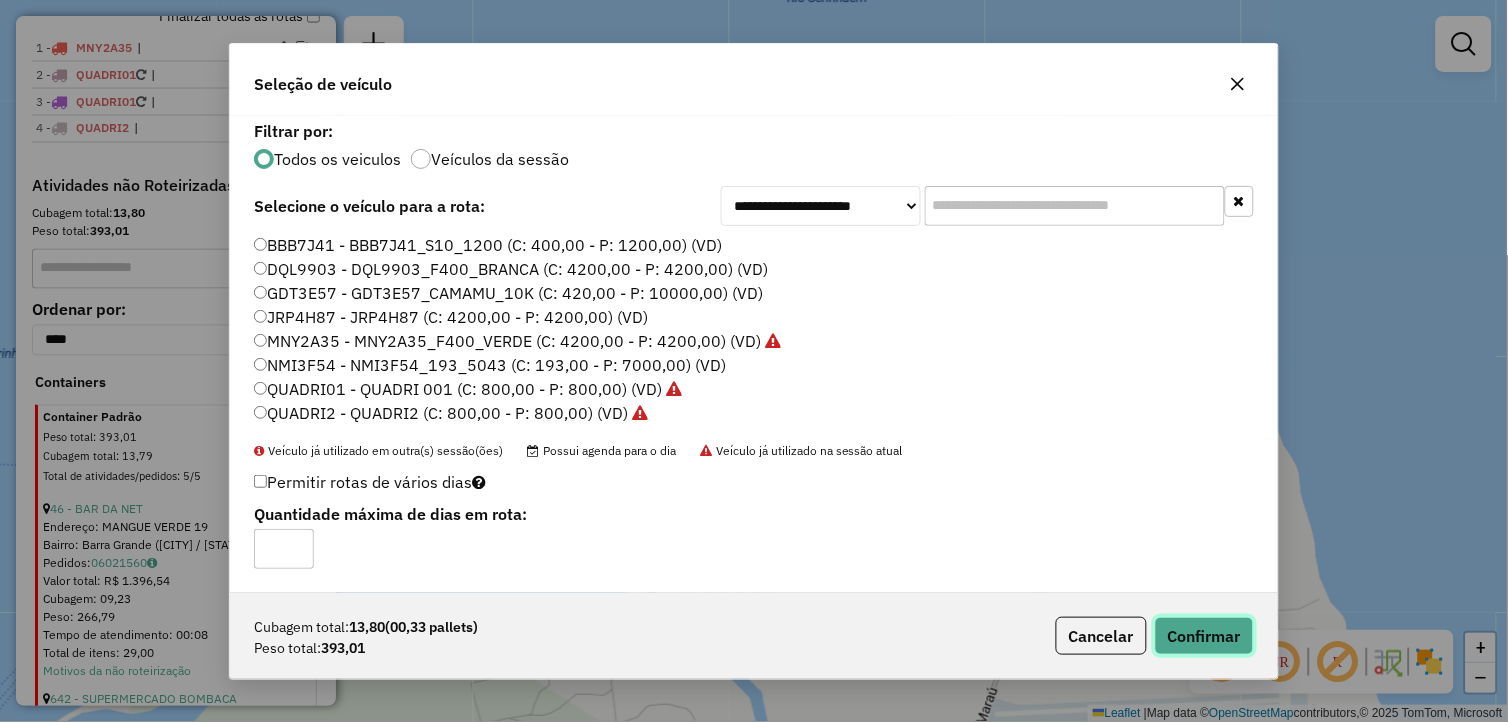 click on "Confirmar" 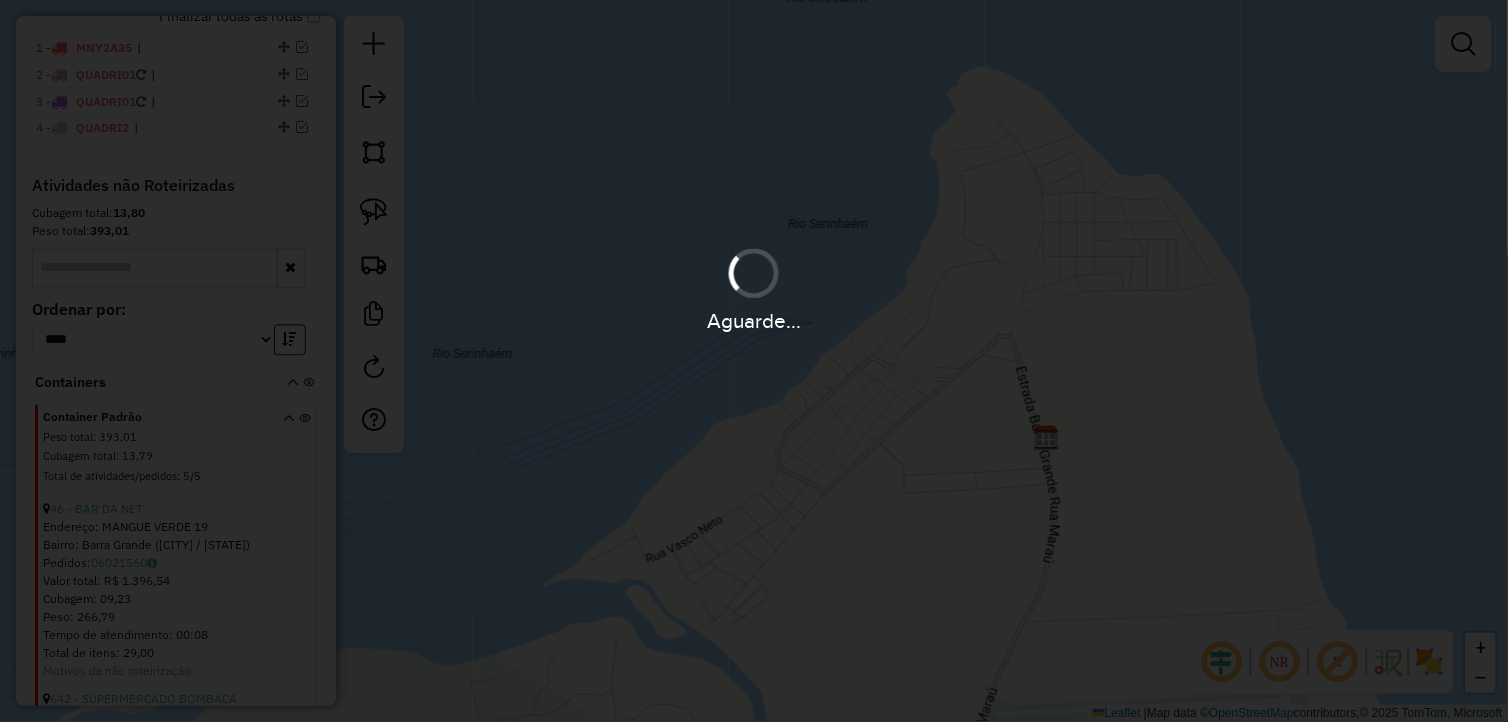 scroll, scrollTop: 364, scrollLeft: 0, axis: vertical 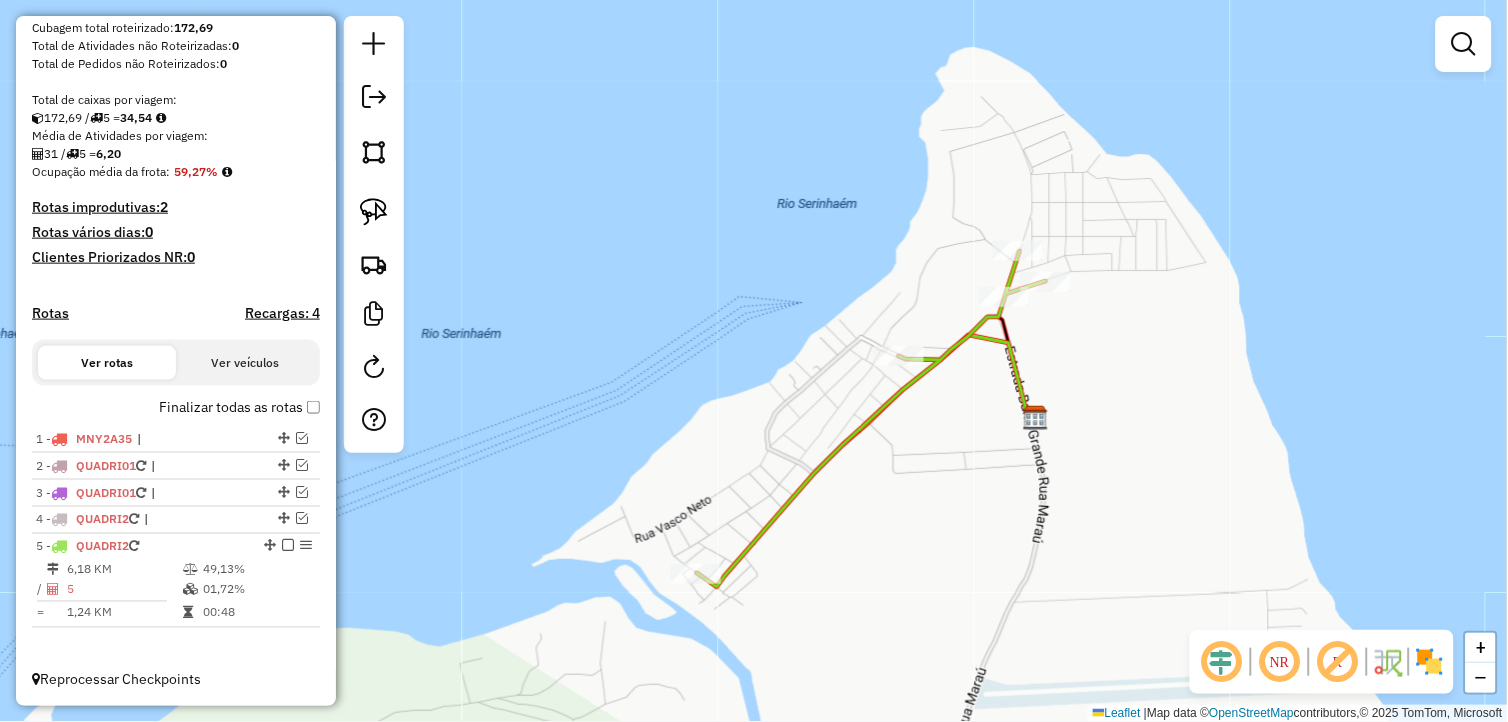 drag, startPoint x: 961, startPoint y: 507, endPoint x: 870, endPoint y: 412, distance: 131.55228 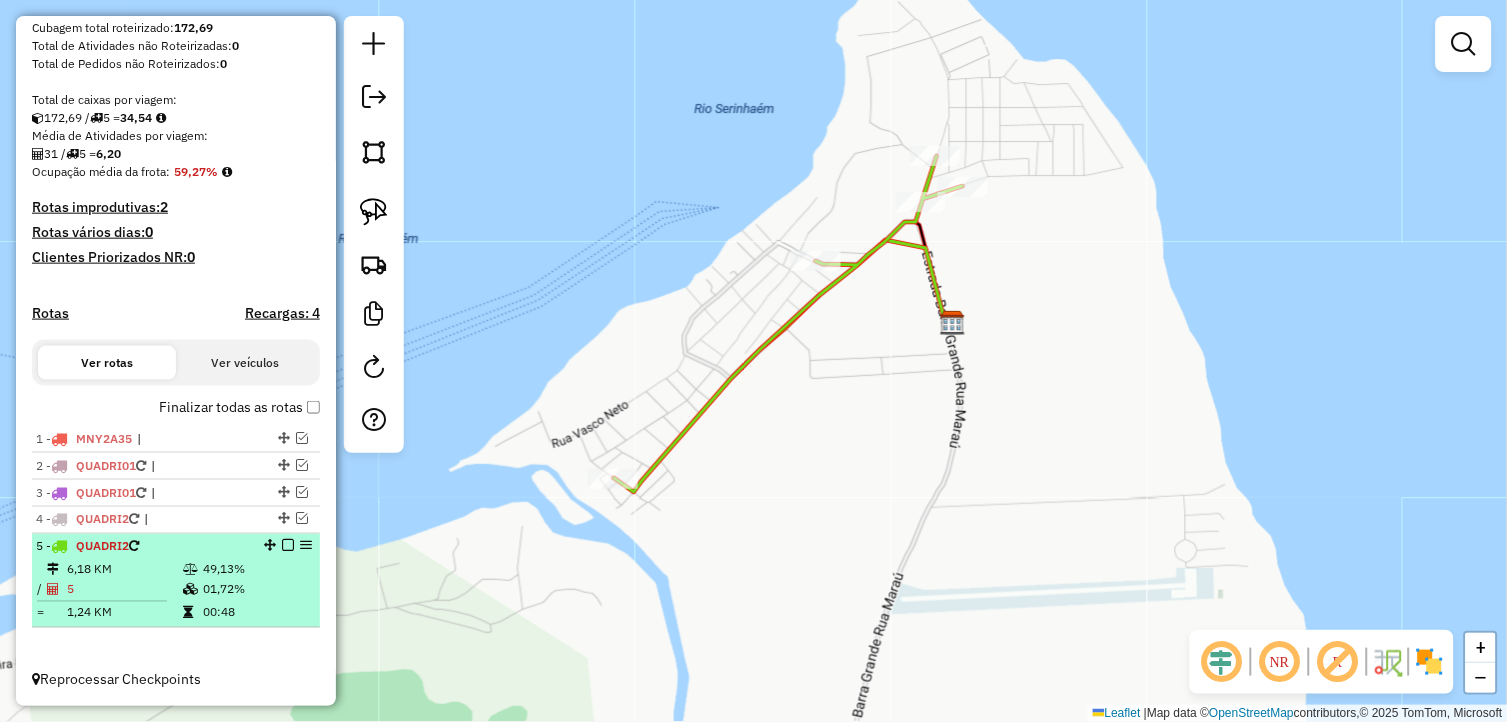 click at bounding box center [288, 546] 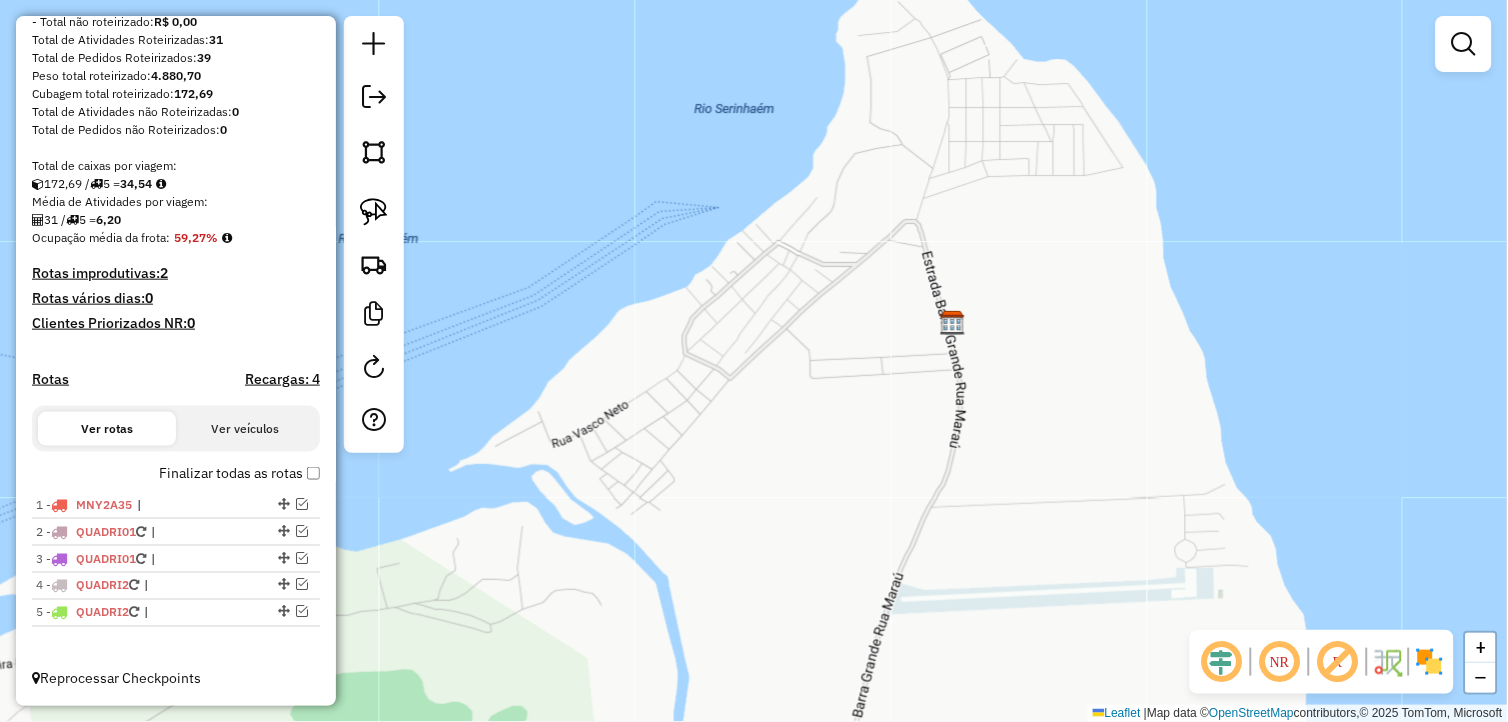 scroll, scrollTop: 297, scrollLeft: 0, axis: vertical 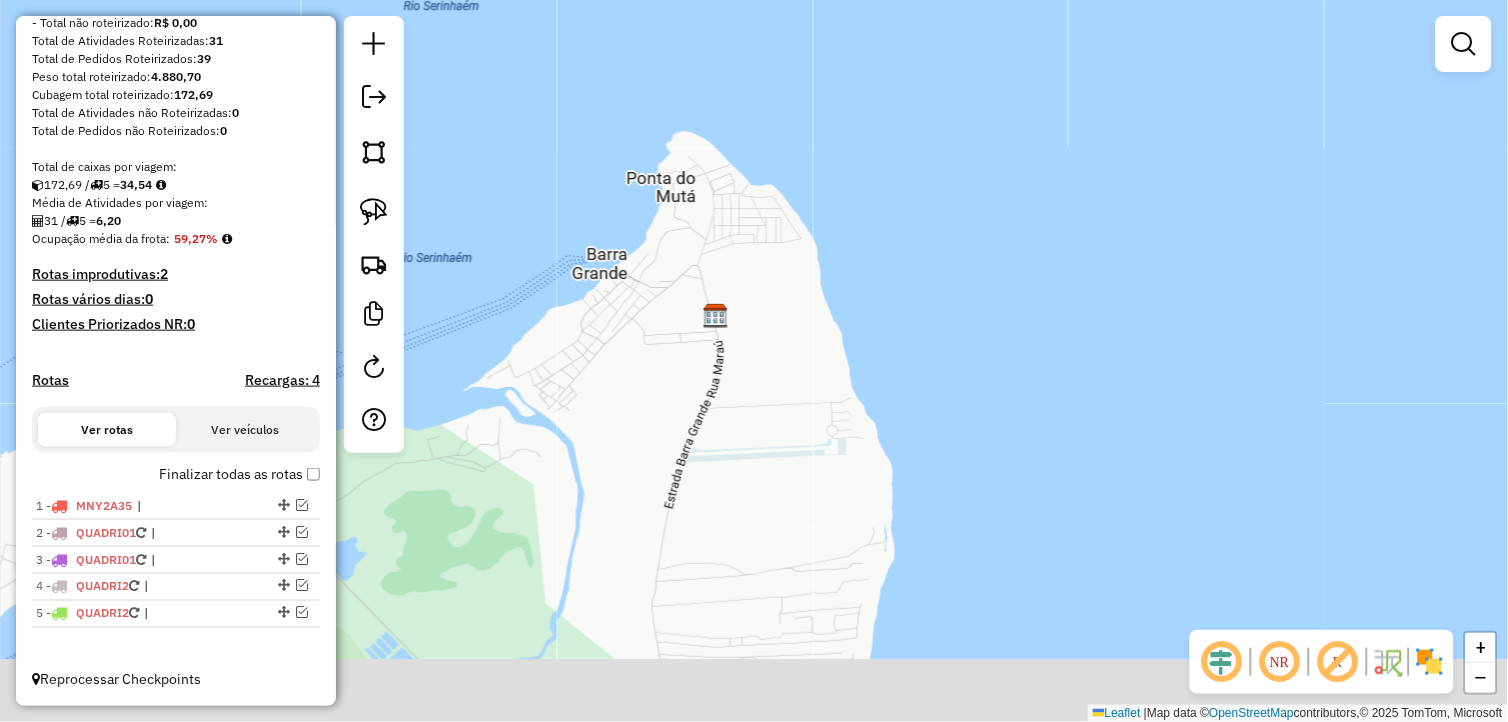 drag, startPoint x: 787, startPoint y: 473, endPoint x: 767, endPoint y: 463, distance: 22.36068 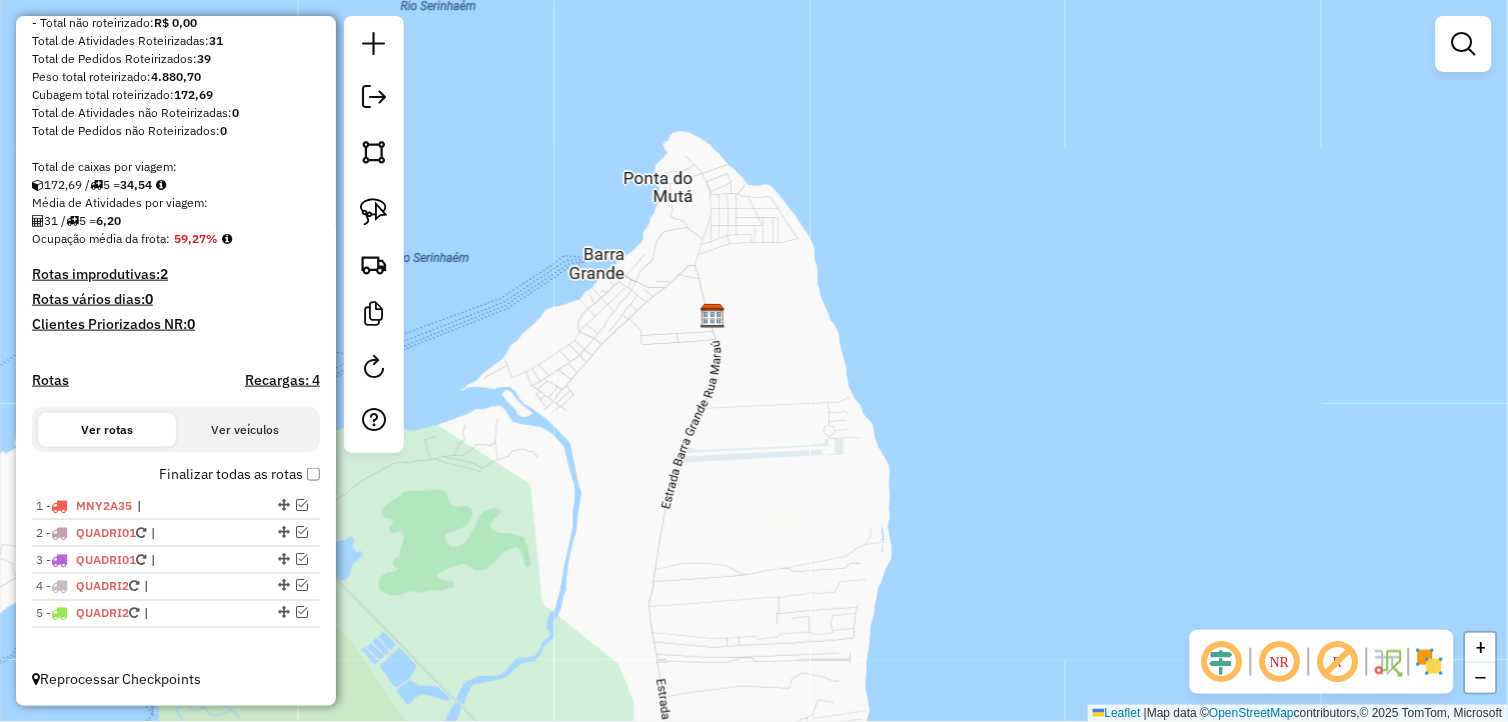 scroll, scrollTop: 296, scrollLeft: 0, axis: vertical 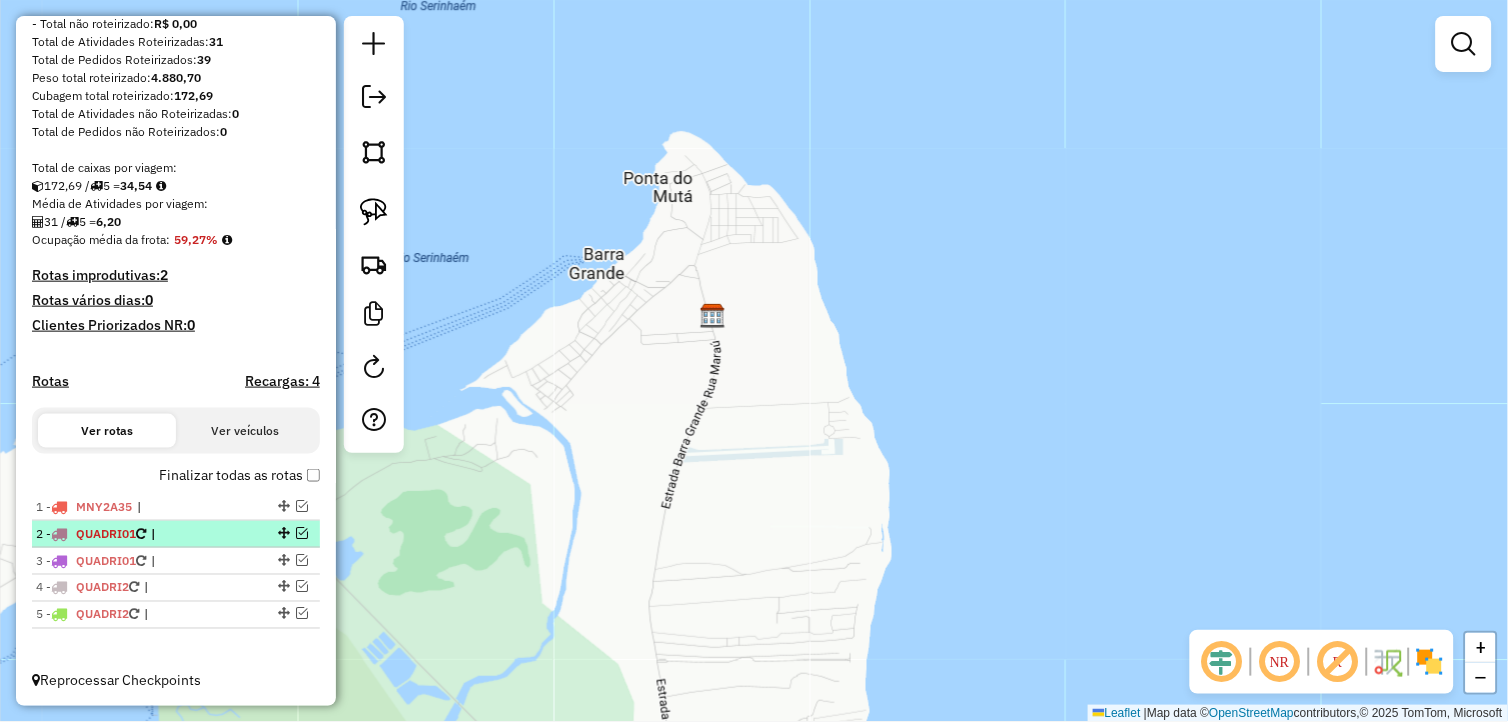 click at bounding box center [302, 533] 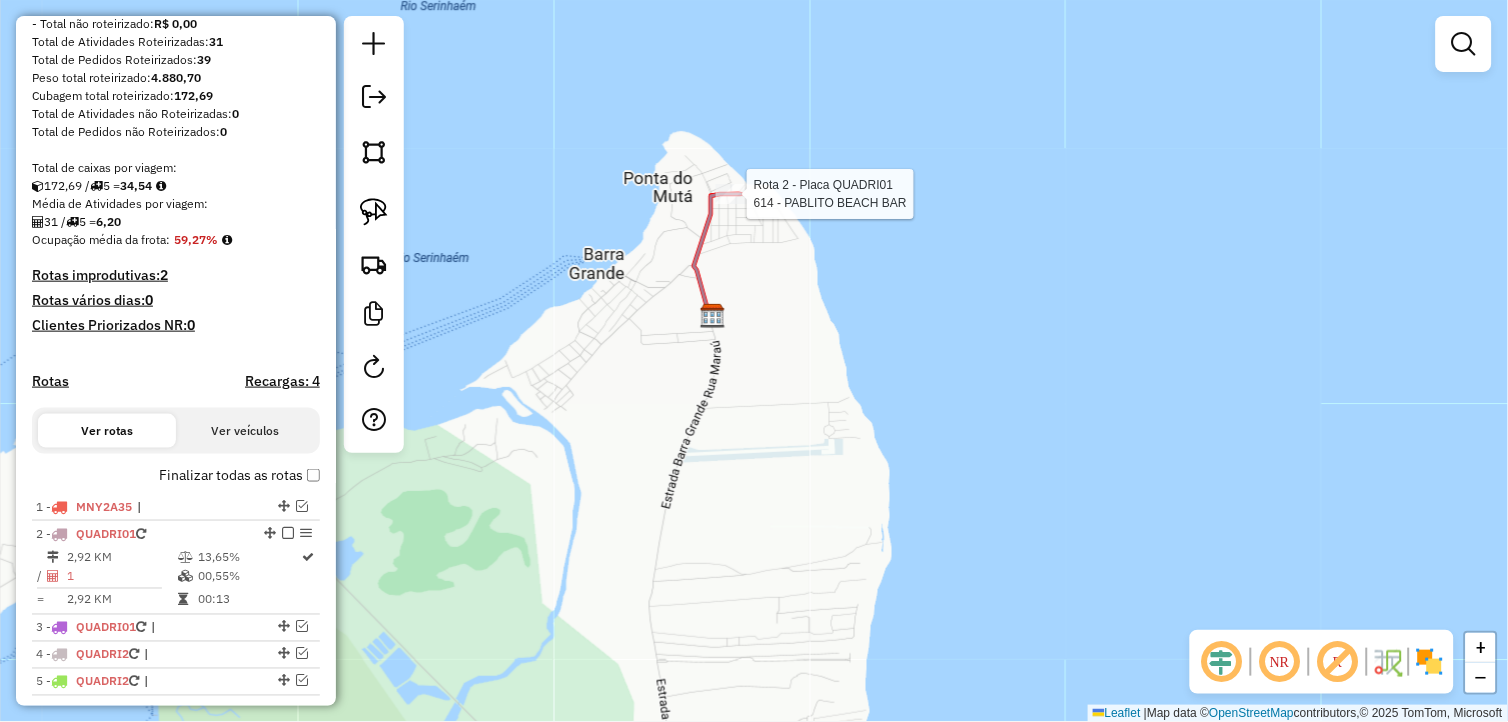 select on "**********" 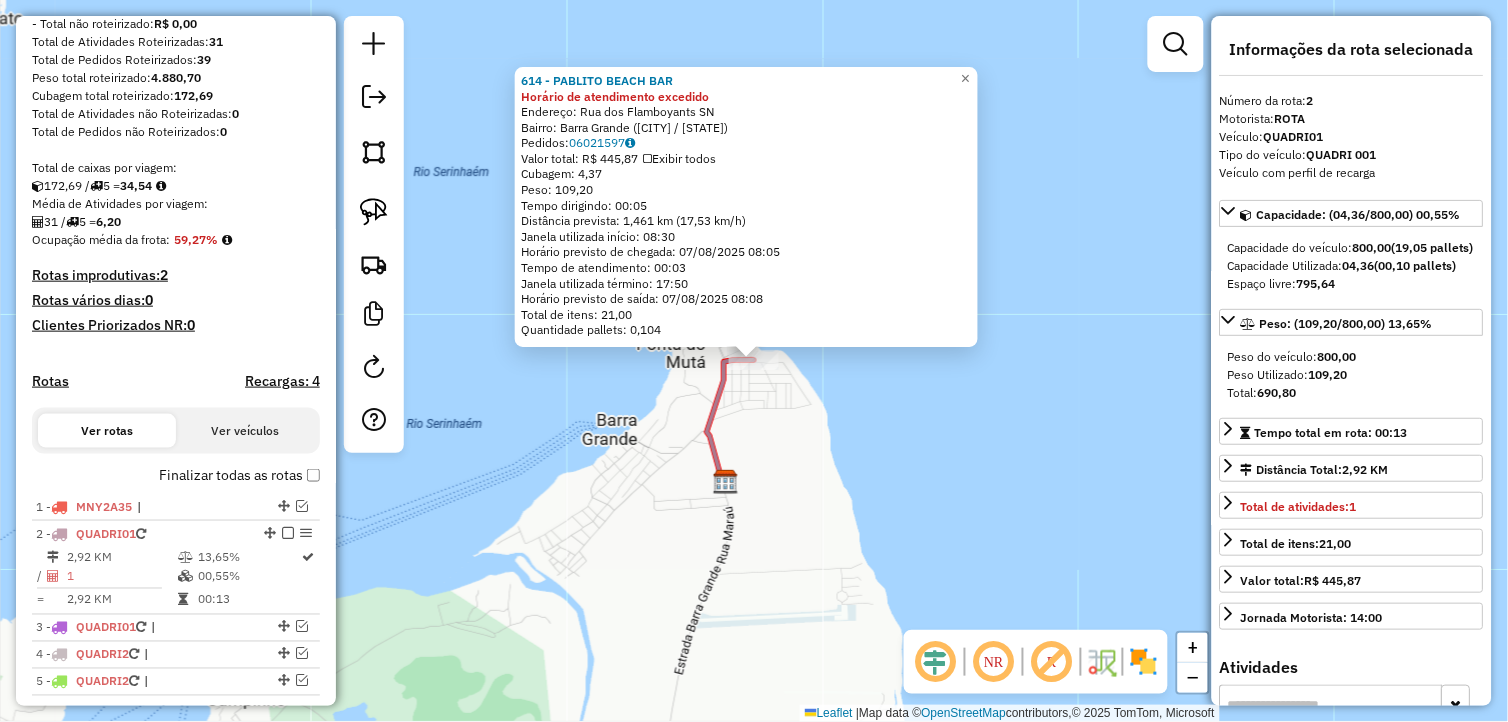 scroll, scrollTop: 364, scrollLeft: 0, axis: vertical 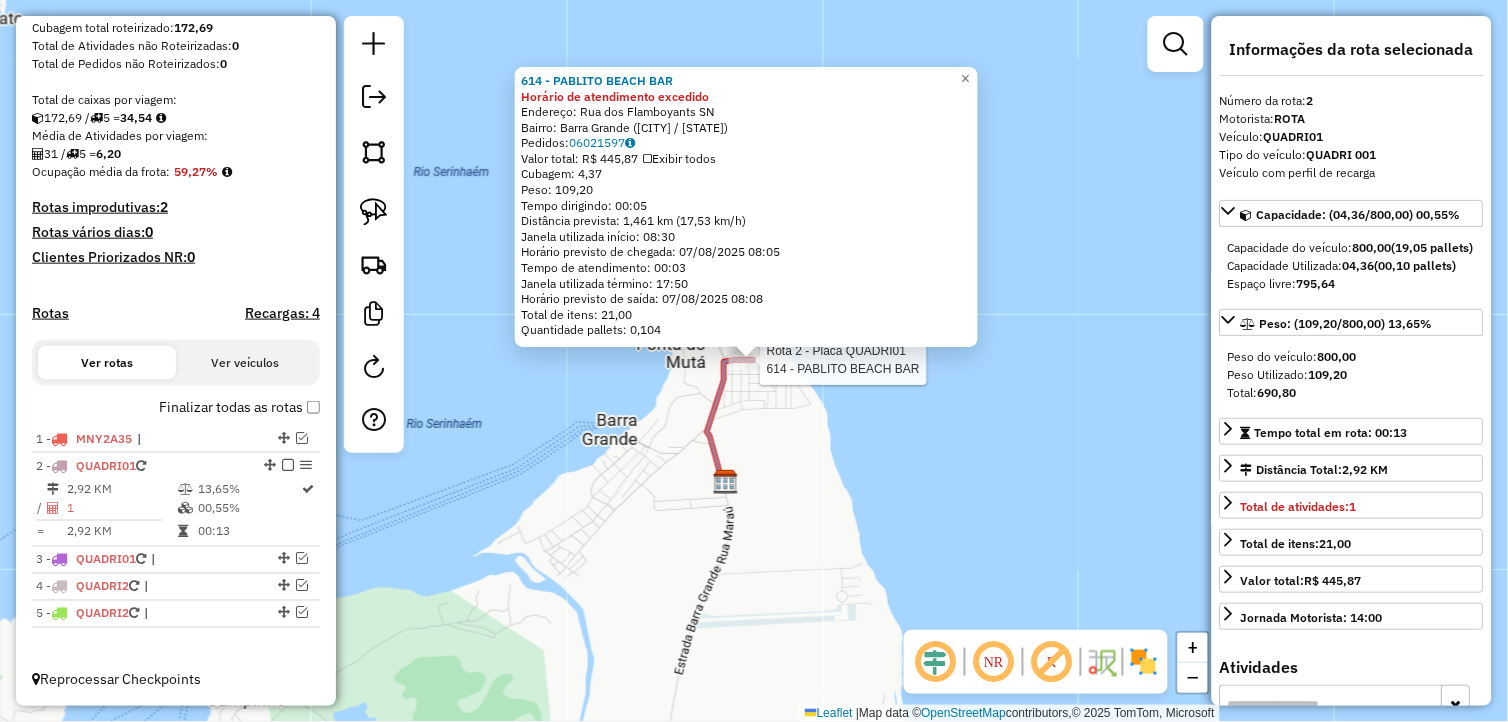 click on "Rota 2 - Placa QUADRI01  614 - PABLITO BEACH BAR 614 - PABLITO BEACH BAR Horário de atendimento excedido  Endereço:  Rua dos Flamboyants SN   Bairro: Barra Grande (MARAU / BA)   Pedidos:  06021597   Valor total: R$ 445,87   Exibir todos   Cubagem: 4,37  Peso: 109,20  Tempo dirigindo: 00:05   Distância prevista: 1,461 km (17,53 km/h)   Janela utilizada início: 08:30   Horário previsto de chegada: 07/08/2025 08:05   Tempo de atendimento: 00:03   Janela utilizada término: 17:50   Horário previsto de saída: 07/08/2025 08:08   Total de itens: 21,00   Quantidade pallets: 0,104  × Janela de atendimento Grade de atendimento Capacidade Transportadoras Veículos Cliente Pedidos  Rotas Selecione os dias de semana para filtrar as janelas de atendimento  Seg   Ter   Qua   Qui   Sex   Sáb   Dom  Informe o período da janela de atendimento: De: Até:  Filtrar exatamente a janela do cliente  Considerar janela de atendimento padrão  Selecione os dias de semana para filtrar as grades de atendimento  Seg   Ter   Qua" 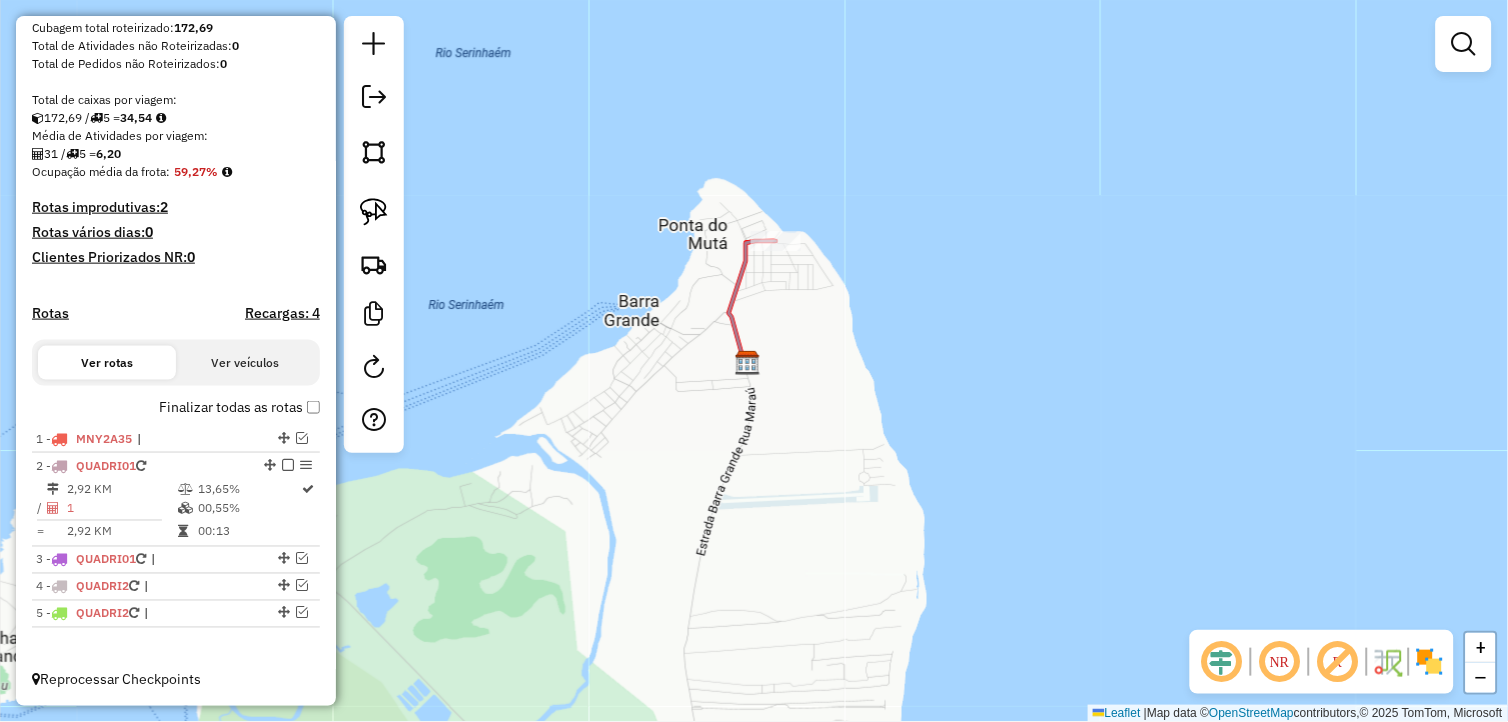 drag, startPoint x: 811, startPoint y: 522, endPoint x: 808, endPoint y: 388, distance: 134.03358 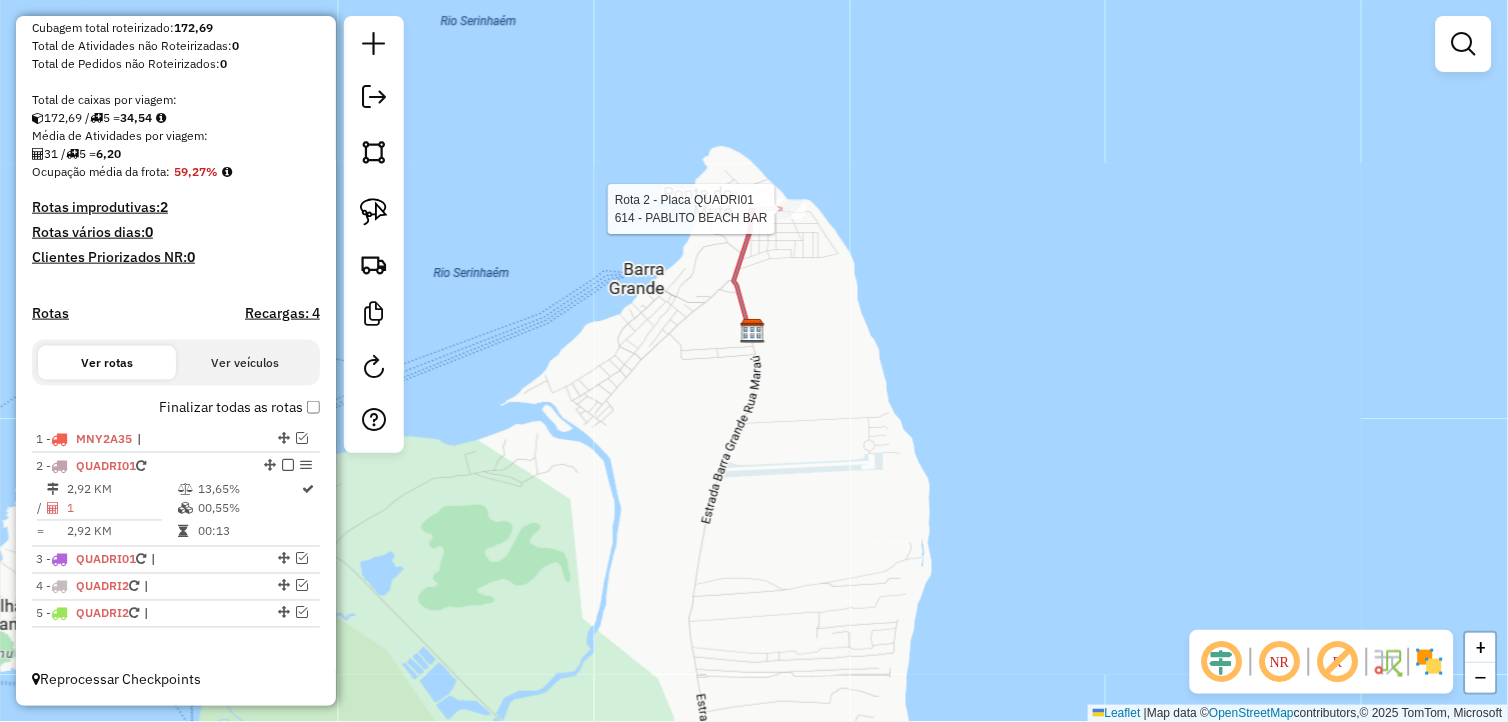 select on "**********" 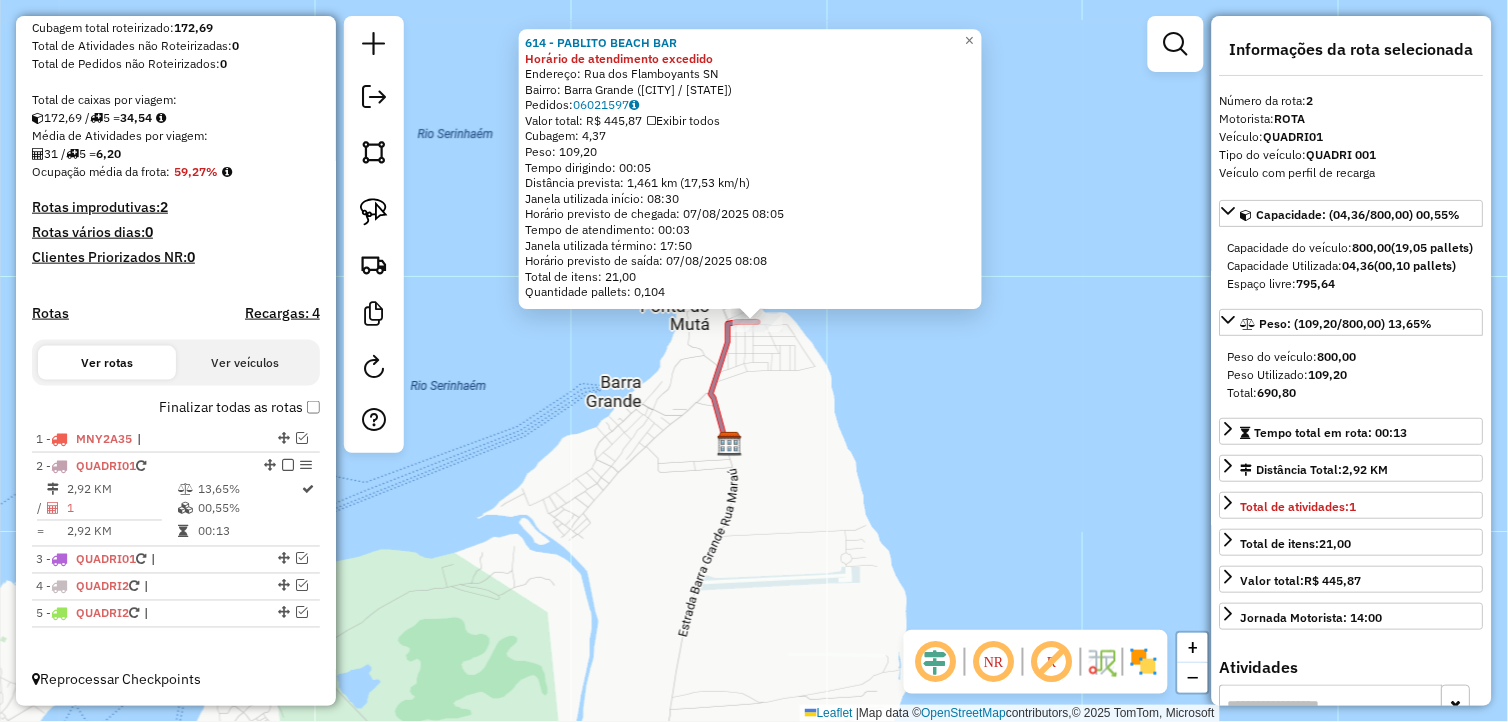 drag, startPoint x: 824, startPoint y: 484, endPoint x: 827, endPoint y: 446, distance: 38.118237 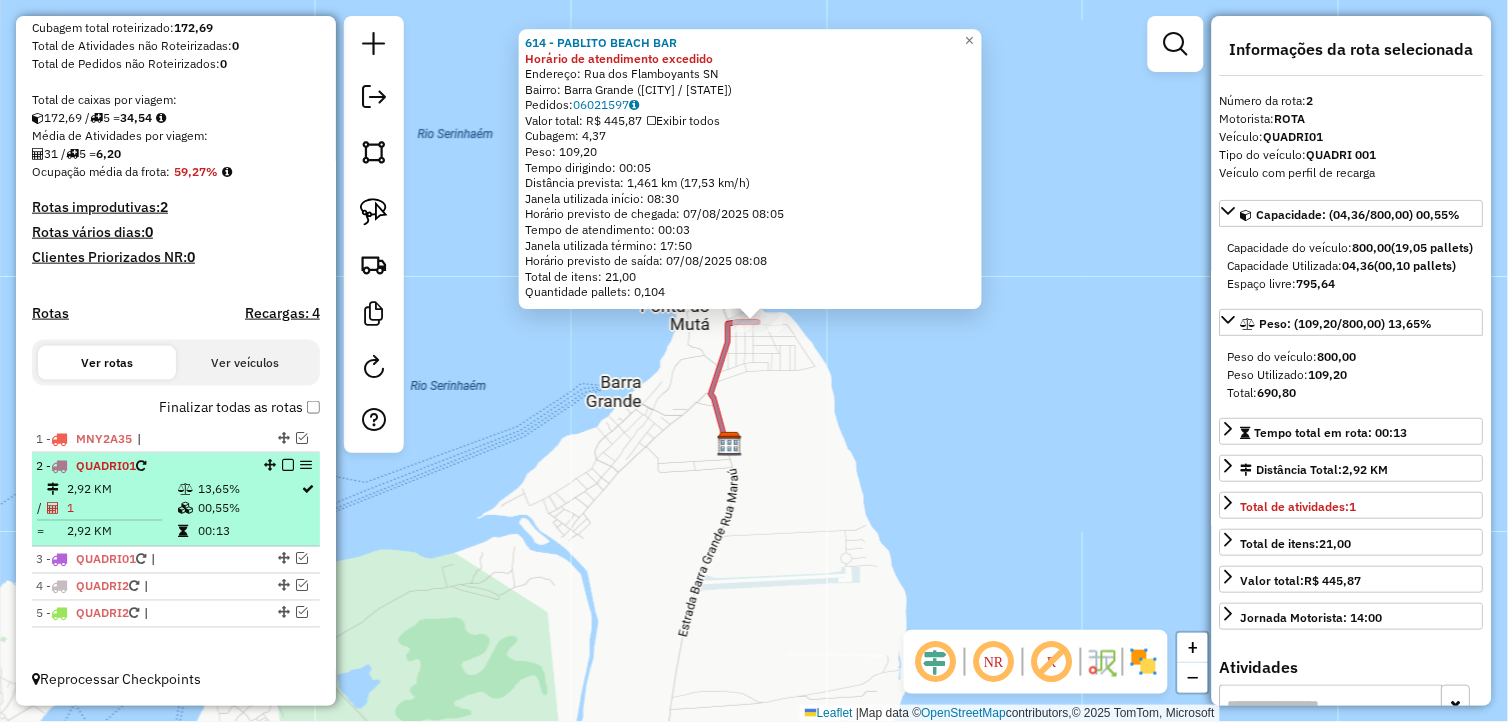 click at bounding box center (288, 465) 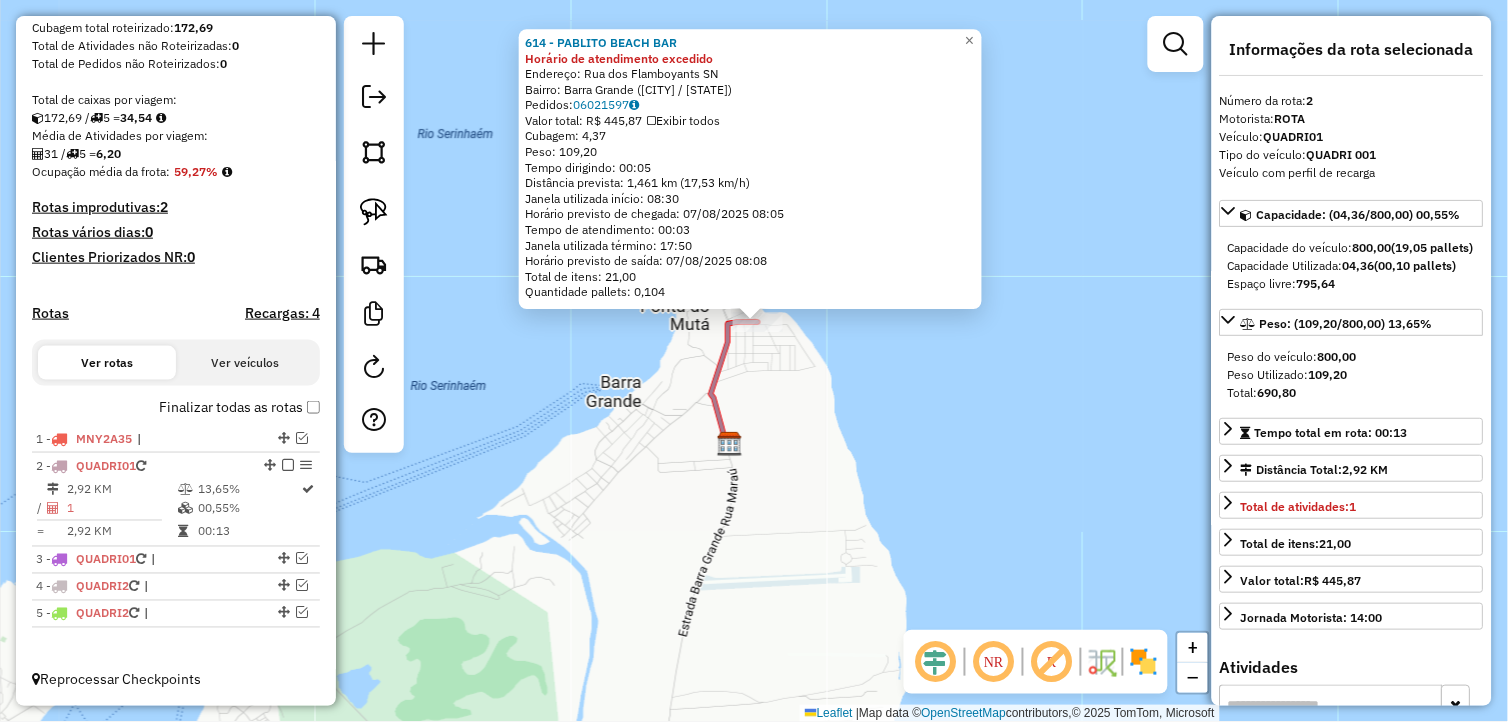 scroll, scrollTop: 297, scrollLeft: 0, axis: vertical 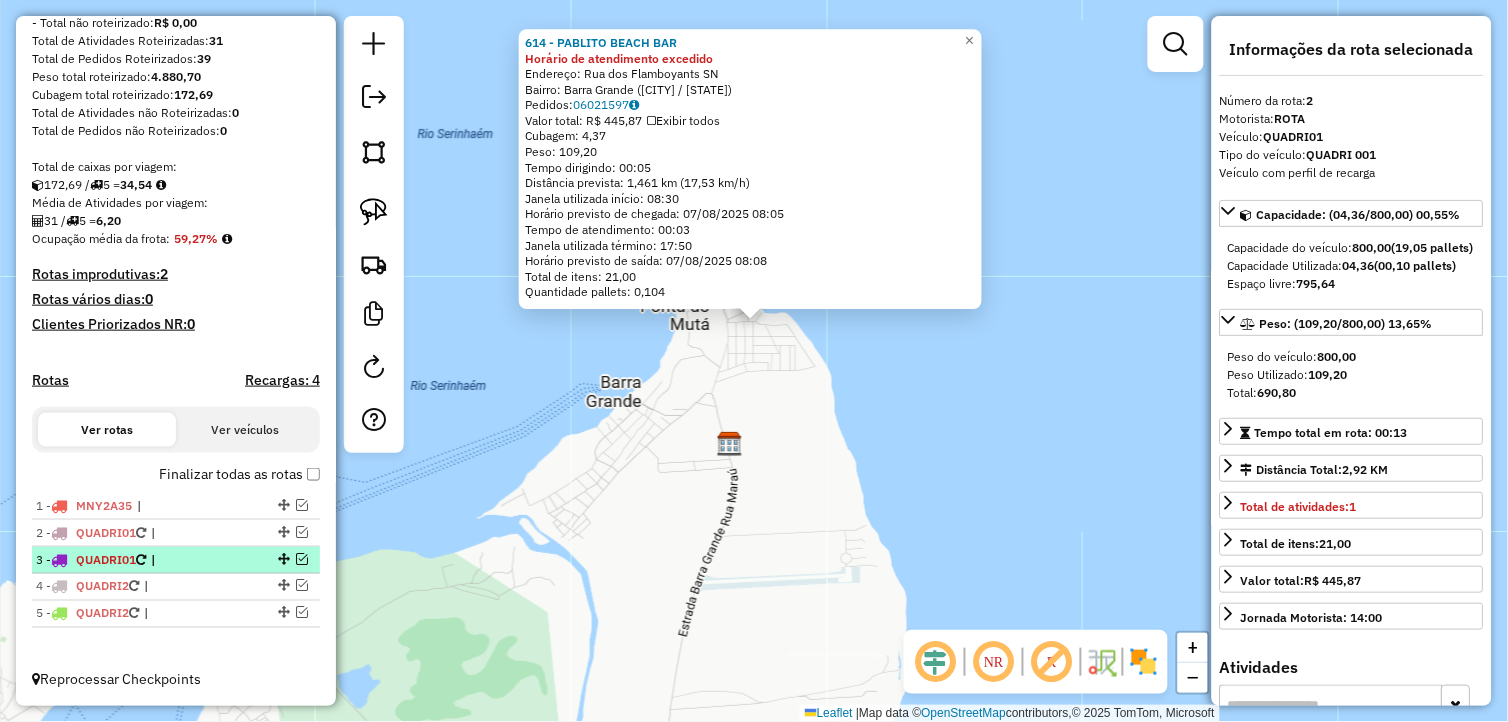 click at bounding box center [302, 559] 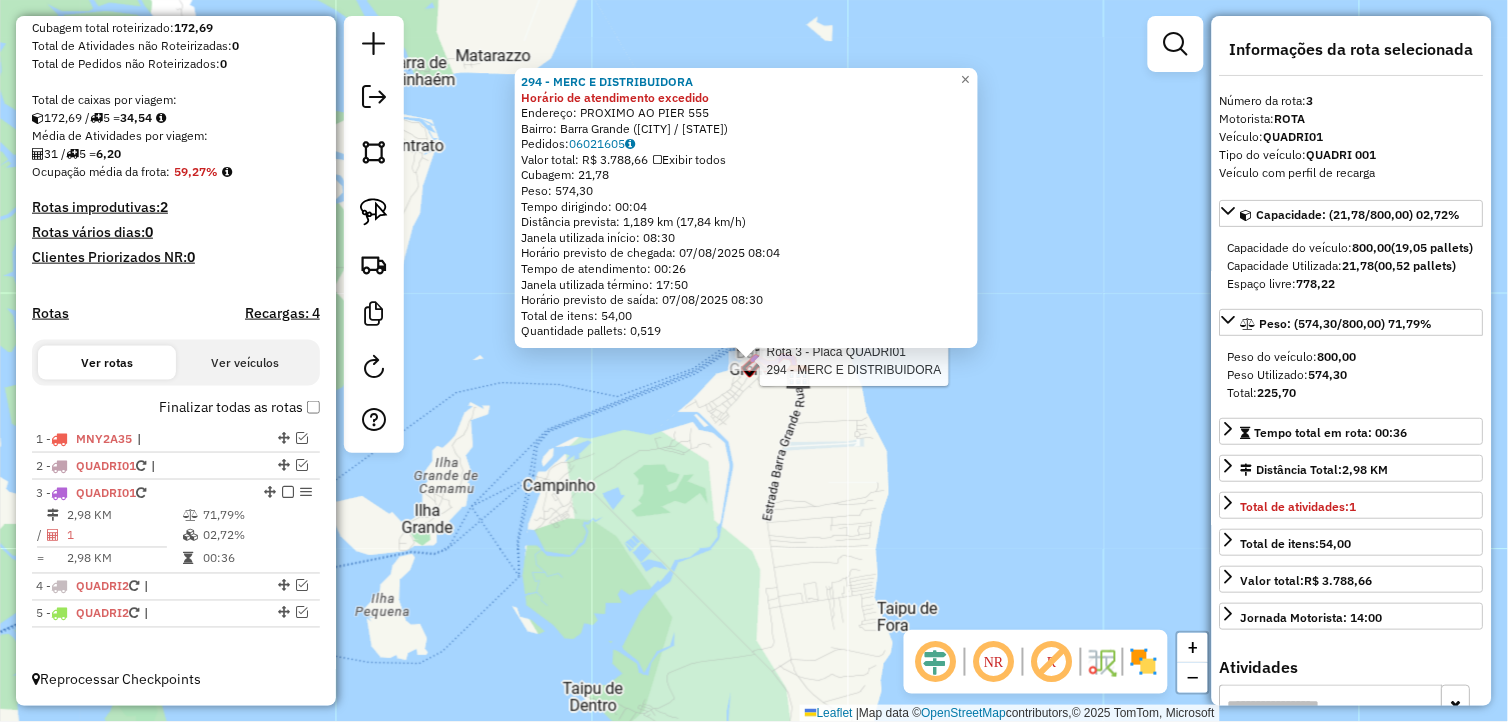click on "Rota 3 - Placa QUADRI01  294 - MERC E DISTRIBUIDORA 294 - MERC E DISTRIBUIDORA Horário de atendimento excedido  Endereço:  PROXIMO AO PIER 555   Bairro: Barra Grande (MARAU / BA)   Pedidos:  06021605   Valor total: R$ 3.788,66   Exibir todos   Cubagem: 21,78  Peso: 574,30  Tempo dirigindo: 00:04   Distância prevista: 1,189 km (17,84 km/h)   Janela utilizada início: 08:30   Horário previsto de chegada: 07/08/2025 08:04   Tempo de atendimento: 00:26   Janela utilizada término: 17:50   Horário previsto de saída: 07/08/2025 08:30   Total de itens: 54,00   Quantidade pallets: 0,519  × Janela de atendimento Grade de atendimento Capacidade Transportadoras Veículos Cliente Pedidos  Rotas Selecione os dias de semana para filtrar as janelas de atendimento  Seg   Ter   Qua   Qui   Sex   Sáb   Dom  Informe o período da janela de atendimento: De: Até:  Filtrar exatamente a janela do cliente  Considerar janela de atendimento padrão  Selecione os dias de semana para filtrar as grades de atendimento  Seg   Ter" 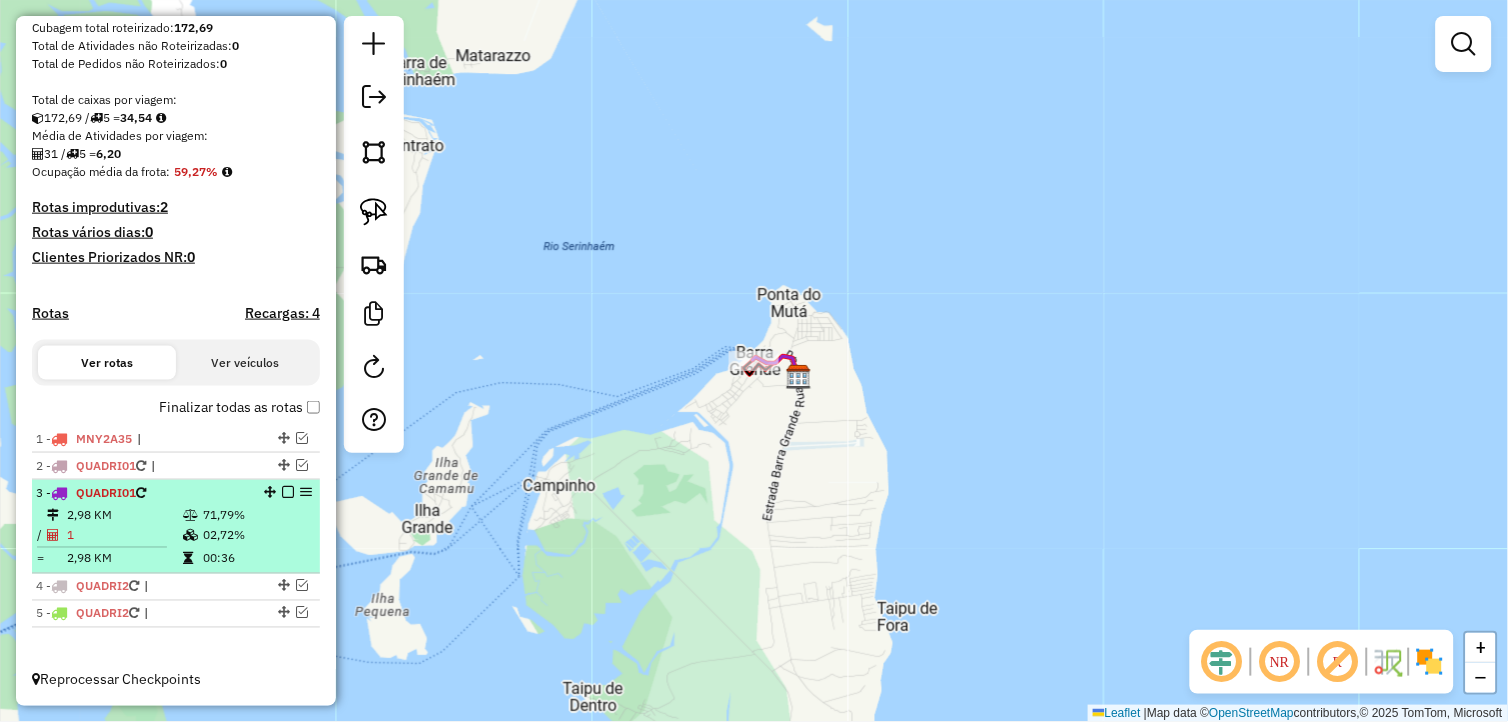 click at bounding box center (288, 492) 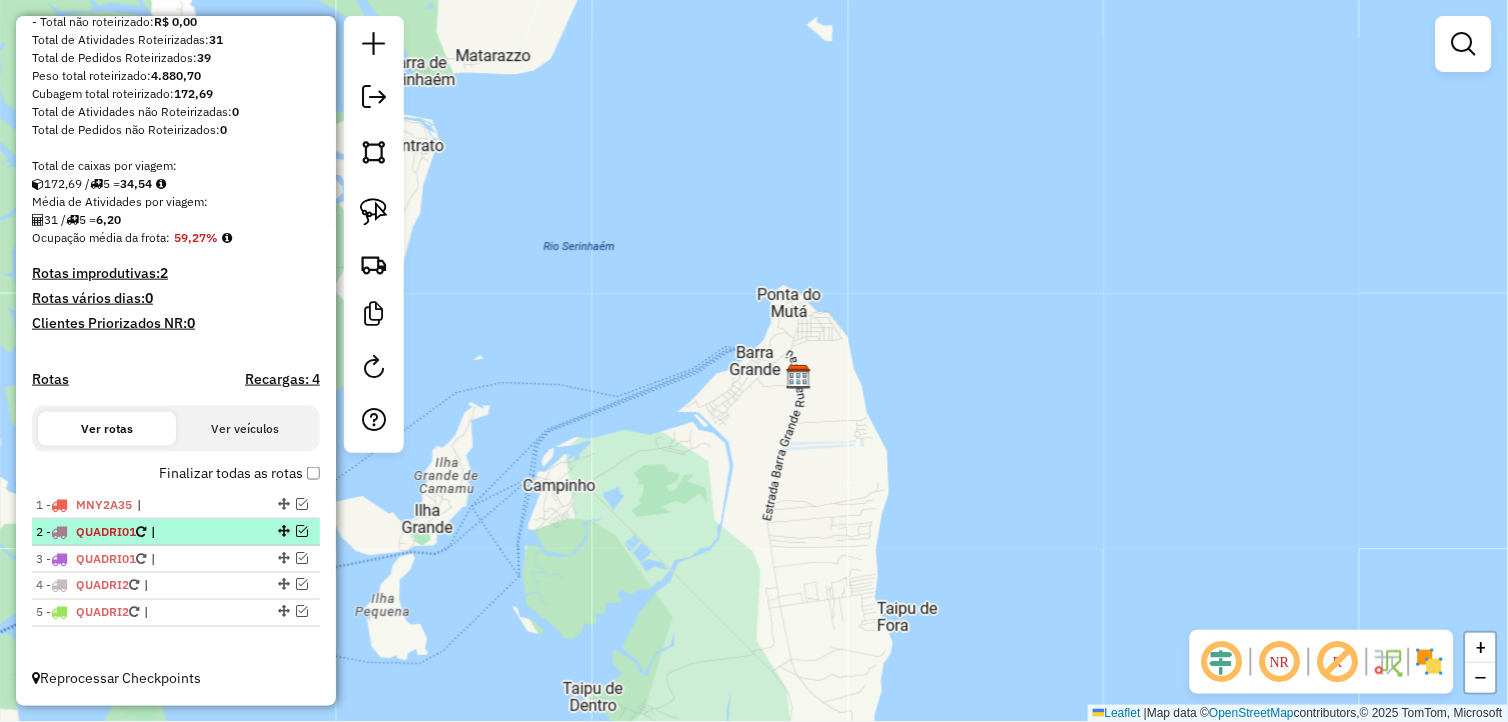 scroll, scrollTop: 297, scrollLeft: 0, axis: vertical 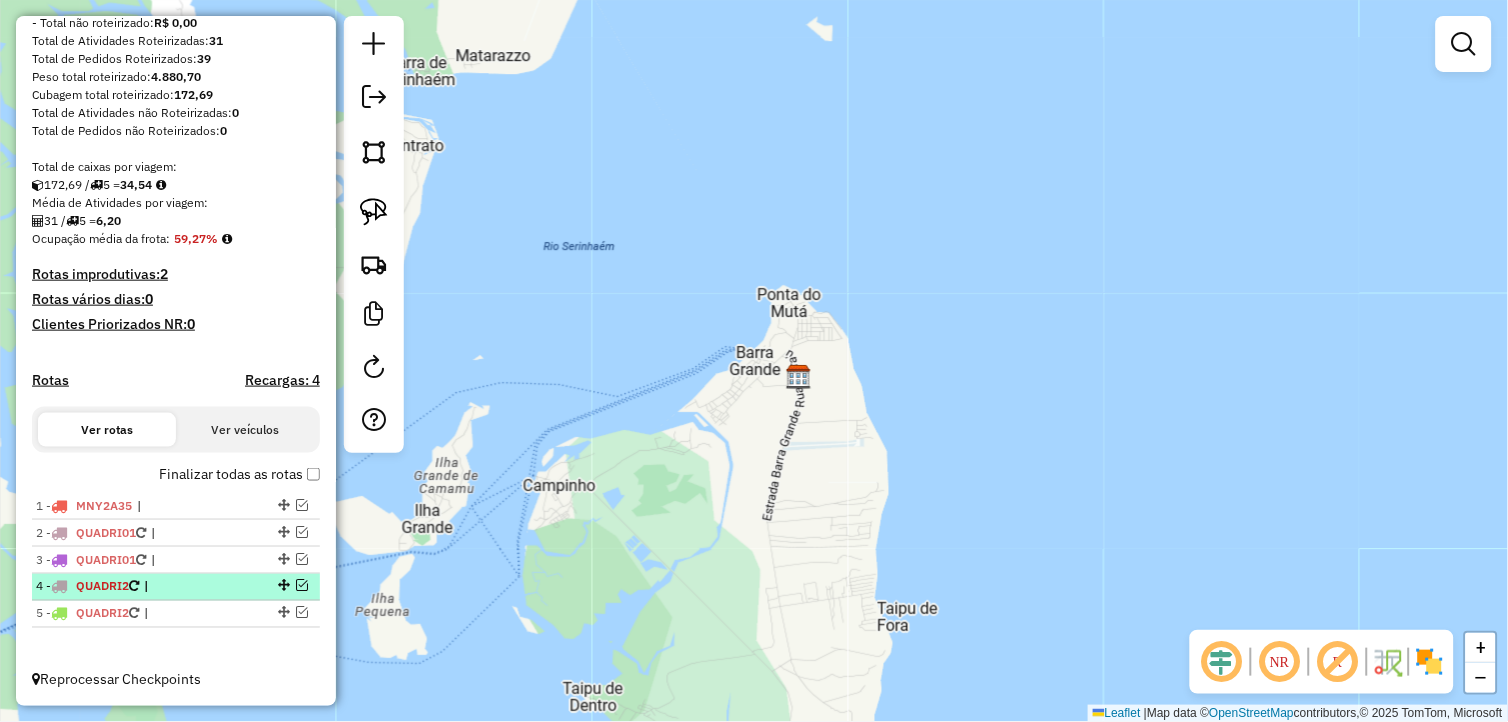 click at bounding box center [302, 586] 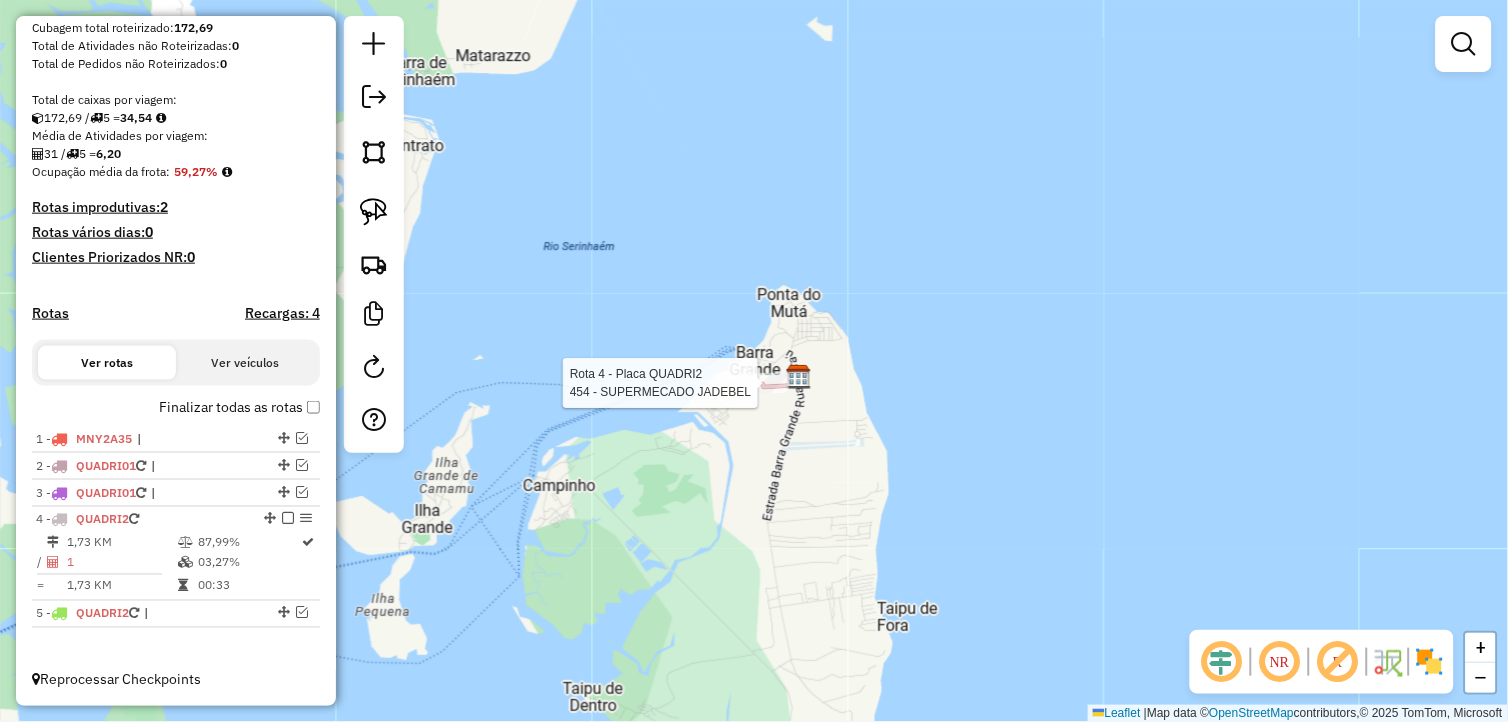 select on "**********" 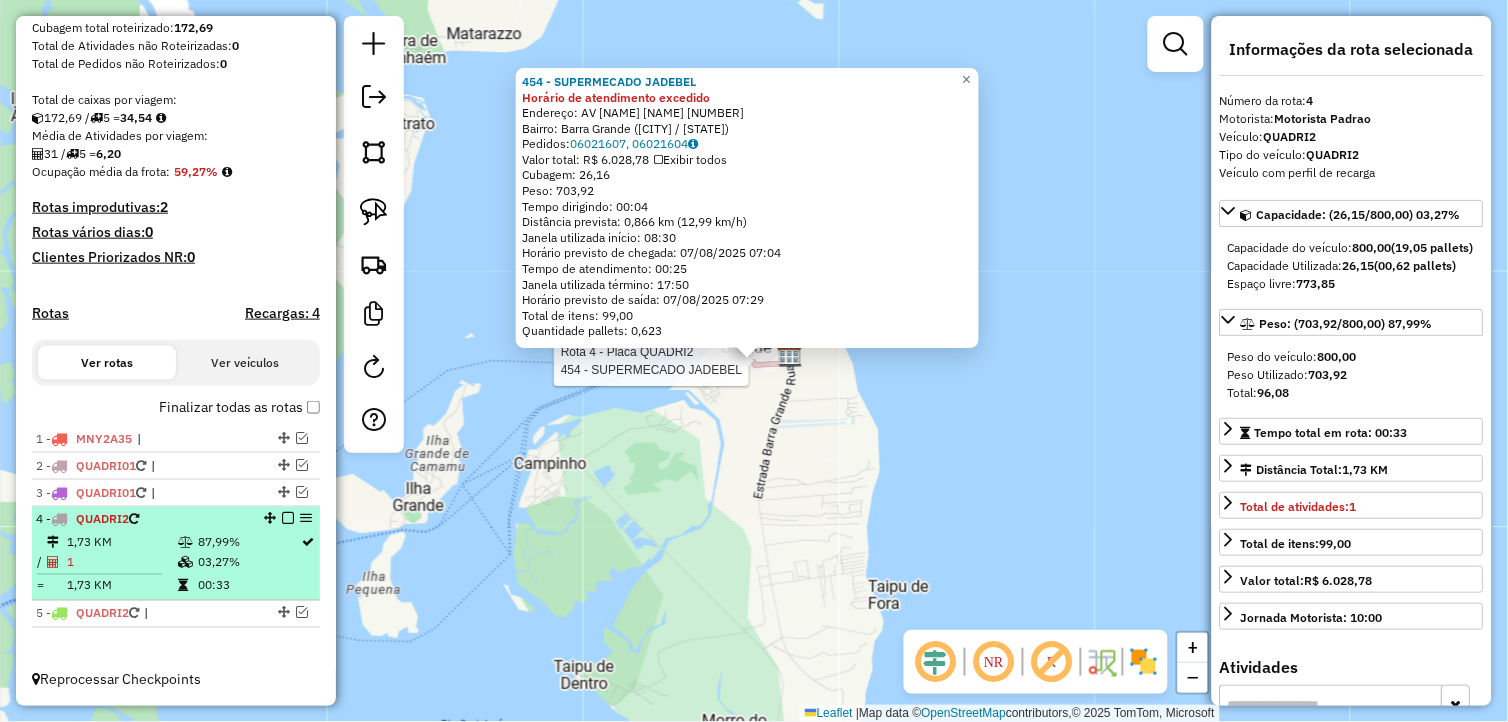 click at bounding box center [288, 519] 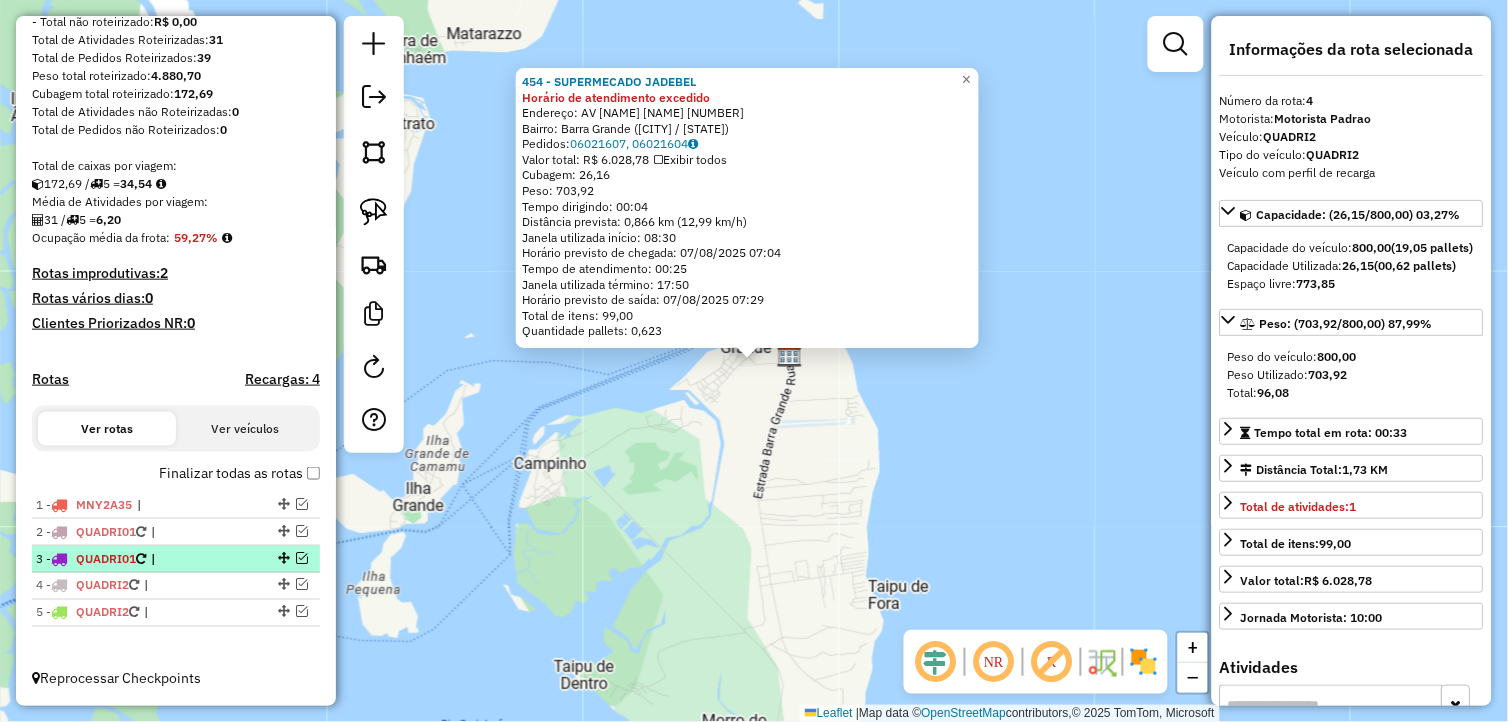 scroll, scrollTop: 297, scrollLeft: 0, axis: vertical 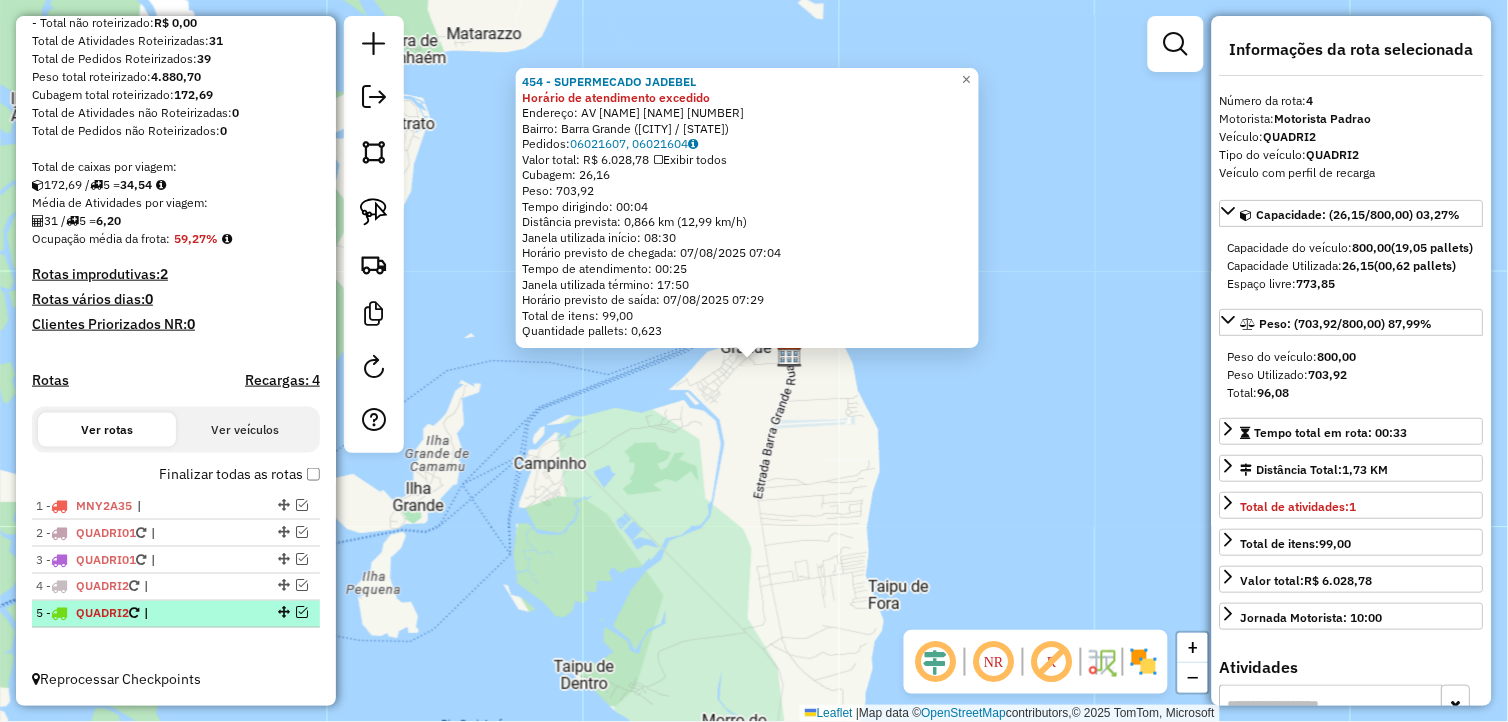 click at bounding box center (302, 613) 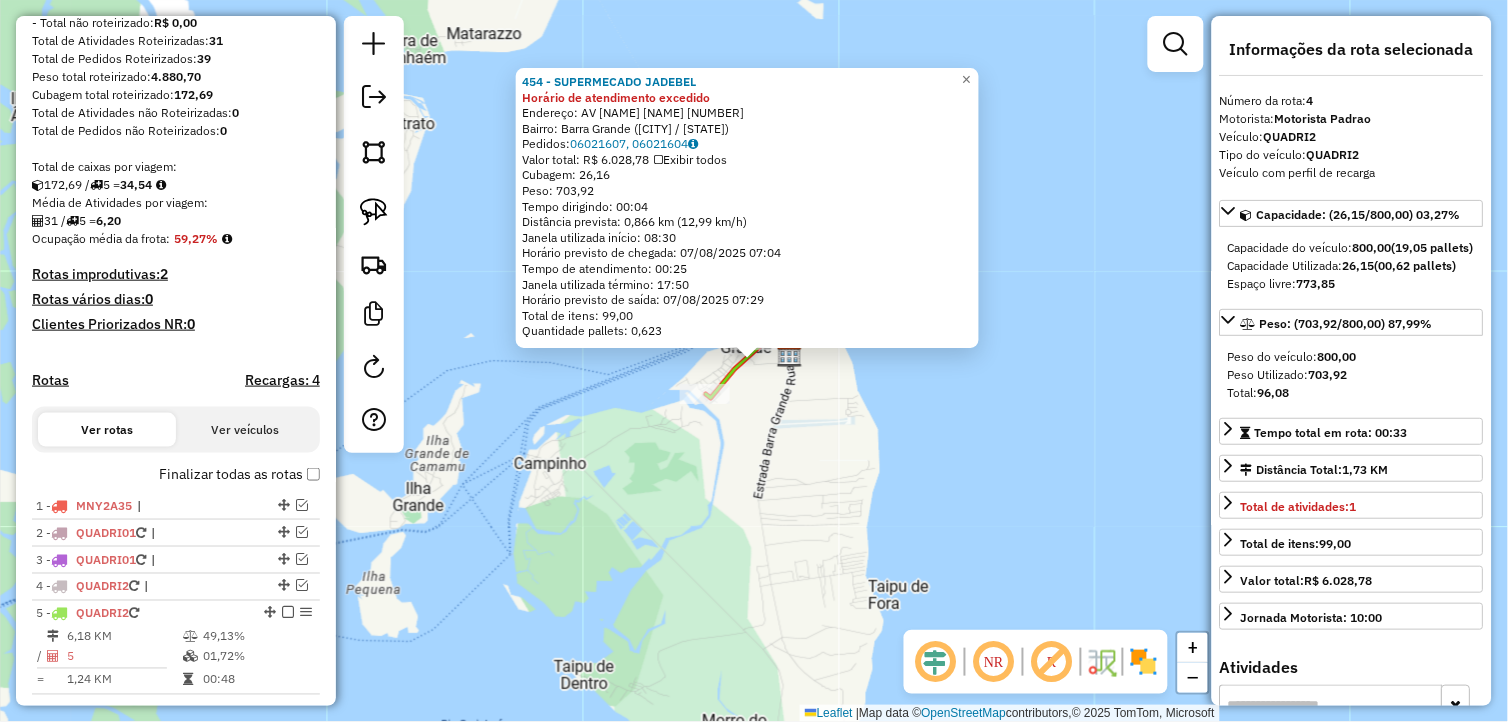 scroll, scrollTop: 364, scrollLeft: 0, axis: vertical 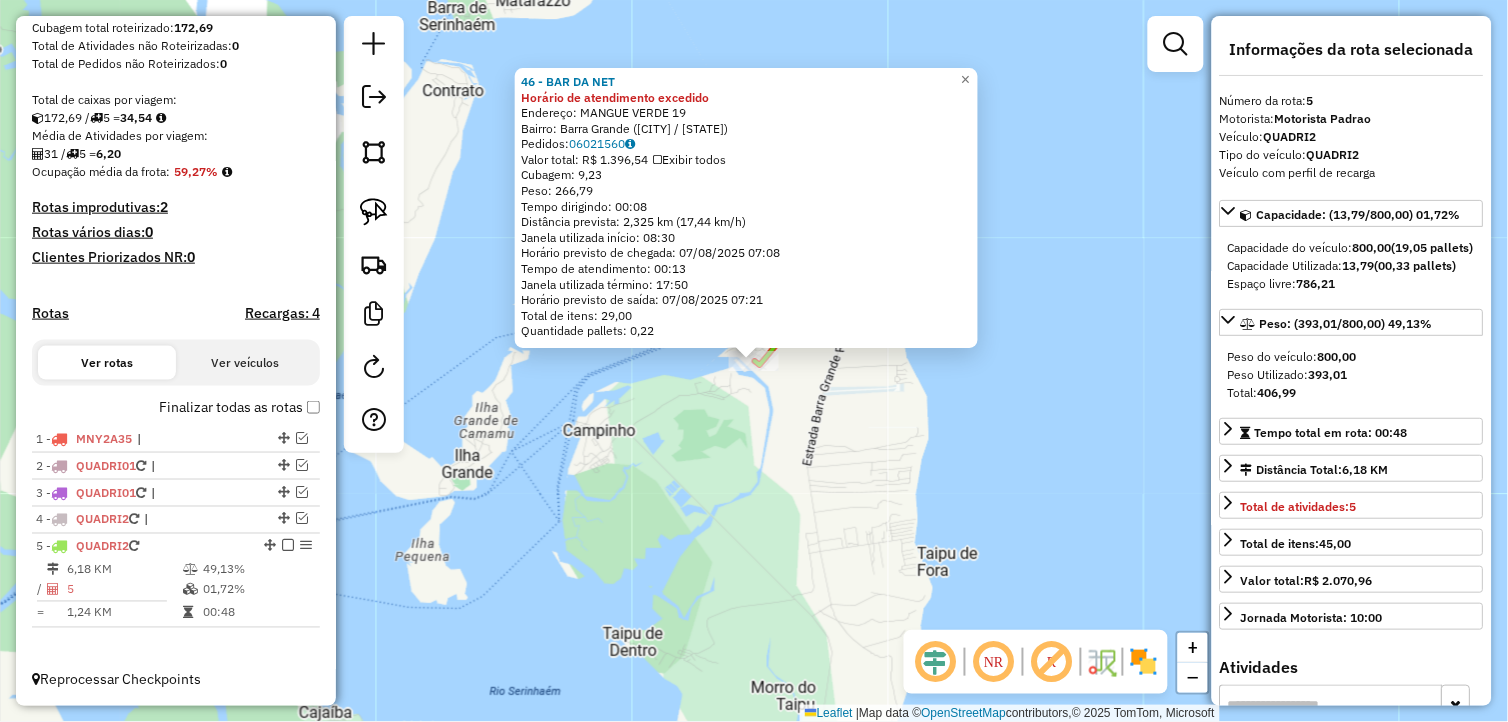 click on "Rota 5 - Placa QUADRI2  46 - BAR DA NET 46 - BAR DA NET Horário de atendimento excedido  Endereço:  MANGUE VERDE 19   Bairro: Barra Grande (MARAU / BA)   Pedidos:  06021560   Valor total: R$ 1.396,54   Exibir todos   Cubagem: 9,23  Peso: 266,79  Tempo dirigindo: 00:08   Distância prevista: 2,325 km (17,44 km/h)   Janela utilizada início: 08:30   Horário previsto de chegada: 07/08/2025 07:08   Tempo de atendimento: 00:13   Janela utilizada término: 17:50   Horário previsto de saída: 07/08/2025 07:21   Total de itens: 29,00   Quantidade pallets: 0,22  × Janela de atendimento Grade de atendimento Capacidade Transportadoras Veículos Cliente Pedidos  Rotas Selecione os dias de semana para filtrar as janelas de atendimento  Seg   Ter   Qua   Qui   Sex   Sáb   Dom  Informe o período da janela de atendimento: De: Até:  Filtrar exatamente a janela do cliente  Considerar janela de atendimento padrão  Selecione os dias de semana para filtrar as grades de atendimento  Seg   Ter   Qua   Qui   Sex   Sáb  De:" 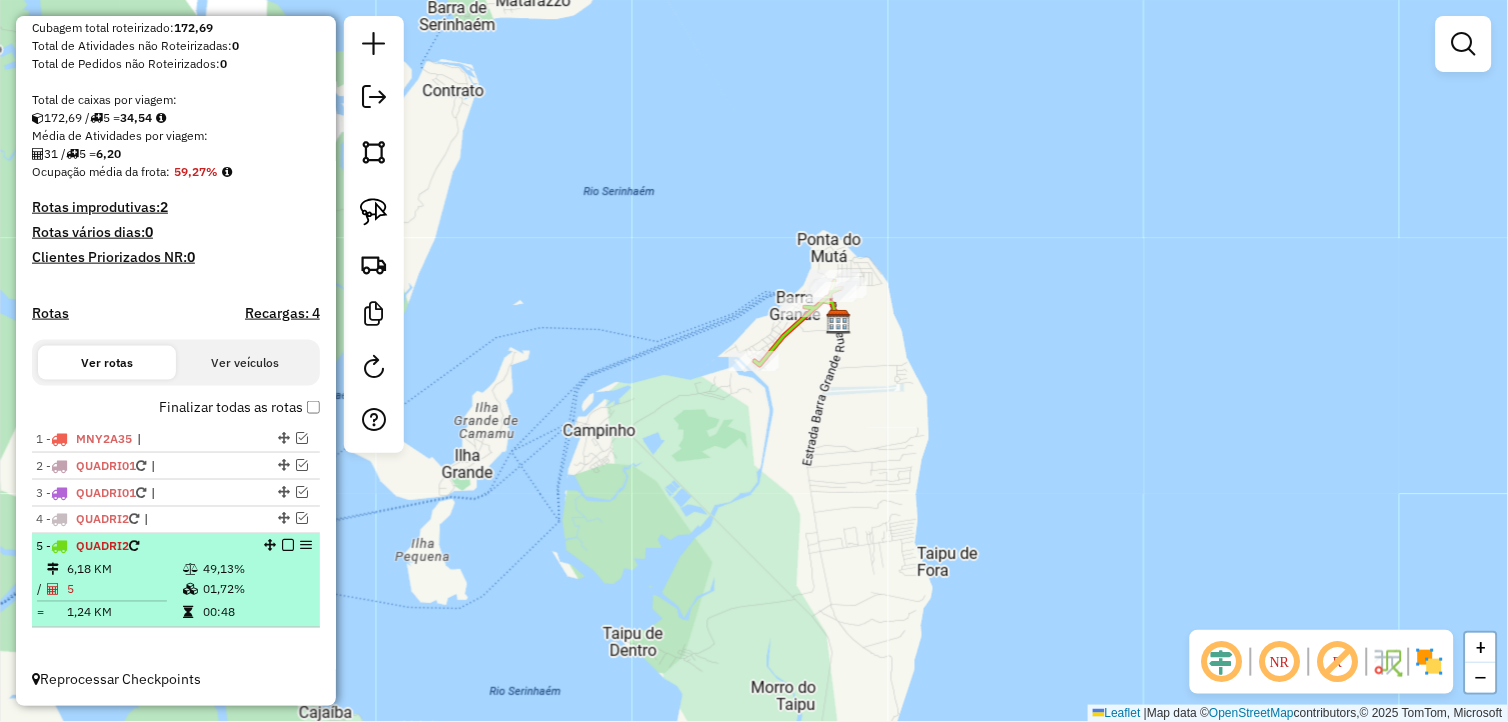 click on "5 -       QUADRI2" at bounding box center (176, 547) 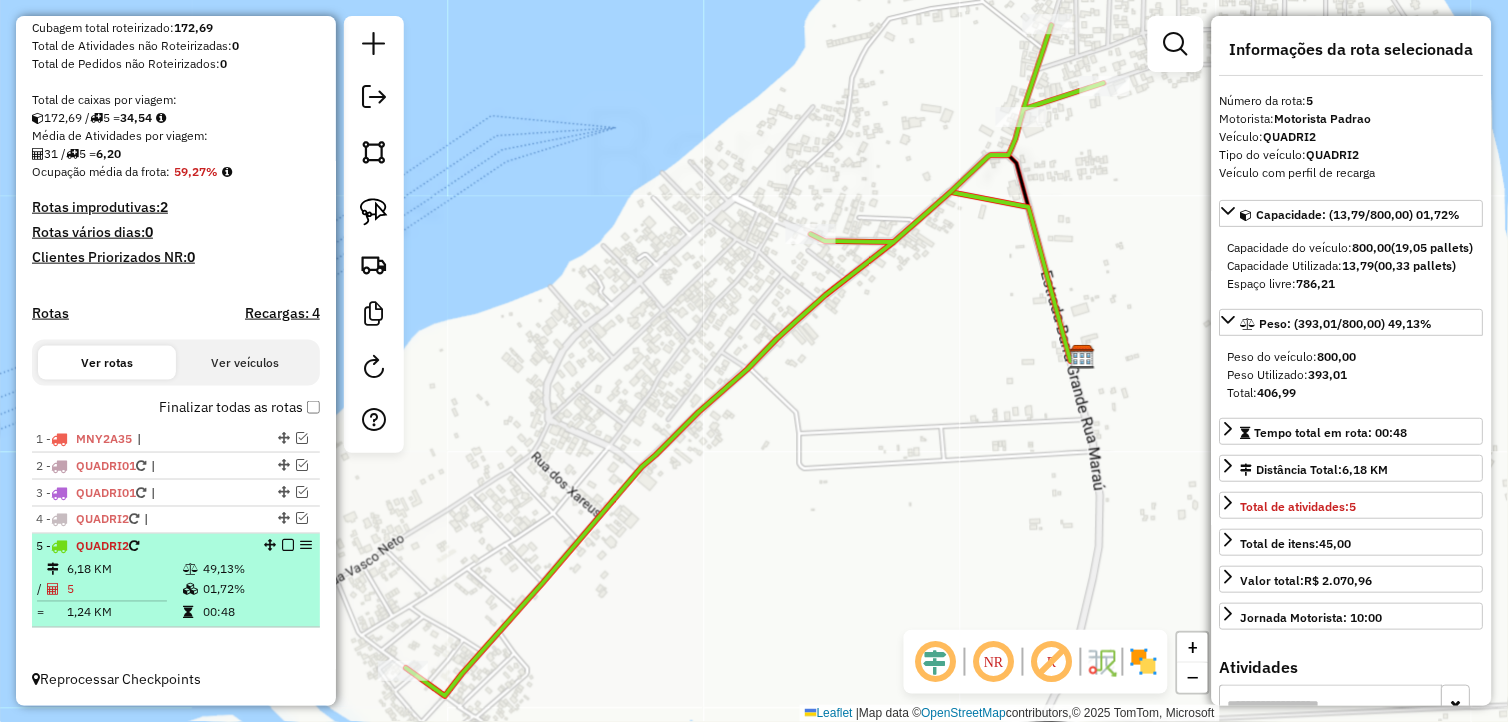 click at bounding box center [288, 546] 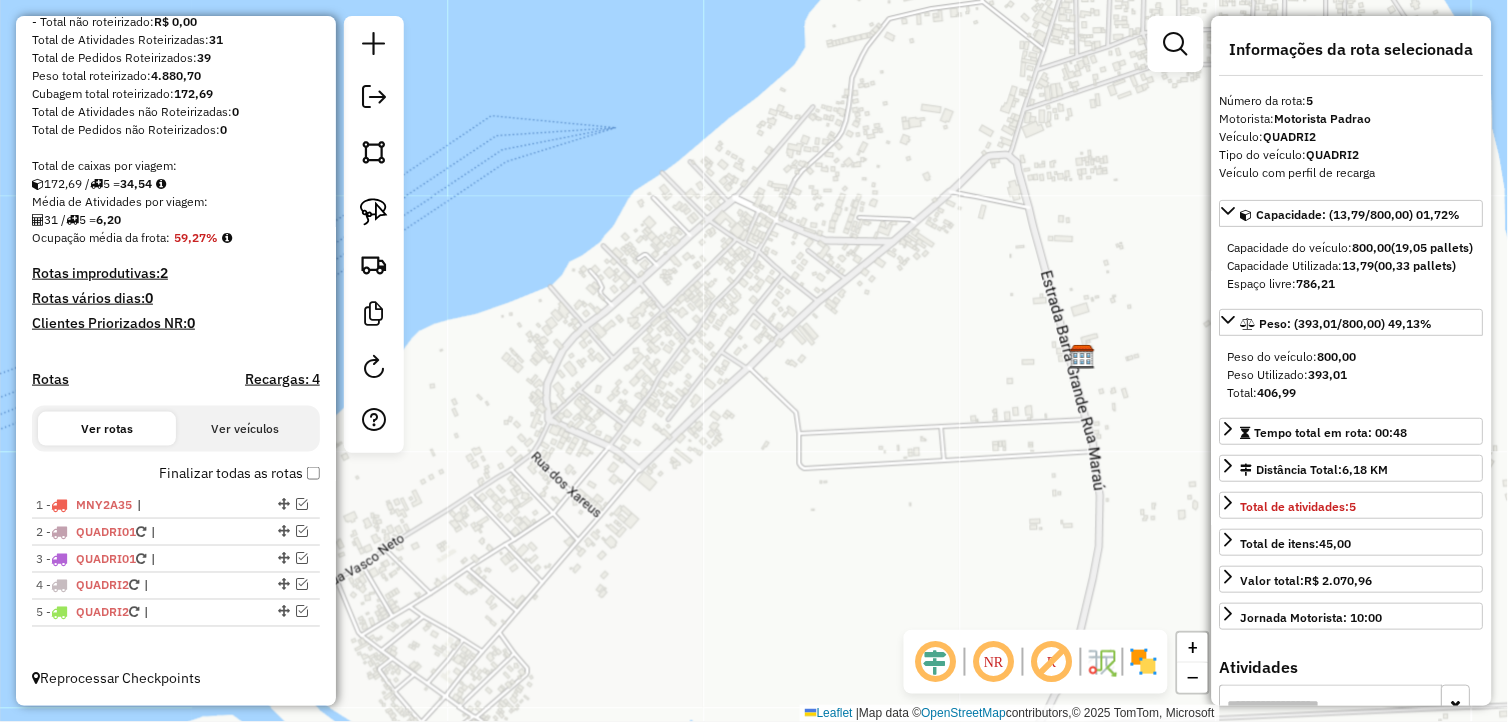 scroll, scrollTop: 297, scrollLeft: 0, axis: vertical 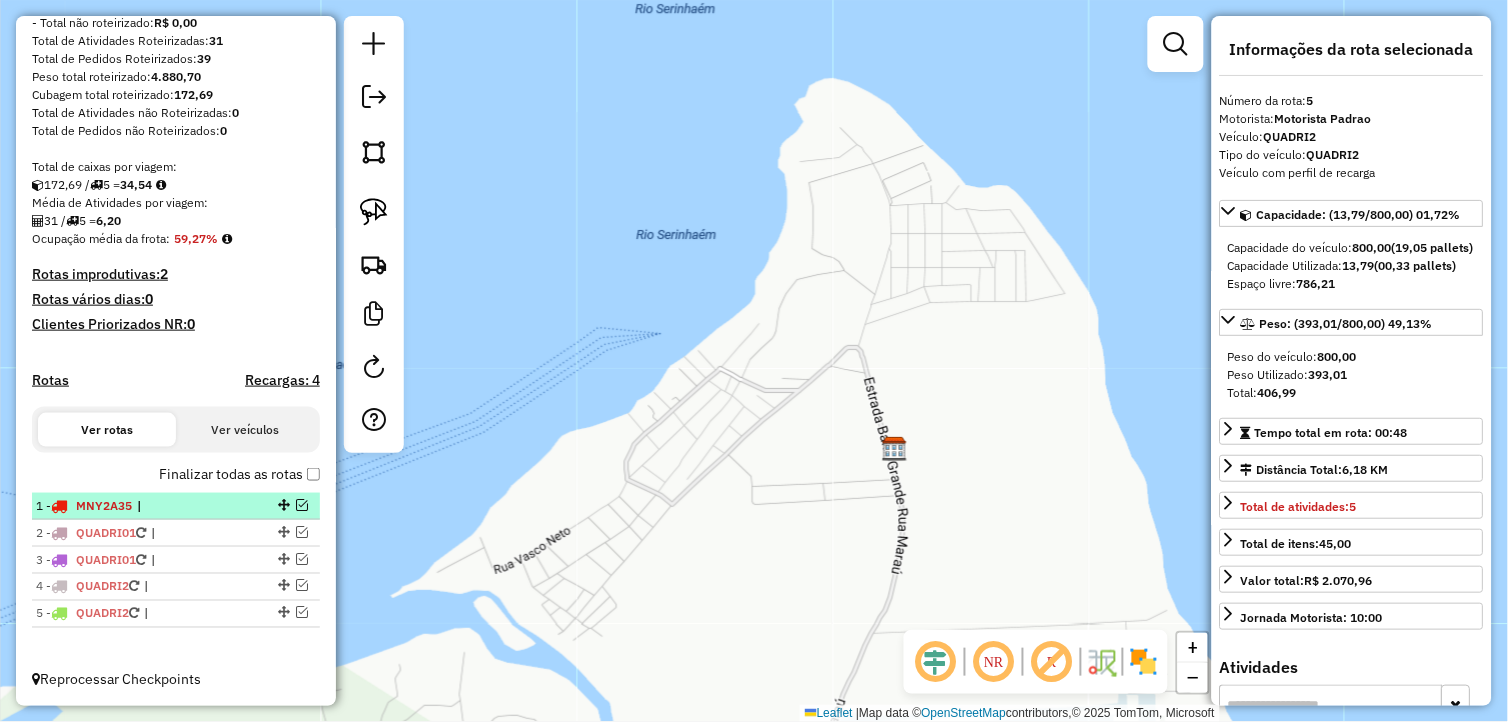 click at bounding box center [302, 505] 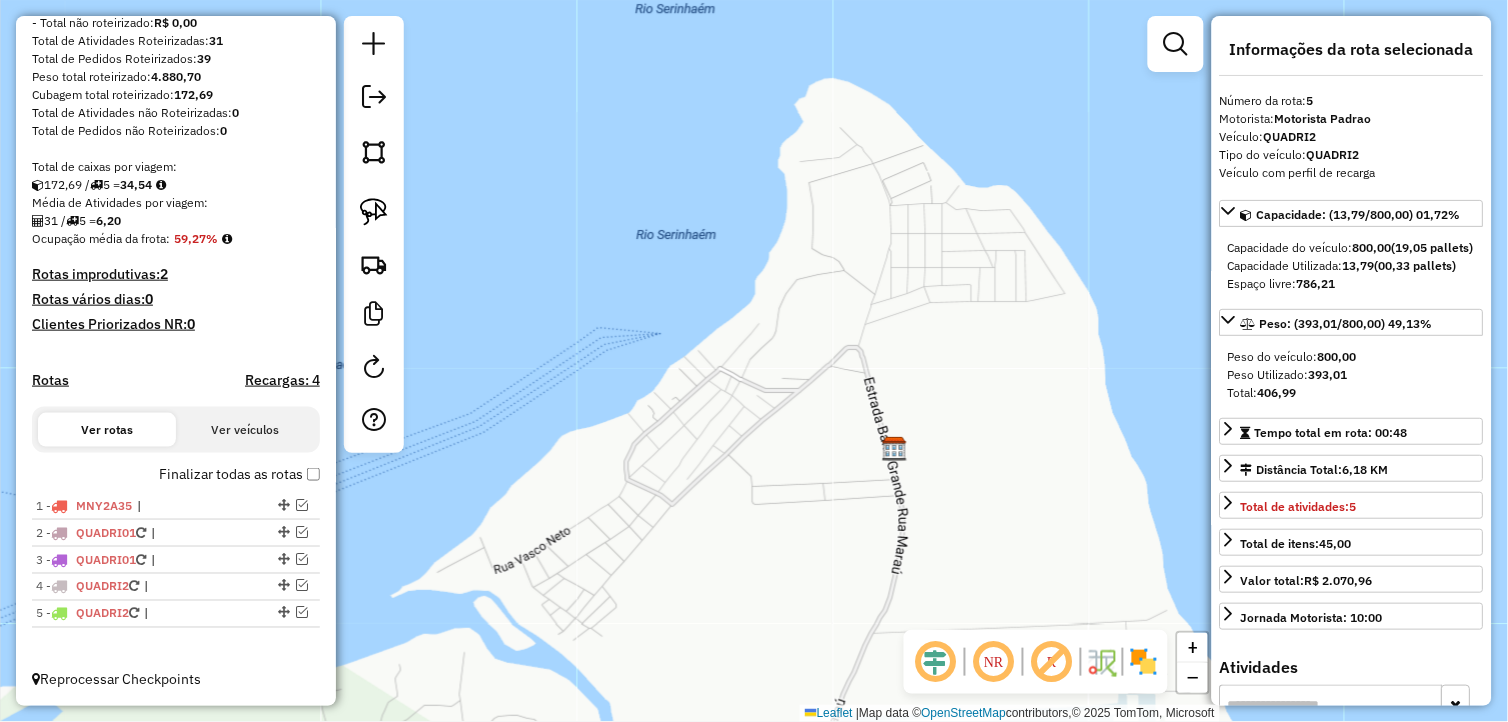 scroll, scrollTop: 364, scrollLeft: 0, axis: vertical 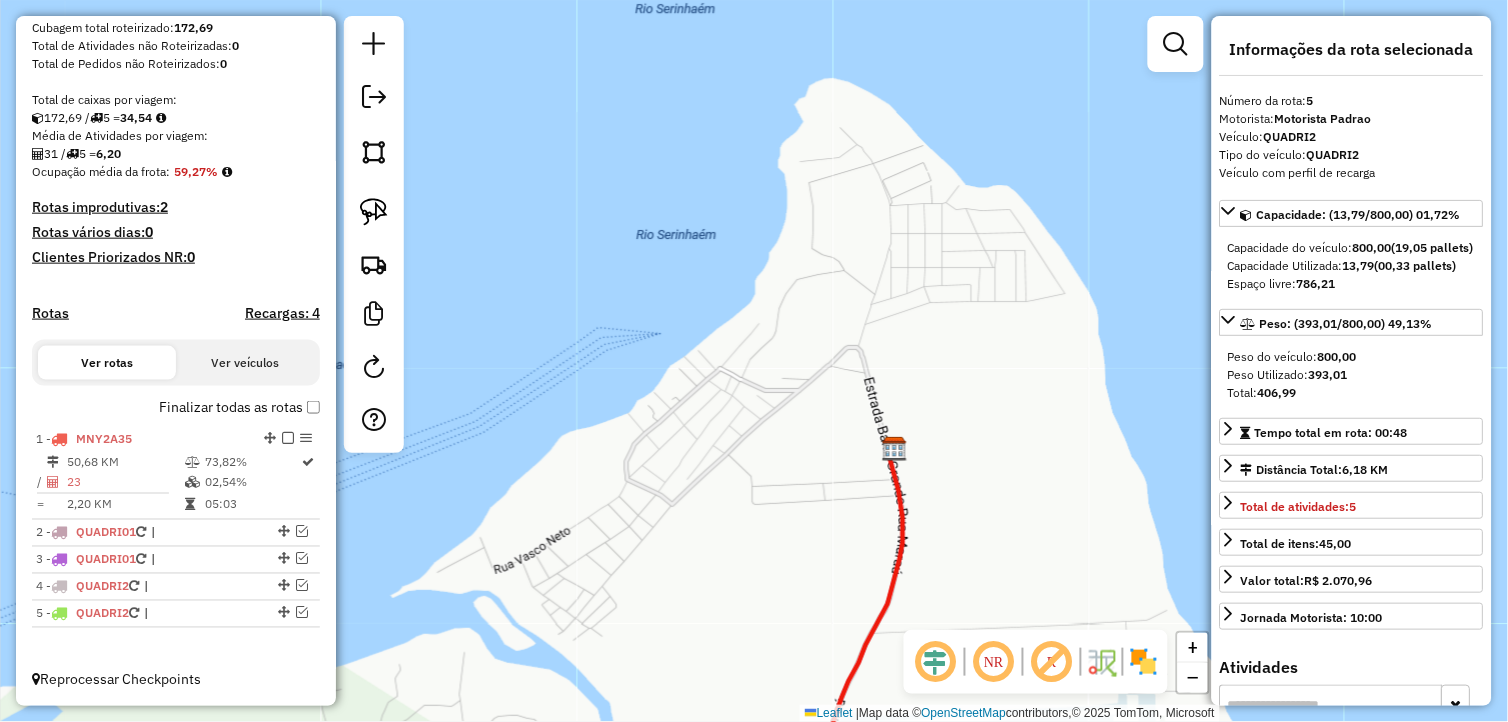drag, startPoint x: 713, startPoint y: 520, endPoint x: 681, endPoint y: 327, distance: 195.63486 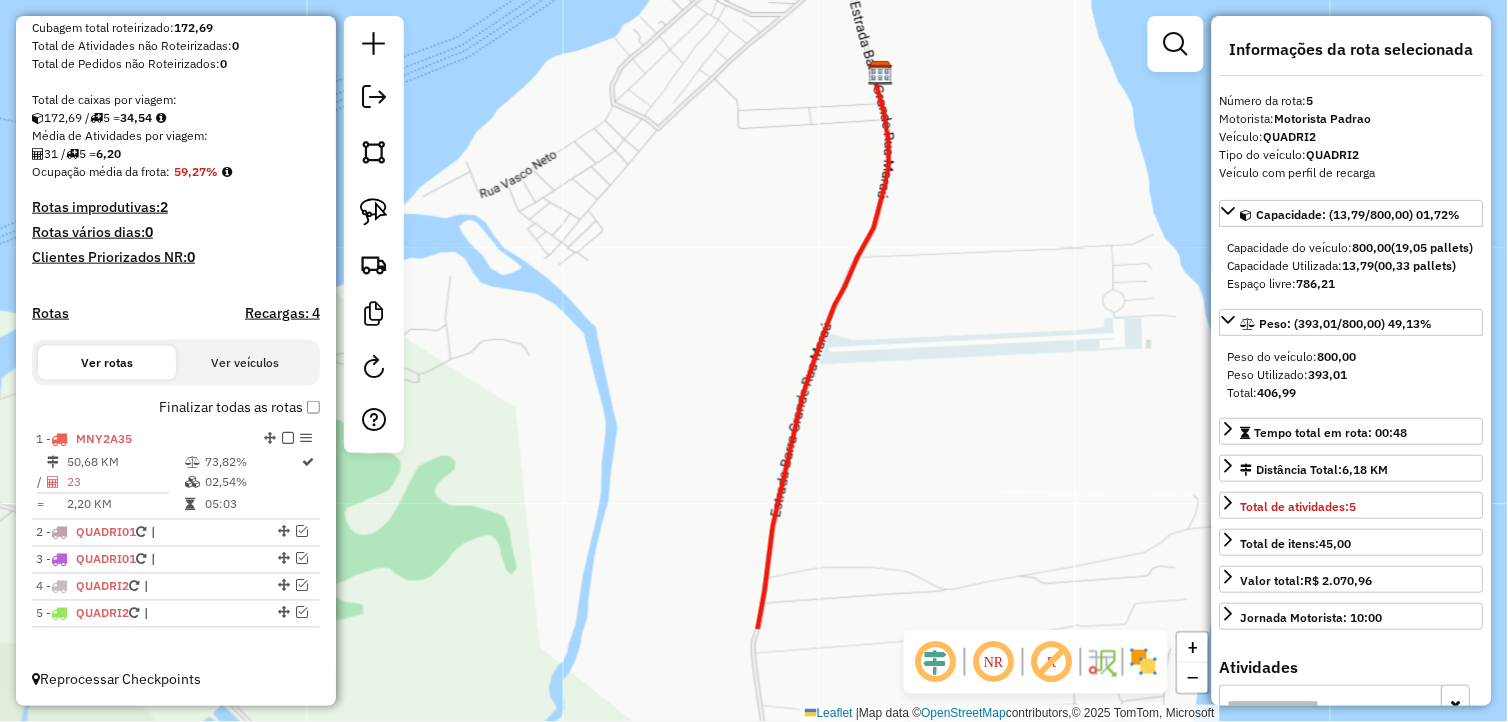 drag, startPoint x: 833, startPoint y: 434, endPoint x: 845, endPoint y: 312, distance: 122.588745 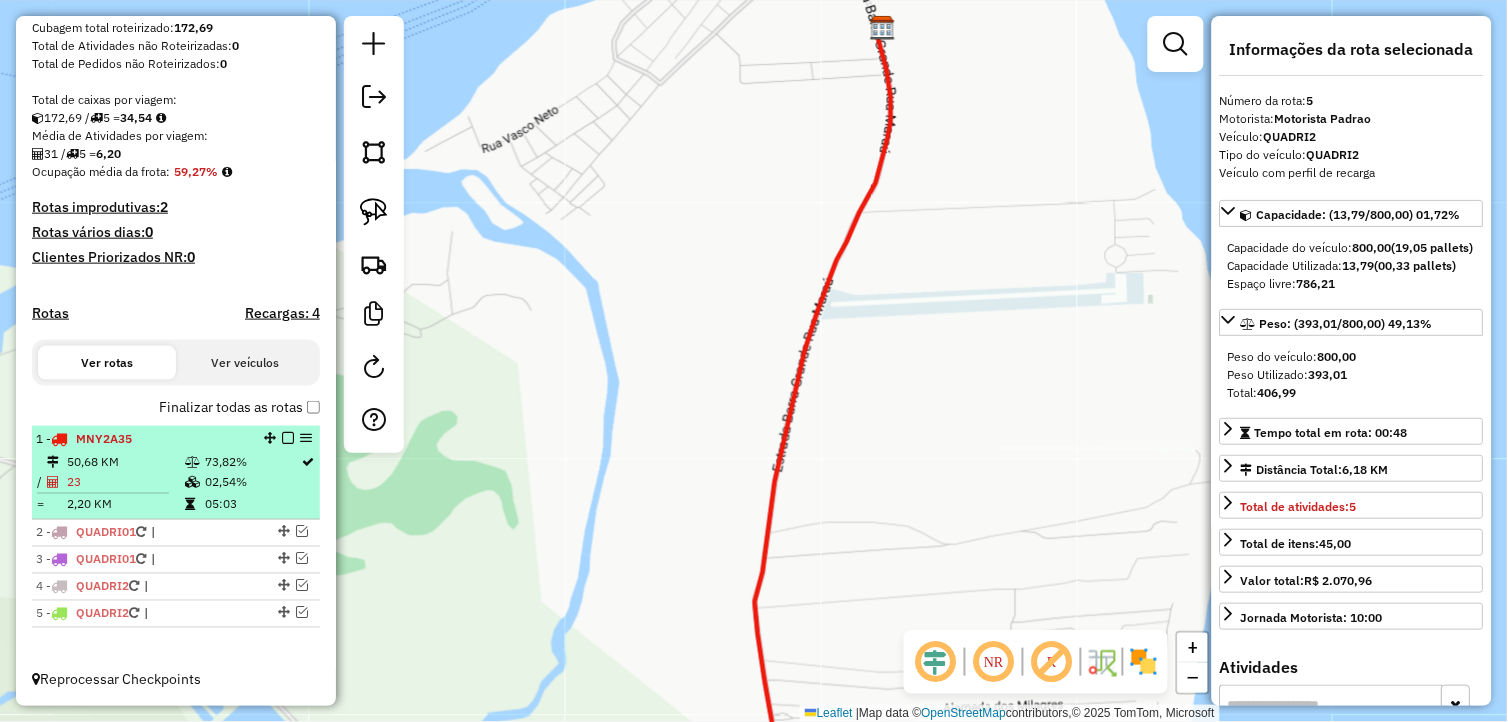 click at bounding box center [192, 462] 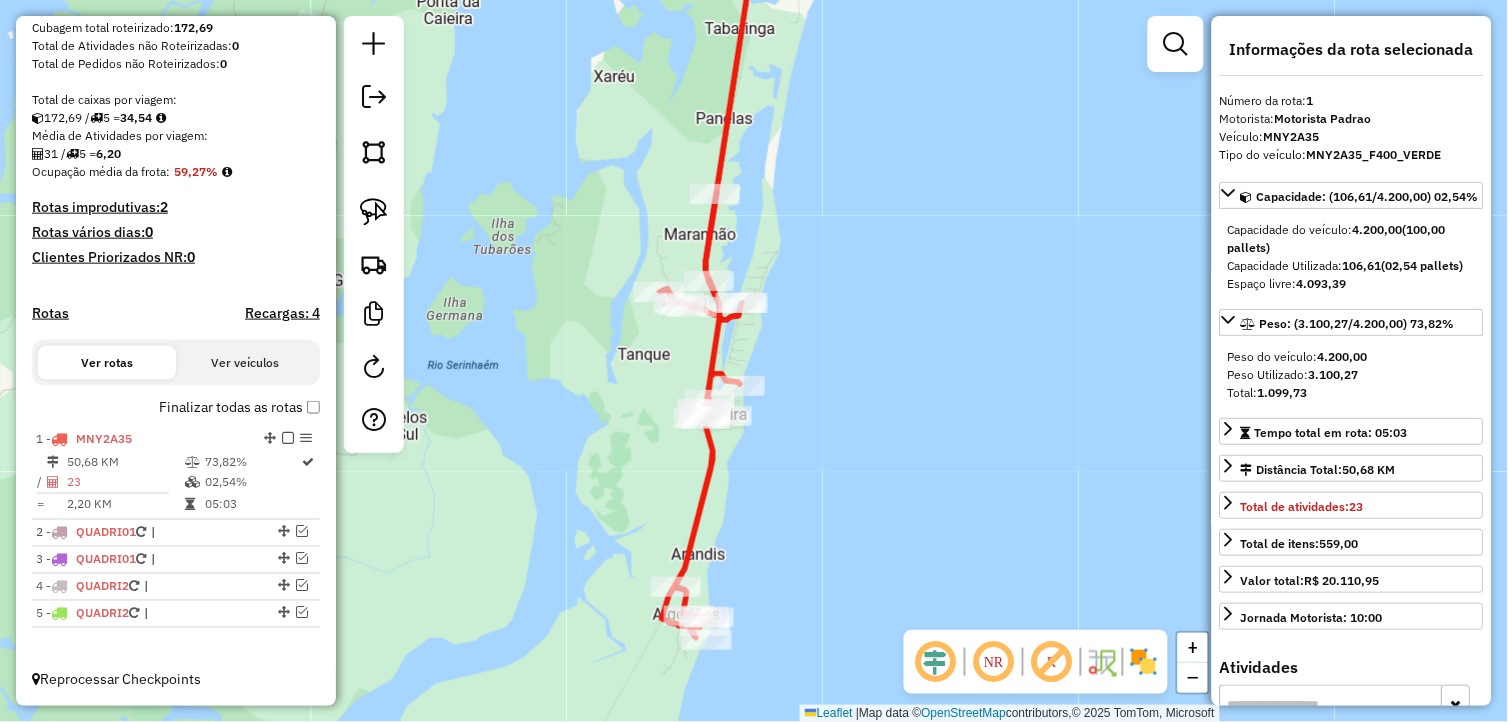 click at bounding box center (288, 438) 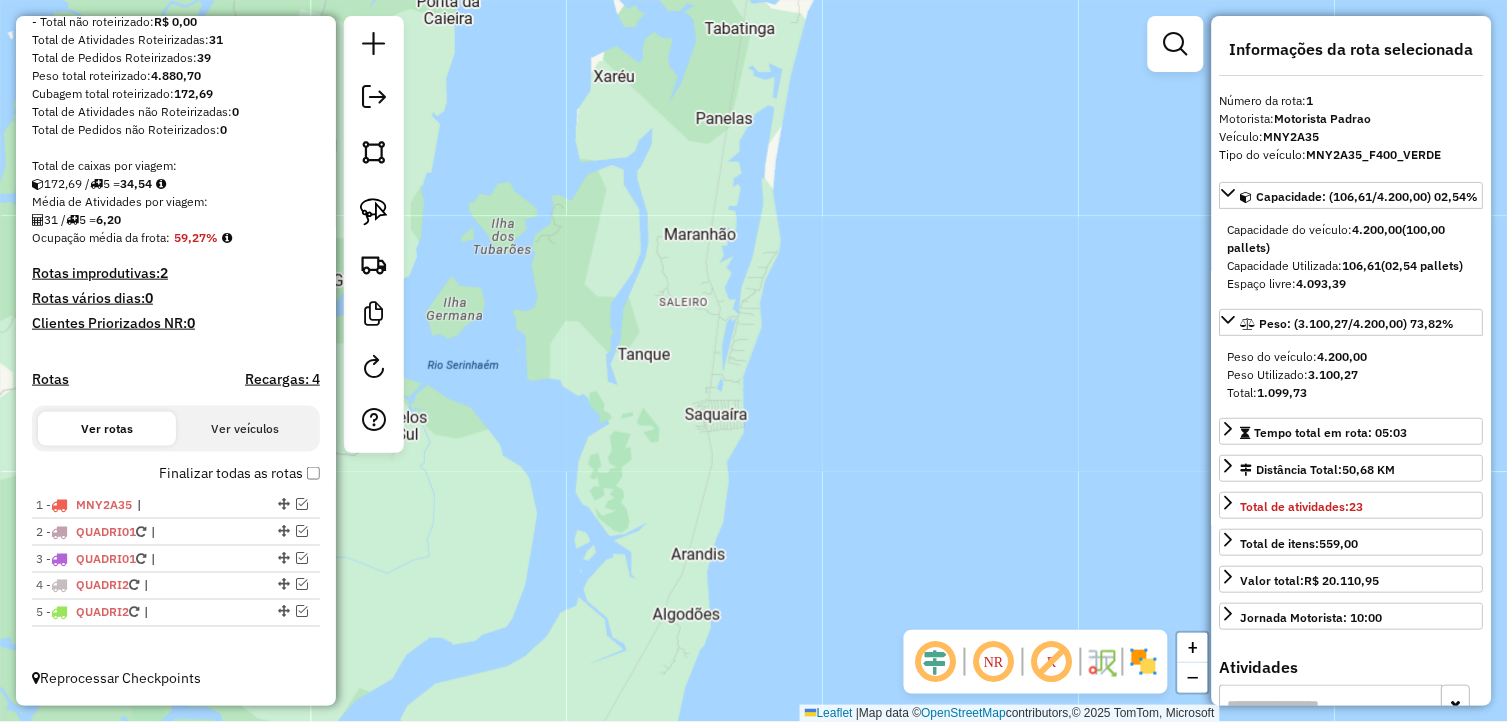 scroll, scrollTop: 297, scrollLeft: 0, axis: vertical 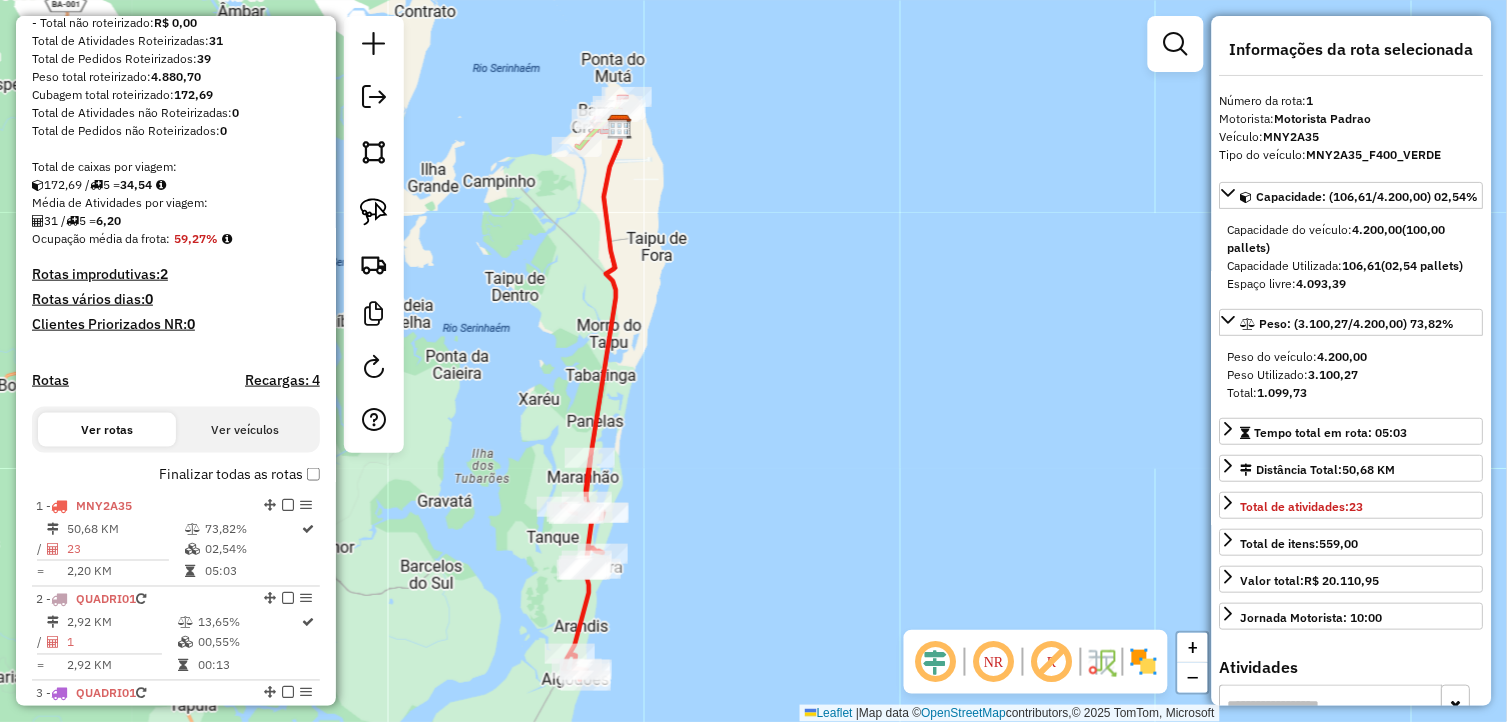 drag, startPoint x: 817, startPoint y: 494, endPoint x: 774, endPoint y: 562, distance: 80.454956 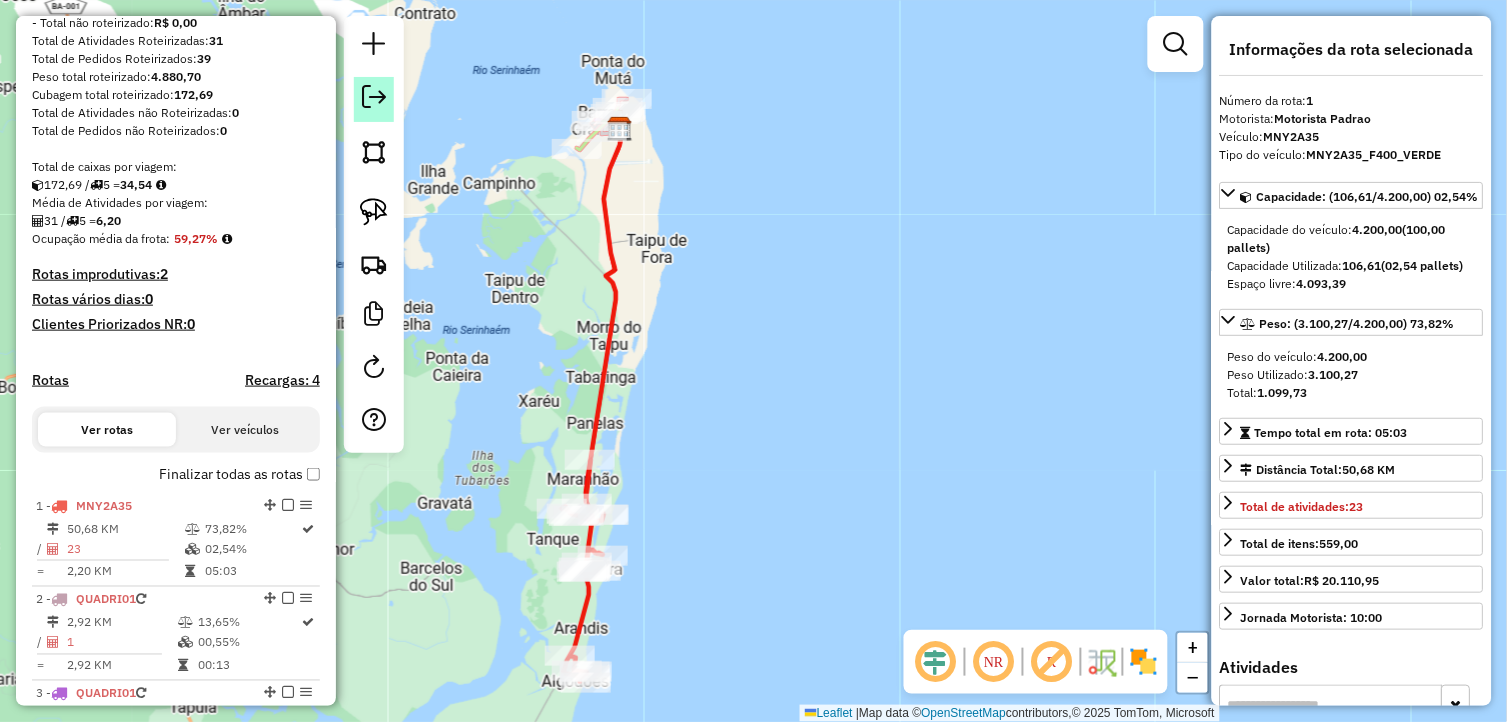 click 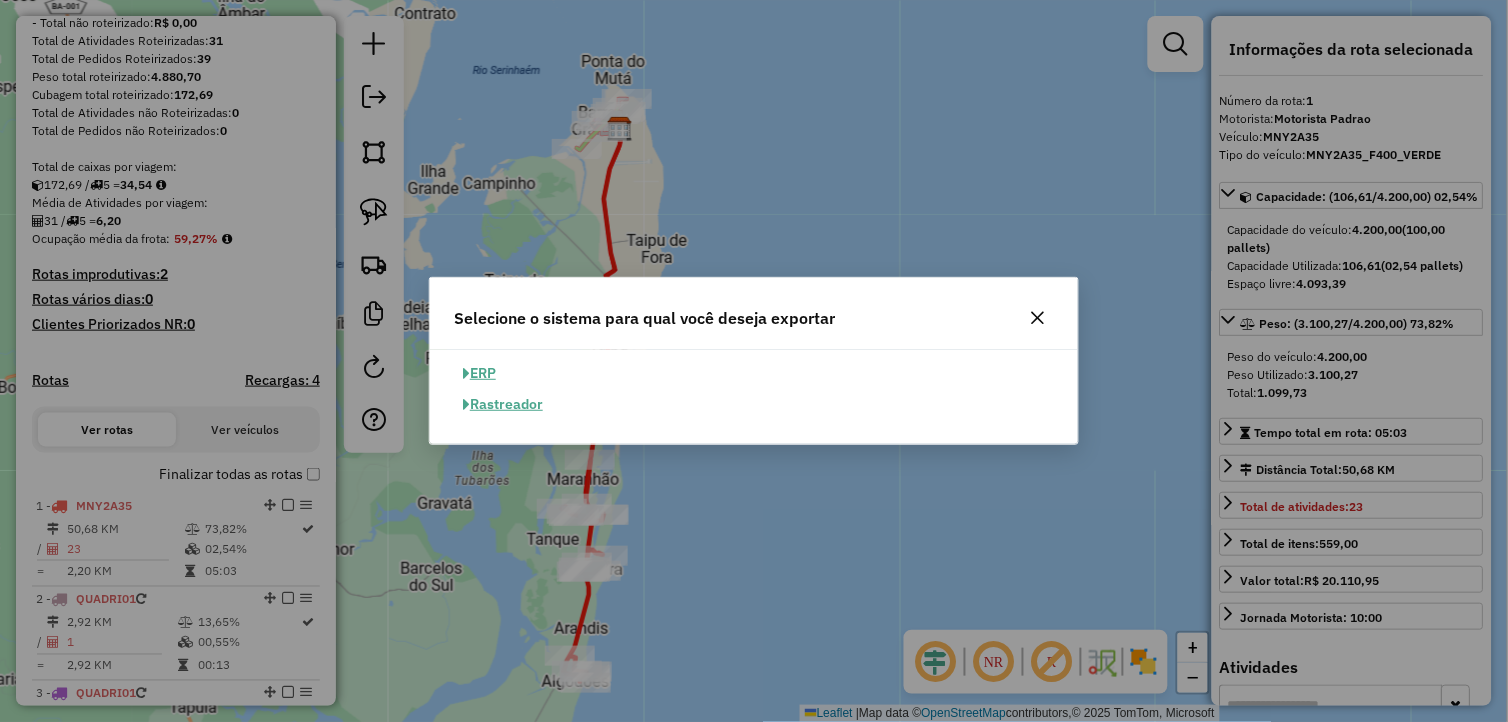 click on "ERP" 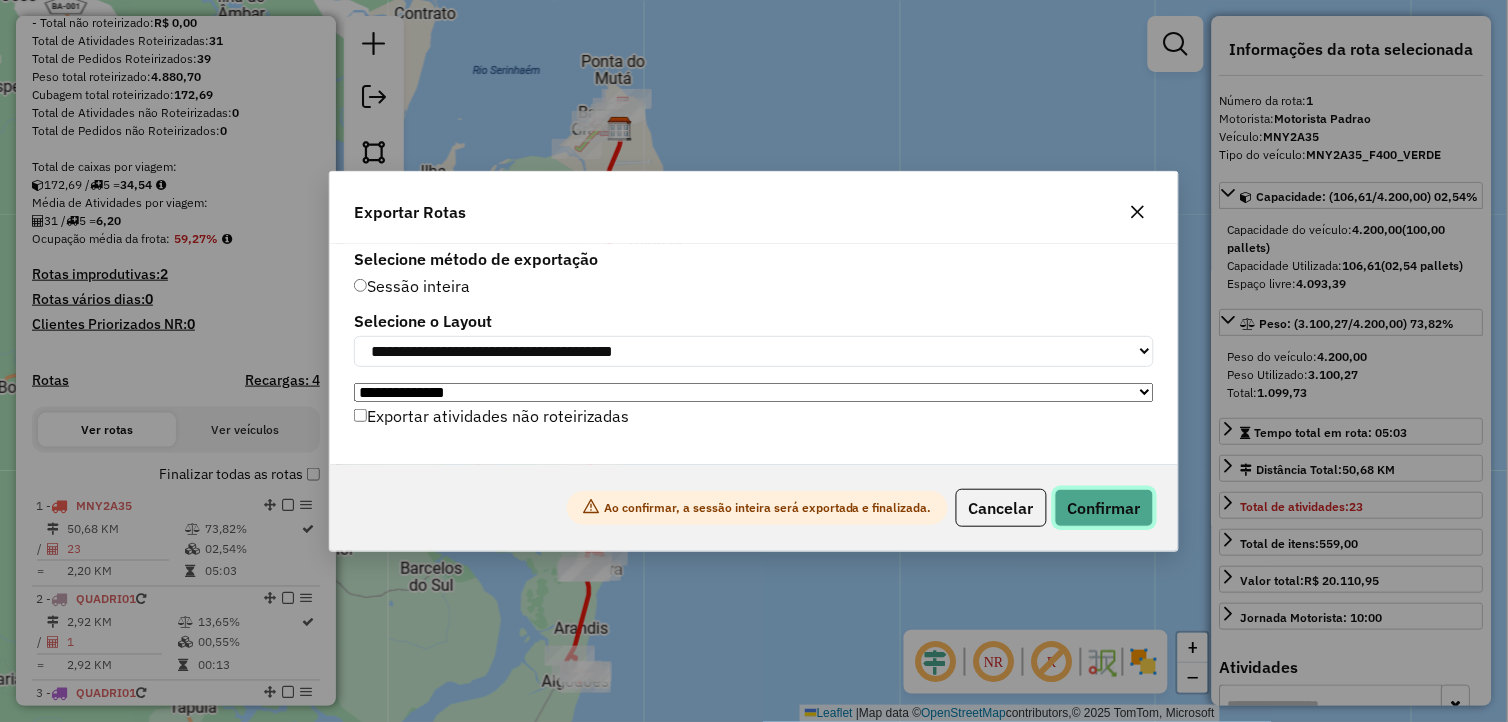 click on "Confirmar" 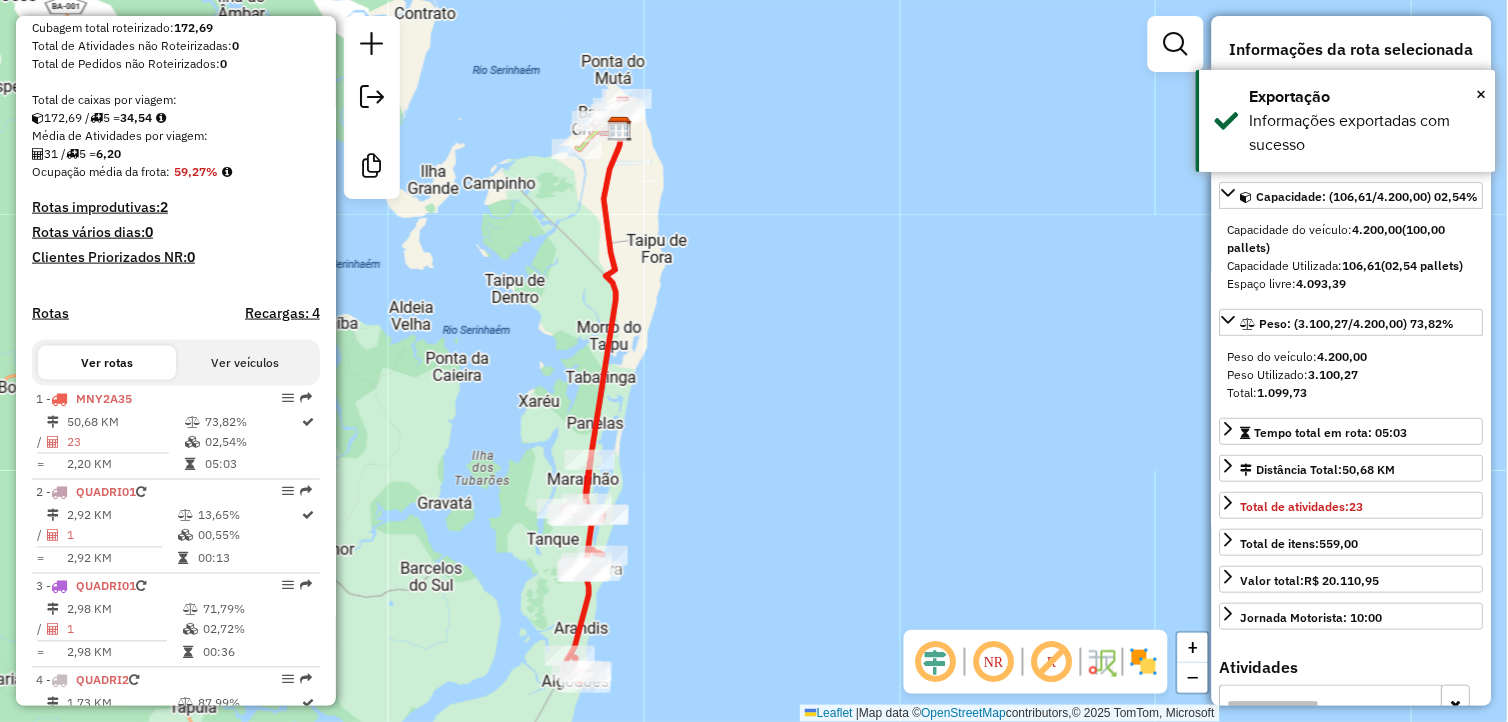scroll, scrollTop: 601, scrollLeft: 0, axis: vertical 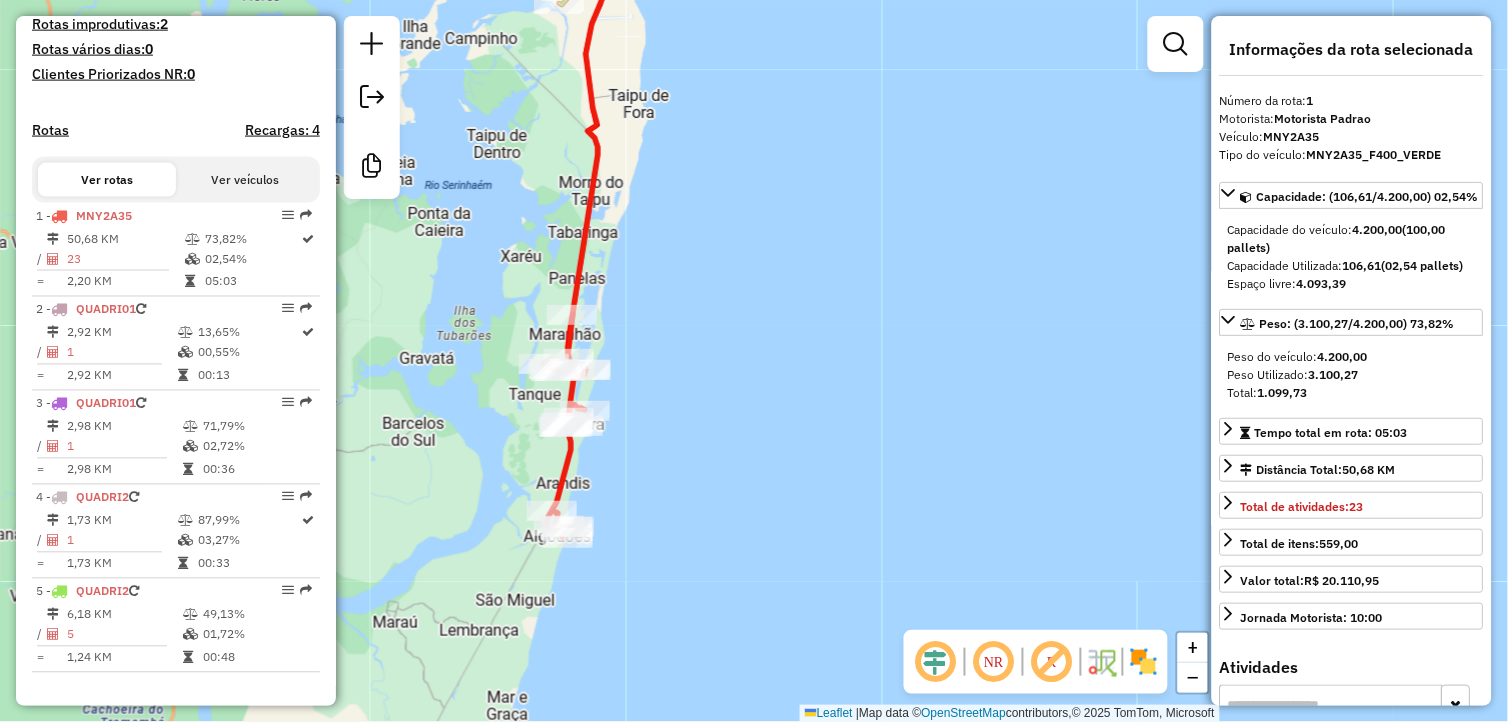 drag, startPoint x: 834, startPoint y: 410, endPoint x: 814, endPoint y: 246, distance: 165.21501 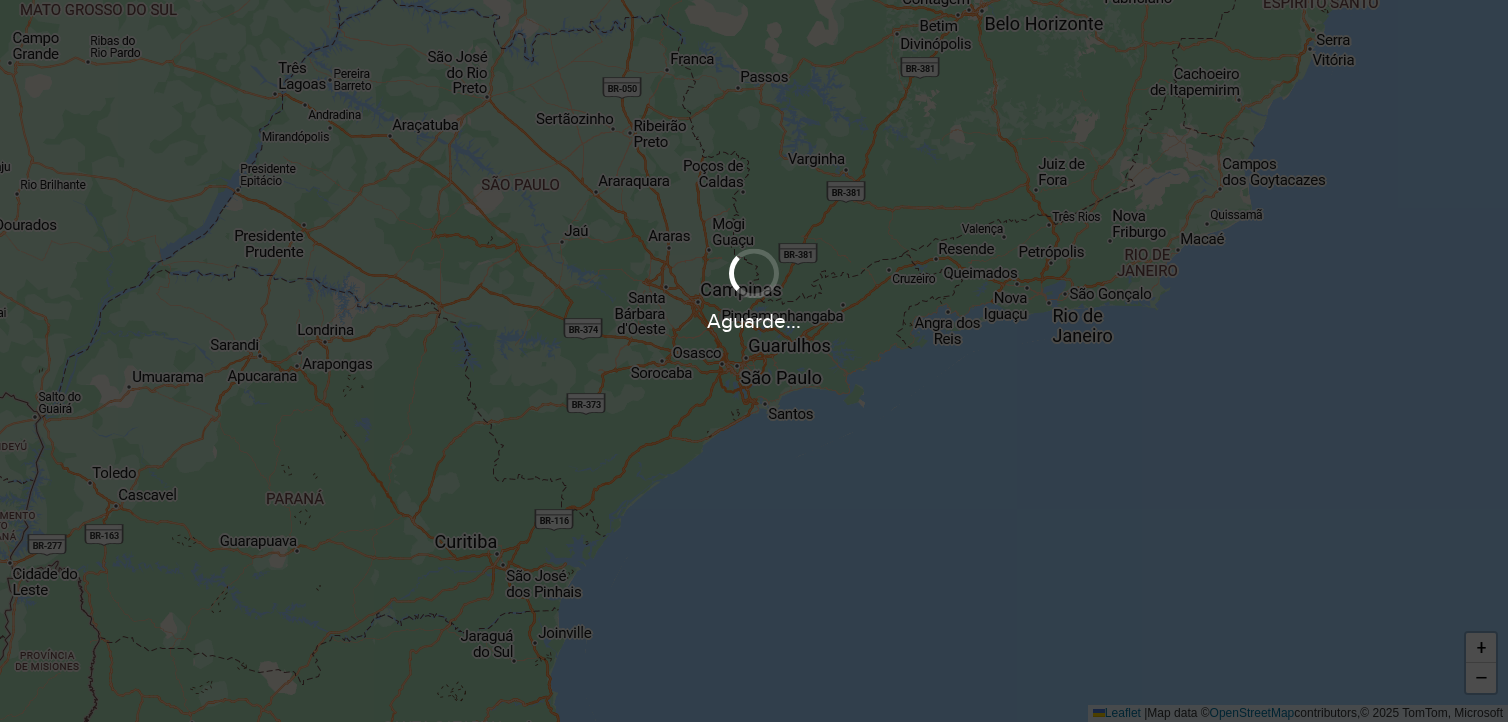 scroll, scrollTop: 0, scrollLeft: 0, axis: both 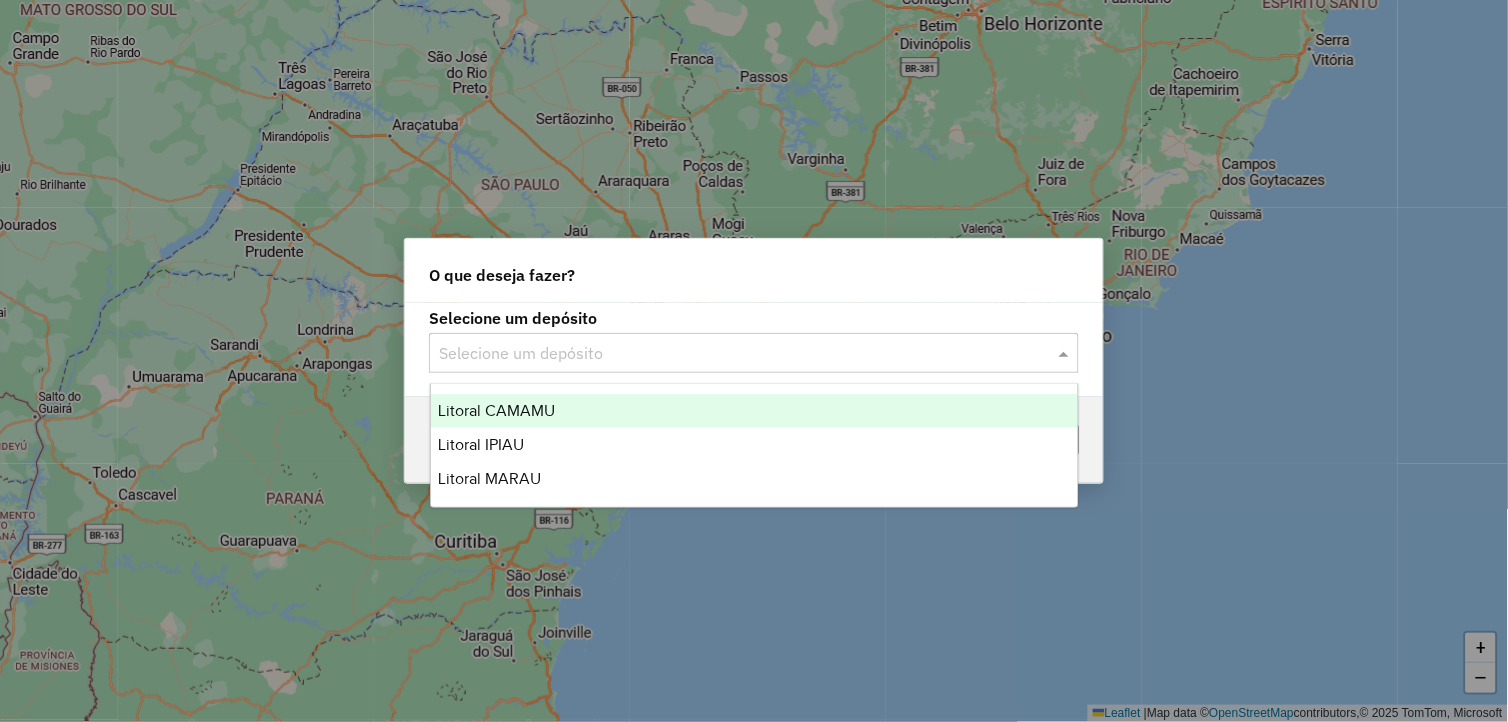 click 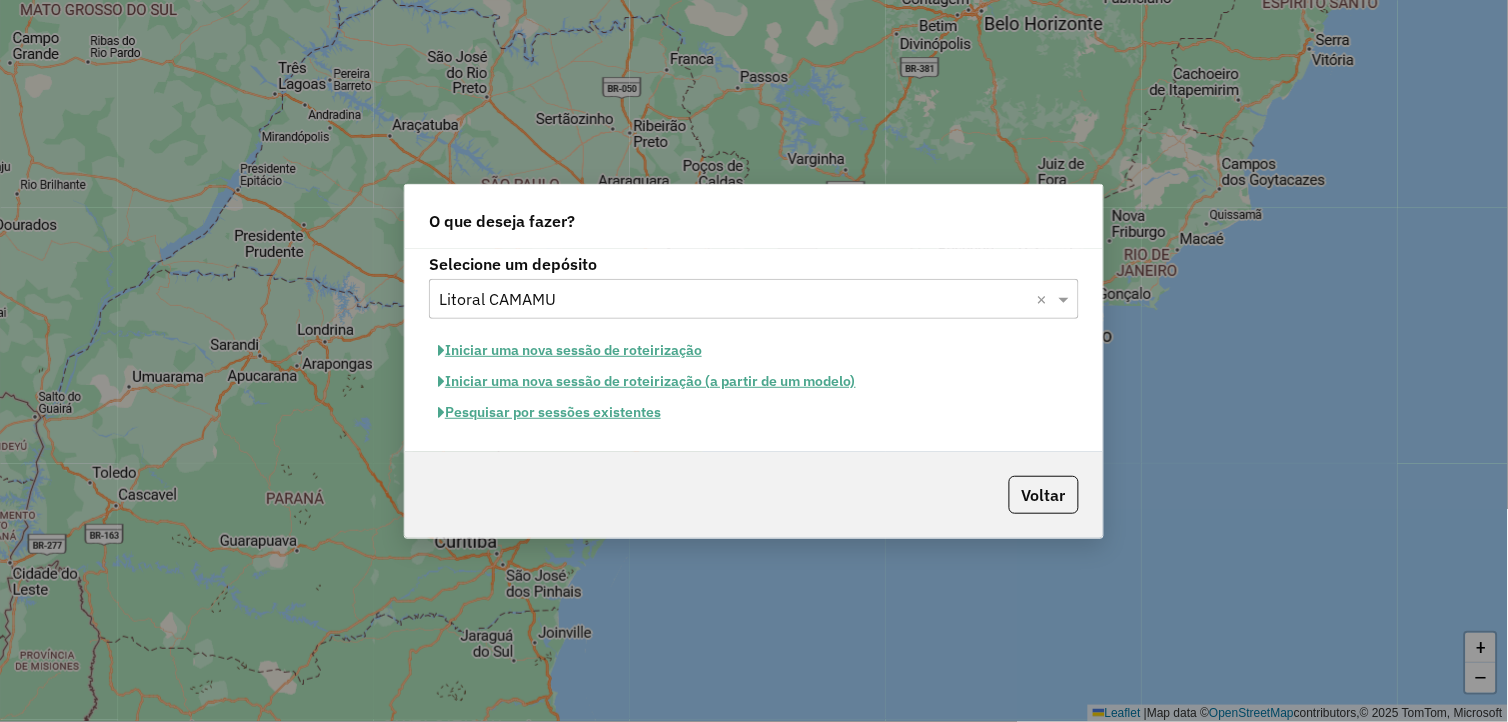 click on "Iniciar uma nova sessão de roteirização" 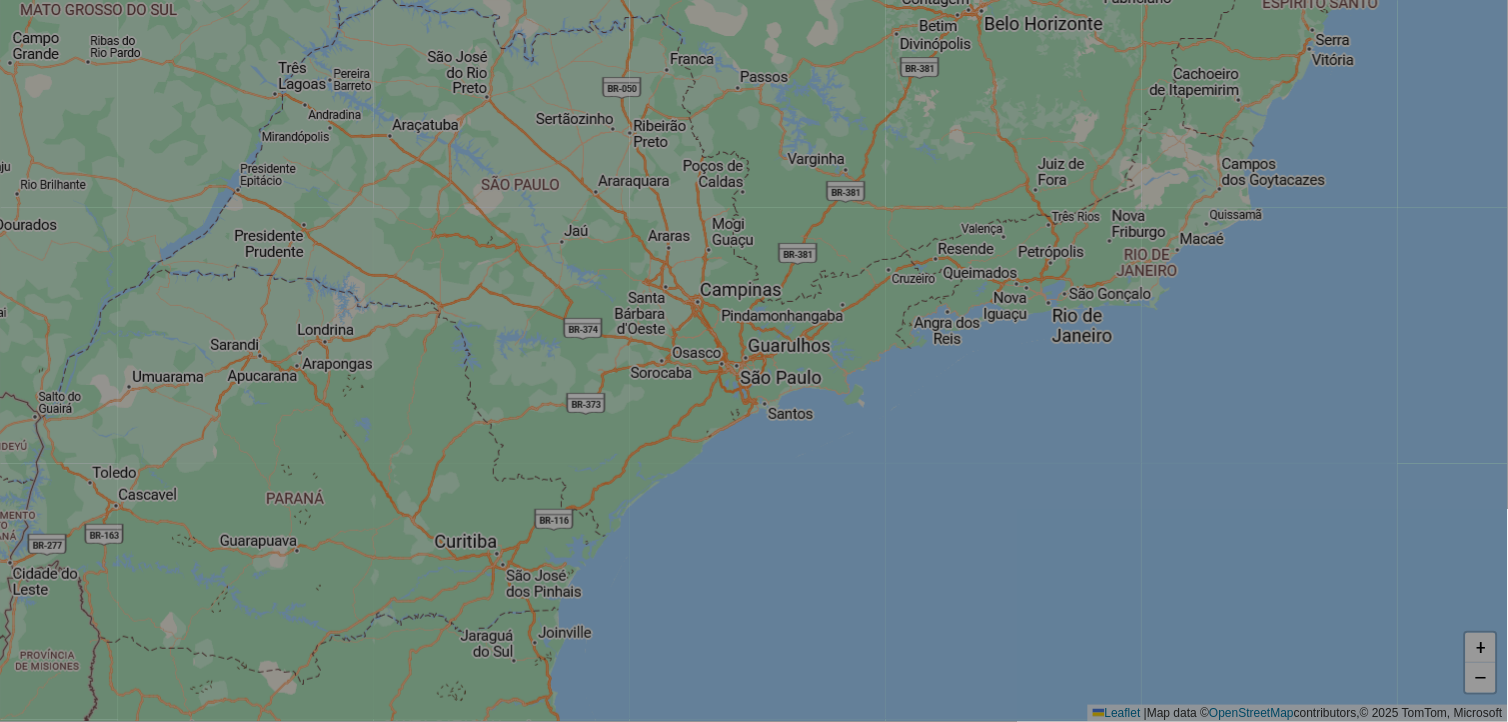select on "*" 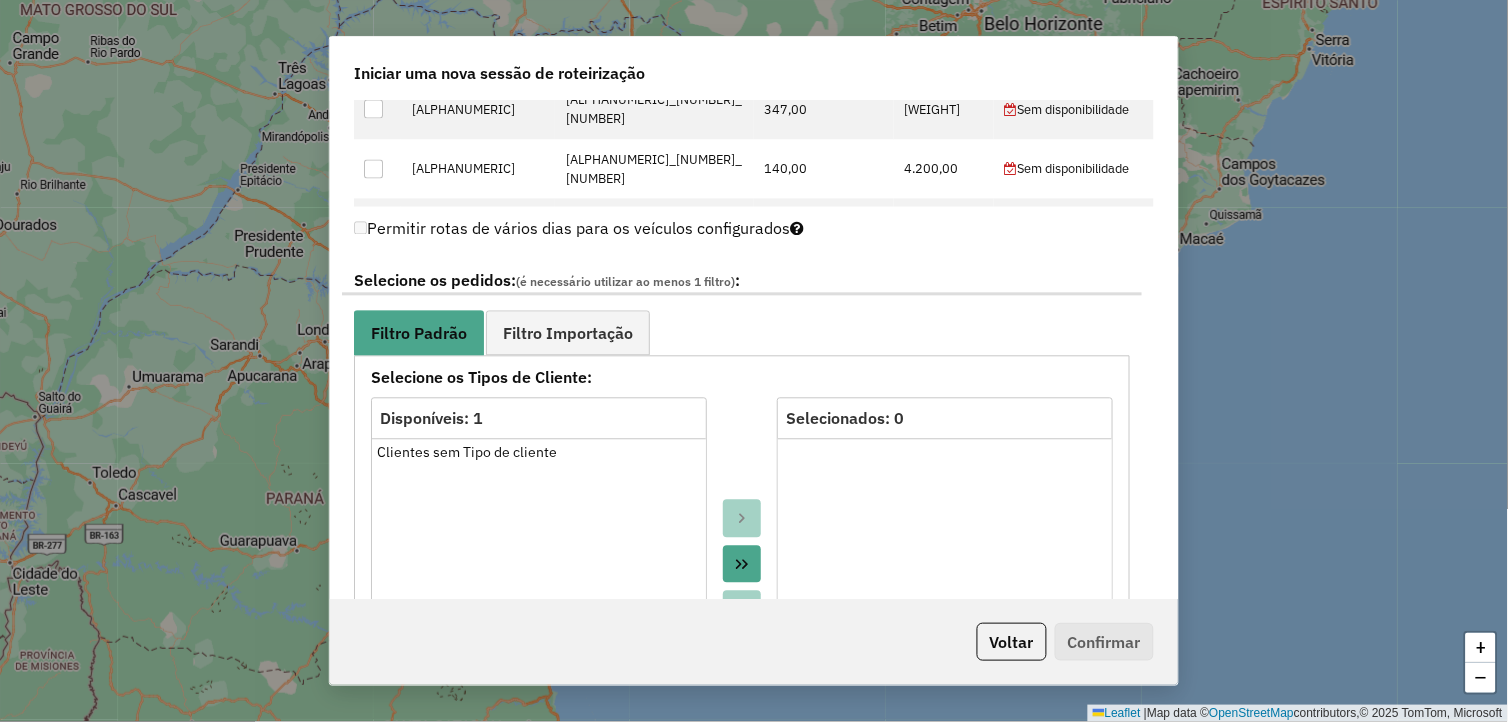 scroll, scrollTop: 1000, scrollLeft: 0, axis: vertical 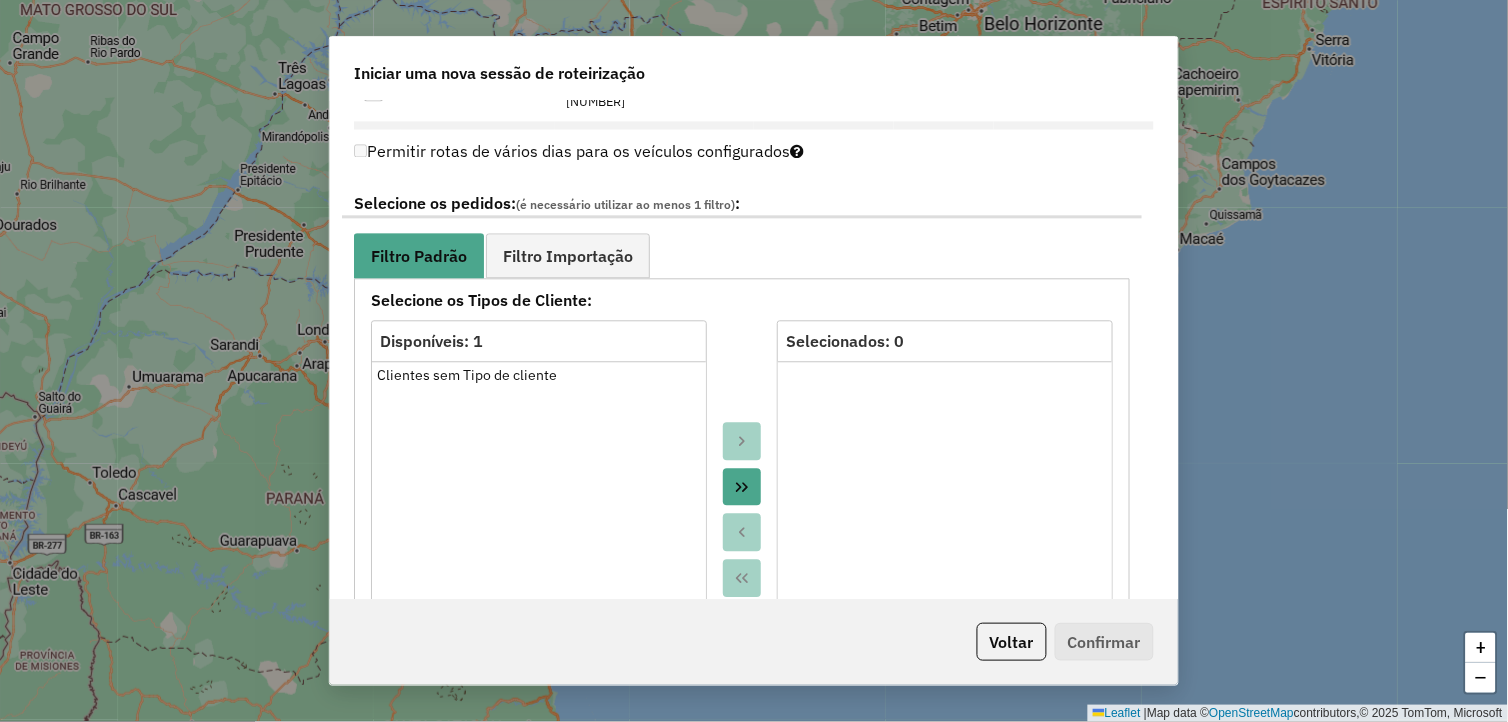 click at bounding box center (742, 487) 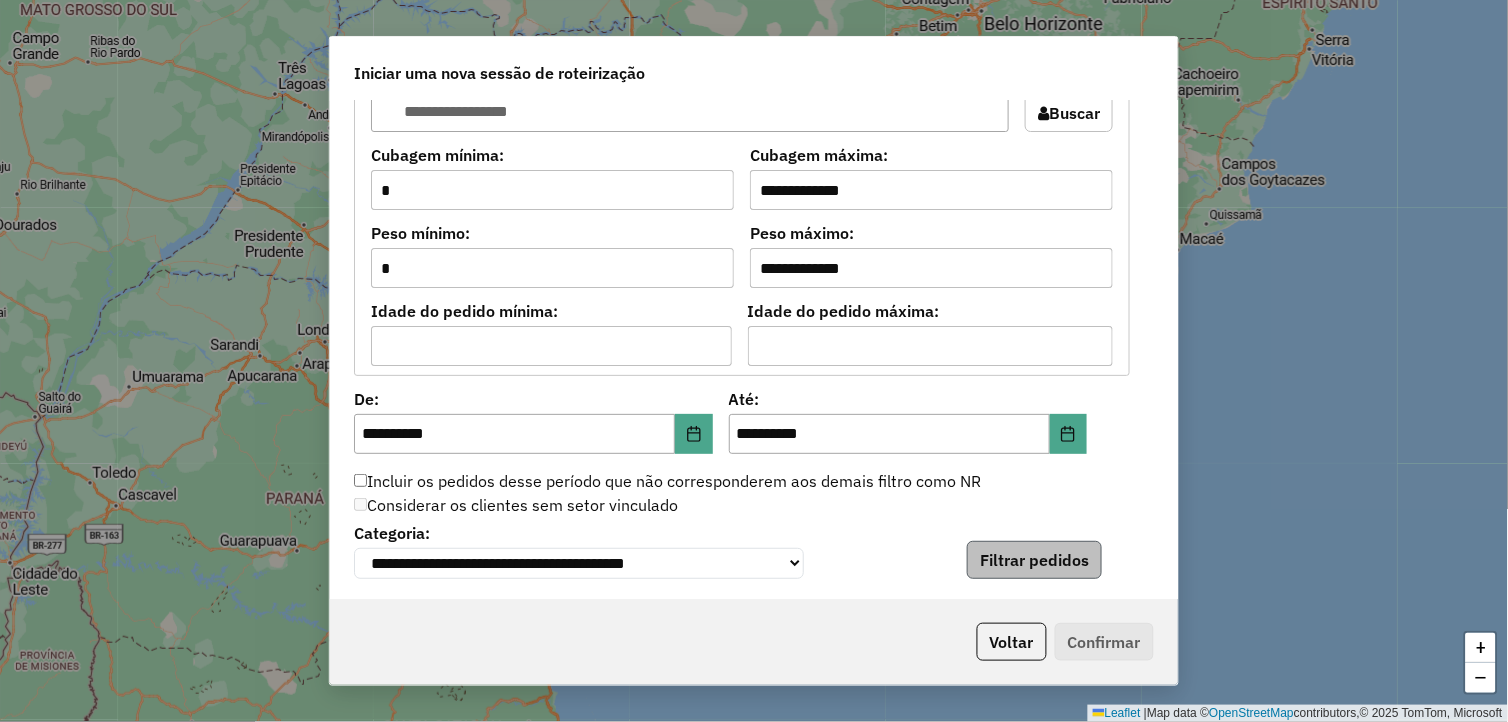 scroll, scrollTop: 1666, scrollLeft: 0, axis: vertical 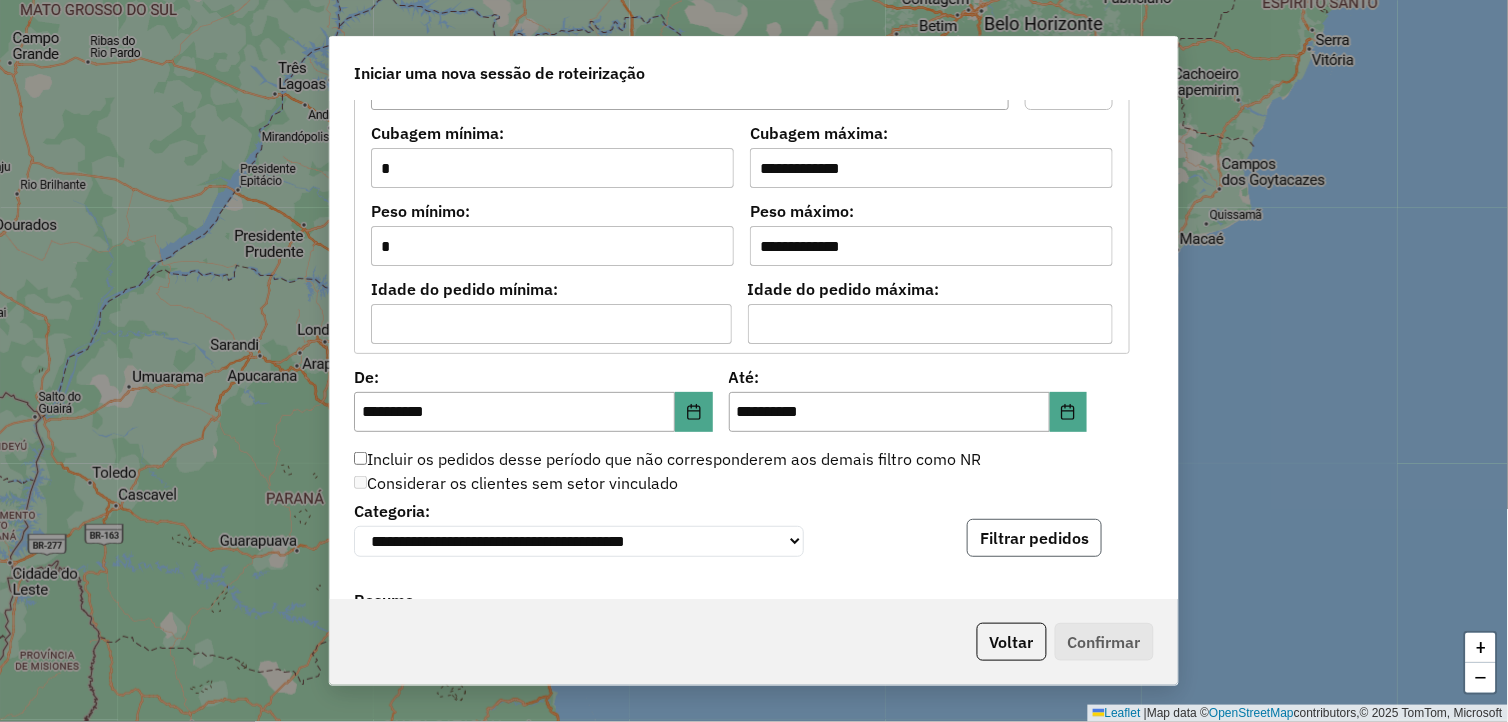 click on "Filtrar pedidos" 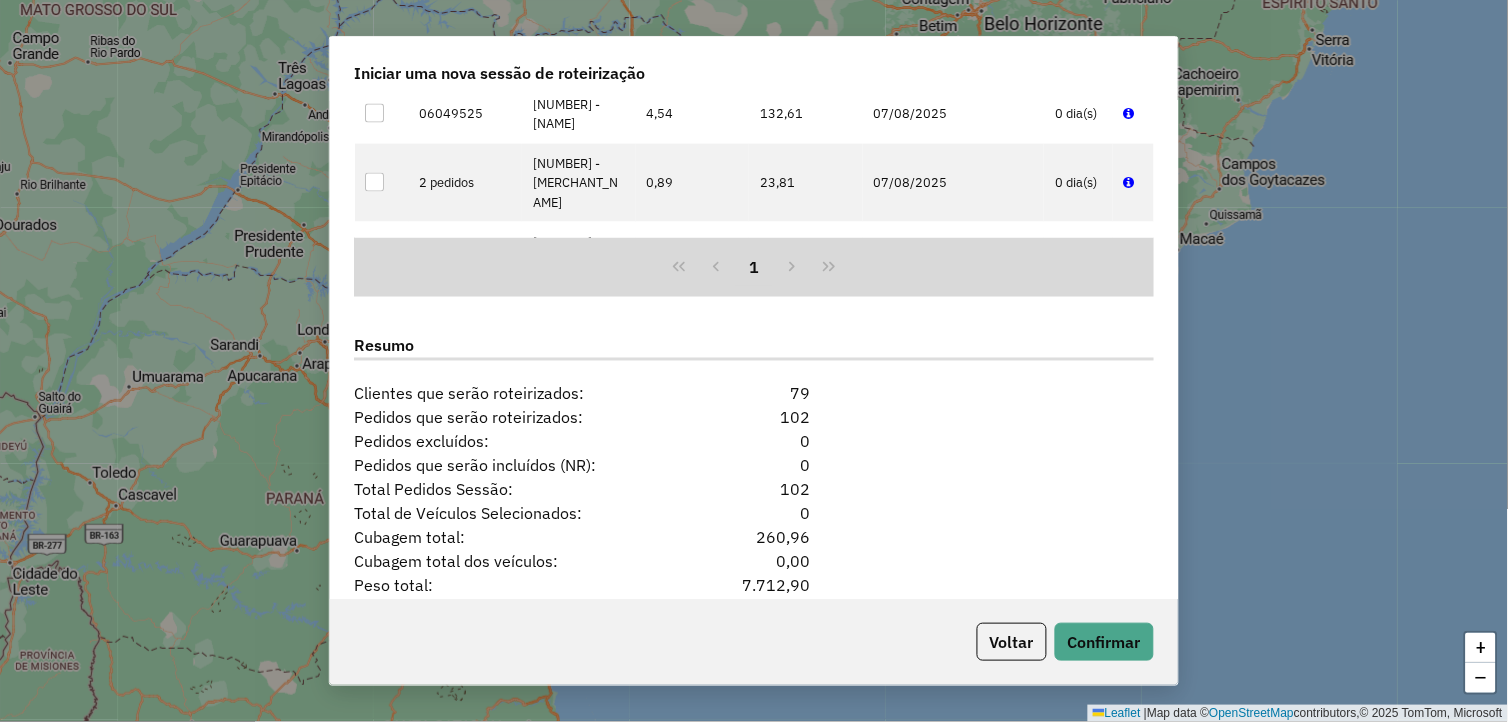 scroll, scrollTop: 2447, scrollLeft: 0, axis: vertical 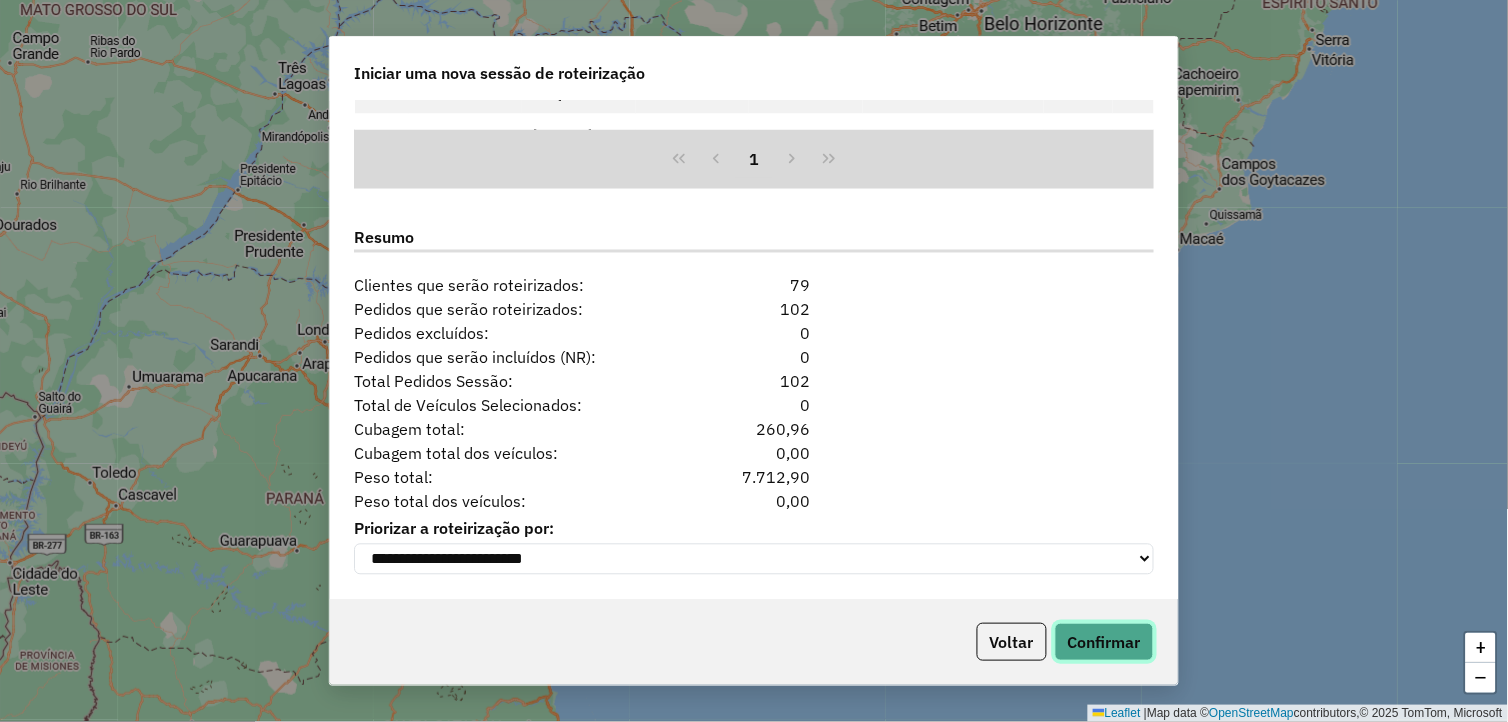 click on "Confirmar" 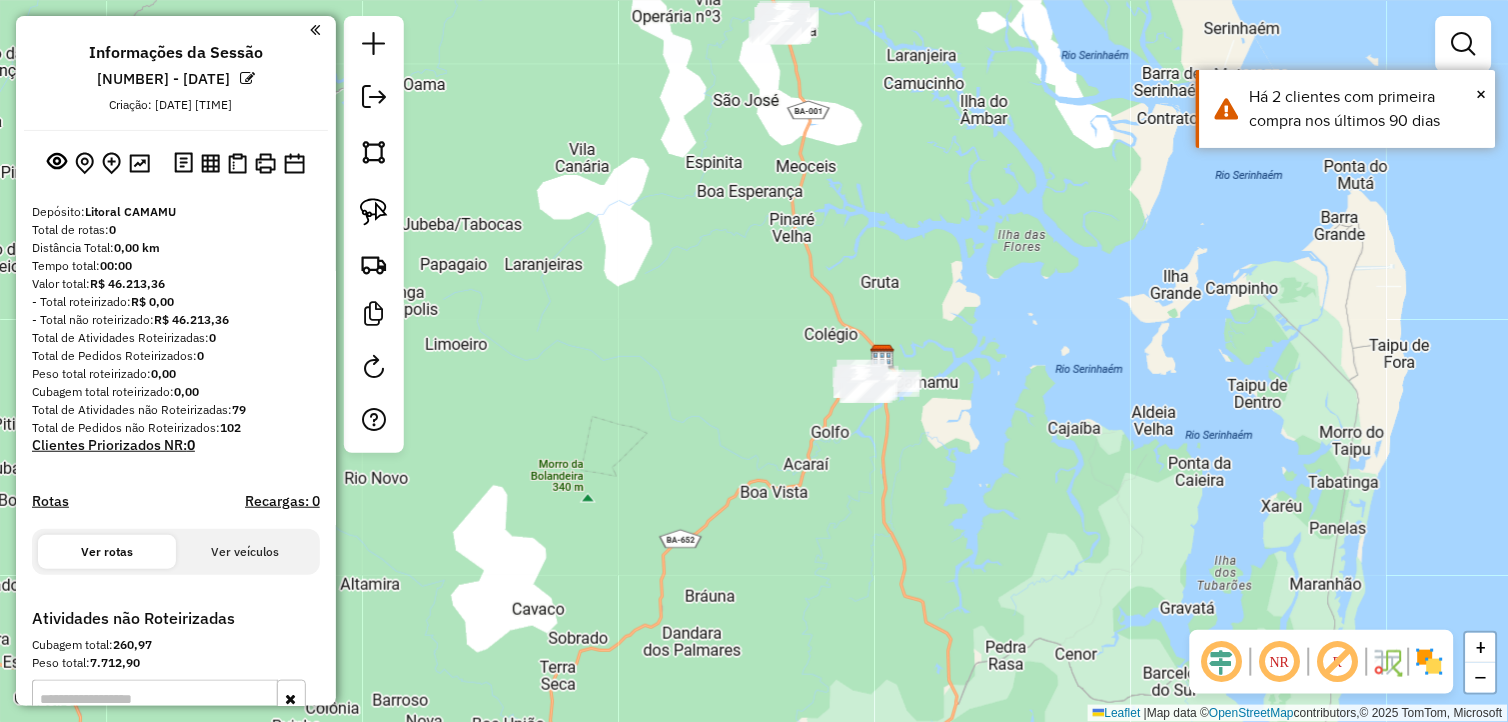 drag, startPoint x: 904, startPoint y: 496, endPoint x: 807, endPoint y: 526, distance: 101.53325 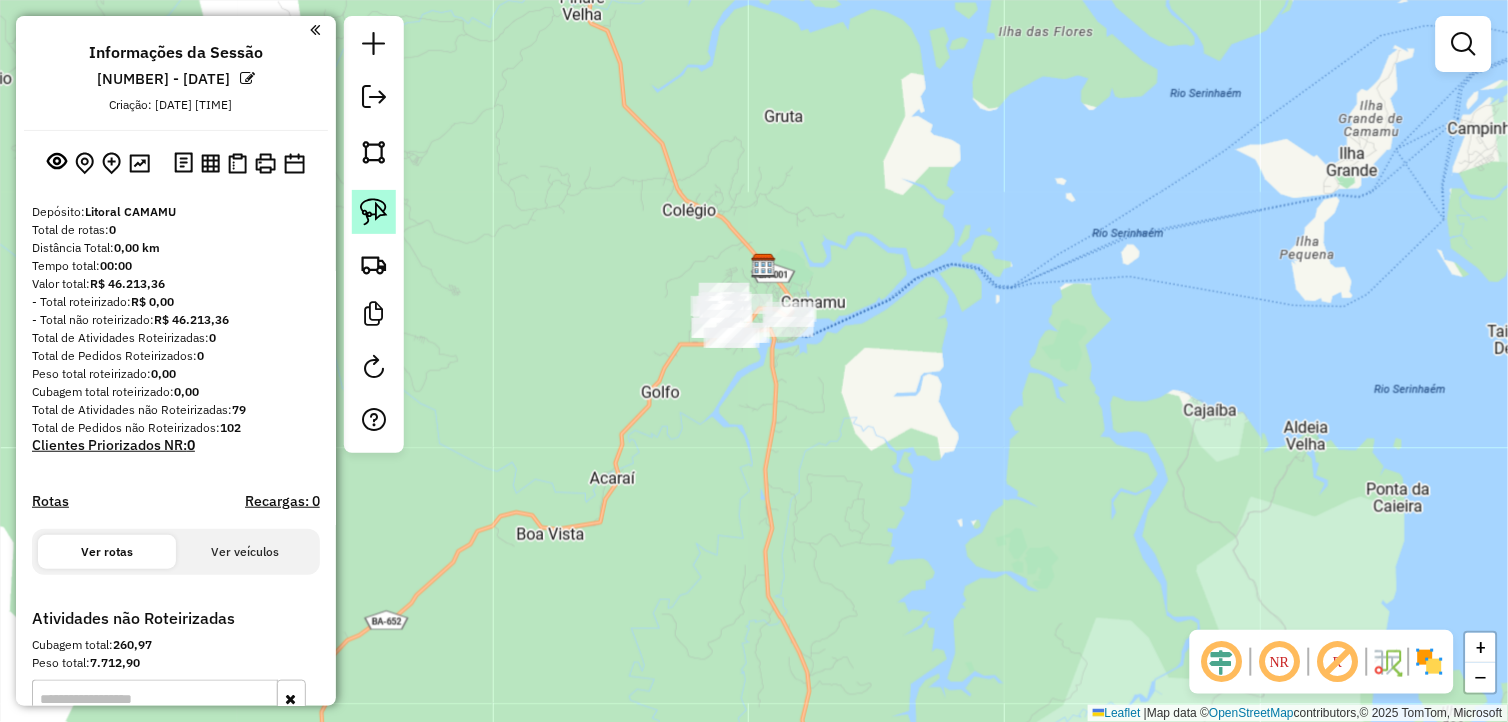 click 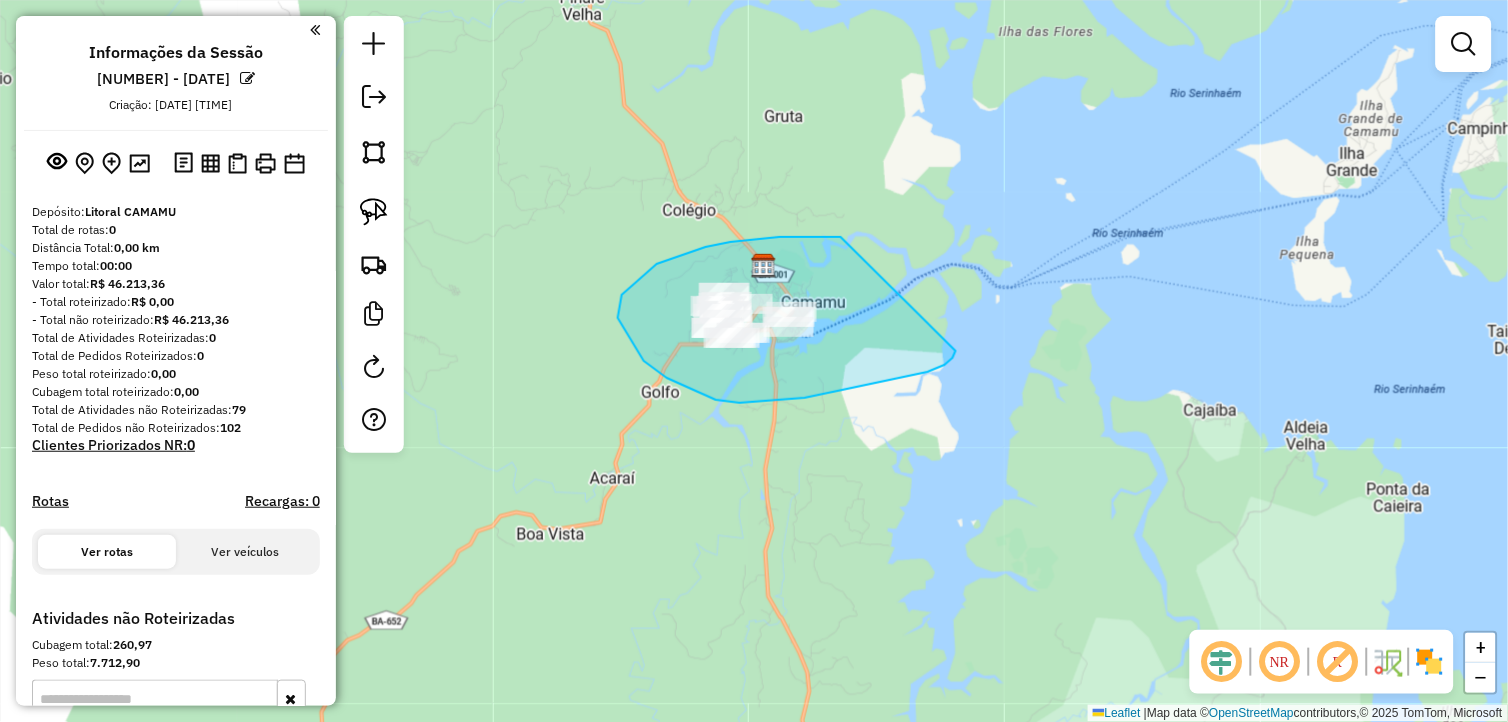 drag, startPoint x: 754, startPoint y: 240, endPoint x: 956, endPoint y: 350, distance: 230.0087 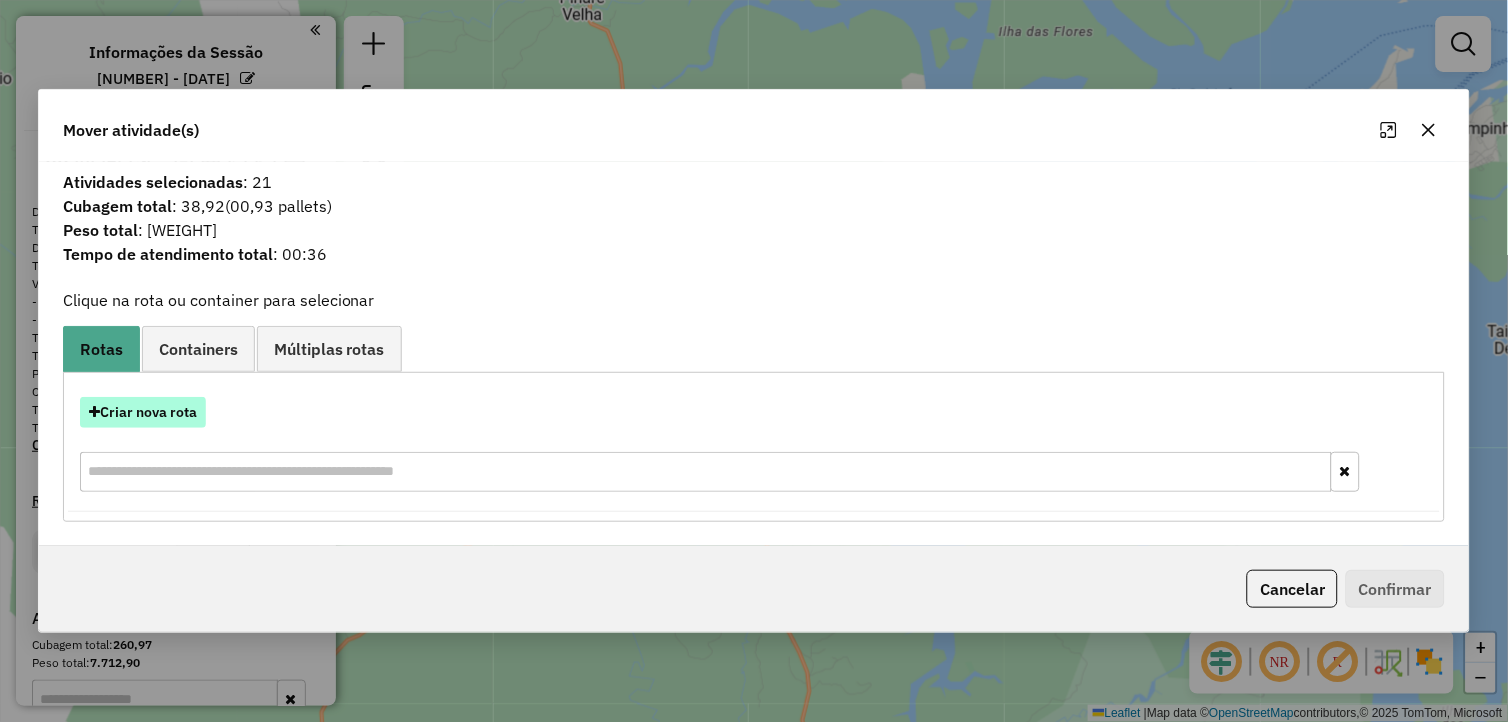 click on "Criar nova rota" at bounding box center (143, 412) 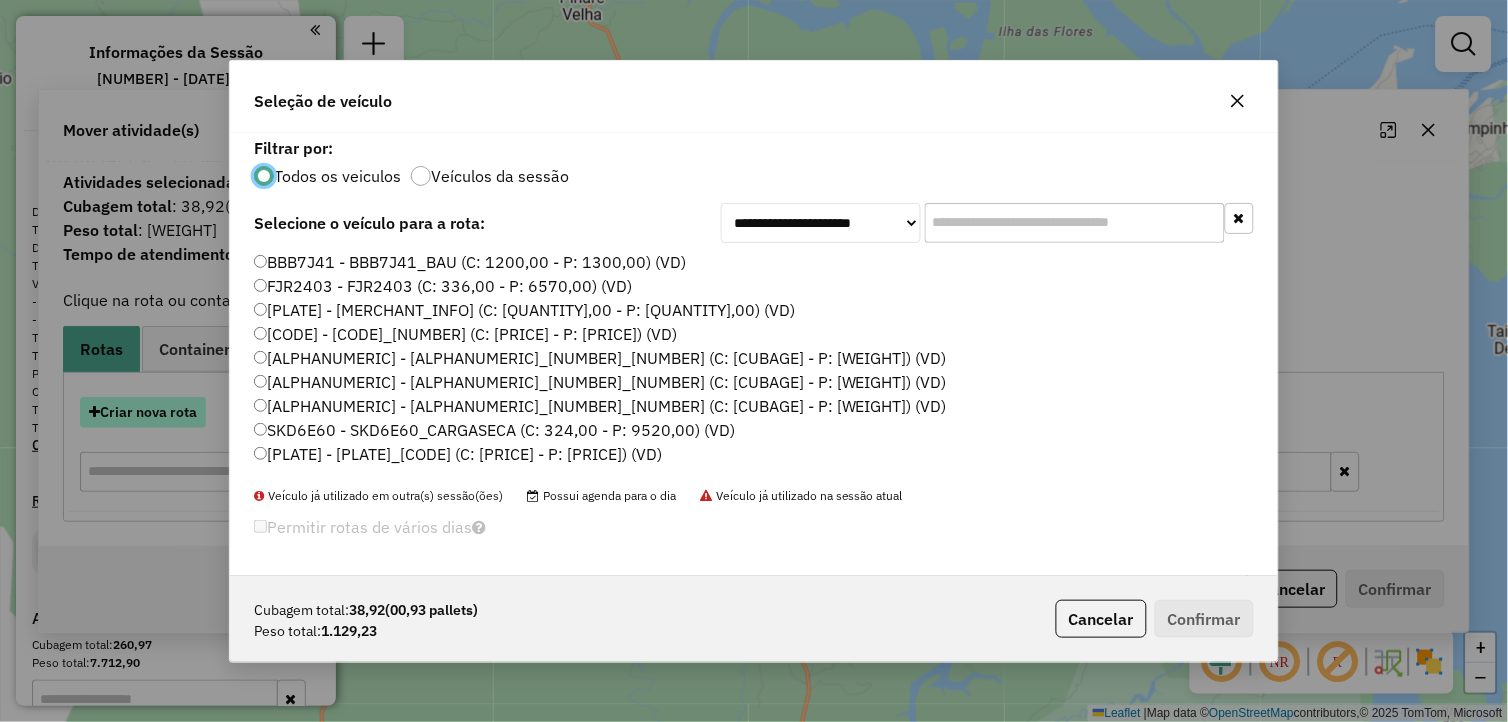 scroll, scrollTop: 11, scrollLeft: 5, axis: both 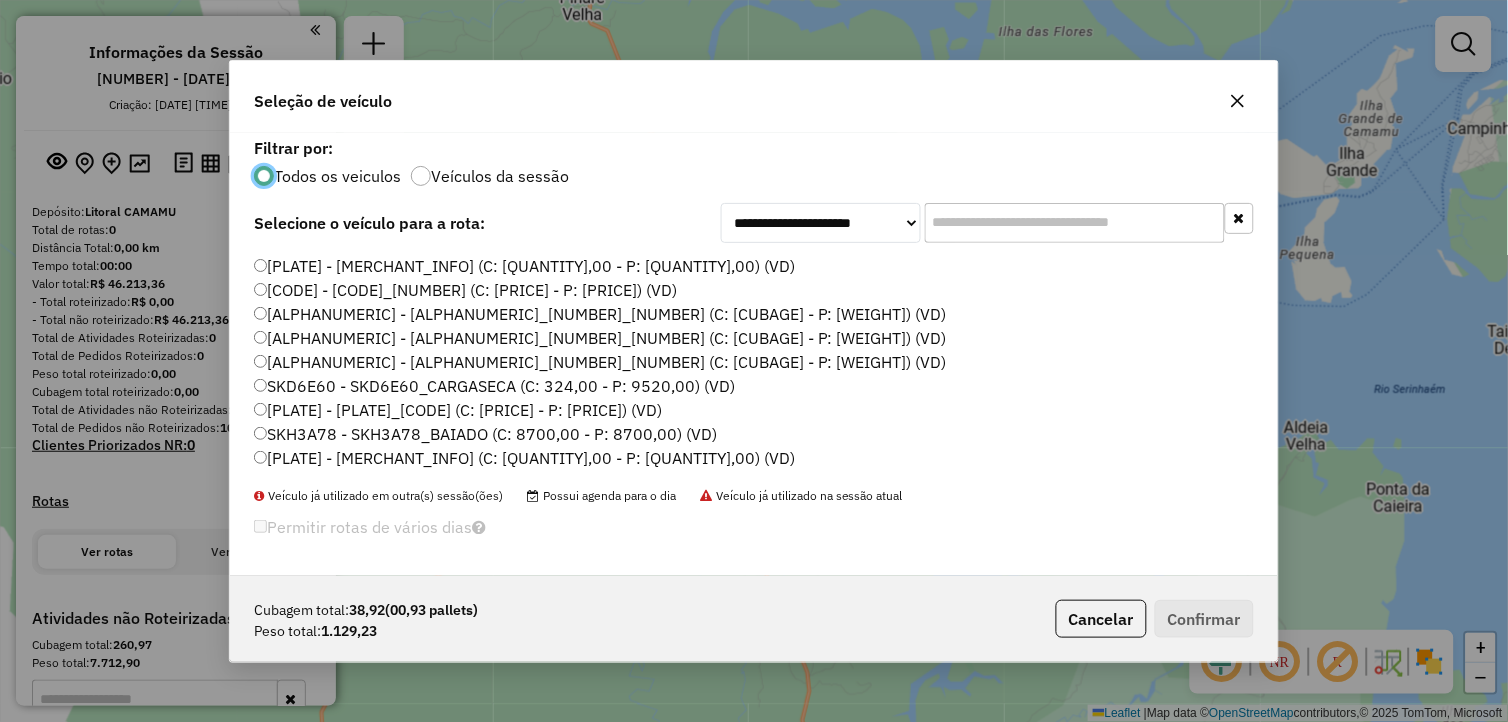 click on "SKH3A78 - SKH3A78_BAIADO (C: 8700,00 - P: 8700,00) (VD)" 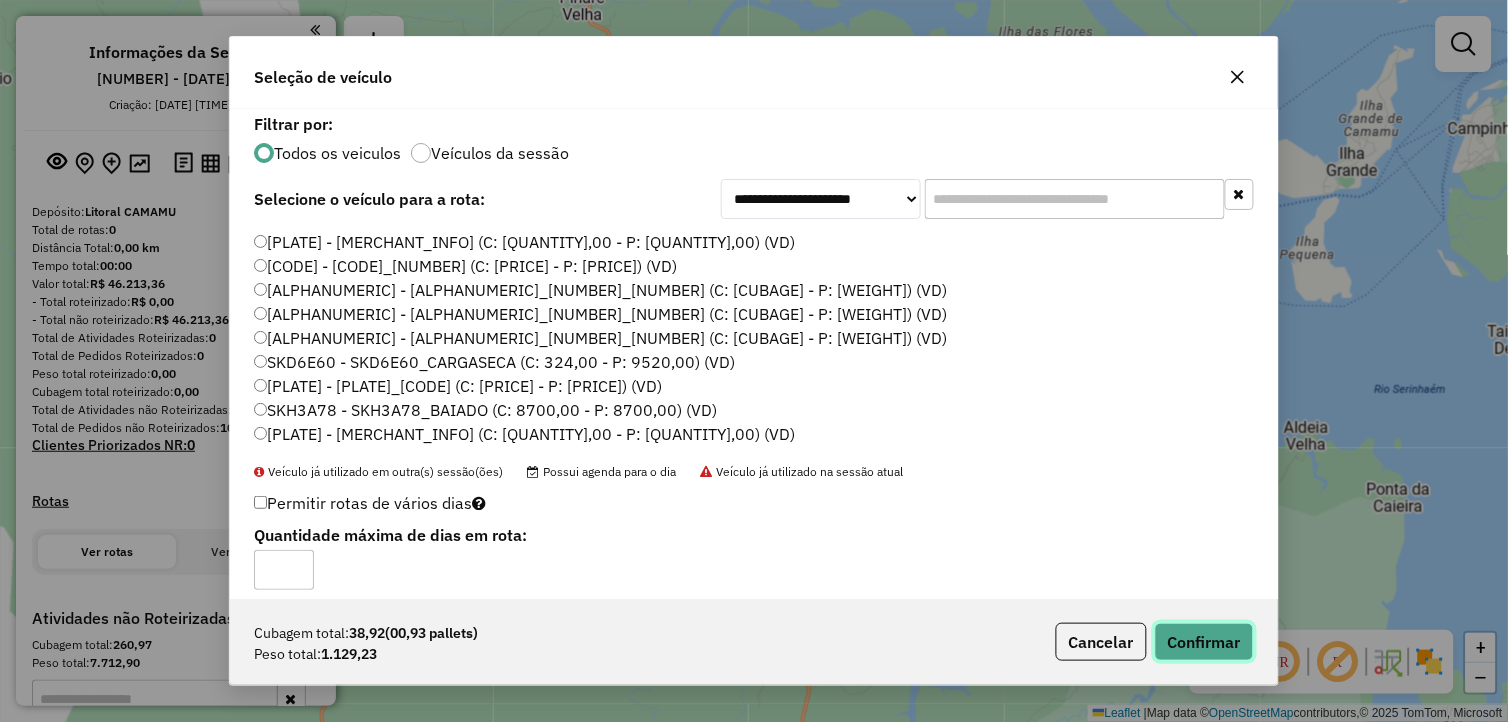 click on "Confirmar" 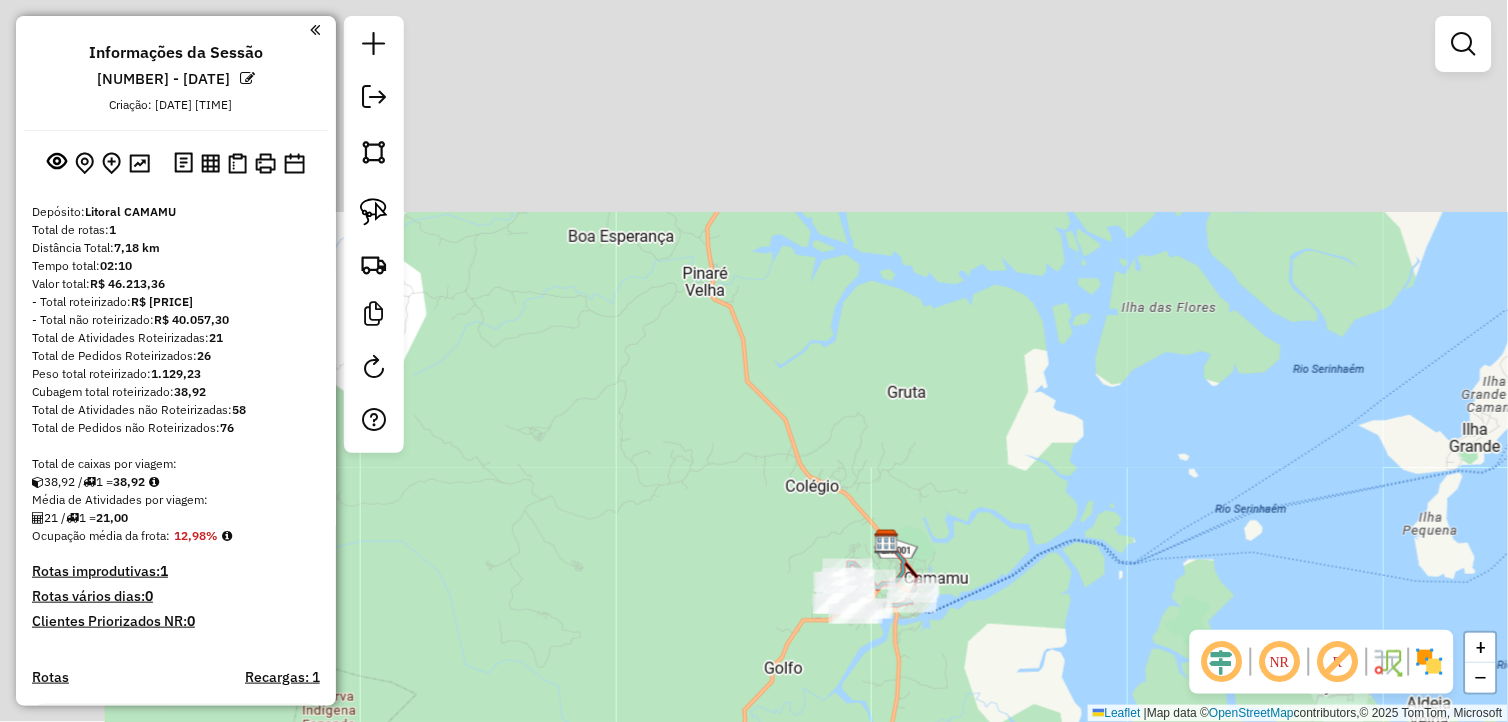 drag, startPoint x: 578, startPoint y: 175, endPoint x: 690, endPoint y: 421, distance: 270.29614 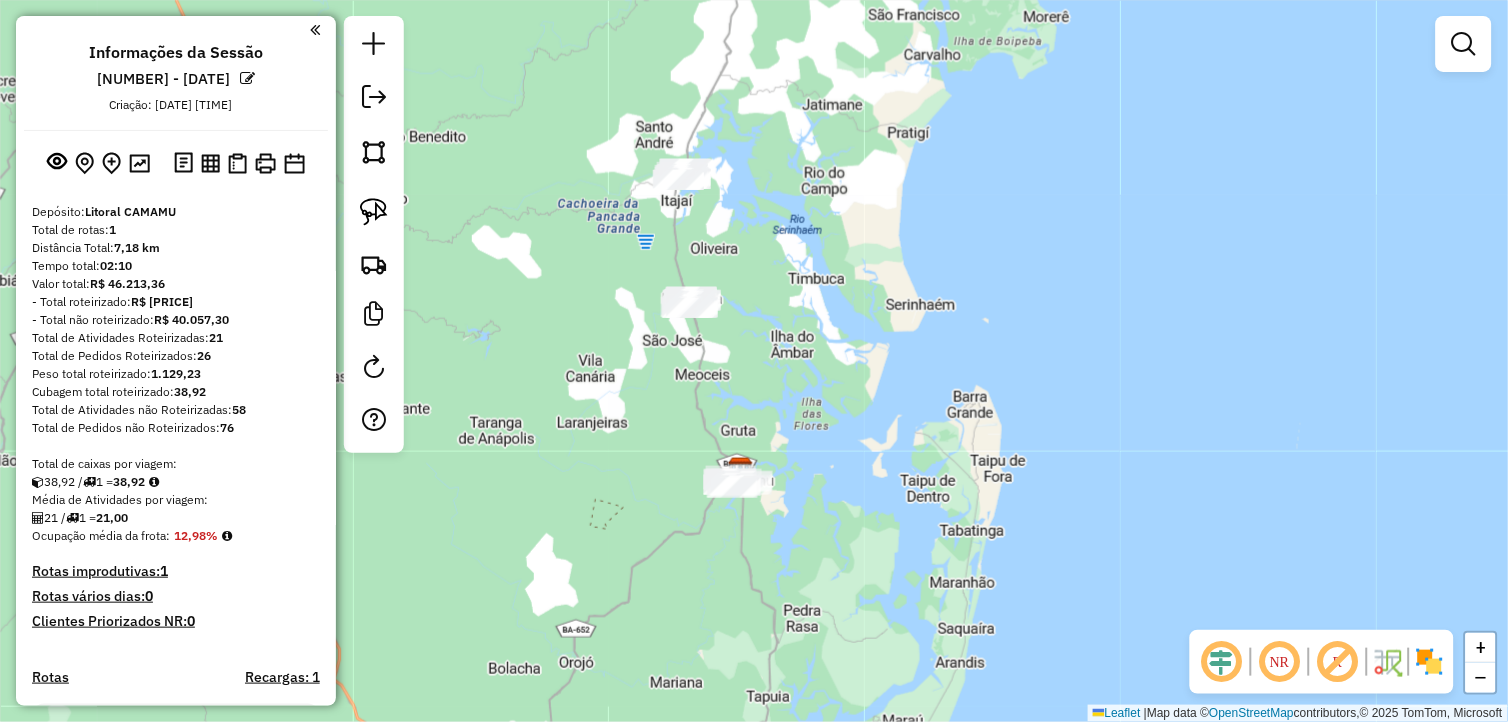 drag, startPoint x: 747, startPoint y: 387, endPoint x: 707, endPoint y: 420, distance: 51.855568 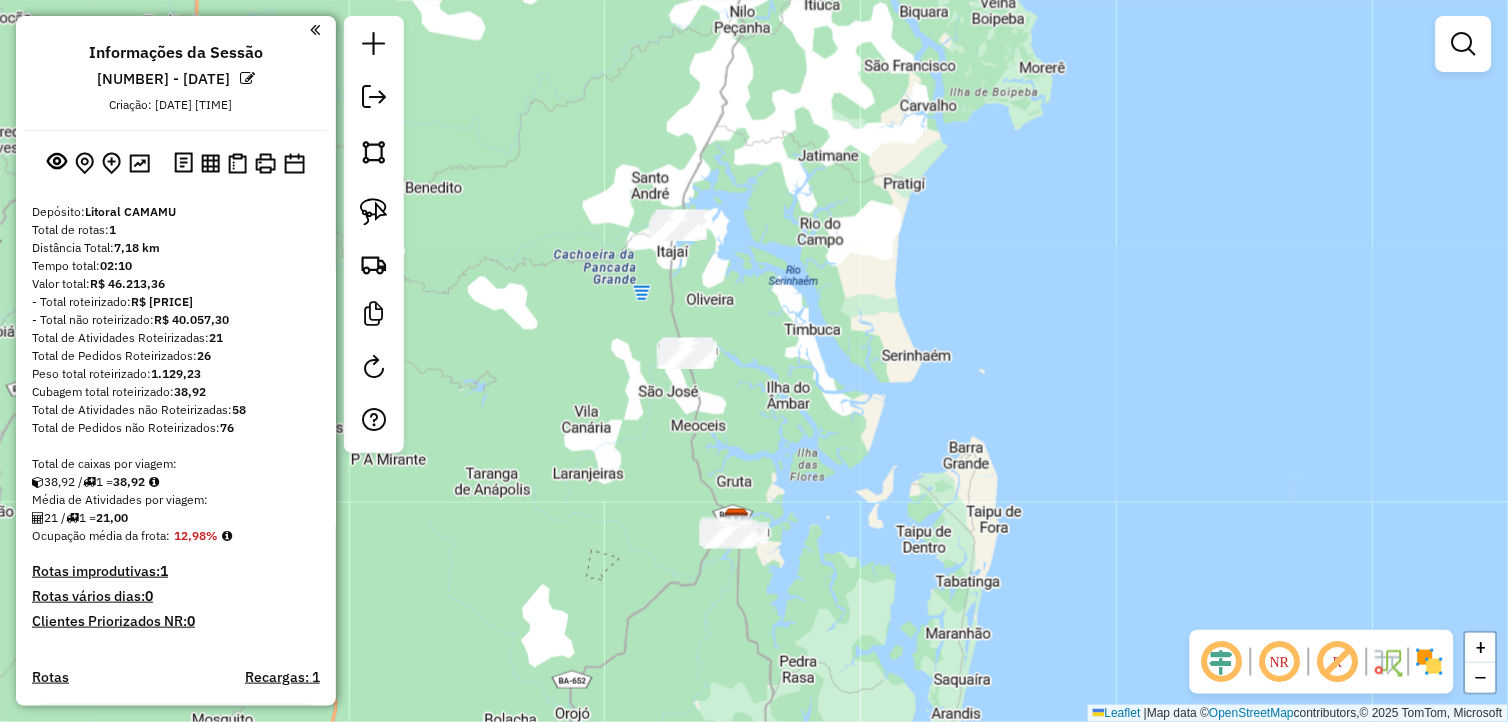 drag, startPoint x: 383, startPoint y: 214, endPoint x: 524, endPoint y: 268, distance: 150.98676 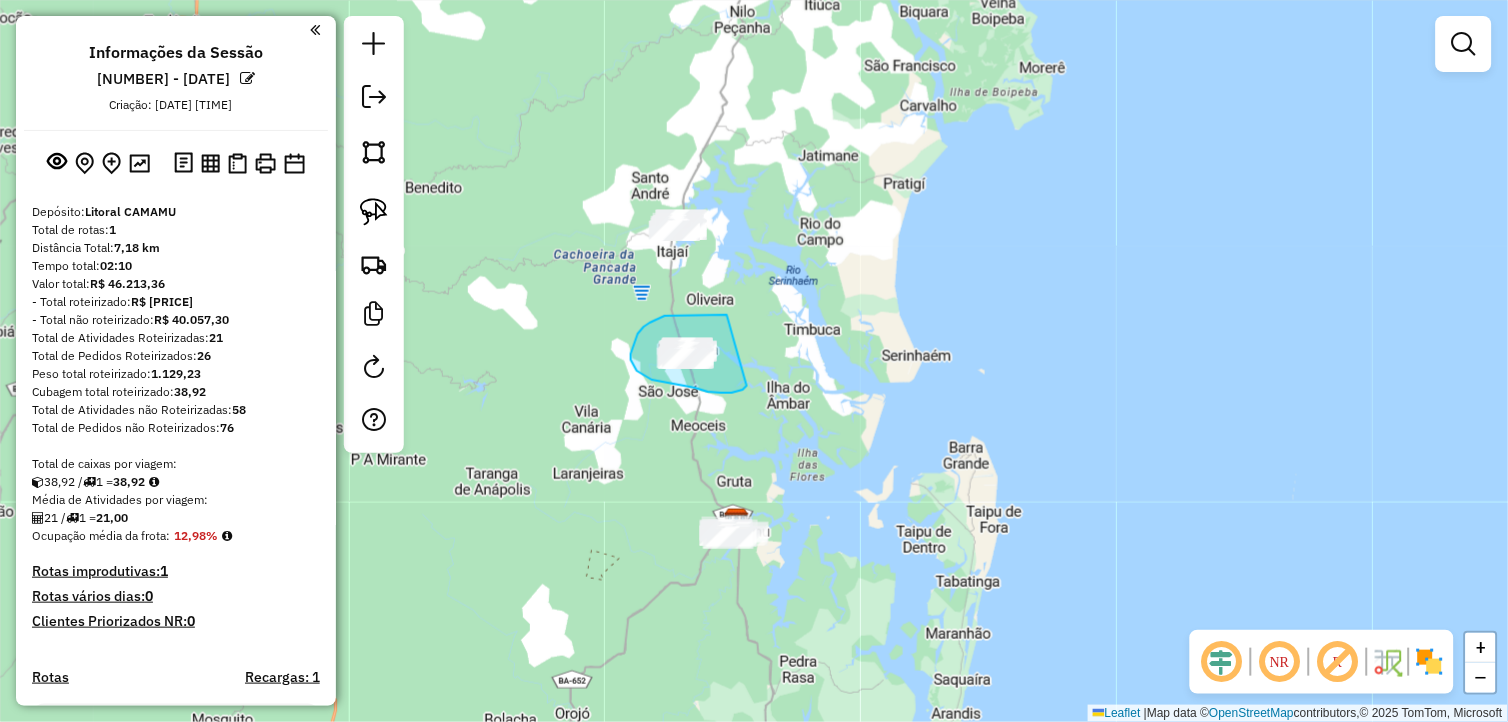drag, startPoint x: 665, startPoint y: 316, endPoint x: 751, endPoint y: 383, distance: 109.01835 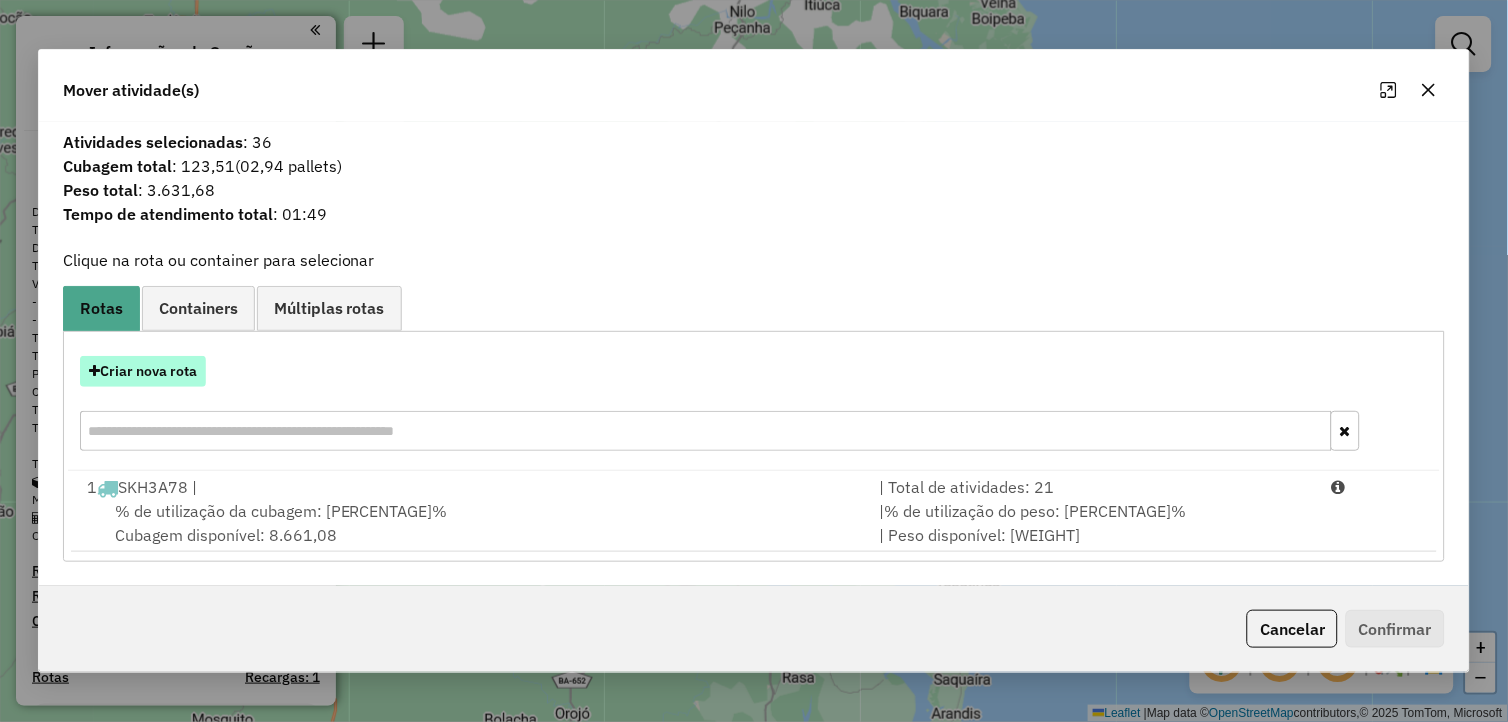 click on "Criar nova rota" at bounding box center [143, 371] 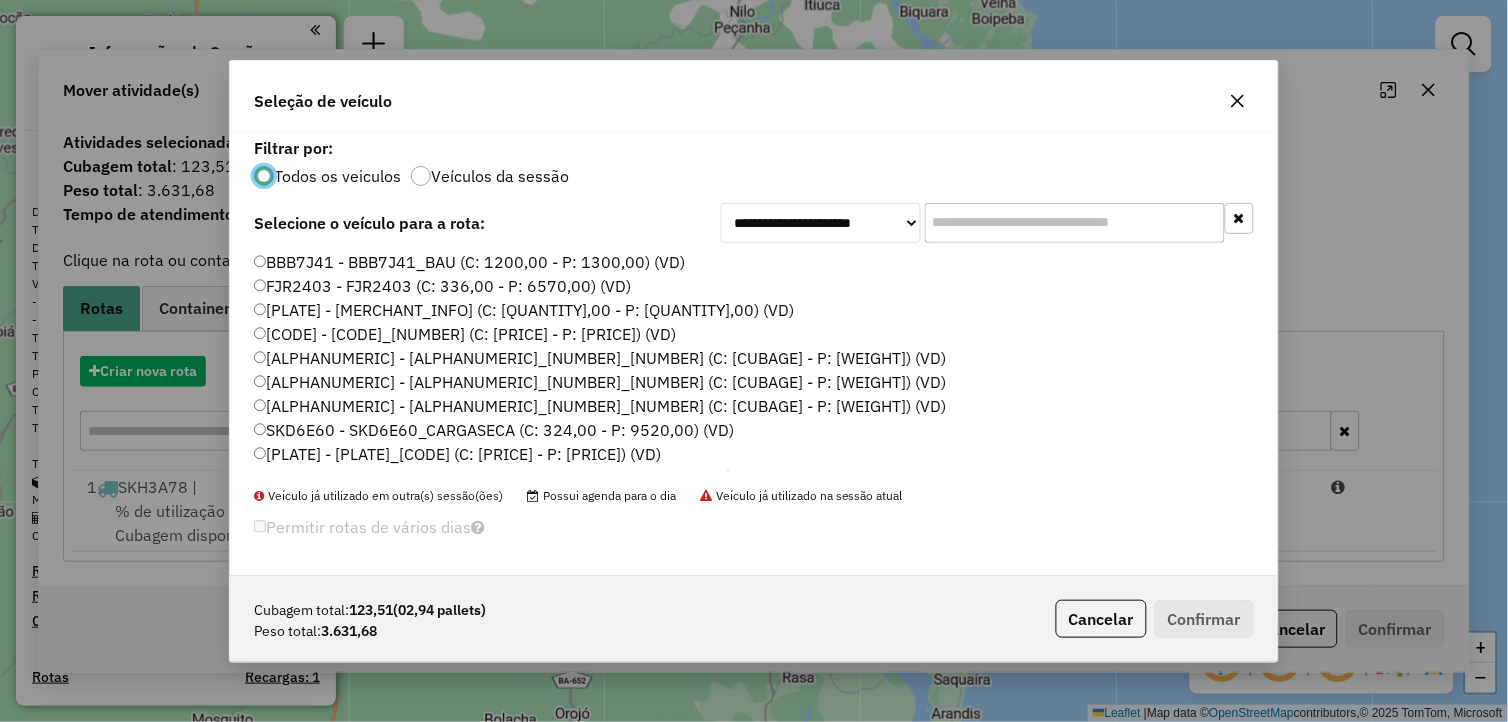 scroll, scrollTop: 11, scrollLeft: 5, axis: both 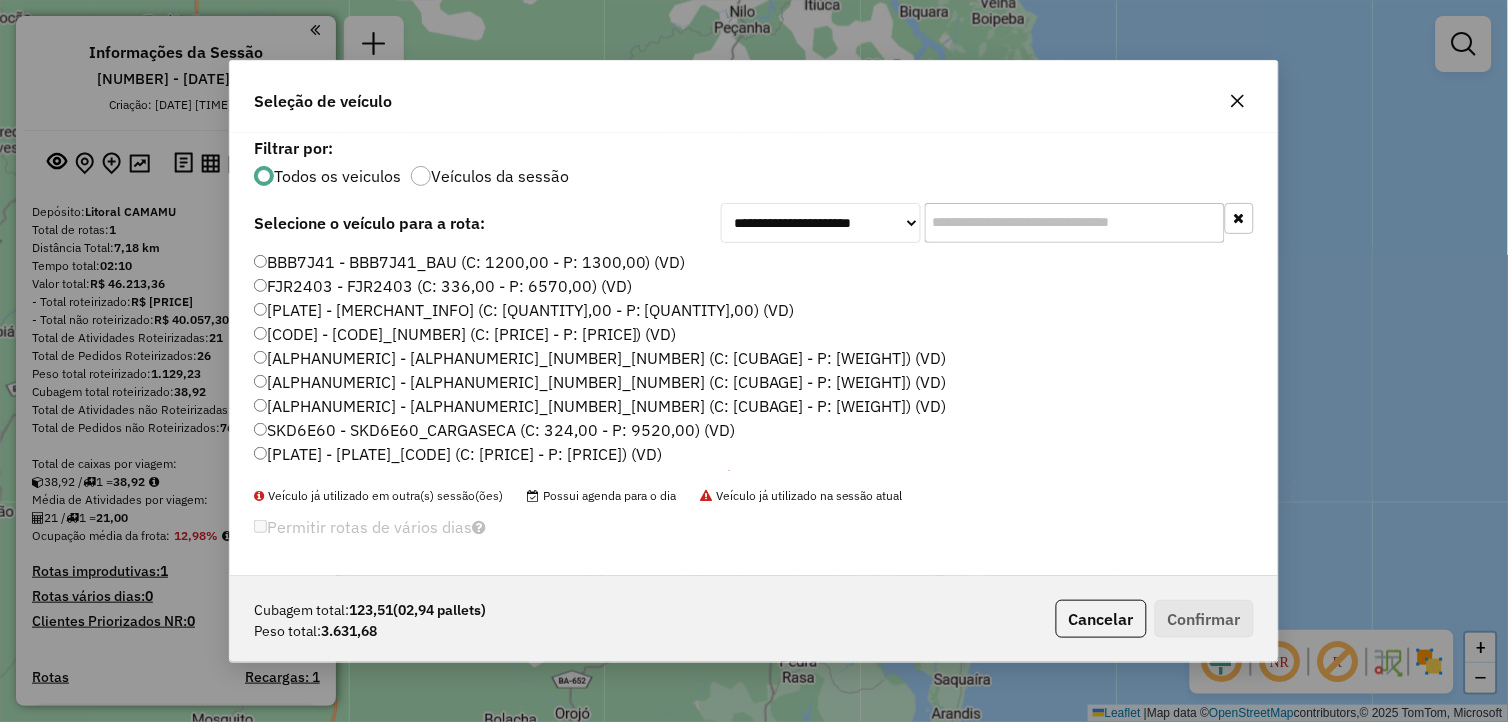 click on "SKD9134 - SKD9I34_CARGA SECA (C: 9520,00 - P: 9520,00) (VD)" 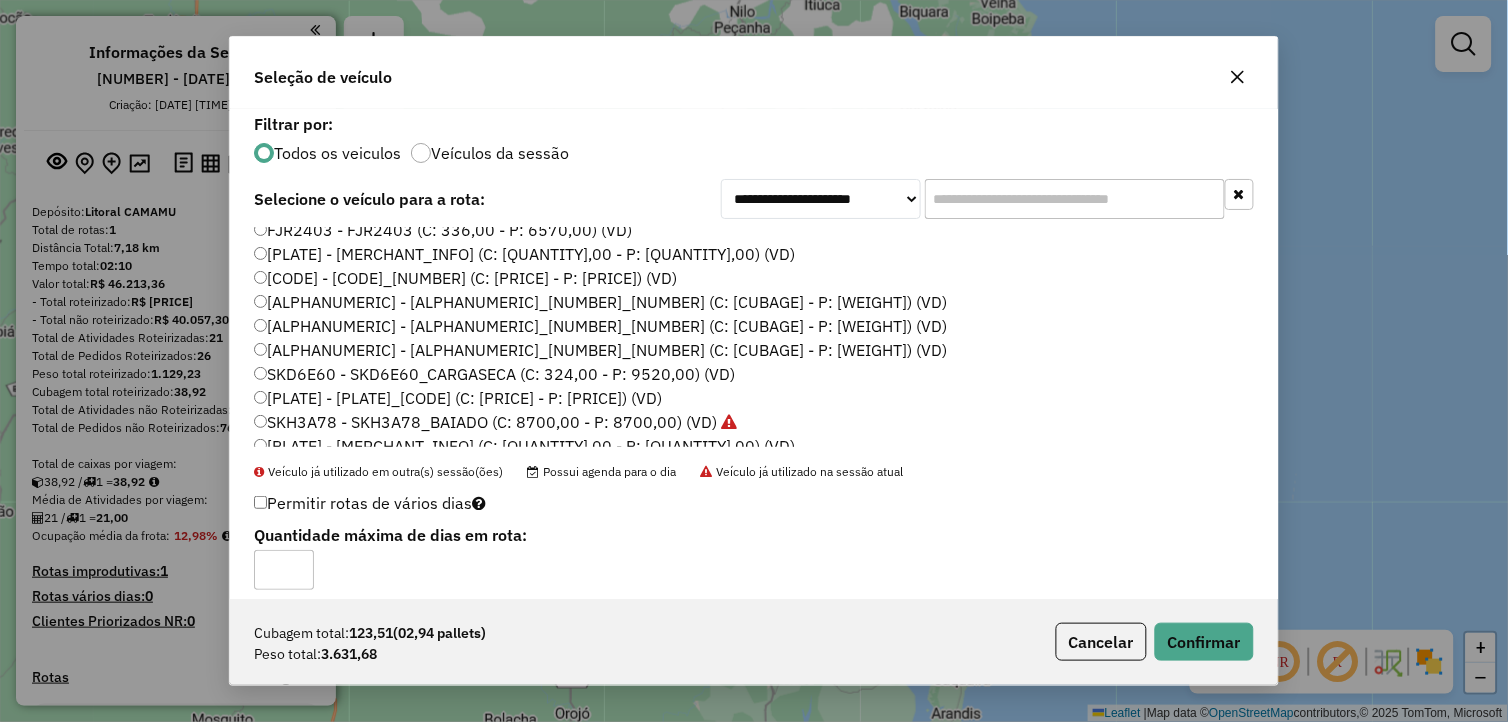 scroll, scrollTop: 44, scrollLeft: 0, axis: vertical 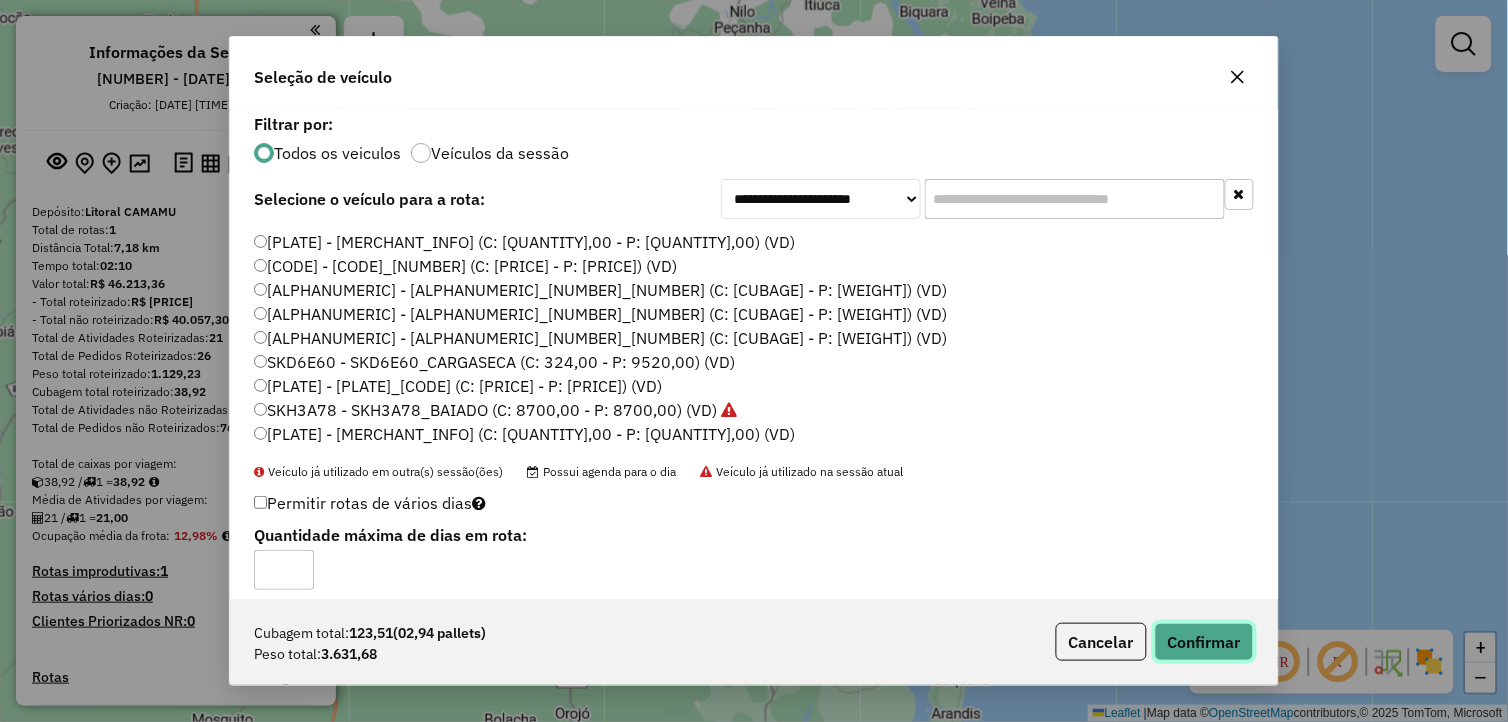 click on "Confirmar" 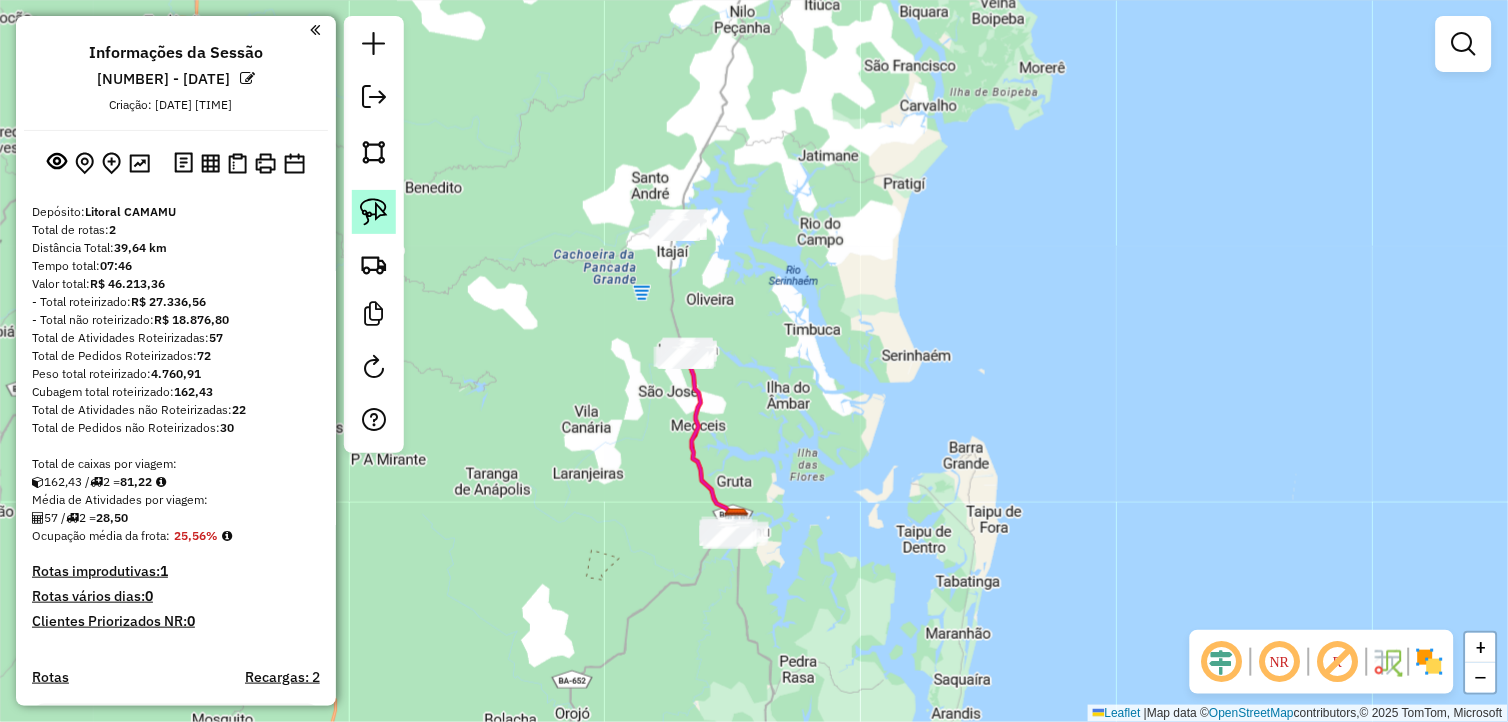 click 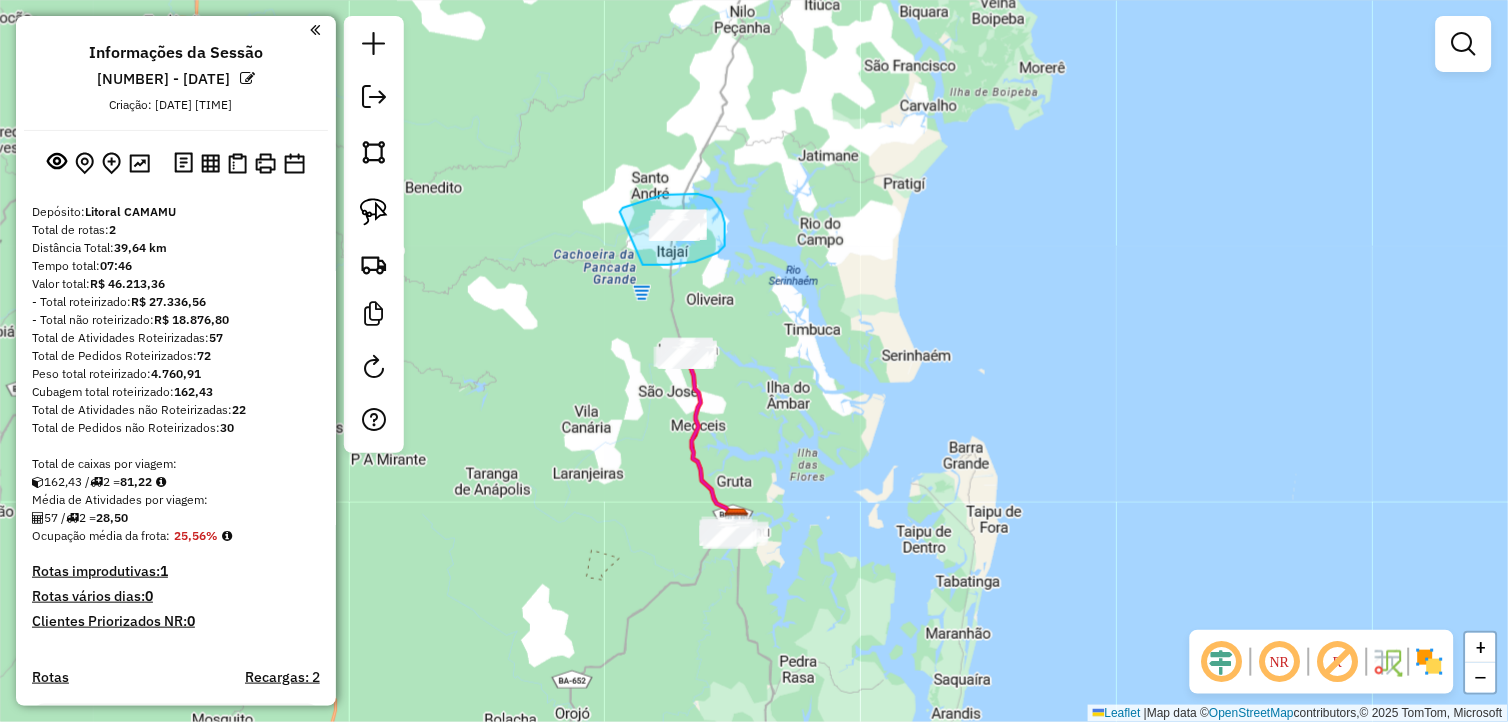drag, startPoint x: 666, startPoint y: 265, endPoint x: 616, endPoint y: 216, distance: 70.00714 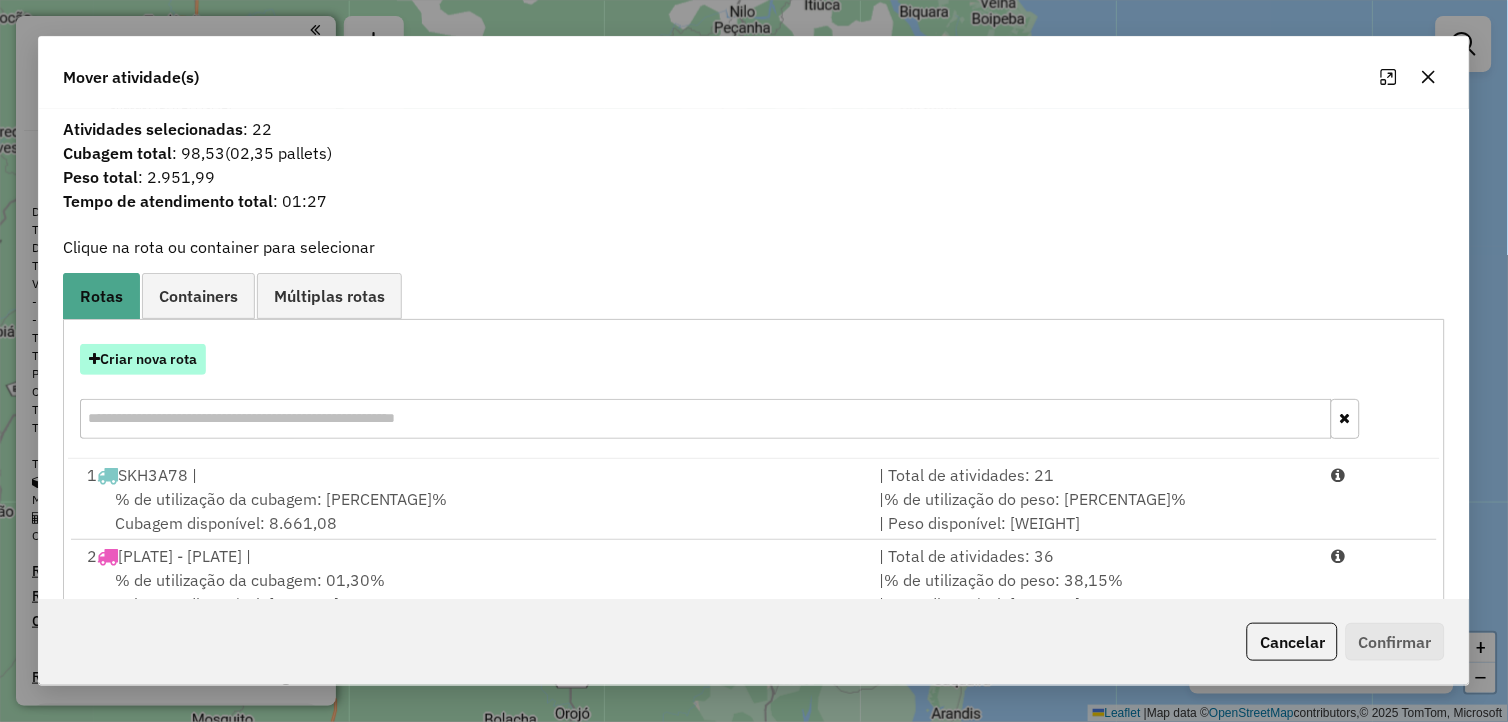 click on "Criar nova rota" at bounding box center [143, 359] 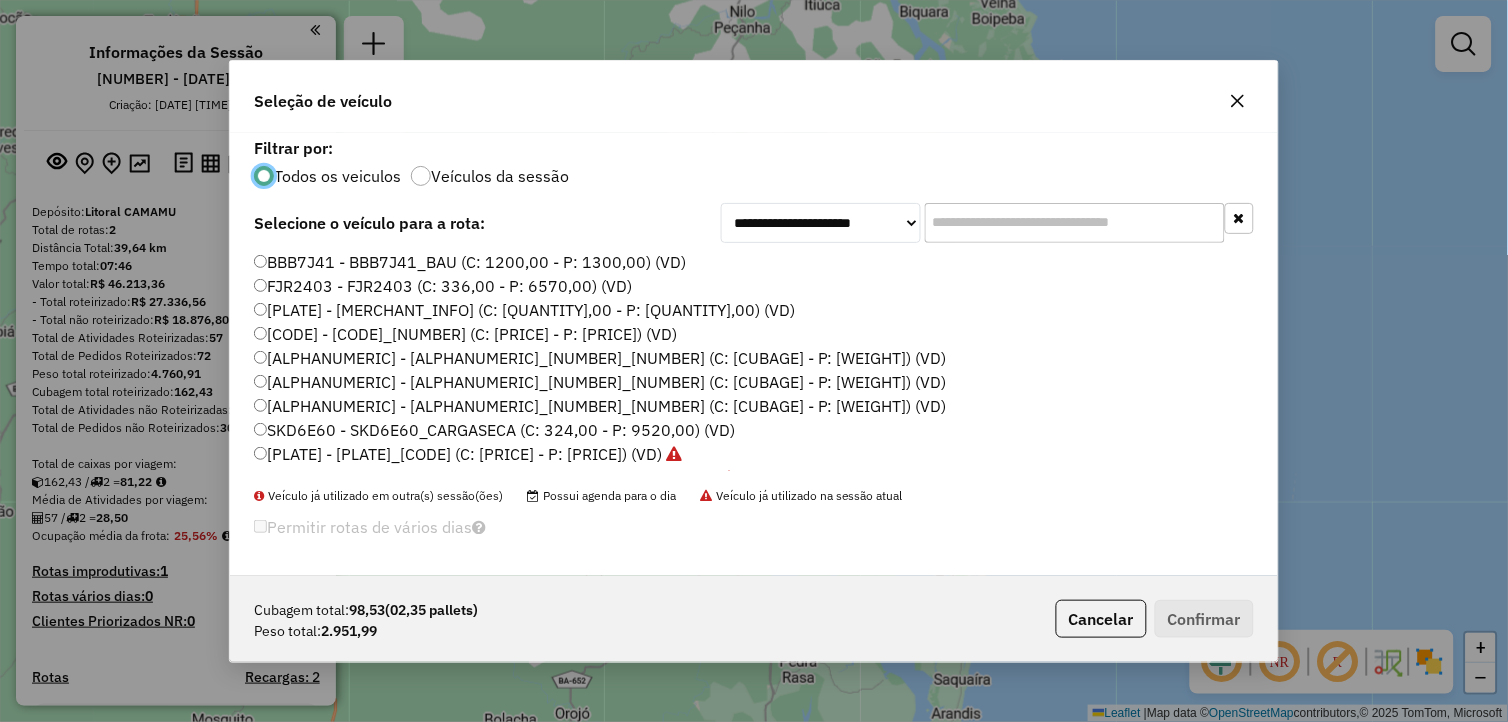 scroll, scrollTop: 11, scrollLeft: 5, axis: both 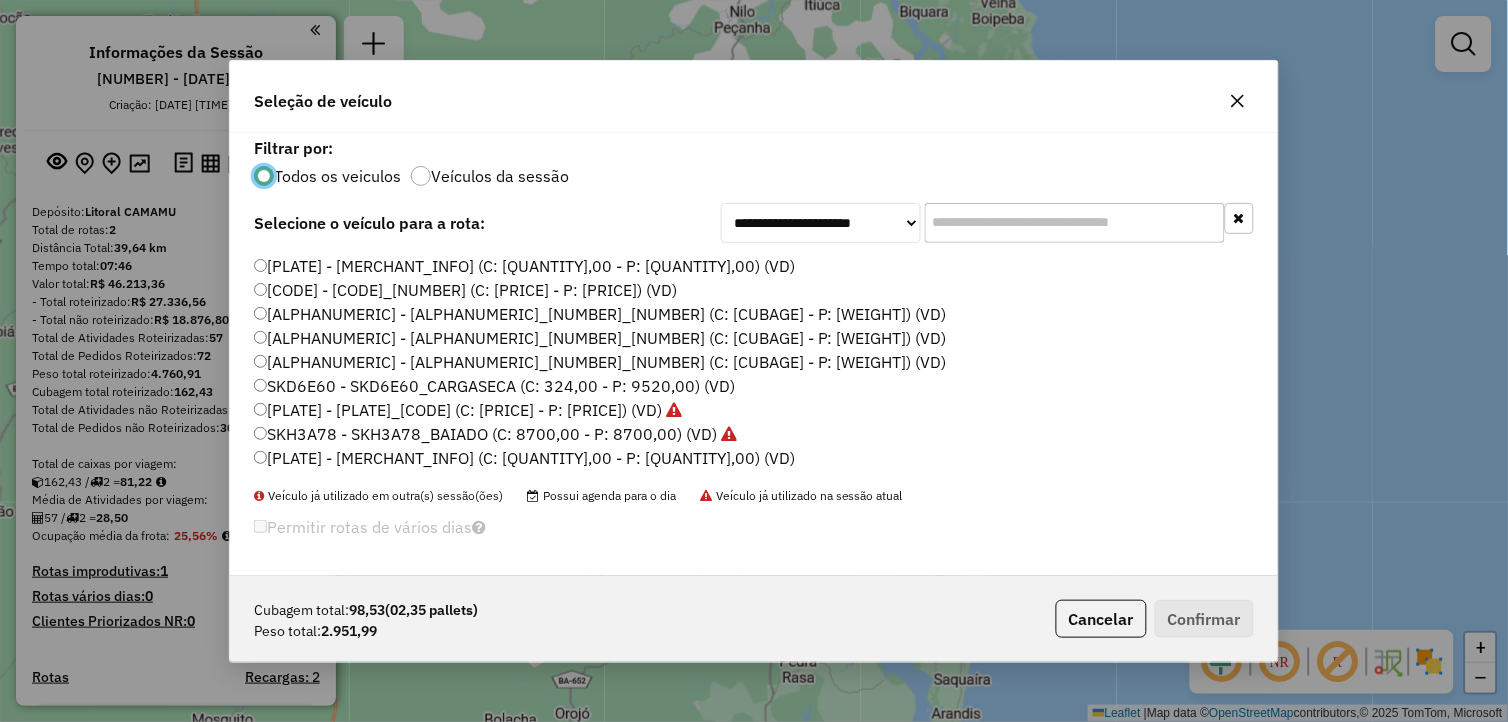 click on "SKH3A78 - SKH3A78_BAIADO (C: 8700,00 - P: 8700,00) (VD)" 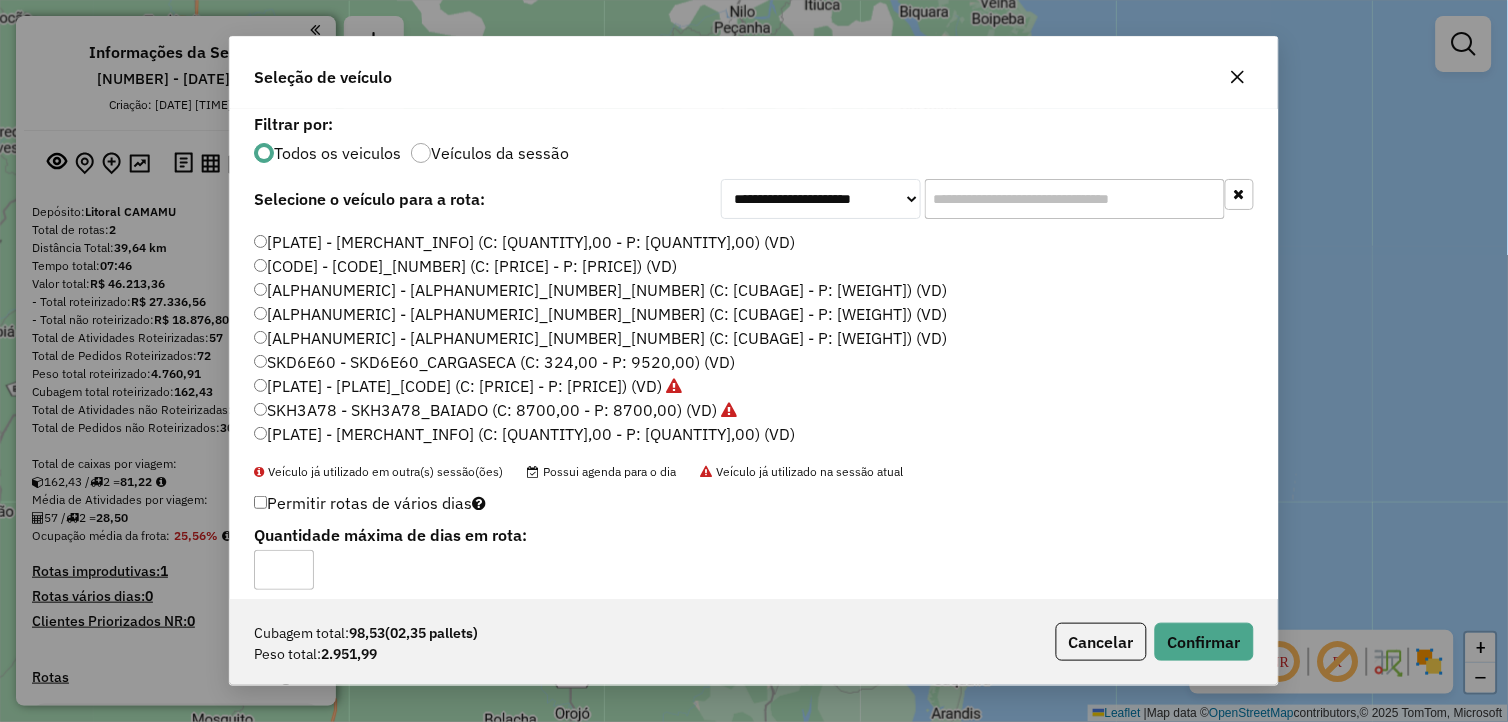 click on "SKH3G31 - SKH3G31_BAIADO (C: 8270,00 - P: 8270,00) (VD)" 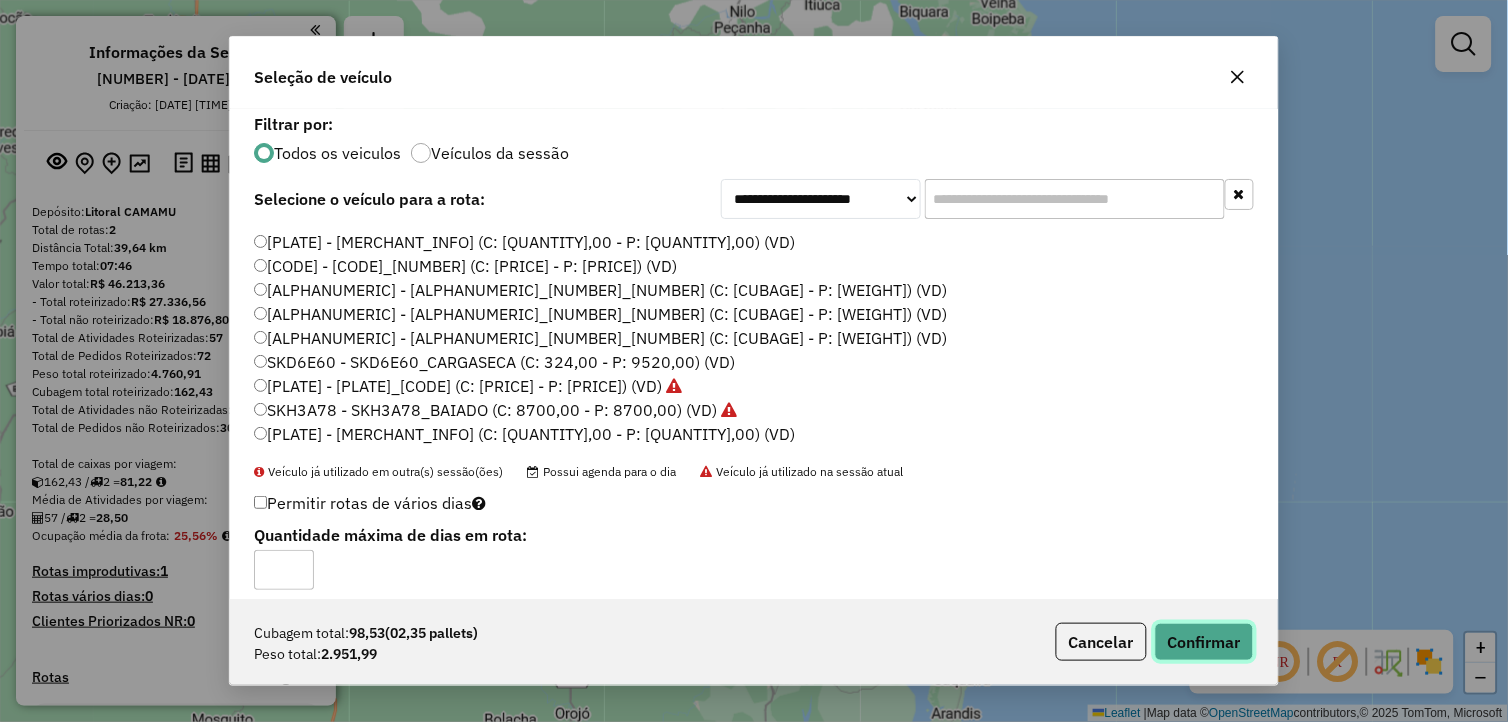 click on "Confirmar" 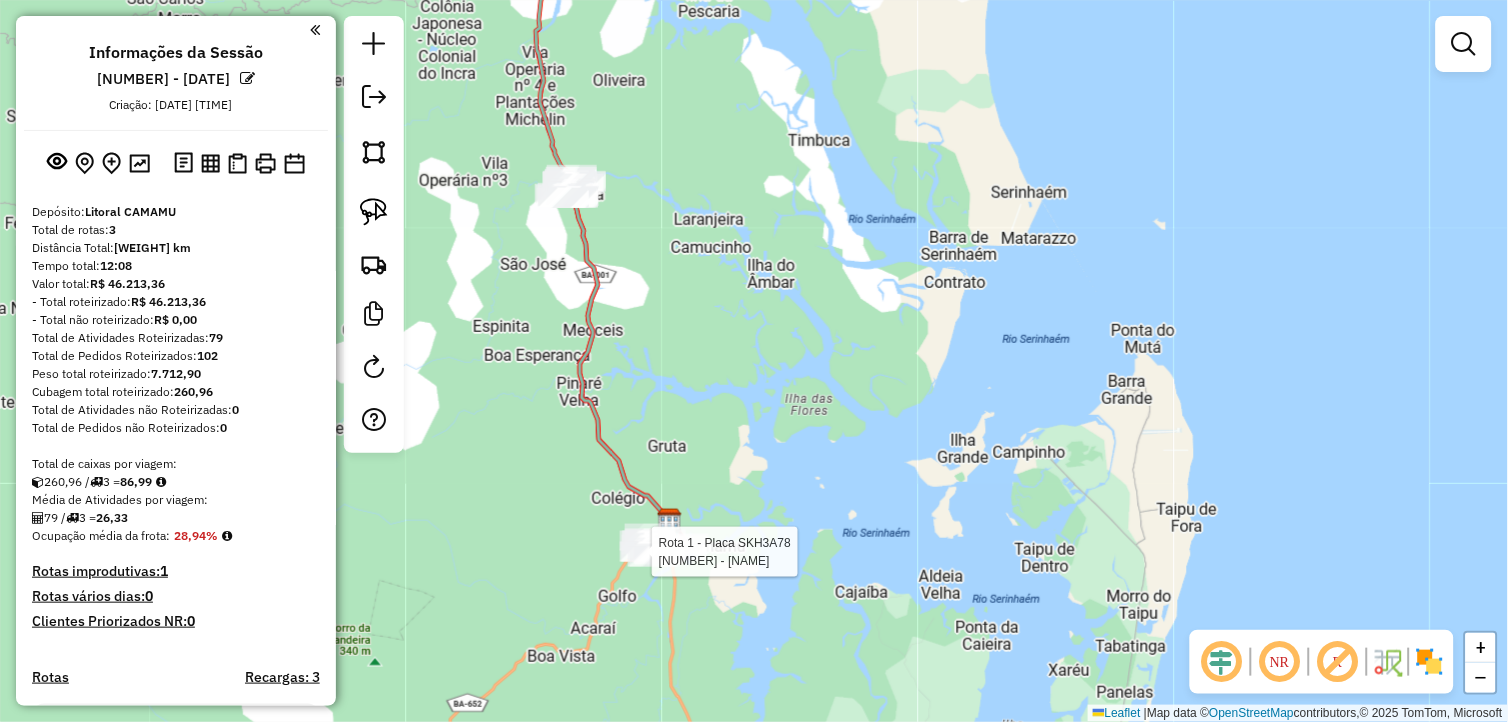 select on "**********" 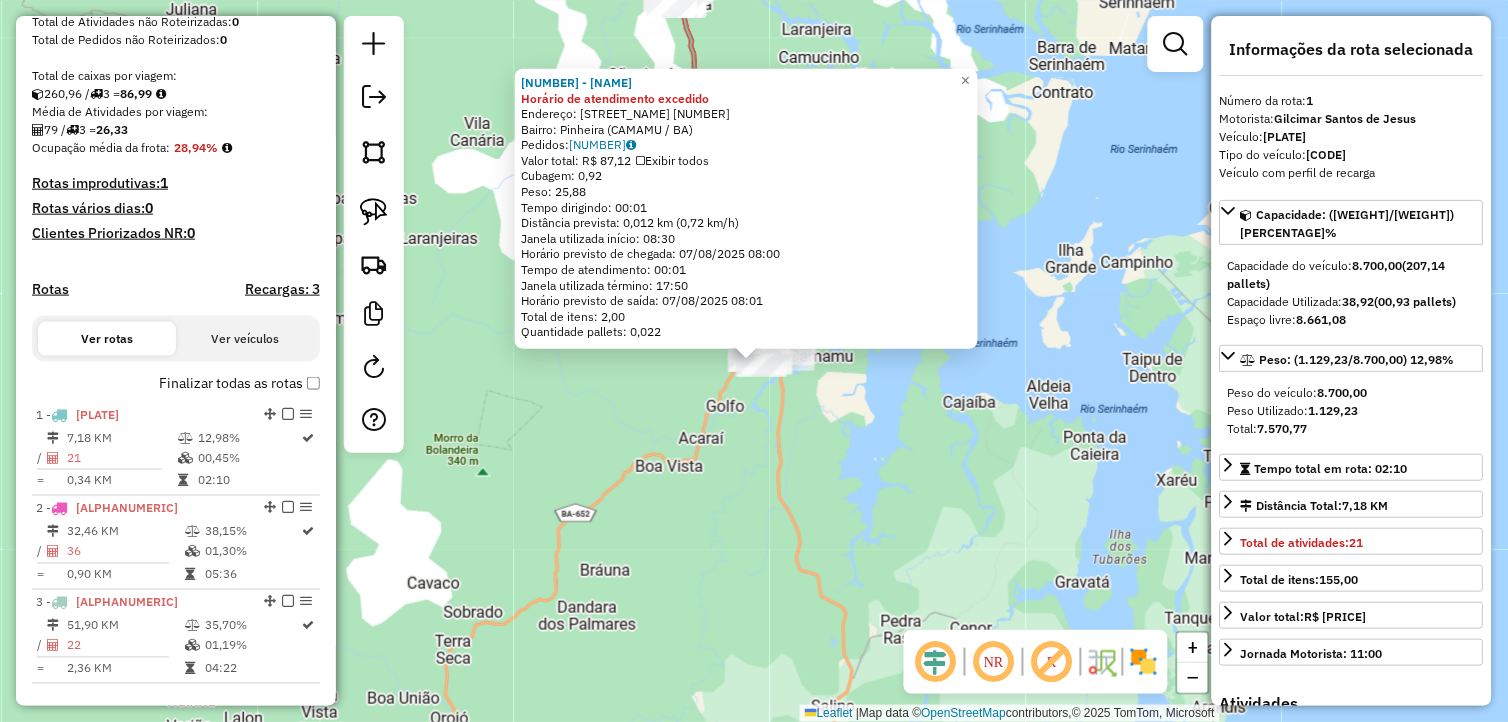 scroll, scrollTop: 444, scrollLeft: 0, axis: vertical 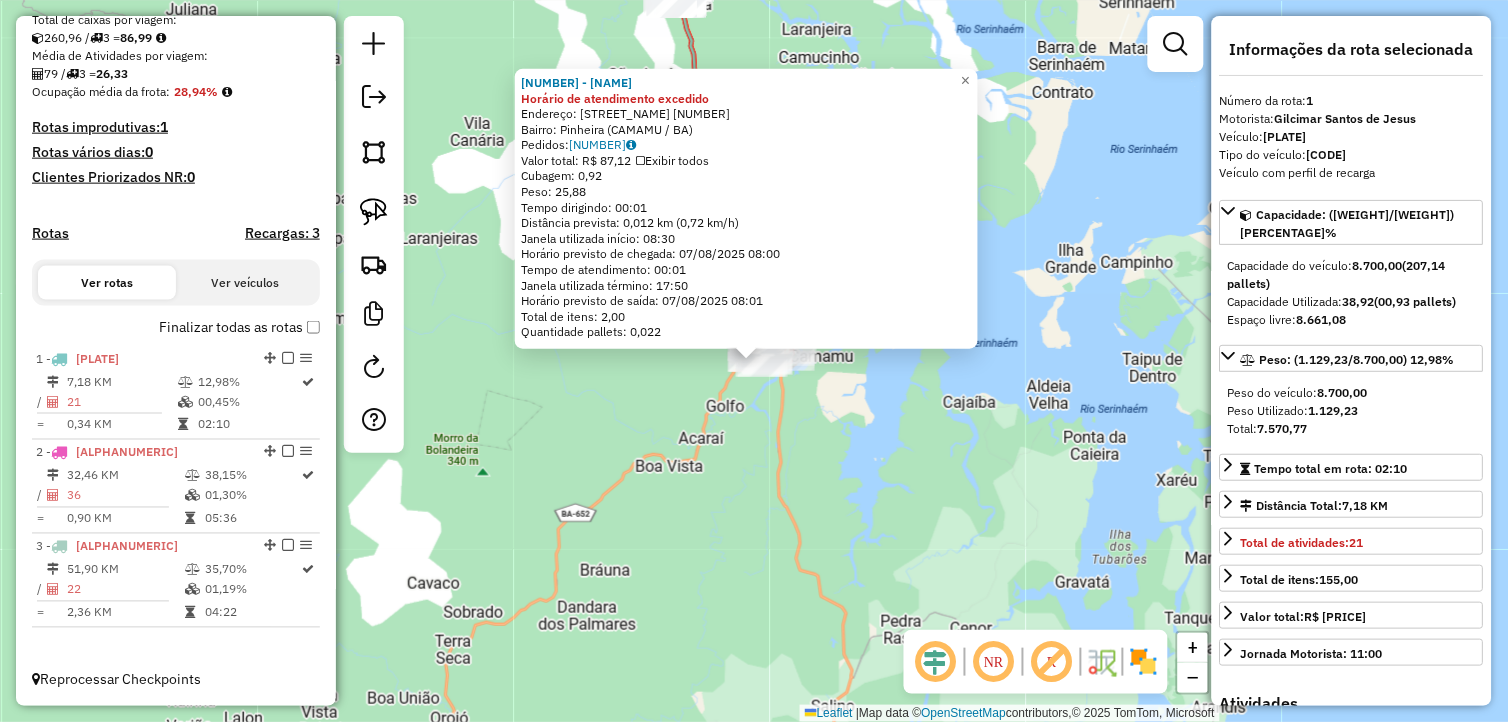 click on "852 - MERCEARIA DA LEIDE Horário de atendimento excedido  Endereço:  Caminho para O. Sitio Grande 134   Bairro: Pinheira (CAMAMU / BA)   Pedidos:  06049534   Valor total: R$ 87,12   Exibir todos   Cubagem: 0,92  Peso: 25,88  Tempo dirigindo: 00:01   Distância prevista: 0,012 km (0,72 km/h)   Janela utilizada início: 08:30   Horário previsto de chegada: 07/08/2025 08:00   Tempo de atendimento: 00:01   Janela utilizada término: 17:50   Horário previsto de saída: 07/08/2025 08:01   Total de itens: 2,00   Quantidade pallets: 0,022  × Janela de atendimento Grade de atendimento Capacidade Transportadoras Veículos Cliente Pedidos  Rotas Selecione os dias de semana para filtrar as janelas de atendimento  Seg   Ter   Qua   Qui   Sex   Sáb   Dom  Informe o período da janela de atendimento: De: Até:  Filtrar exatamente a janela do cliente  Considerar janela de atendimento padrão  Selecione os dias de semana para filtrar as grades de atendimento  Seg   Ter   Qua   Qui   Sex   Sáb   Dom   Peso mínimo:  De:" 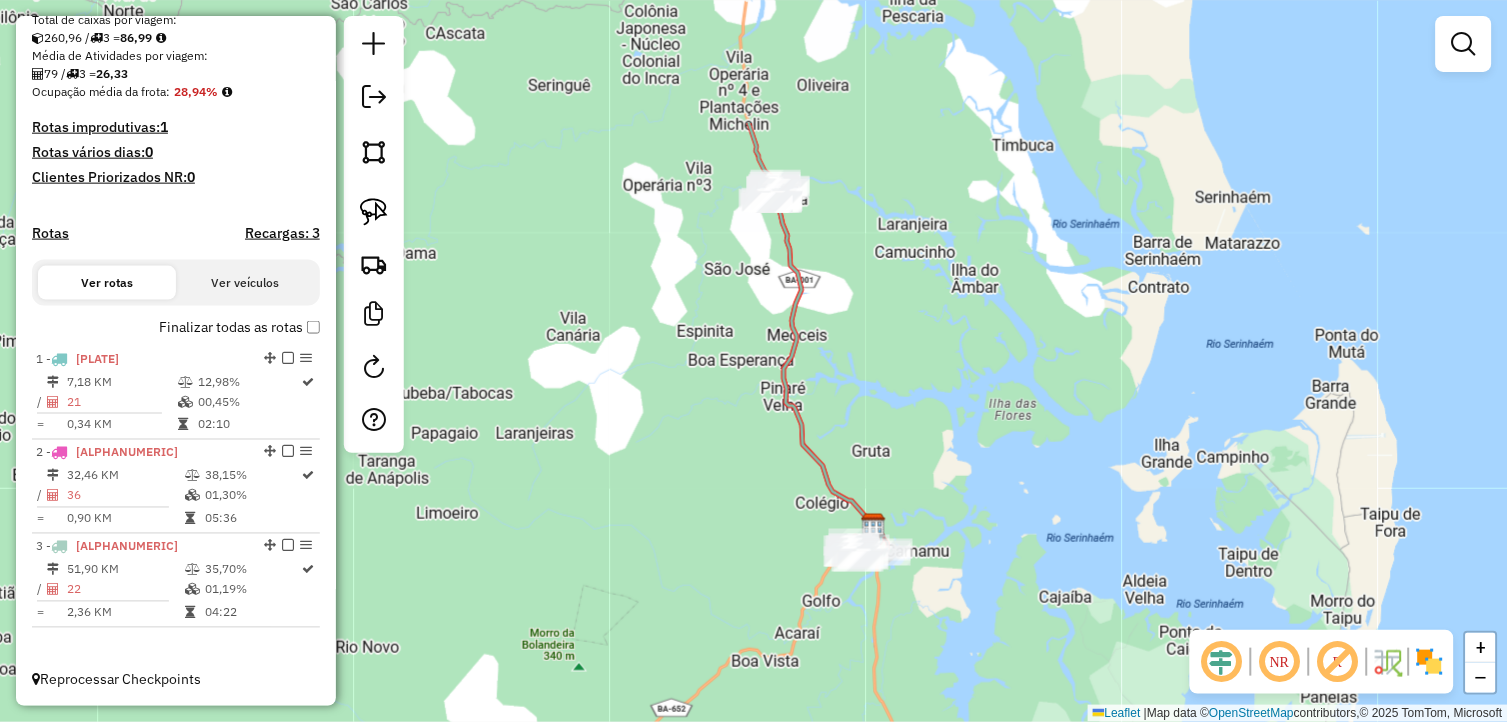 drag, startPoint x: 698, startPoint y: 523, endPoint x: 796, endPoint y: 632, distance: 146.57762 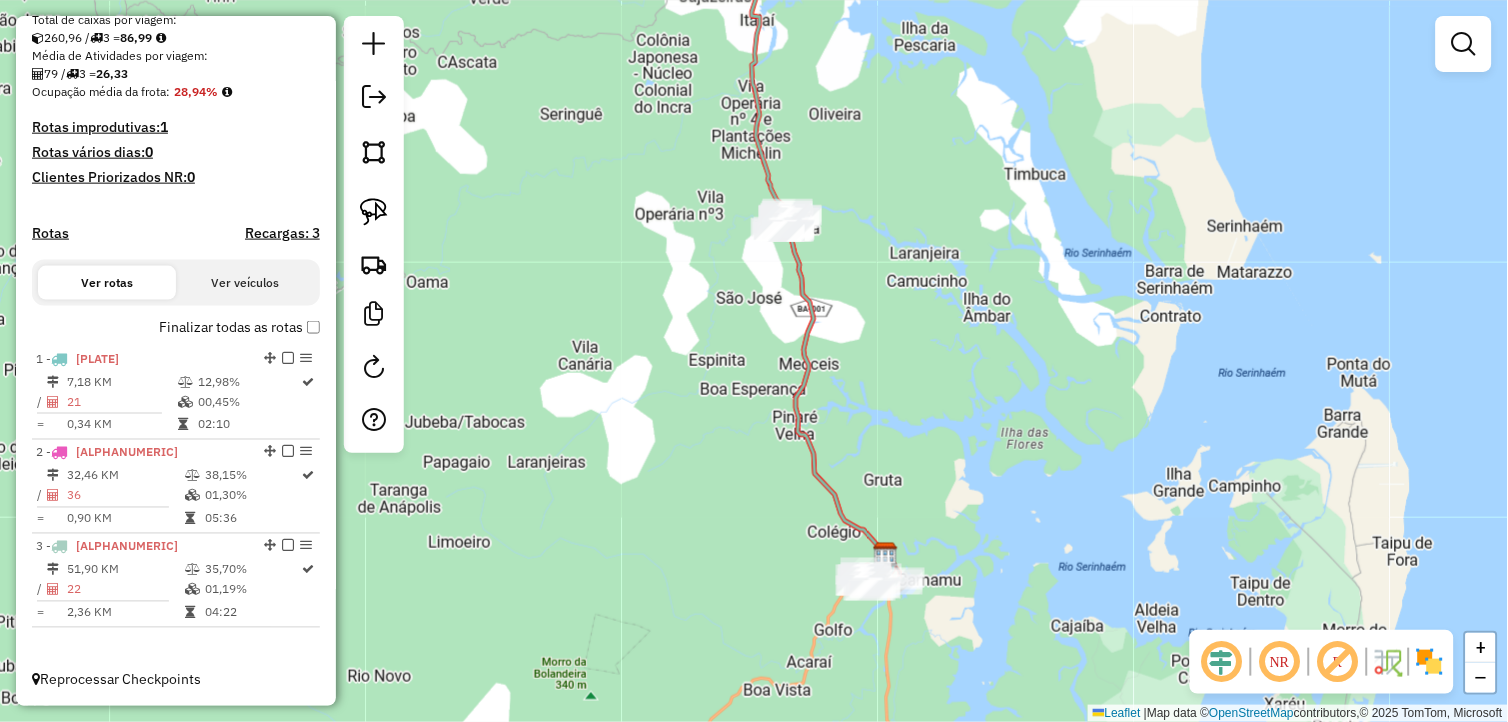 click 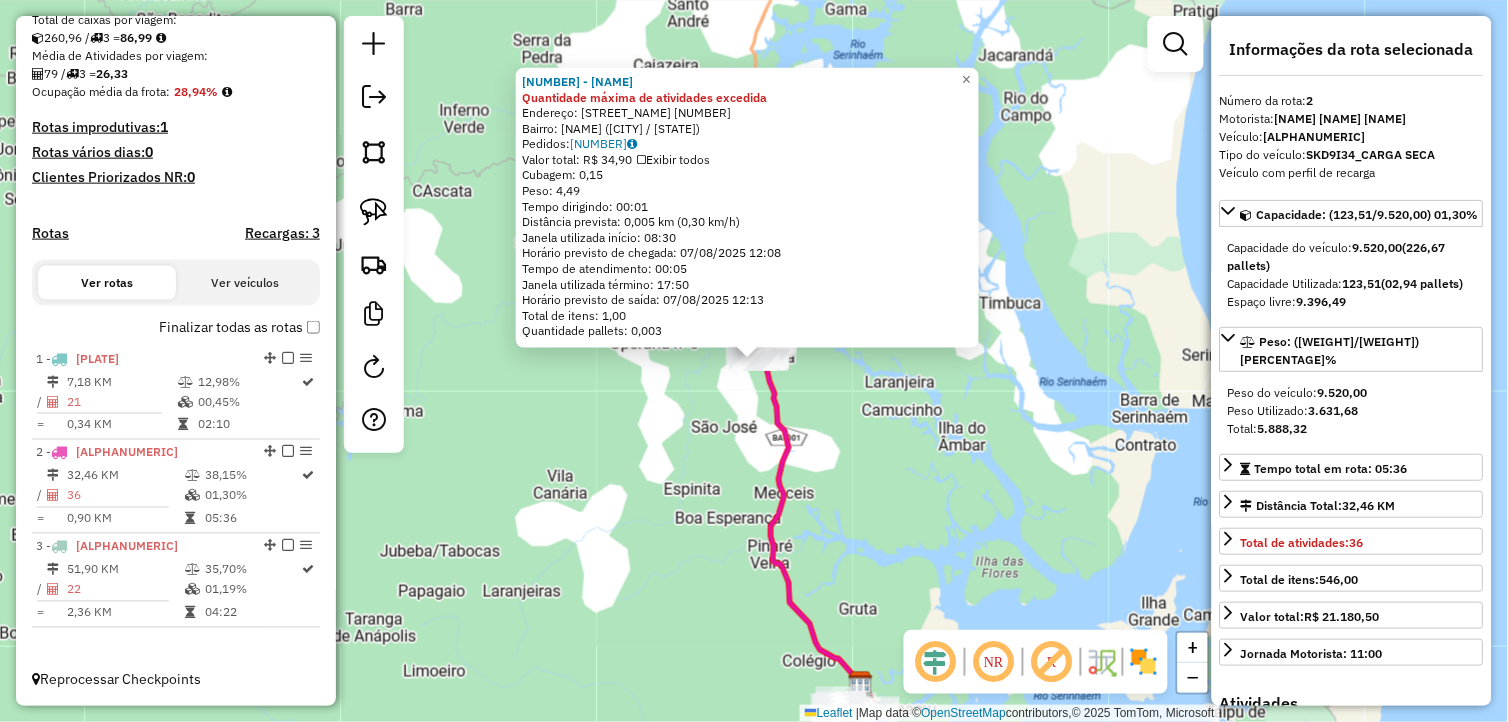 click on "150 - BAR DO EDMUNDO Quantidade máxima de atividades excedida  Endereço:  PASQUASIO LIMA 462   Bairro: Centro (IGRAPIUNA / BA)   Pedidos:  06049373   Valor total: R$ 34,90   Exibir todos   Cubagem: 0,15  Peso: 4,49  Tempo dirigindo: 00:01   Distância prevista: 0,005 km (0,30 km/h)   Janela utilizada início: 08:30   Horário previsto de chegada: 07/08/2025 12:08   Tempo de atendimento: 00:05   Janela utilizada término: 17:50   Horário previsto de saída: 07/08/2025 12:13   Total de itens: 1,00   Quantidade pallets: 0,003  × Janela de atendimento Grade de atendimento Capacidade Transportadoras Veículos Cliente Pedidos  Rotas Selecione os dias de semana para filtrar as janelas de atendimento  Seg   Ter   Qua   Qui   Sex   Sáb   Dom  Informe o período da janela de atendimento: De: Até:  Filtrar exatamente a janela do cliente  Considerar janela de atendimento padrão  Selecione os dias de semana para filtrar as grades de atendimento  Seg   Ter   Qua   Qui   Sex   Sáb   Dom   Peso mínimo:   De:   De:" 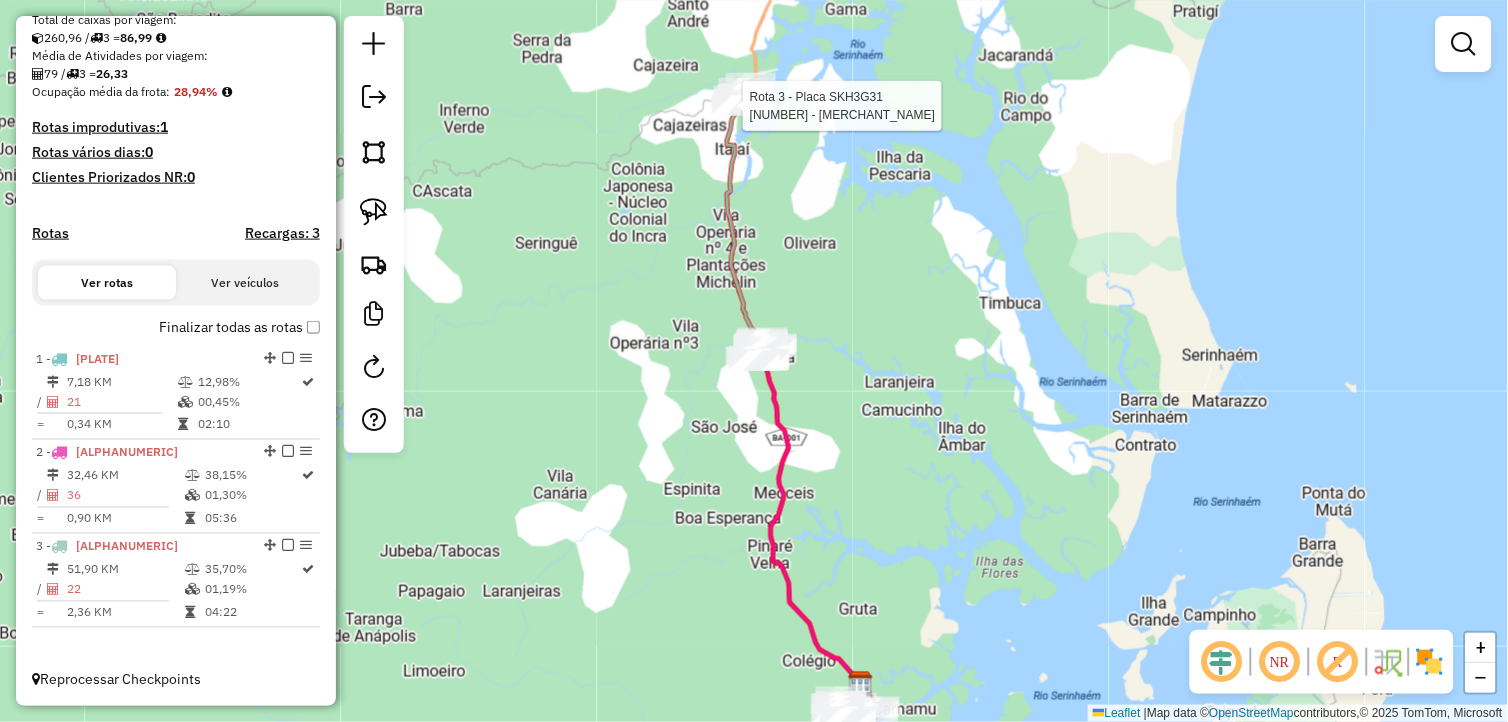 select on "**********" 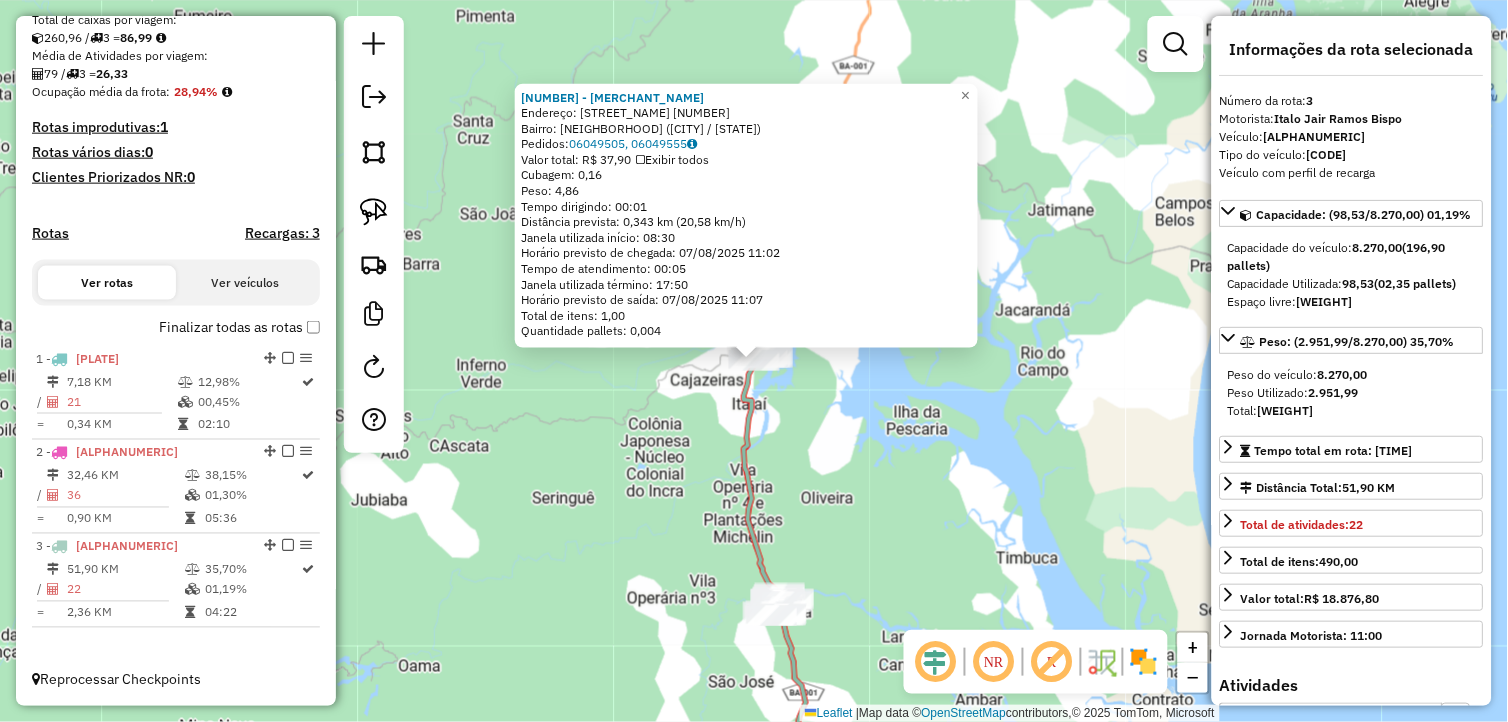 click on "303 - BM DISTRIBUIDORA  Endereço:  SANTO ANDRE 27   Bairro: Santo Andre (ITUBERA / BA)   Pedidos:  06049505, 06049555   Valor total: R$ 37,90   Exibir todos   Cubagem: 0,16  Peso: 4,86  Tempo dirigindo: 00:01   Distância prevista: 0,343 km (20,58 km/h)   Janela utilizada início: 08:30   Horário previsto de chegada: 07/08/2025 11:02   Tempo de atendimento: 00:05   Janela utilizada término: 17:50   Horário previsto de saída: 07/08/2025 11:07   Total de itens: 1,00   Quantidade pallets: 0,004  × Janela de atendimento Grade de atendimento Capacidade Transportadoras Veículos Cliente Pedidos  Rotas Selecione os dias de semana para filtrar as janelas de atendimento  Seg   Ter   Qua   Qui   Sex   Sáb   Dom  Informe o período da janela de atendimento: De: Até:  Filtrar exatamente a janela do cliente  Considerar janela de atendimento padrão  Selecione os dias de semana para filtrar as grades de atendimento  Seg   Ter   Qua   Qui   Sex   Sáb   Dom   Considerar clientes sem dia de atendimento cadastrado De:" 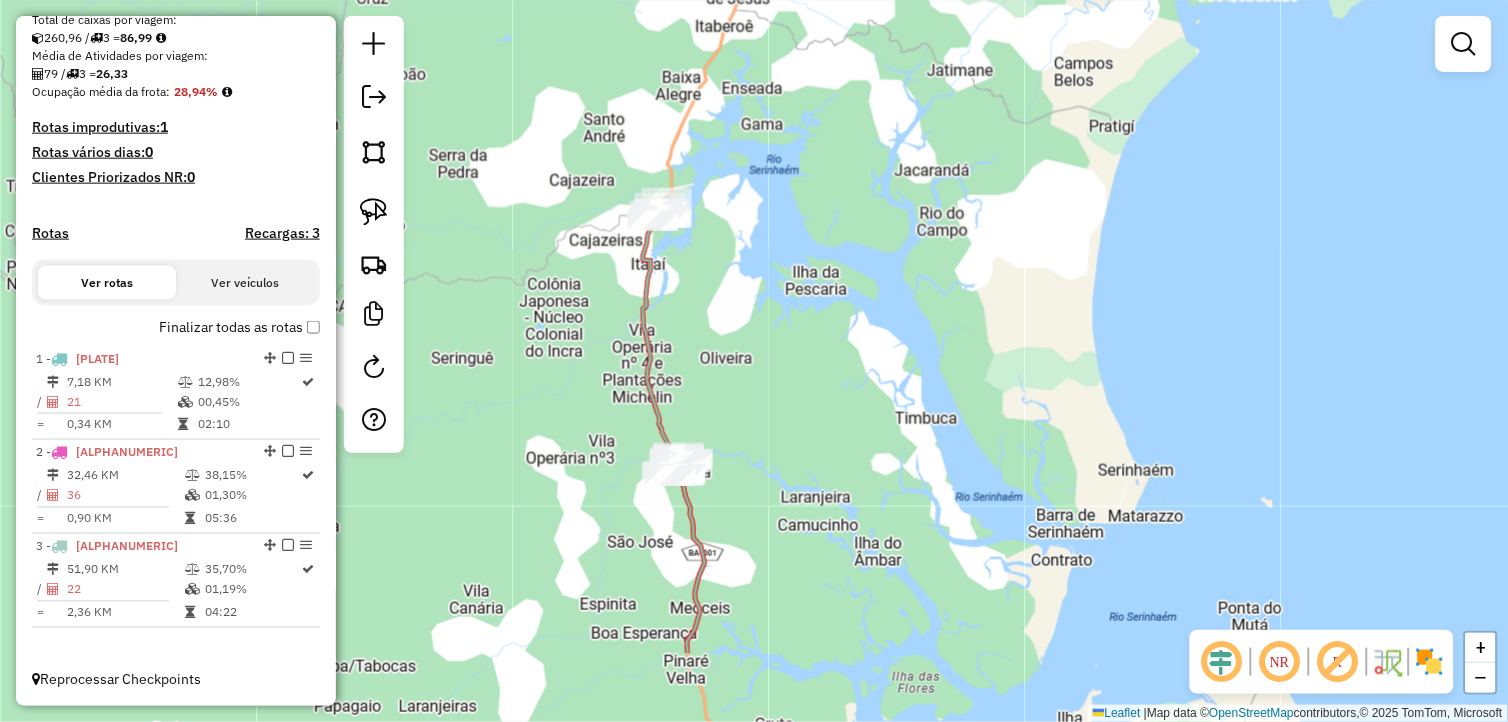 drag, startPoint x: 916, startPoint y: 498, endPoint x: 815, endPoint y: 358, distance: 172.62965 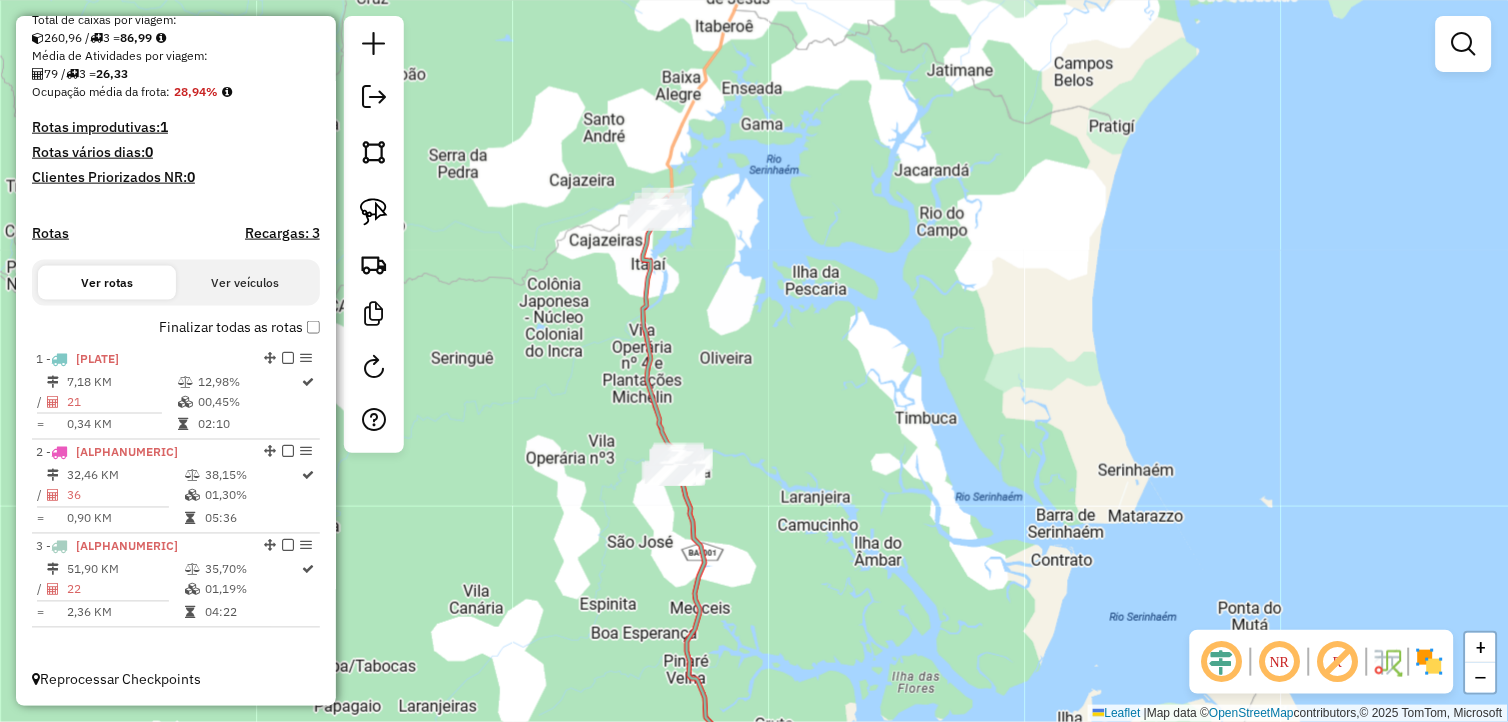 scroll, scrollTop: 243, scrollLeft: 0, axis: vertical 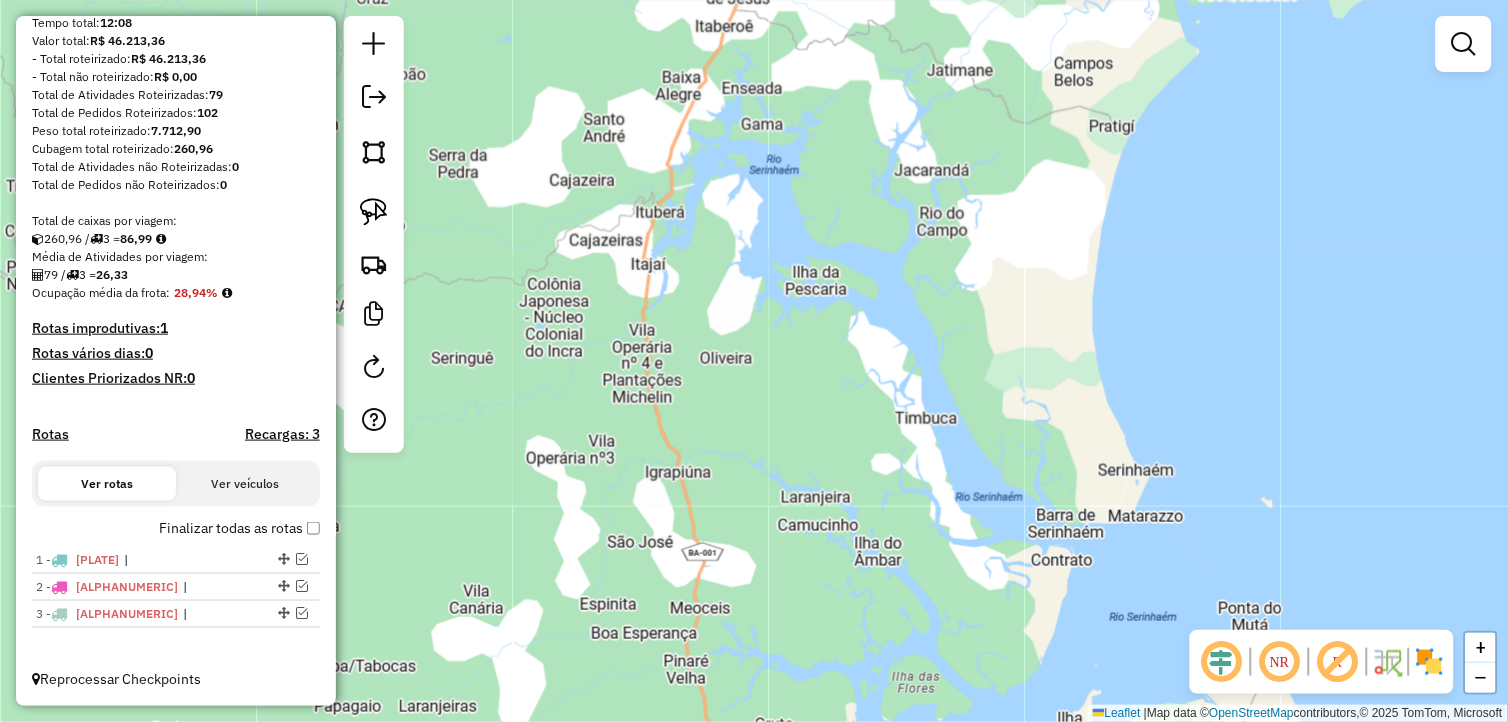 click on "Reordenar Recargas Placa SKD9134 Rota 2 Placa SKH3A78 Rota 1 Placa SKH3G31 Rota 3" at bounding box center (380, 541) 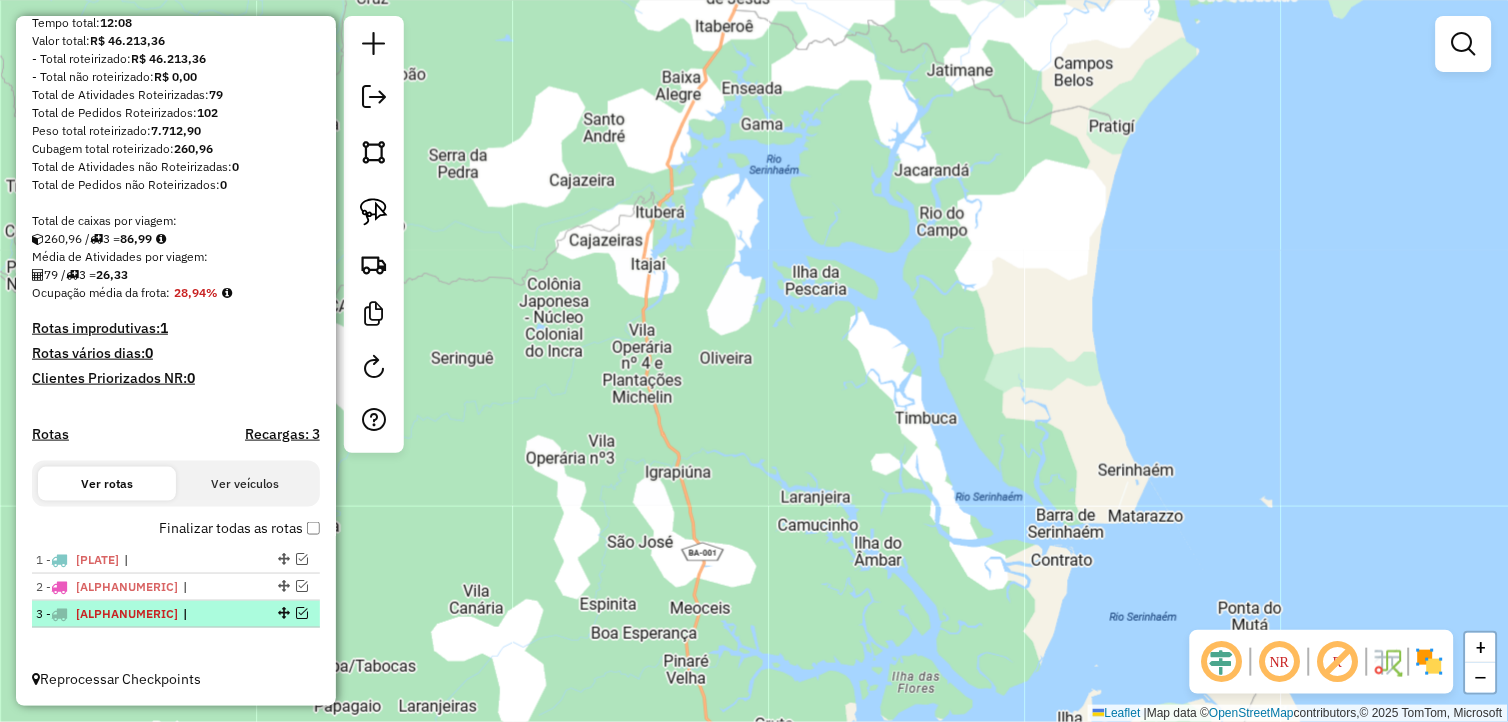 drag, startPoint x: 275, startPoint y: 612, endPoint x: 267, endPoint y: 623, distance: 13.601471 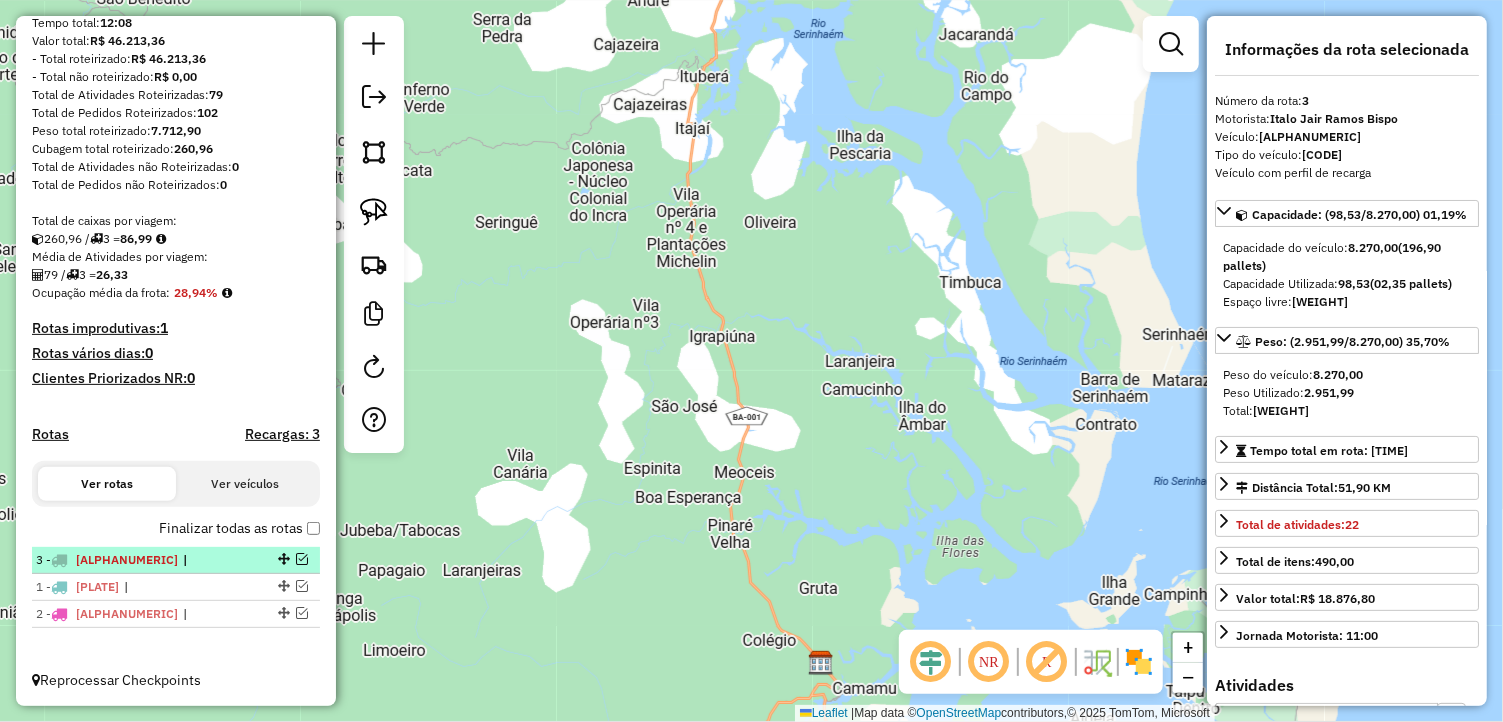 drag, startPoint x: 278, startPoint y: 612, endPoint x: 257, endPoint y: 546, distance: 69.260376 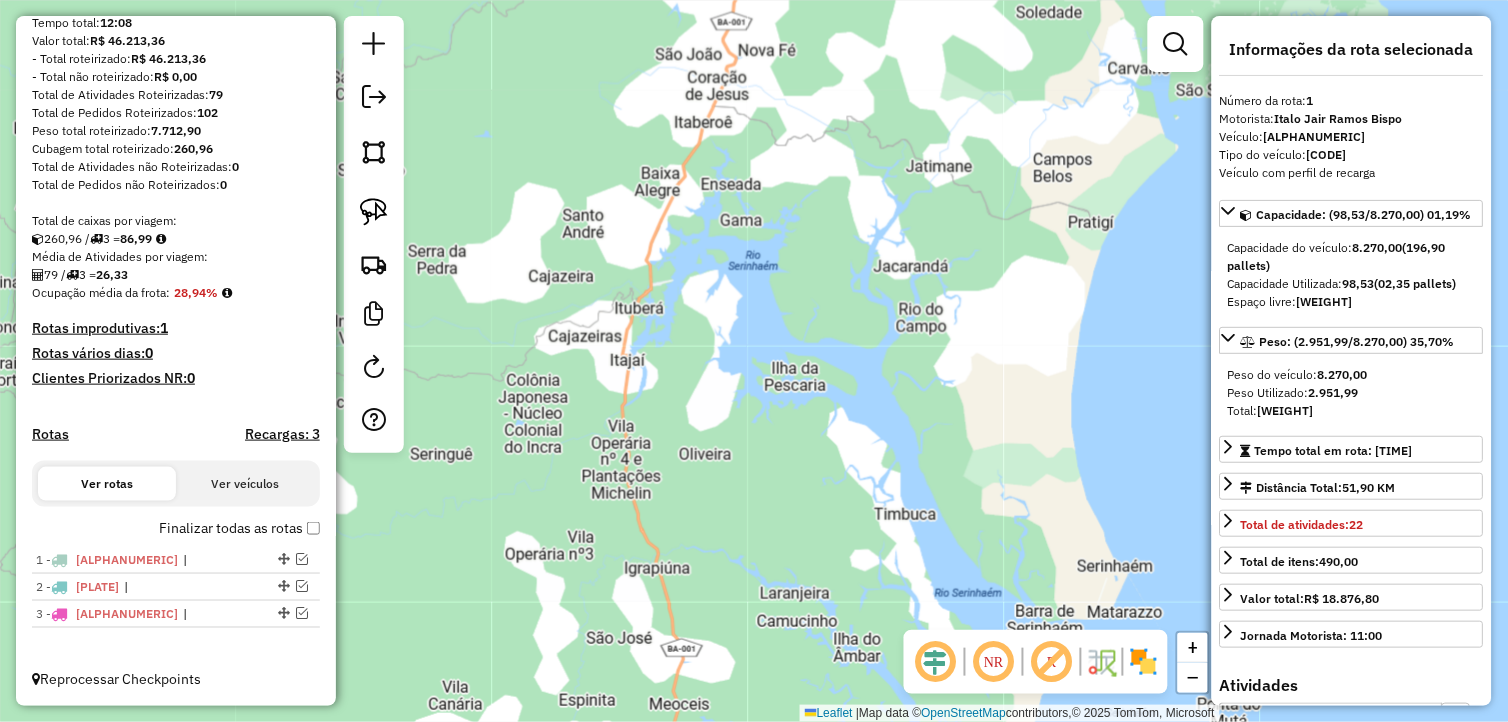 drag, startPoint x: 855, startPoint y: 380, endPoint x: 567, endPoint y: 567, distance: 343.3846 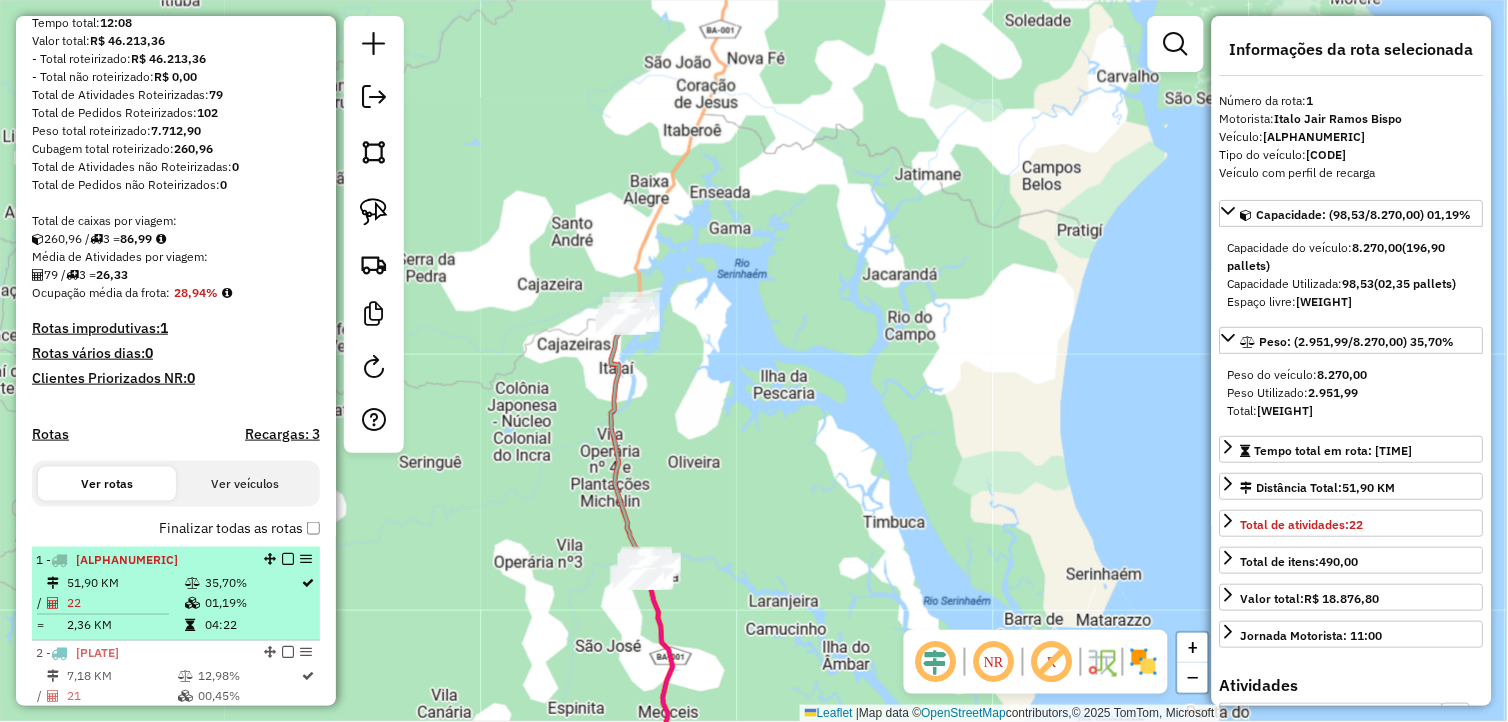 click on "35,70%" at bounding box center (252, 583) 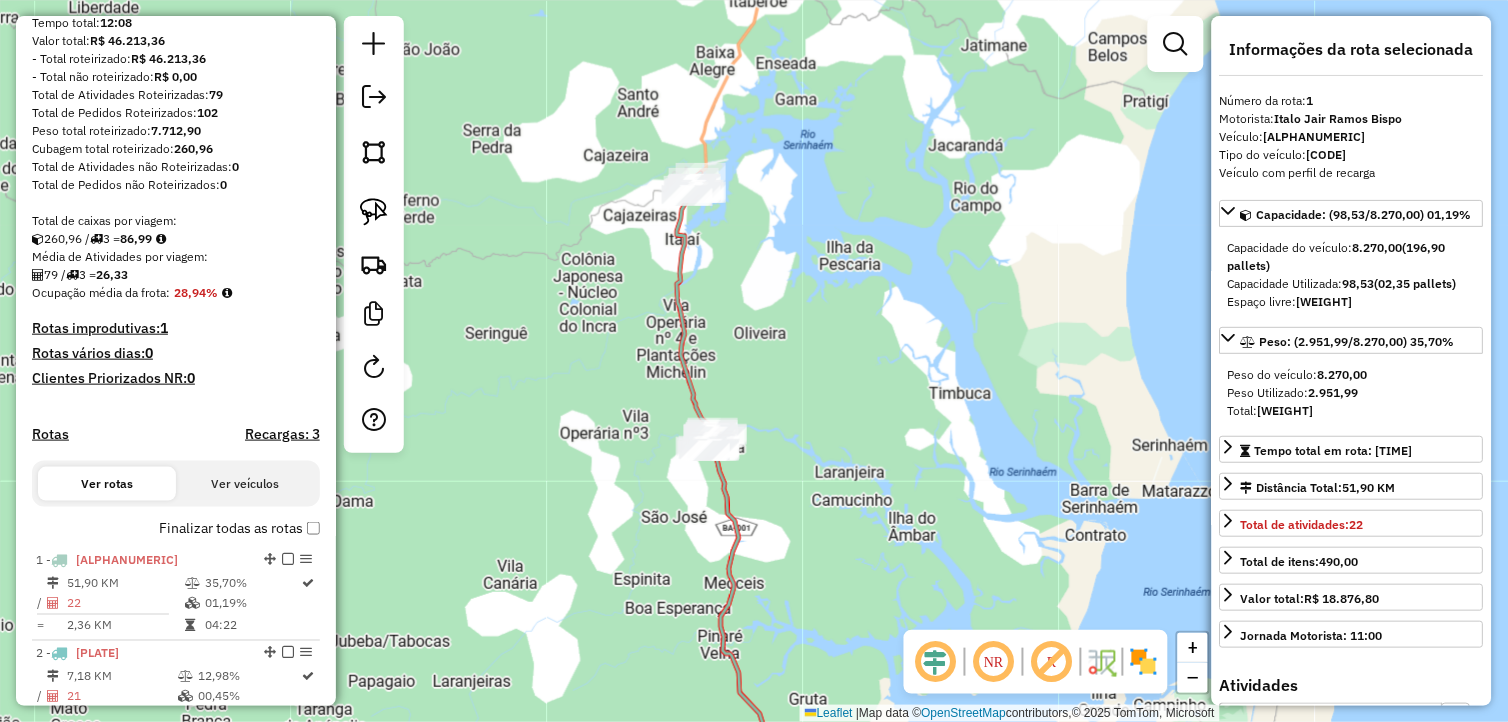 drag, startPoint x: 762, startPoint y: 181, endPoint x: 751, endPoint y: 335, distance: 154.39236 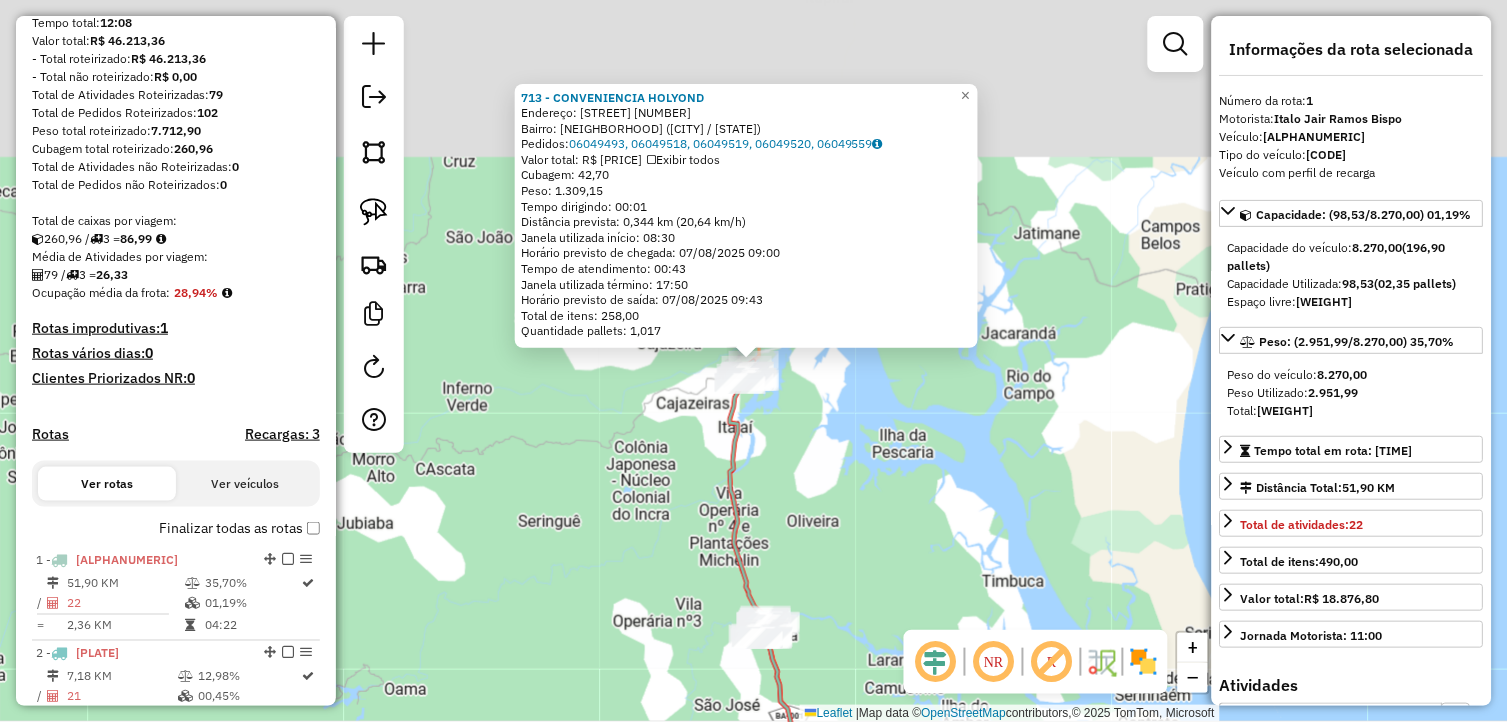 scroll, scrollTop: 444, scrollLeft: 0, axis: vertical 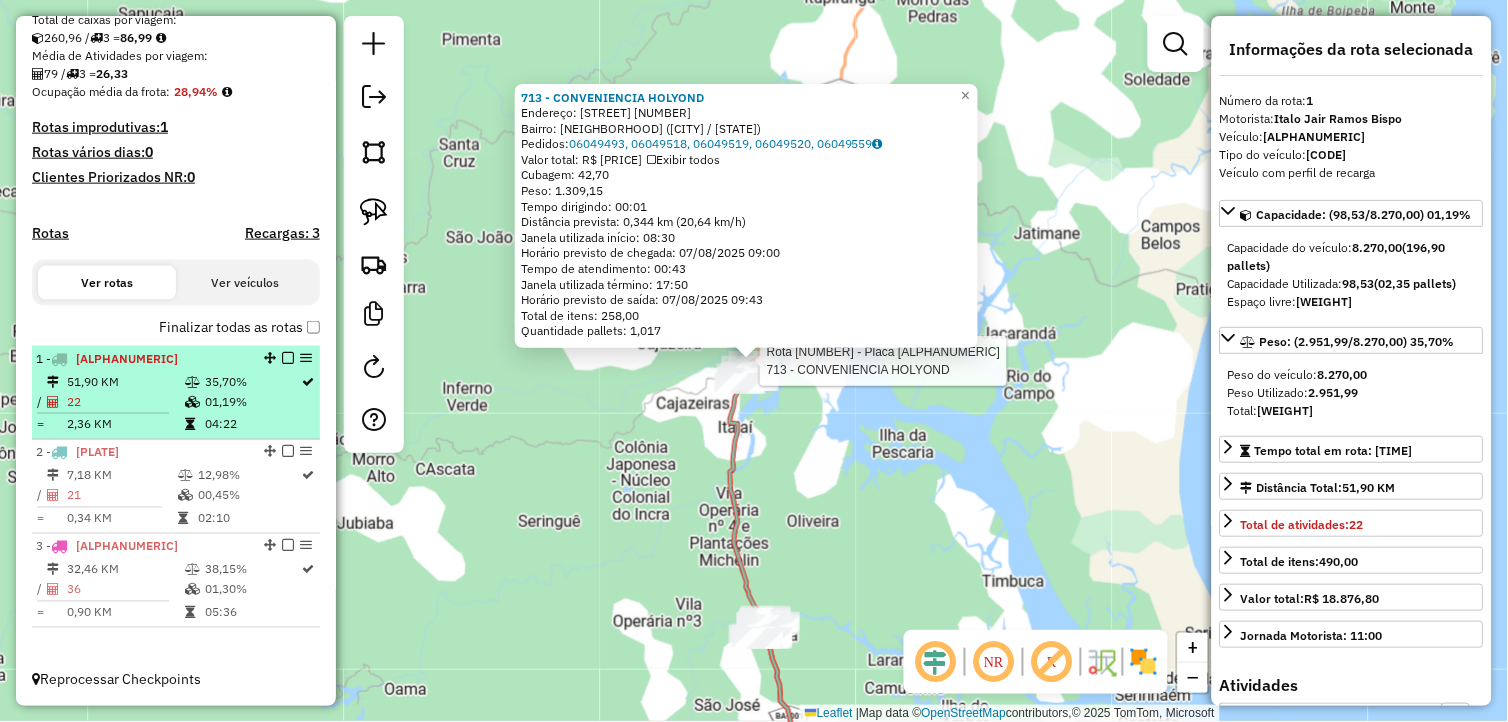 click at bounding box center [288, 358] 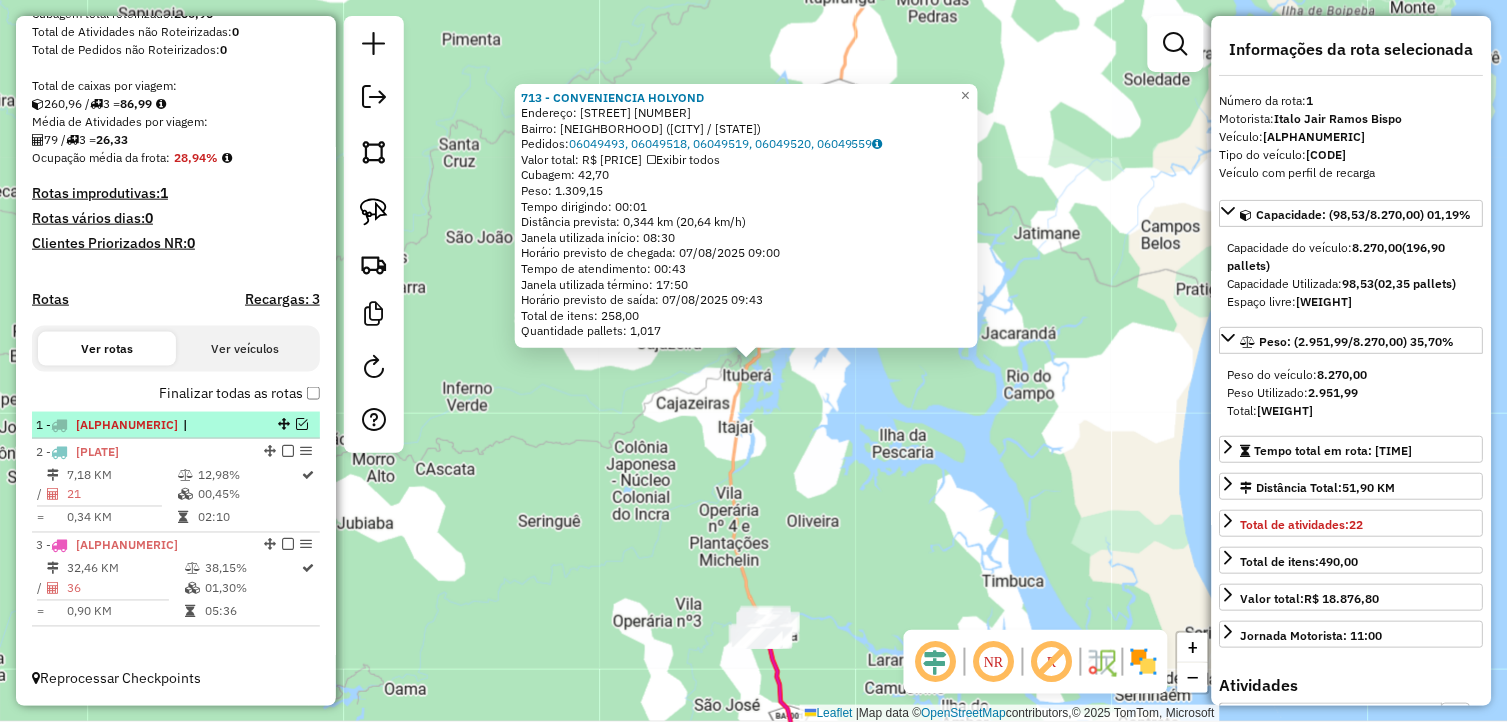scroll, scrollTop: 377, scrollLeft: 0, axis: vertical 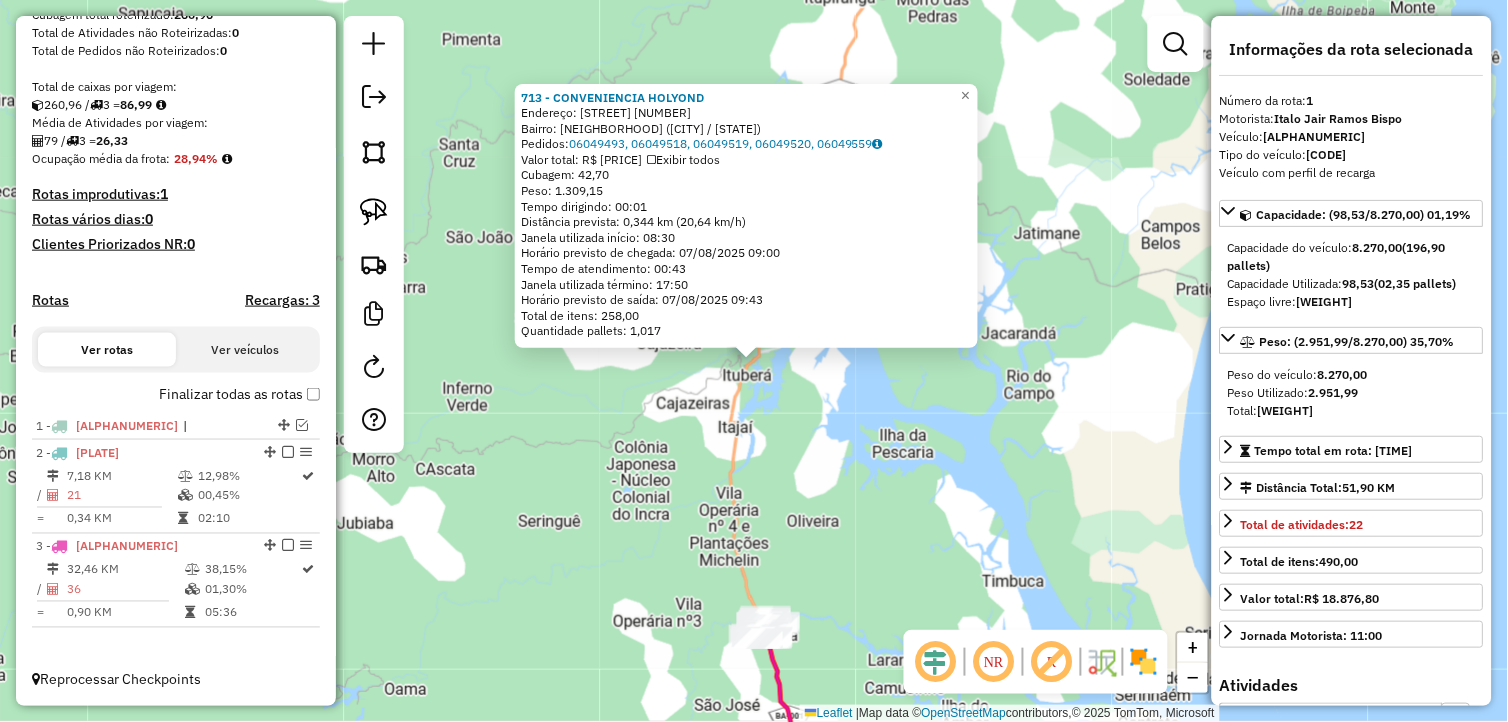 drag, startPoint x: 528, startPoint y: 444, endPoint x: 513, endPoint y: 407, distance: 39.92493 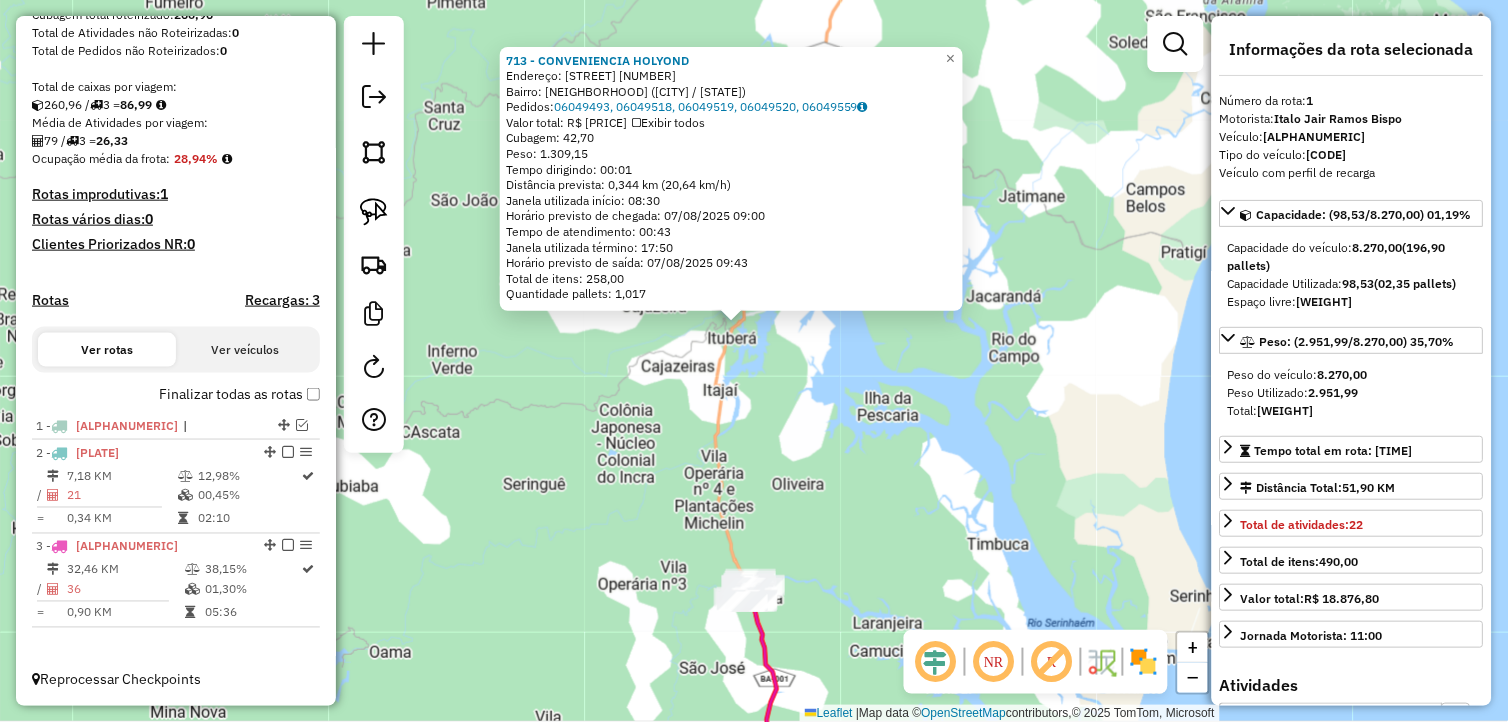 click on "713 - CONVENIENCIA HOLYOND  Endereço:  rua do jambeiro 260   Bairro: Centro (ITUBERA / BA)   Pedidos:  06049493, 06049518, 06049519, 06049520, 06049559   Valor total: R$ 9.466,24   Exibir todos   Cubagem: 42,70  Peso: 1.309,15  Tempo dirigindo: 00:01   Distância prevista: 0,344 km (20,64 km/h)   Janela utilizada início: 08:30   Horário previsto de chegada: 07/08/2025 09:00   Tempo de atendimento: 00:43   Janela utilizada término: 17:50   Horário previsto de saída: 07/08/2025 09:43   Total de itens: 258,00   Quantidade pallets: 1,017  × Janela de atendimento Grade de atendimento Capacidade Transportadoras Veículos Cliente Pedidos  Rotas Selecione os dias de semana para filtrar as janelas de atendimento  Seg   Ter   Qua   Qui   Sex   Sáb   Dom  Informe o período da janela de atendimento: De: Até:  Filtrar exatamente a janela do cliente  Considerar janela de atendimento padrão  Selecione os dias de semana para filtrar as grades de atendimento  Seg   Ter   Qua   Qui   Sex   Sáb   Dom   De:   Até:" 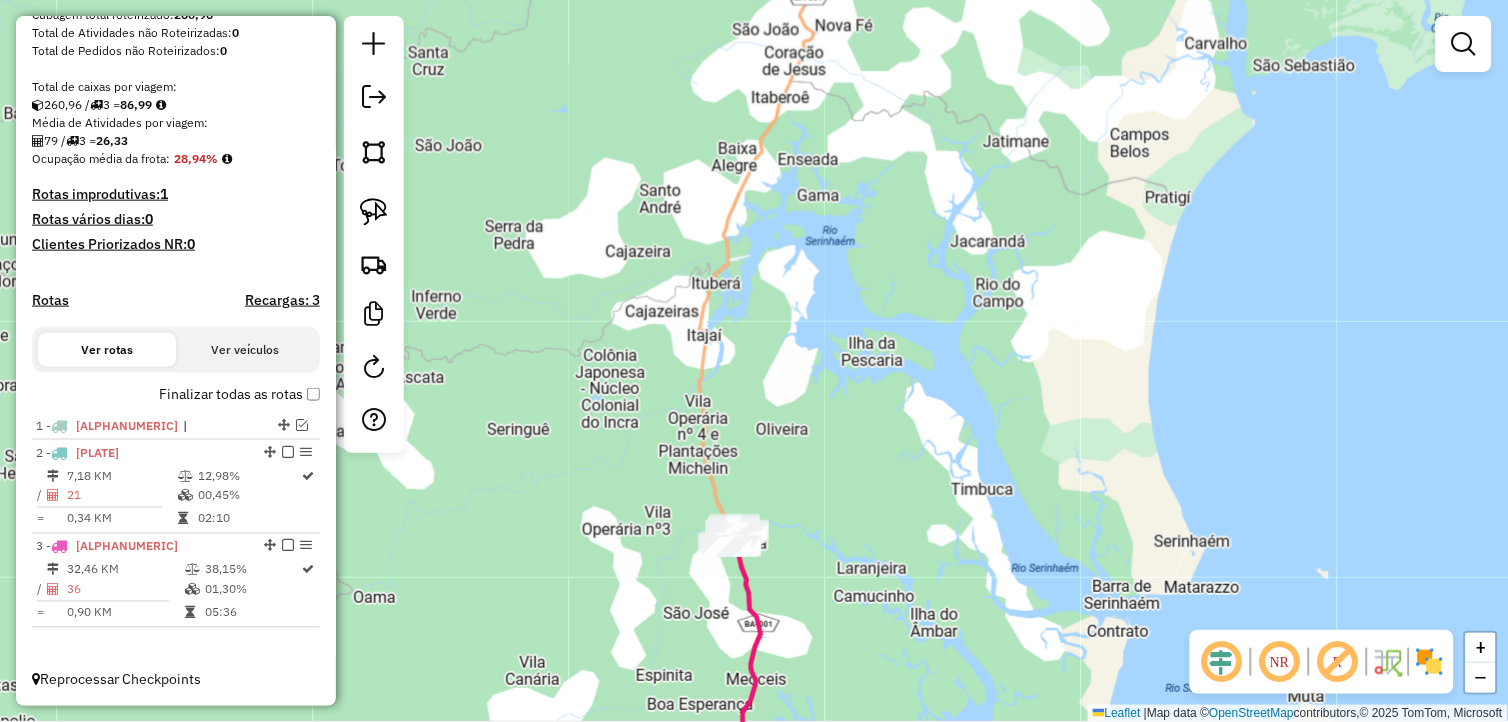 drag, startPoint x: 616, startPoint y: 457, endPoint x: 608, endPoint y: 426, distance: 32.01562 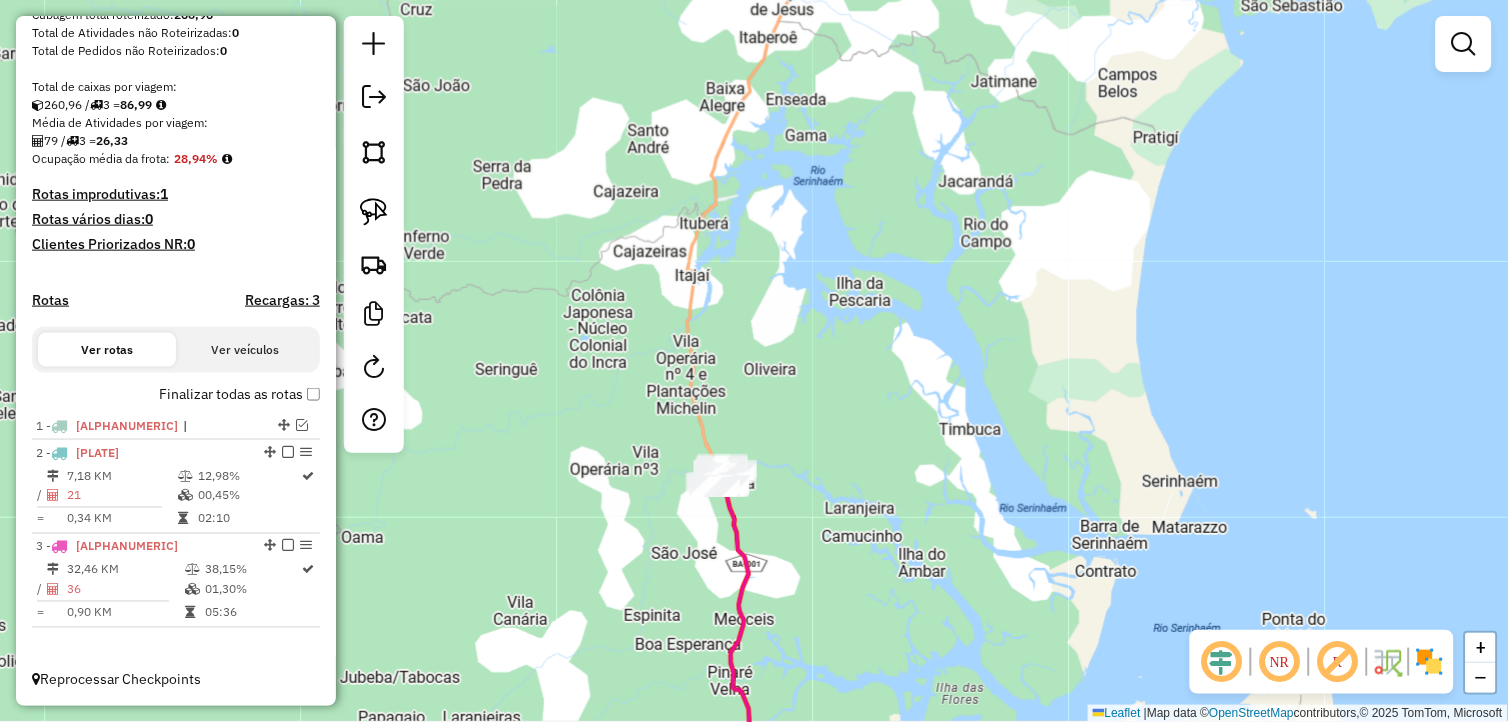 drag, startPoint x: 618, startPoint y: 483, endPoint x: 611, endPoint y: 406, distance: 77.31753 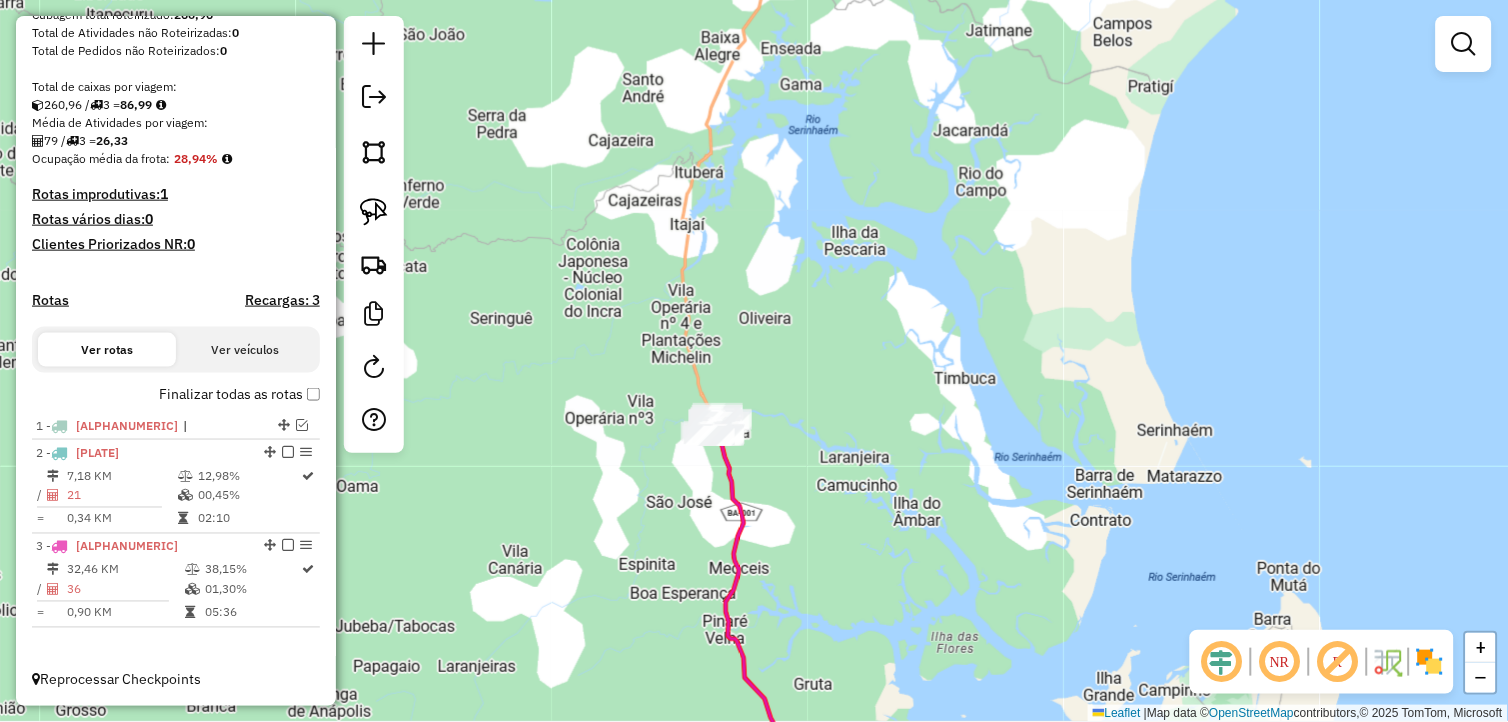 drag, startPoint x: 831, startPoint y: 447, endPoint x: 812, endPoint y: 421, distance: 32.202484 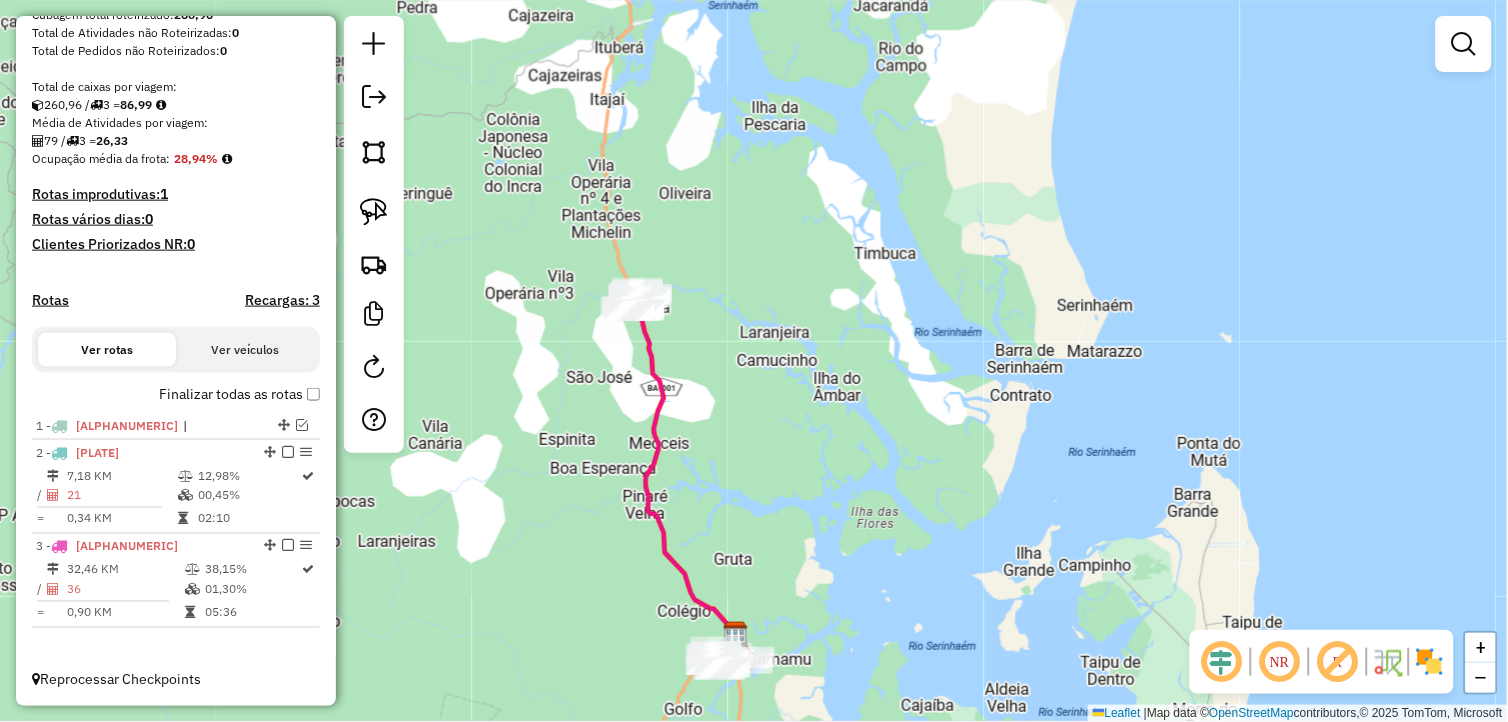 drag, startPoint x: 843, startPoint y: 487, endPoint x: 777, endPoint y: 370, distance: 134.33168 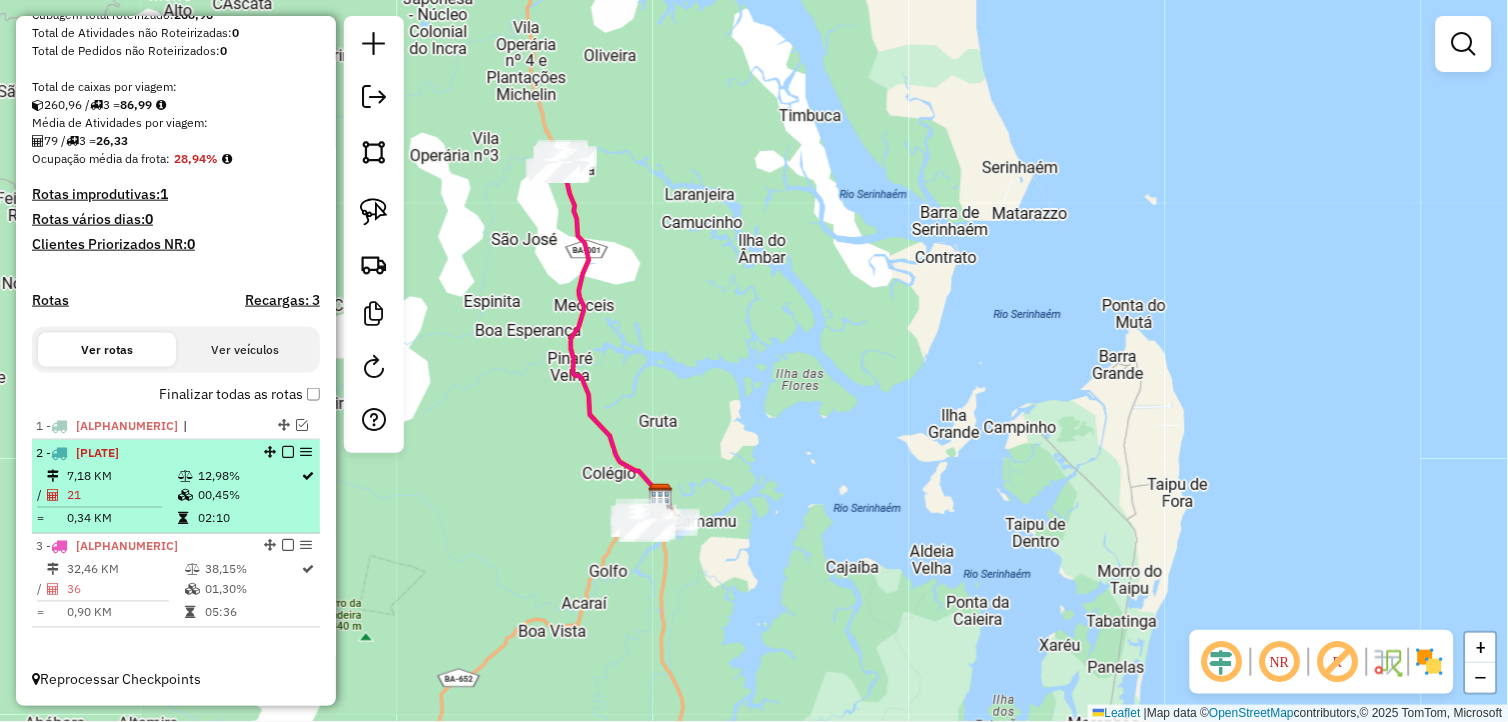 click on "12,98%" at bounding box center (249, 476) 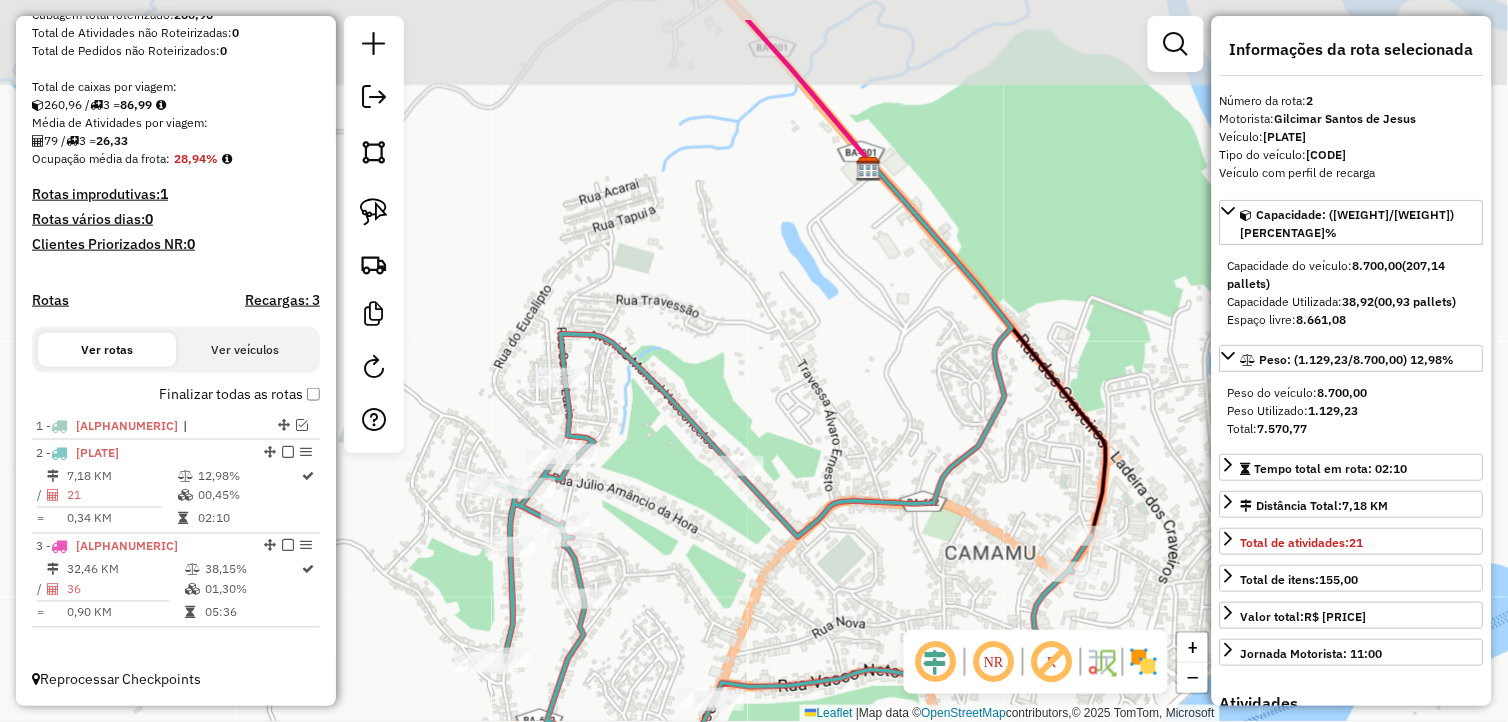 drag, startPoint x: 630, startPoint y: 235, endPoint x: 677, endPoint y: 331, distance: 106.887794 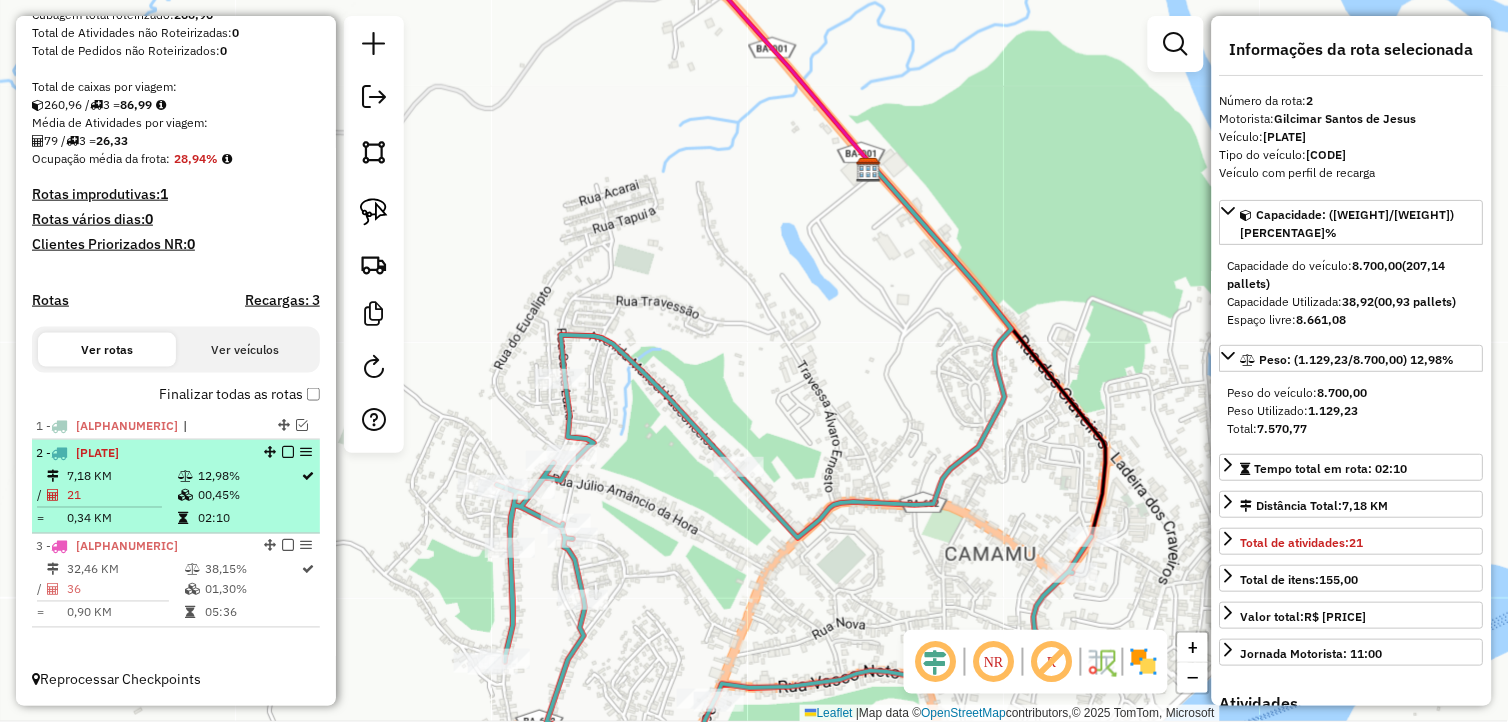 click on "SKH3A78" at bounding box center (97, 452) 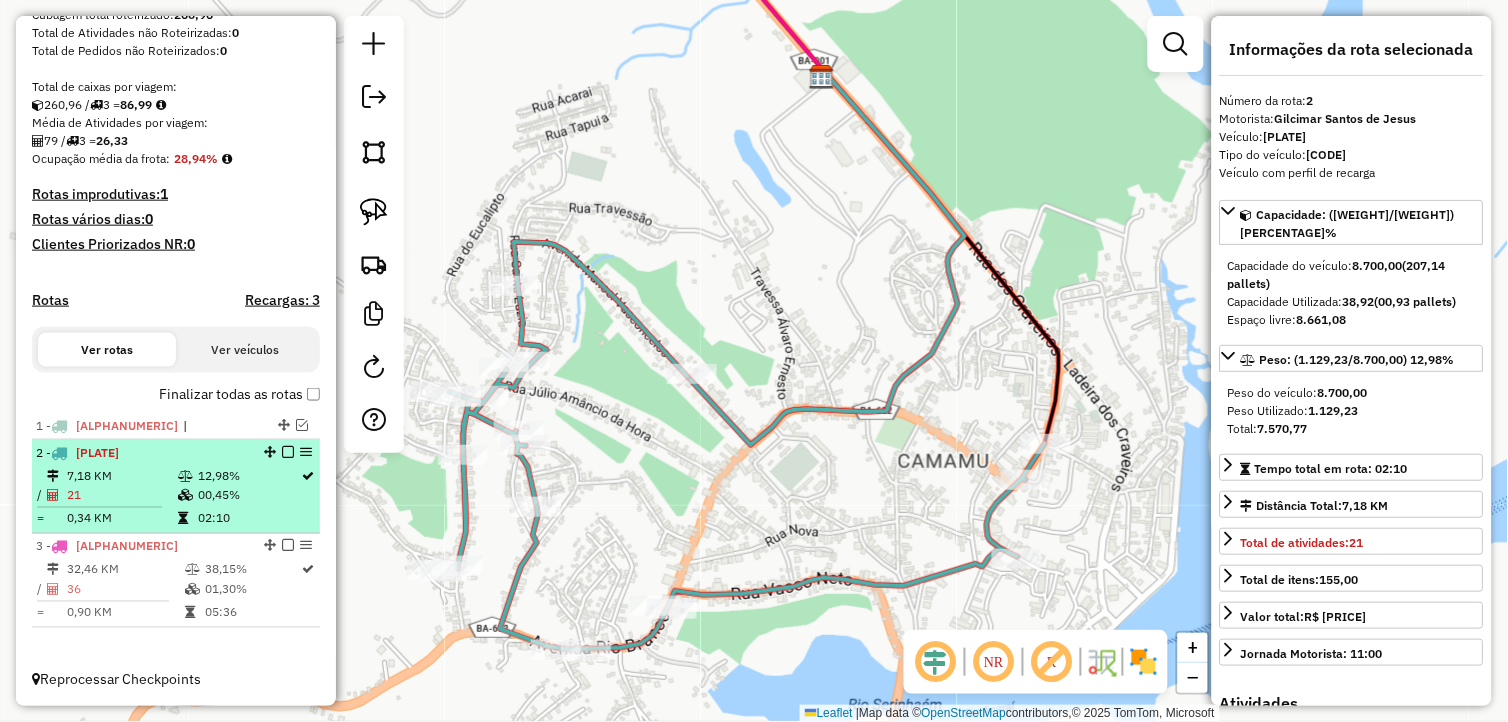 click at bounding box center (288, 452) 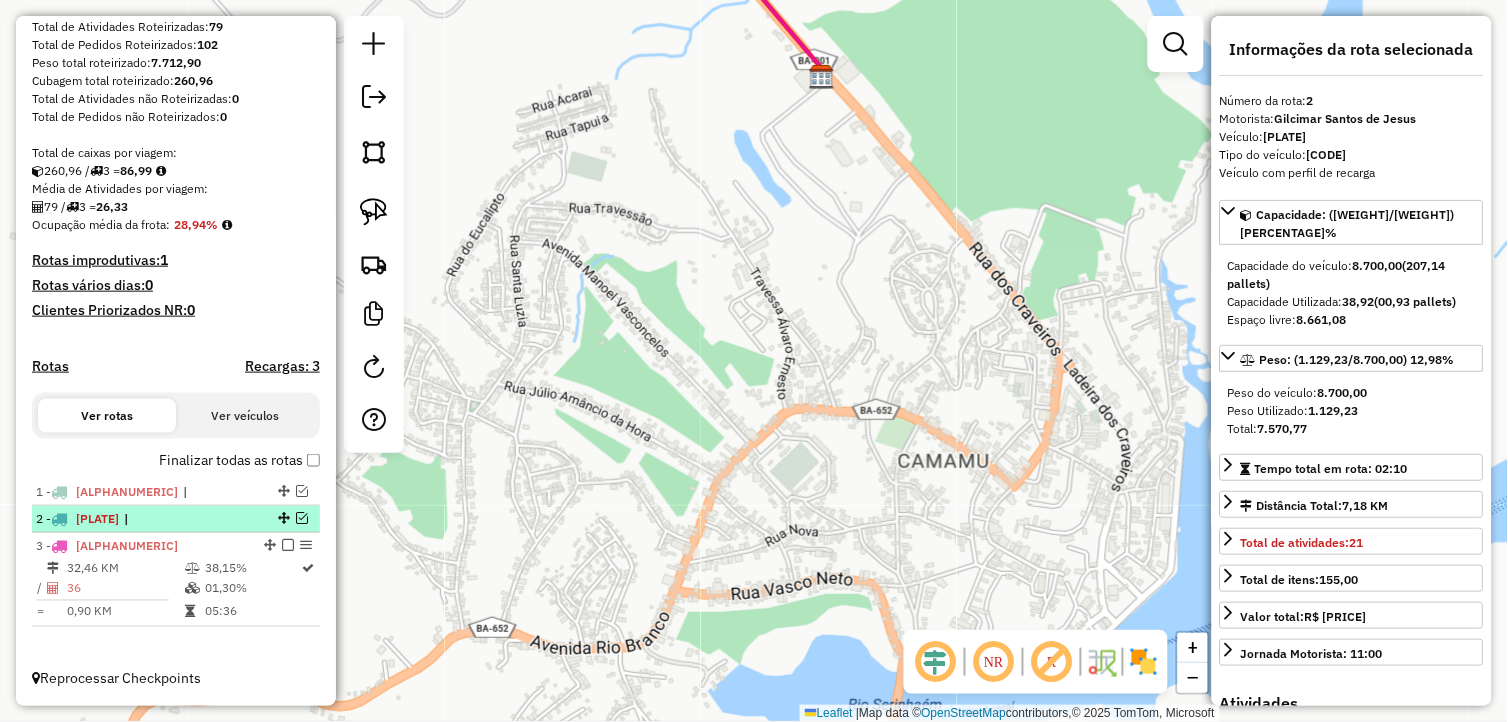 scroll, scrollTop: 310, scrollLeft: 0, axis: vertical 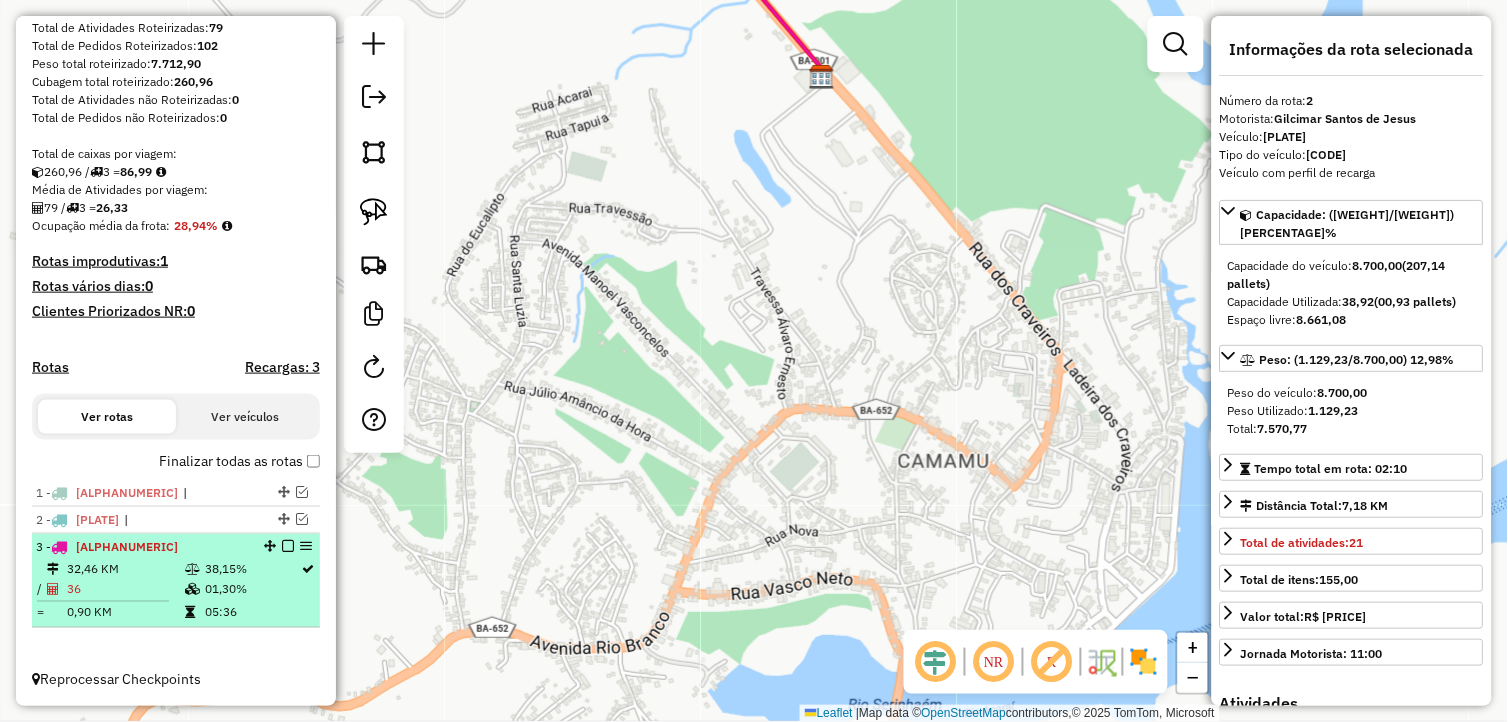 click at bounding box center [192, 570] 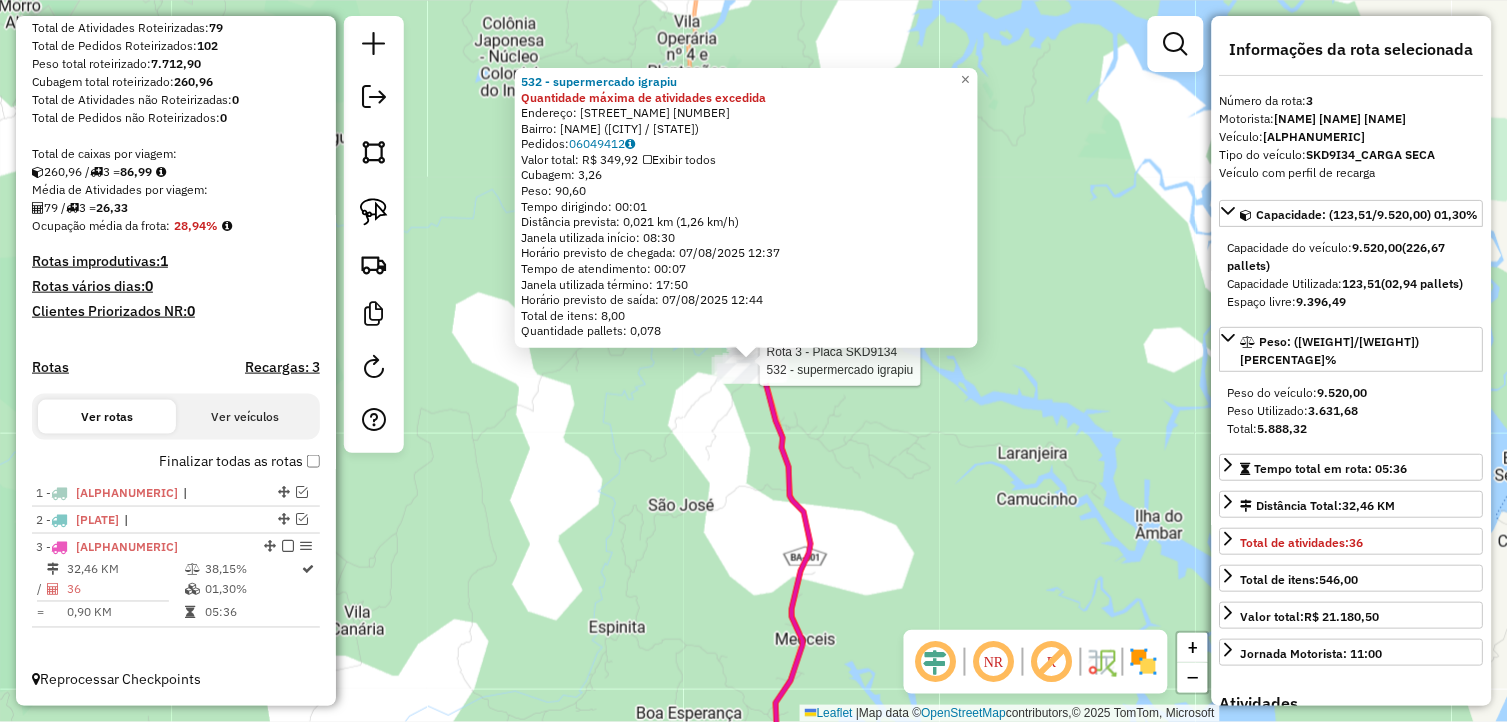 click on "Rota 3 - Placa SKD9134  532 - supermercado igrapiu 532 - supermercado igrapiu Quantidade máxima de atividades excedida  Endereço:  Joao valenca 10   Bairro: Centro (IGRAPIUNA / BA)   Pedidos:  06049412   Valor total: R$ 349,92   Exibir todos   Cubagem: 3,26  Peso: 90,60  Tempo dirigindo: 00:01   Distância prevista: 0,021 km (1,26 km/h)   Janela utilizada início: 08:30   Horário previsto de chegada: 07/08/2025 12:37   Tempo de atendimento: 00:07   Janela utilizada término: 17:50   Horário previsto de saída: 07/08/2025 12:44   Total de itens: 8,00   Quantidade pallets: 0,078  × Janela de atendimento Grade de atendimento Capacidade Transportadoras Veículos Cliente Pedidos  Rotas Selecione os dias de semana para filtrar as janelas de atendimento  Seg   Ter   Qua   Qui   Sex   Sáb   Dom  Informe o período da janela de atendimento: De: Até:  Filtrar exatamente a janela do cliente  Considerar janela de atendimento padrão  Selecione os dias de semana para filtrar as grades de atendimento  Seg   Ter  De:" 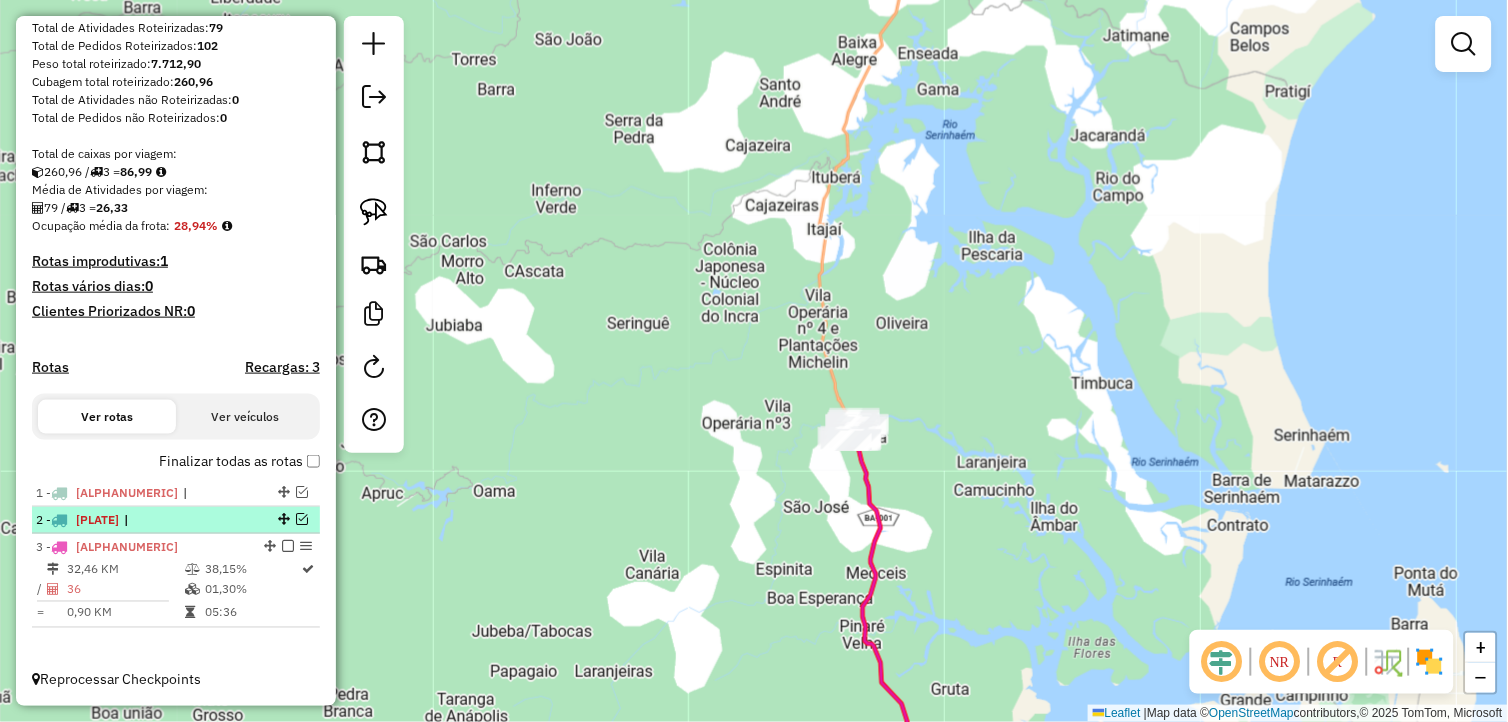 click at bounding box center (302, 519) 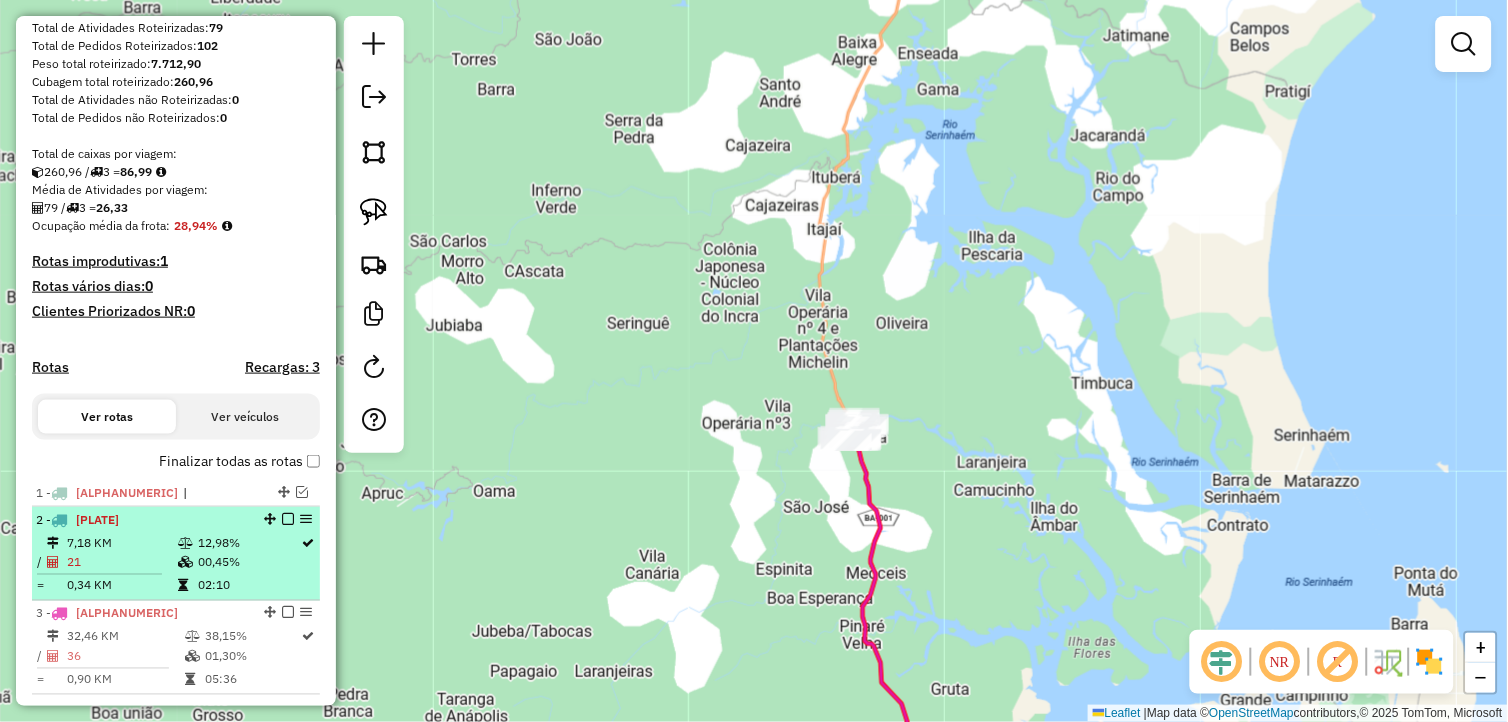 scroll, scrollTop: 377, scrollLeft: 0, axis: vertical 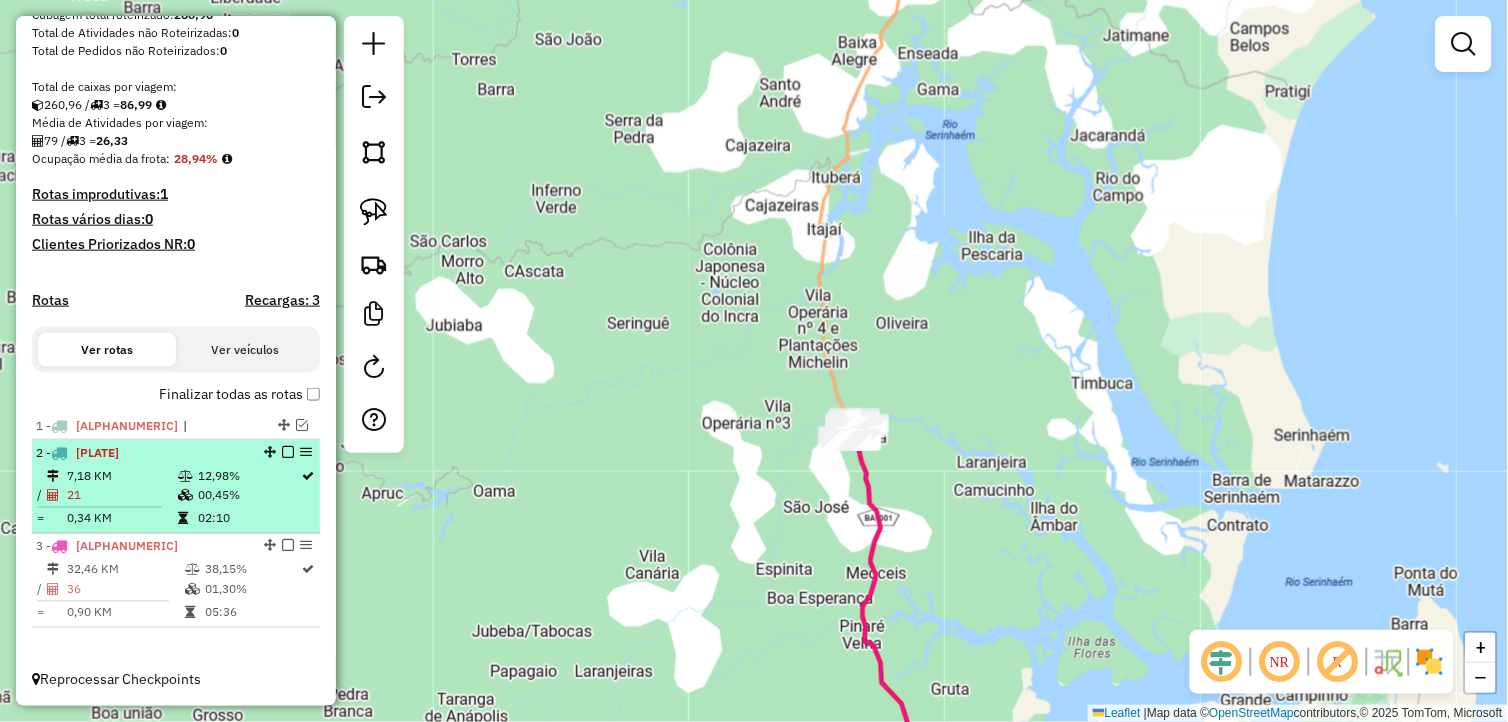 click on "02:10" at bounding box center (249, 519) 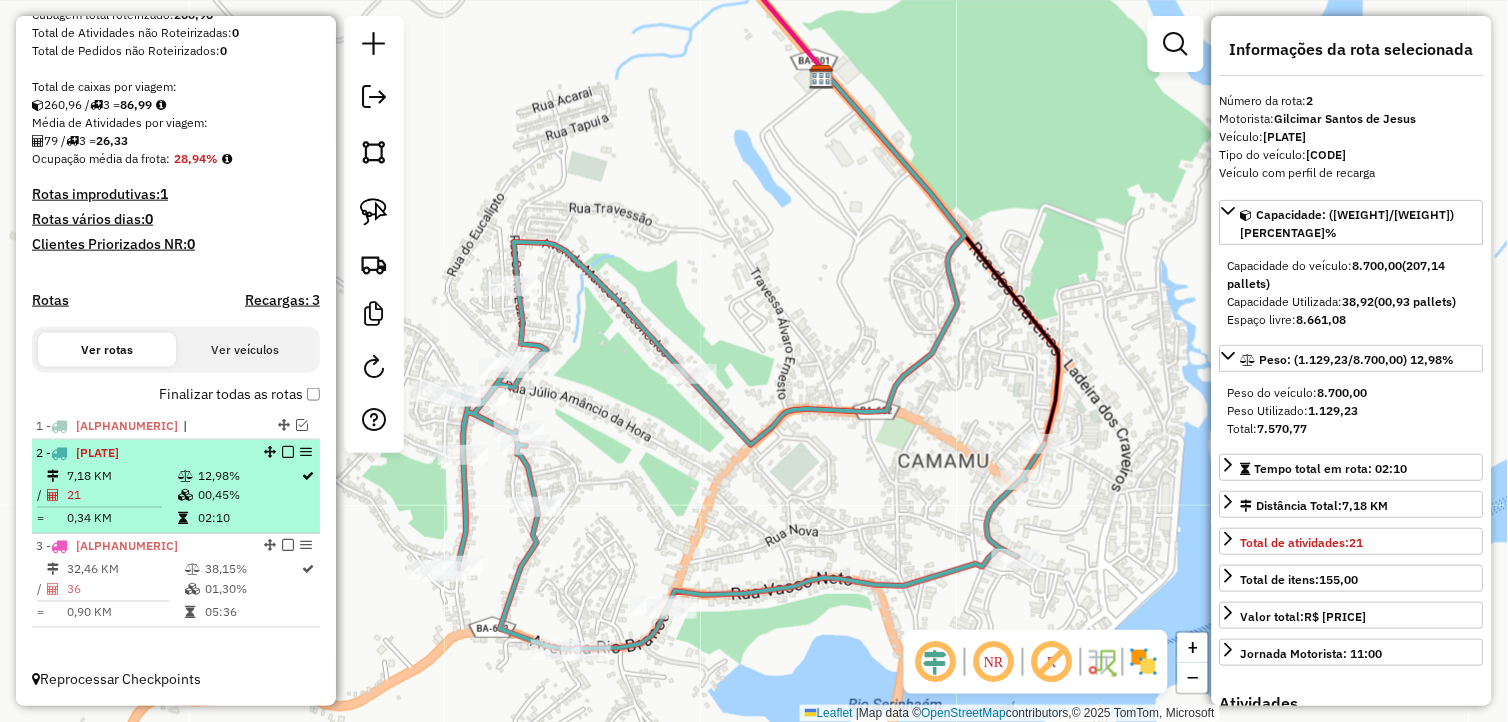 click at bounding box center (288, 452) 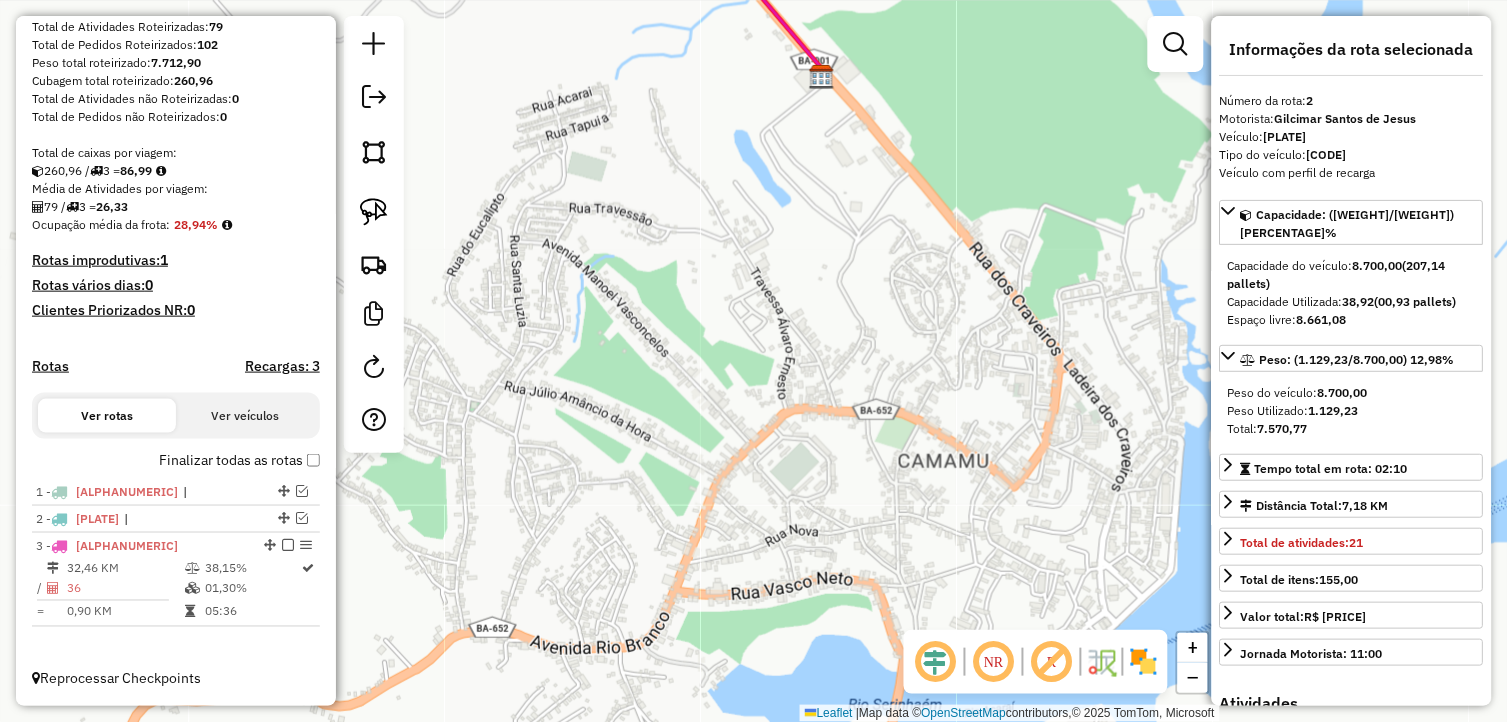 scroll, scrollTop: 310, scrollLeft: 0, axis: vertical 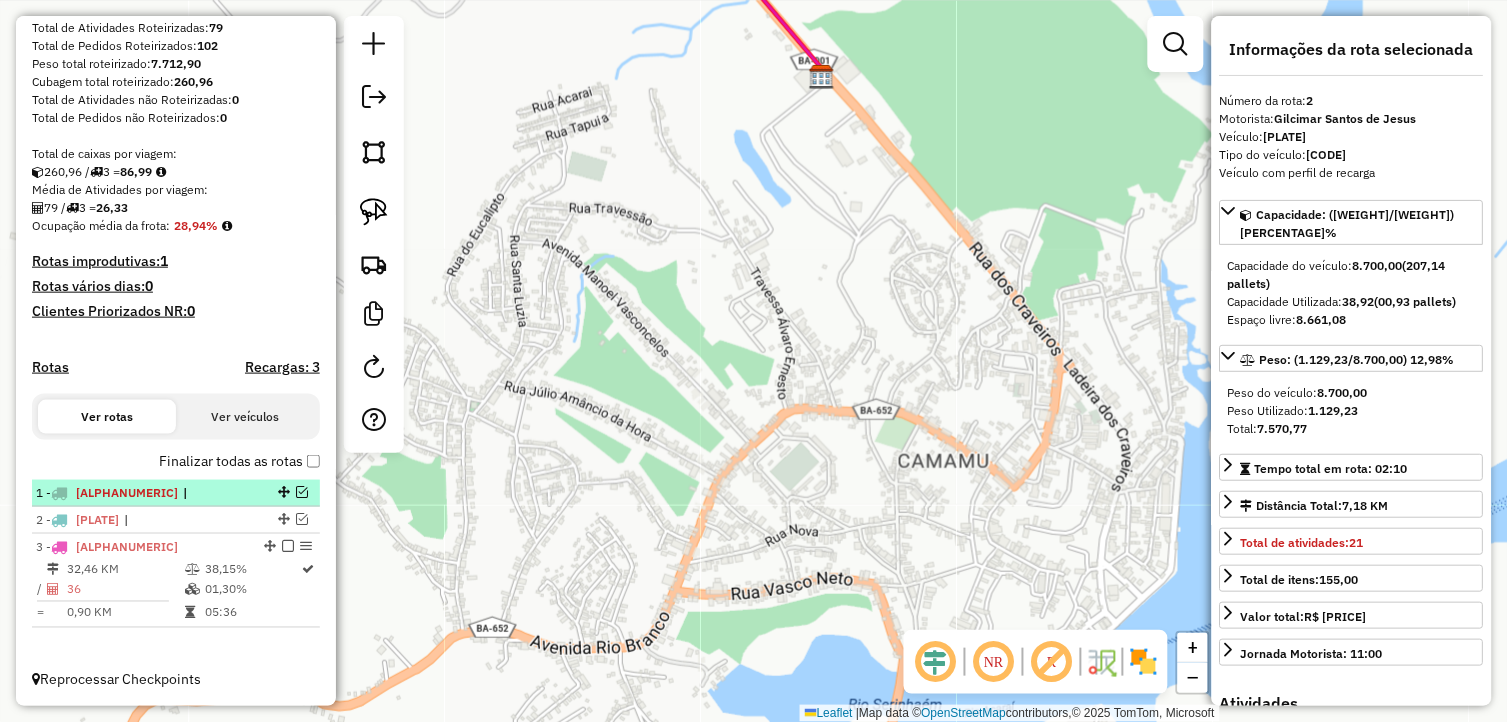 click at bounding box center (302, 492) 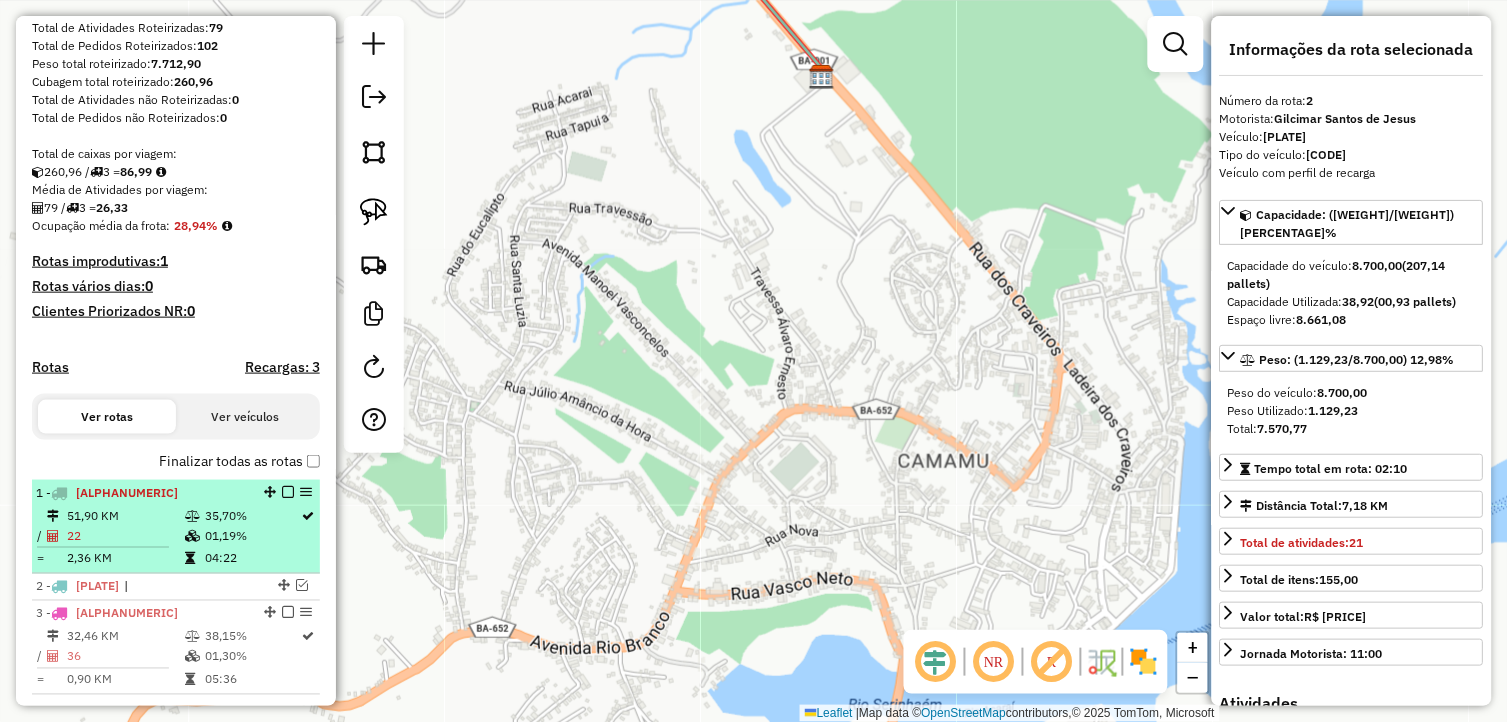 scroll, scrollTop: 377, scrollLeft: 0, axis: vertical 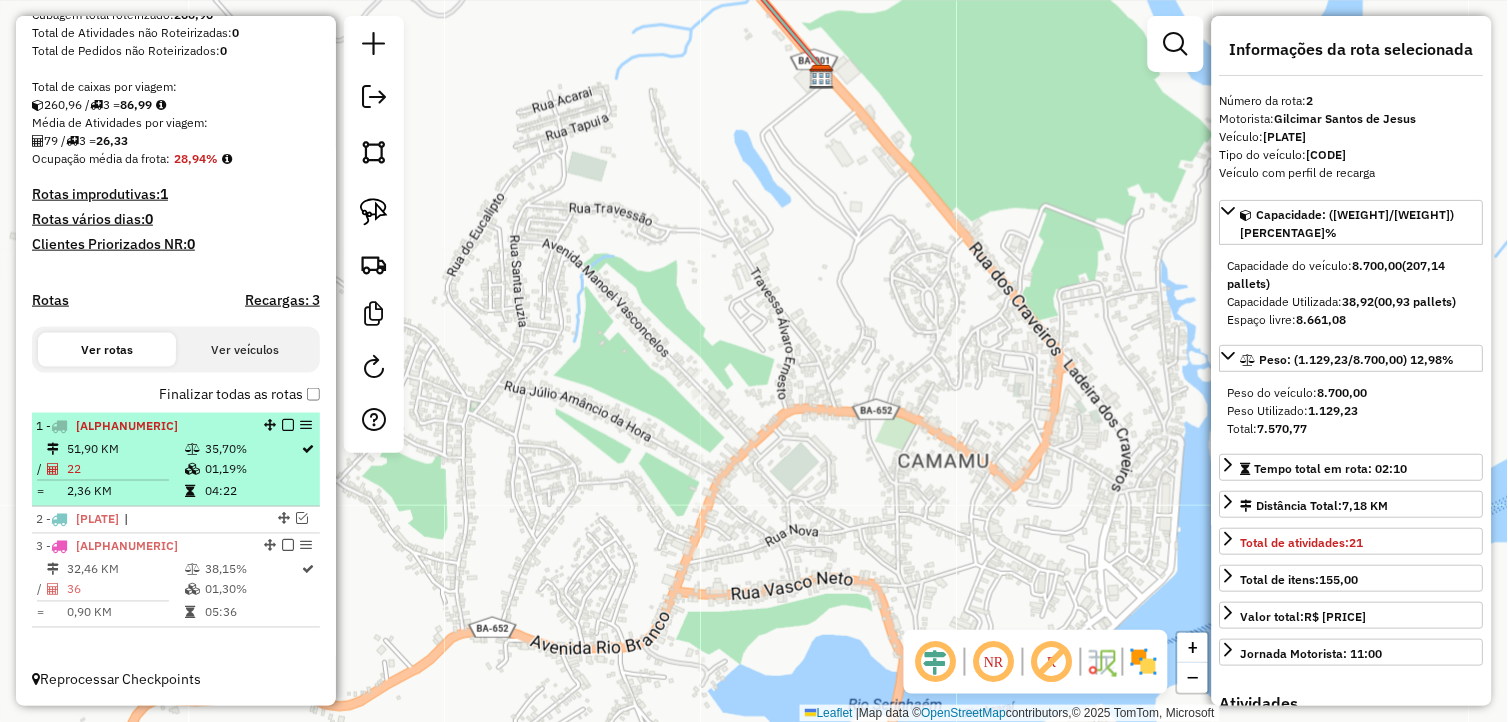 click on "01,19%" at bounding box center (252, 469) 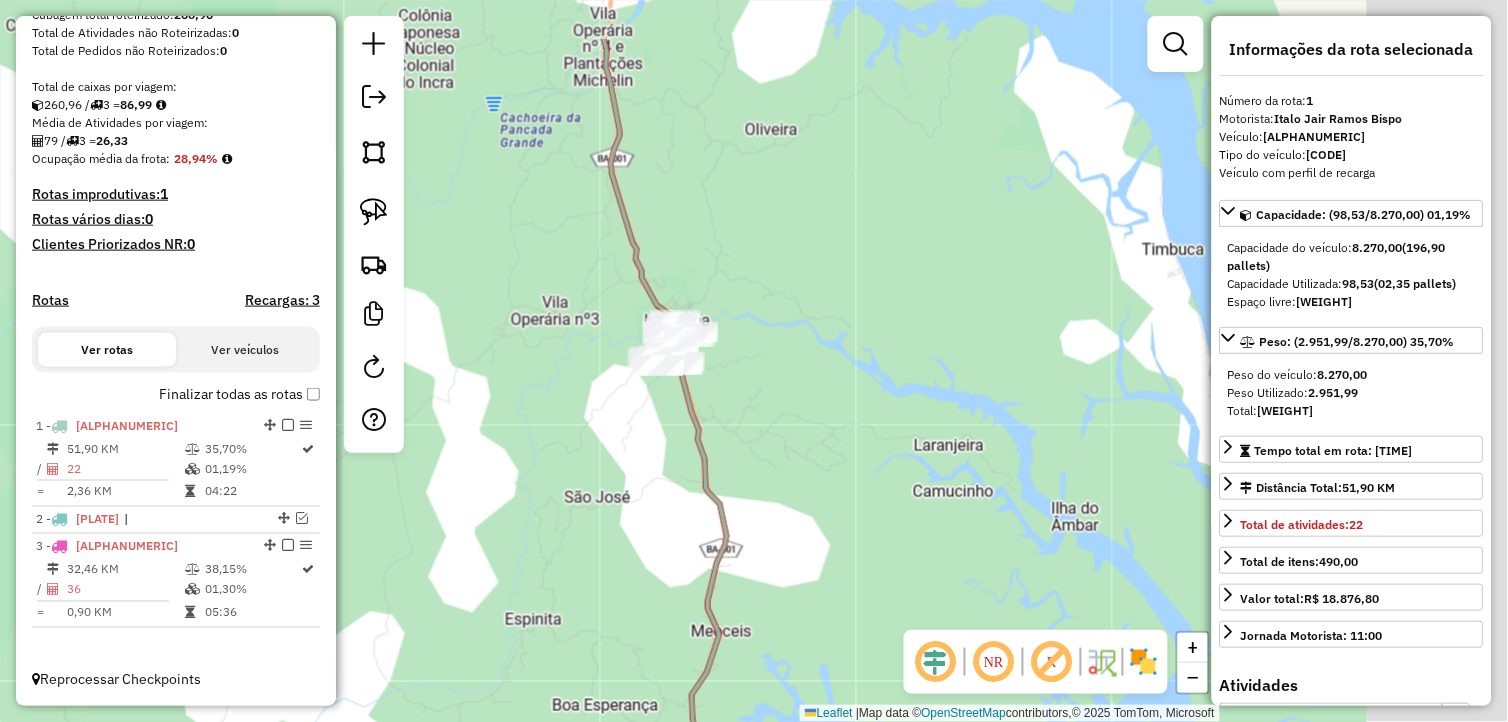 drag, startPoint x: 775, startPoint y: 377, endPoint x: 487, endPoint y: 616, distance: 374.2526 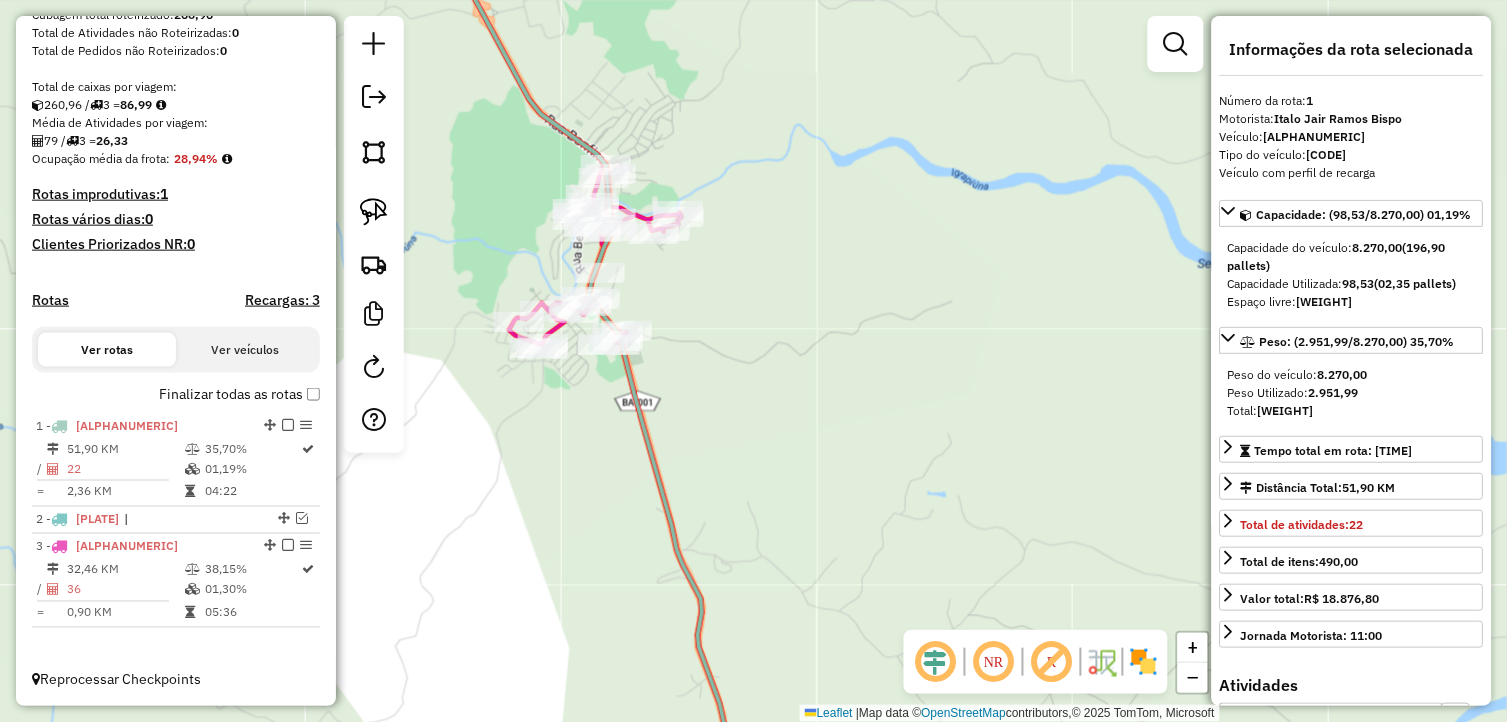 drag, startPoint x: 536, startPoint y: 494, endPoint x: 651, endPoint y: 633, distance: 180.4051 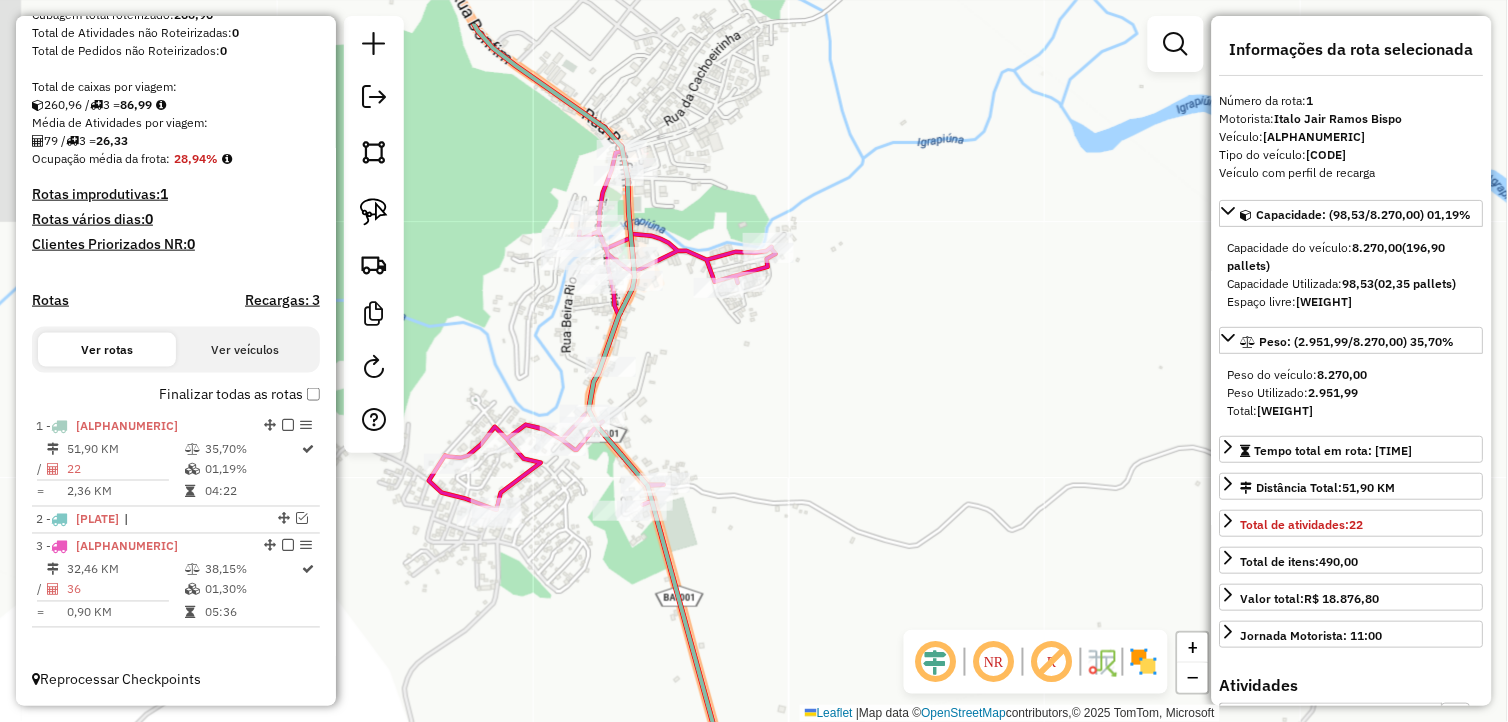 drag, startPoint x: 730, startPoint y: 437, endPoint x: 801, endPoint y: 533, distance: 119.40268 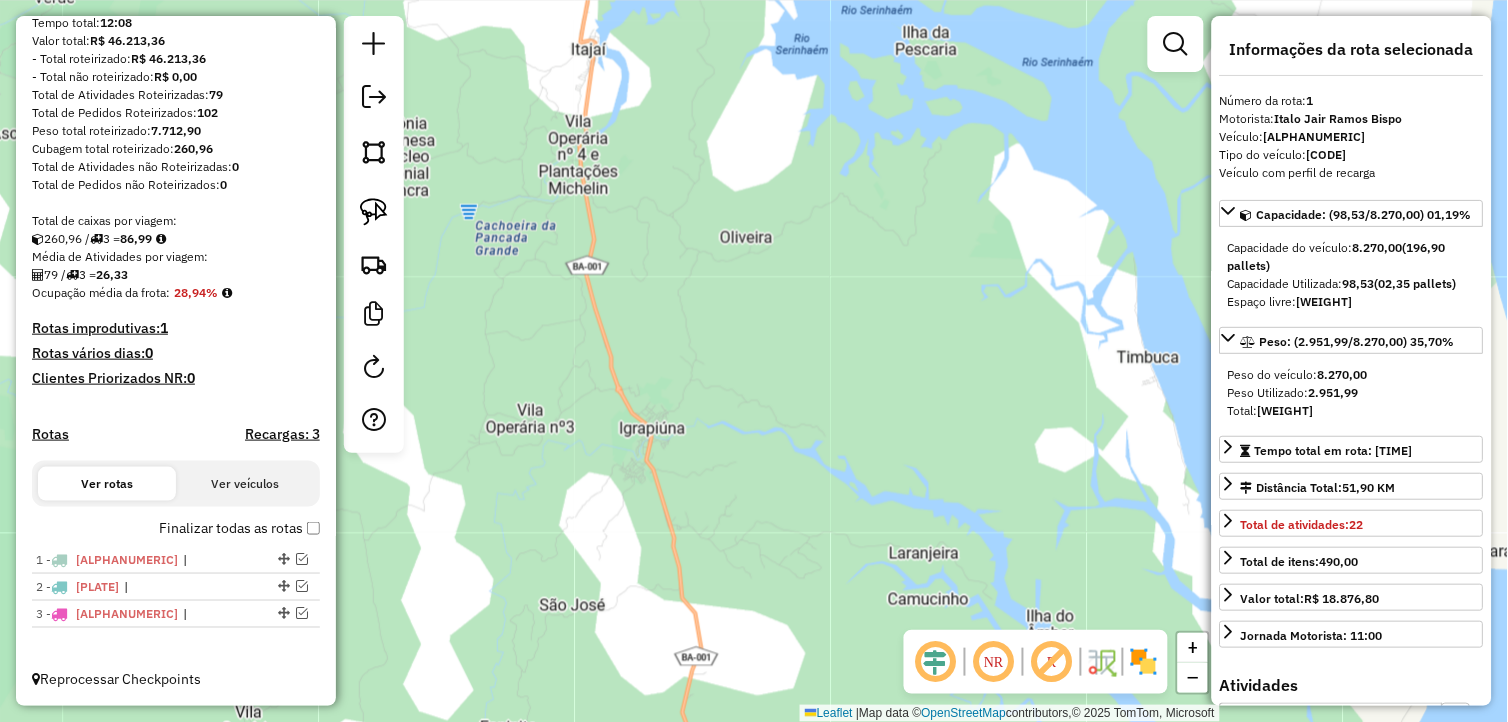 scroll, scrollTop: 377, scrollLeft: 0, axis: vertical 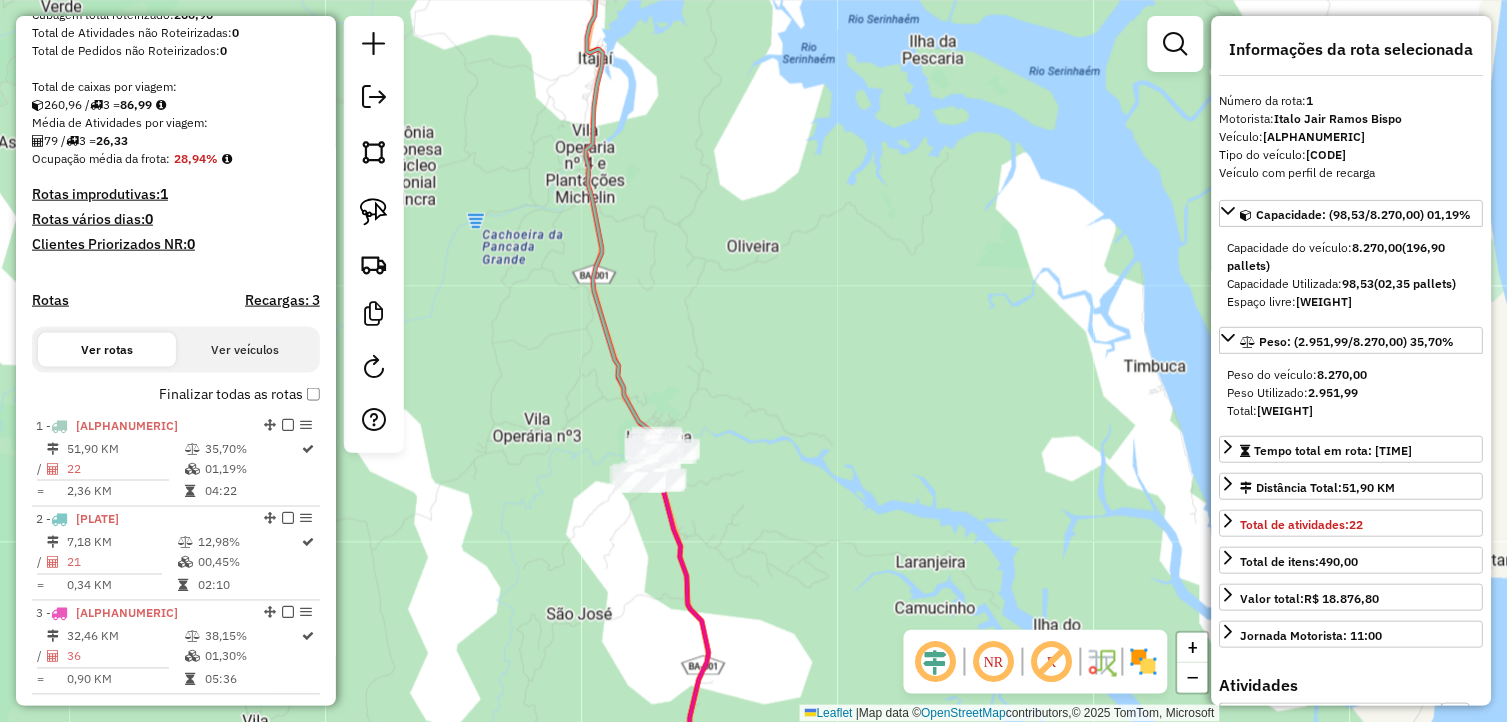 drag, startPoint x: 653, startPoint y: 321, endPoint x: 711, endPoint y: 428, distance: 121.70867 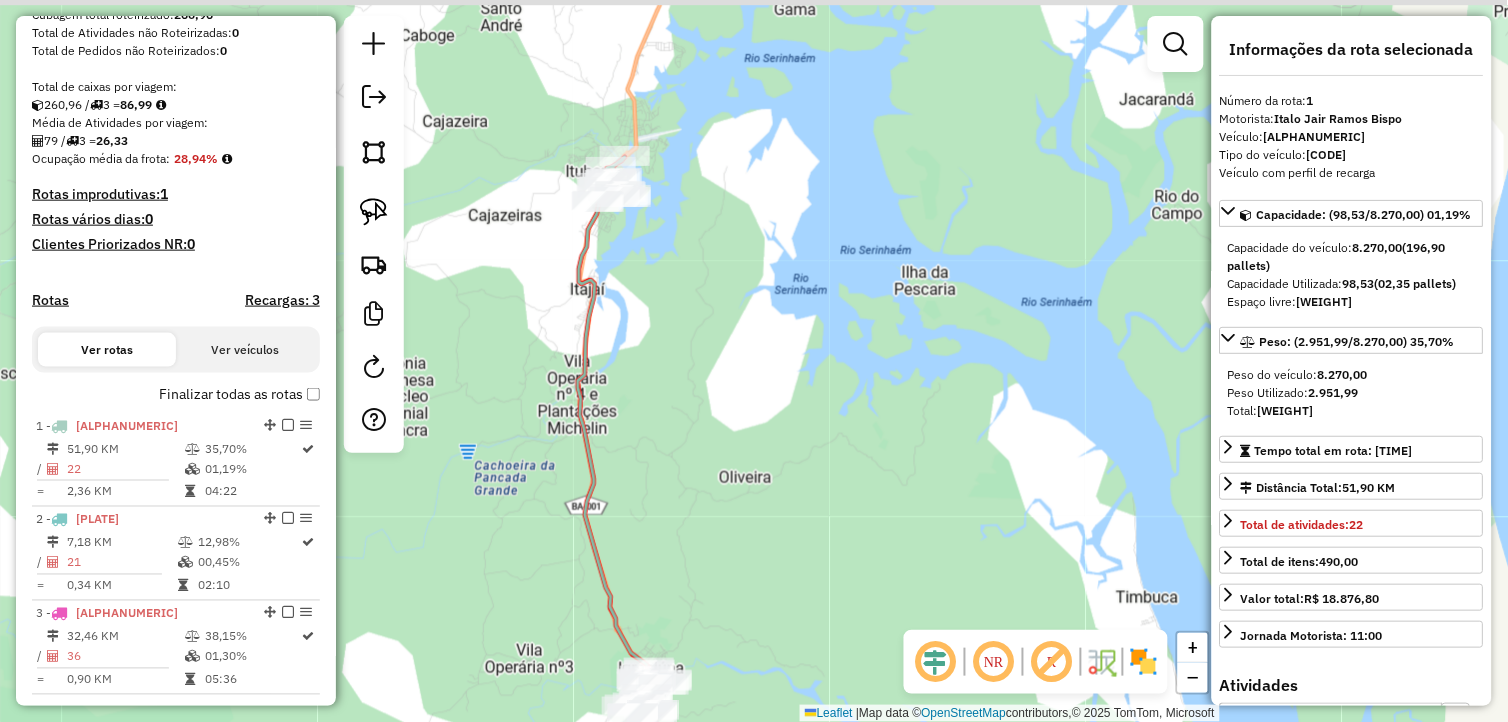 drag, startPoint x: 767, startPoint y: 311, endPoint x: 731, endPoint y: 440, distance: 133.9291 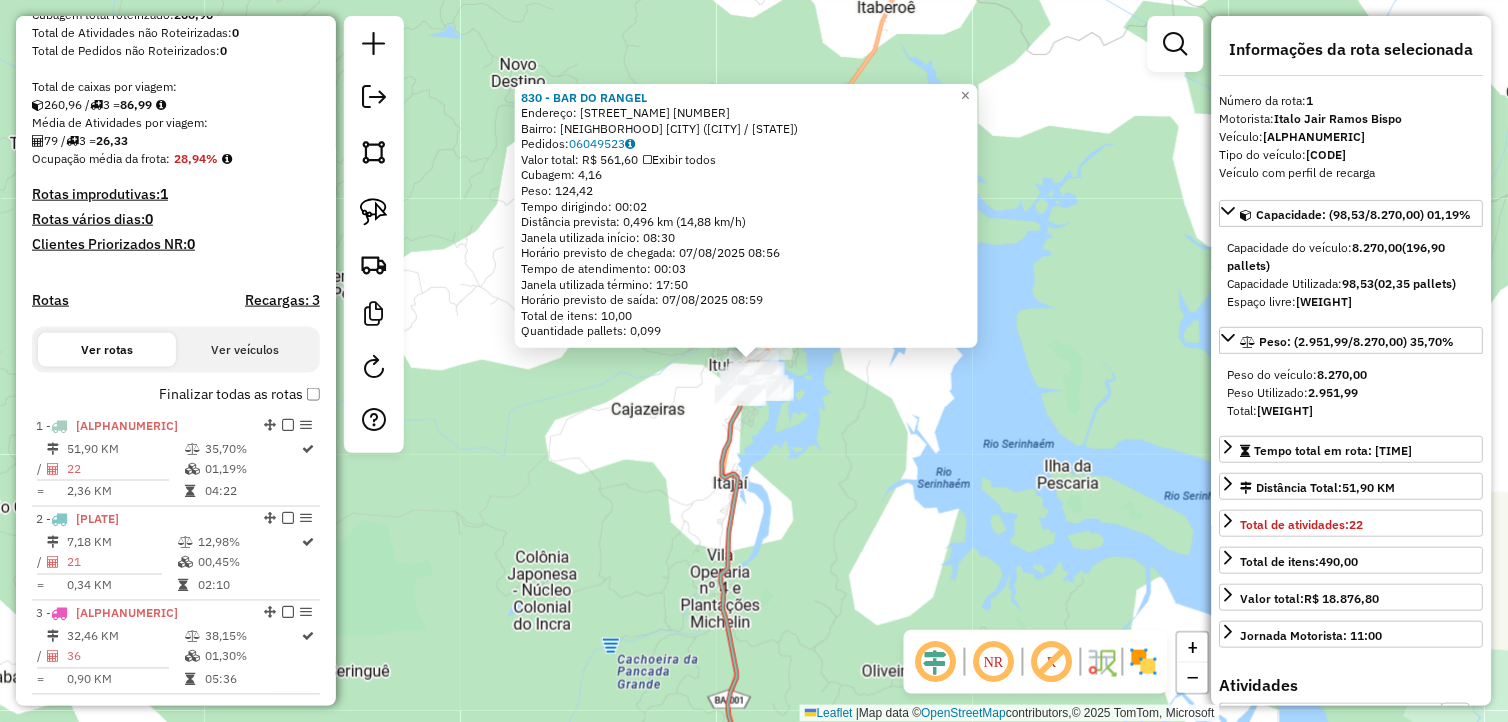 scroll, scrollTop: 444, scrollLeft: 0, axis: vertical 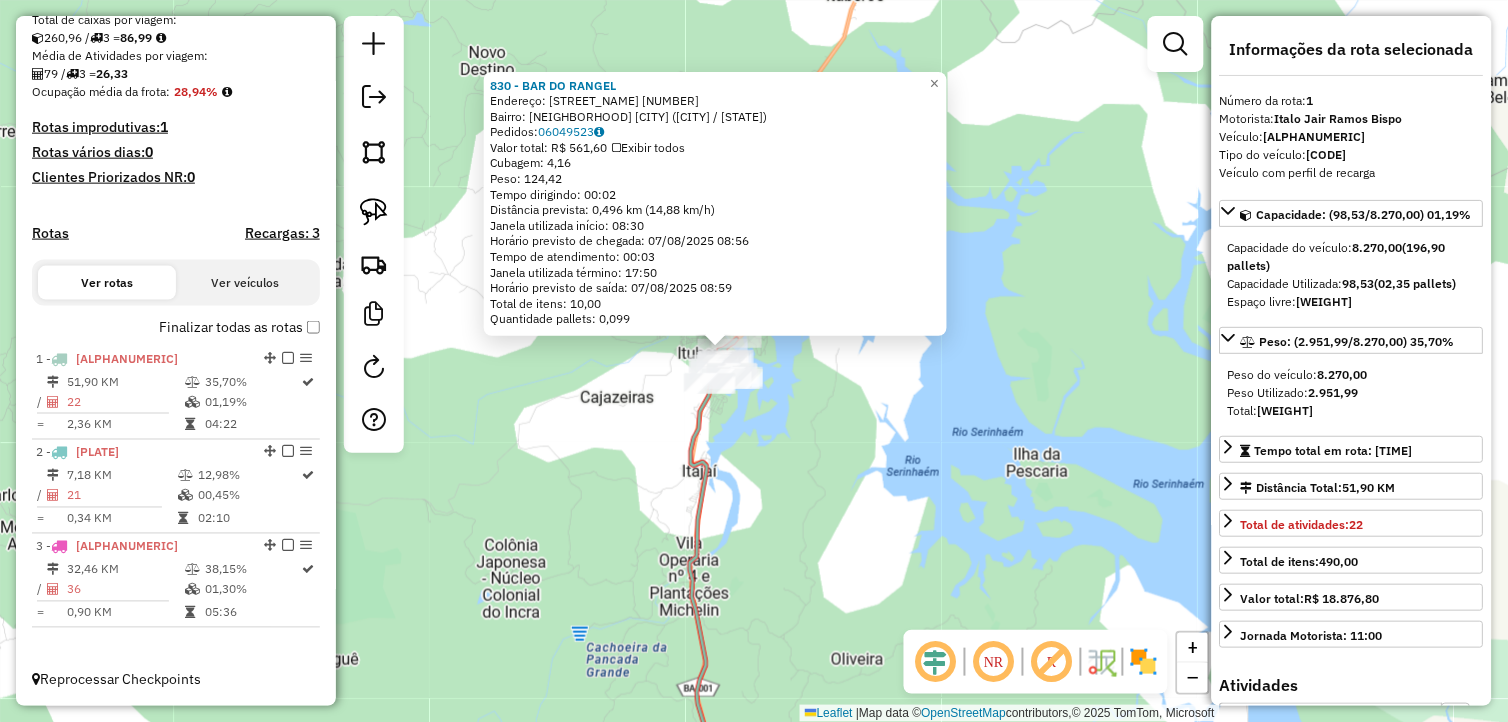 drag, startPoint x: 903, startPoint y: 482, endPoint x: 872, endPoint y: 470, distance: 33.24154 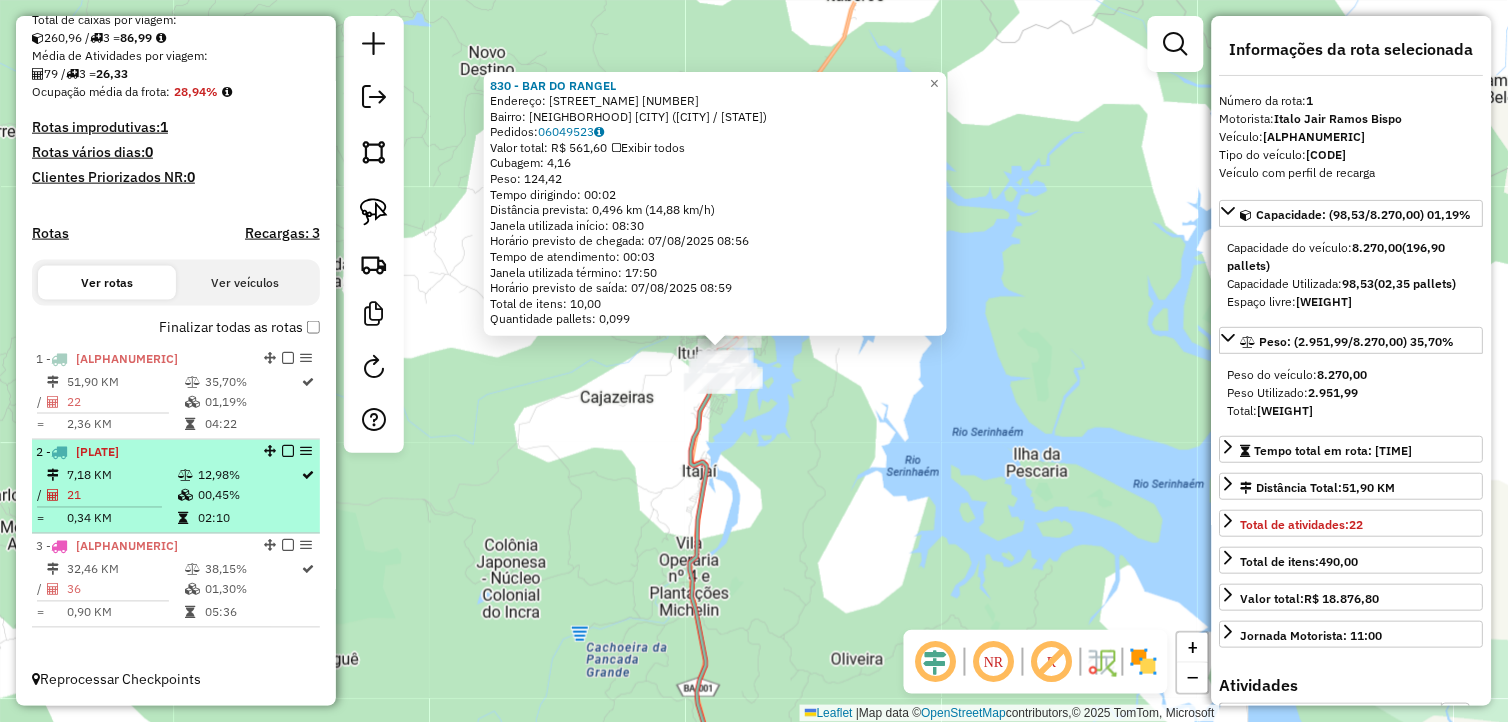 click on "2 -       SKH3A78   7,18 KM   12,98%  /  21   00,45%     =  0,34 KM   02:10" at bounding box center (176, 487) 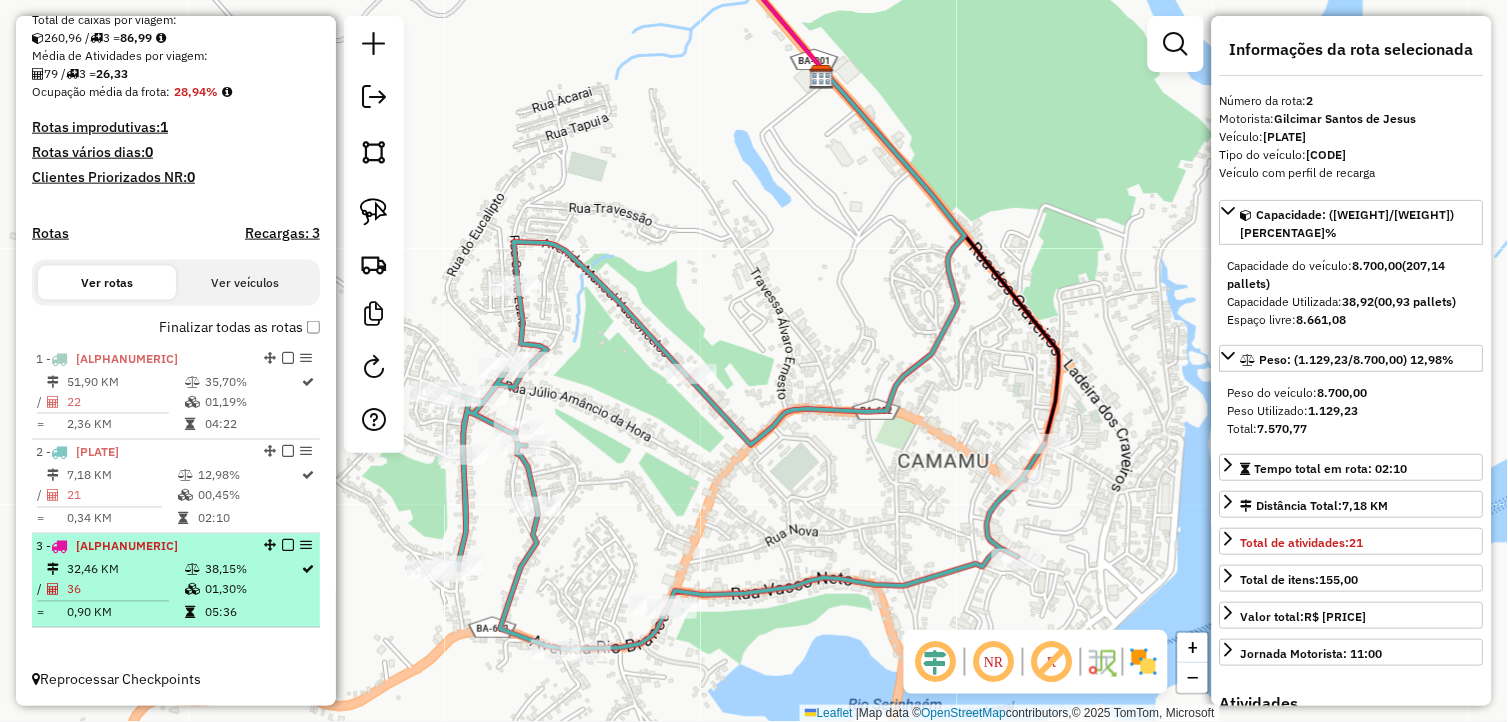 click on "3 -       SKD9134" at bounding box center [142, 547] 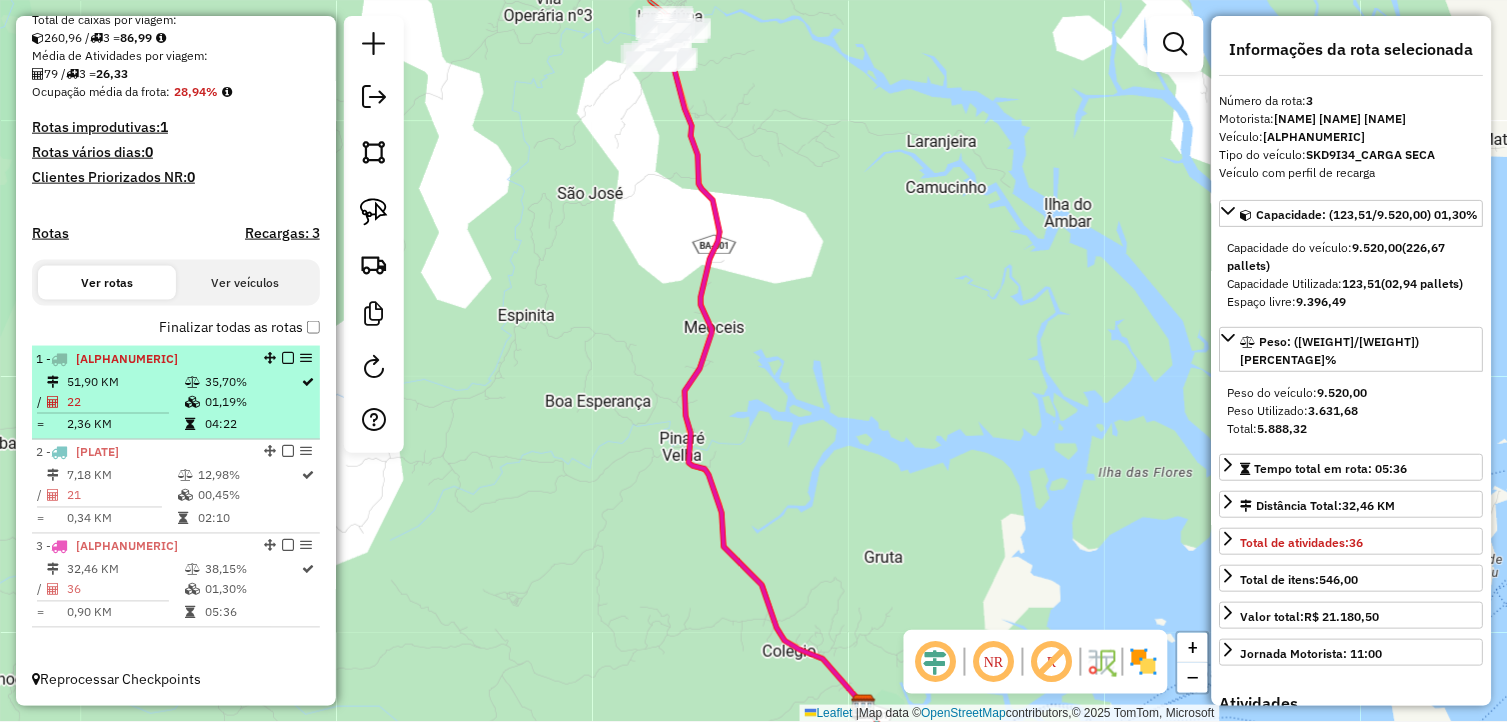 click on "22" at bounding box center [125, 402] 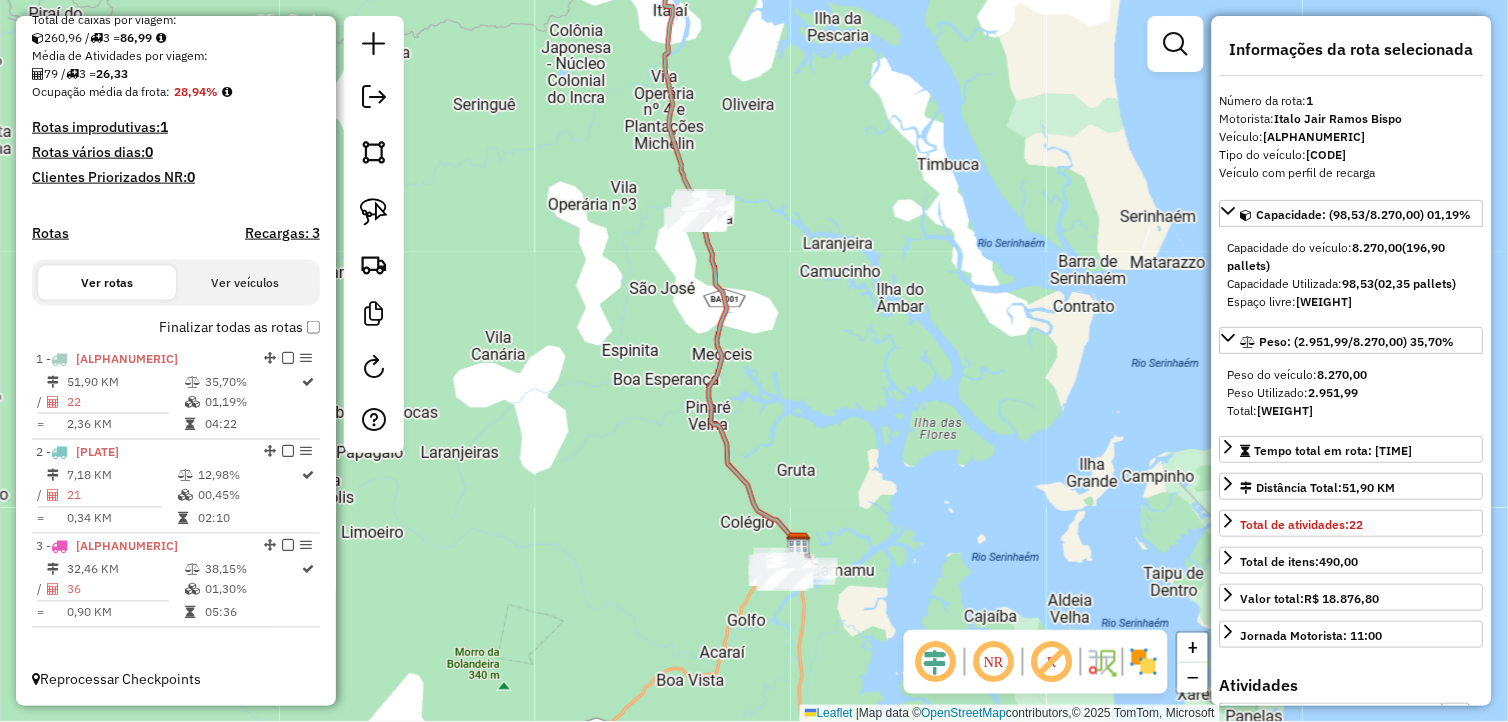 drag, startPoint x: 511, startPoint y: 541, endPoint x: 488, endPoint y: 414, distance: 129.06587 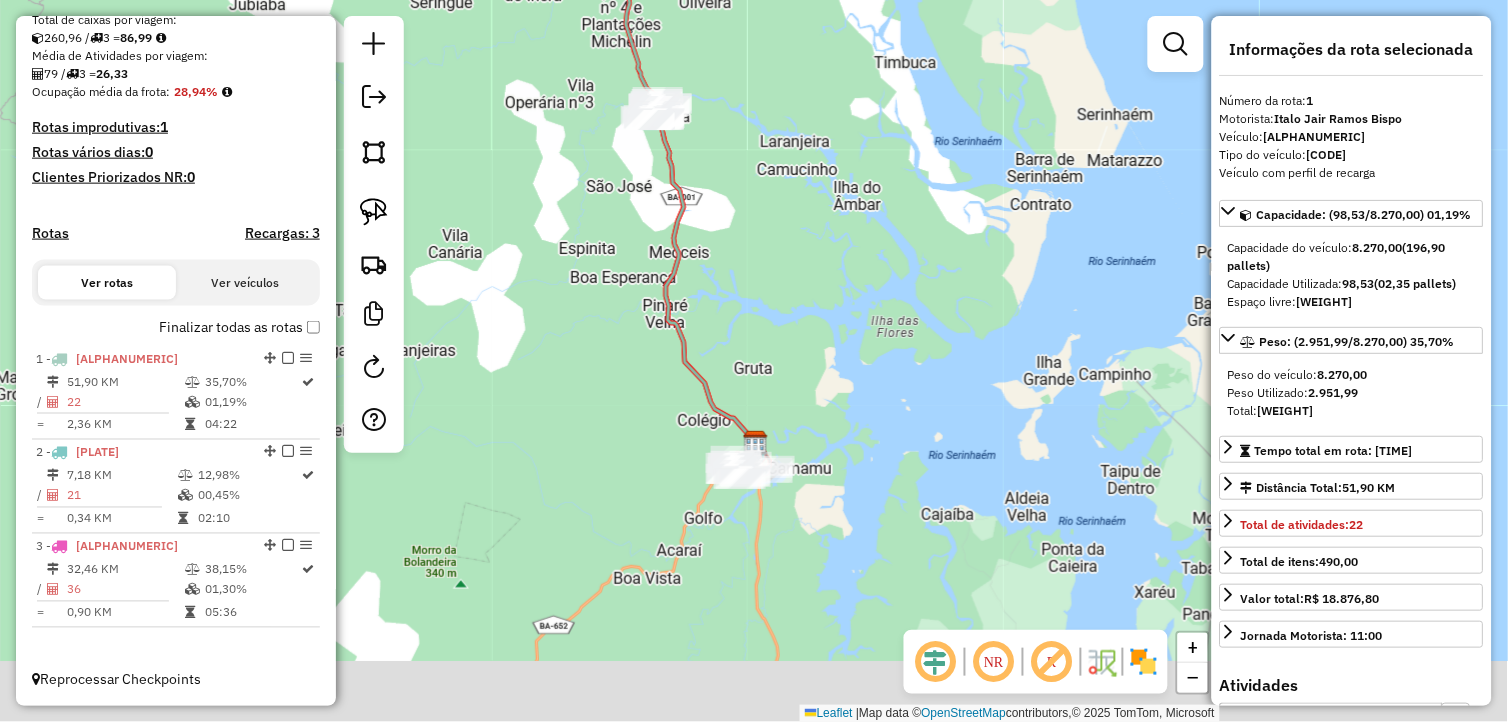drag, startPoint x: 826, startPoint y: 390, endPoint x: 788, endPoint y: 306, distance: 92.19544 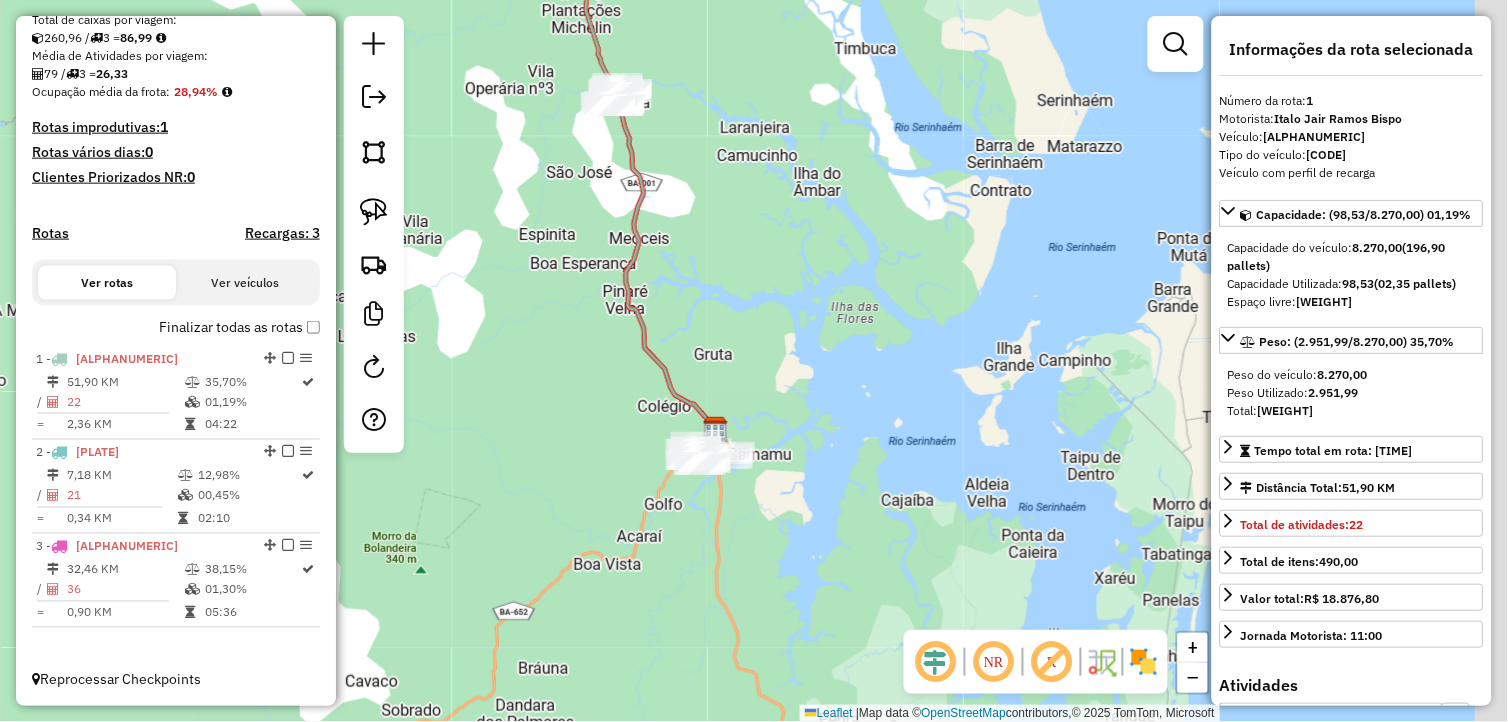 click on "Janela de atendimento Grade de atendimento Capacidade Transportadoras Veículos Cliente Pedidos  Rotas Selecione os dias de semana para filtrar as janelas de atendimento  Seg   Ter   Qua   Qui   Sex   Sáb   Dom  Informe o período da janela de atendimento: De: Até:  Filtrar exatamente a janela do cliente  Considerar janela de atendimento padrão  Selecione os dias de semana para filtrar as grades de atendimento  Seg   Ter   Qua   Qui   Sex   Sáb   Dom   Considerar clientes sem dia de atendimento cadastrado  Clientes fora do dia de atendimento selecionado Filtrar as atividades entre os valores definidos abaixo:  Peso mínimo:   Peso máximo:   Cubagem mínima:   Cubagem máxima:   De:   Até:  Filtrar as atividades entre o tempo de atendimento definido abaixo:  De:   Até:   Considerar capacidade total dos clientes não roteirizados Transportadora: Selecione um ou mais itens Tipo de veículo: Selecione um ou mais itens Veículo: Selecione um ou mais itens Motorista: Selecione um ou mais itens Nome: Rótulo:" 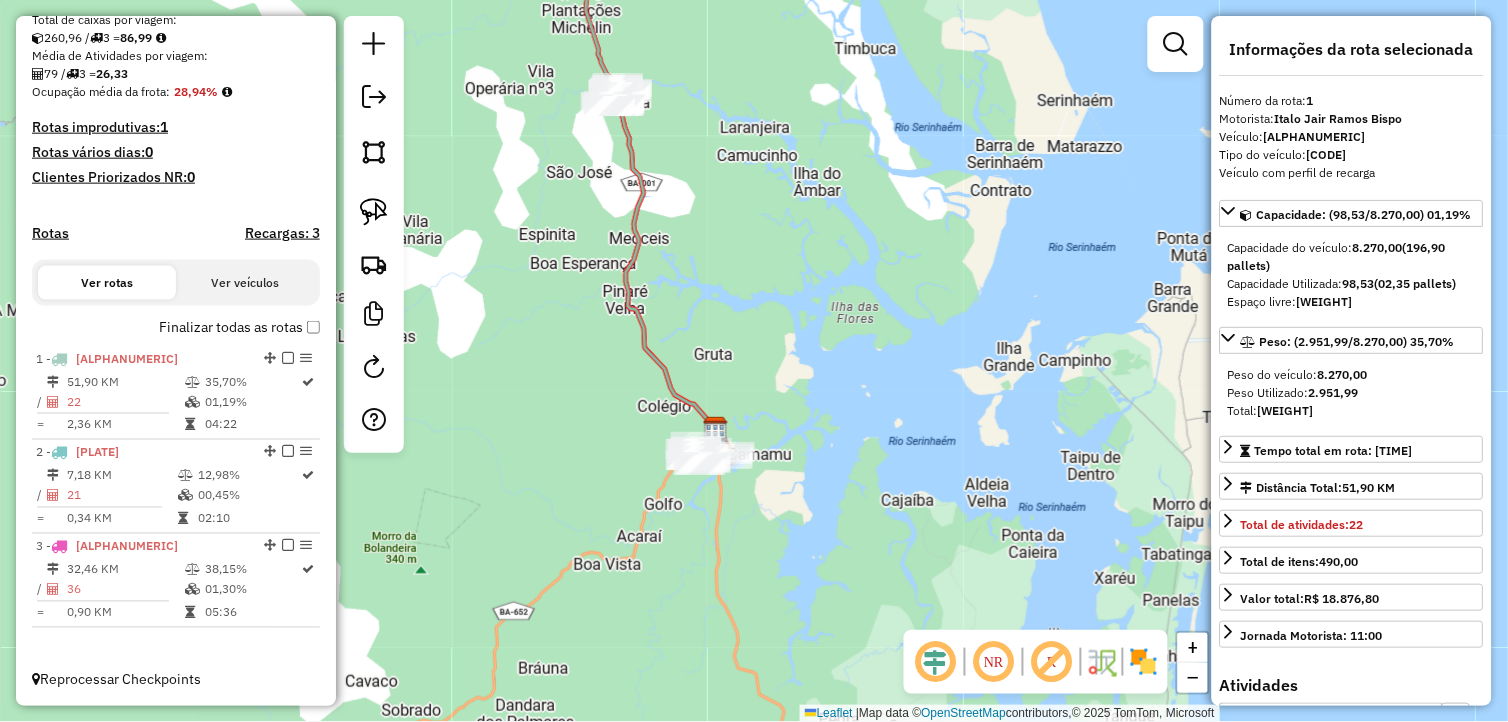 drag, startPoint x: 824, startPoint y: 493, endPoint x: 853, endPoint y: 517, distance: 37.64306 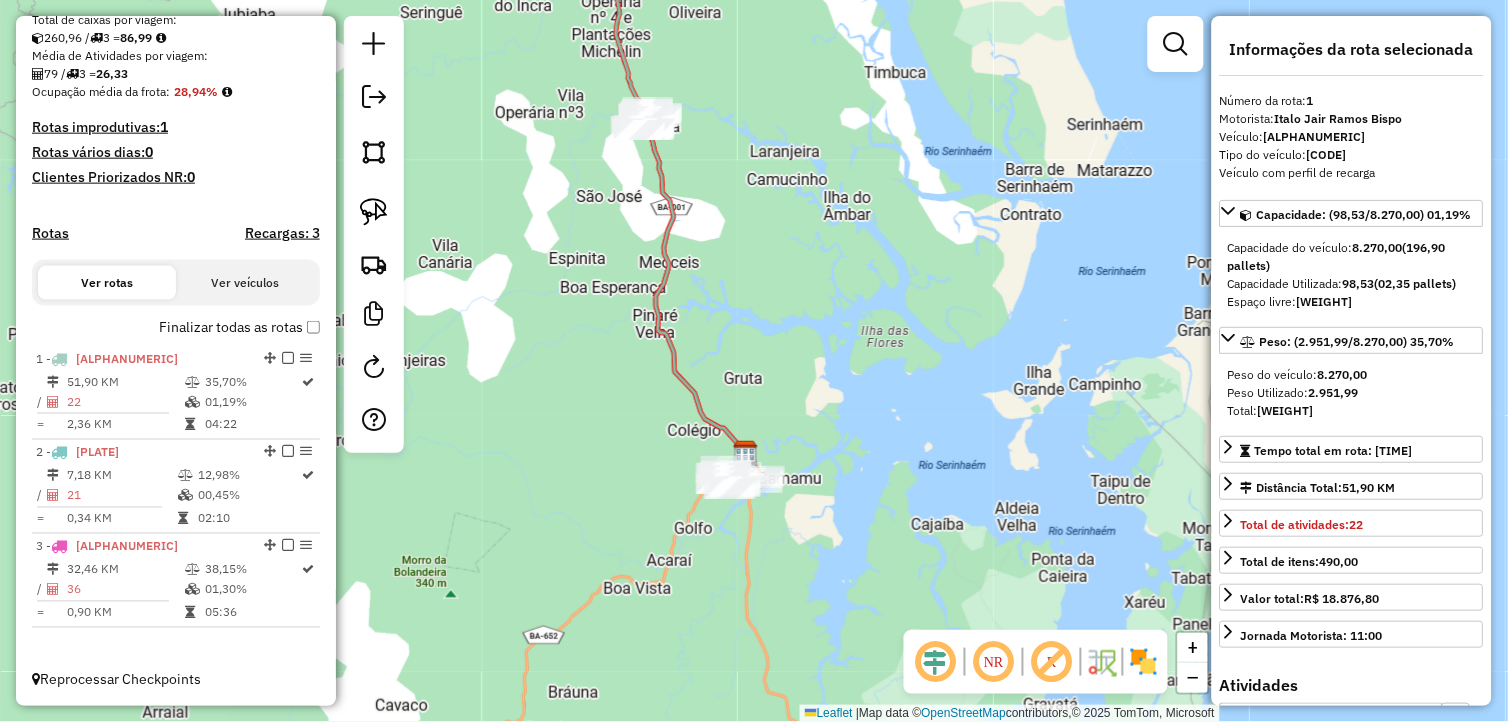 drag, startPoint x: 378, startPoint y: 104, endPoint x: 542, endPoint y: 160, distance: 173.29744 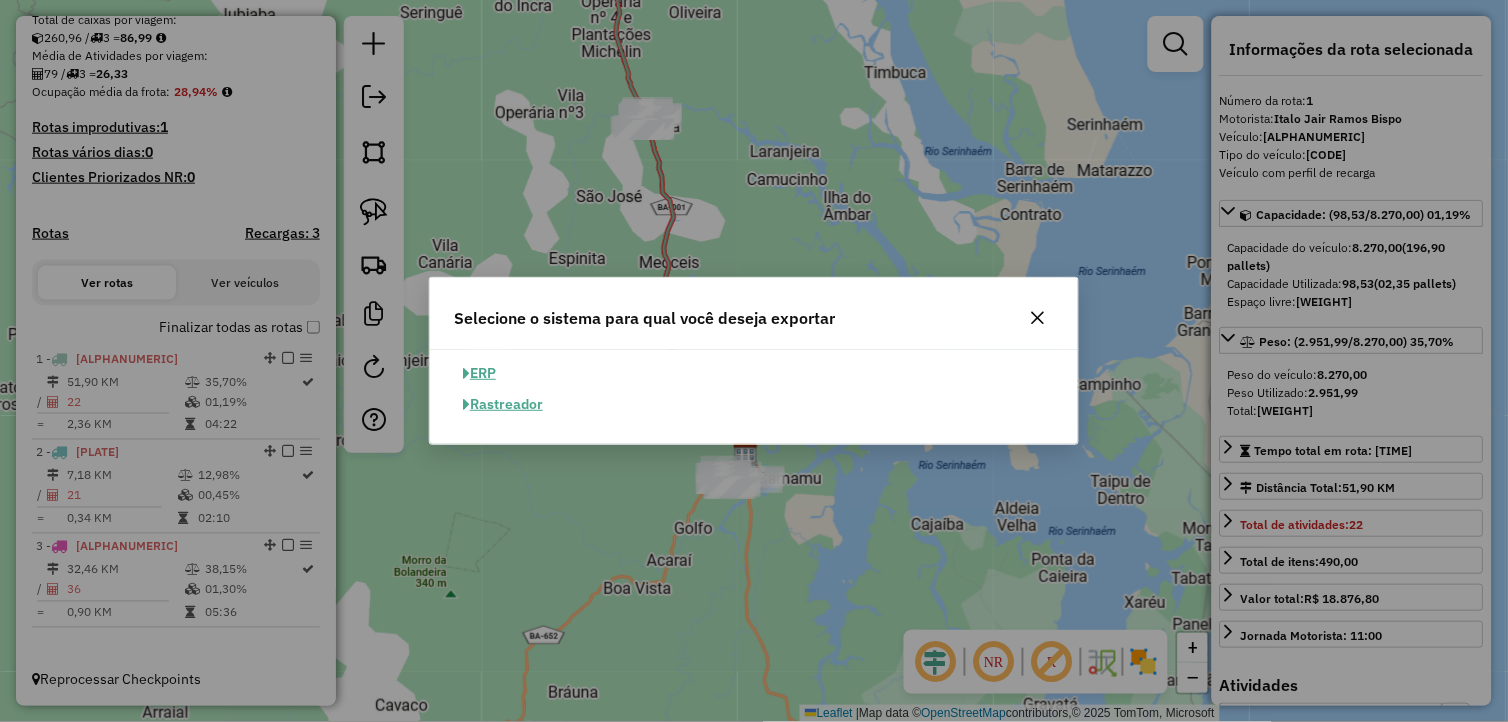 click on "ERP" 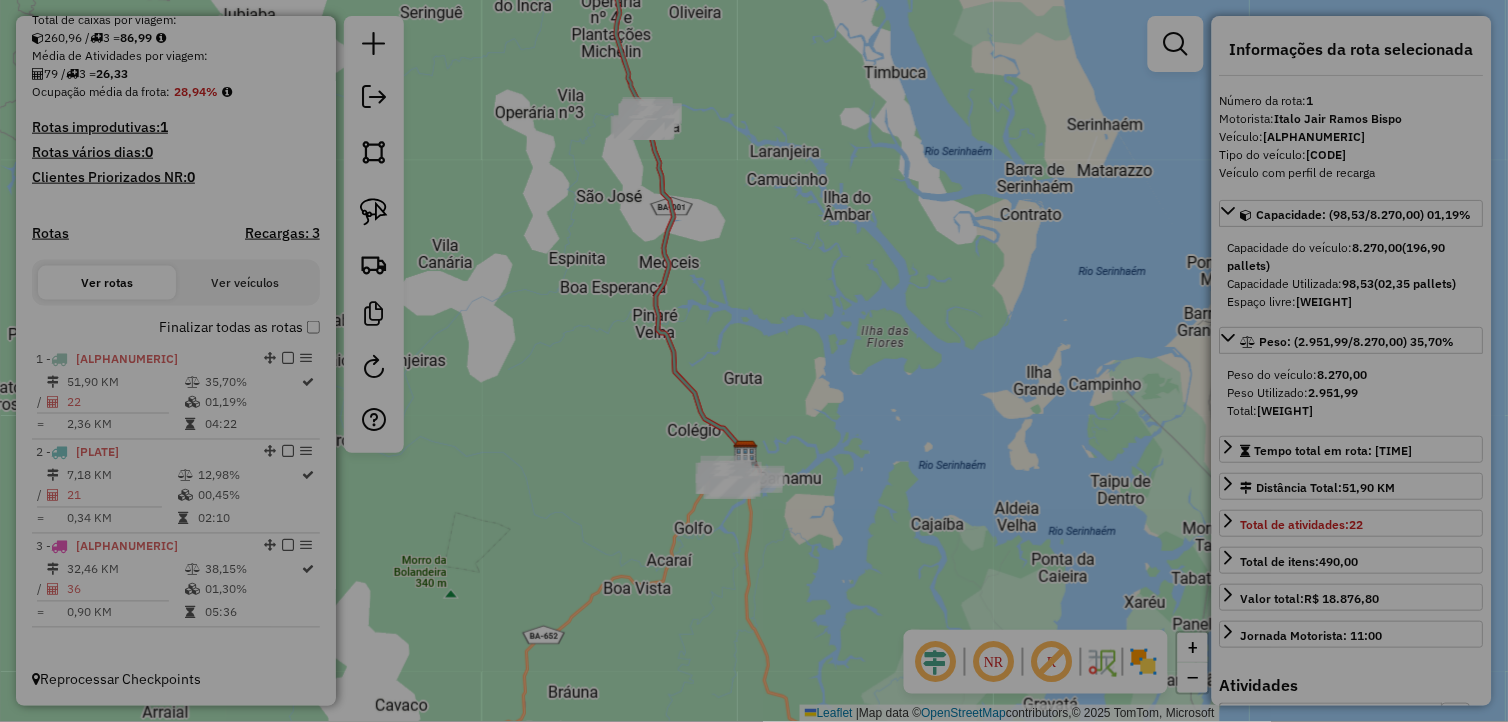 select on "**" 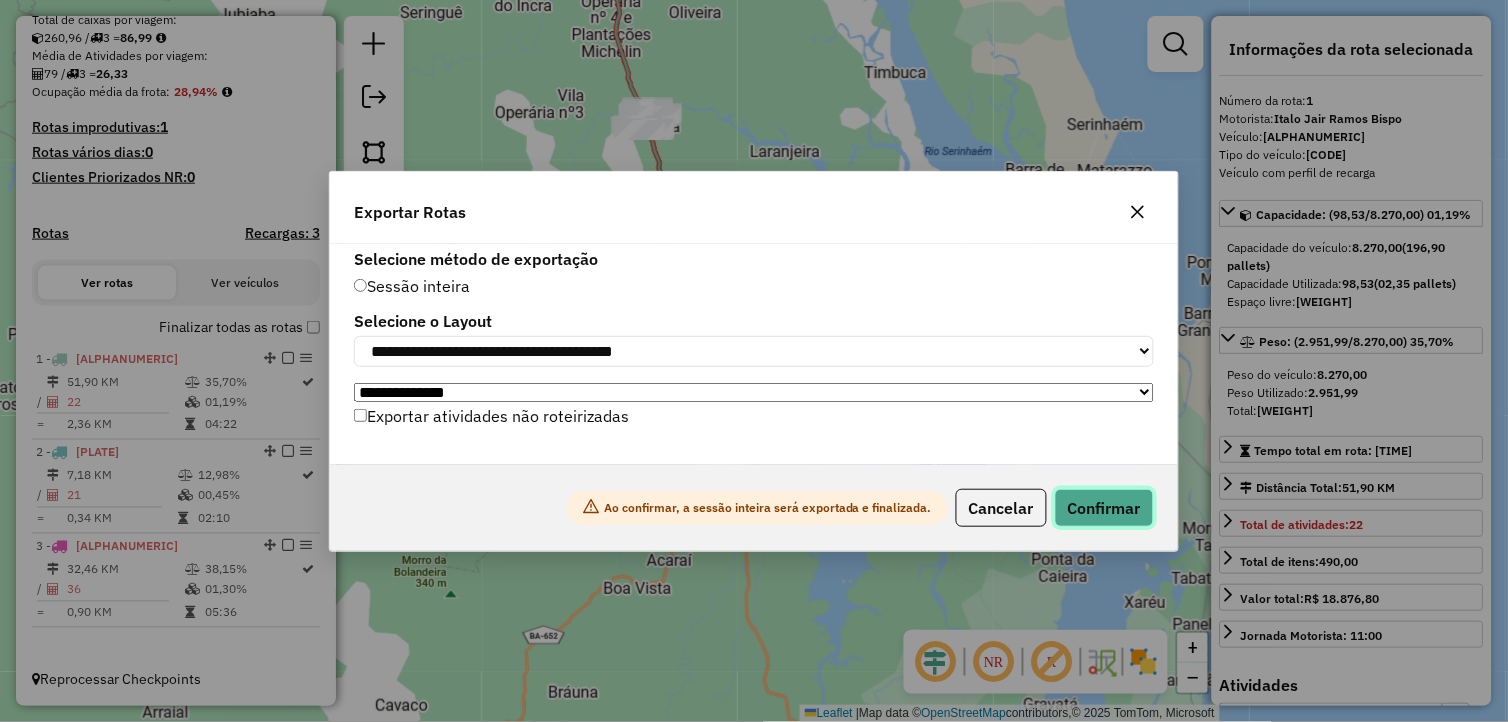 click on "Confirmar" 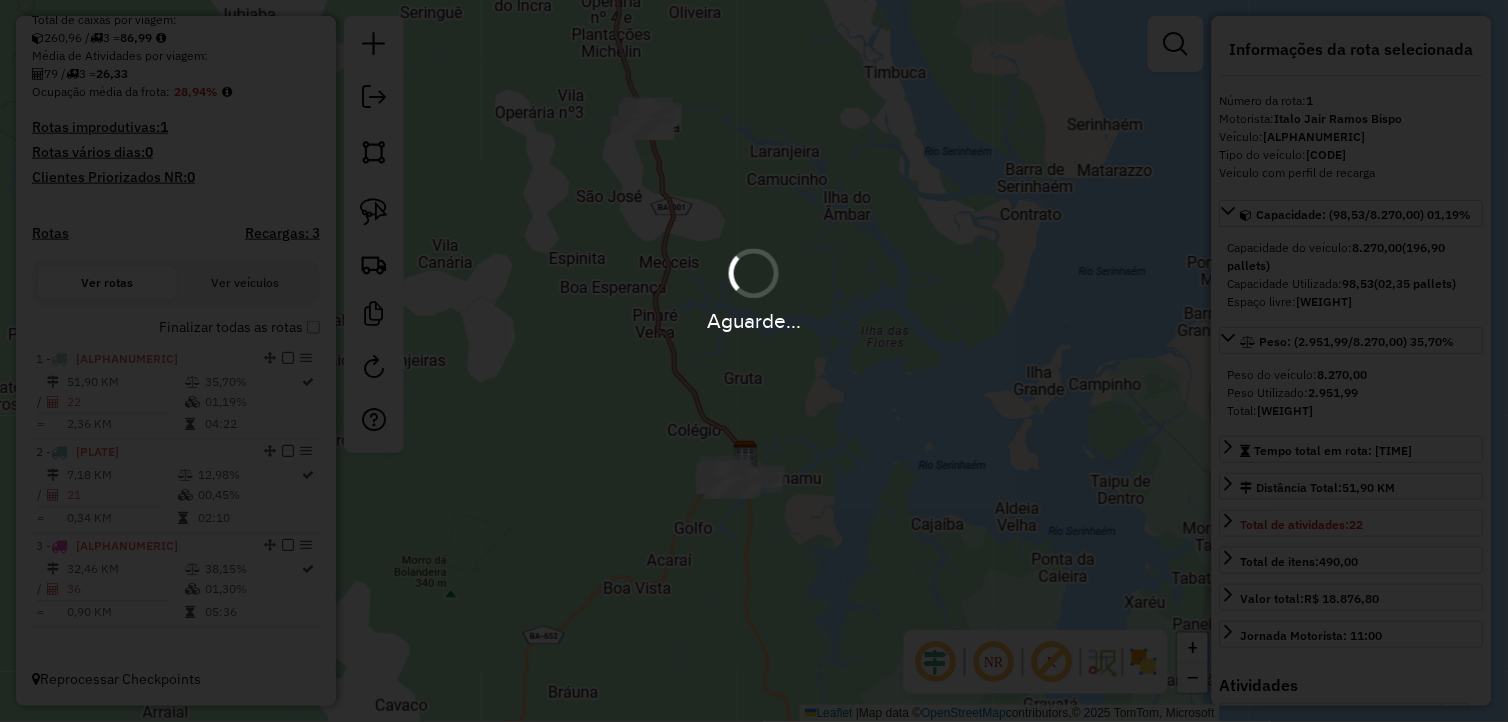 scroll, scrollTop: 413, scrollLeft: 0, axis: vertical 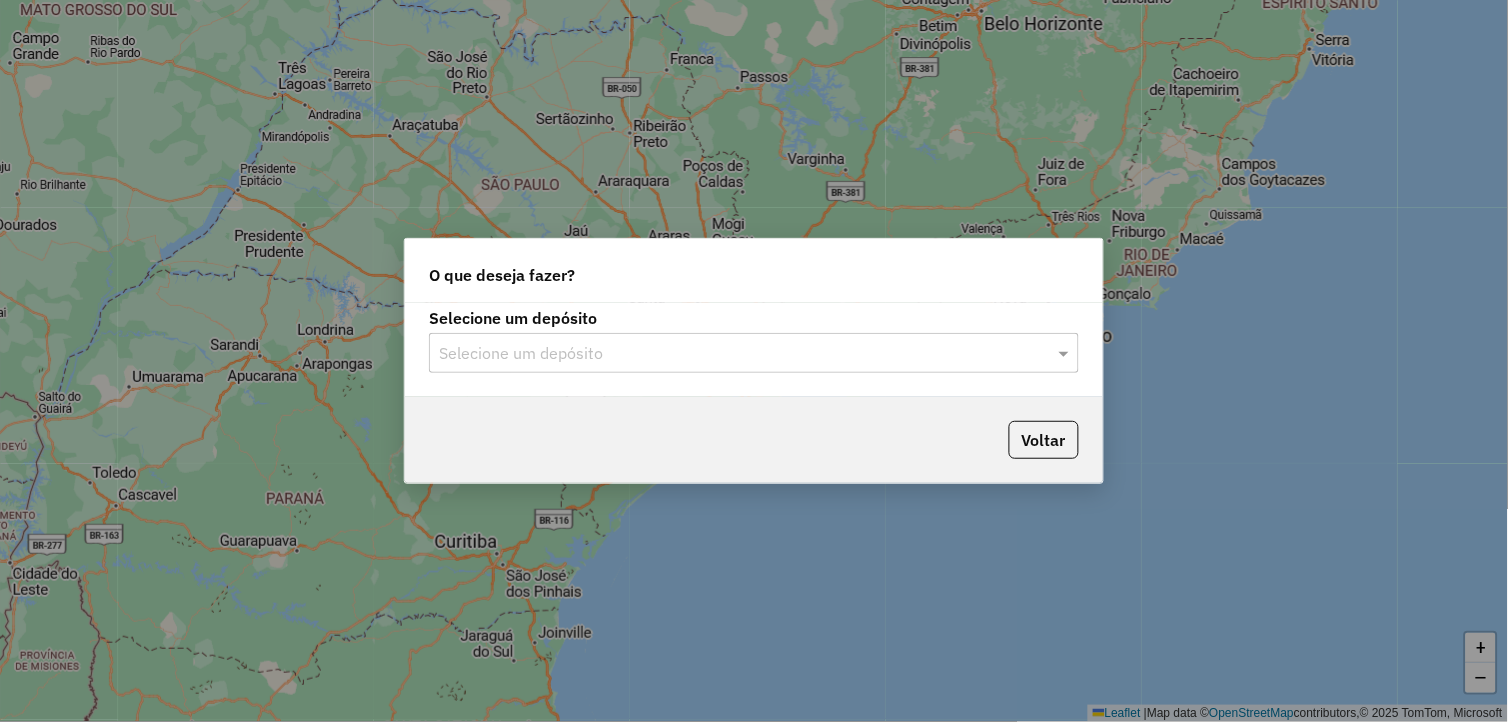 click 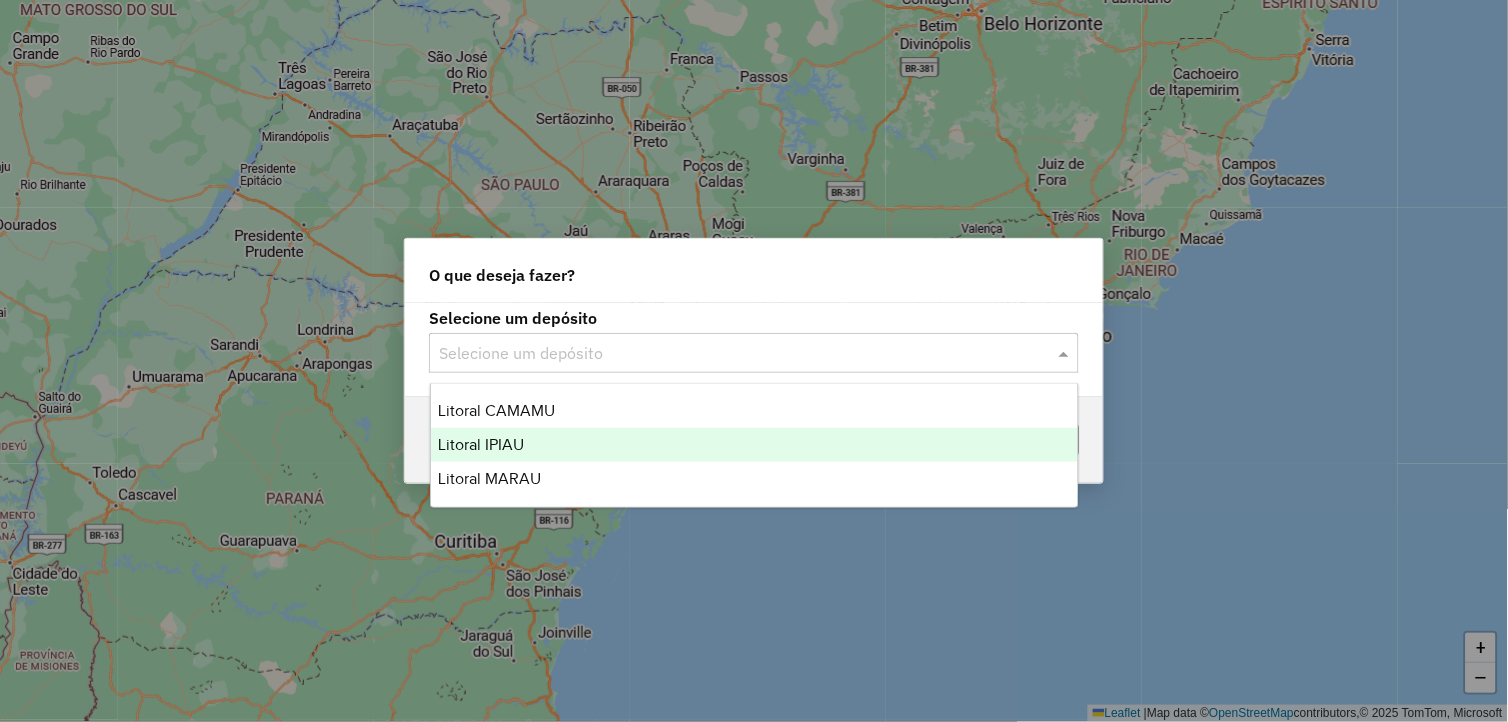 click on "Litoral IPIAU" at bounding box center (755, 445) 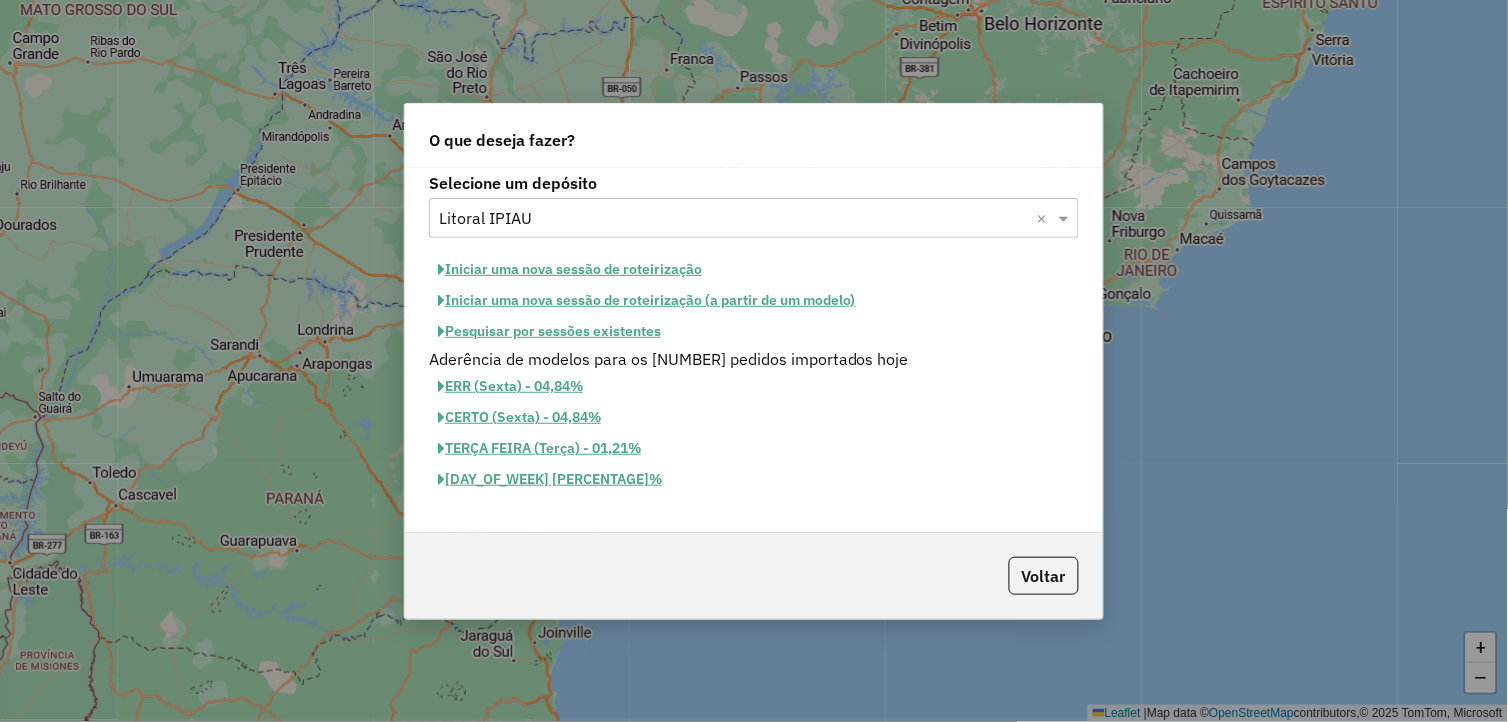 click on "Iniciar uma nova sessão de roteirização" 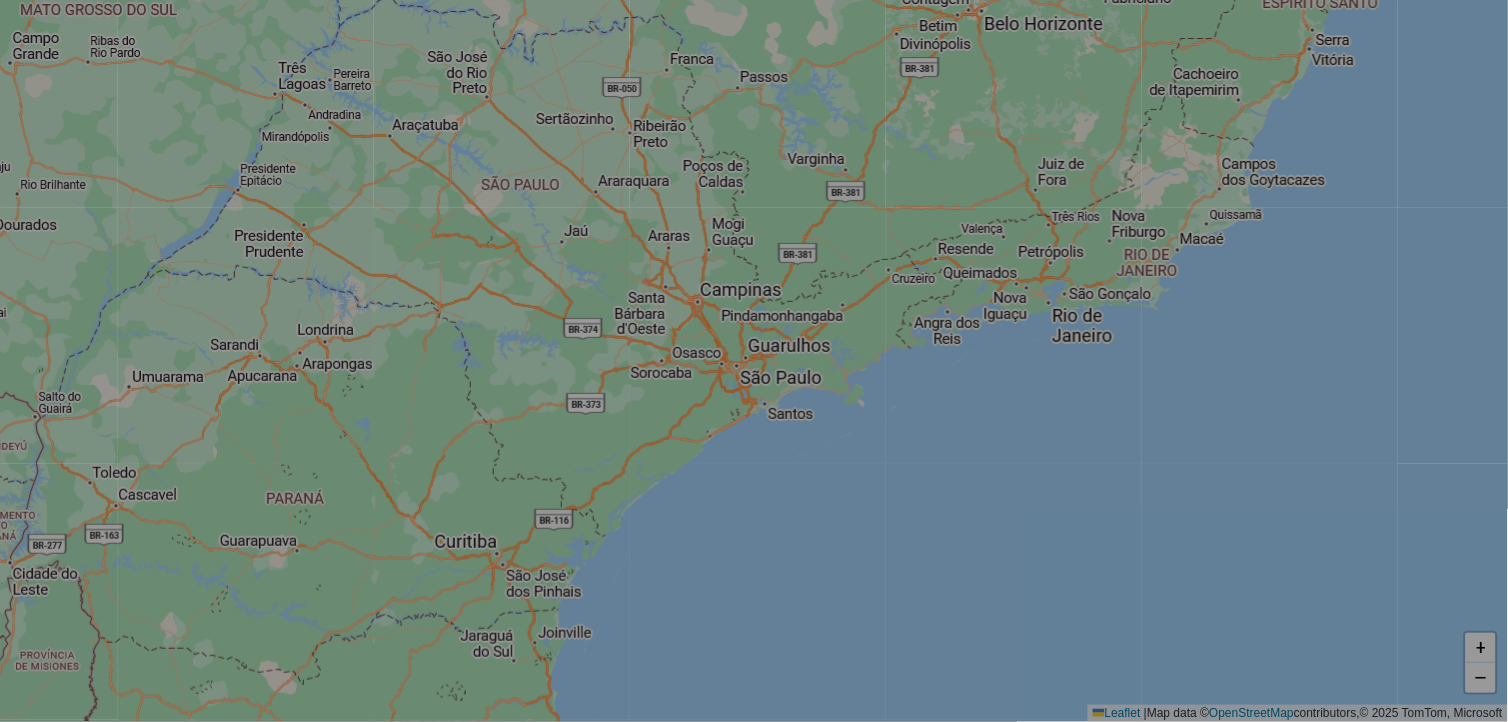 select on "*" 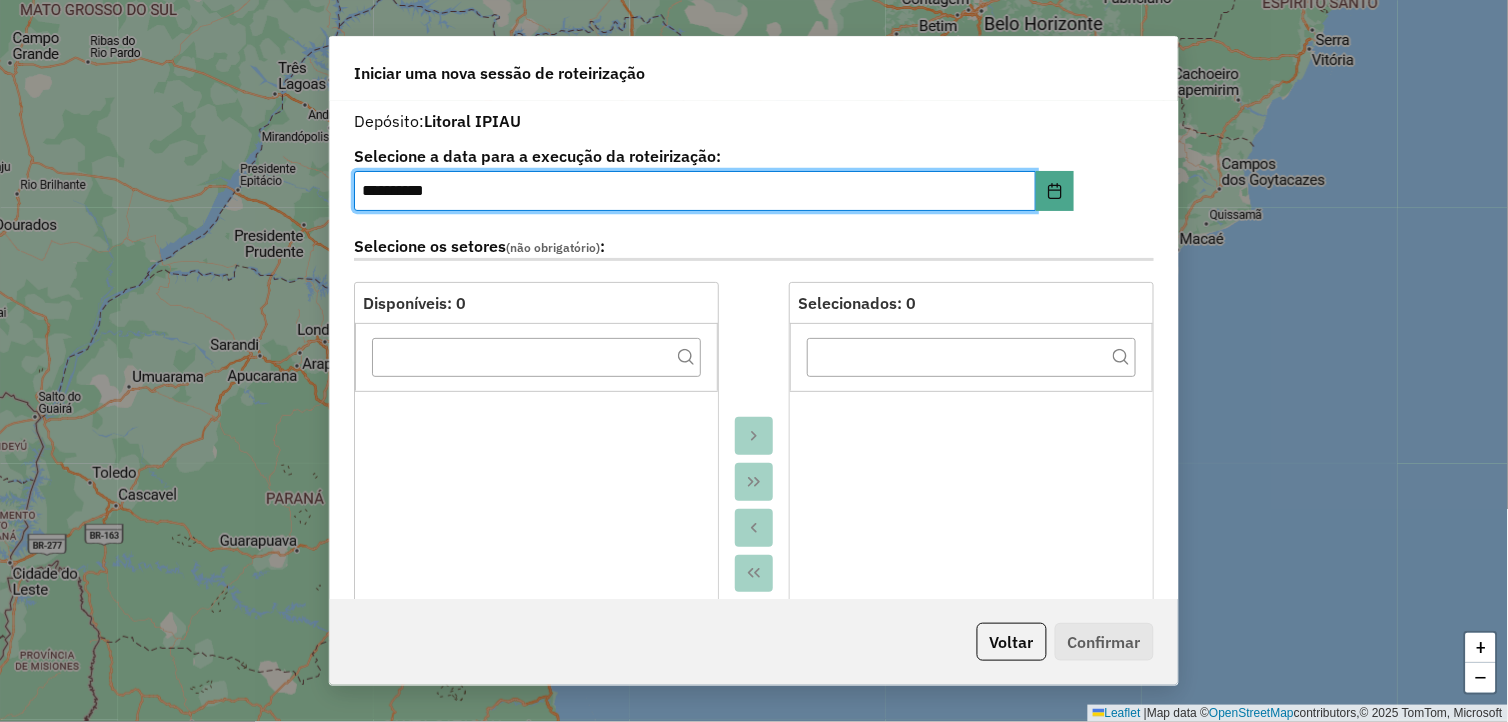 scroll, scrollTop: 666, scrollLeft: 0, axis: vertical 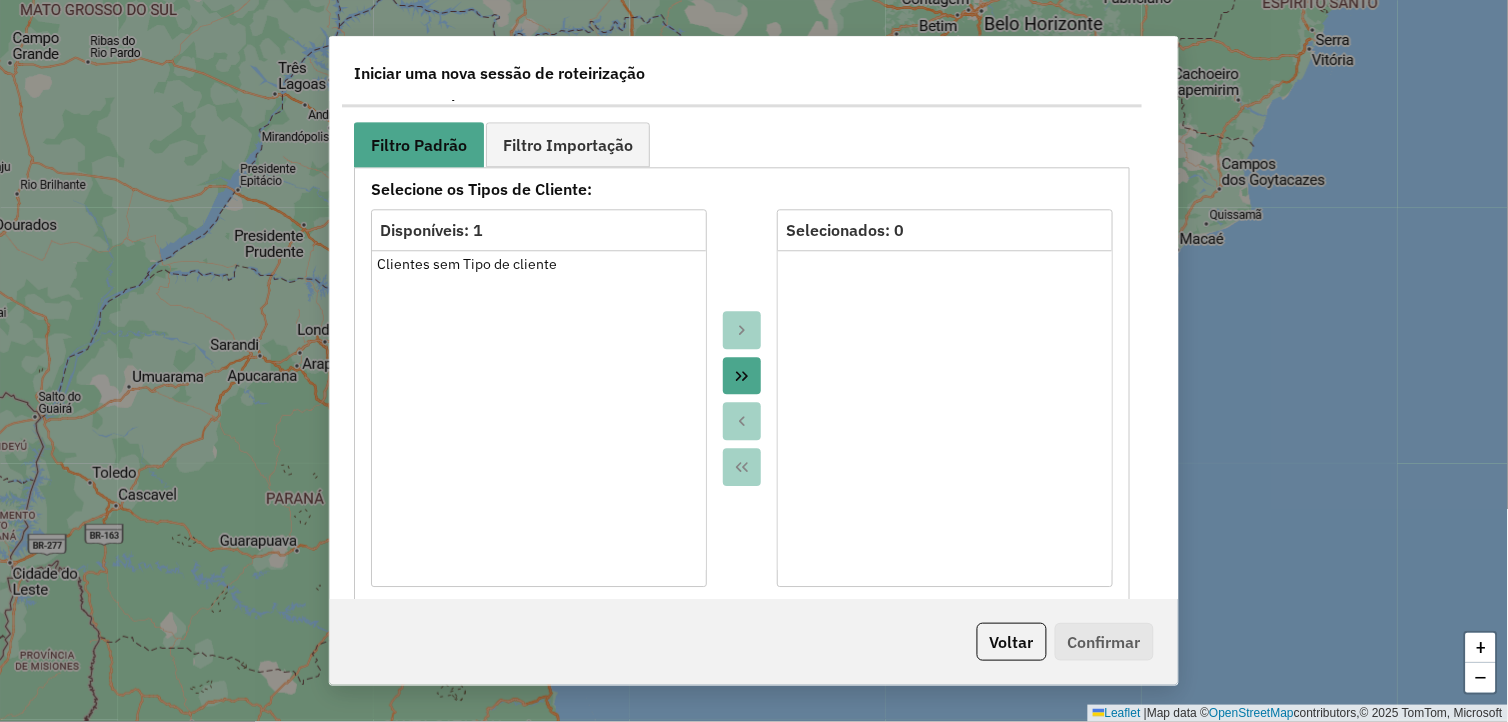 click at bounding box center [742, 376] 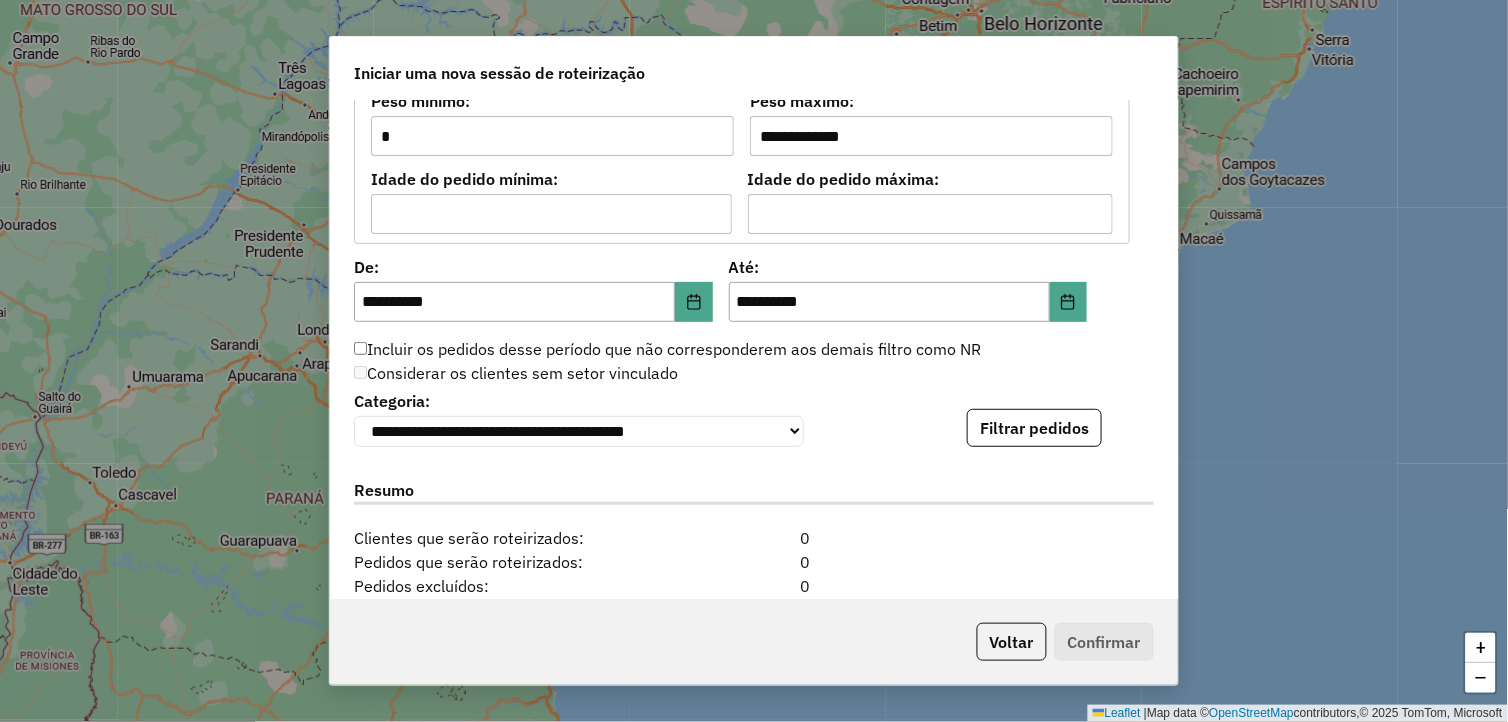 scroll, scrollTop: 1777, scrollLeft: 0, axis: vertical 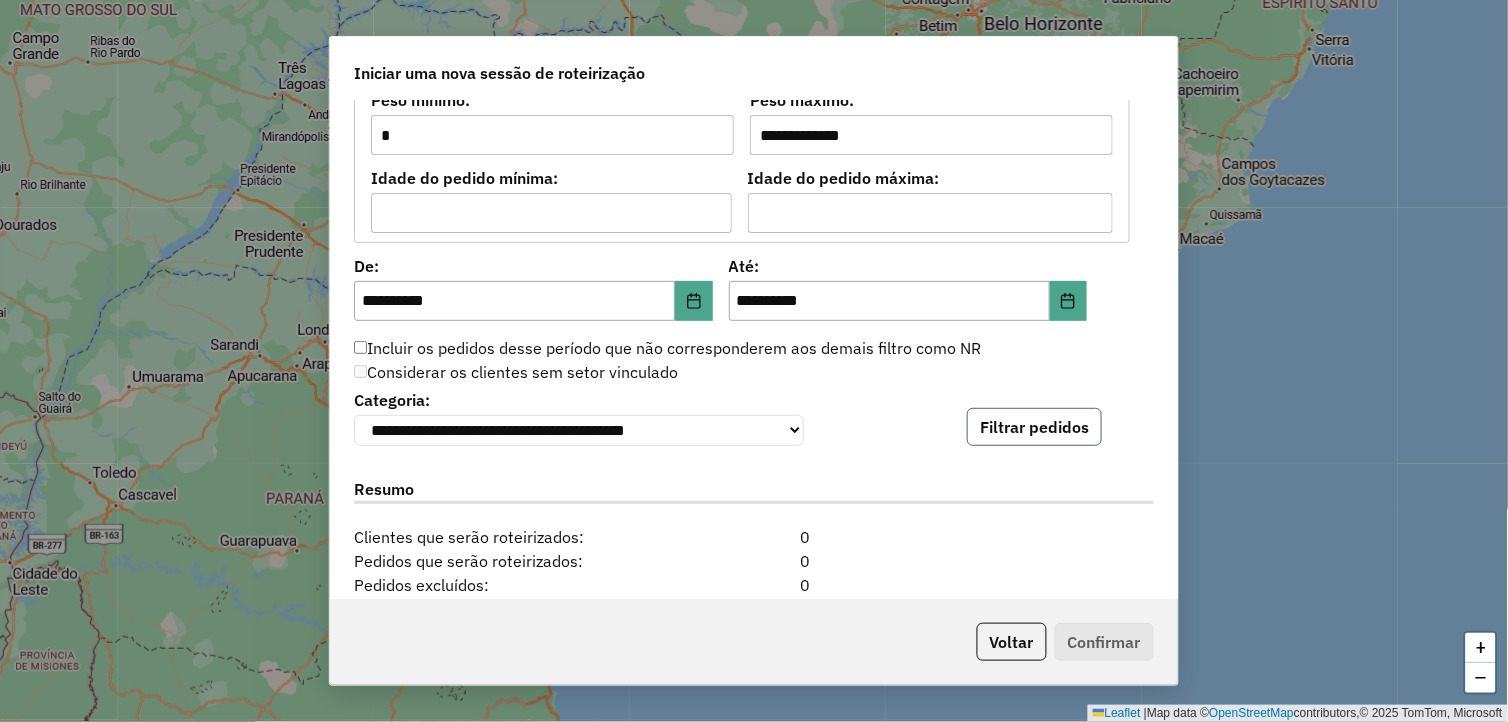 click on "Filtrar pedidos" 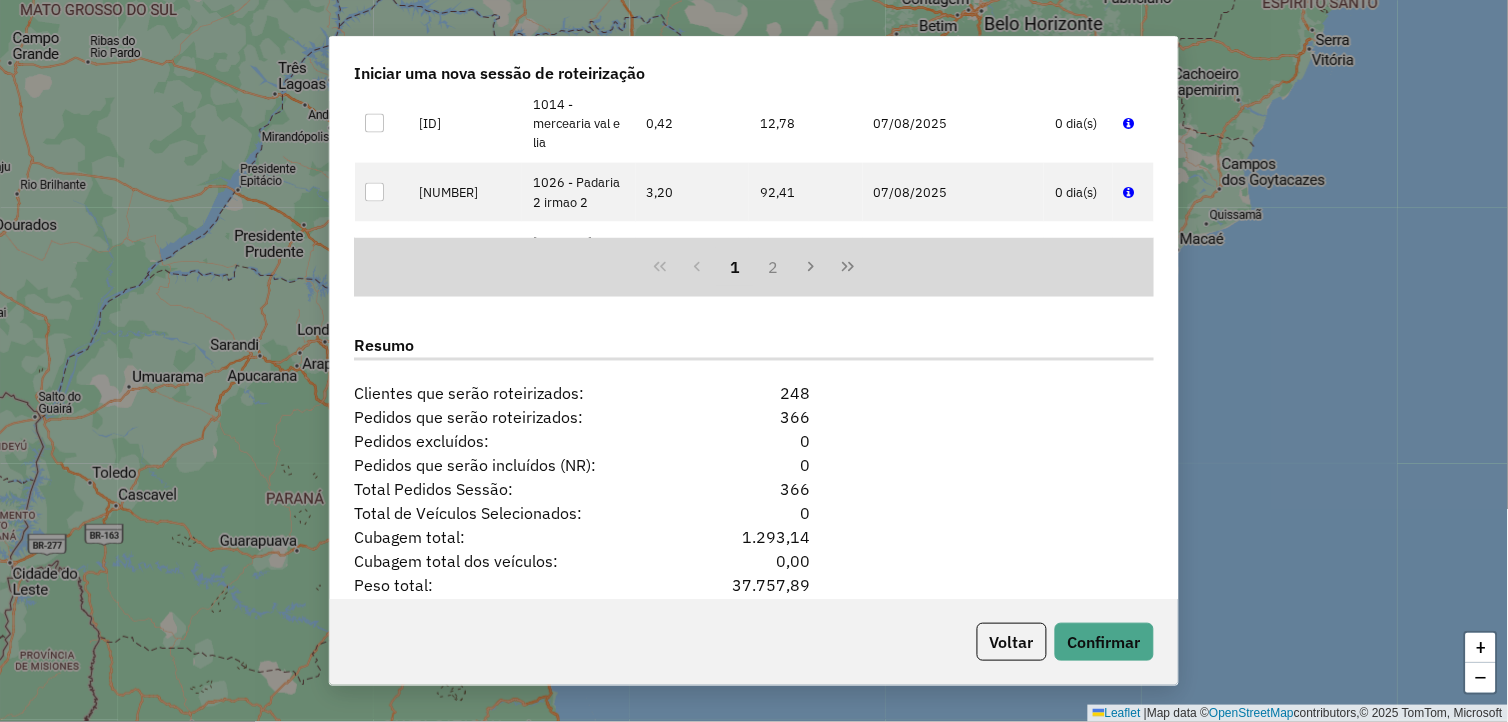 scroll, scrollTop: 2444, scrollLeft: 0, axis: vertical 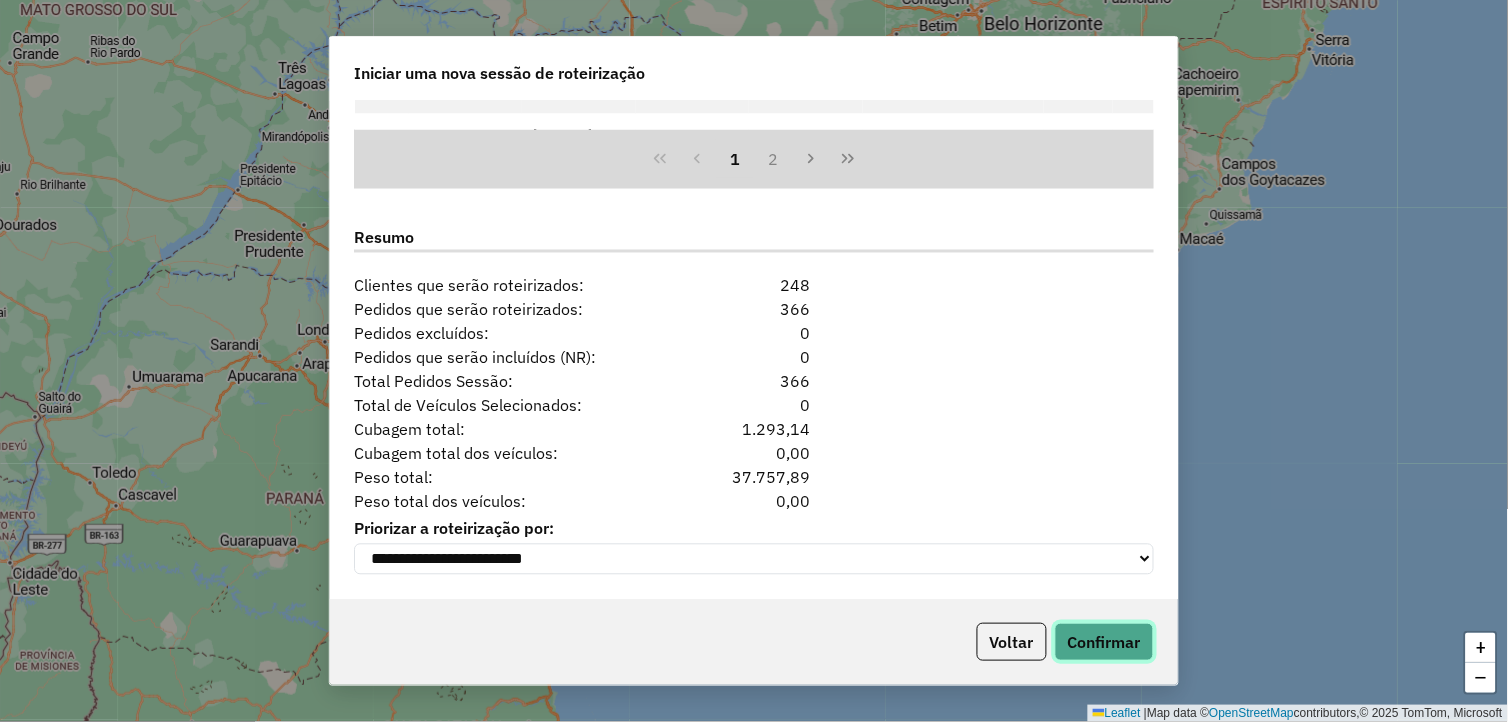 click on "Confirmar" 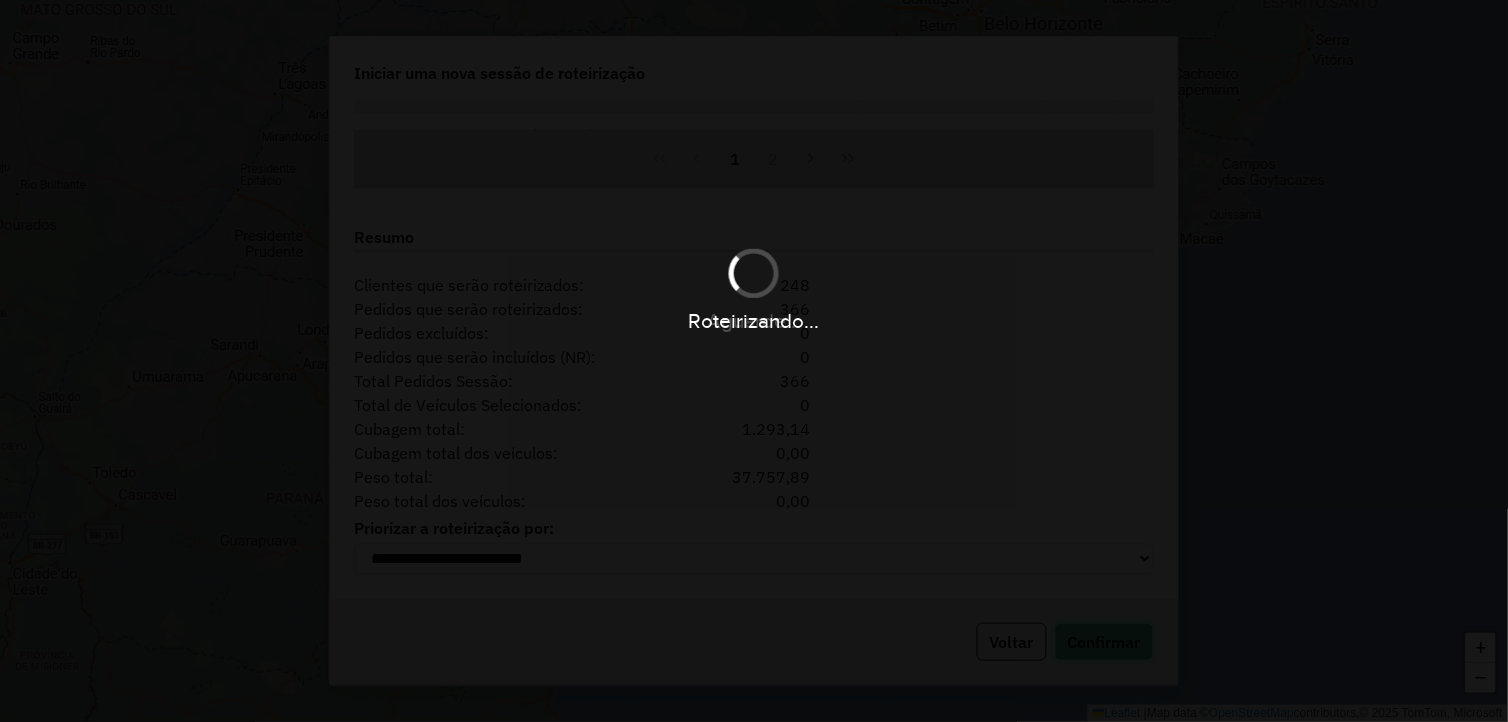 type 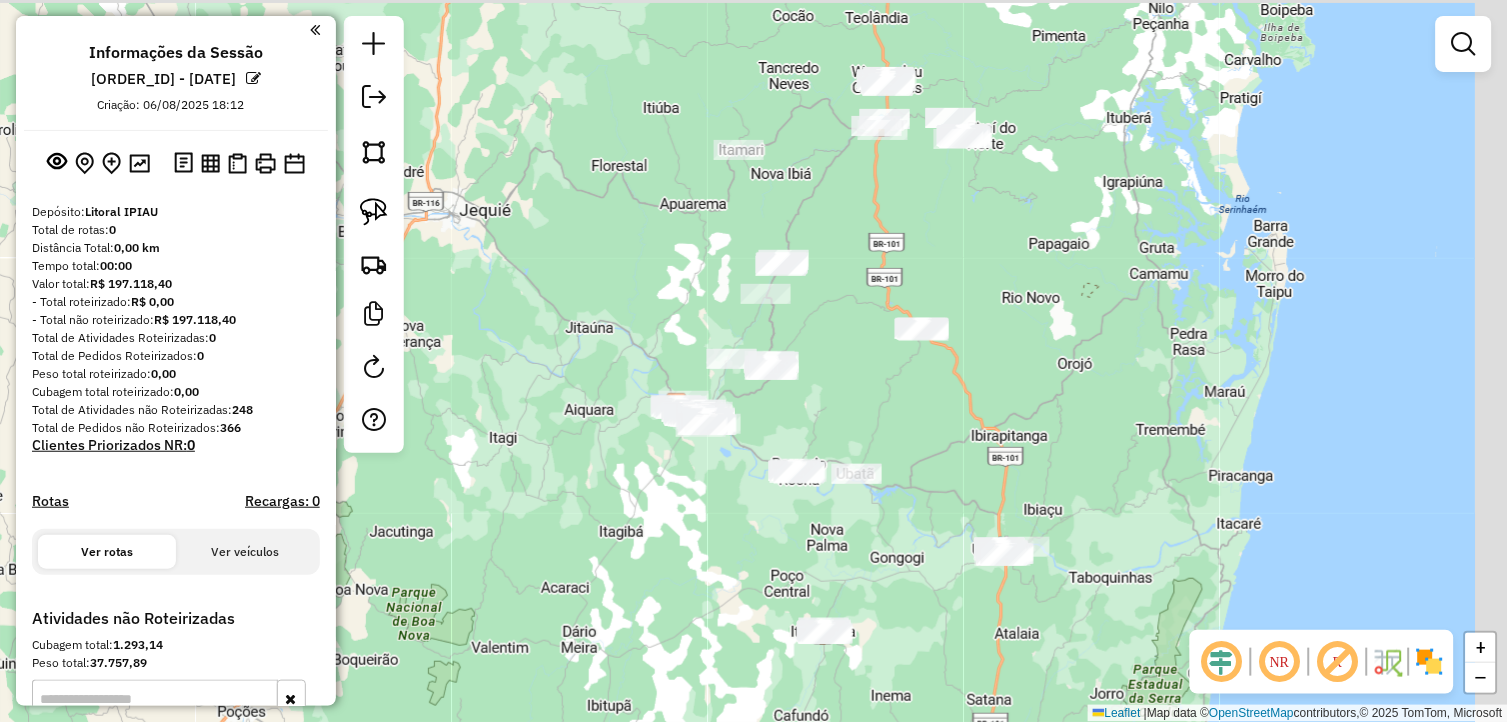 drag, startPoint x: 1093, startPoint y: 284, endPoint x: 1038, endPoint y: 328, distance: 70.434364 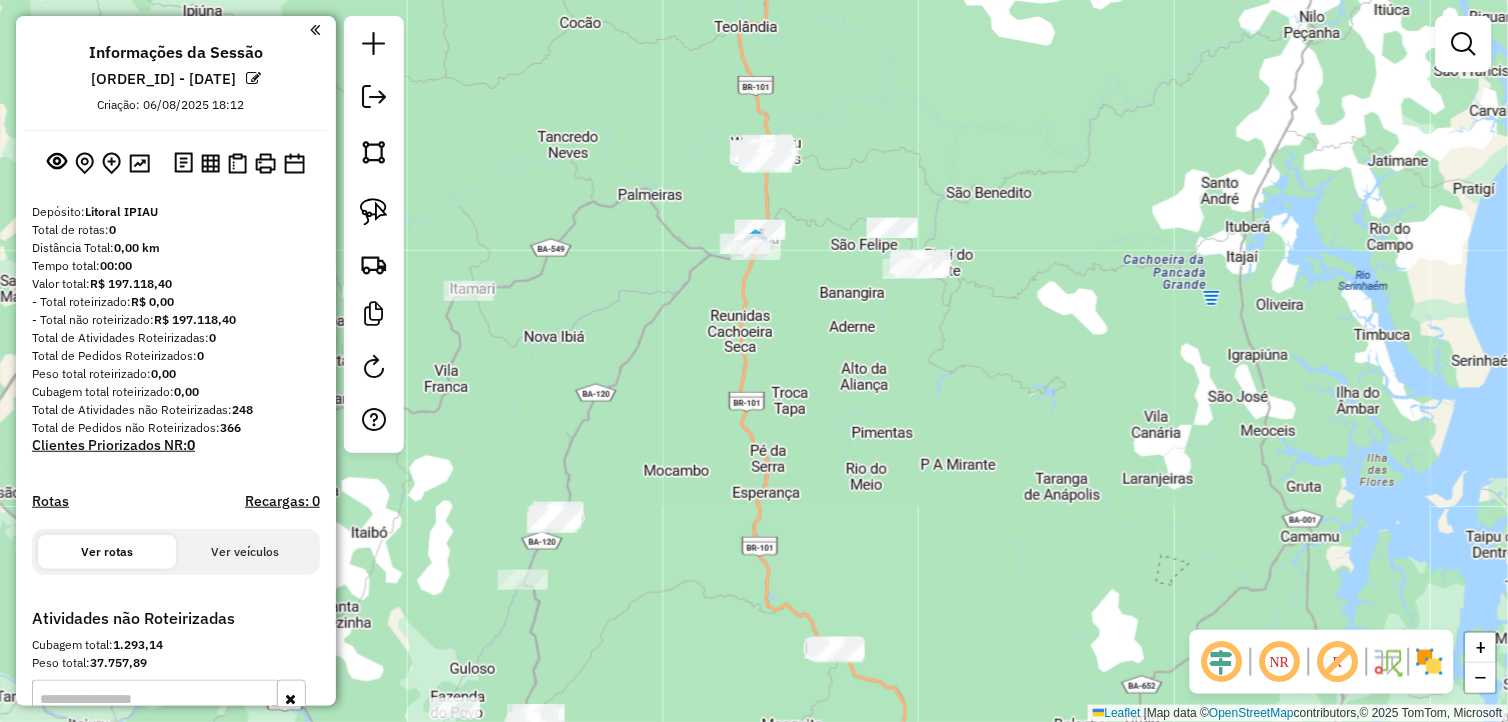 drag, startPoint x: 724, startPoint y: 233, endPoint x: 743, endPoint y: 415, distance: 182.98907 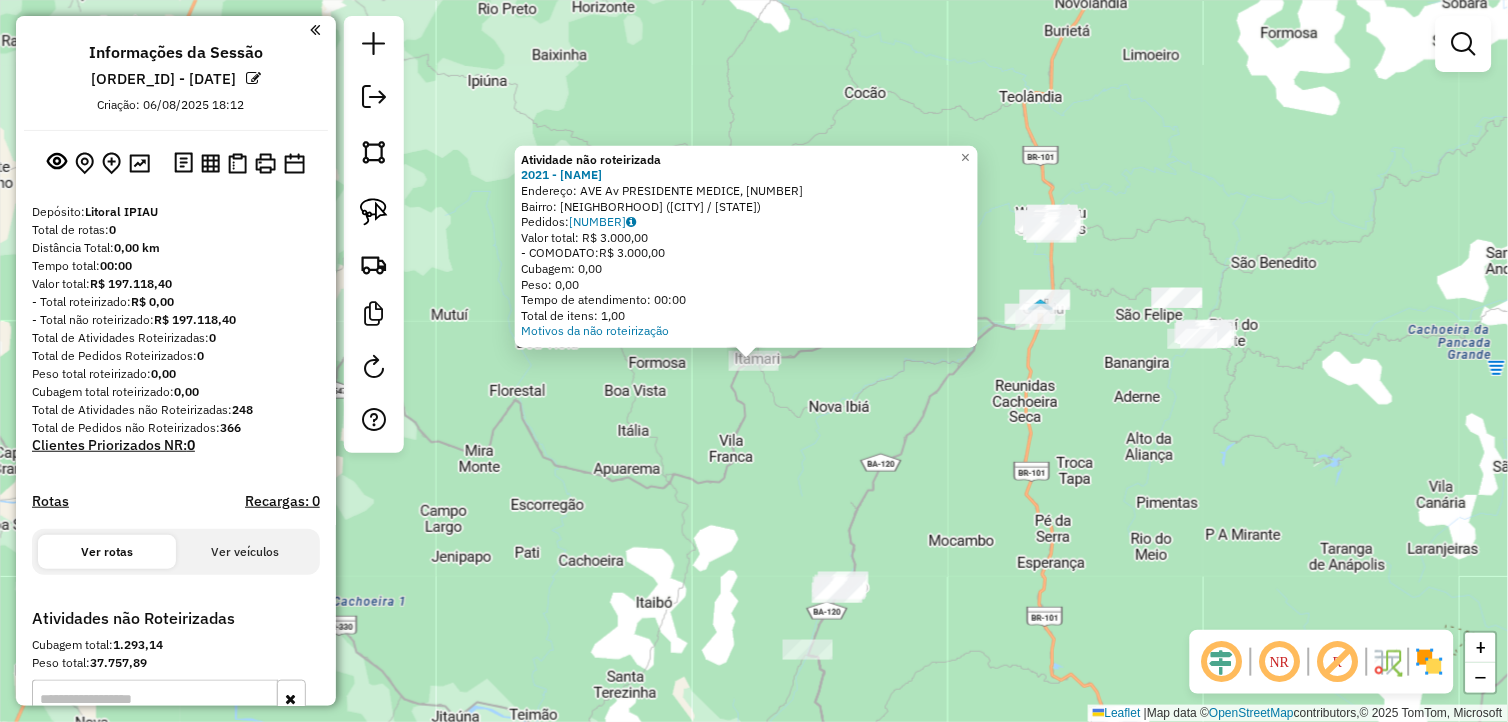 click on "Atividade não roteirizada 2021 - LANCHONETE E DOCES J  Endereço: AVE Av PRESIDENTE MEDICE, 490   Bairro: ALTO INDEPENDENCI (ITAMIRA / BA)   Pedidos:  06185887   Valor total: R$ 3.000,00   - COMODATO:  R$ 3.000,00   Cubagem: 0,00   Peso: 0,00   Tempo de atendimento: 00:00   Total de itens: 1,00  Motivos da não roteirização × Janela de atendimento Grade de atendimento Capacidade Transportadoras Veículos Cliente Pedidos  Rotas Selecione os dias de semana para filtrar as janelas de atendimento  Seg   Ter   Qua   Qui   Sex   Sáb   Dom  Informe o período da janela de atendimento: De: Até:  Filtrar exatamente a janela do cliente  Considerar janela de atendimento padrão  Selecione os dias de semana para filtrar as grades de atendimento  Seg   Ter   Qua   Qui   Sex   Sáb   Dom   Considerar clientes sem dia de atendimento cadastrado  Clientes fora do dia de atendimento selecionado Filtrar as atividades entre os valores definidos abaixo:  Peso mínimo:   Peso máximo:   Cubagem mínima:   Cubagem máxima:  +" 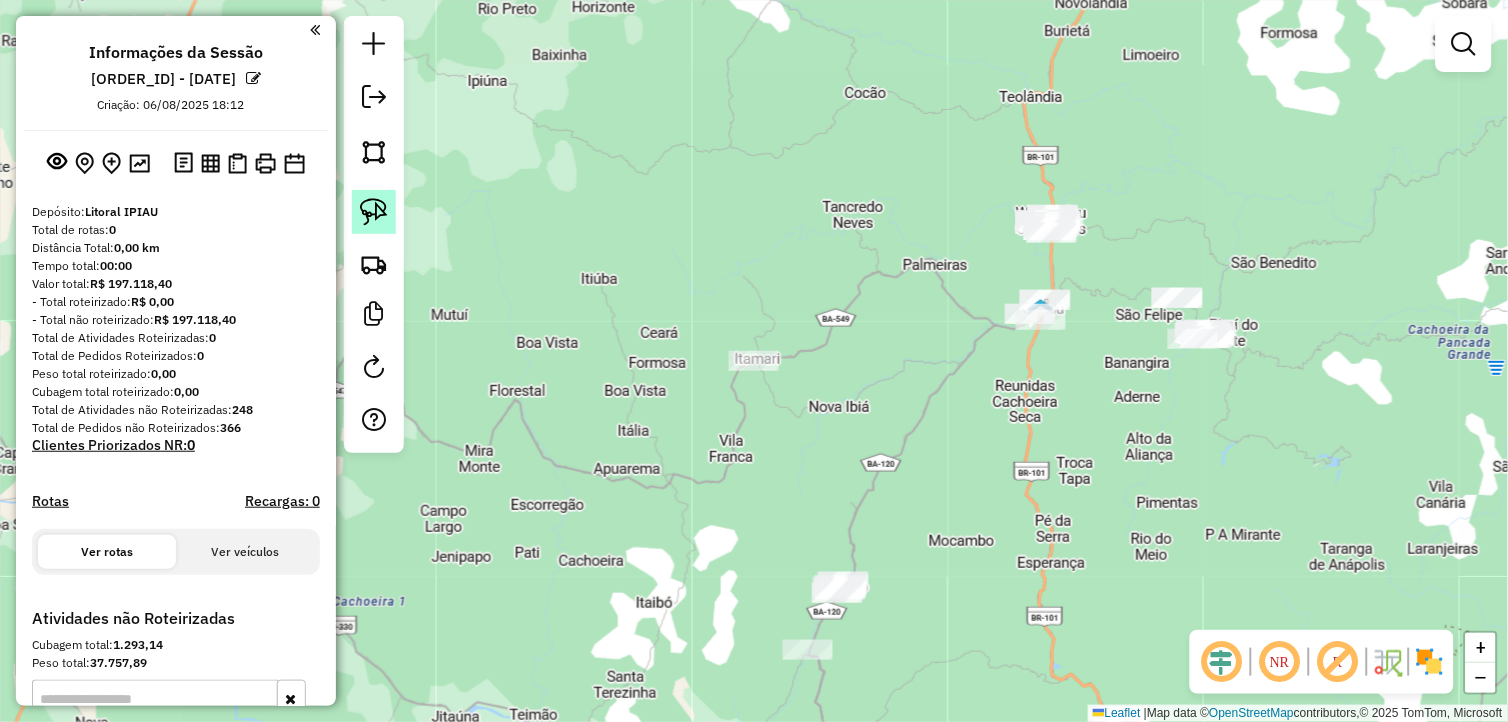click 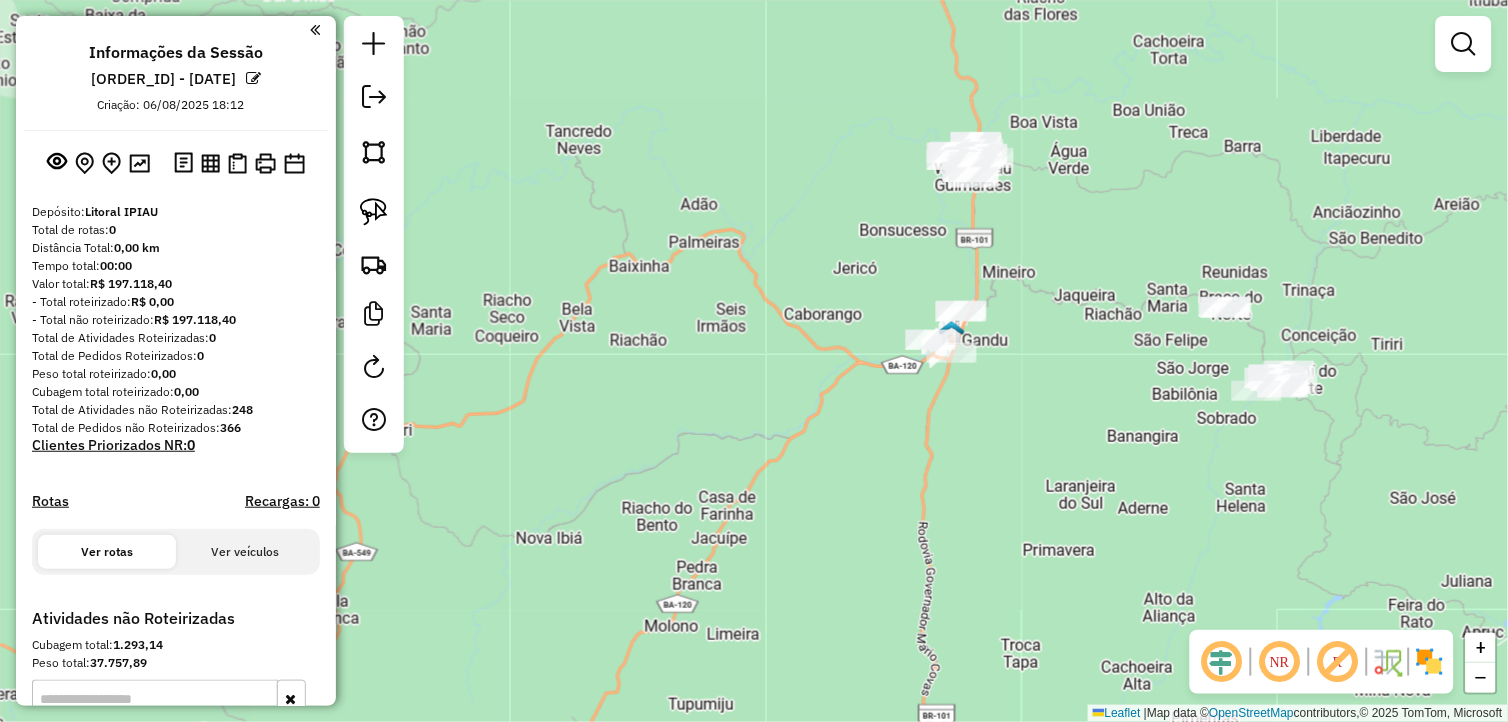 drag, startPoint x: 1041, startPoint y: 365, endPoint x: 933, endPoint y: 453, distance: 139.31259 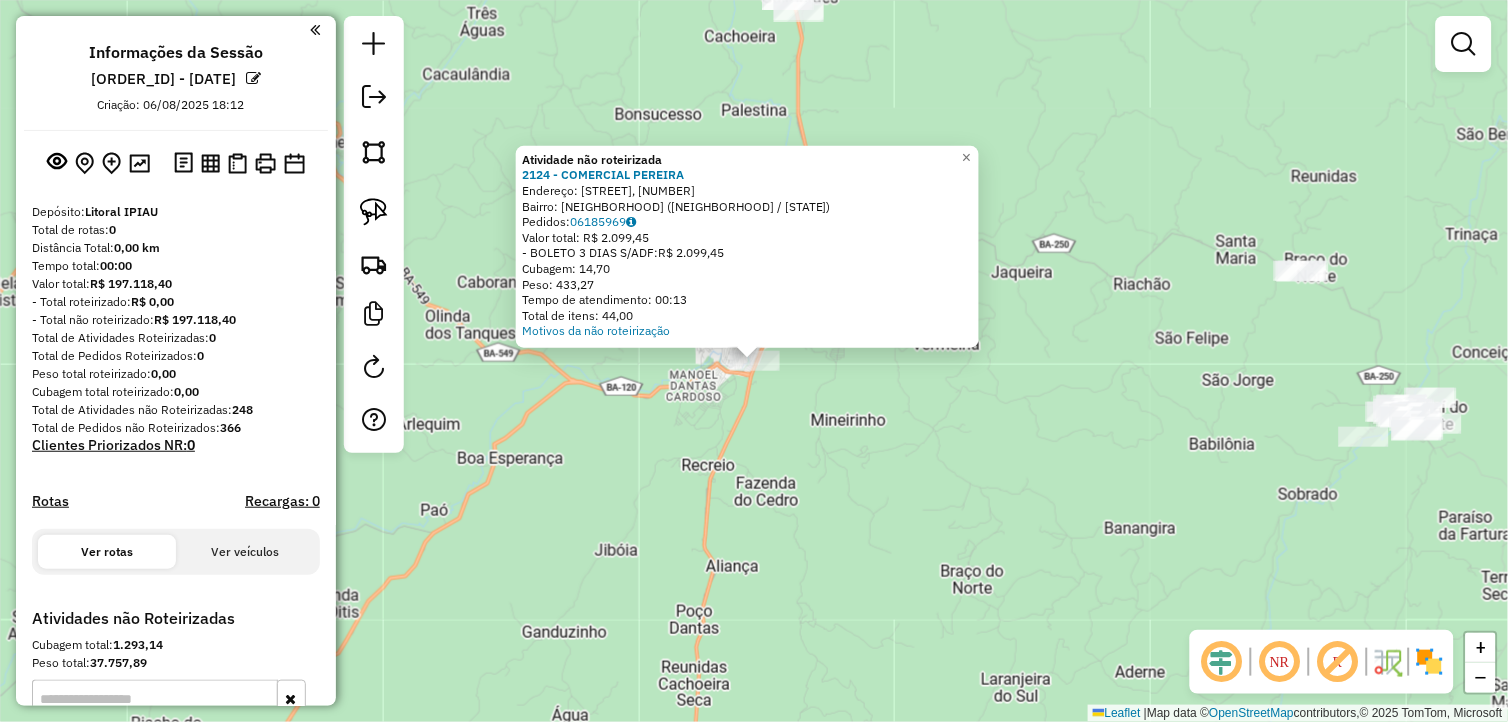 click on "Atividade não roteirizada 2124 - COMERCIAL PEREIRA  Endereço: RUA JARDIM GANDU, 1   Bairro: JARDIM GANDU (GANDU / BA)   Pedidos:  06185969   Valor total: R$ 2.099,45   - BOLETO 3 DIAS S/ADF:  R$ 2.099,45   Cubagem: 14,70   Peso: 433,27   Tempo de atendimento: 00:13   Total de itens: 44,00  Motivos da não roteirização × Janela de atendimento Grade de atendimento Capacidade Transportadoras Veículos Cliente Pedidos  Rotas Selecione os dias de semana para filtrar as janelas de atendimento  Seg   Ter   Qua   Qui   Sex   Sáb   Dom  Informe o período da janela de atendimento: De: Até:  Filtrar exatamente a janela do cliente  Considerar janela de atendimento padrão  Selecione os dias de semana para filtrar as grades de atendimento  Seg   Ter   Qua   Qui   Sex   Sáb   Dom   Considerar clientes sem dia de atendimento cadastrado  Clientes fora do dia de atendimento selecionado Filtrar as atividades entre os valores definidos abaixo:  Peso mínimo:   Peso máximo:   Cubagem mínima:   Cubagem máxima:   De:" 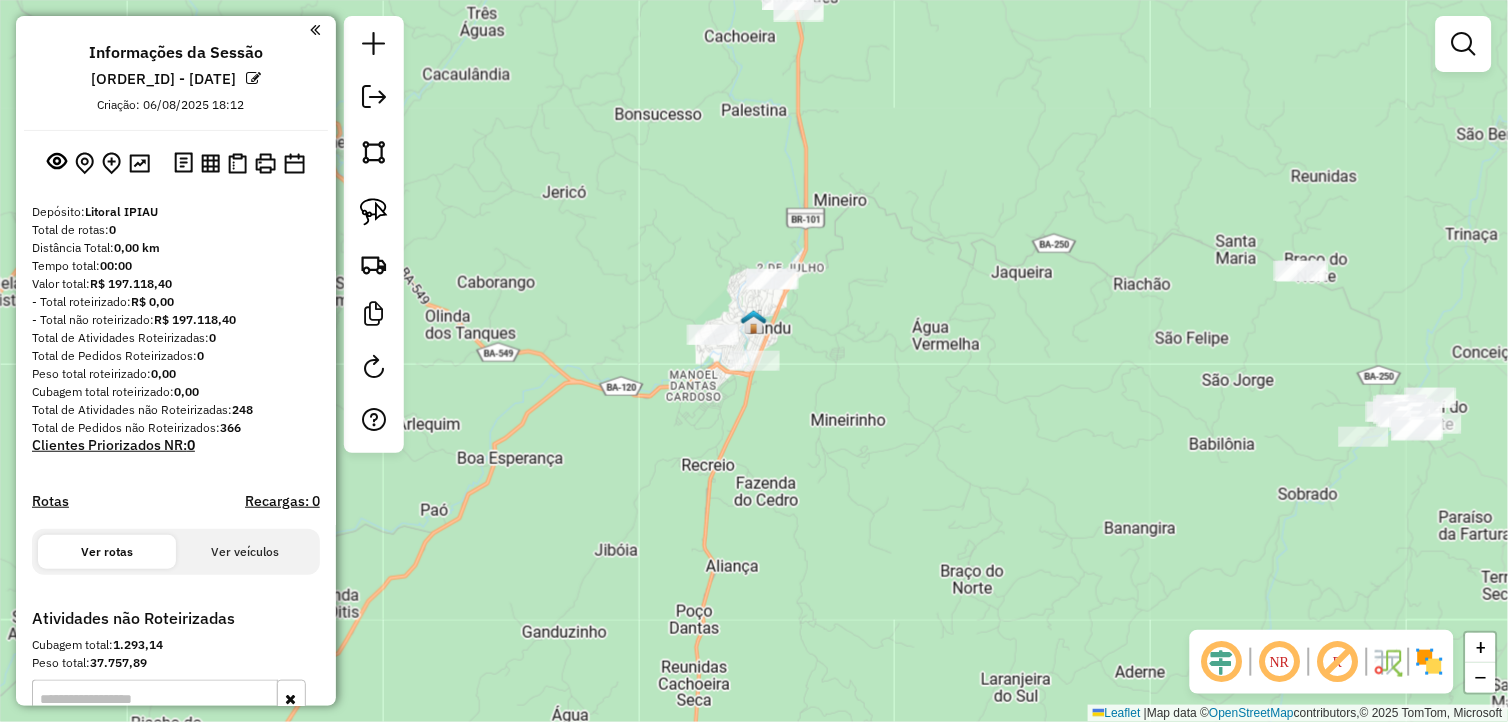 click 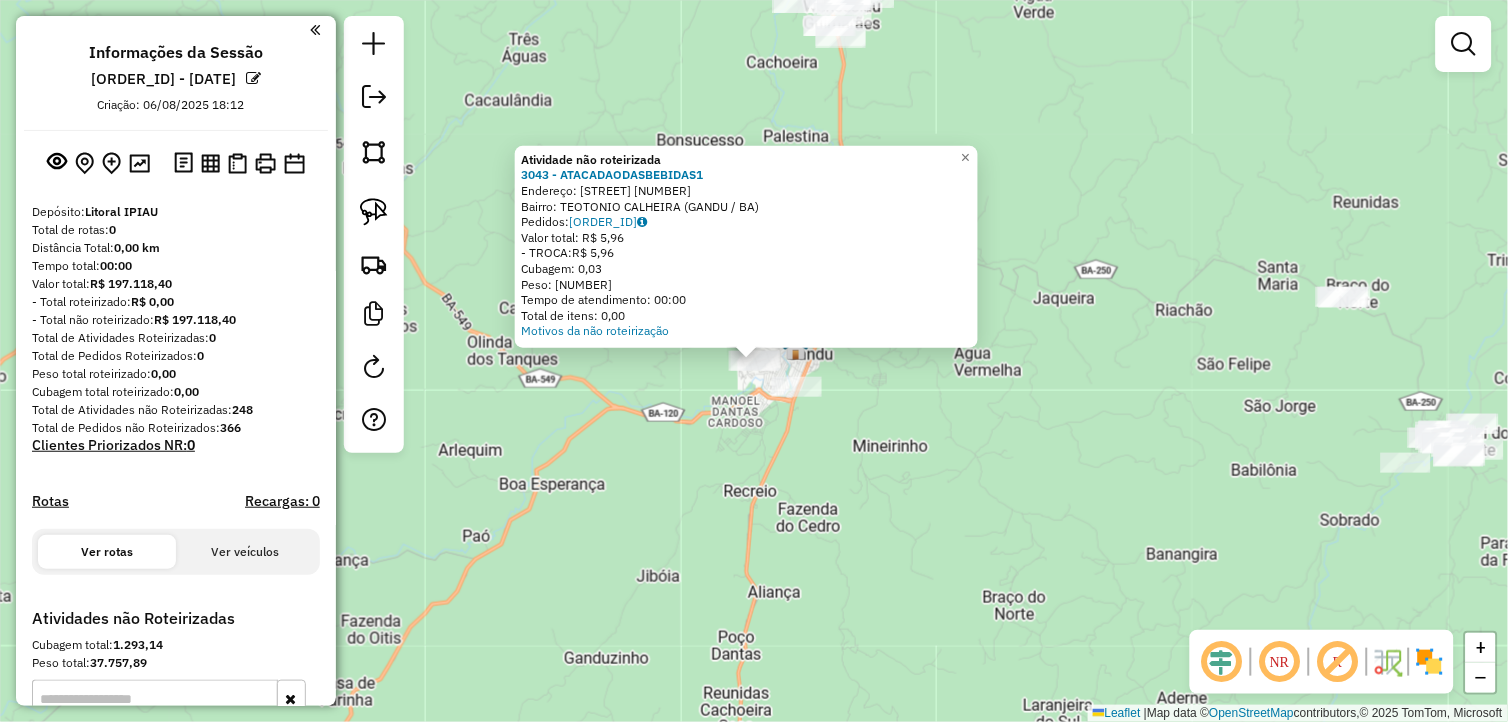 click on "Atividade não roteirizada 3043 - ATACADAODASBEBIDAS1  Endereço:  Rua Quatro 85   Bairro: TEOTONIO CALHEIRA (GANDU / BA)   Pedidos:  06186024   Valor total: R$ 5,96   - TROCA:  R$ 5,96   Cubagem: 0,03   Peso: 0,96   Tempo de atendimento: 00:00   Total de itens: 0,00  Motivos da não roteirização × Janela de atendimento Grade de atendimento Capacidade Transportadoras Veículos Cliente Pedidos  Rotas Selecione os dias de semana para filtrar as janelas de atendimento  Seg   Ter   Qua   Qui   Sex   Sáb   Dom  Informe o período da janela de atendimento: De: Até:  Filtrar exatamente a janela do cliente  Considerar janela de atendimento padrão  Selecione os dias de semana para filtrar as grades de atendimento  Seg   Ter   Qua   Qui   Sex   Sáb   Dom   Considerar clientes sem dia de atendimento cadastrado  Clientes fora do dia de atendimento selecionado Filtrar as atividades entre os valores definidos abaixo:  Peso mínimo:   Peso máximo:   Cubagem mínima:   Cubagem máxima:   De:   Até:   De:   Até:  +" 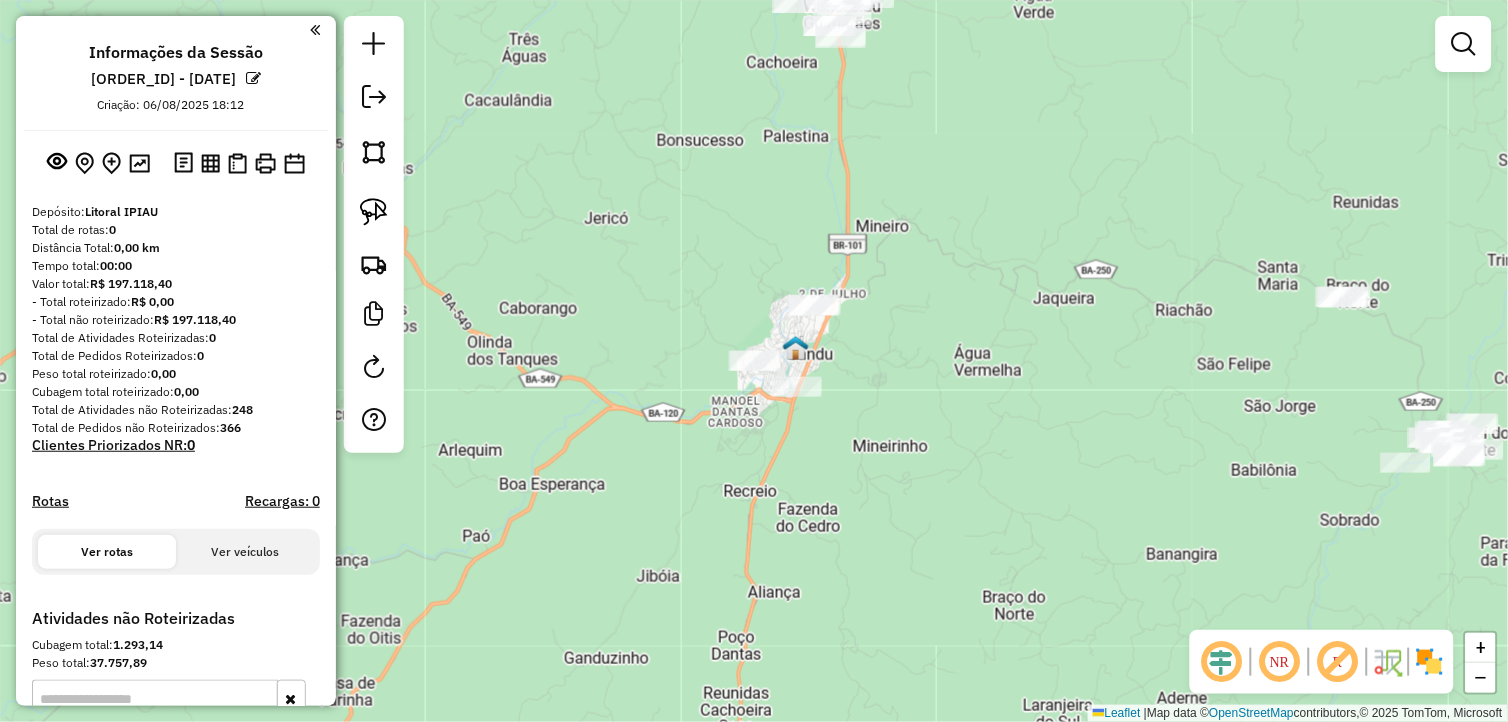 click 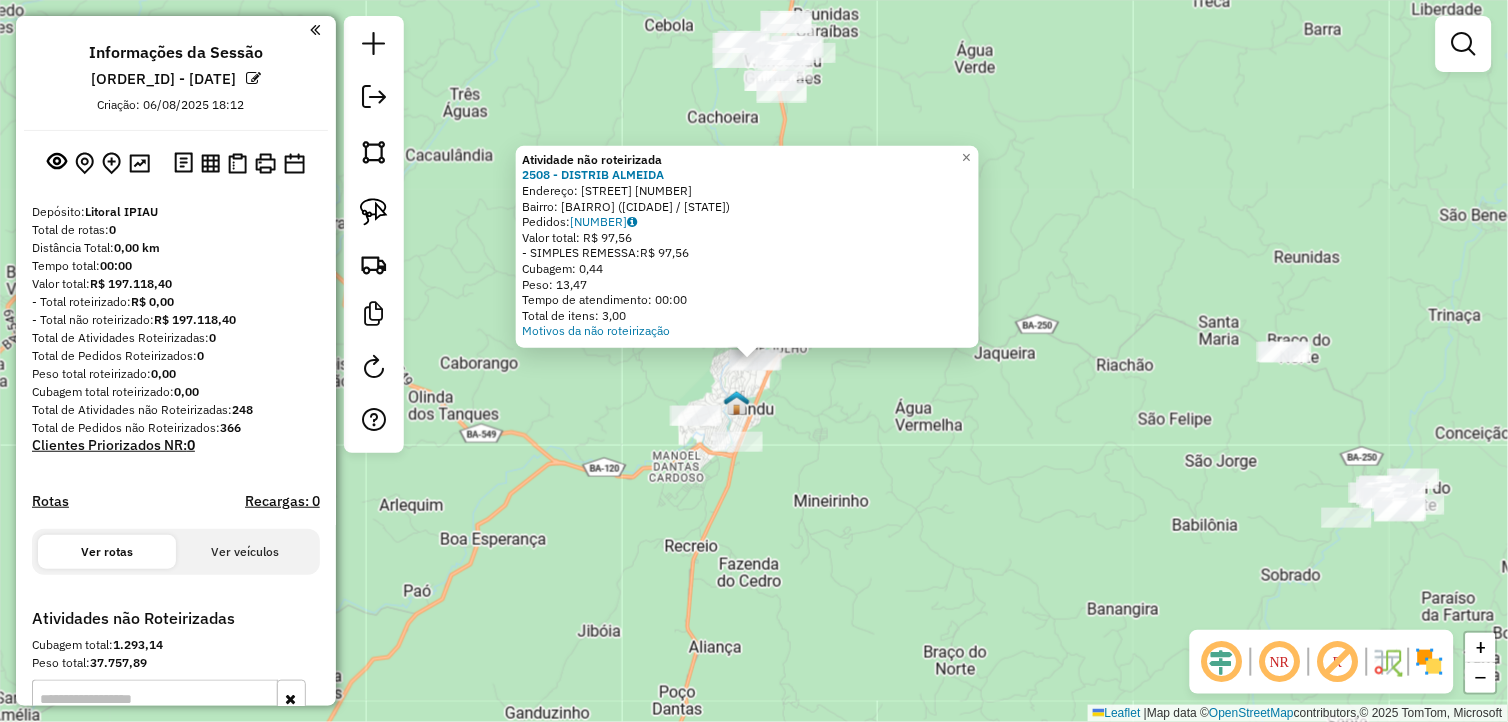 click on "Atividade não roteirizada 2508 - DISTRIB  ALMEIDA  Endereço:  RUA DE JULHO 2533   Bairro: 02 DE jULHO (GANDU / BA)   Pedidos:  06186021   Valor total: R$ 97,56   - SIMPLES REMESSA:  R$ 97,56   Cubagem: 0,44   Peso: 13,47   Tempo de atendimento: 00:00   Total de itens: 3,00  Motivos da não roteirização × Janela de atendimento Grade de atendimento Capacidade Transportadoras Veículos Cliente Pedidos  Rotas Selecione os dias de semana para filtrar as janelas de atendimento  Seg   Ter   Qua   Qui   Sex   Sáb   Dom  Informe o período da janela de atendimento: De: Até:  Filtrar exatamente a janela do cliente  Considerar janela de atendimento padrão  Selecione os dias de semana para filtrar as grades de atendimento  Seg   Ter   Qua   Qui   Sex   Sáb   Dom   Considerar clientes sem dia de atendimento cadastrado  Clientes fora do dia de atendimento selecionado Filtrar as atividades entre os valores definidos abaixo:  Peso mínimo:   Peso máximo:   Cubagem mínima:   Cubagem máxima:   De:   Até:   De:  +" 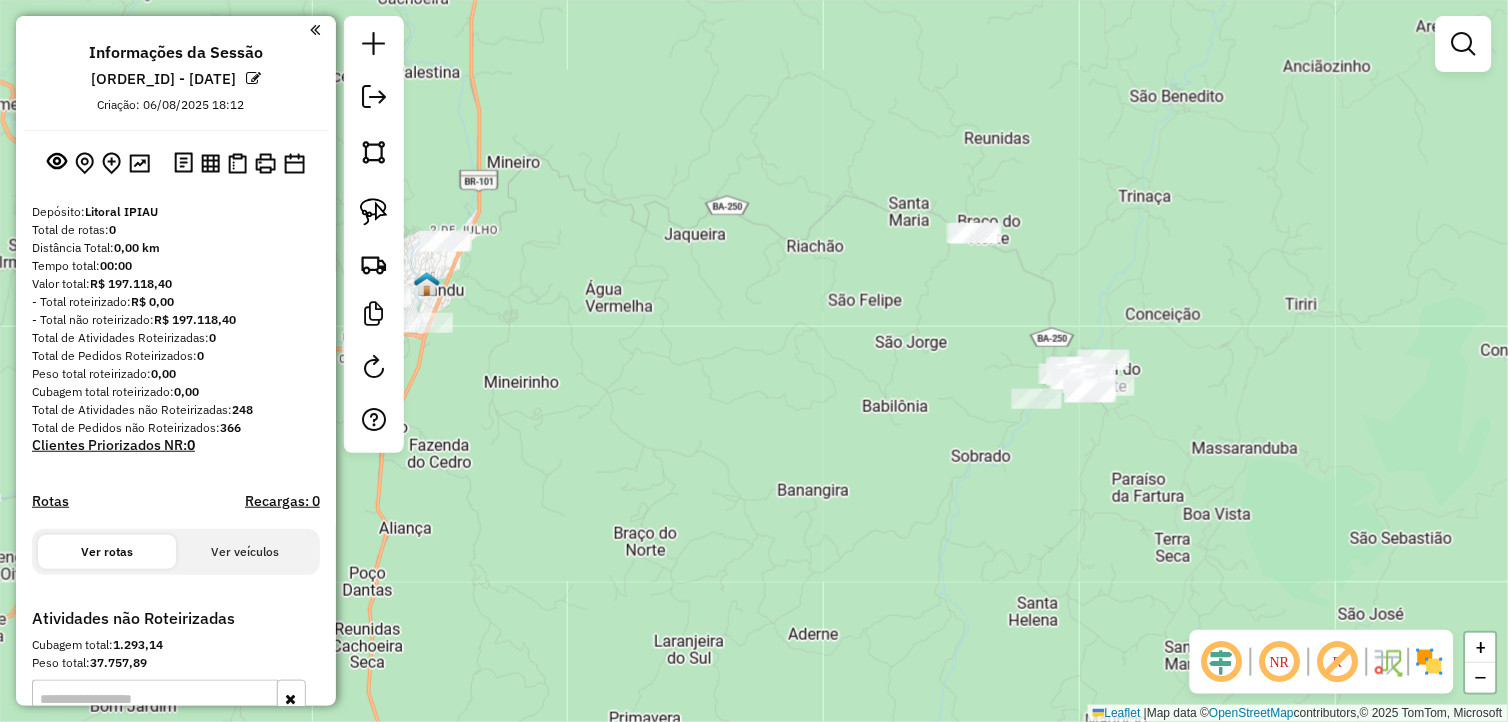 drag, startPoint x: 964, startPoint y: 506, endPoint x: 660, endPoint y: 388, distance: 326.09814 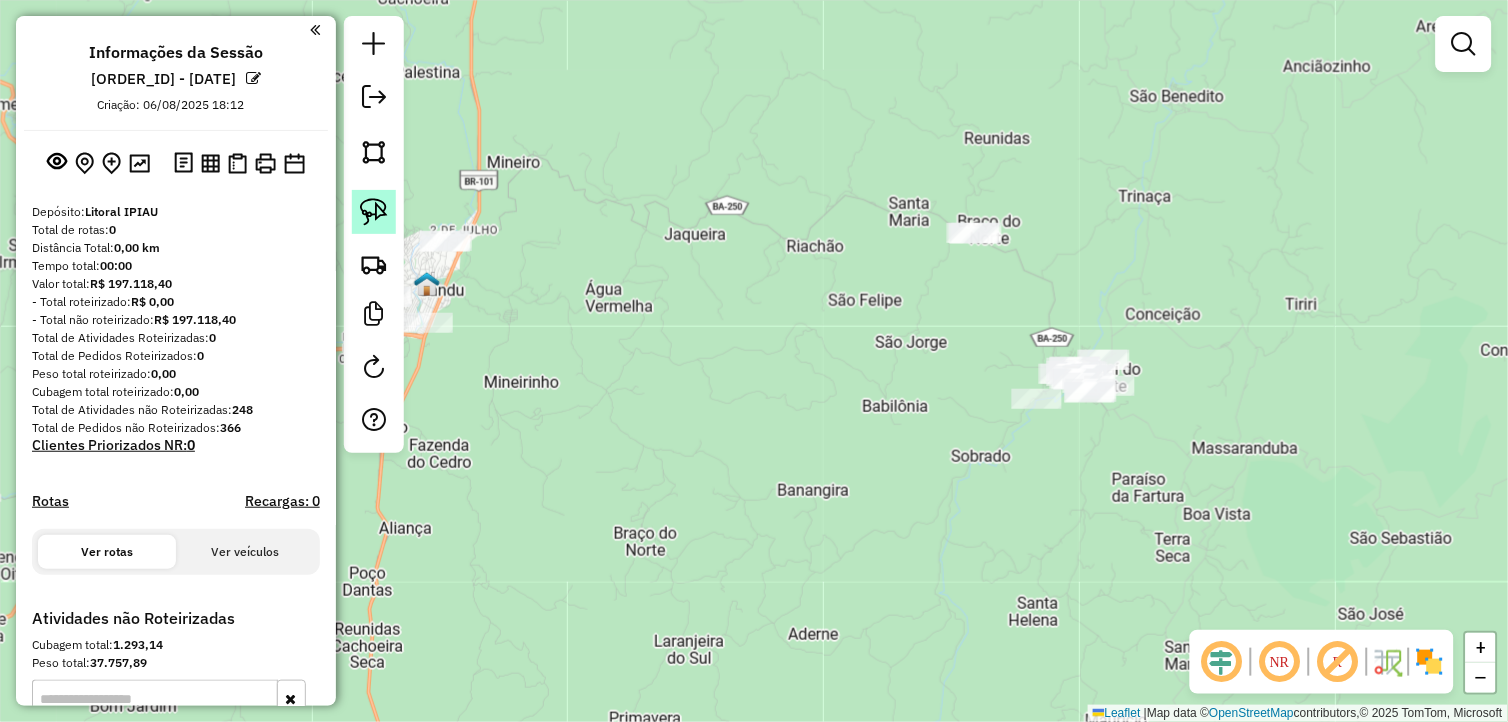 click 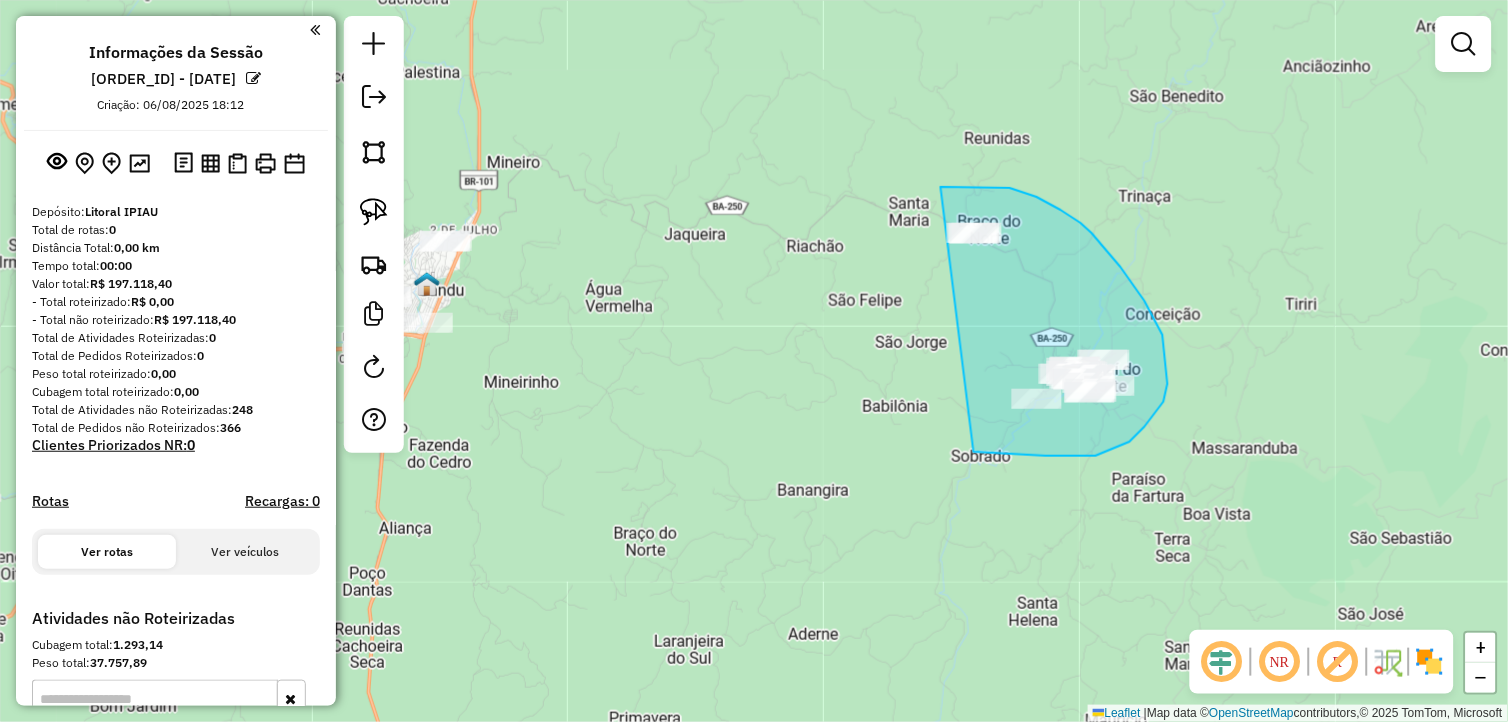 drag, startPoint x: 1030, startPoint y: 455, endPoint x: 940, endPoint y: 187, distance: 282.70834 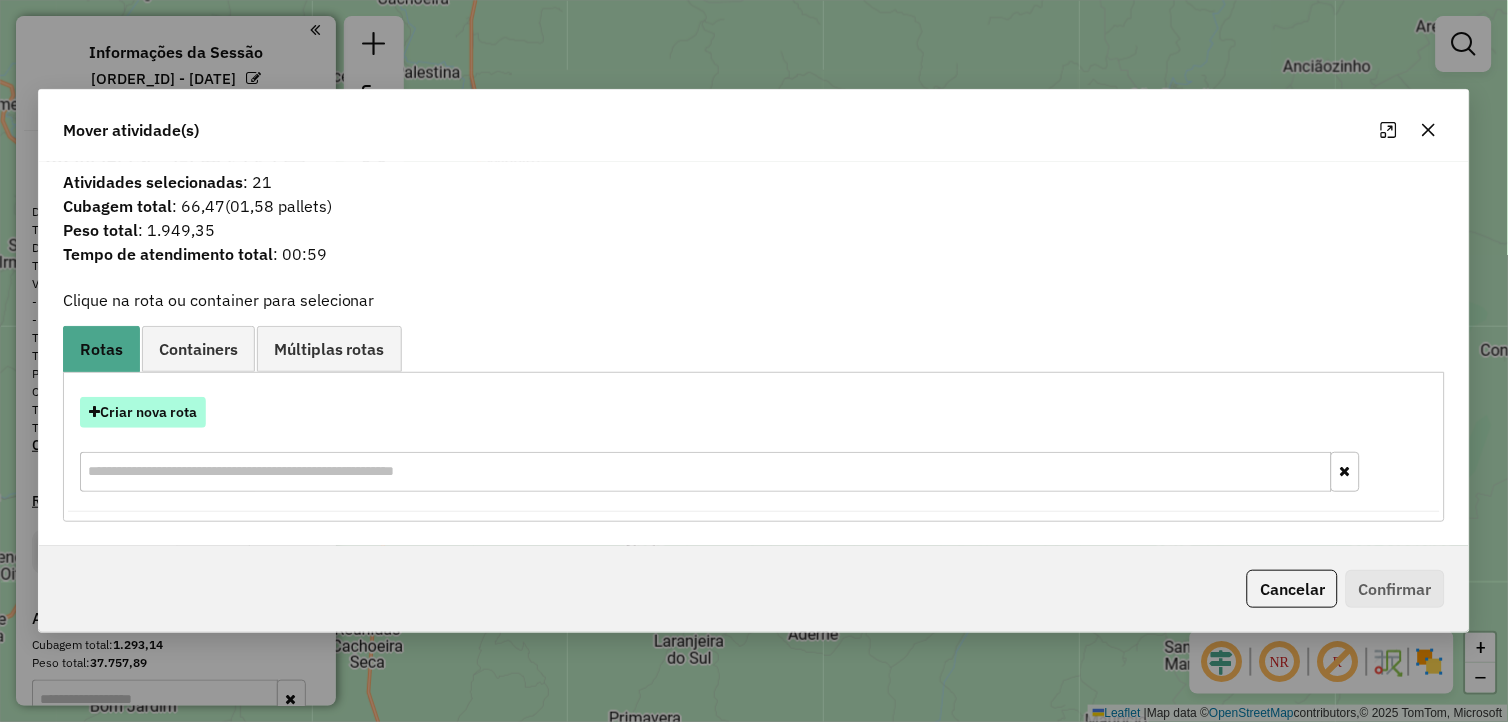 click on "Criar nova rota" at bounding box center [143, 412] 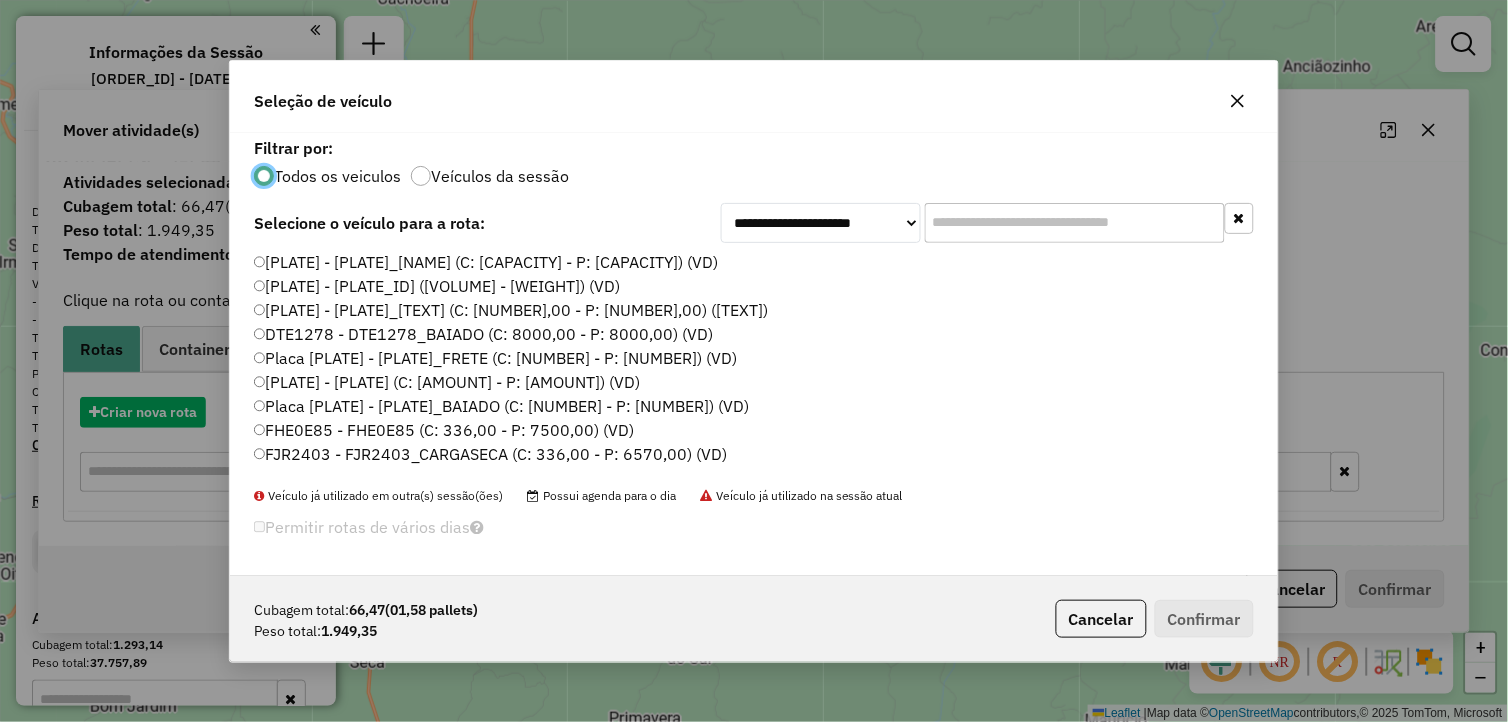 scroll, scrollTop: 11, scrollLeft: 5, axis: both 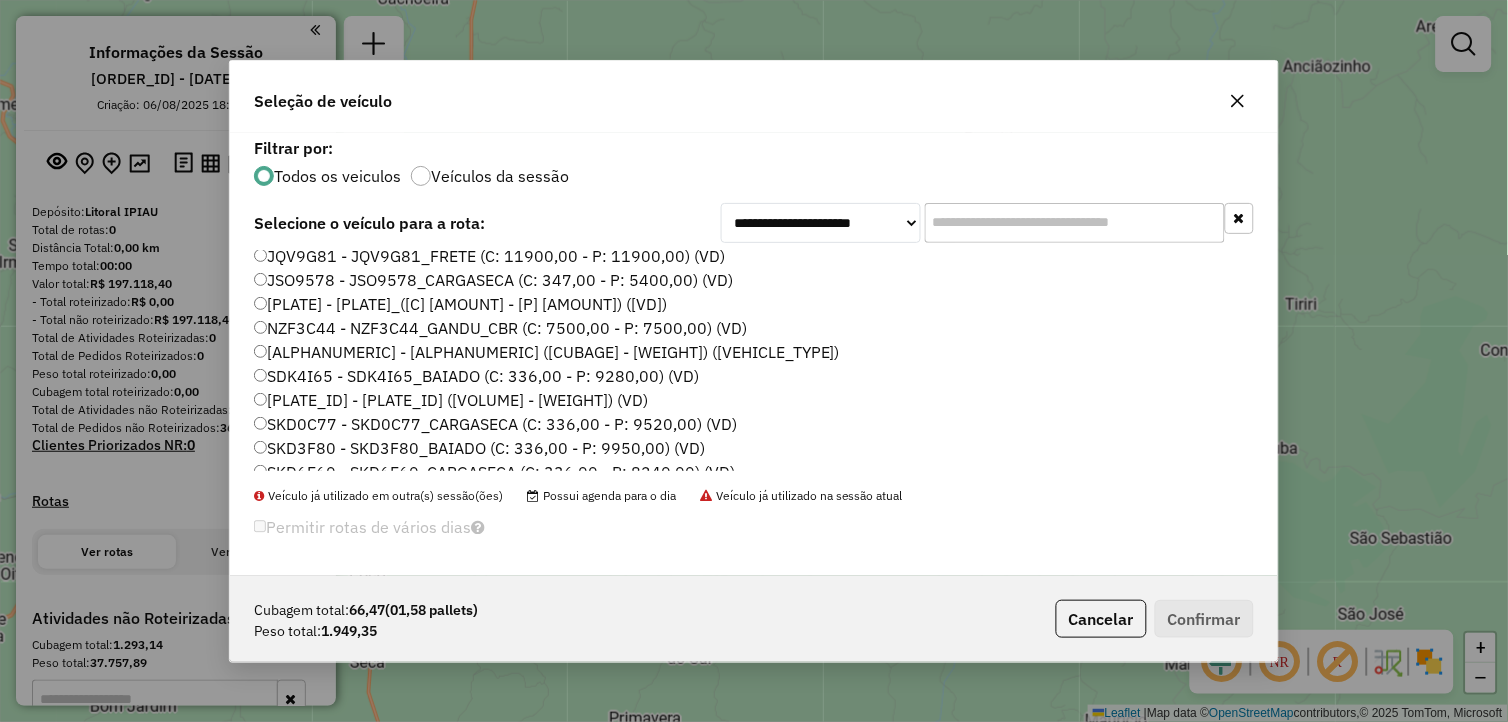 click on "SDK4I65 - SDK4I65_BAIADO (C: 336,00 - P: 9280,00) (VD)" 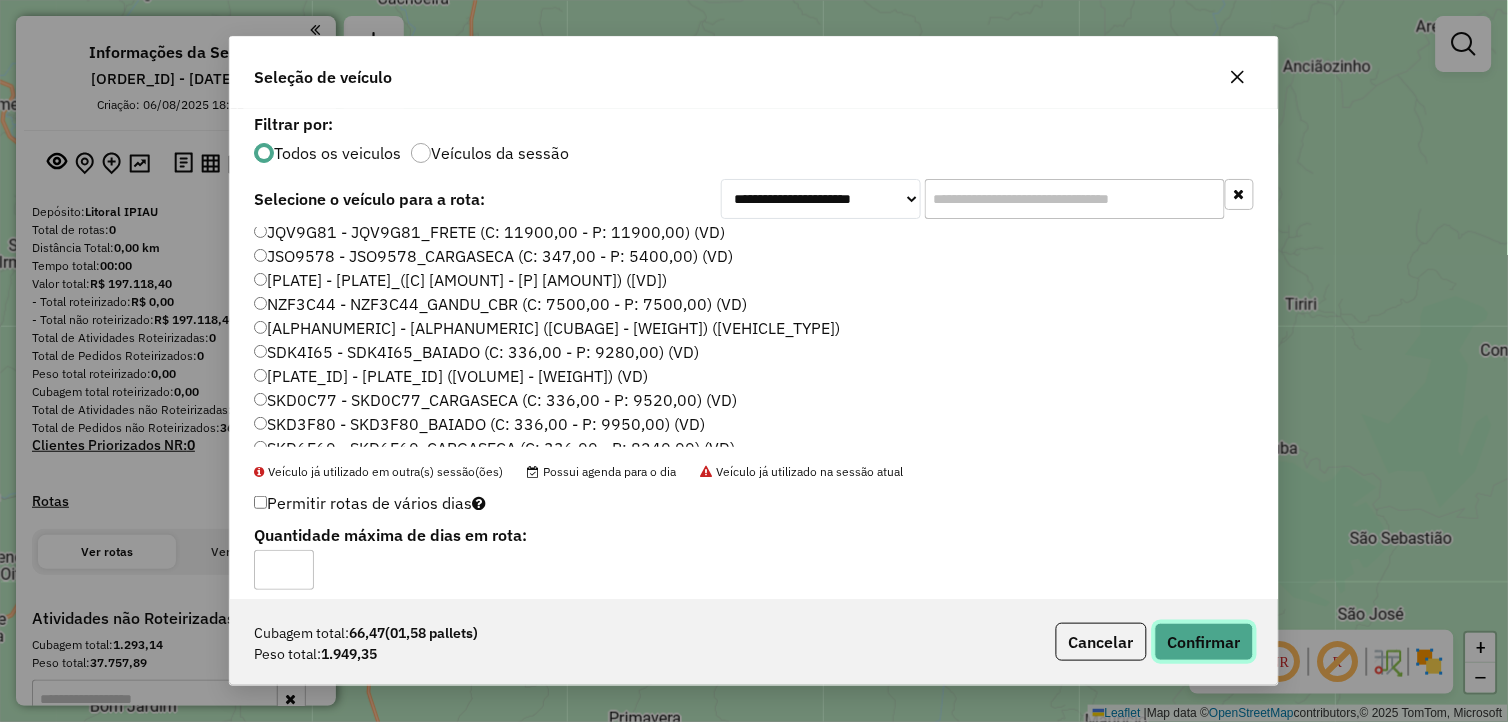 click on "Confirmar" 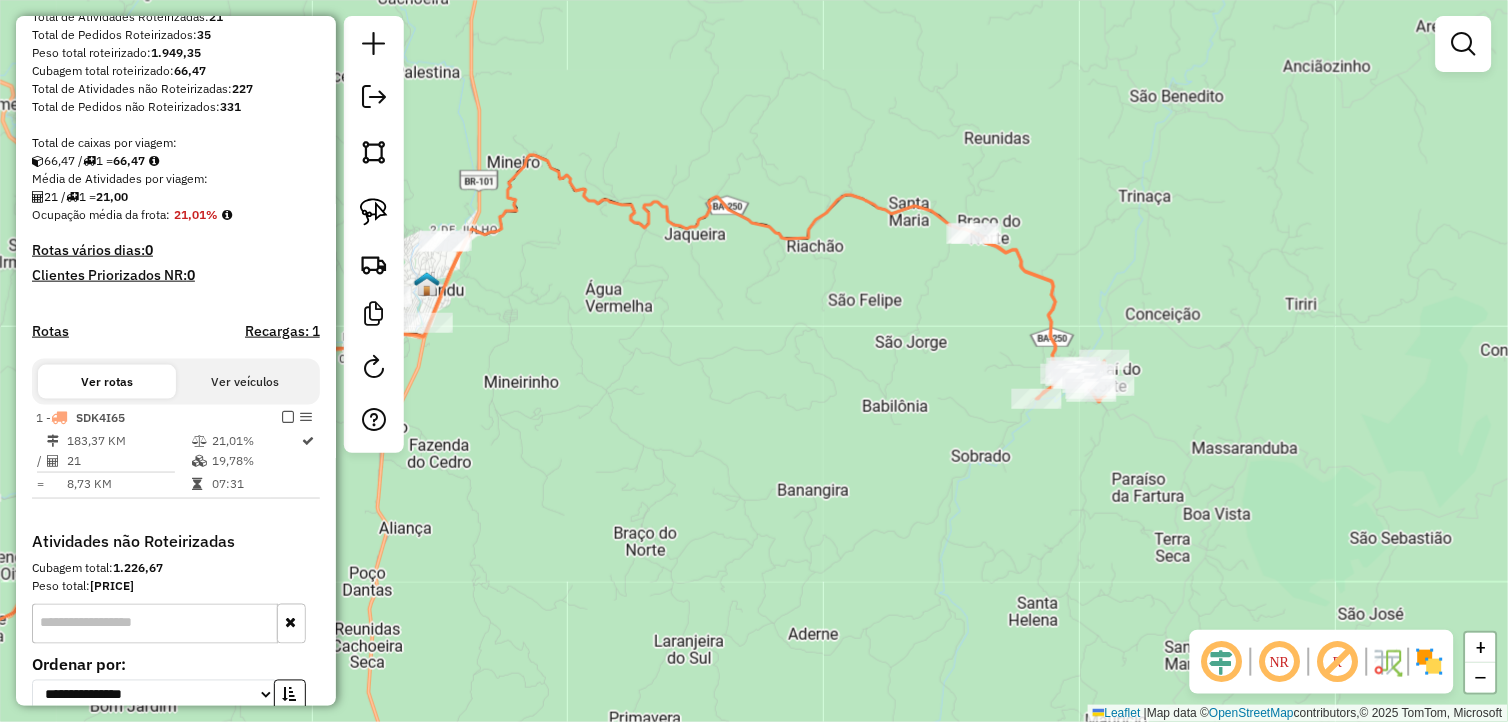scroll, scrollTop: 333, scrollLeft: 0, axis: vertical 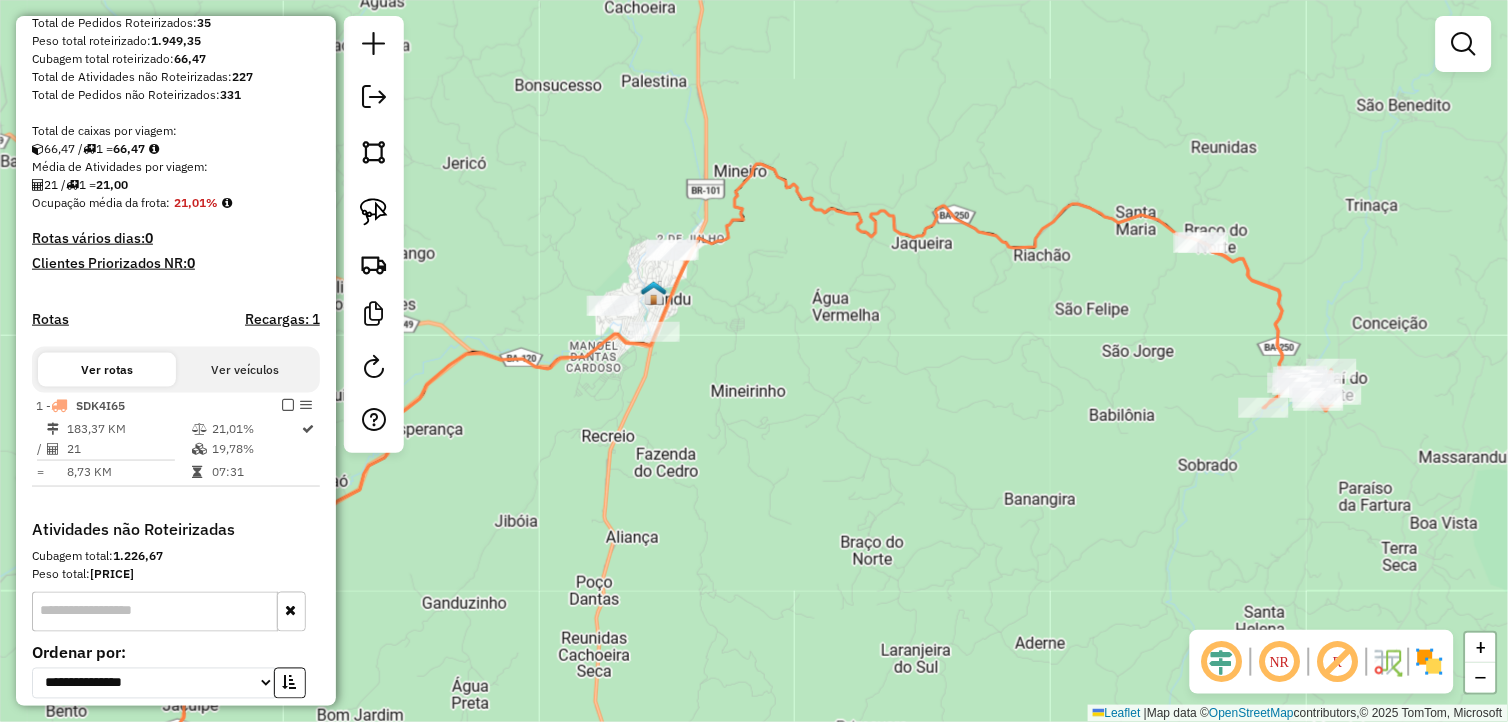drag, startPoint x: 695, startPoint y: 392, endPoint x: 891, endPoint y: 403, distance: 196.30843 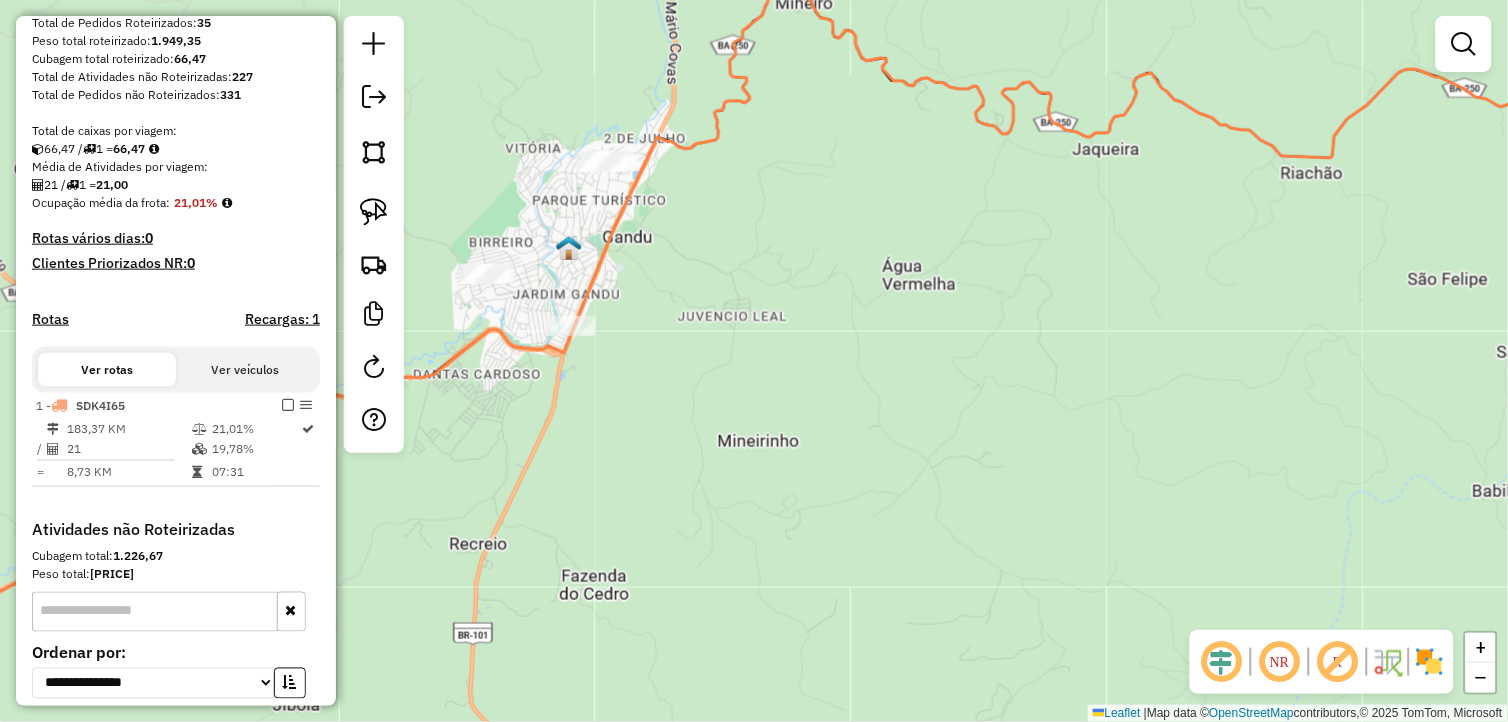 drag, startPoint x: 704, startPoint y: 357, endPoint x: 715, endPoint y: 367, distance: 14.866069 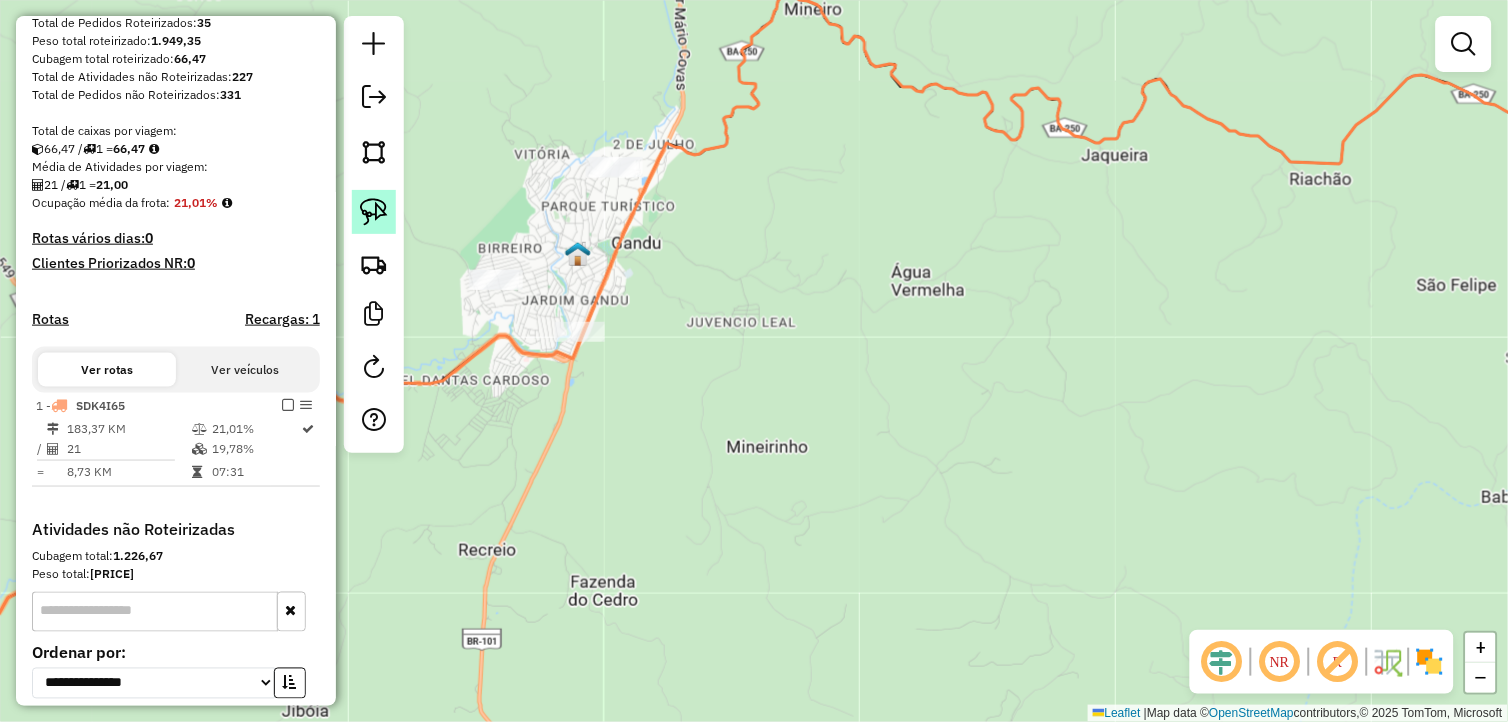 click 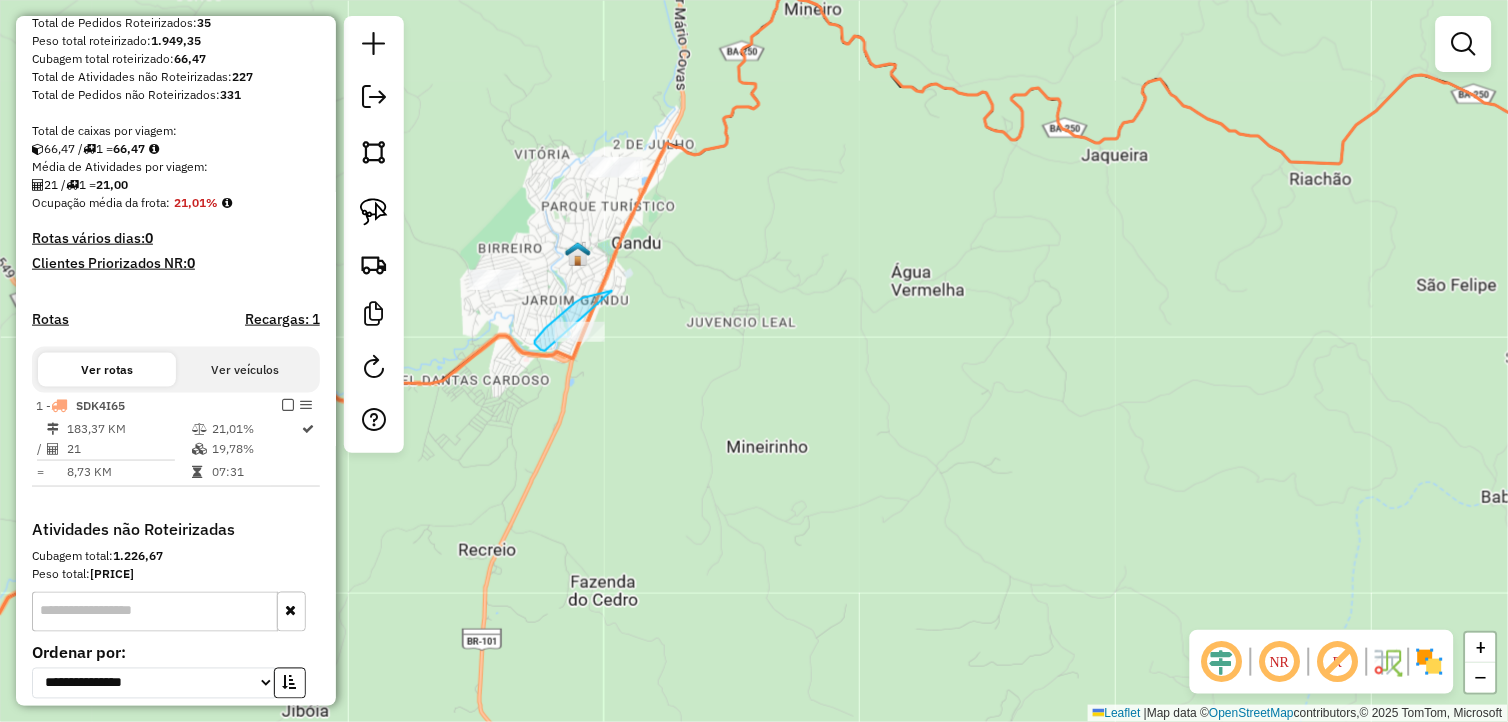 drag, startPoint x: 611, startPoint y: 292, endPoint x: 608, endPoint y: 354, distance: 62.072536 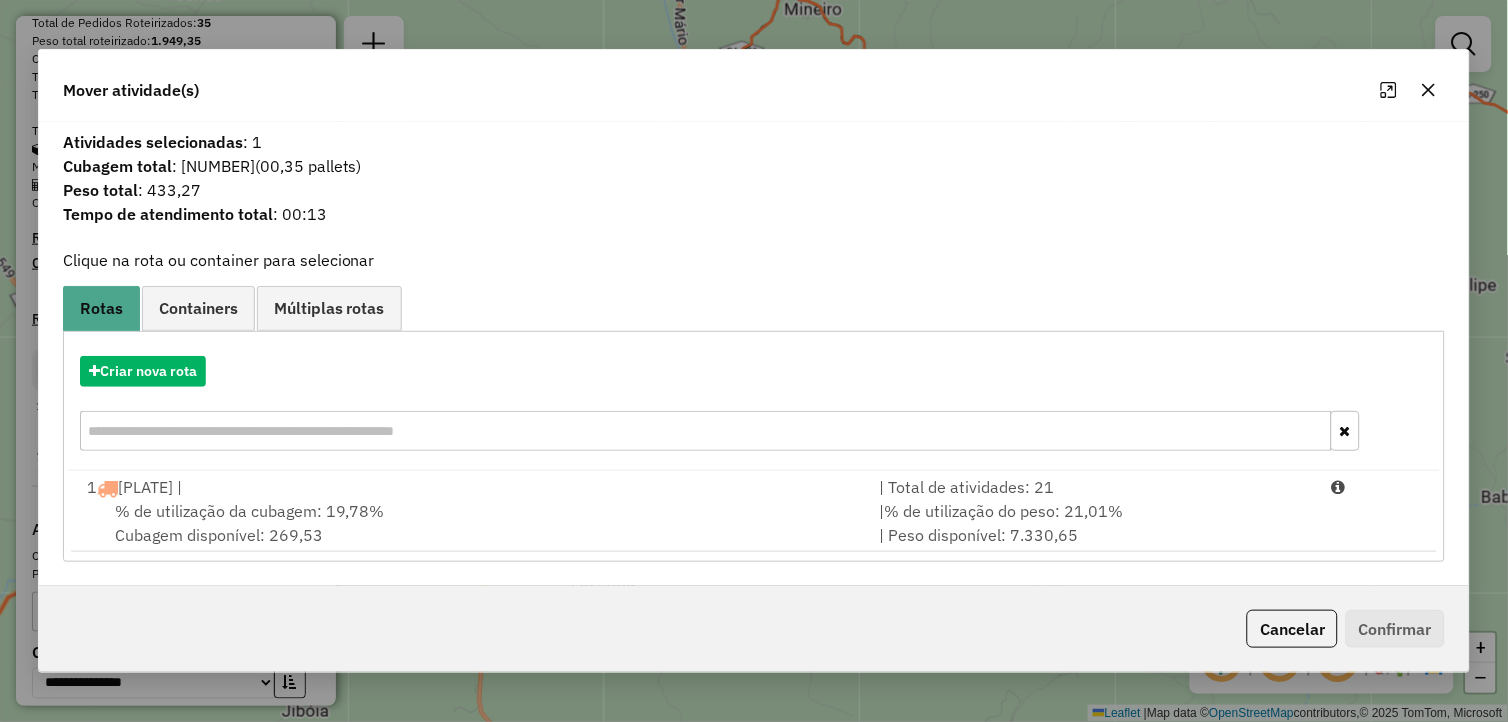 click on "% de utilização da cubagem: 19,78%" at bounding box center [250, 511] 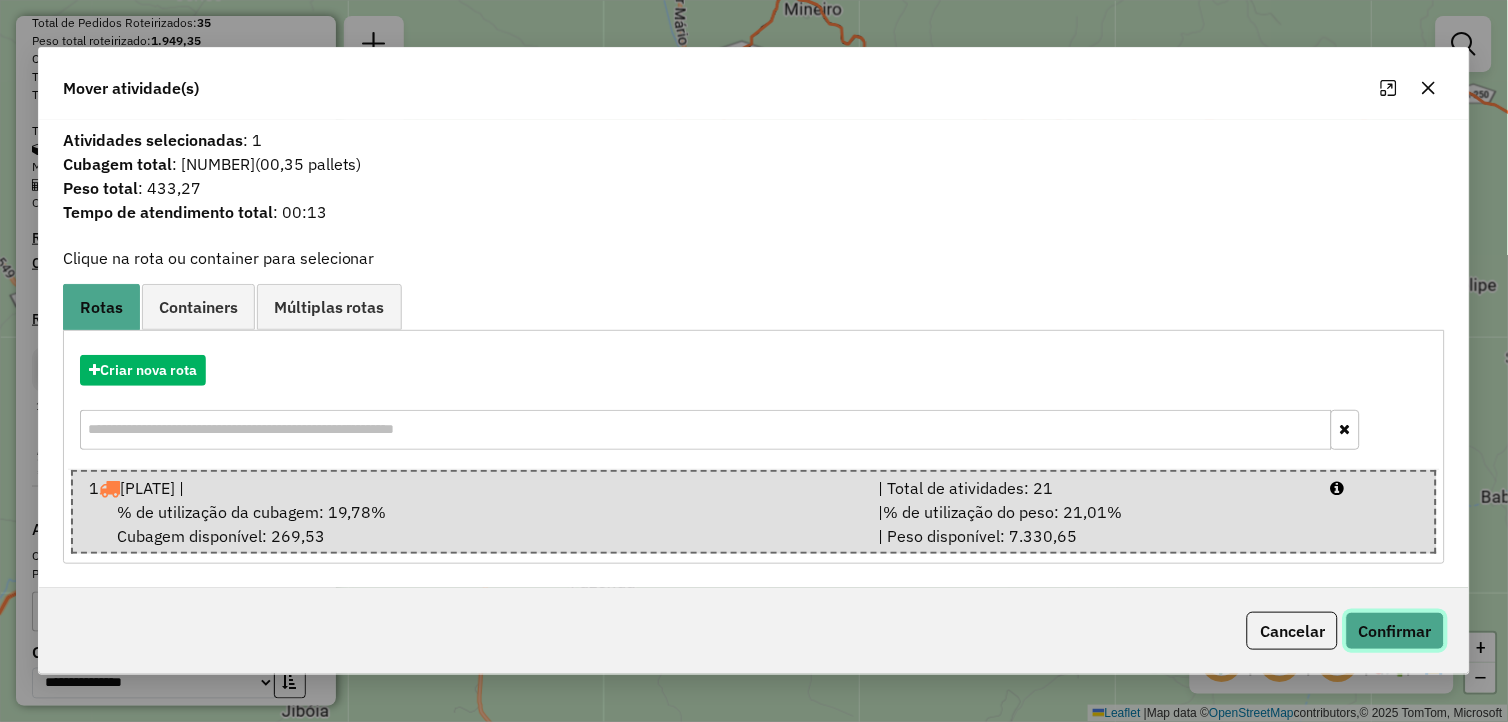 click on "Confirmar" 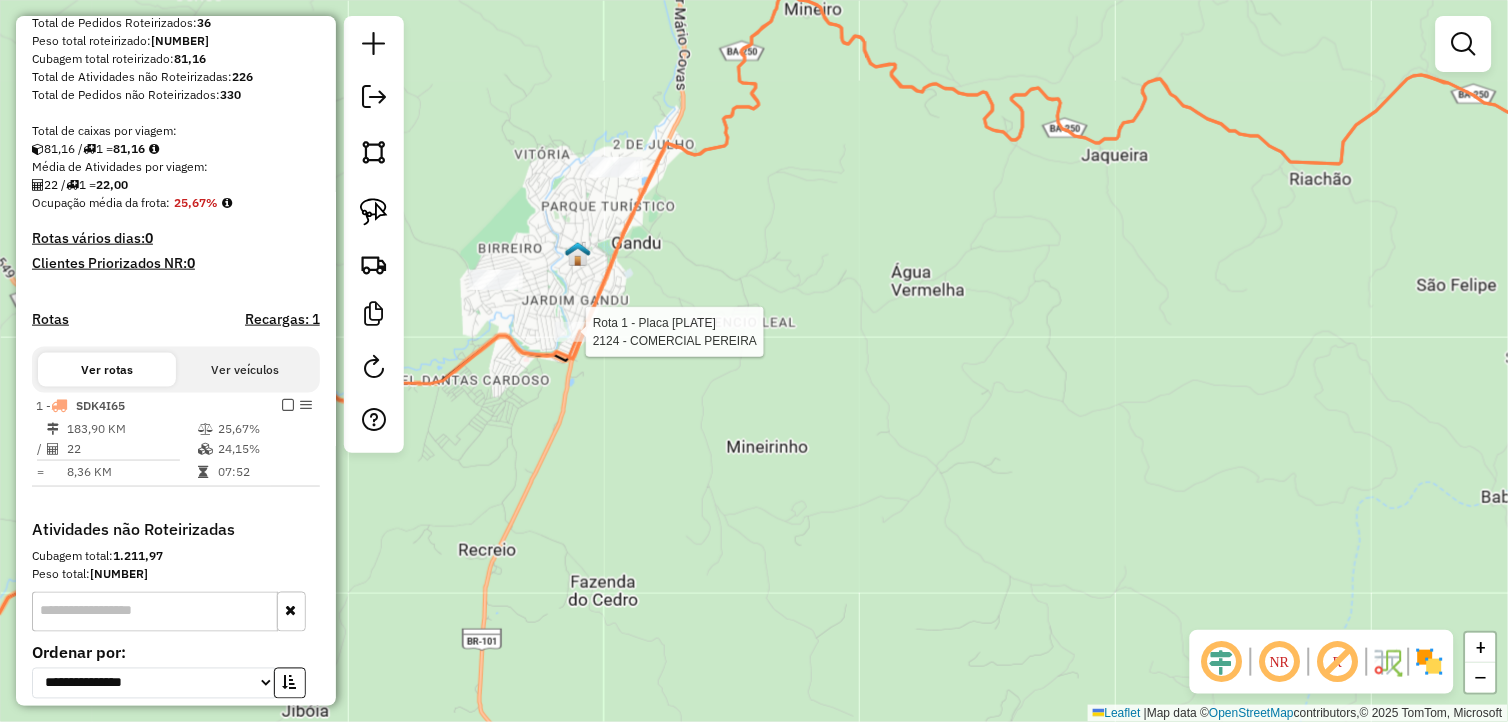 select on "**********" 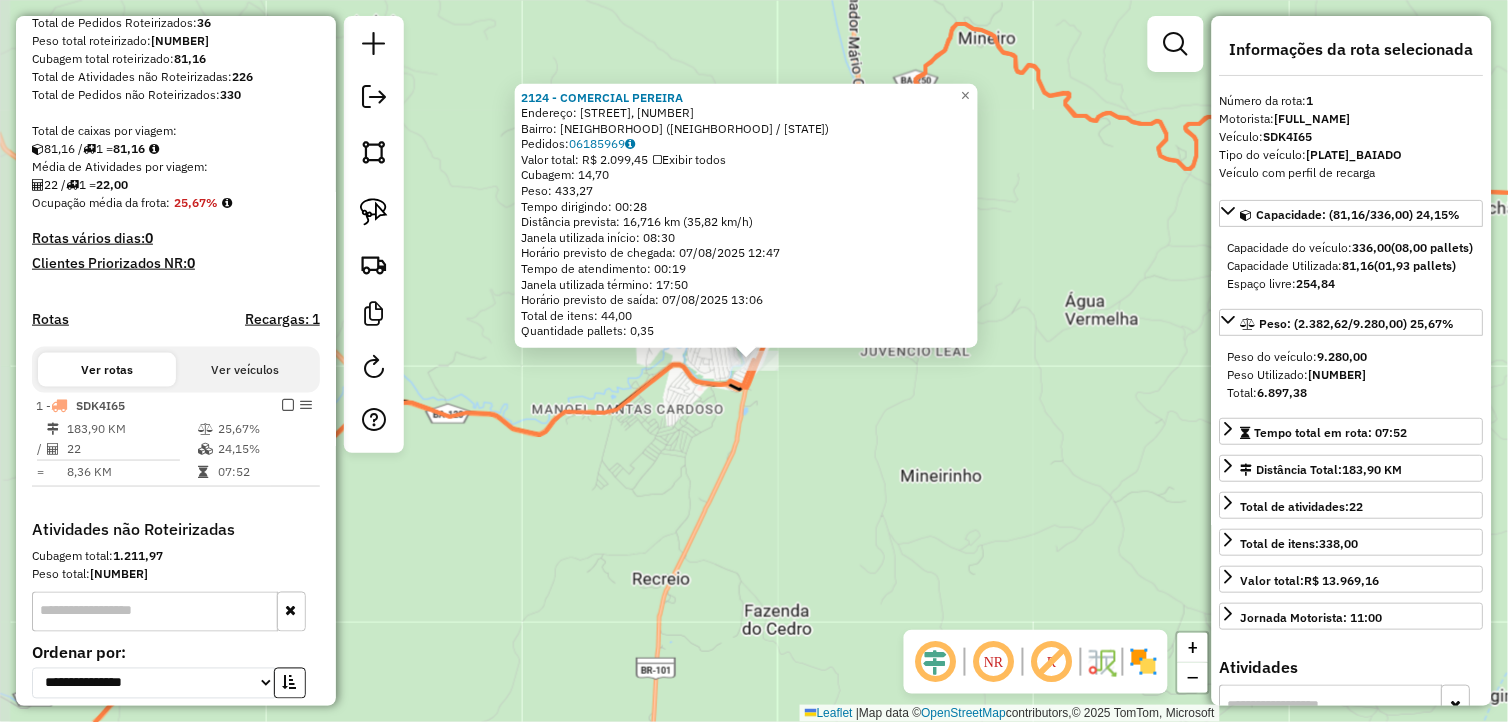 scroll, scrollTop: 506, scrollLeft: 0, axis: vertical 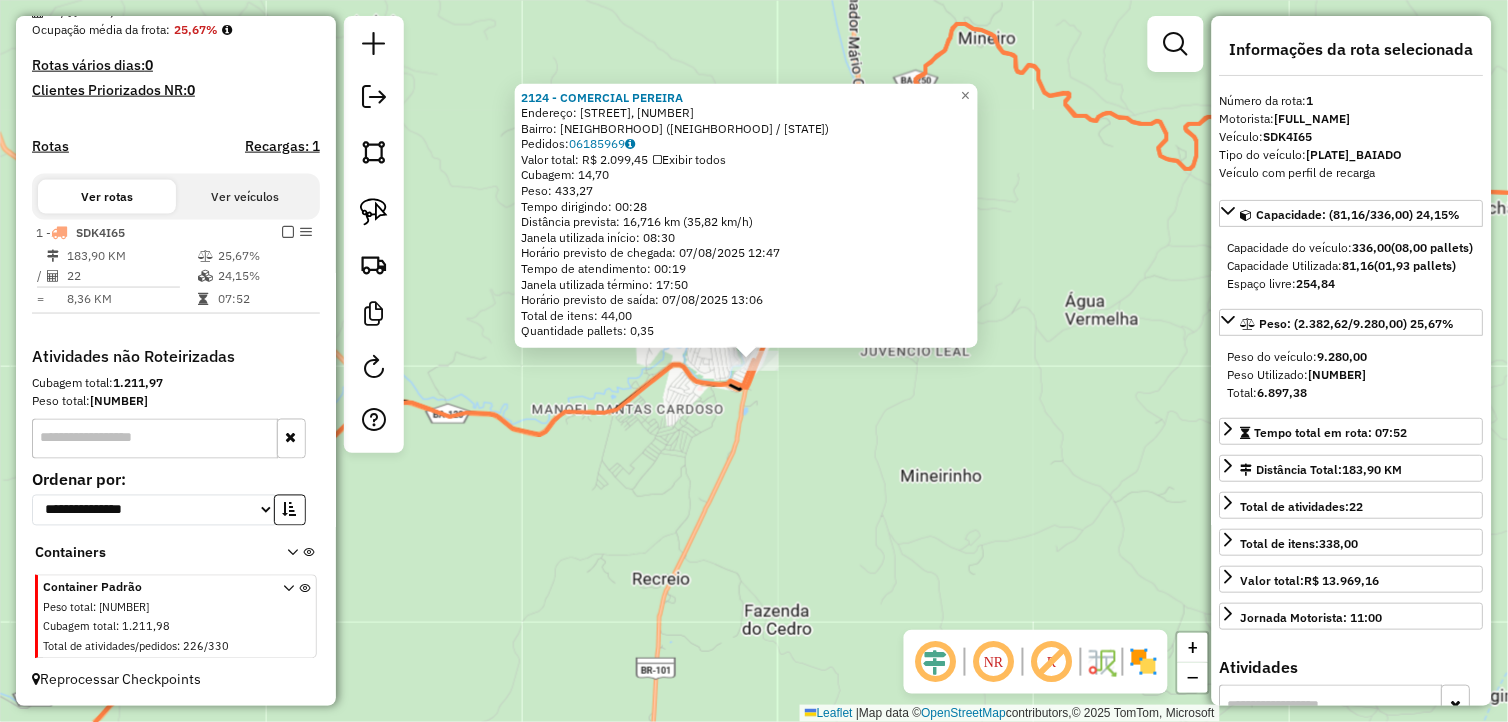click on "2124 - COMERCIAL PEREIRA  Endereço: RUA JARDIM GANDU, 1   Bairro: JARDIM GANDU (GANDU / BA)   Pedidos:  06185969   Valor total: R$ 2.099,45   Exibir todos   Cubagem: 14,70  Peso: 433,27  Tempo dirigindo: 00:28   Distância prevista: 16,716 km (35,82 km/h)   Janela utilizada início: 08:30   Horário previsto de chegada: 07/08/2025 12:47   Tempo de atendimento: 00:19   Janela utilizada término: 17:50   Horário previsto de saída: 07/08/2025 13:06   Total de itens: 44,00   Quantidade pallets: 0,35  × Janela de atendimento Grade de atendimento Capacidade Transportadoras Veículos Cliente Pedidos  Rotas Selecione os dias de semana para filtrar as janelas de atendimento  Seg   Ter   Qua   Qui   Sex   Sáb   Dom  Informe o período da janela de atendimento: De: Até:  Filtrar exatamente a janela do cliente  Considerar janela de atendimento padrão  Selecione os dias de semana para filtrar as grades de atendimento  Seg   Ter   Qua   Qui   Sex   Sáb   Dom   Considerar clientes sem dia de atendimento cadastrado +" 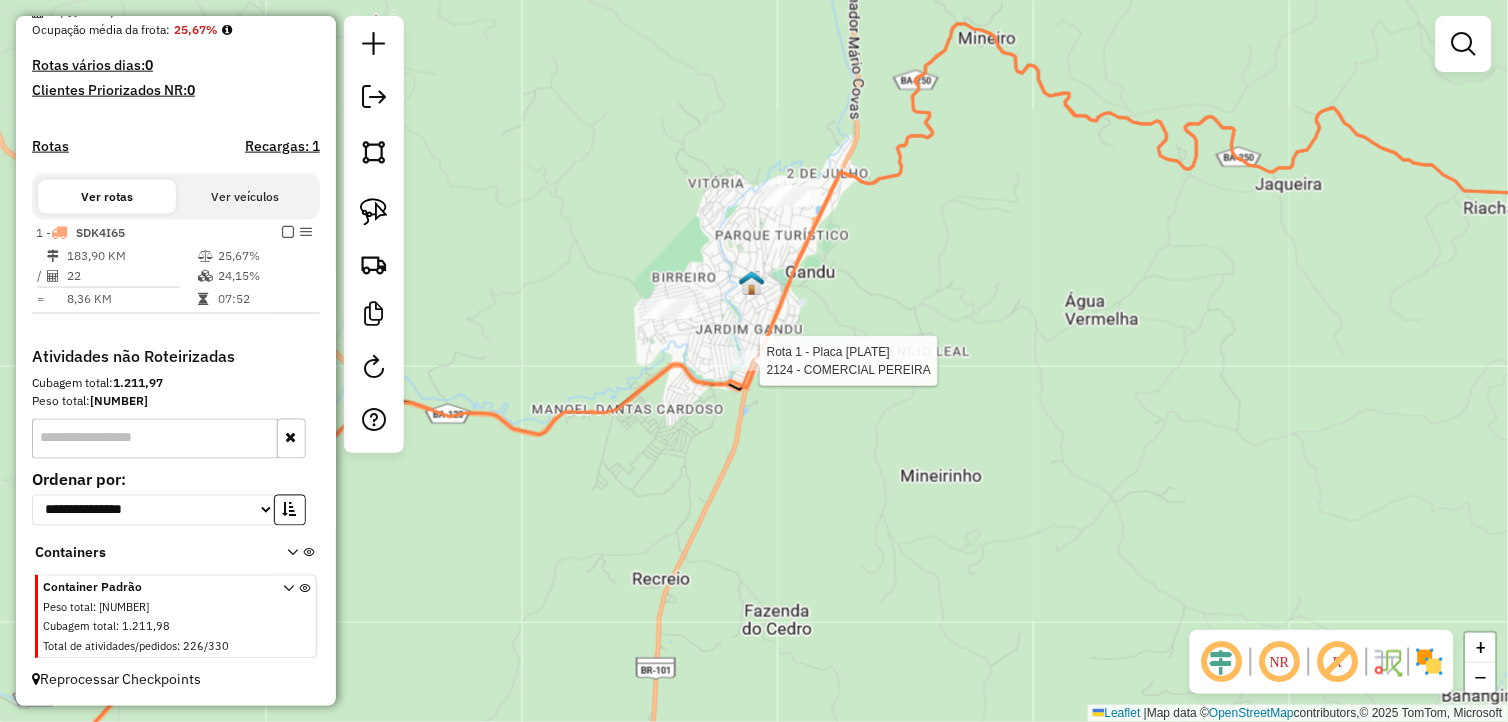 select on "**********" 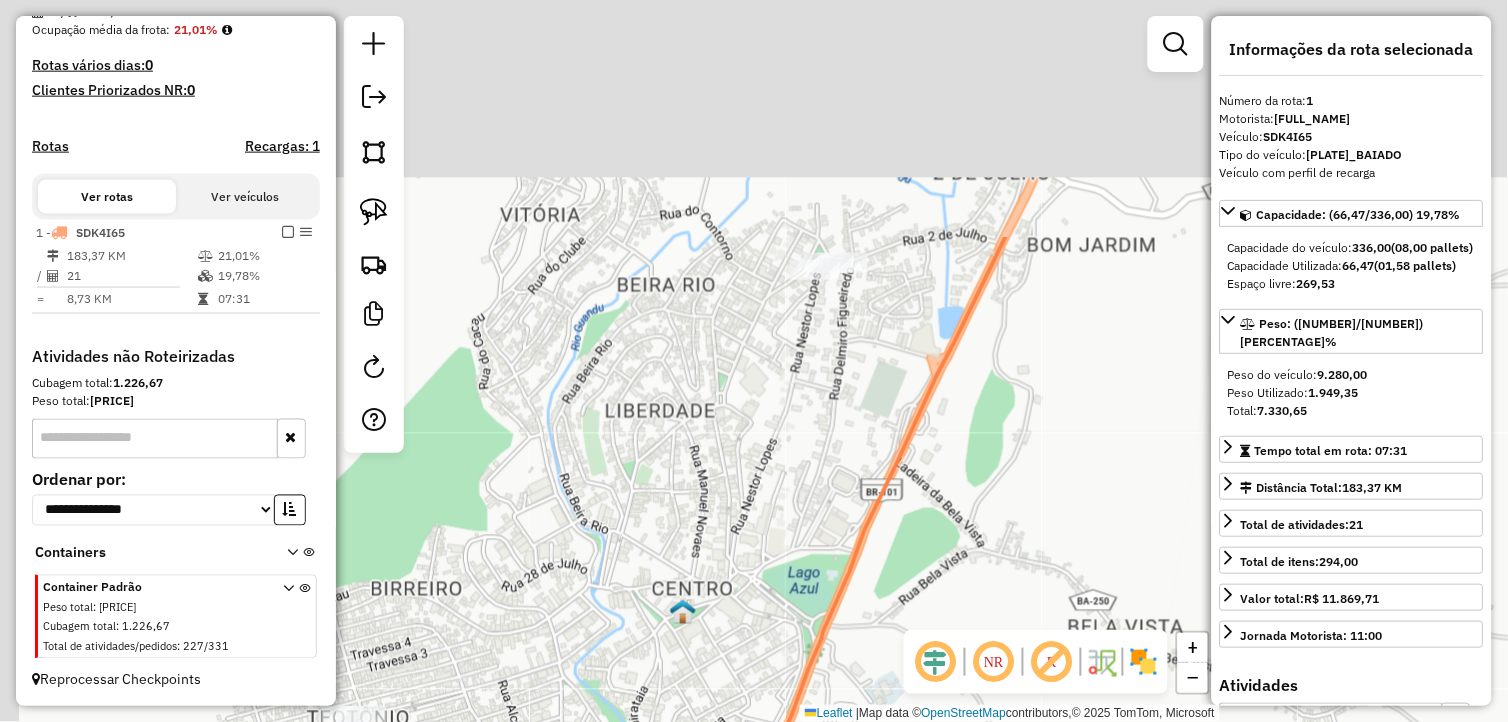 drag, startPoint x: 742, startPoint y: 262, endPoint x: 785, endPoint y: 426, distance: 169.5435 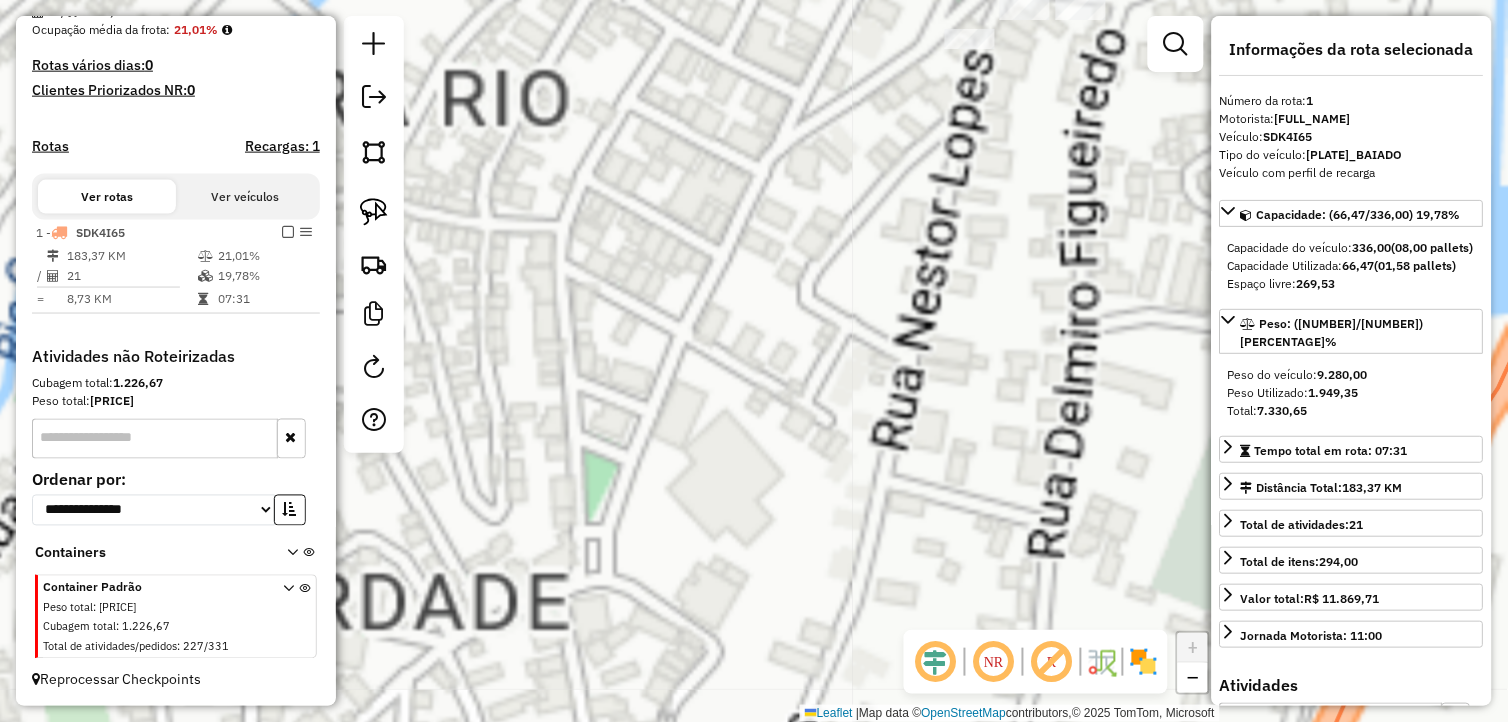 drag, startPoint x: 817, startPoint y: 301, endPoint x: 680, endPoint y: 483, distance: 227.80035 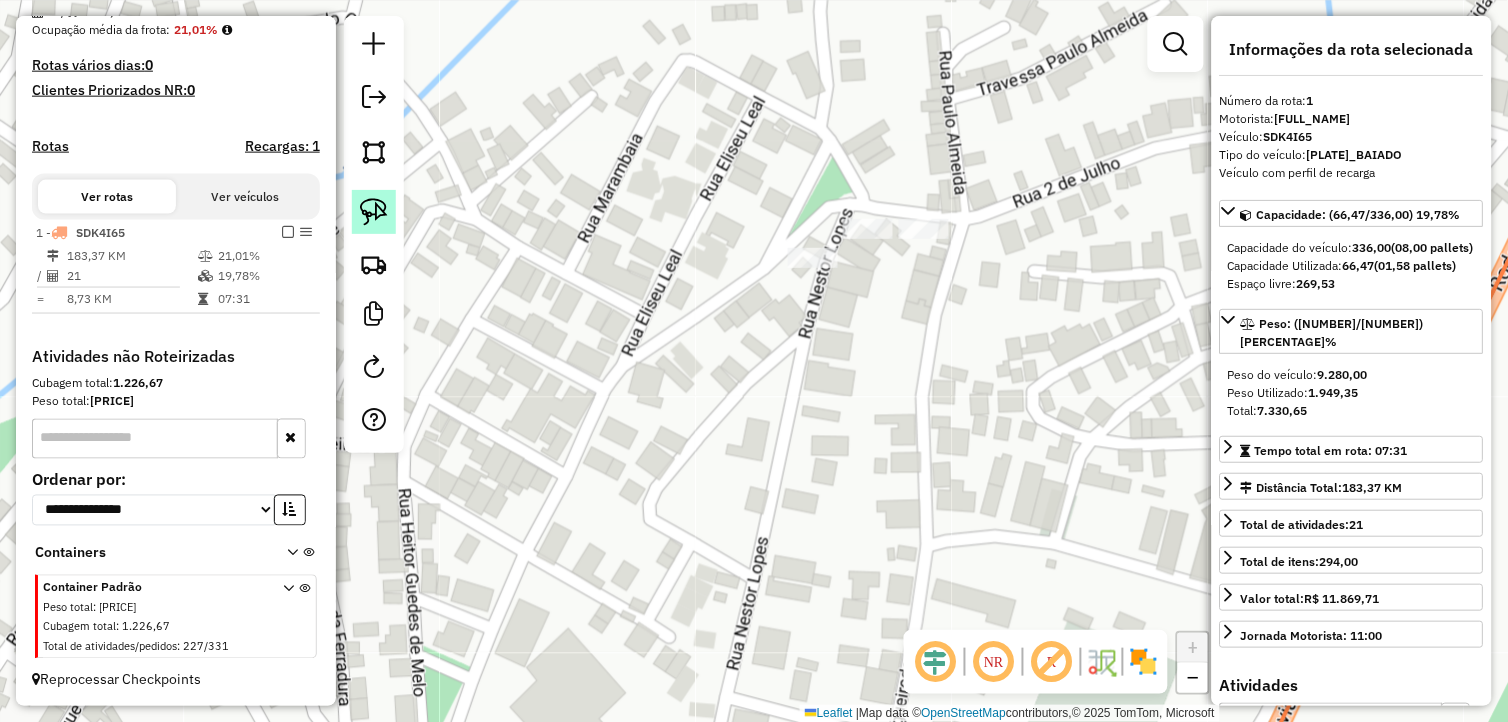click 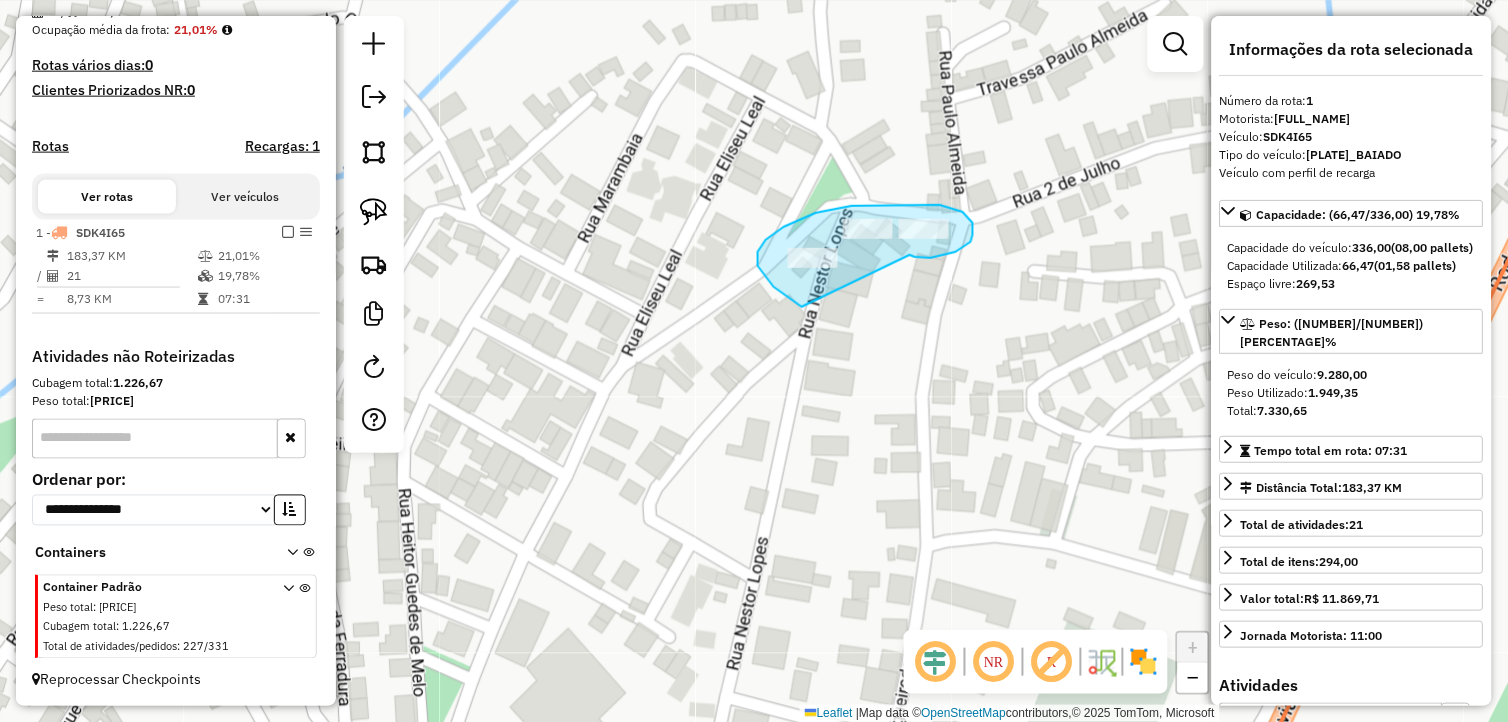 drag, startPoint x: 923, startPoint y: 258, endPoint x: 836, endPoint y: 313, distance: 102.92716 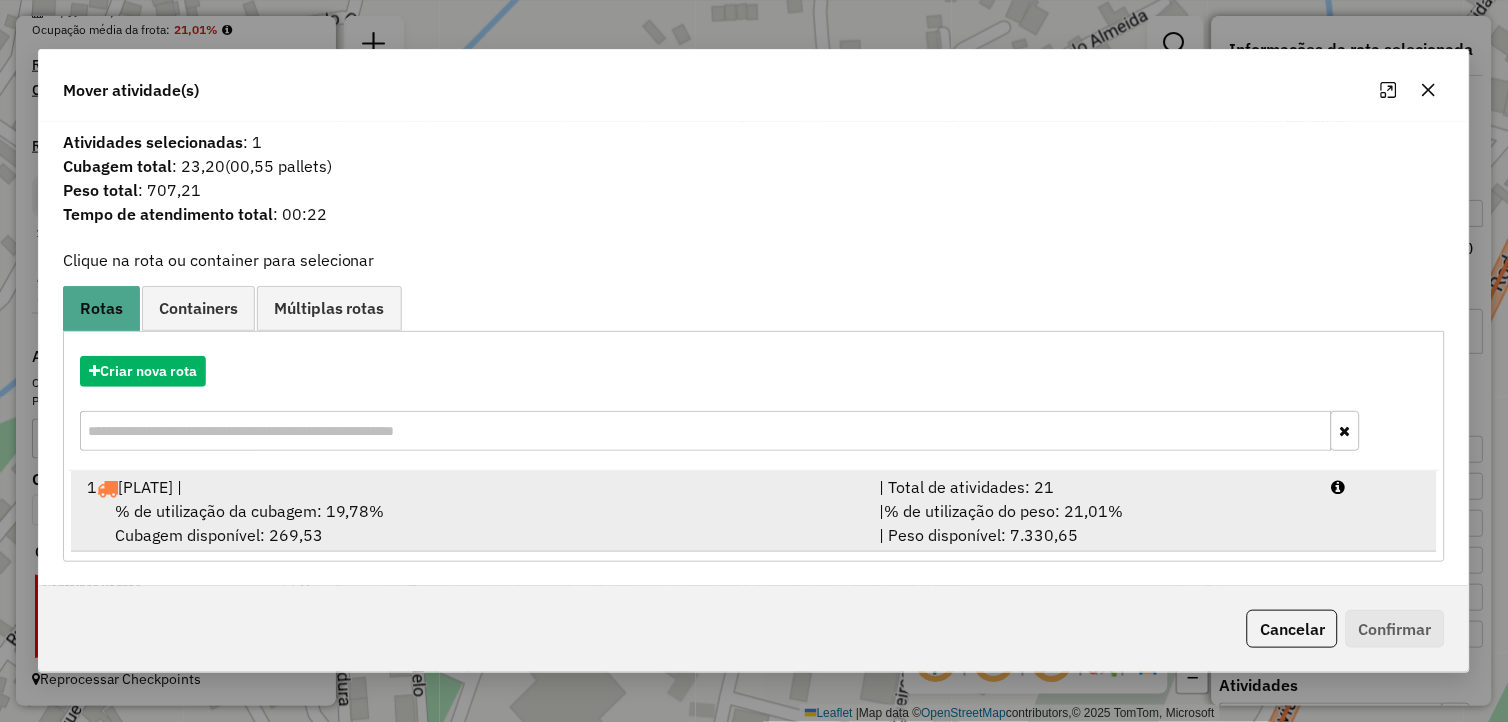 click on "% de utilização da cubagem: 19,78%" at bounding box center (250, 511) 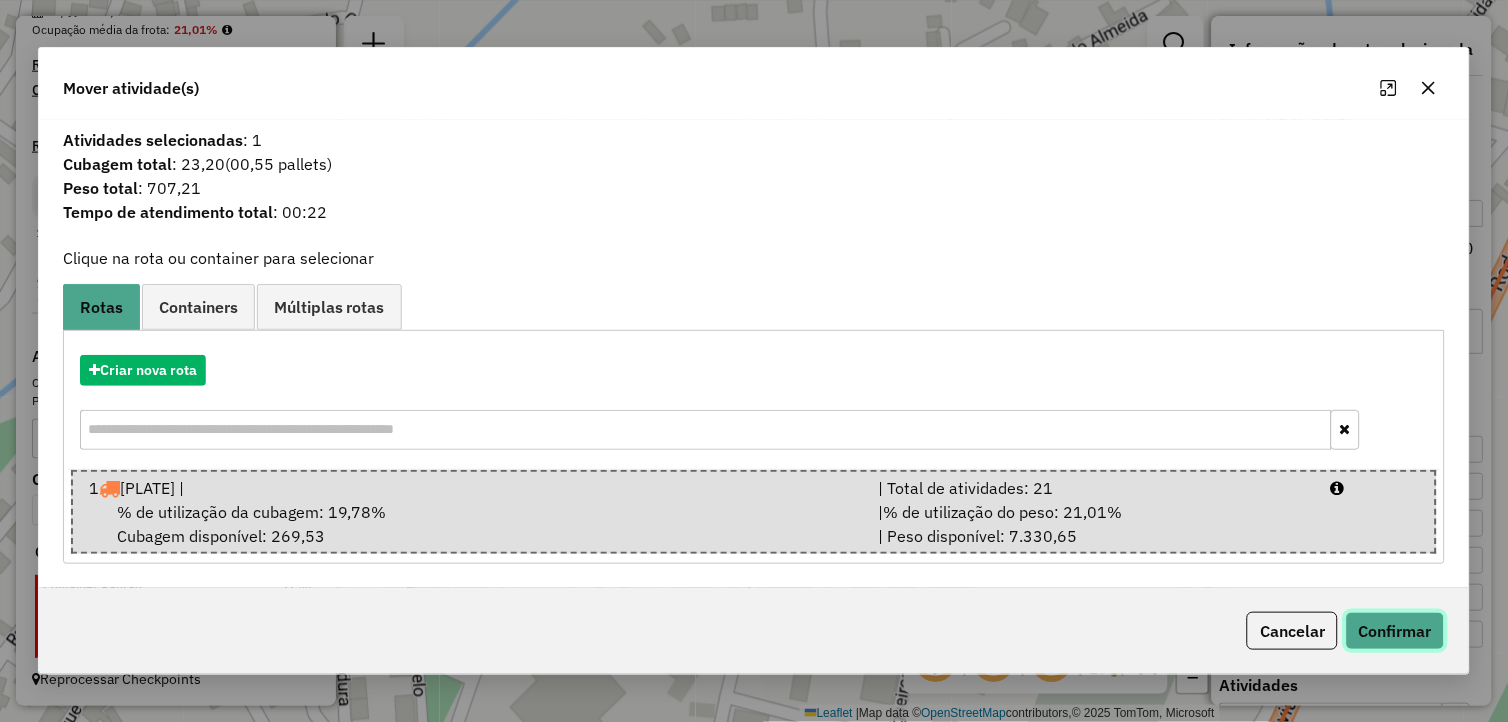 click on "Confirmar" 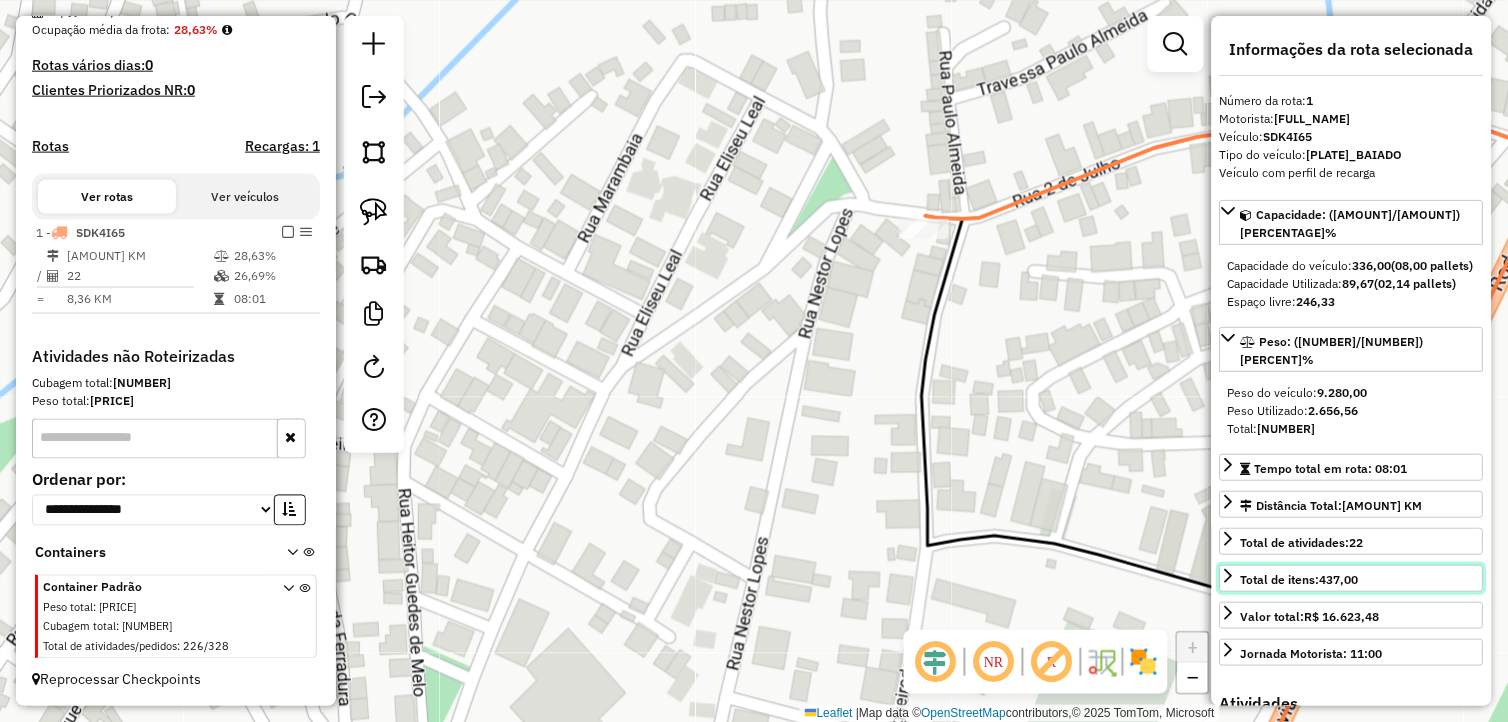 drag, startPoint x: 1184, startPoint y: 557, endPoint x: 914, endPoint y: 492, distance: 277.71387 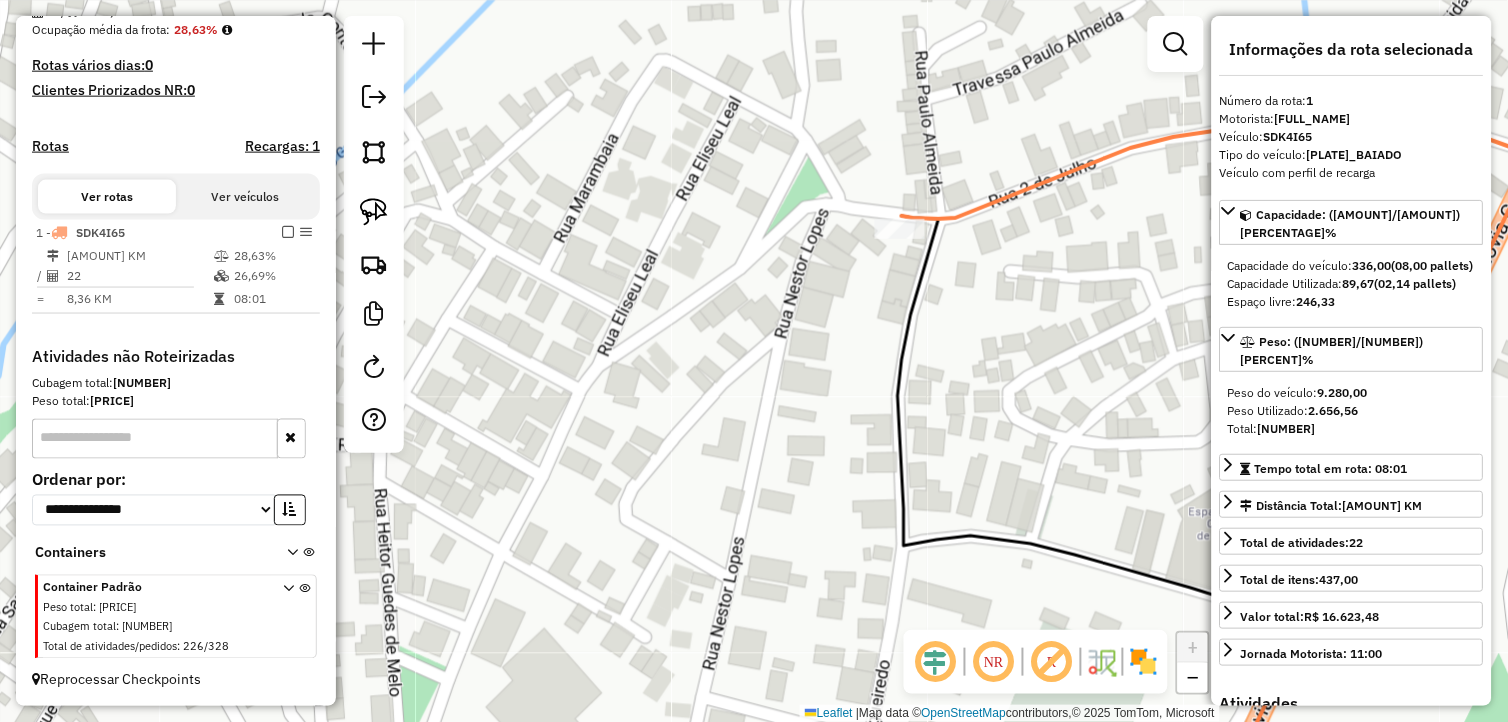drag, startPoint x: 958, startPoint y: 388, endPoint x: 758, endPoint y: 390, distance: 200.01 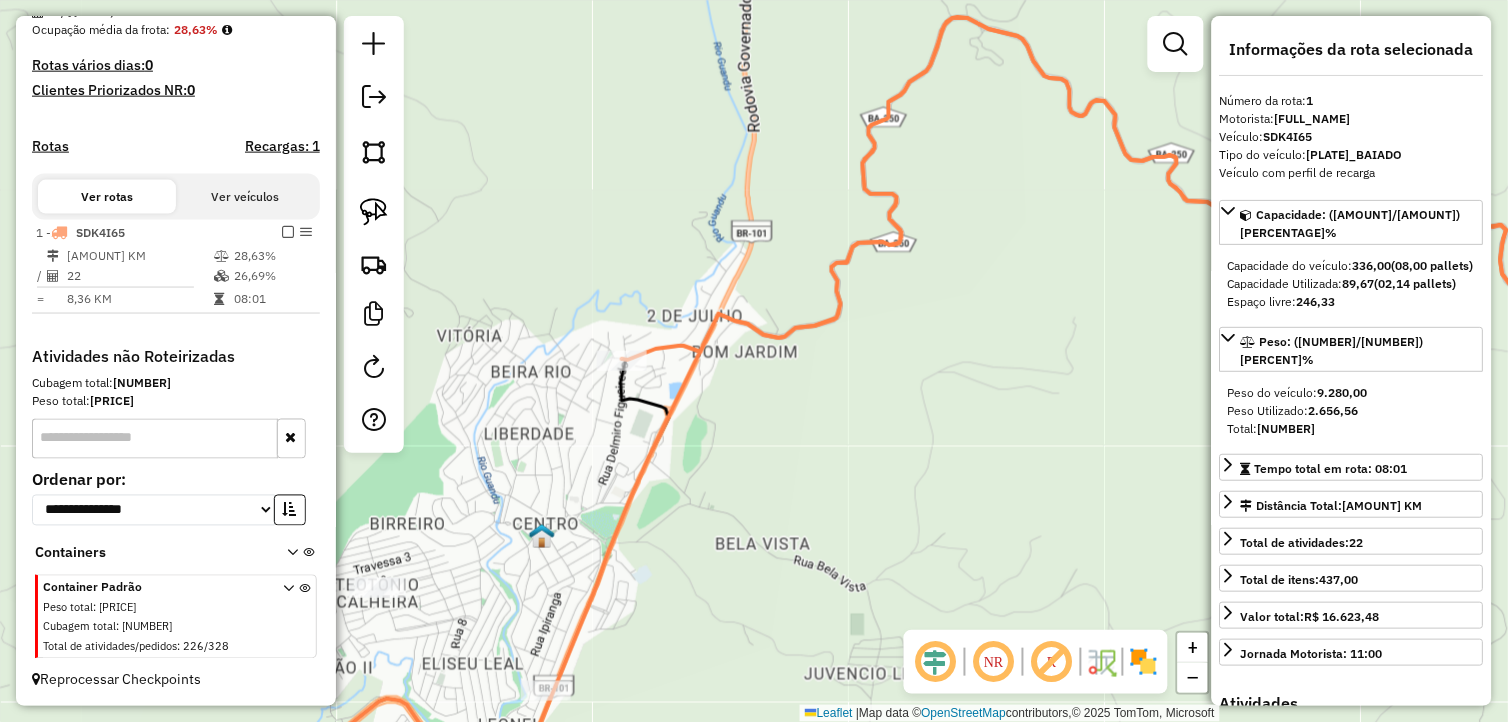 drag, startPoint x: 926, startPoint y: 433, endPoint x: 687, endPoint y: 388, distance: 243.19951 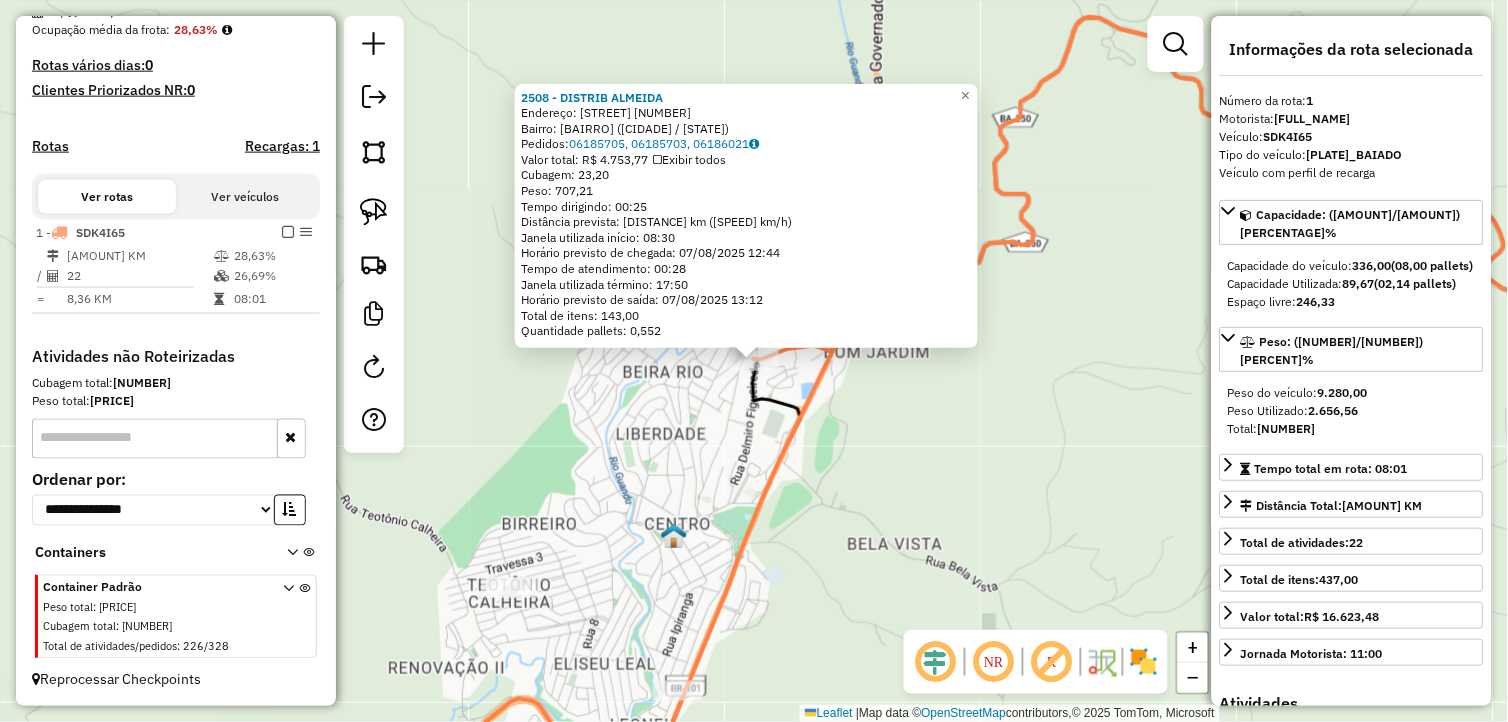click on "2508 - DISTRIB  ALMEIDA  Endereço:  RUA DE JULHO 2533   Bairro: 02 DE jULHO (GANDU / BA)   Pedidos:  06185705, 06185703, 06186021   Valor total: R$ 4.753,77   Exibir todos   Cubagem: 23,20  Peso: 707,21  Tempo dirigindo: 00:25   Distância prevista: 14,793 km (35,50 km/h)   Janela utilizada início: 08:30   Horário previsto de chegada: 07/08/2025 12:44   Tempo de atendimento: 00:28   Janela utilizada término: 17:50   Horário previsto de saída: 07/08/2025 13:12   Total de itens: 143,00   Quantidade pallets: 0,552  × Janela de atendimento Grade de atendimento Capacidade Transportadoras Veículos Cliente Pedidos  Rotas Selecione os dias de semana para filtrar as janelas de atendimento  Seg   Ter   Qua   Qui   Sex   Sáb   Dom  Informe o período da janela de atendimento: De: Até:  Filtrar exatamente a janela do cliente  Considerar janela de atendimento padrão  Selecione os dias de semana para filtrar as grades de atendimento  Seg   Ter   Qua   Qui   Sex   Sáb   Dom   Peso mínimo:   Peso máximo:   De:" 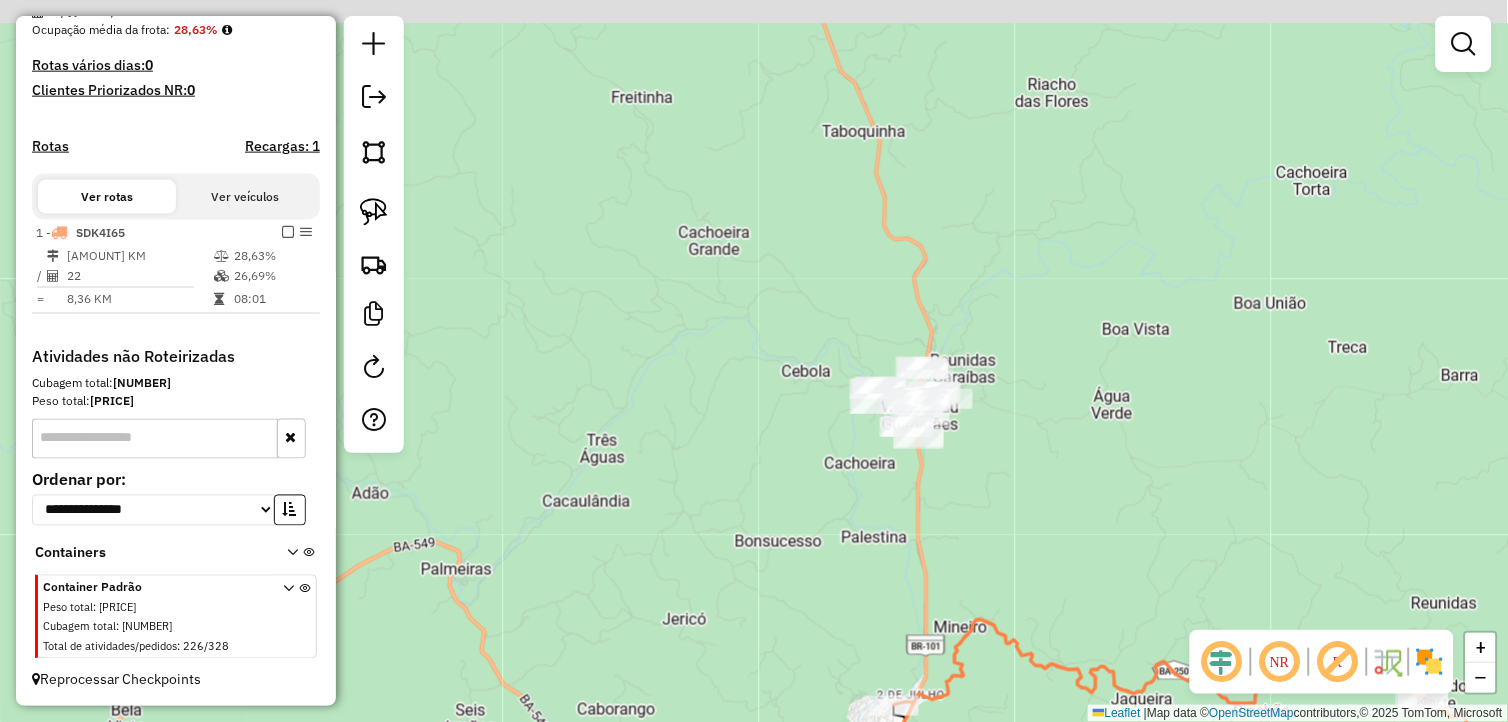 drag, startPoint x: 1025, startPoint y: 274, endPoint x: 986, endPoint y: 541, distance: 269.83328 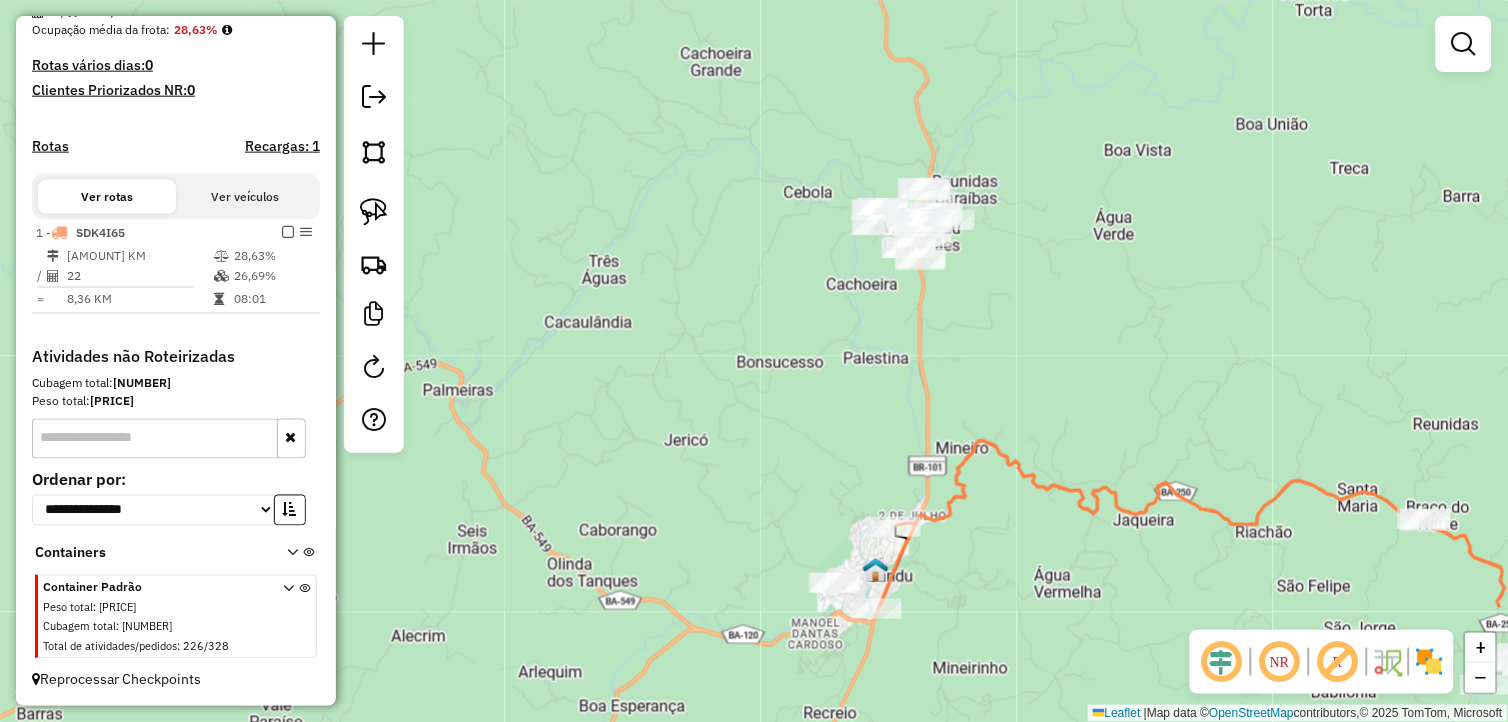 drag, startPoint x: 1005, startPoint y: 543, endPoint x: 1007, endPoint y: 356, distance: 187.0107 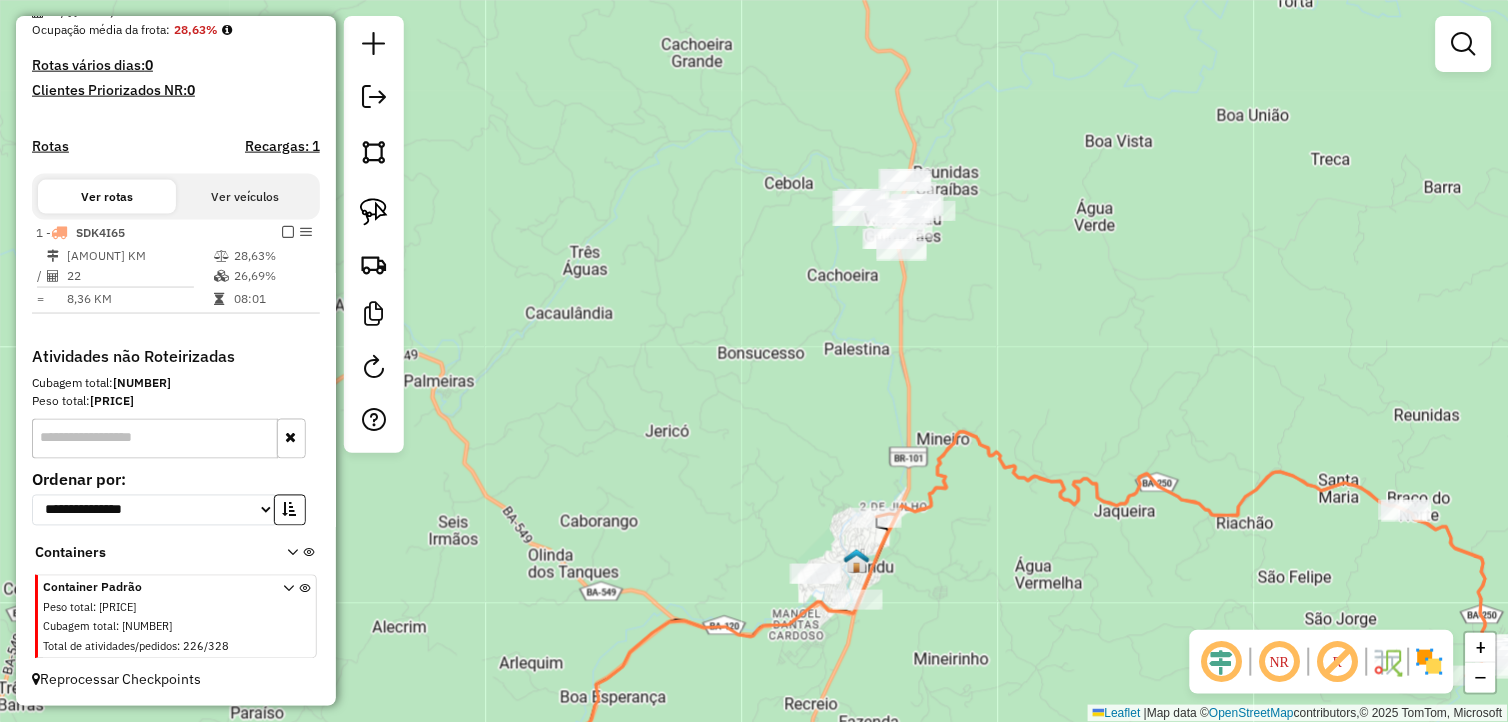 drag, startPoint x: 1034, startPoint y: 615, endPoint x: 893, endPoint y: 571, distance: 147.7058 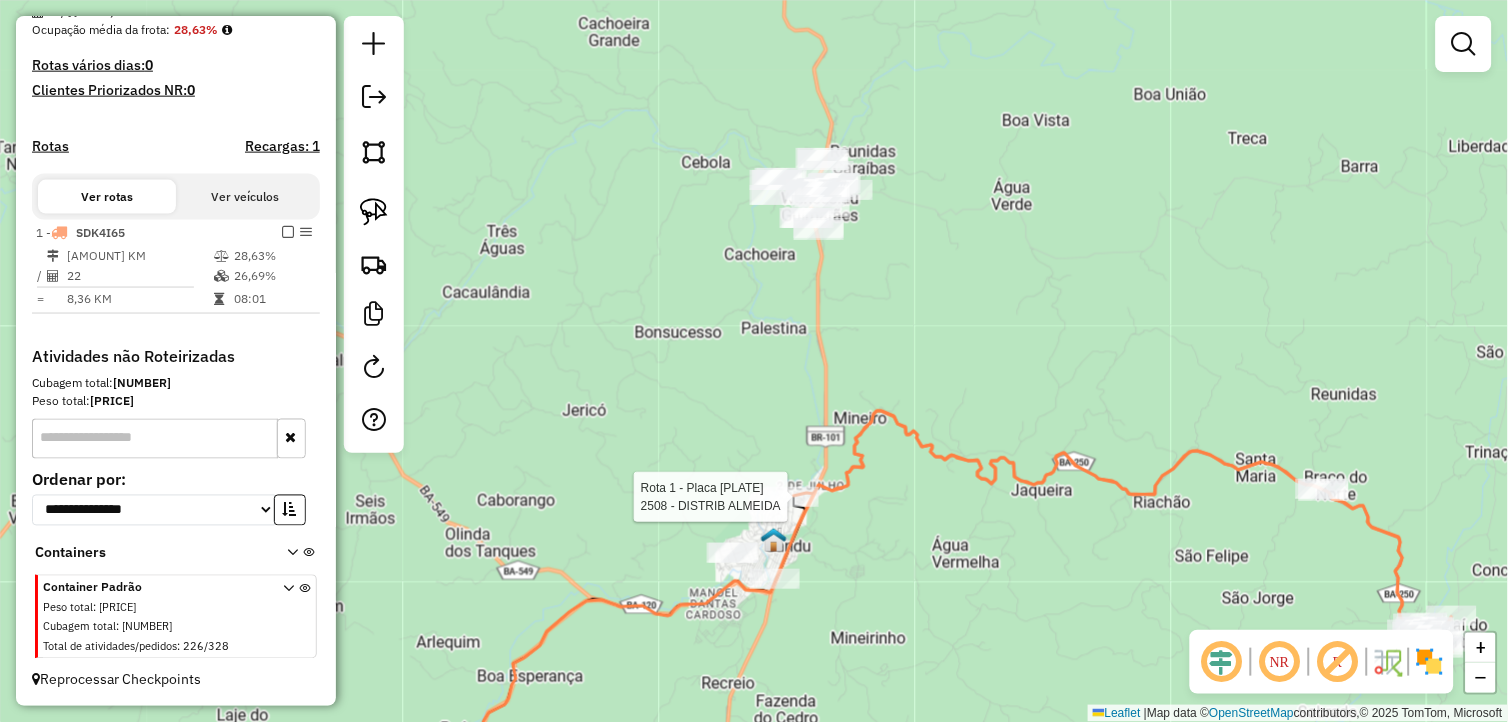 select on "**********" 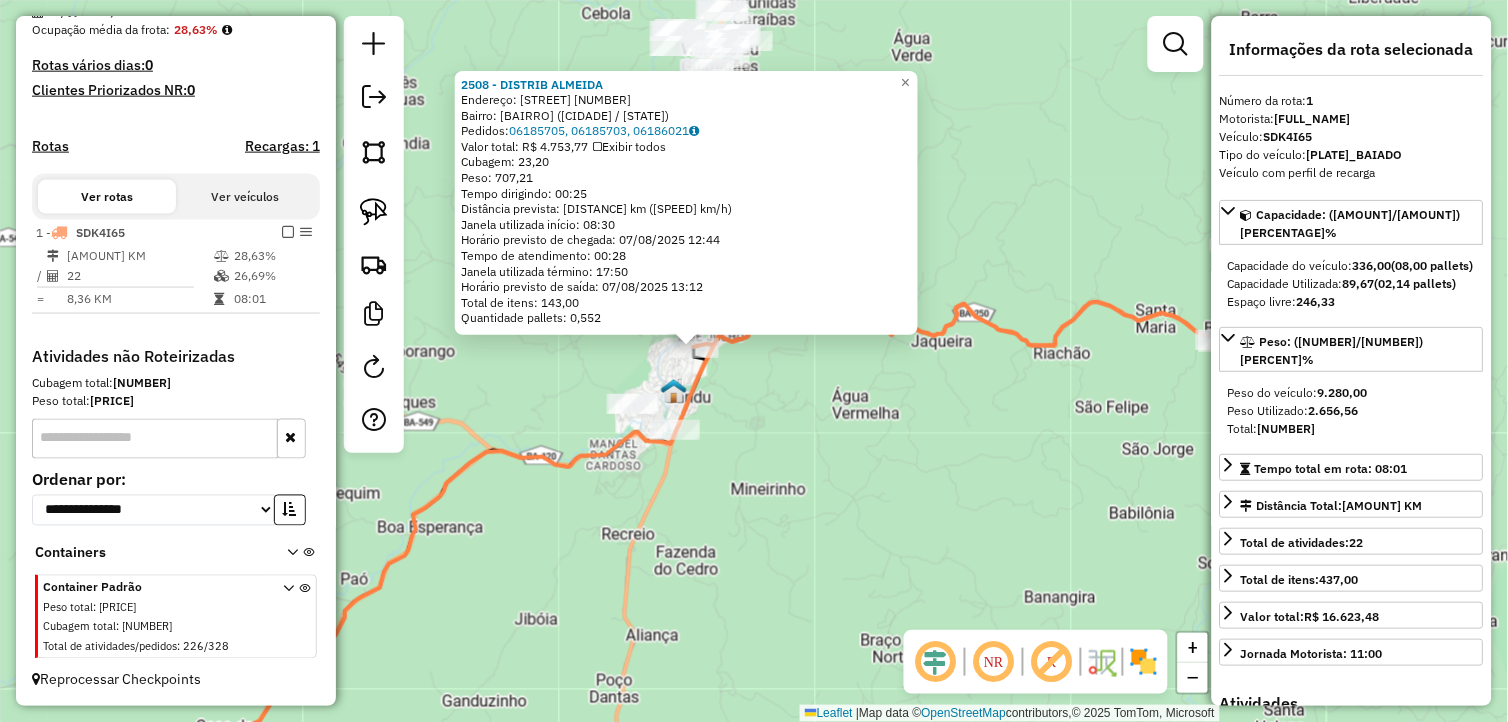 drag, startPoint x: 1007, startPoint y: 568, endPoint x: 933, endPoint y: 552, distance: 75.70998 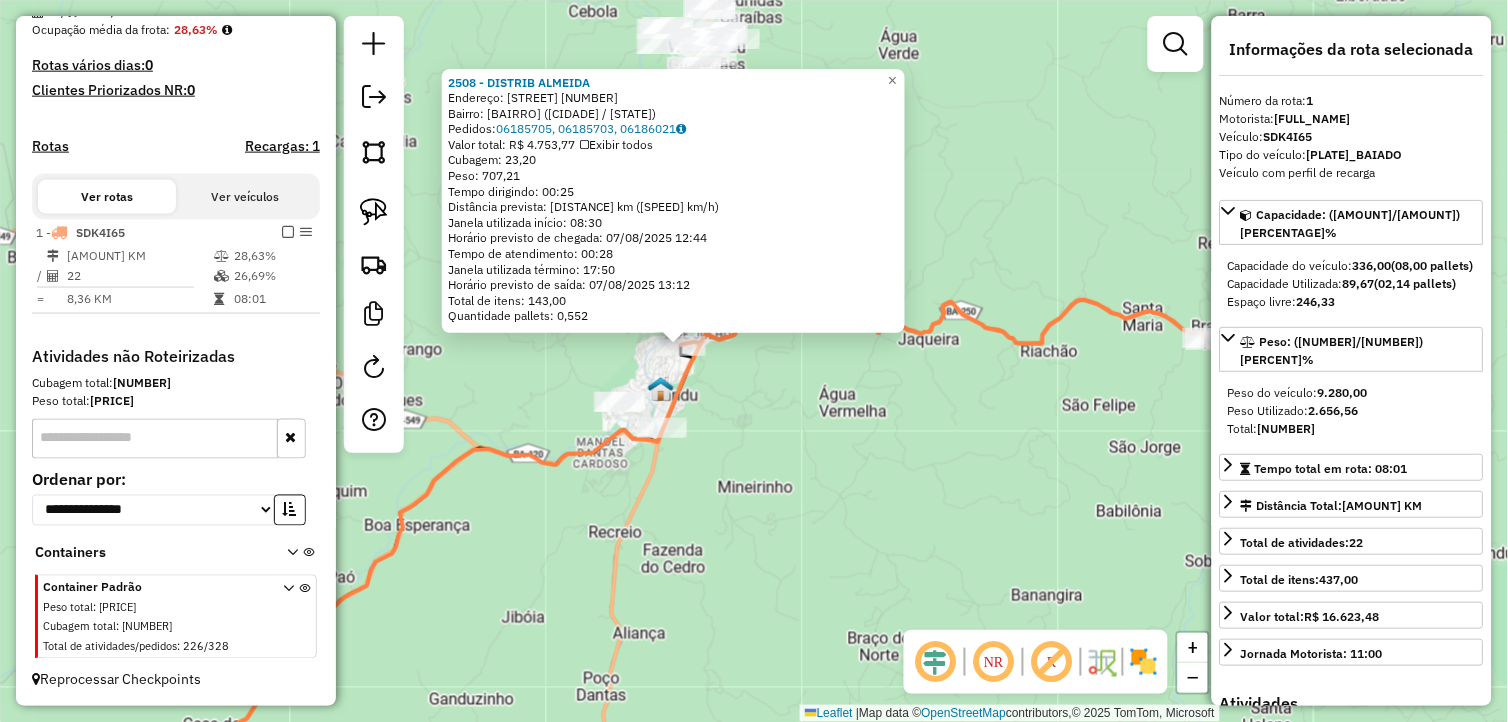 click on "2508 - DISTRIB  ALMEIDA  Endereço:  RUA DE JULHO 2533   Bairro: 02 DE jULHO (GANDU / BA)   Pedidos:  06185705, 06185703, 06186021   Valor total: R$ 4.753,77   Exibir todos   Cubagem: 23,20  Peso: 707,21  Tempo dirigindo: 00:25   Distância prevista: 14,793 km (35,50 km/h)   Janela utilizada início: 08:30   Horário previsto de chegada: 07/08/2025 12:44   Tempo de atendimento: 00:28   Janela utilizada término: 17:50   Horário previsto de saída: 07/08/2025 13:12   Total de itens: 143,00   Quantidade pallets: 0,552  × Janela de atendimento Grade de atendimento Capacidade Transportadoras Veículos Cliente Pedidos  Rotas Selecione os dias de semana para filtrar as janelas de atendimento  Seg   Ter   Qua   Qui   Sex   Sáb   Dom  Informe o período da janela de atendimento: De: Até:  Filtrar exatamente a janela do cliente  Considerar janela de atendimento padrão  Selecione os dias de semana para filtrar as grades de atendimento  Seg   Ter   Qua   Qui   Sex   Sáb   Dom   Peso mínimo:   Peso máximo:   De:" 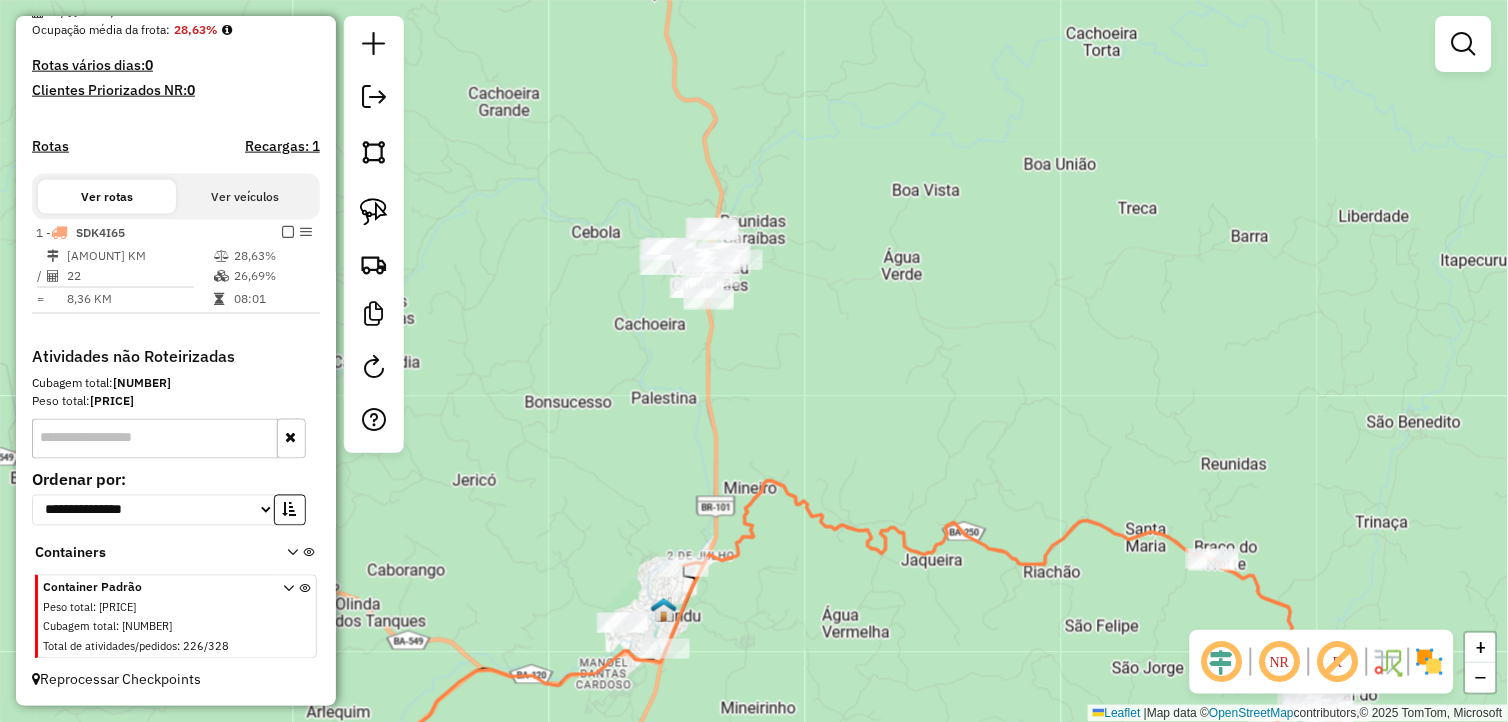 drag, startPoint x: 838, startPoint y: 357, endPoint x: 787, endPoint y: 564, distance: 213.19006 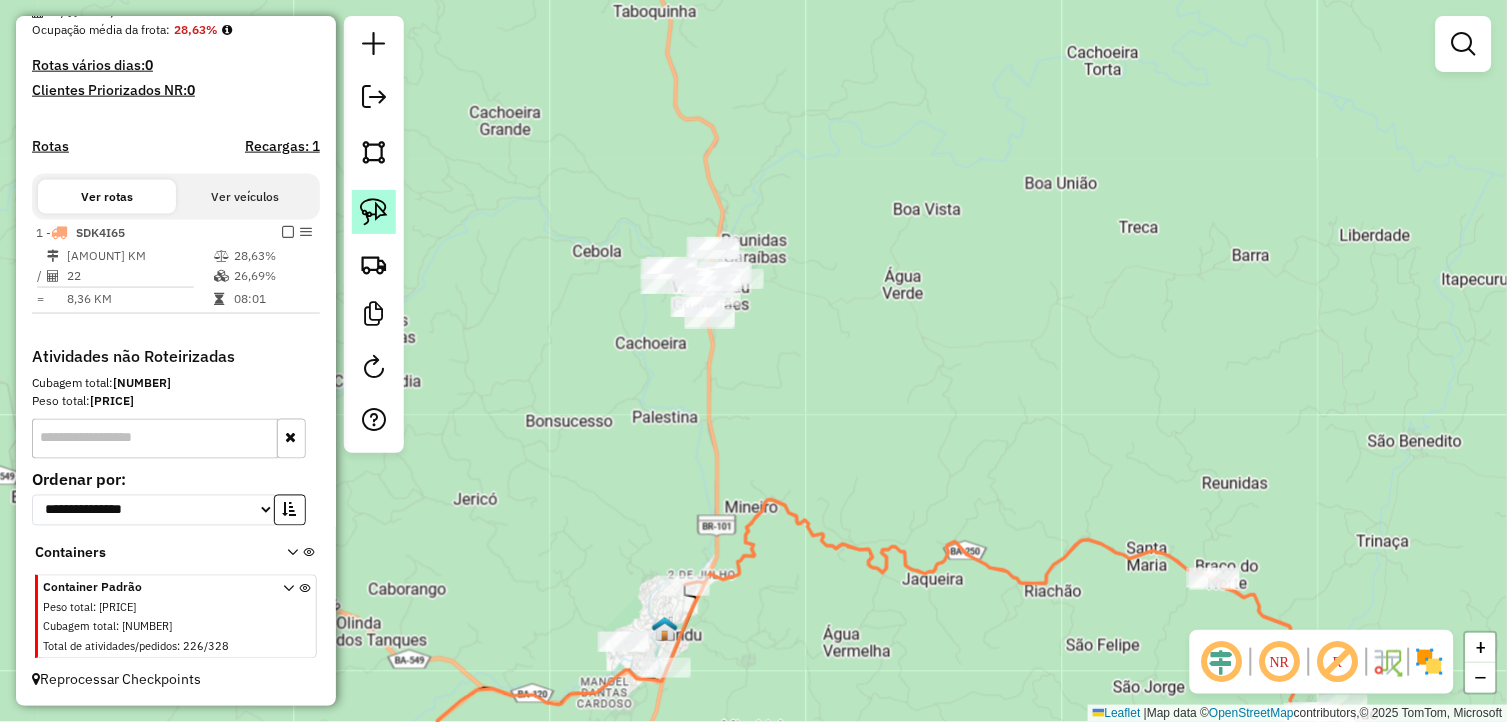click 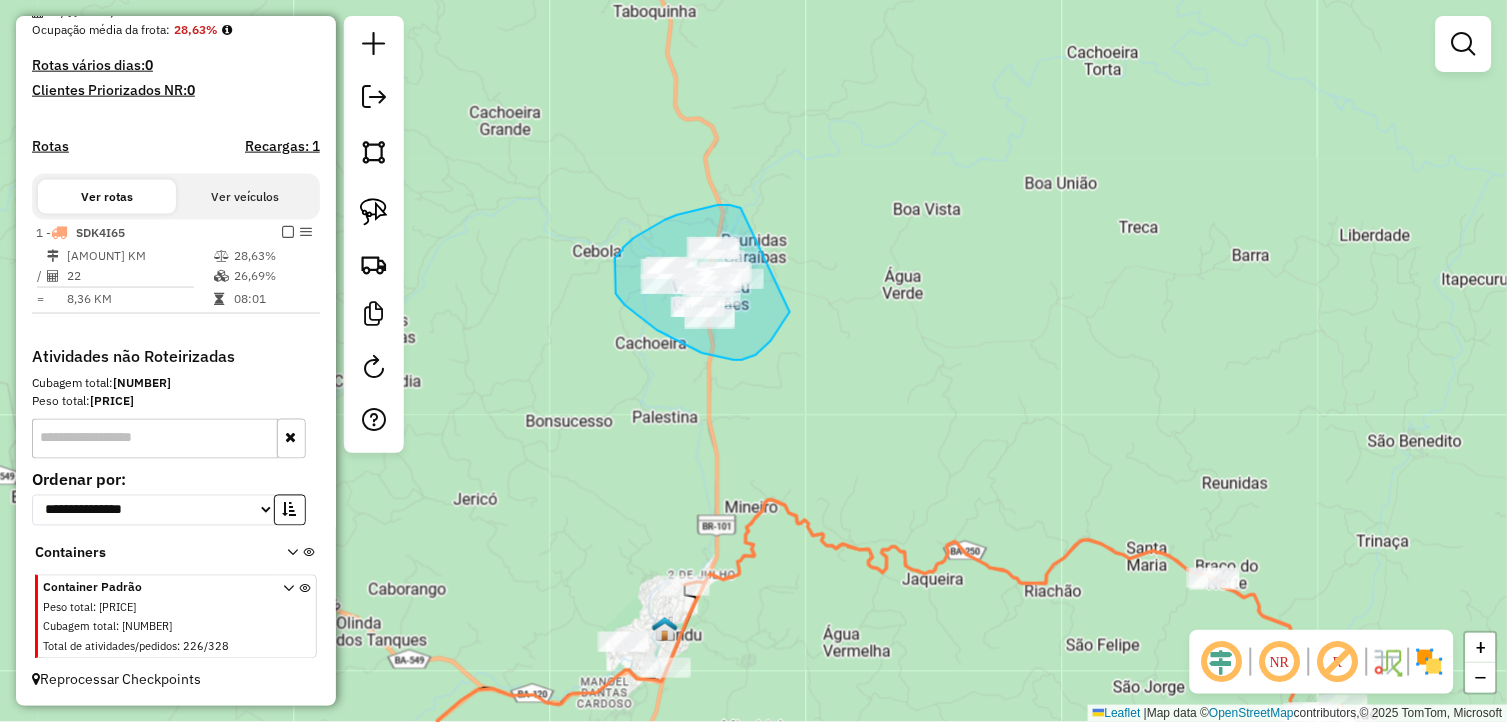 drag, startPoint x: 718, startPoint y: 205, endPoint x: 796, endPoint y: 294, distance: 118.34272 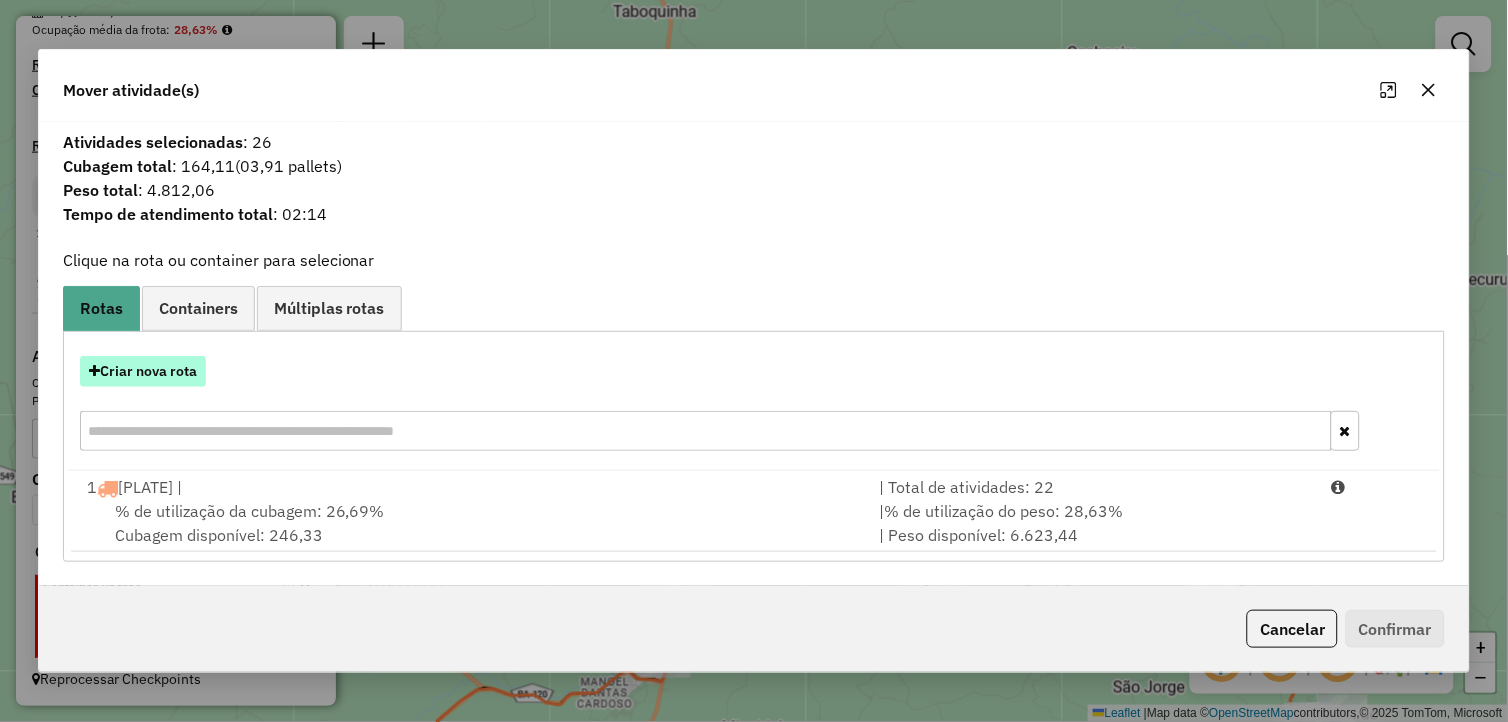 click on "Criar nova rota" at bounding box center [143, 371] 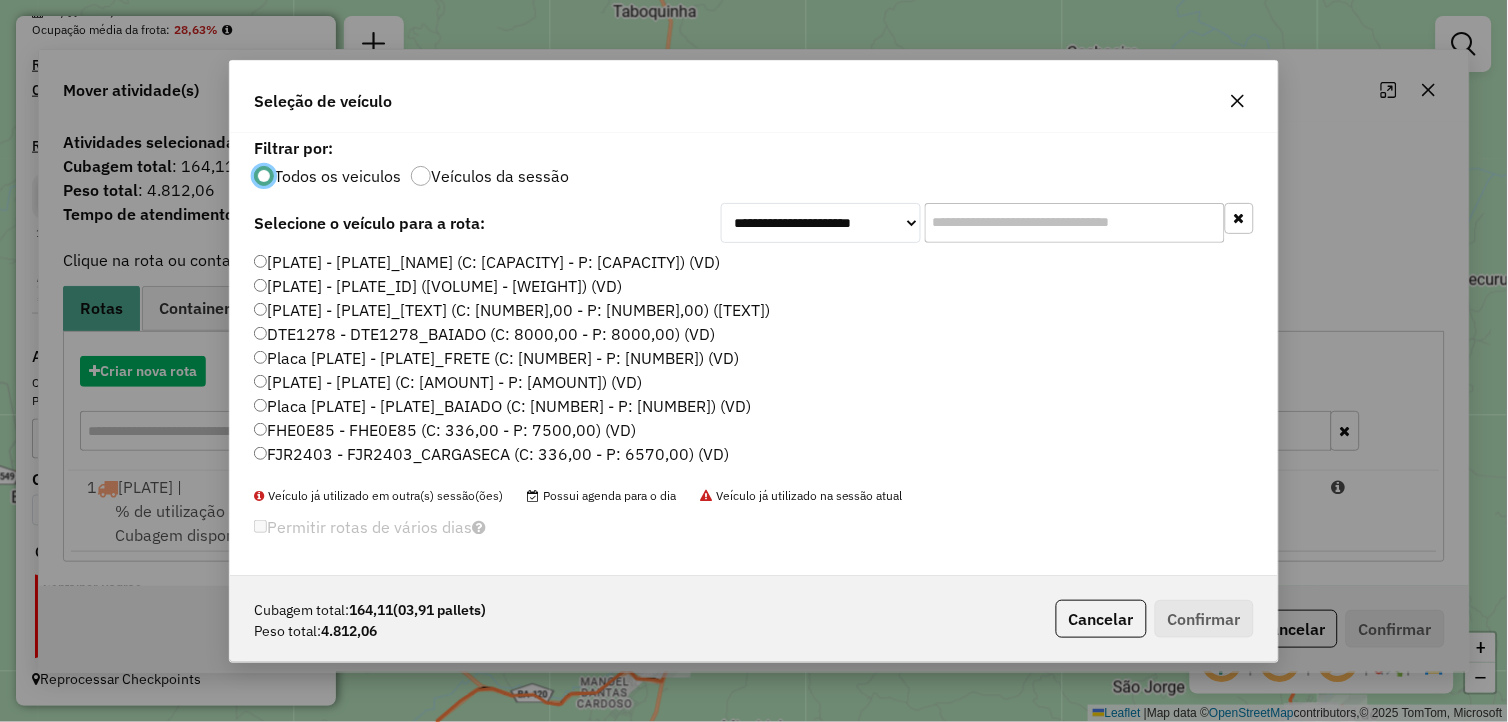 scroll, scrollTop: 11, scrollLeft: 5, axis: both 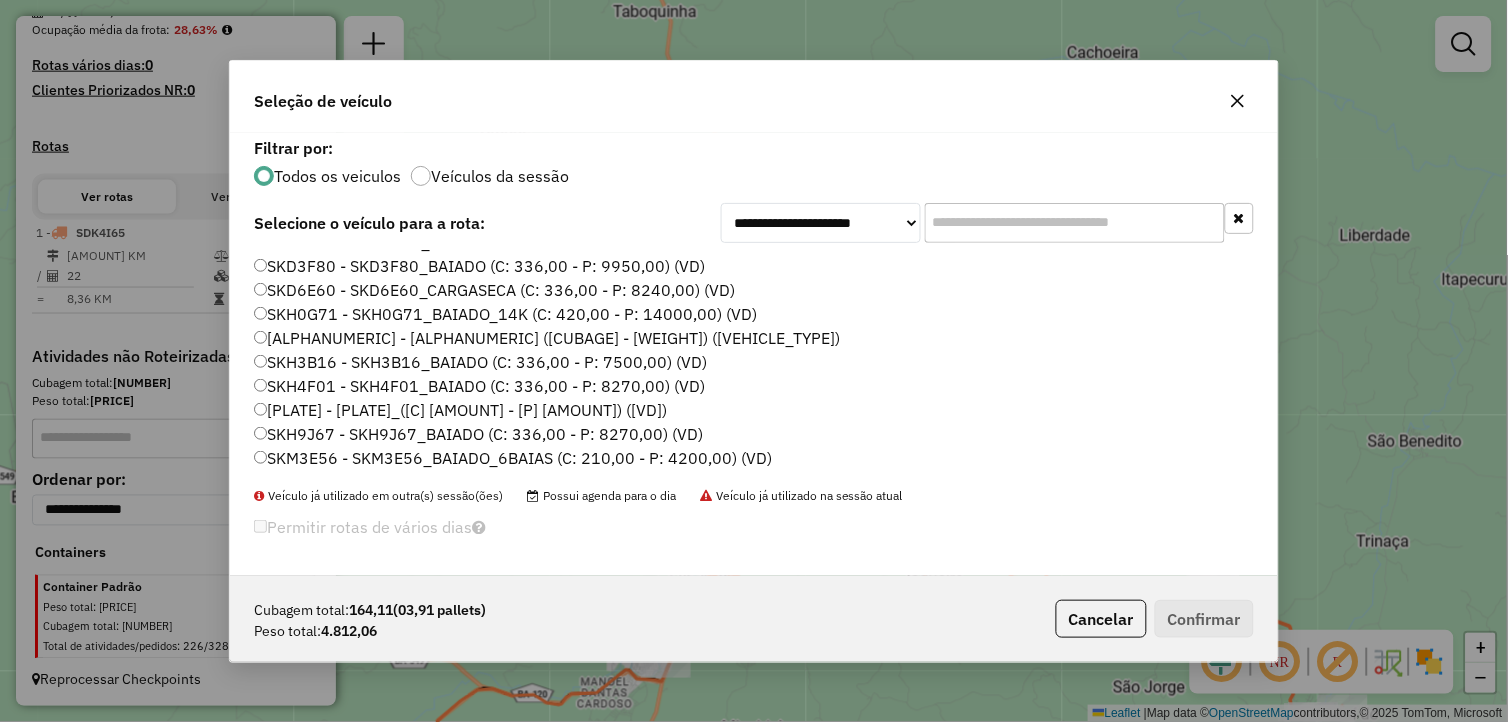 click on "SKH8C43 - SKH8C43_BAIADO (C: 336,00 - P: 8270,00) (VD)" 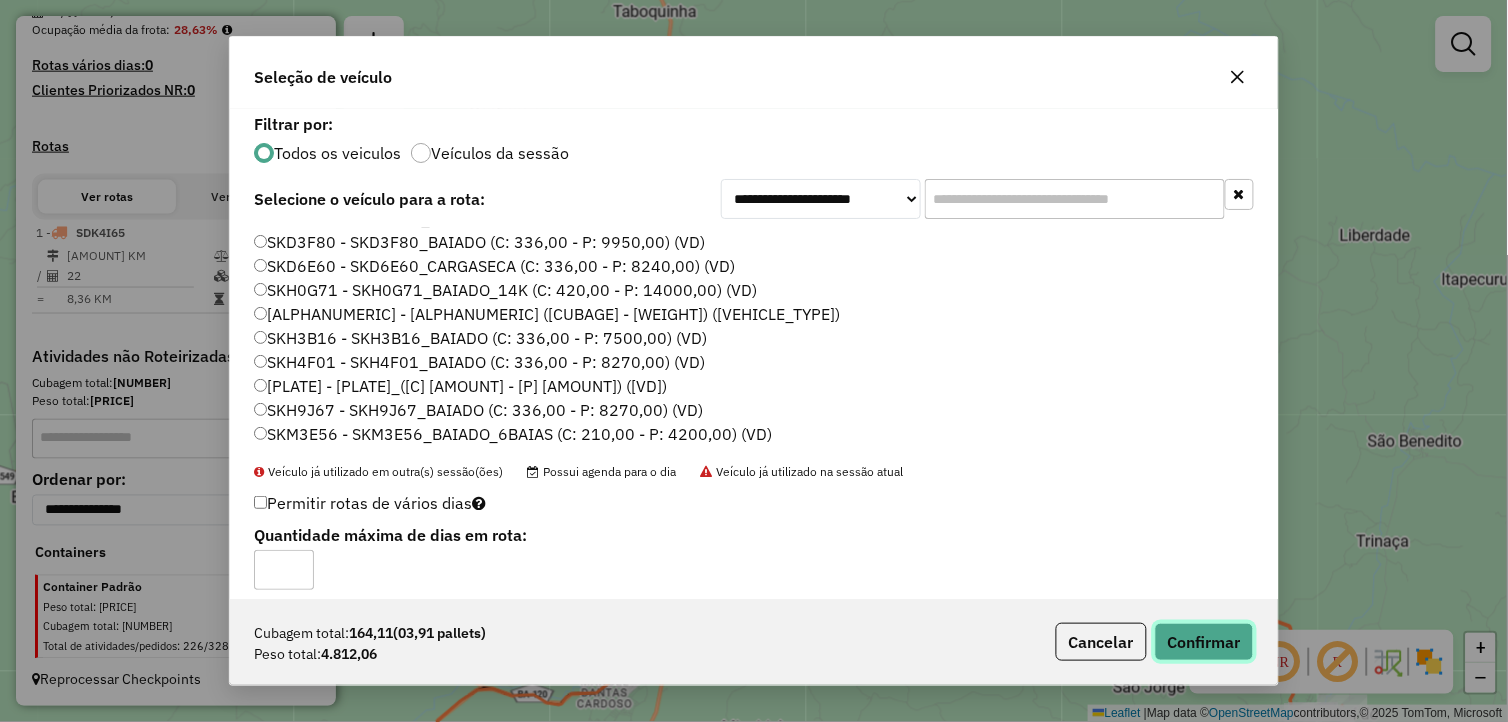 click on "Confirmar" 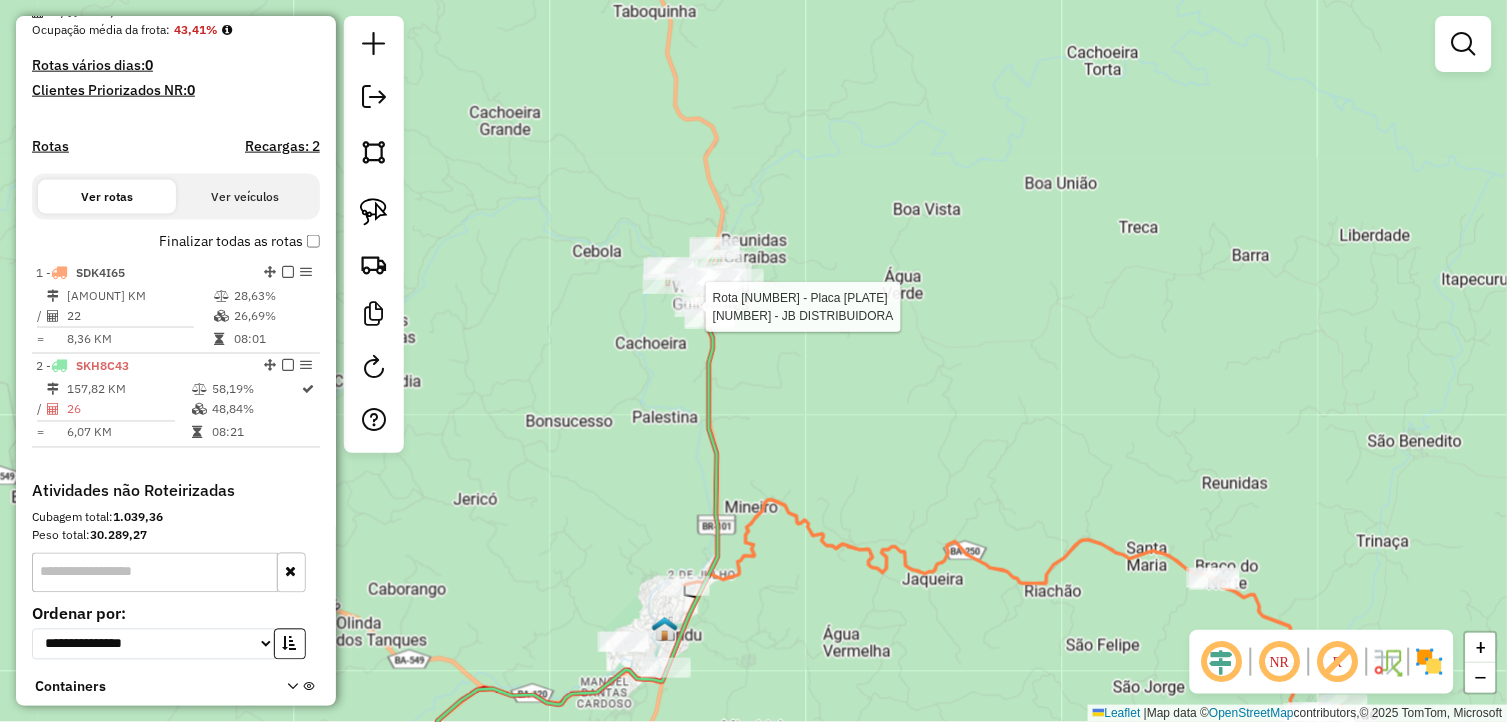 select on "**********" 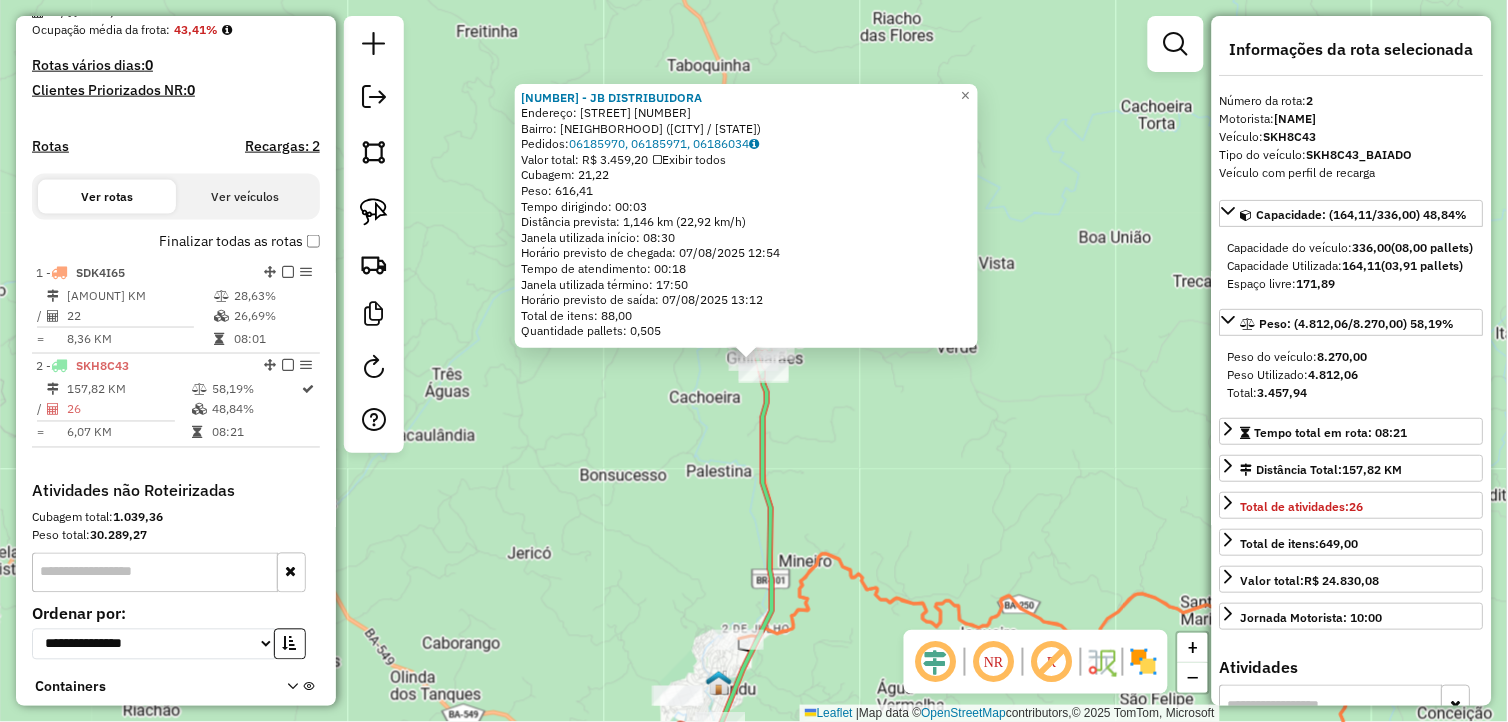 scroll, scrollTop: 640, scrollLeft: 0, axis: vertical 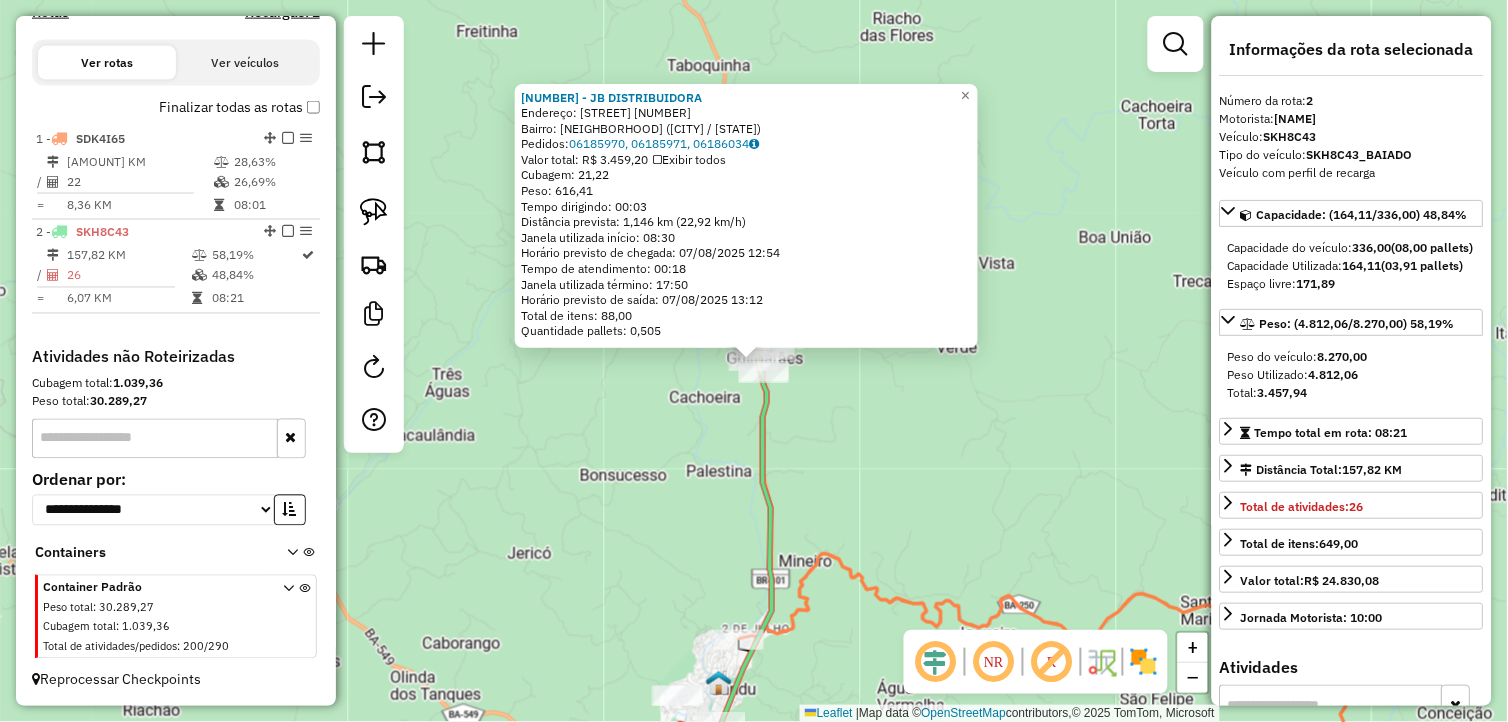 click on "3503 - JB DISTRIBUIDORA  Endereço:  Rua Plinio Silvio 230   Bairro: CENTRO (WENCESLAU GUIMARAES / BA)   Pedidos:  06185970, 06185971, 06186034   Valor total: R$ 3.459,20   Exibir todos   Cubagem: 21,22  Peso: 616,41  Tempo dirigindo: 00:03   Distância prevista: 1,146 km (22,92 km/h)   Janela utilizada início: 08:30   Horário previsto de chegada: 07/08/2025 12:54   Tempo de atendimento: 00:18   Janela utilizada término: 17:50   Horário previsto de saída: 07/08/2025 13:12   Total de itens: 88,00   Quantidade pallets: 0,505  × Janela de atendimento Grade de atendimento Capacidade Transportadoras Veículos Cliente Pedidos  Rotas Selecione os dias de semana para filtrar as janelas de atendimento  Seg   Ter   Qua   Qui   Sex   Sáb   Dom  Informe o período da janela de atendimento: De: Até:  Filtrar exatamente a janela do cliente  Considerar janela de atendimento padrão  Selecione os dias de semana para filtrar as grades de atendimento  Seg   Ter   Qua   Qui   Sex   Sáb   Dom   Peso mínimo:   De:  De:" 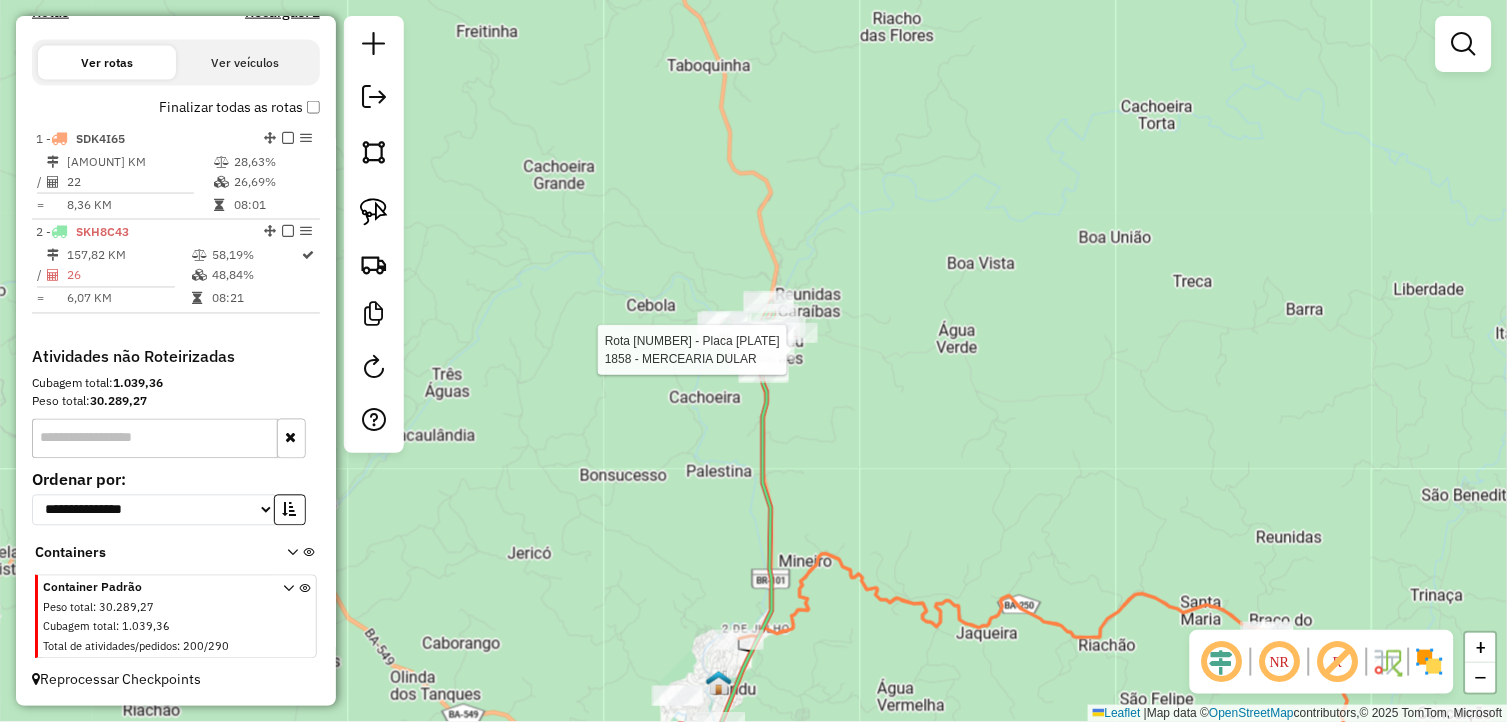 select on "**********" 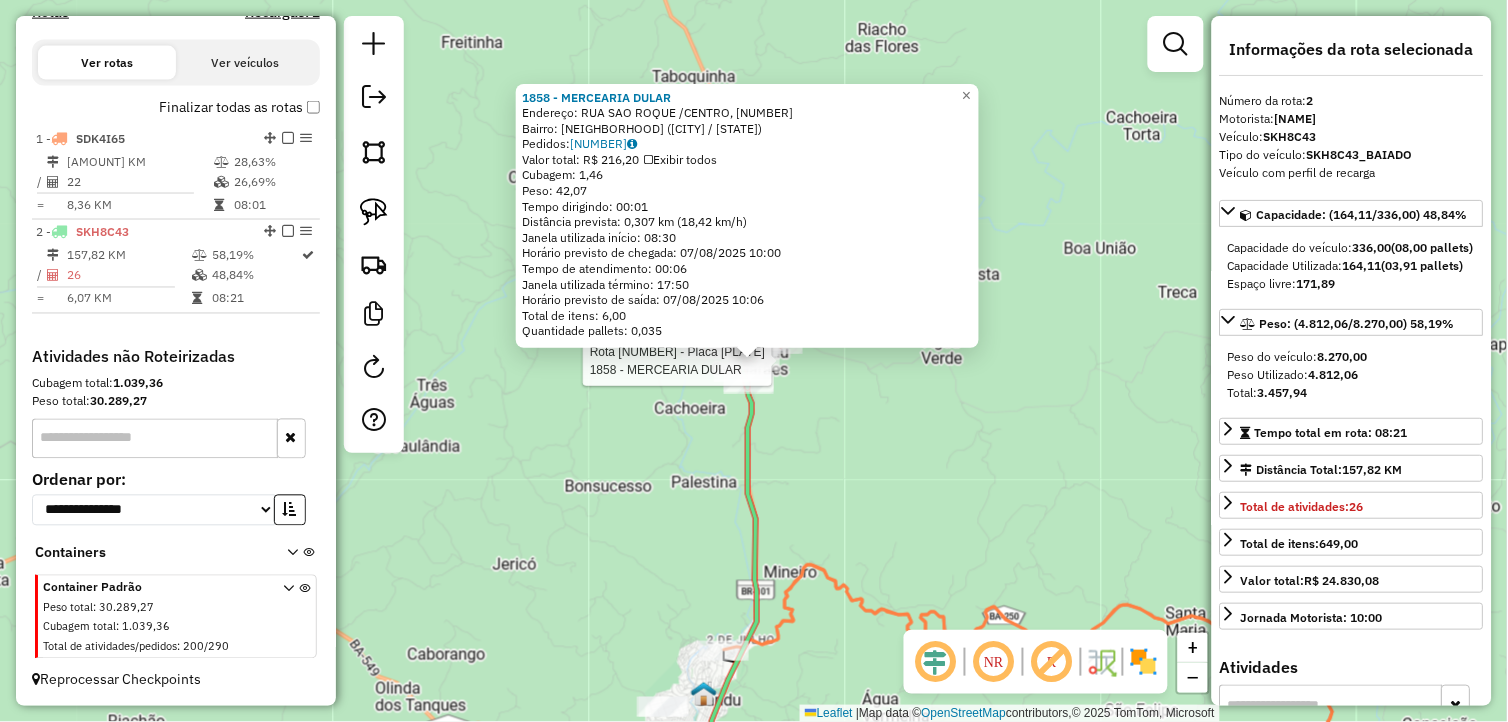 click on "Rota 2 - Placa SKH8C43  1858 - MERCEARIA DULAR 1858 - MERCEARIA DULAR  Endereço: RUA SAO ROQUE /CENTRO, 74   Bairro: CENTRO (WENCESLAU GUIMARAES / BA)   Pedidos:  06185760   Valor total: R$ 216,20   Exibir todos   Cubagem: 1,46  Peso: 42,07  Tempo dirigindo: 00:01   Distância prevista: 0,307 km (18,42 km/h)   Janela utilizada início: 08:30   Horário previsto de chegada: 07/08/2025 10:00   Tempo de atendimento: 00:06   Janela utilizada término: 17:50   Horário previsto de saída: 07/08/2025 10:06   Total de itens: 6,00   Quantidade pallets: 0,035  × Janela de atendimento Grade de atendimento Capacidade Transportadoras Veículos Cliente Pedidos  Rotas Selecione os dias de semana para filtrar as janelas de atendimento  Seg   Ter   Qua   Qui   Sex   Sáb   Dom  Informe o período da janela de atendimento: De: Até:  Filtrar exatamente a janela do cliente  Considerar janela de atendimento padrão  Selecione os dias de semana para filtrar as grades de atendimento  Seg   Ter   Qua   Qui   Sex   Sáb   Dom  +" 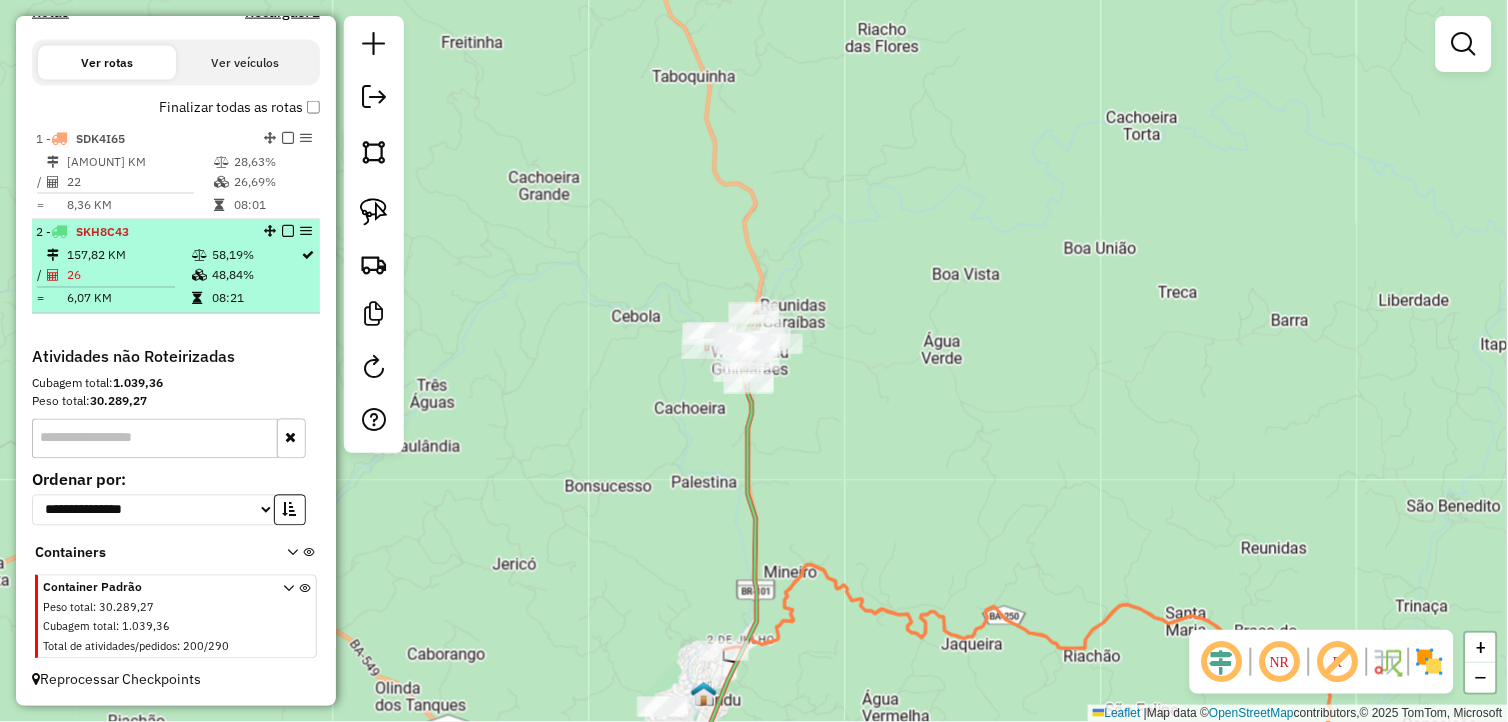 click at bounding box center (288, 232) 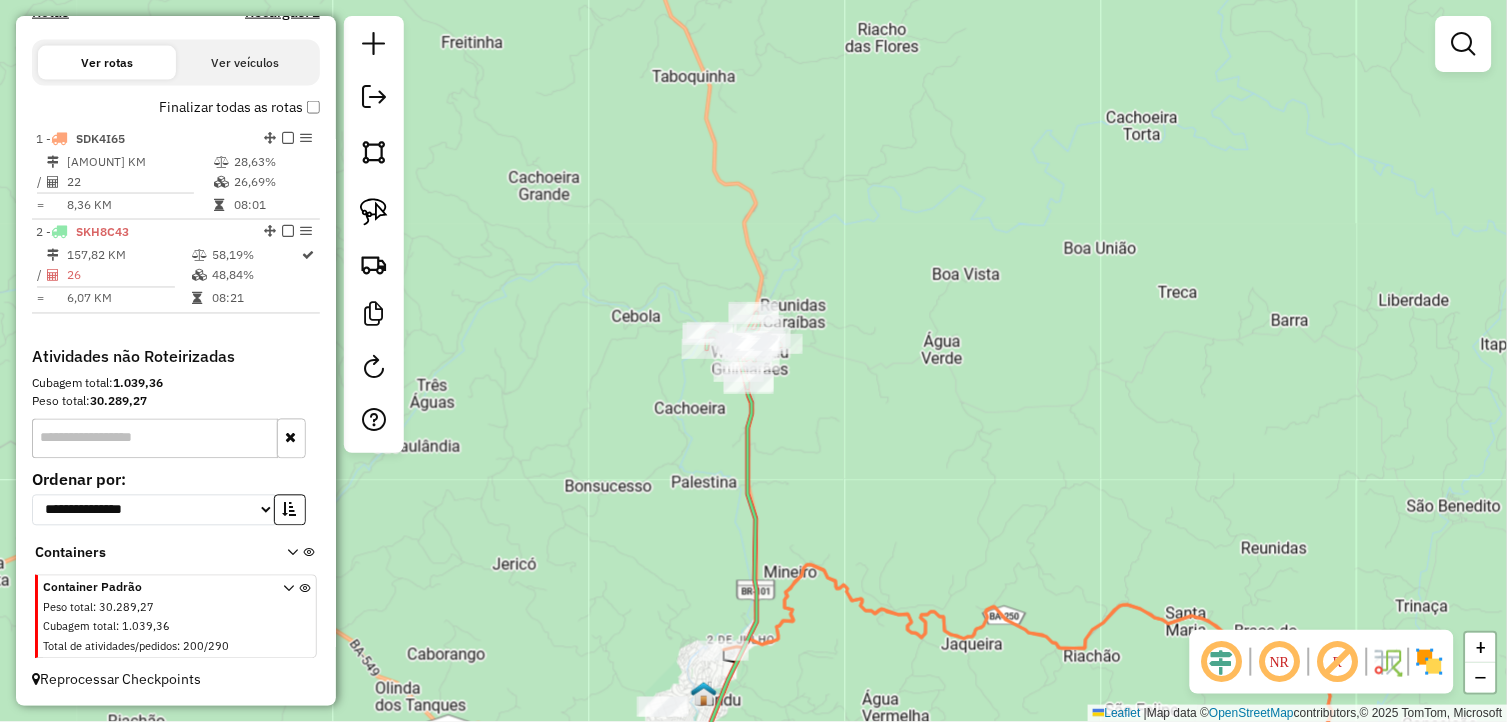 scroll, scrollTop: 573, scrollLeft: 0, axis: vertical 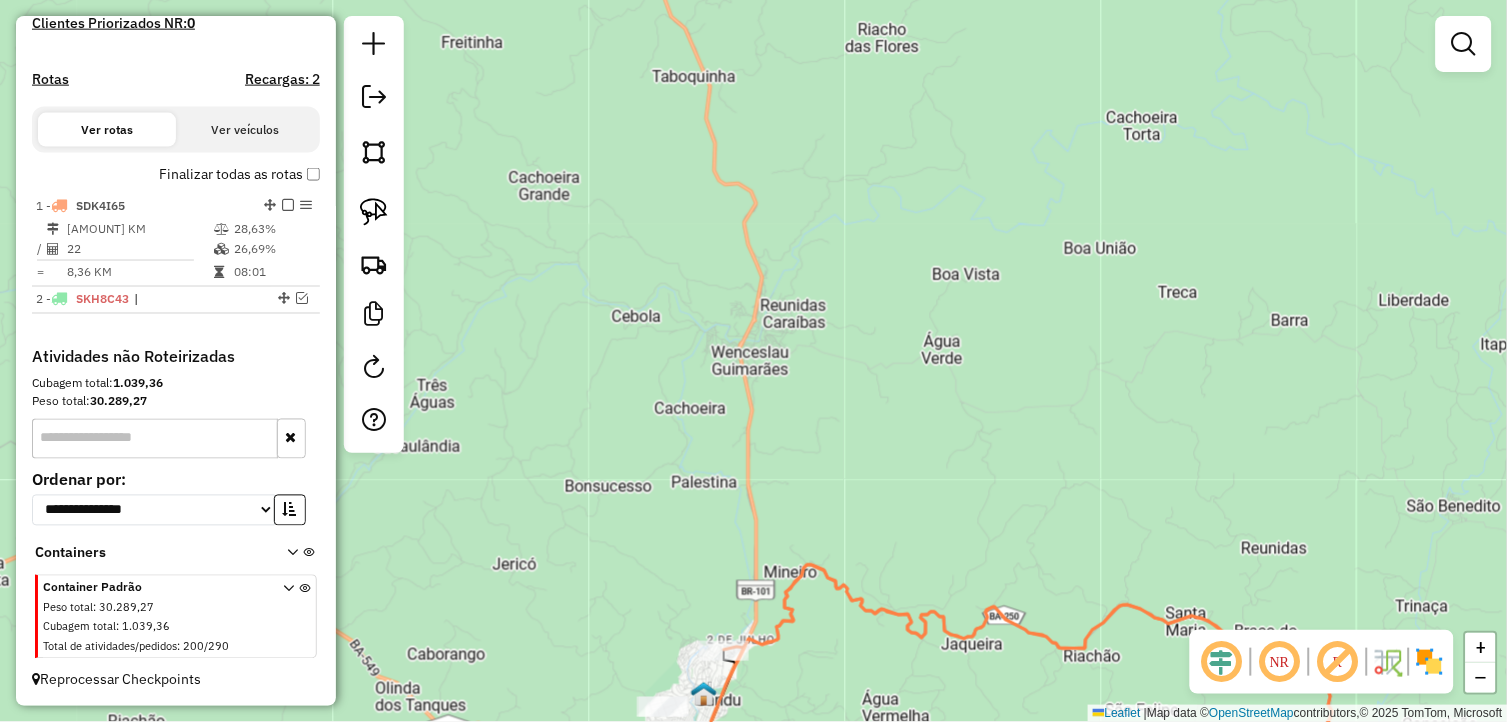 drag, startPoint x: 1077, startPoint y: 507, endPoint x: 775, endPoint y: 307, distance: 362.22092 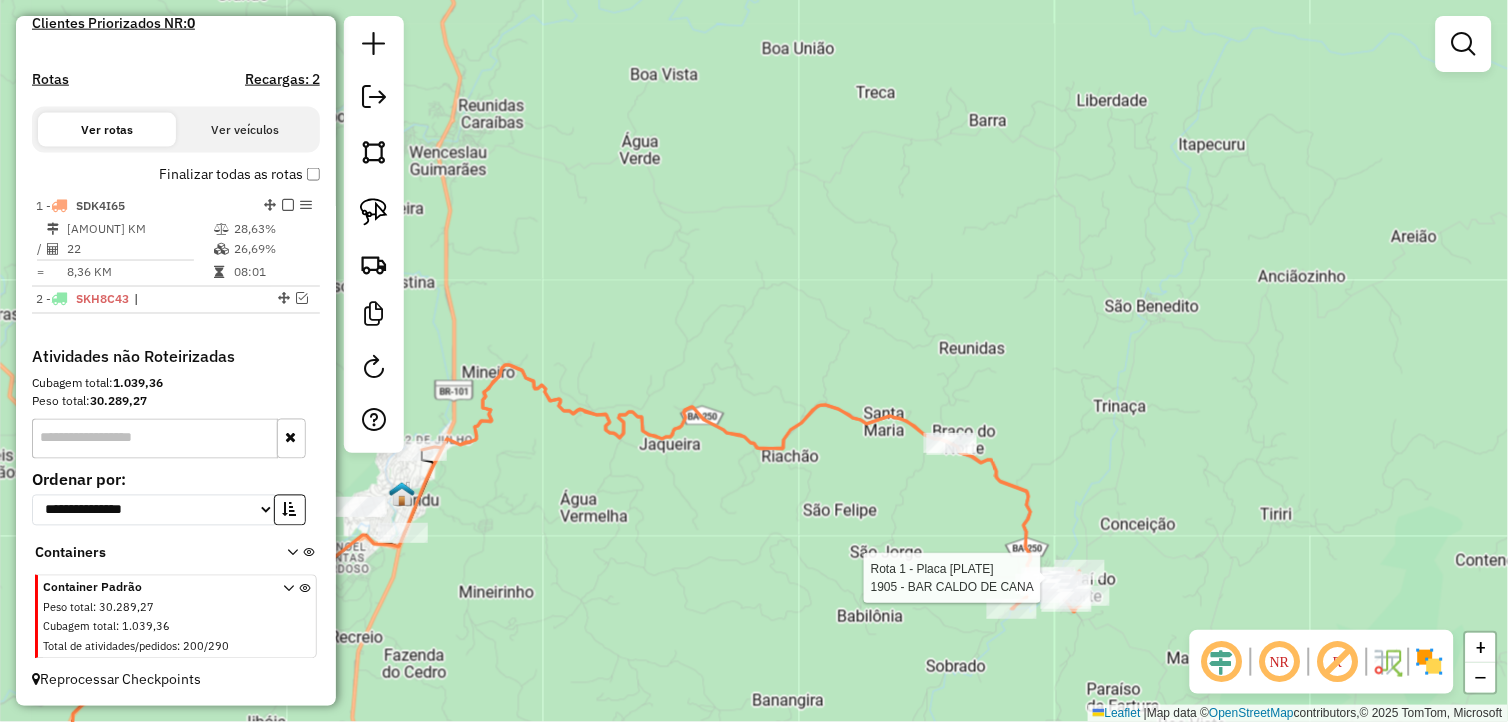 select on "**********" 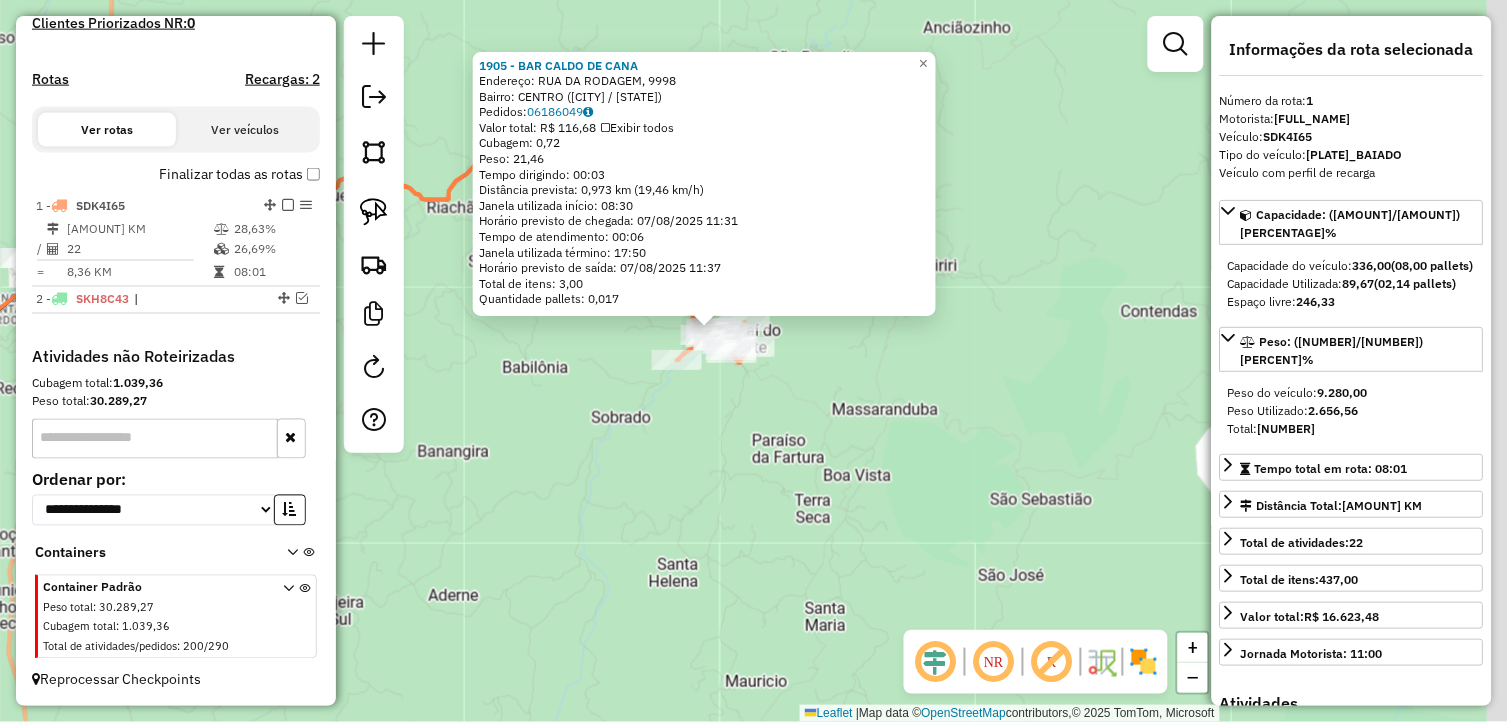 drag, startPoint x: 932, startPoint y: 518, endPoint x: 853, endPoint y: 503, distance: 80.411446 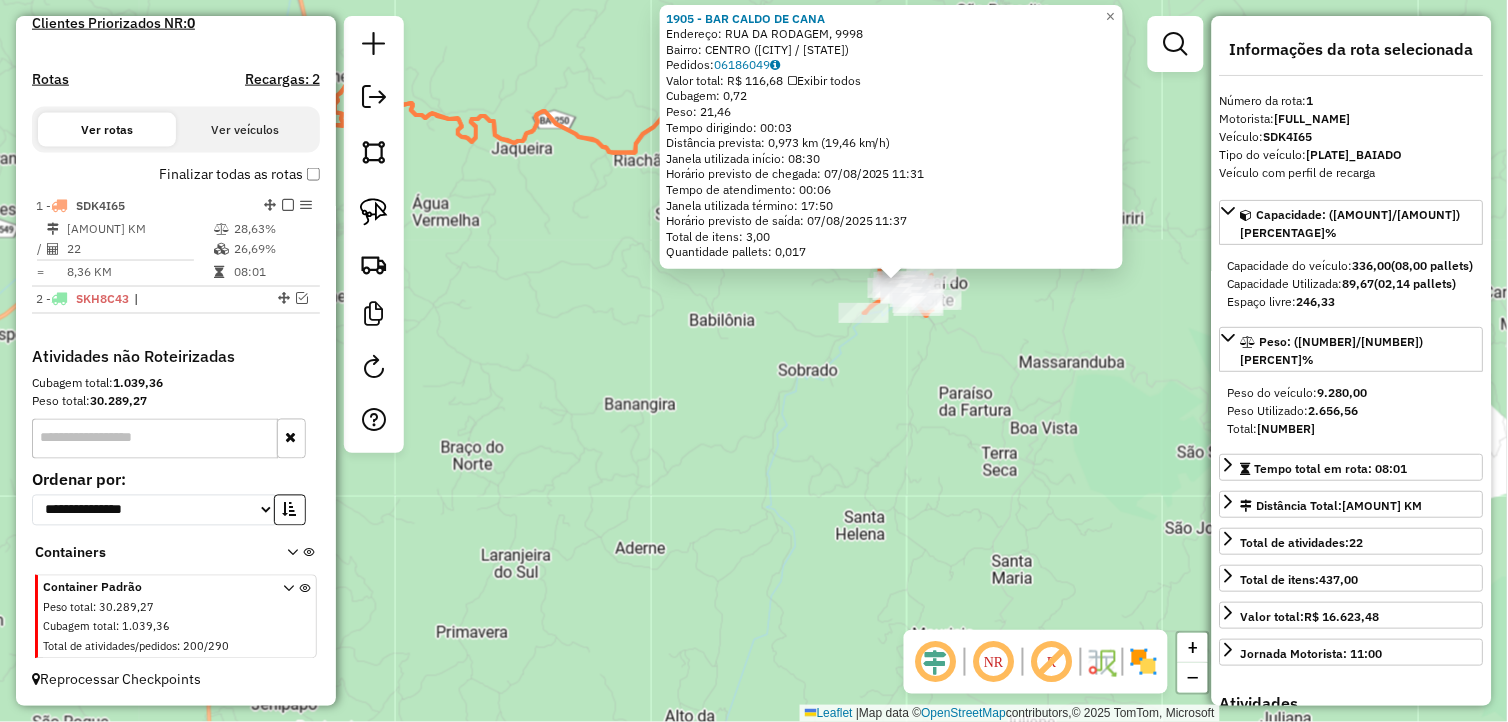 drag, startPoint x: 661, startPoint y: 456, endPoint x: 760, endPoint y: 437, distance: 100.80675 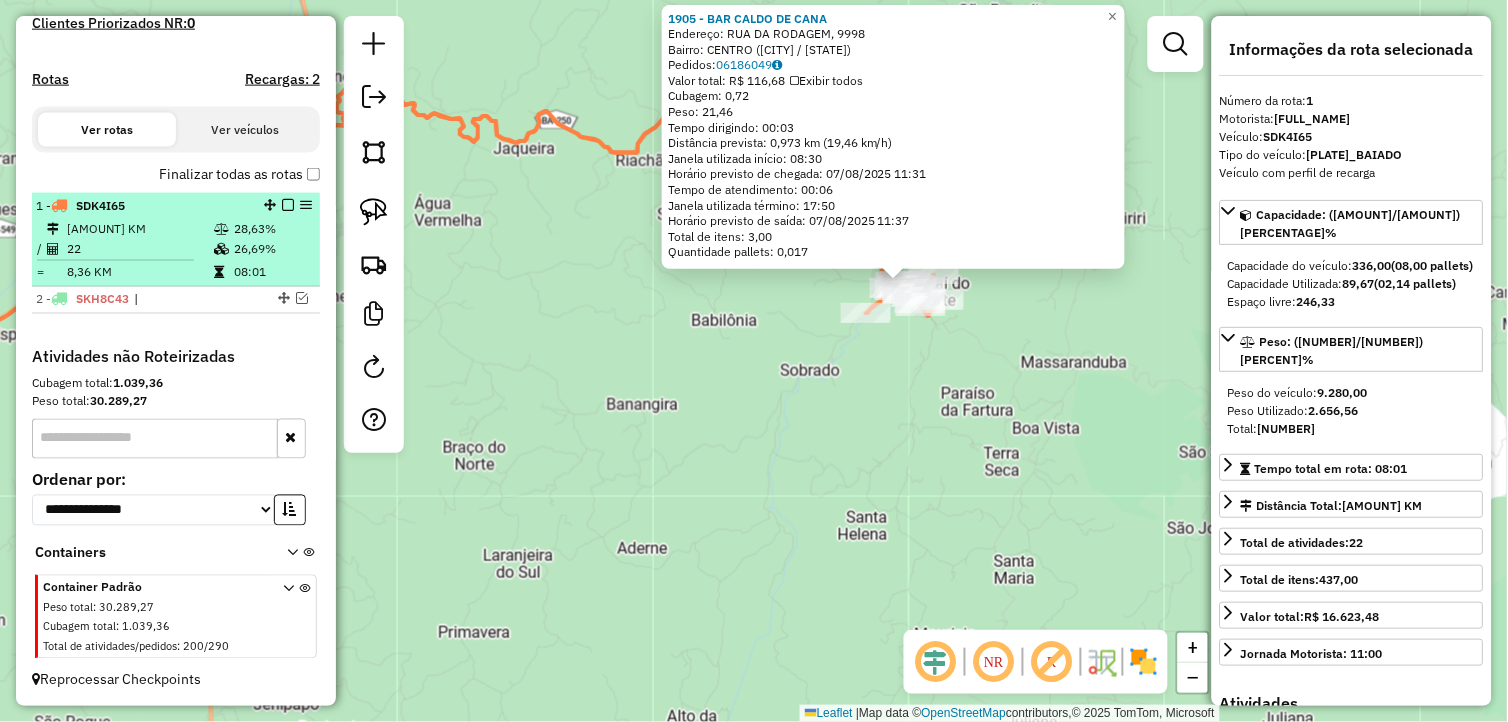 click at bounding box center (288, 205) 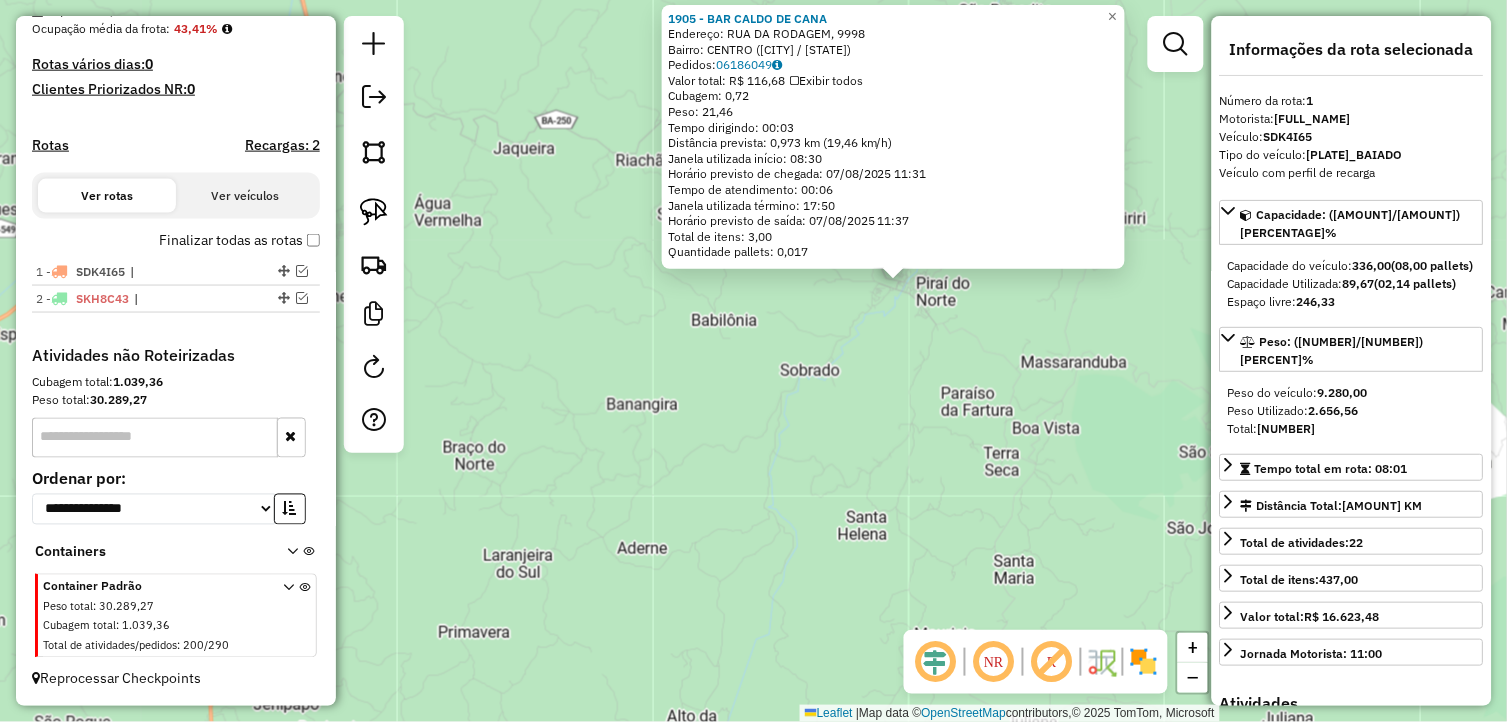 scroll, scrollTop: 506, scrollLeft: 0, axis: vertical 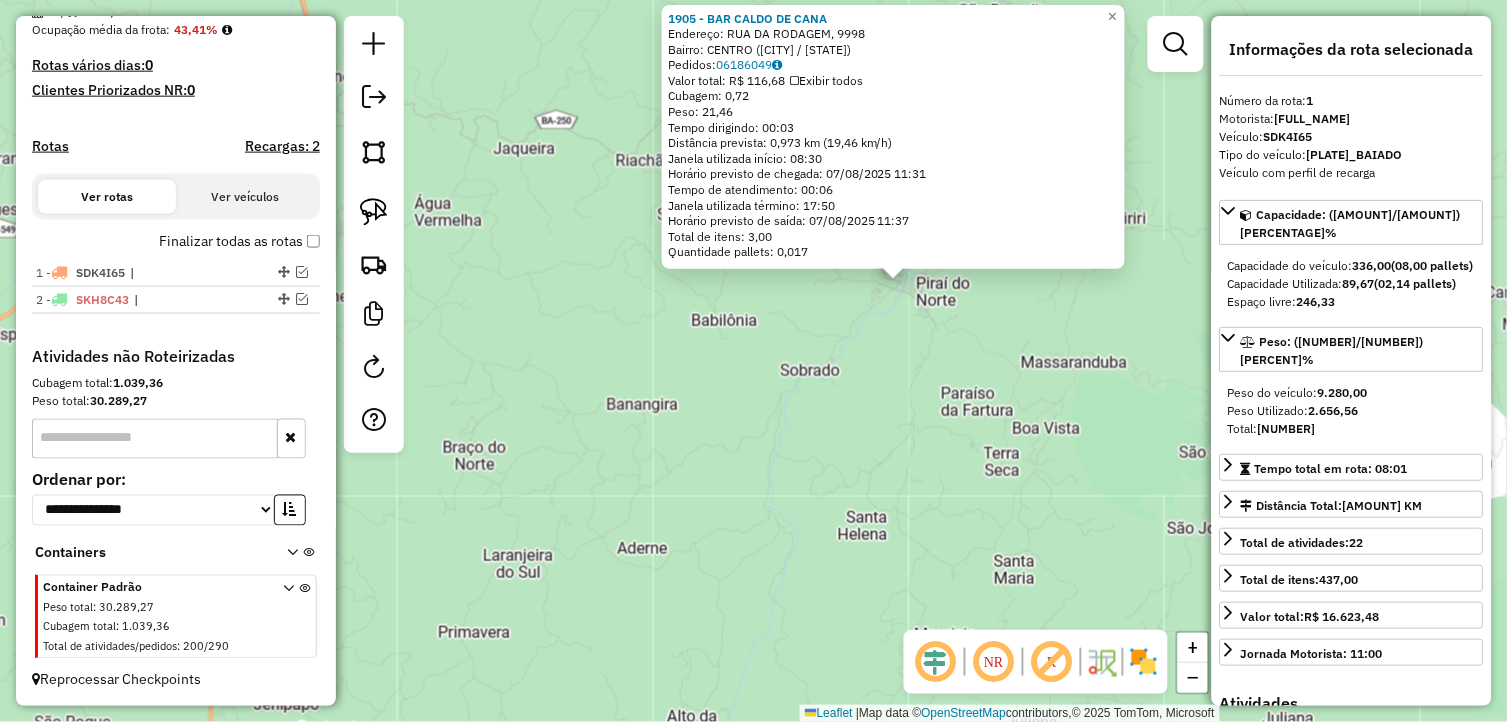 click on "1905 - BAR CALDO DE CANA  Endereço: RUA DA RODAGEM, 9998   Bairro: CENTRO (PIRAI DO NORTE / BA)   Pedidos:  06186049   Valor total: R$ 116,68   Exibir todos   Cubagem: 0,72  Peso: 21,46  Tempo dirigindo: 00:03   Distância prevista: 0,973 km (19,46 km/h)   Janela utilizada início: 08:30   Horário previsto de chegada: 07/08/2025 11:31   Tempo de atendimento: 00:06   Janela utilizada término: 17:50   Horário previsto de saída: 07/08/2025 11:37   Total de itens: 3,00   Quantidade pallets: 0,017  × Janela de atendimento Grade de atendimento Capacidade Transportadoras Veículos Cliente Pedidos  Rotas Selecione os dias de semana para filtrar as janelas de atendimento  Seg   Ter   Qua   Qui   Sex   Sáb   Dom  Informe o período da janela de atendimento: De: Até:  Filtrar exatamente a janela do cliente  Considerar janela de atendimento padrão  Selecione os dias de semana para filtrar as grades de atendimento  Seg   Ter   Qua   Qui   Sex   Sáb   Dom   Considerar clientes sem dia de atendimento cadastrado +" 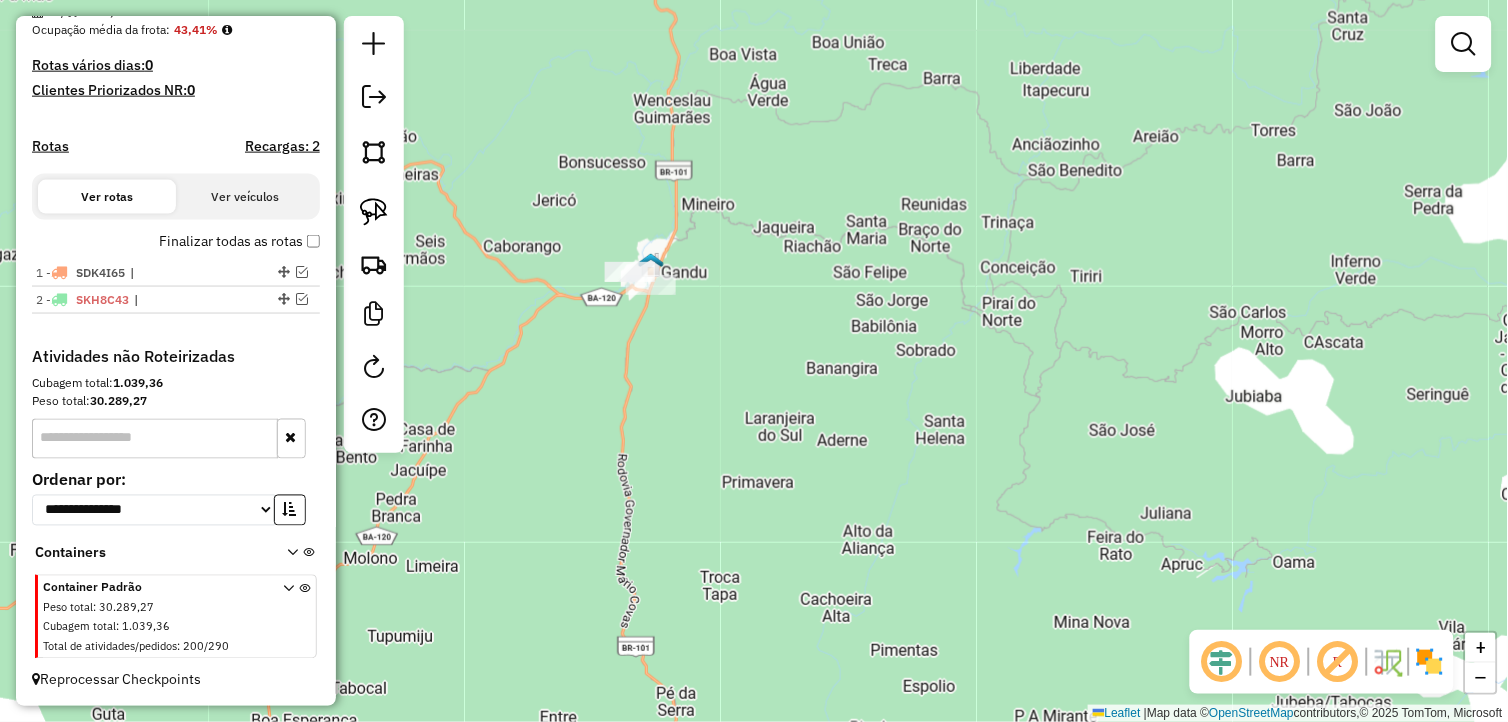 drag, startPoint x: 892, startPoint y: 388, endPoint x: 1004, endPoint y: 372, distance: 113.137085 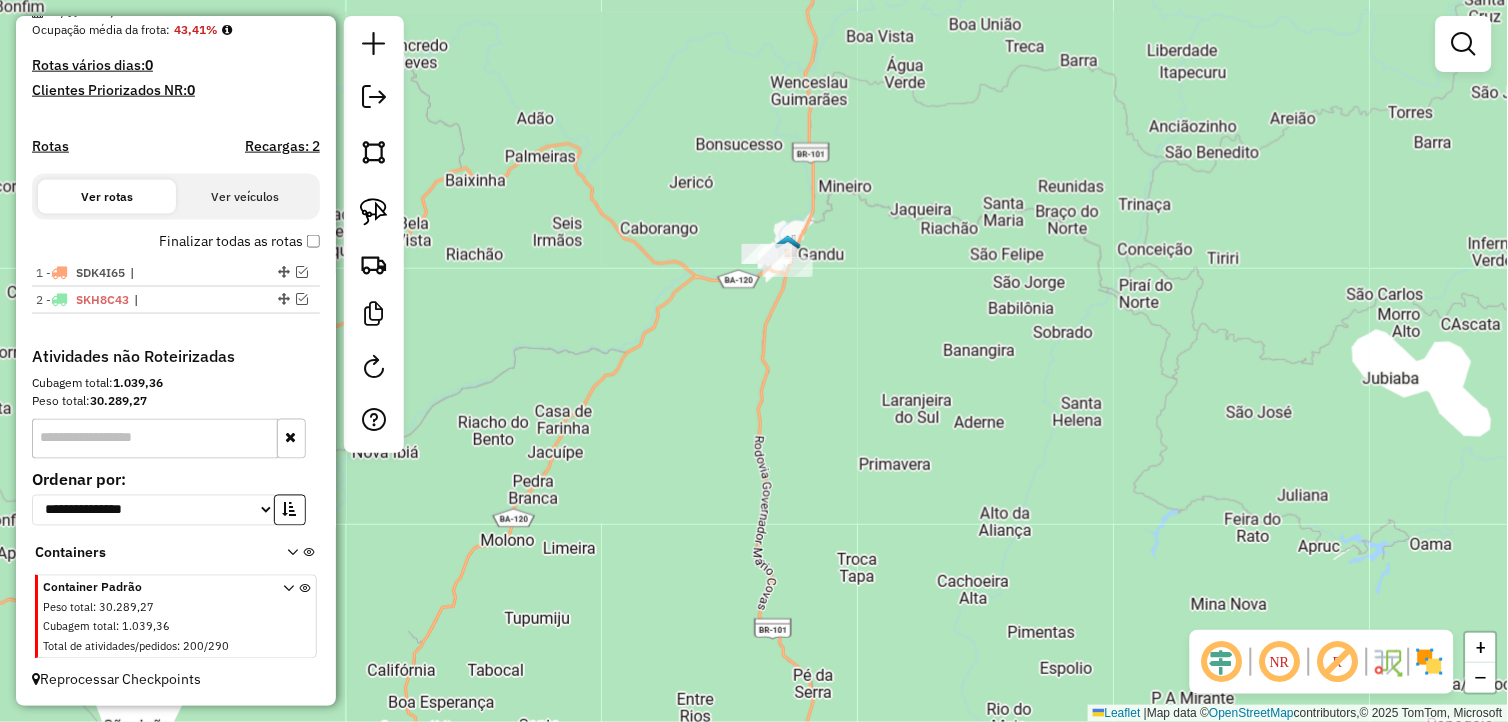 drag, startPoint x: 883, startPoint y: 381, endPoint x: 982, endPoint y: 420, distance: 106.404884 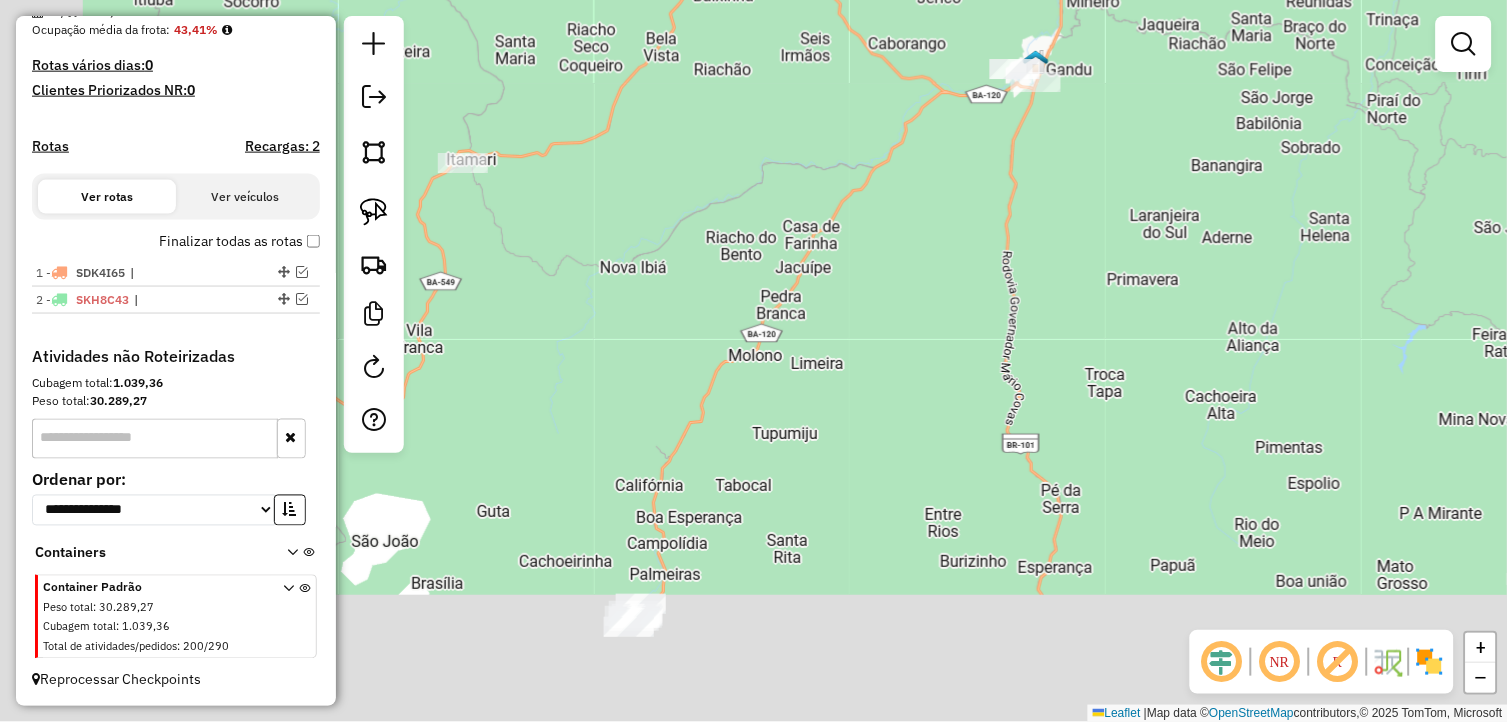 drag, startPoint x: 1018, startPoint y: 302, endPoint x: 1032, endPoint y: 220, distance: 83.18654 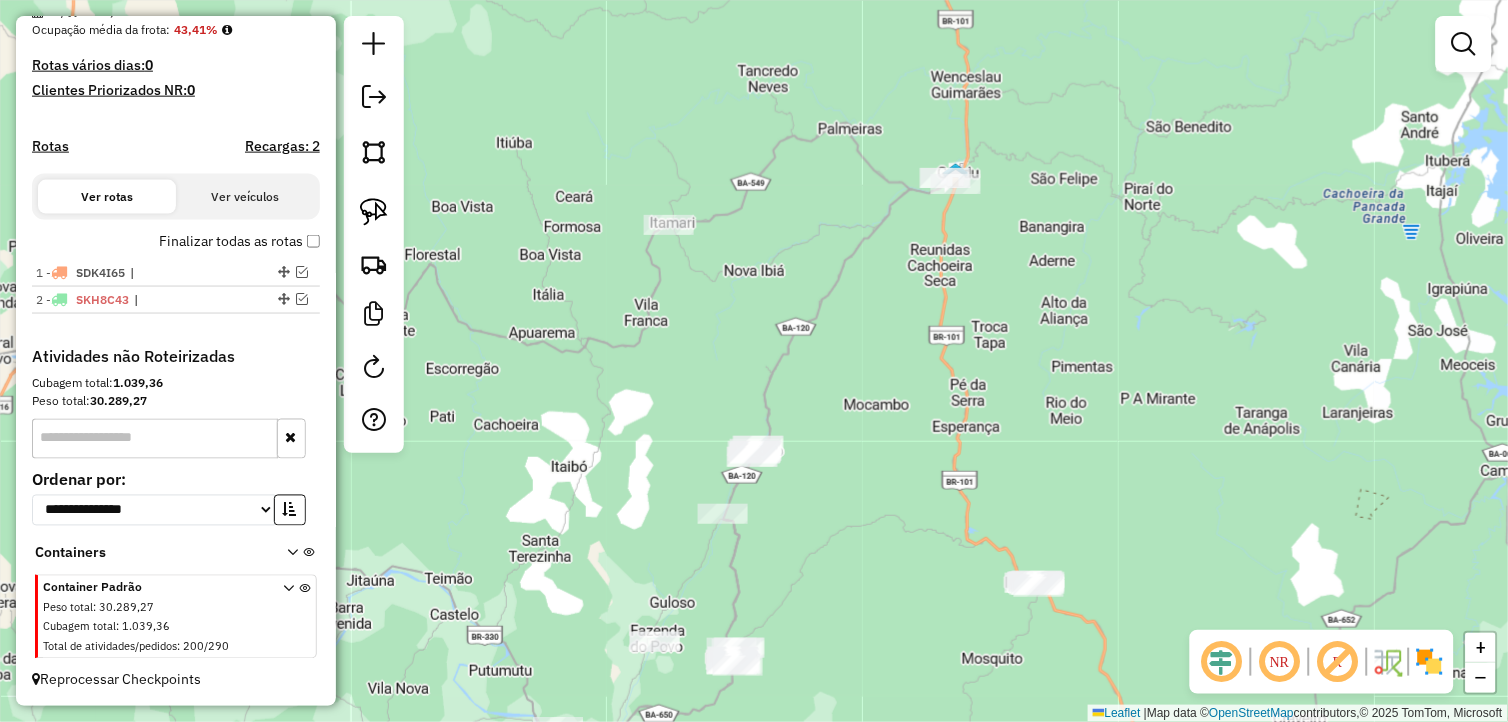 drag, startPoint x: 1012, startPoint y: 304, endPoint x: 952, endPoint y: 337, distance: 68.47627 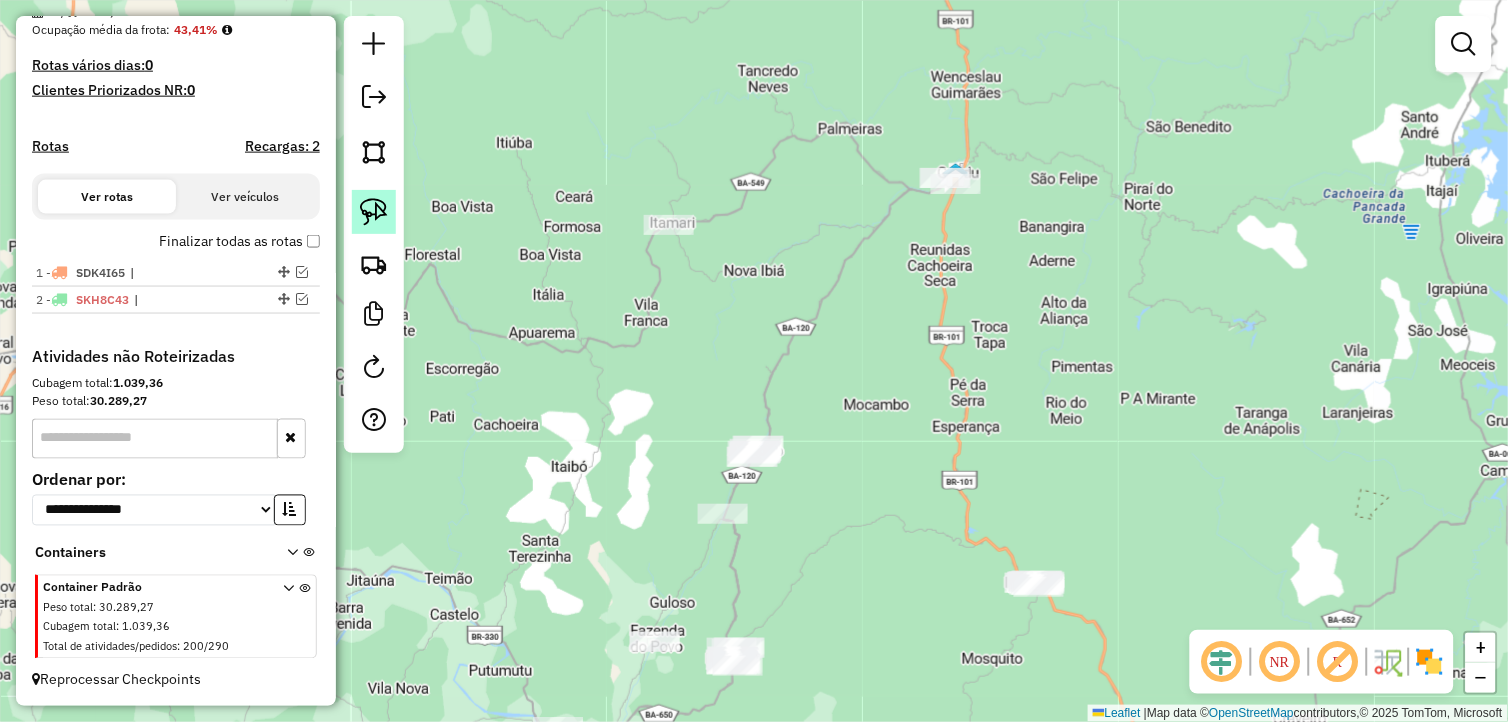 click 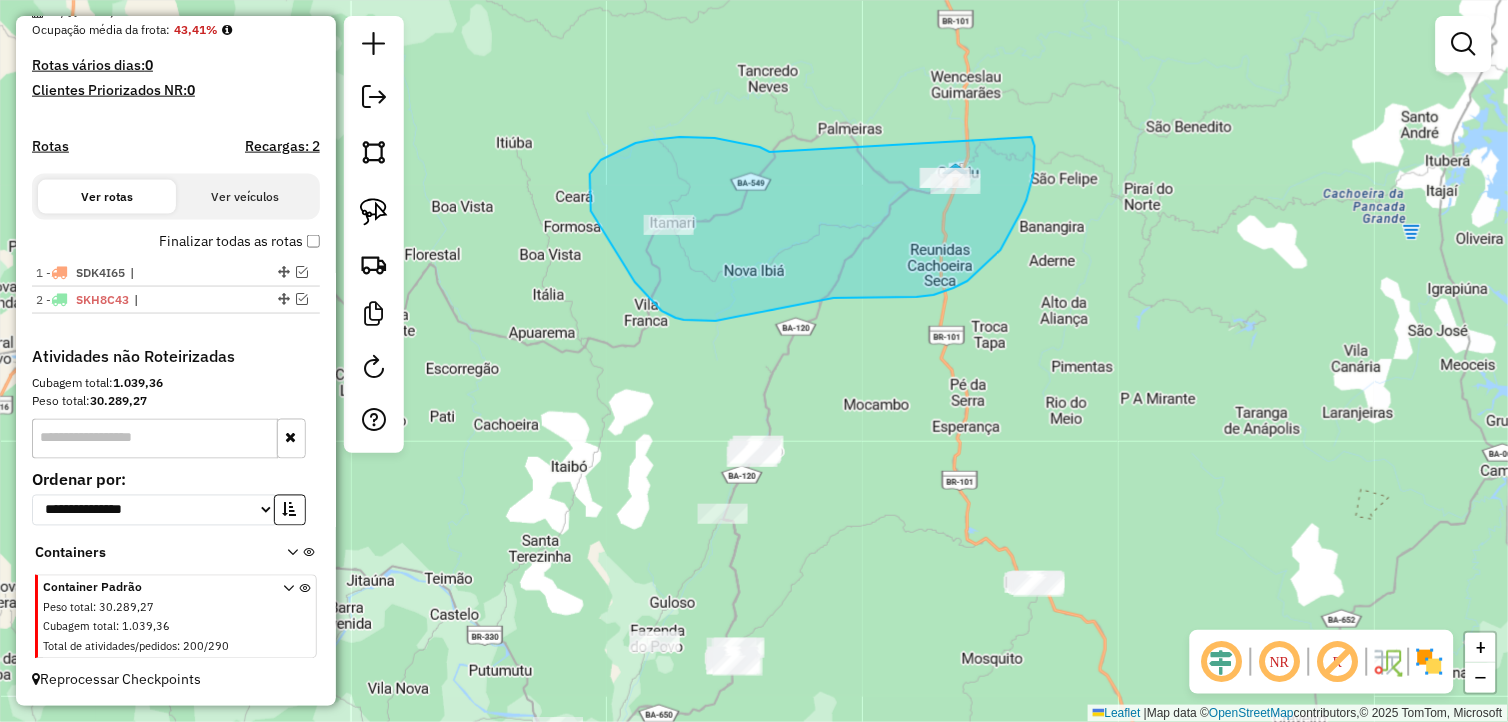 drag, startPoint x: 652, startPoint y: 140, endPoint x: 1032, endPoint y: 137, distance: 380.01184 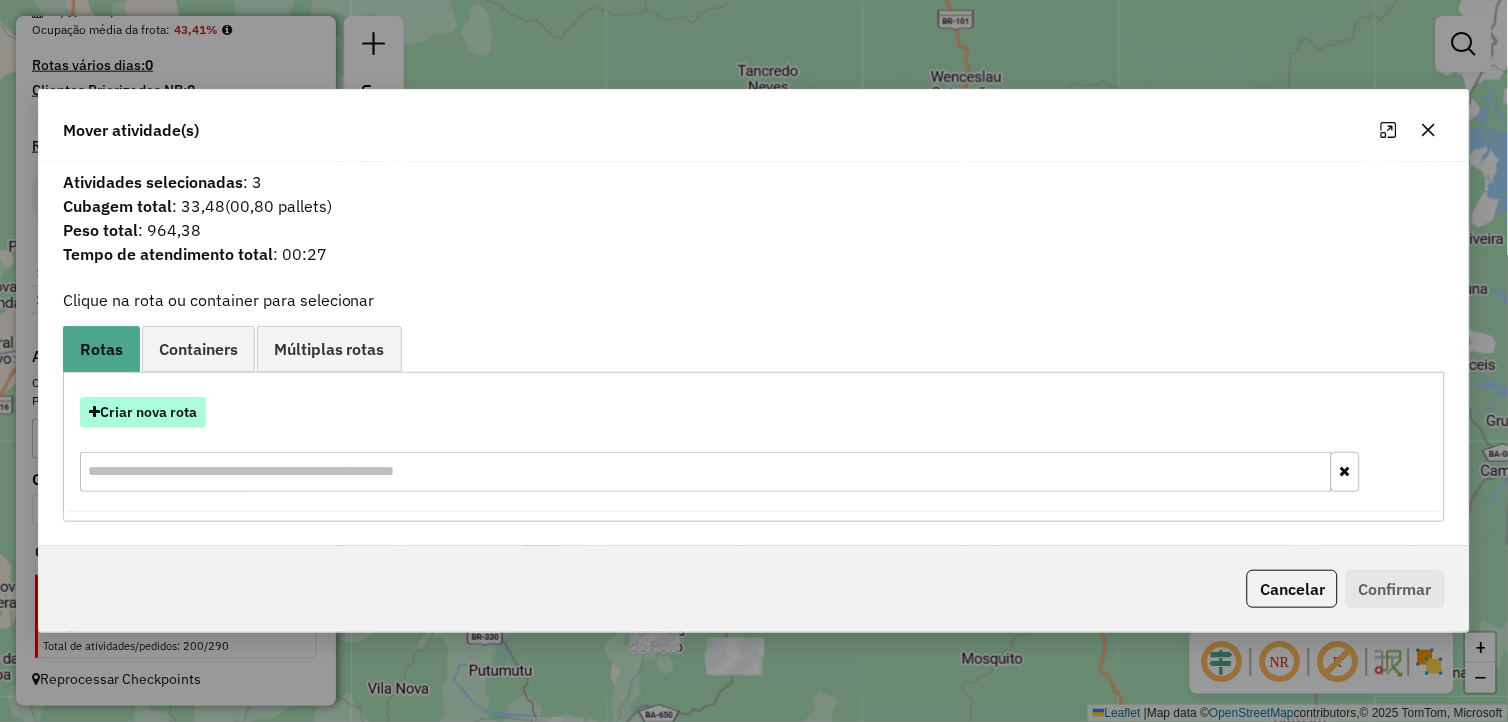 click on "Criar nova rota" at bounding box center (143, 412) 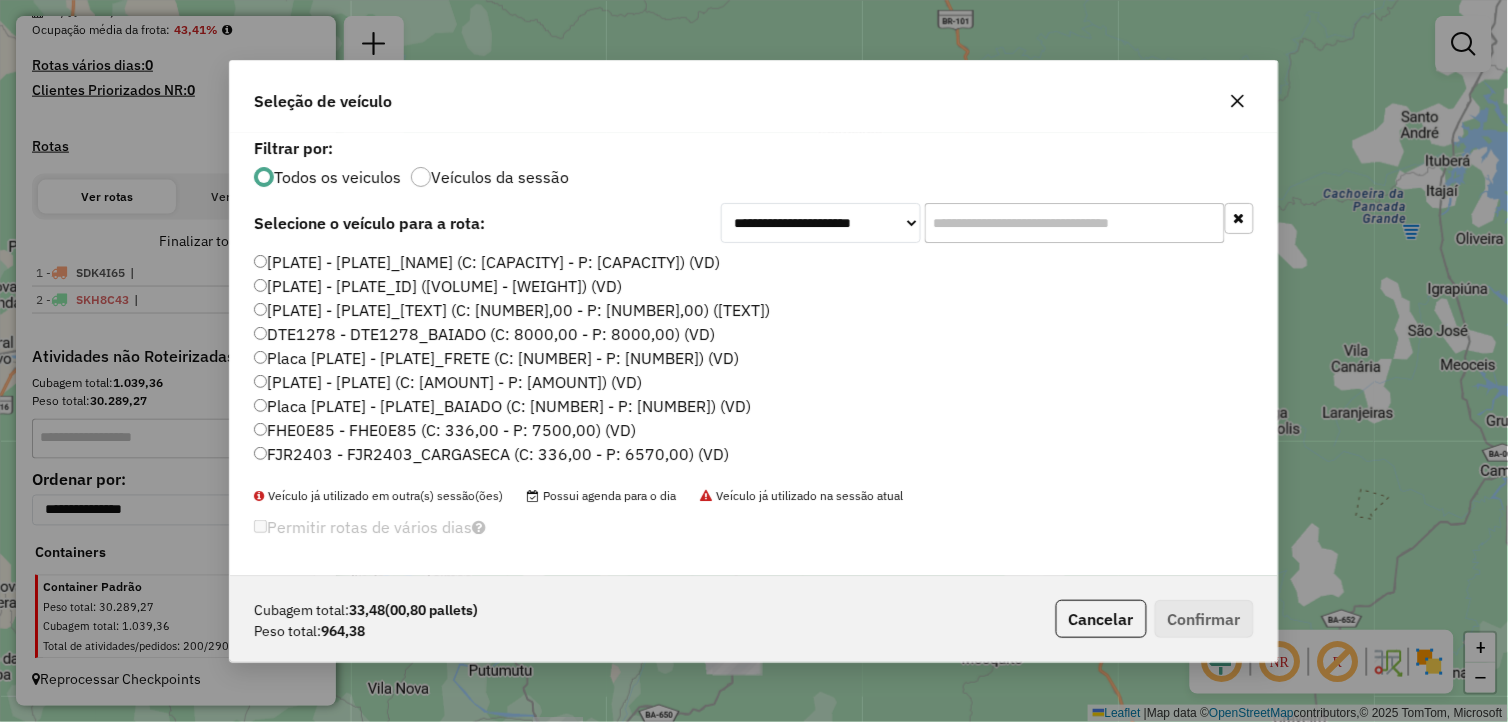 scroll, scrollTop: 11, scrollLeft: 5, axis: both 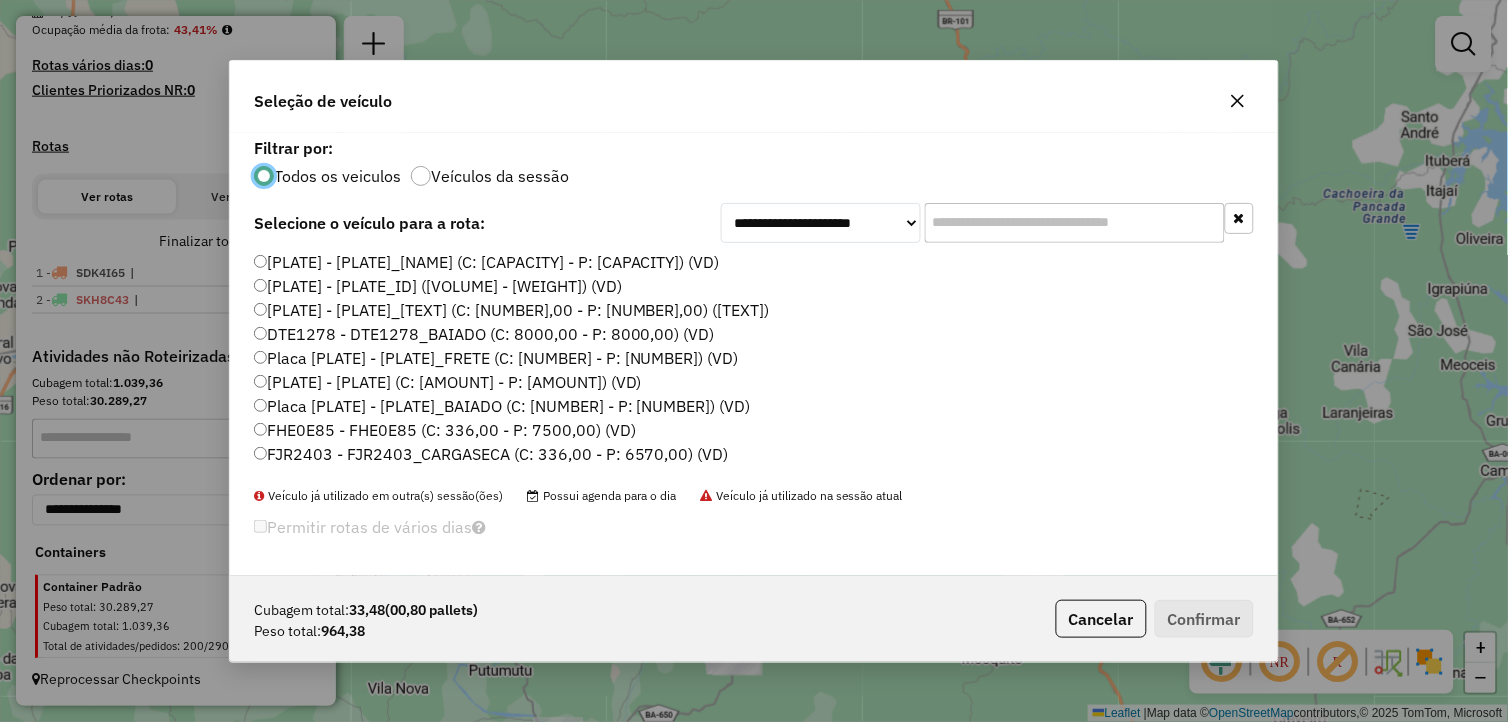 click on "AET8H33 - AET8H33_FRETE (C: 6000,00 - P: 6000,00) (VD)" 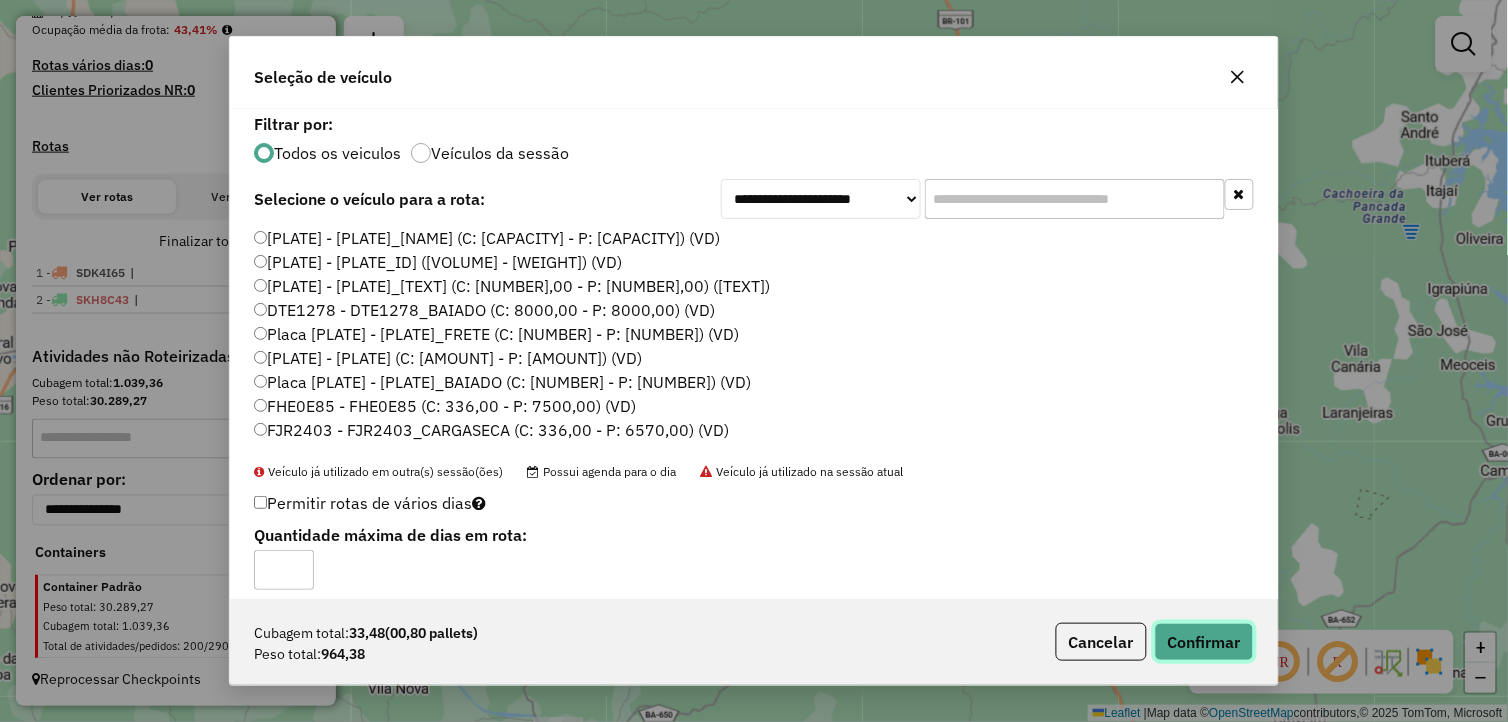 click on "Confirmar" 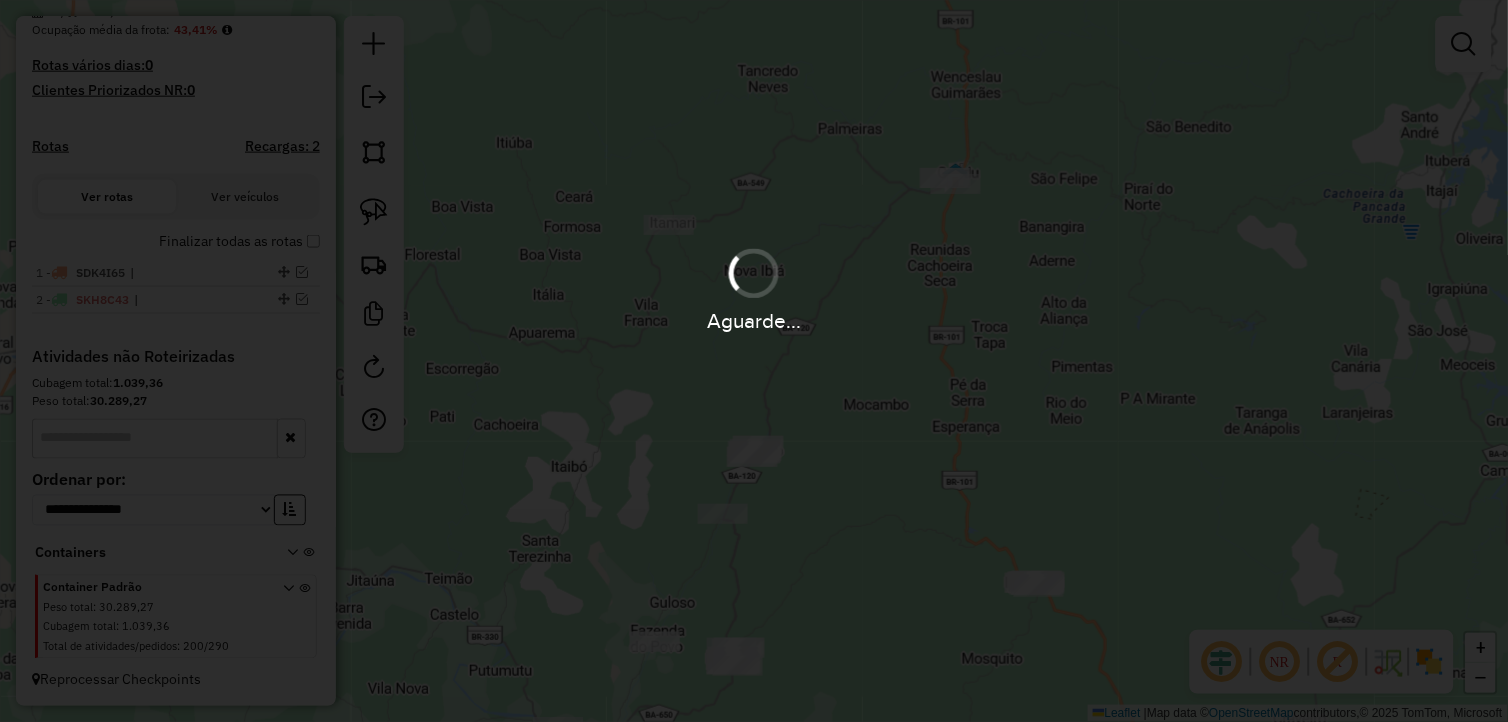 scroll, scrollTop: 600, scrollLeft: 0, axis: vertical 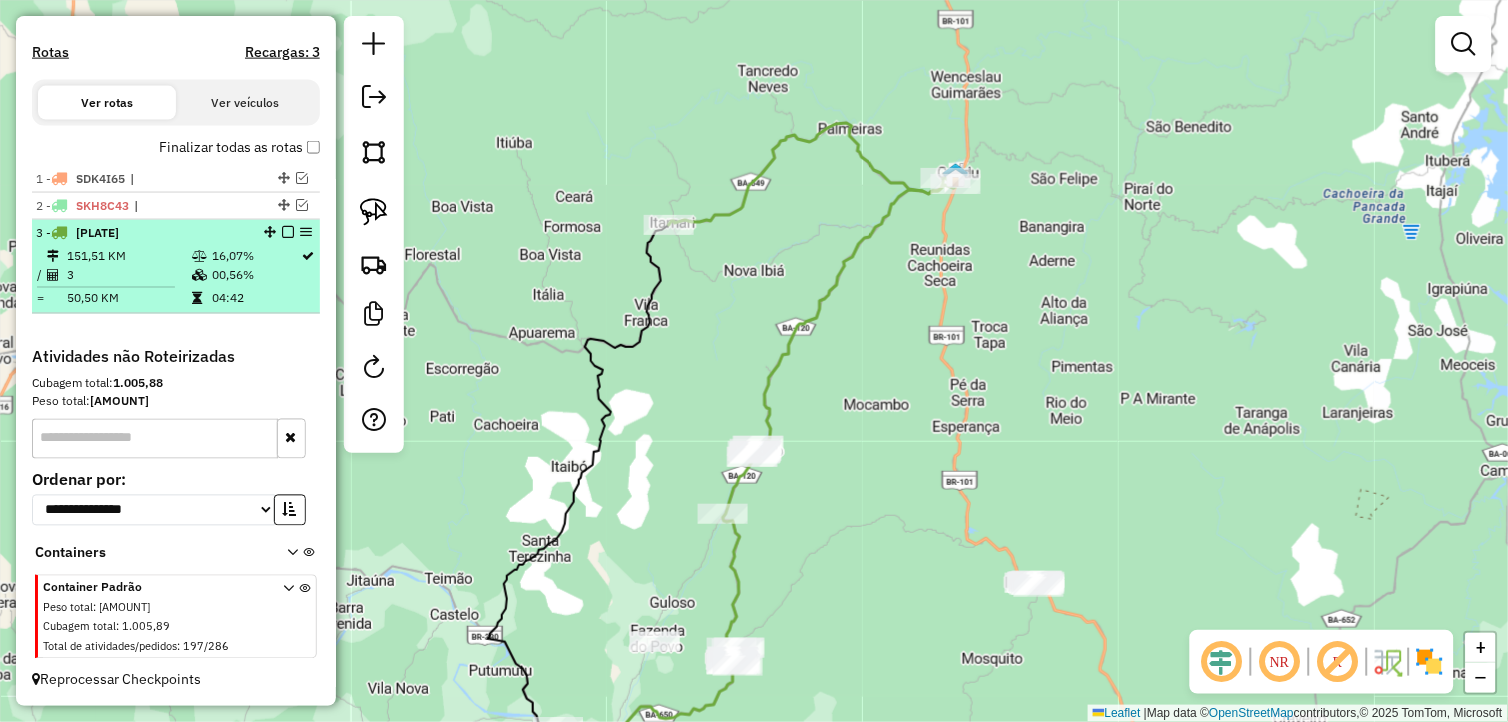 click at bounding box center [288, 232] 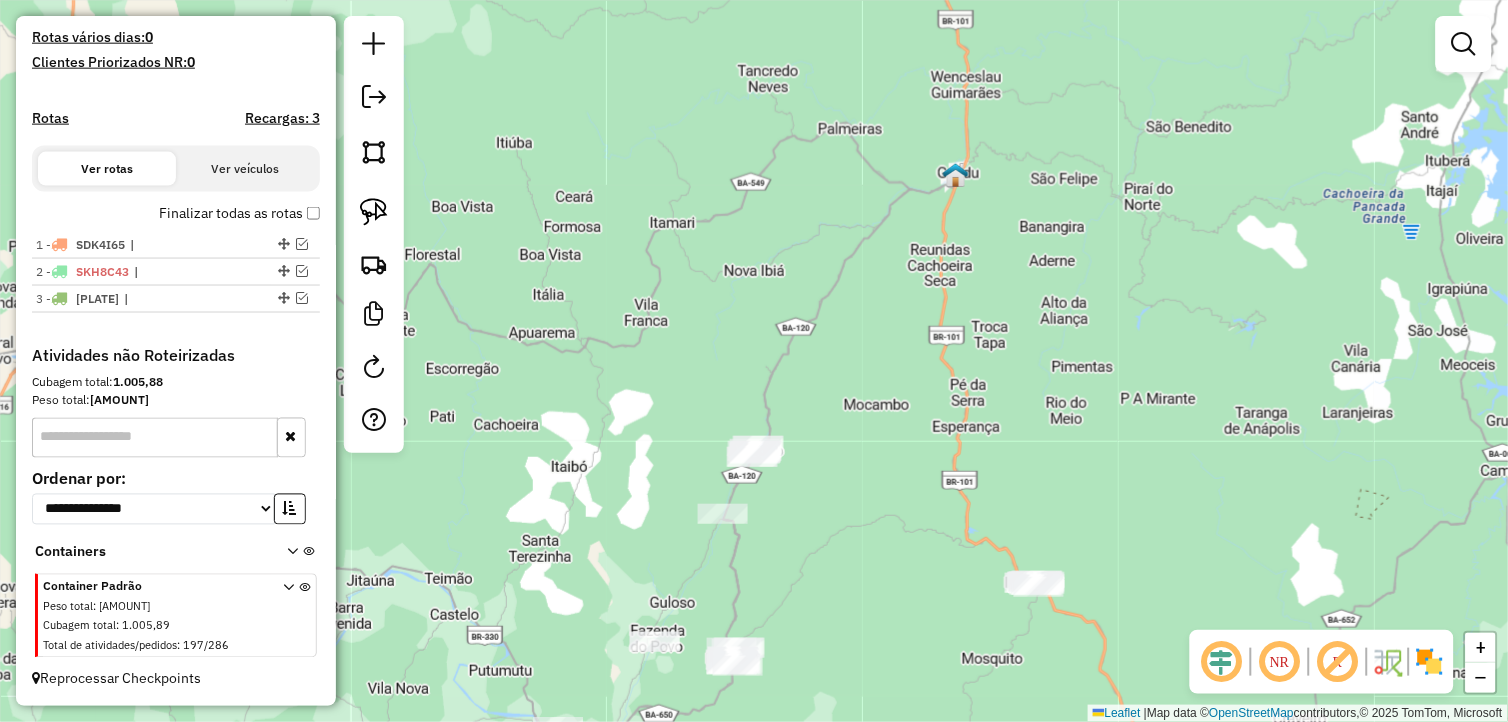 scroll, scrollTop: 533, scrollLeft: 0, axis: vertical 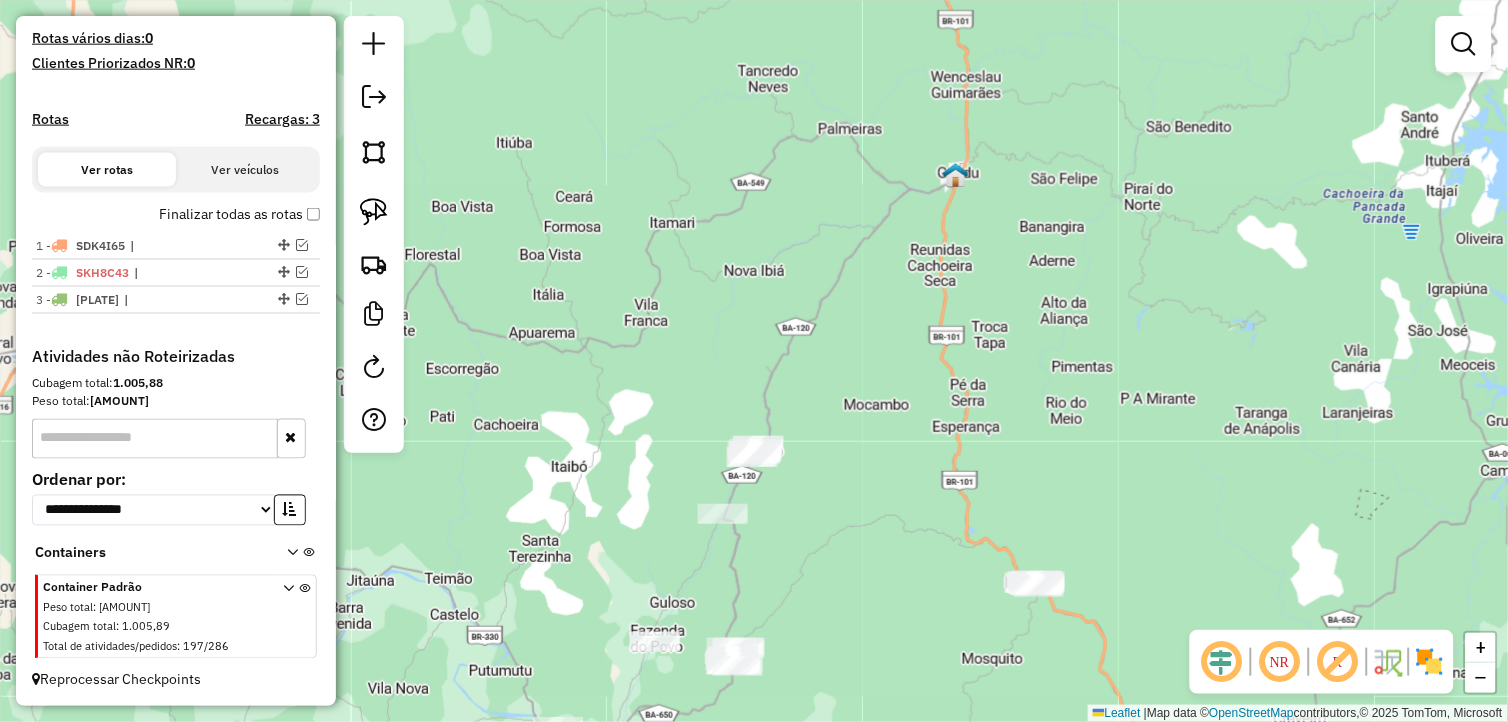 click on "Janela de atendimento Grade de atendimento Capacidade Transportadoras Veículos Cliente Pedidos  Rotas Selecione os dias de semana para filtrar as janelas de atendimento  Seg   Ter   Qua   Qui   Sex   Sáb   Dom  Informe o período da janela de atendimento: De: Até:  Filtrar exatamente a janela do cliente  Considerar janela de atendimento padrão  Selecione os dias de semana para filtrar as grades de atendimento  Seg   Ter   Qua   Qui   Sex   Sáb   Dom   Considerar clientes sem dia de atendimento cadastrado  Clientes fora do dia de atendimento selecionado Filtrar as atividades entre os valores definidos abaixo:  Peso mínimo:   Peso máximo:   Cubagem mínima:   Cubagem máxima:   De:   Até:  Filtrar as atividades entre o tempo de atendimento definido abaixo:  De:   Até:   Considerar capacidade total dos clientes não roteirizados Transportadora: Selecione um ou mais itens Tipo de veículo: Selecione um ou mais itens Veículo: Selecione um ou mais itens Motorista: Selecione um ou mais itens Nome: Rótulo:" 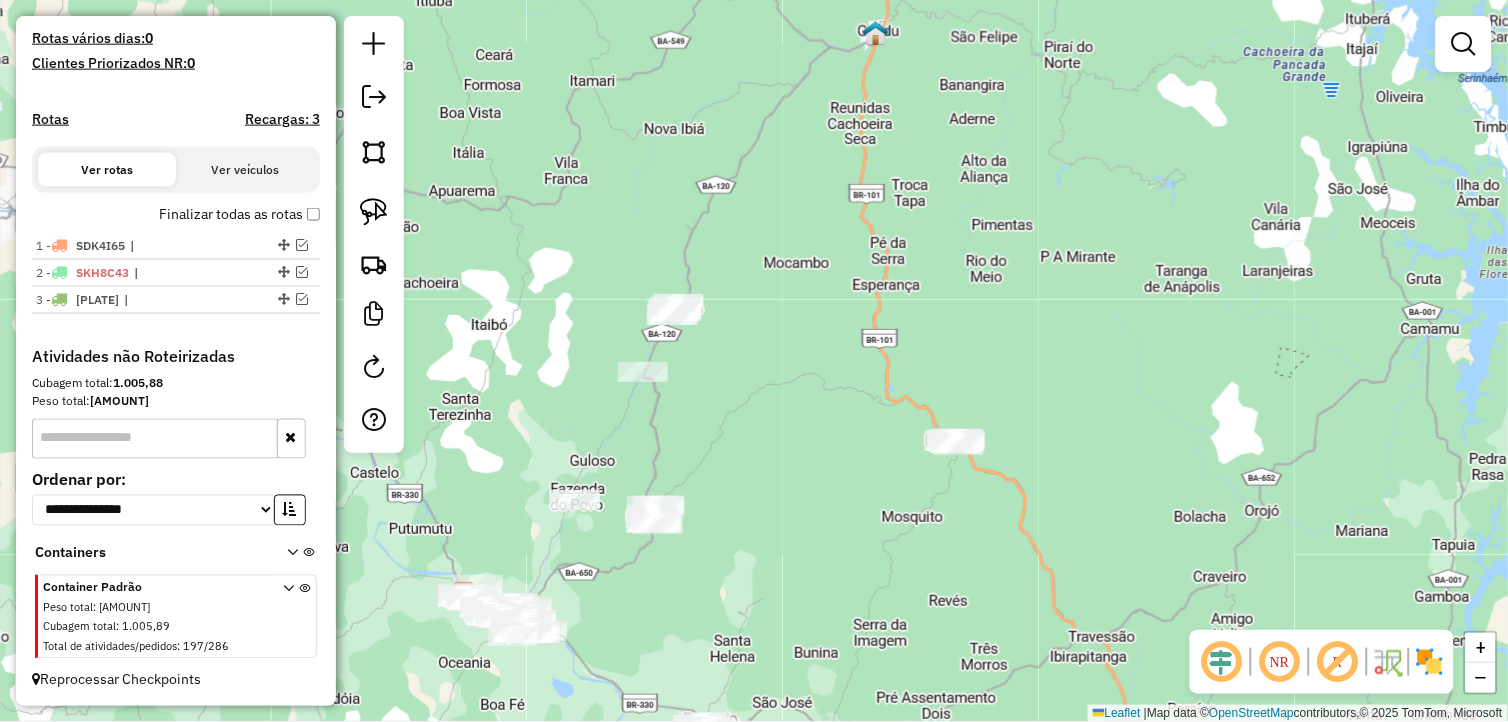 drag, startPoint x: 796, startPoint y: 495, endPoint x: 654, endPoint y: 332, distance: 216.17816 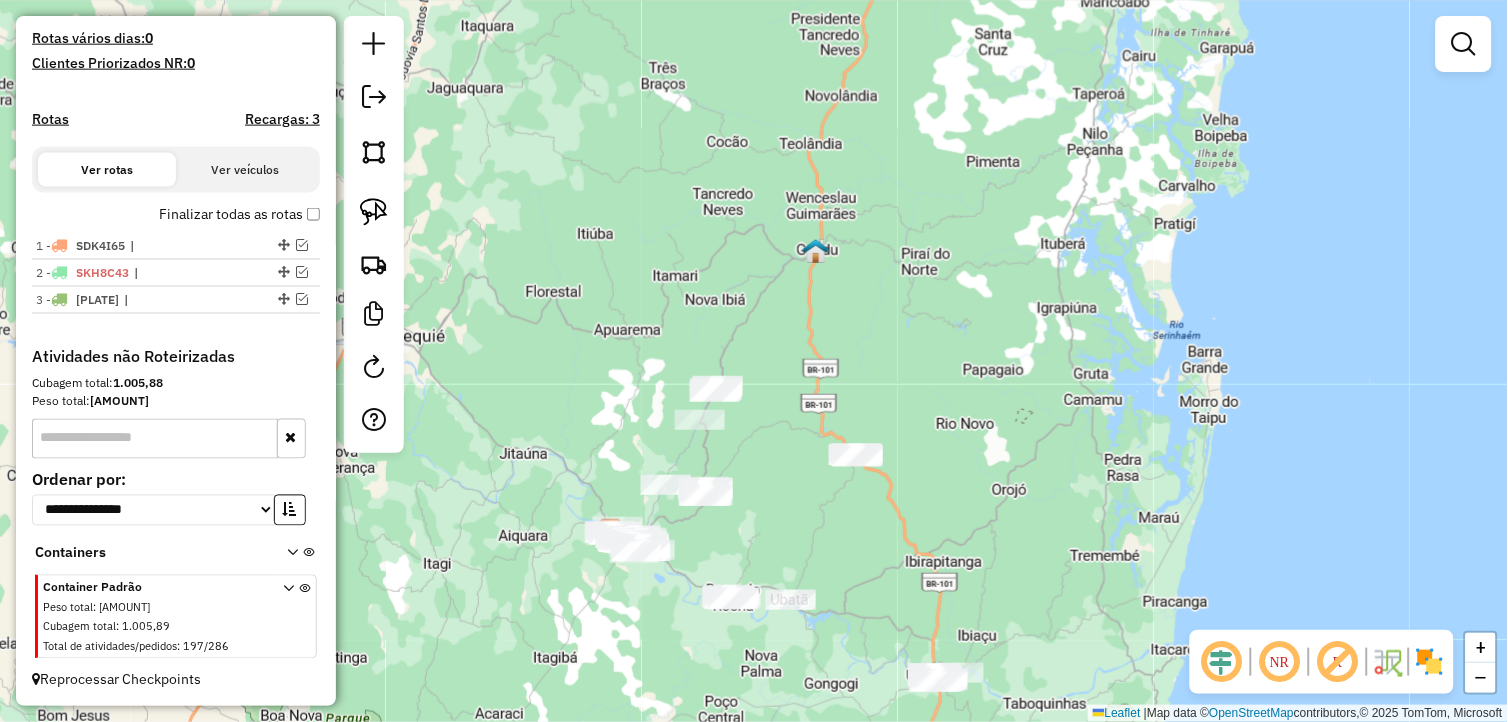 drag, startPoint x: 870, startPoint y: 426, endPoint x: 876, endPoint y: 440, distance: 15.231546 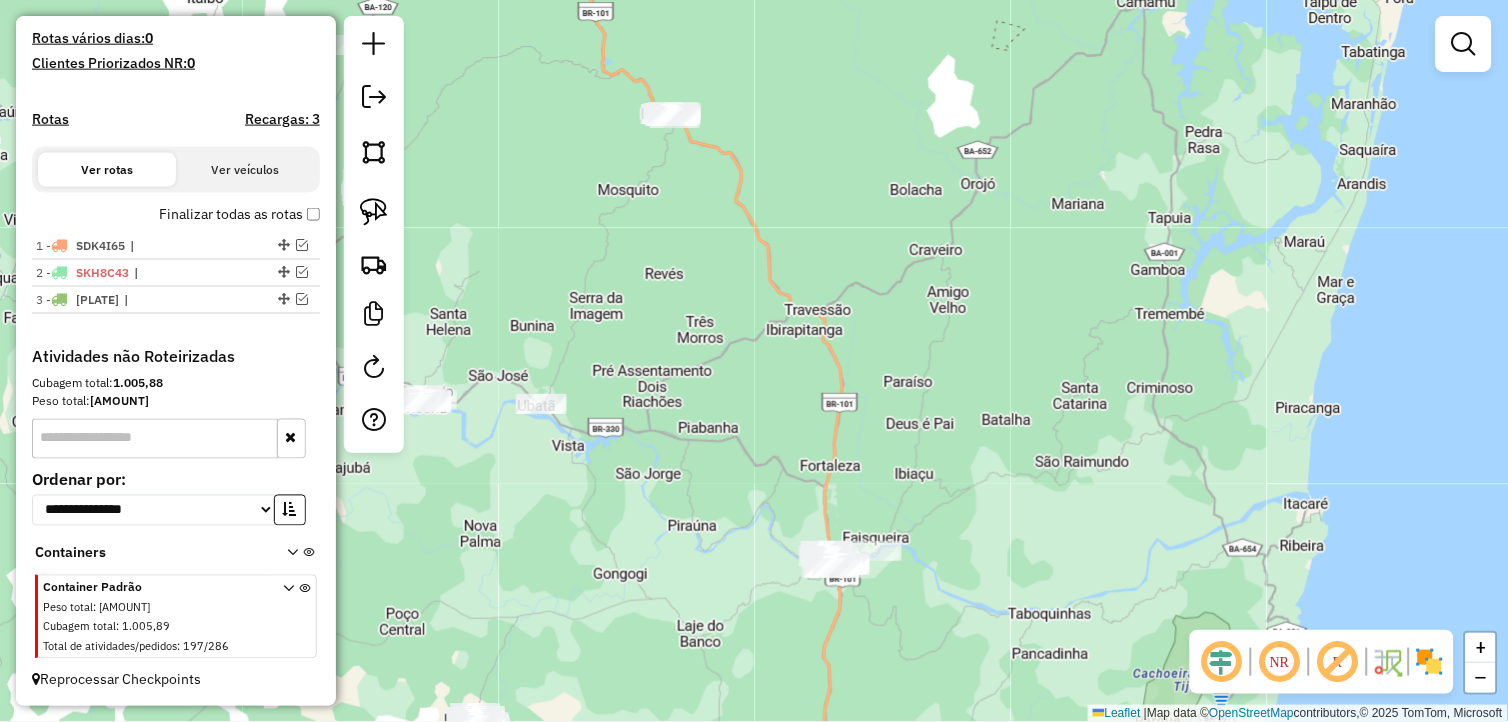 drag, startPoint x: 934, startPoint y: 520, endPoint x: 806, endPoint y: 316, distance: 240.8319 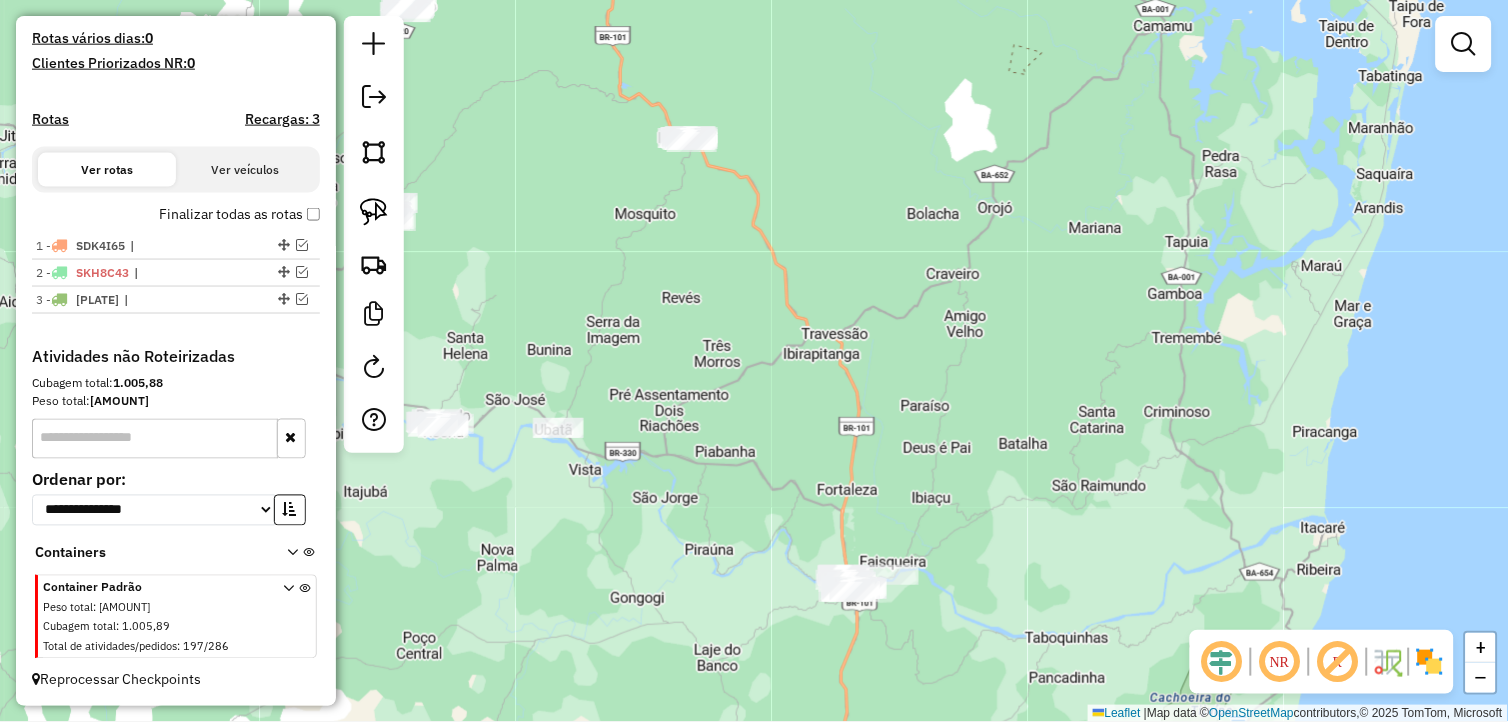 drag, startPoint x: 696, startPoint y: 338, endPoint x: 703, endPoint y: 365, distance: 27.89265 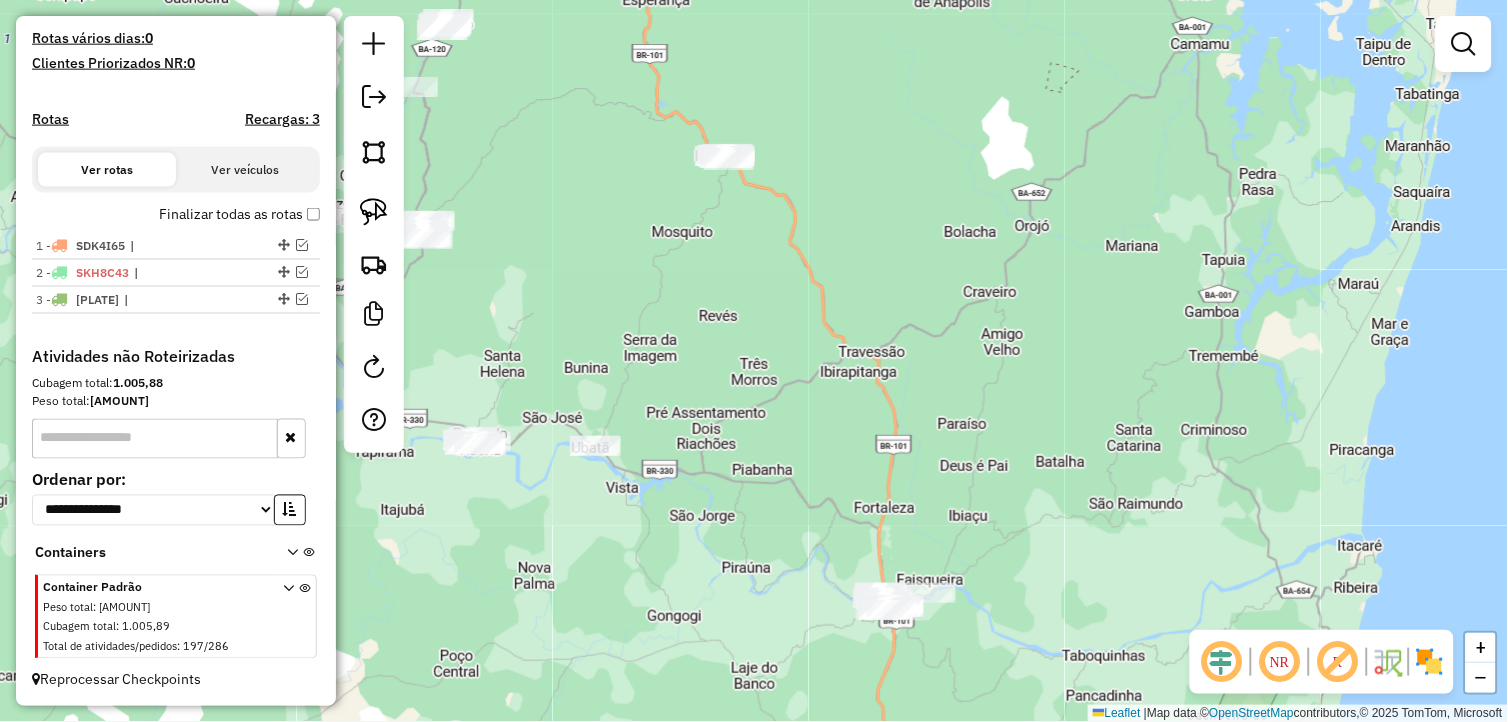 drag, startPoint x: 785, startPoint y: 211, endPoint x: 498, endPoint y: 186, distance: 288.0868 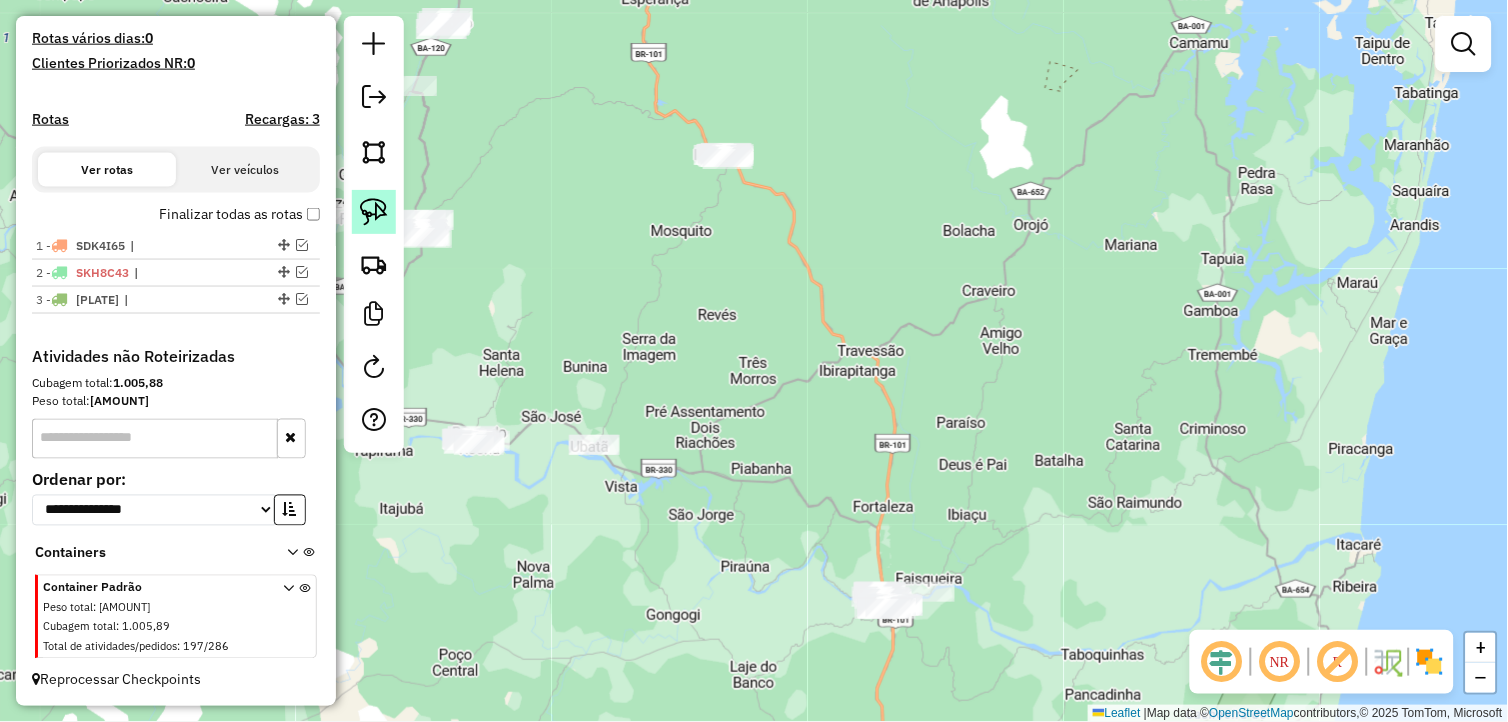 click 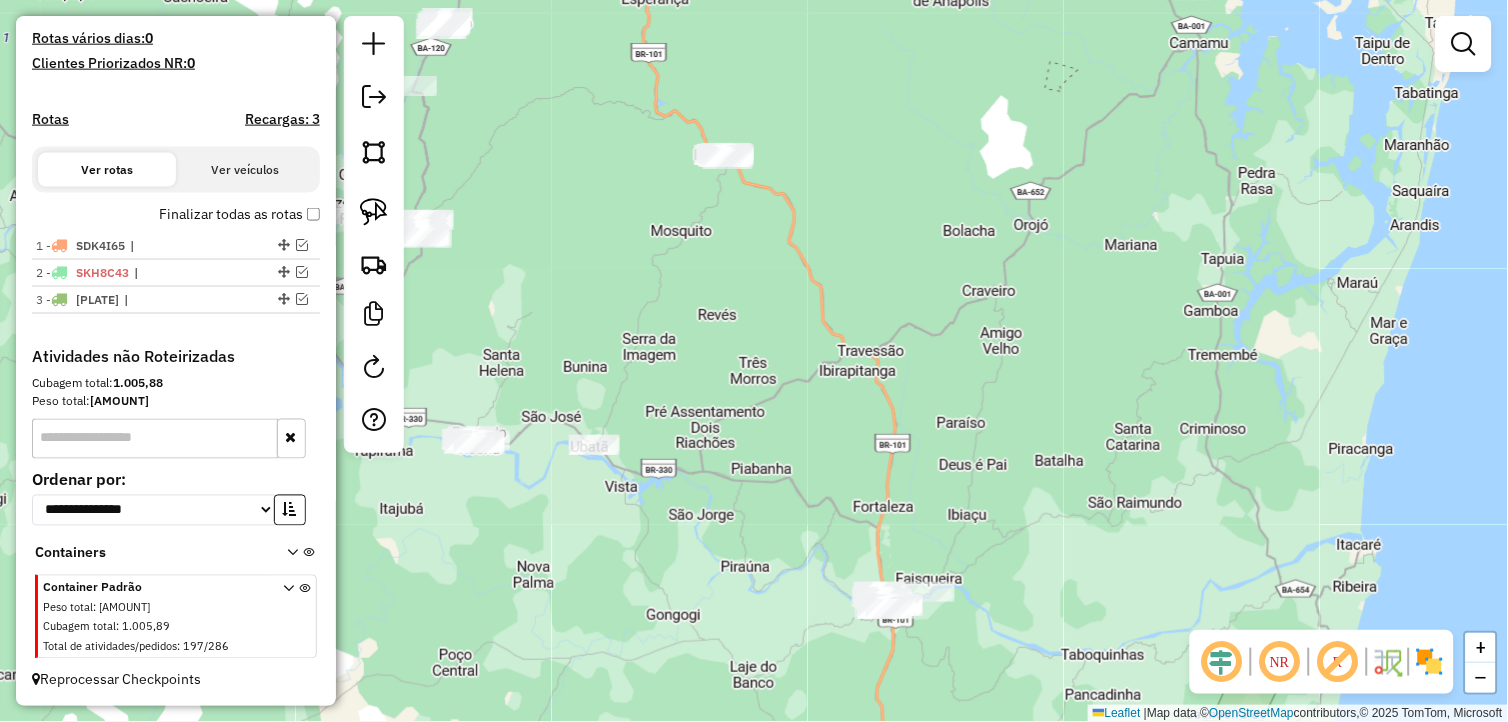click 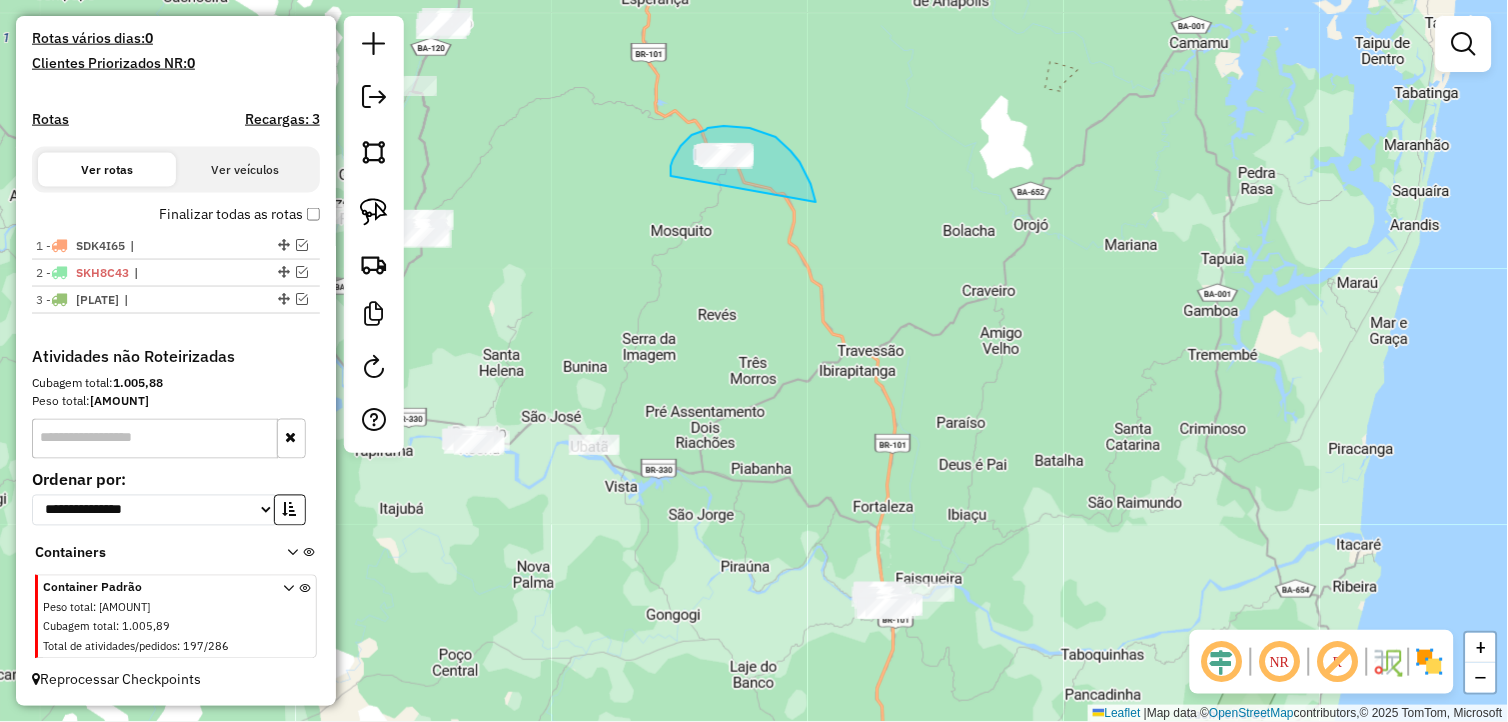 drag, startPoint x: 815, startPoint y: 198, endPoint x: 671, endPoint y: 178, distance: 145.38225 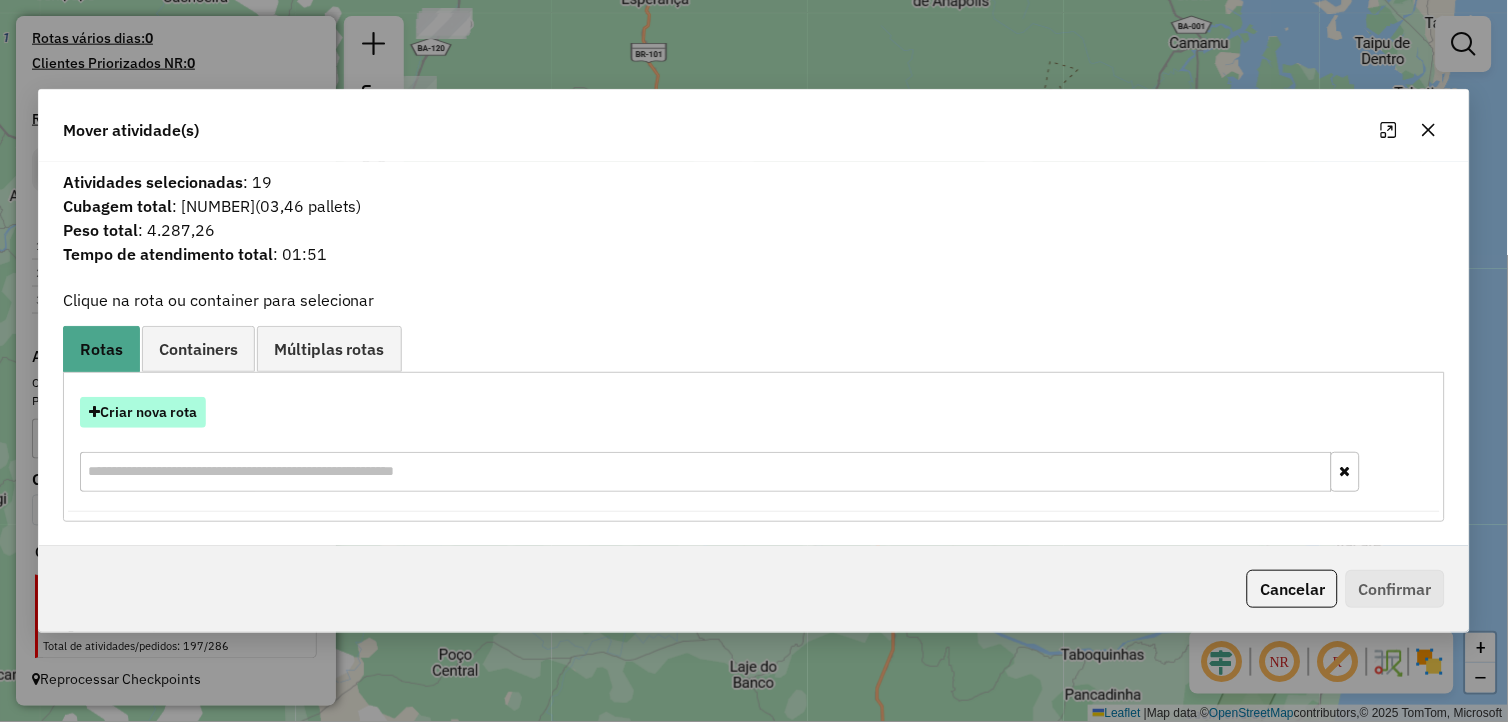 click on "Criar nova rota" at bounding box center [143, 412] 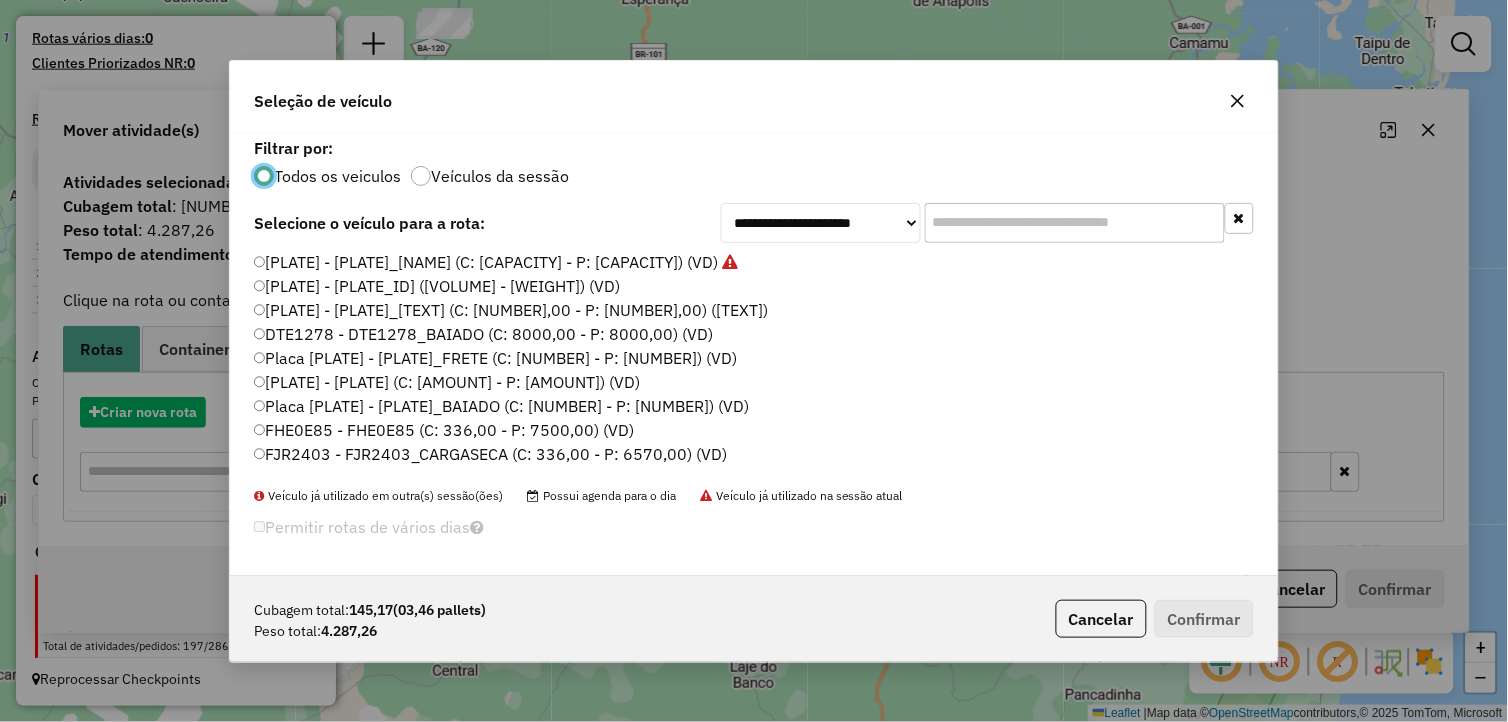 scroll, scrollTop: 11, scrollLeft: 5, axis: both 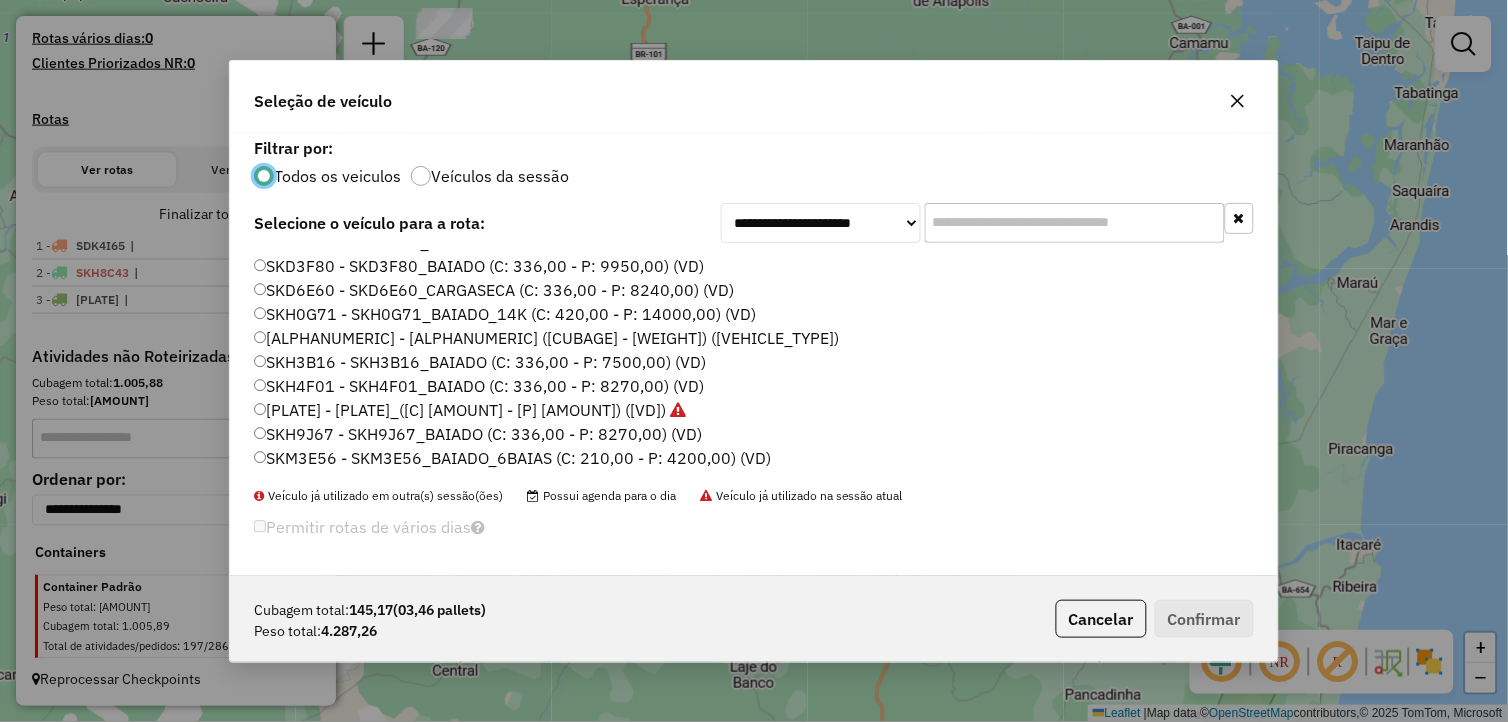 click on "SKH9J67 - SKH9J67_BAIADO (C: 336,00 - P: 8270,00) (VD)" 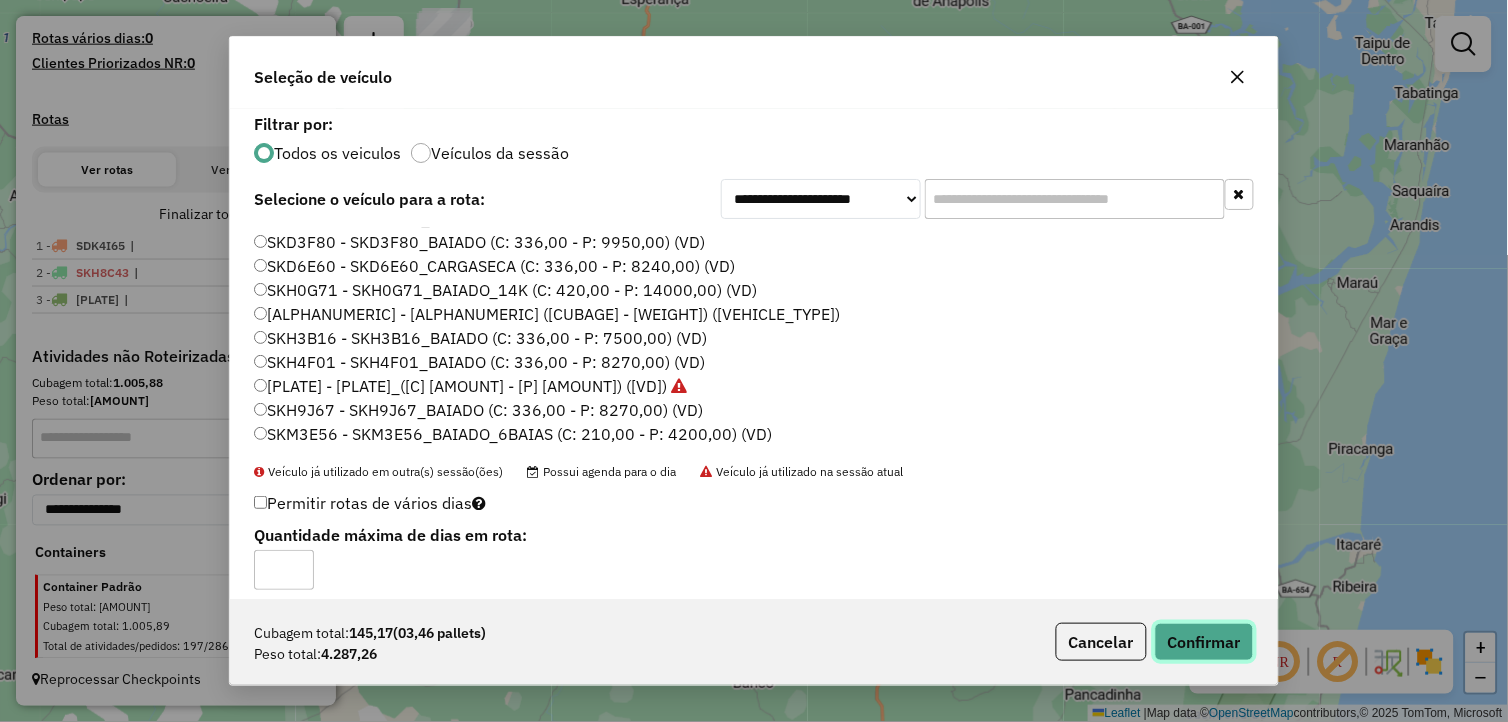 click on "Confirmar" 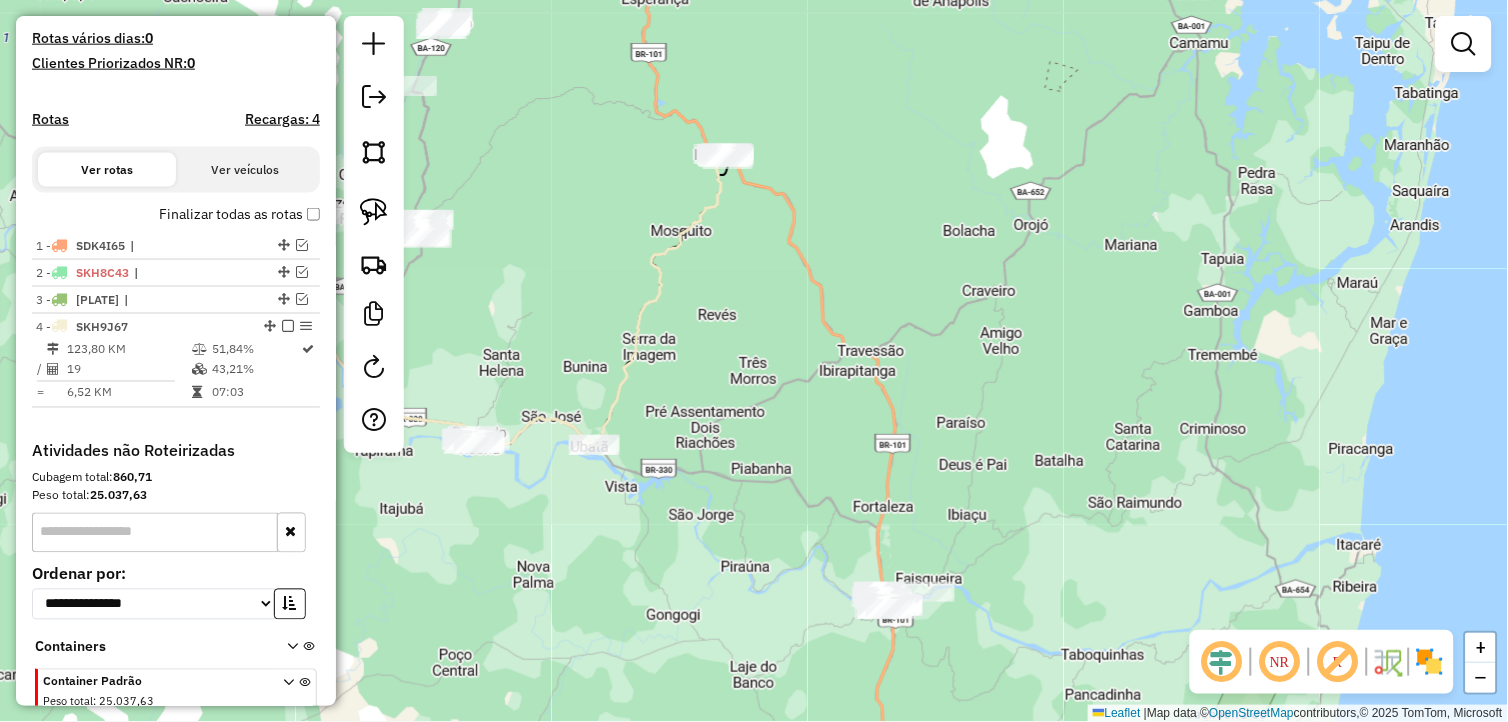 scroll, scrollTop: 627, scrollLeft: 0, axis: vertical 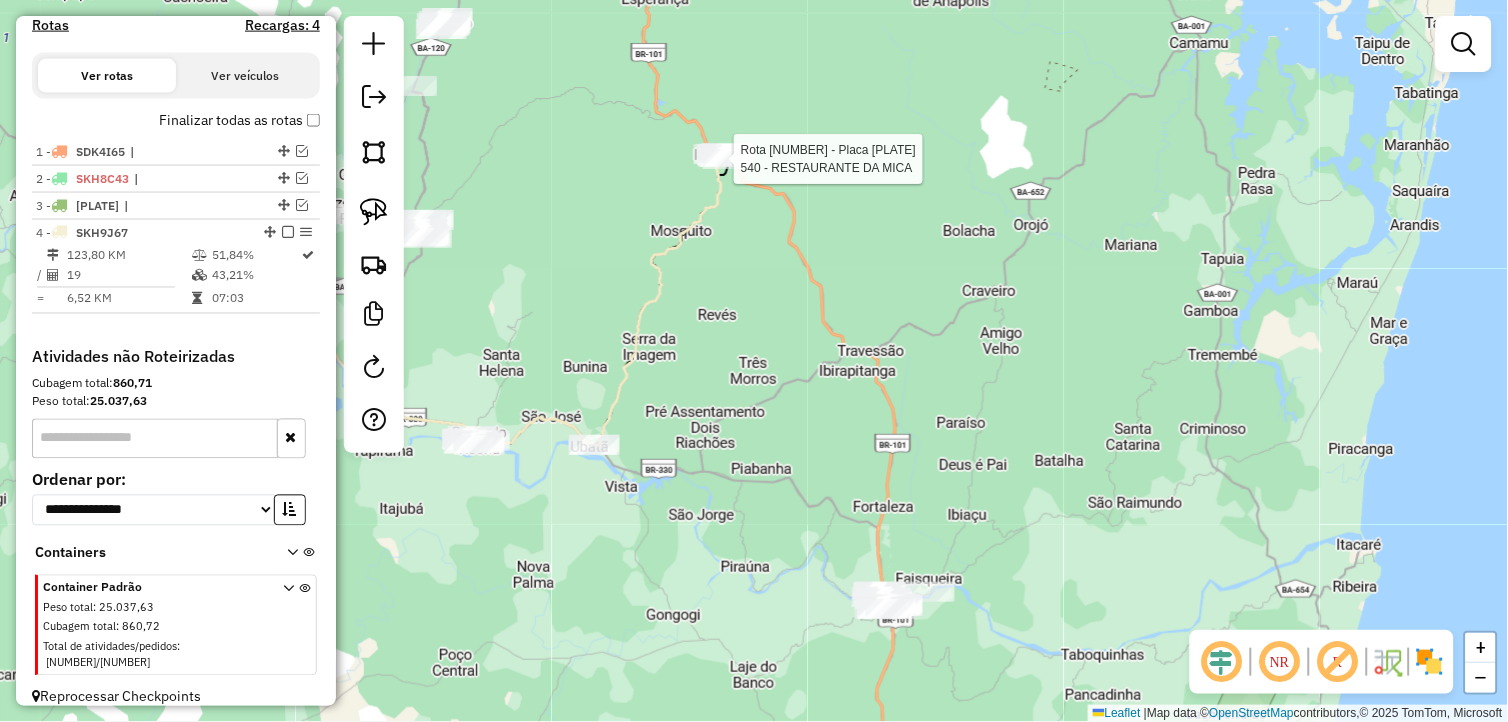 select on "**********" 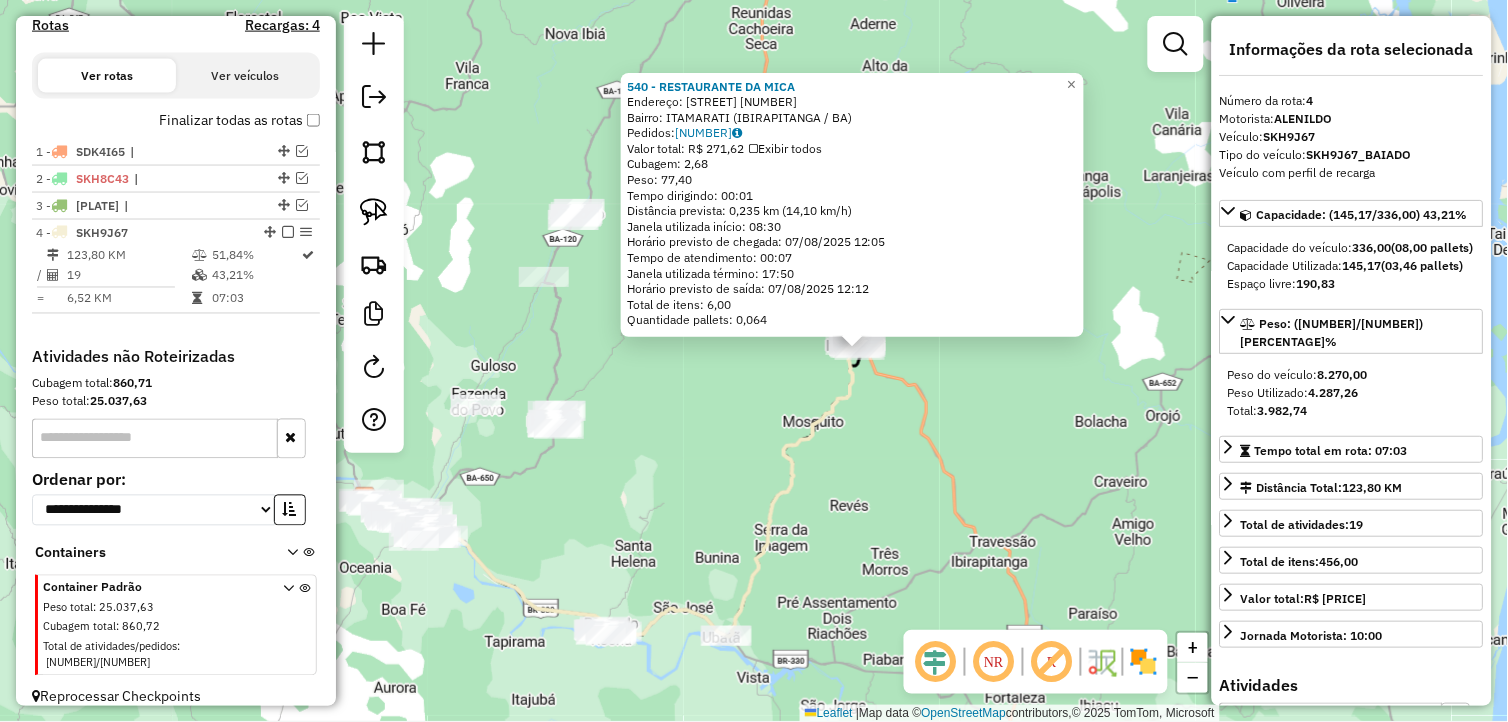 drag, startPoint x: 875, startPoint y: 423, endPoint x: 930, endPoint y: 413, distance: 55.9017 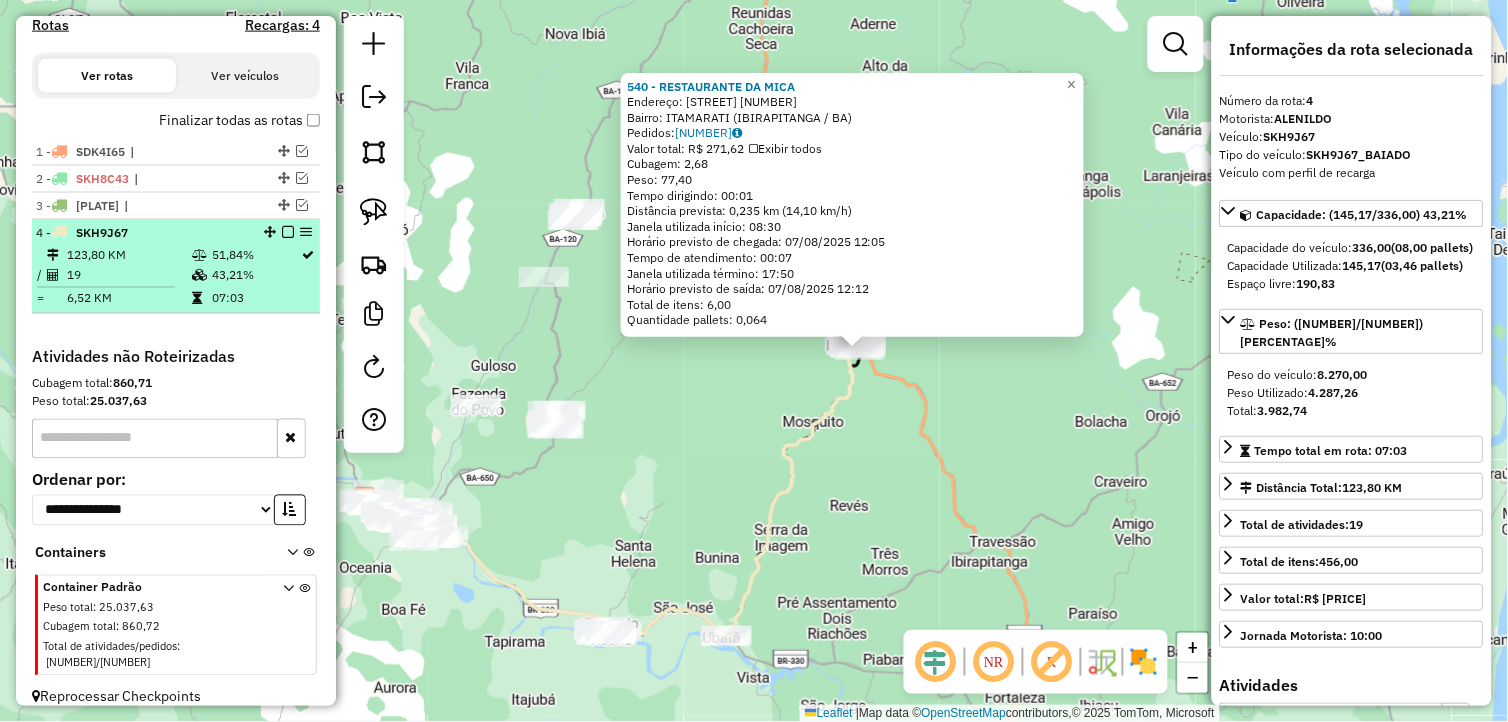 click at bounding box center (282, 232) 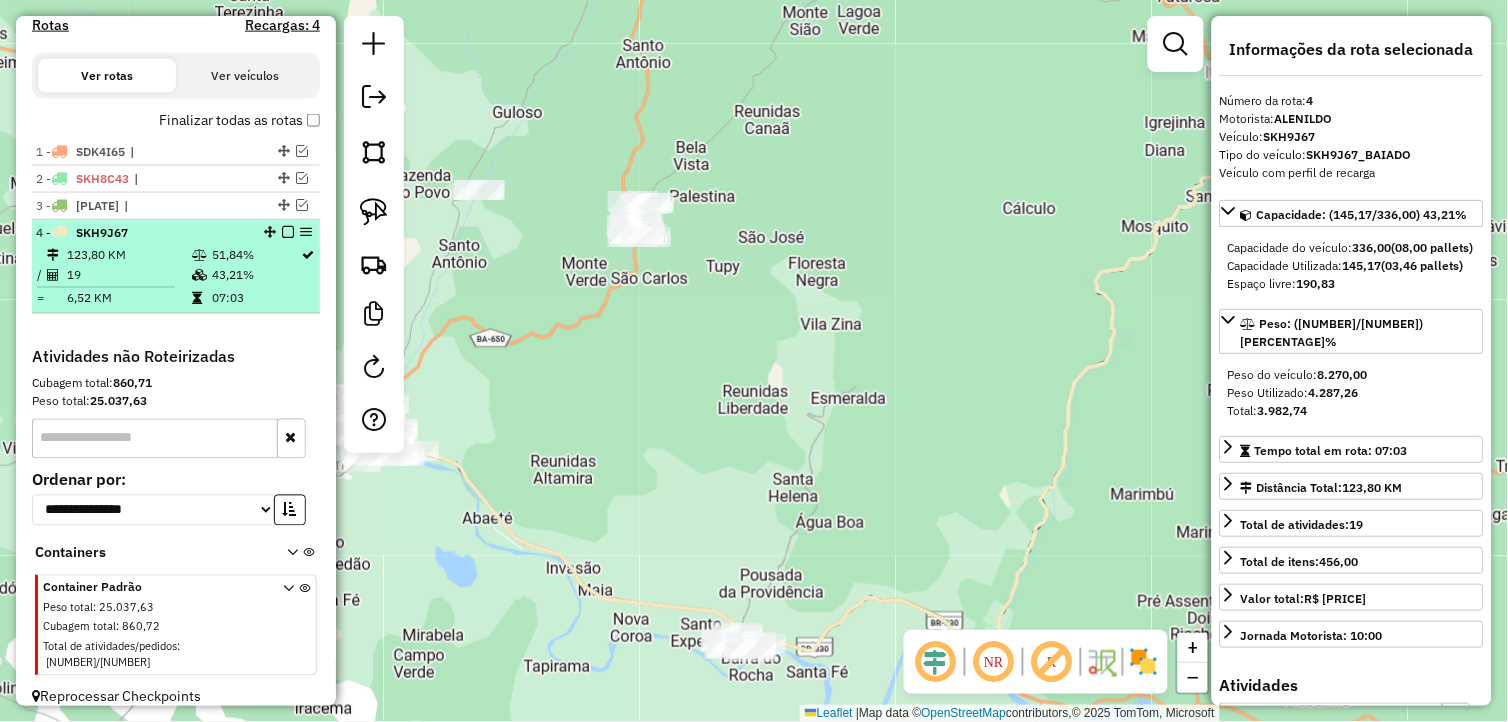 click at bounding box center (288, 232) 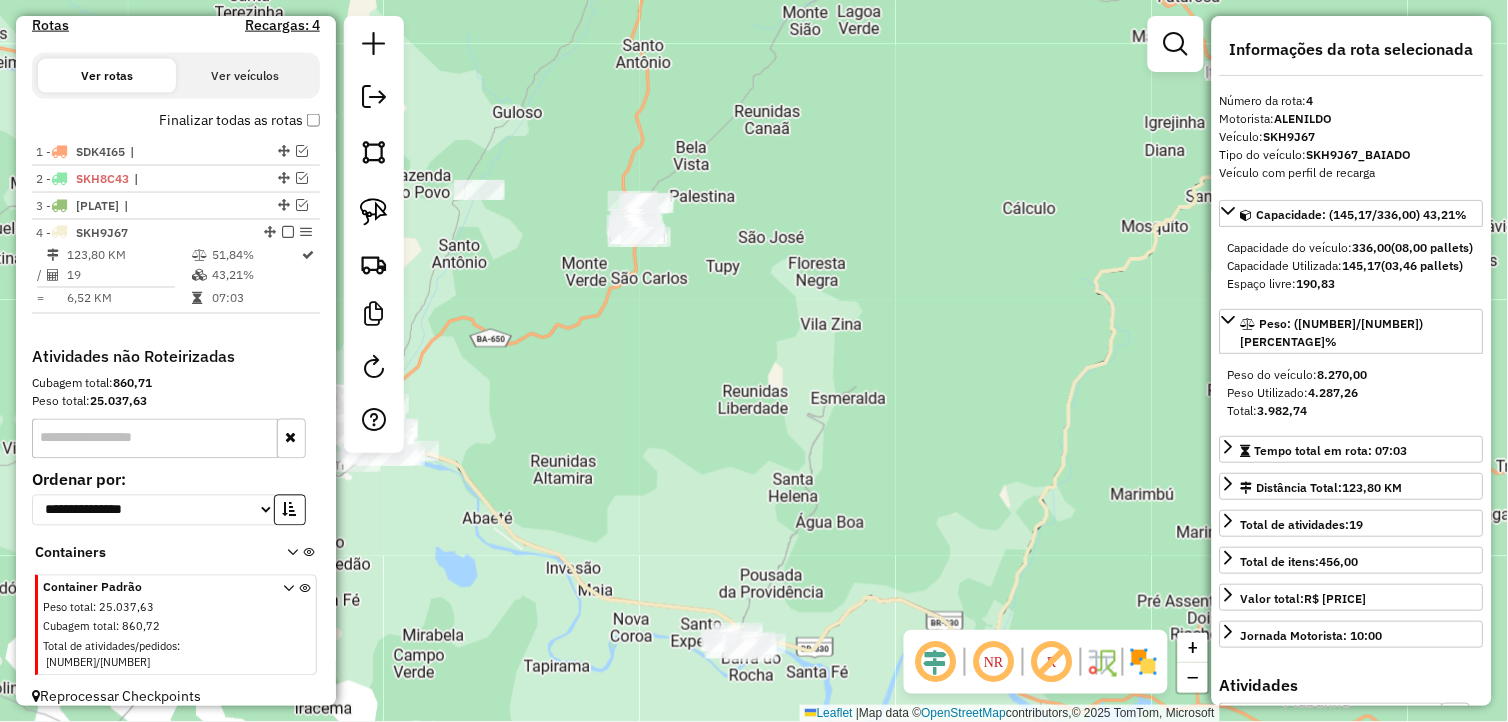 scroll, scrollTop: 561, scrollLeft: 0, axis: vertical 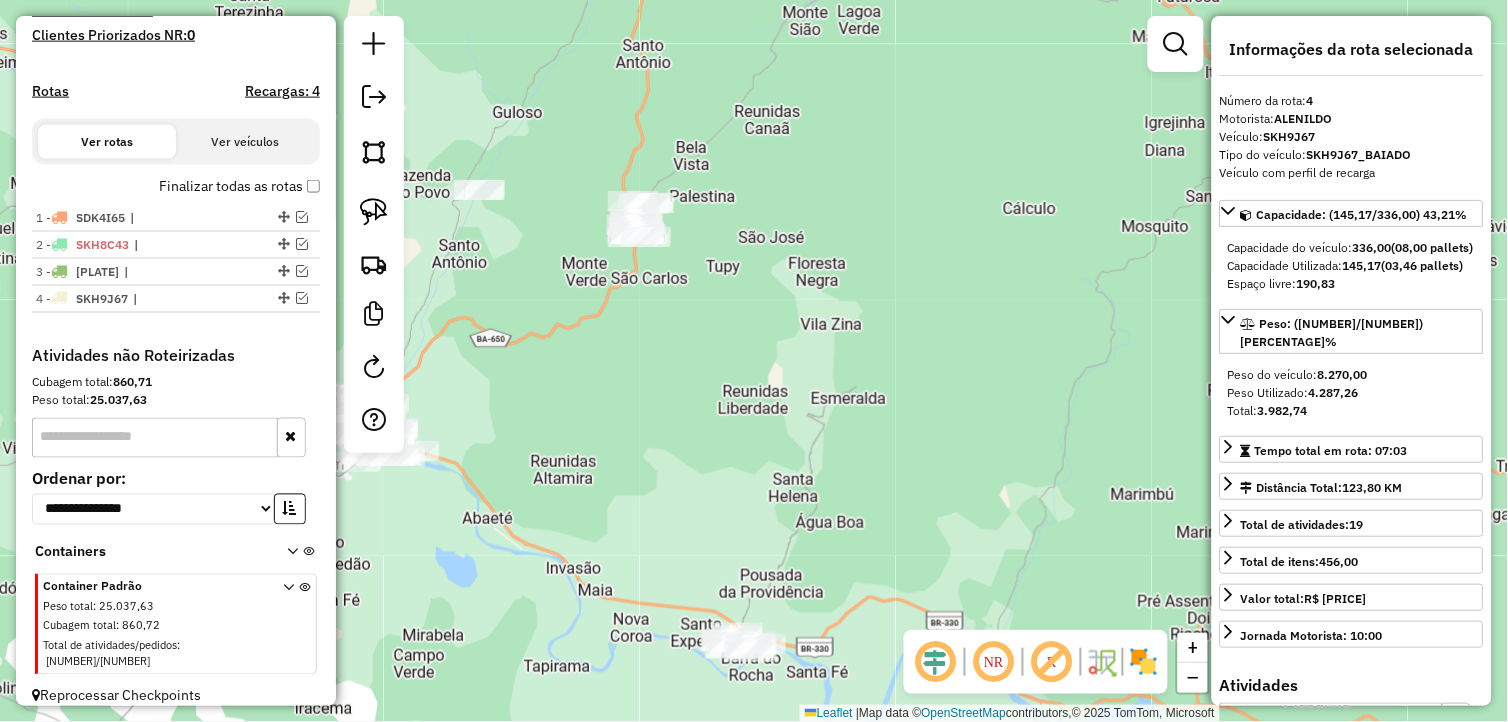 drag, startPoint x: 841, startPoint y: 437, endPoint x: 586, endPoint y: 330, distance: 276.53934 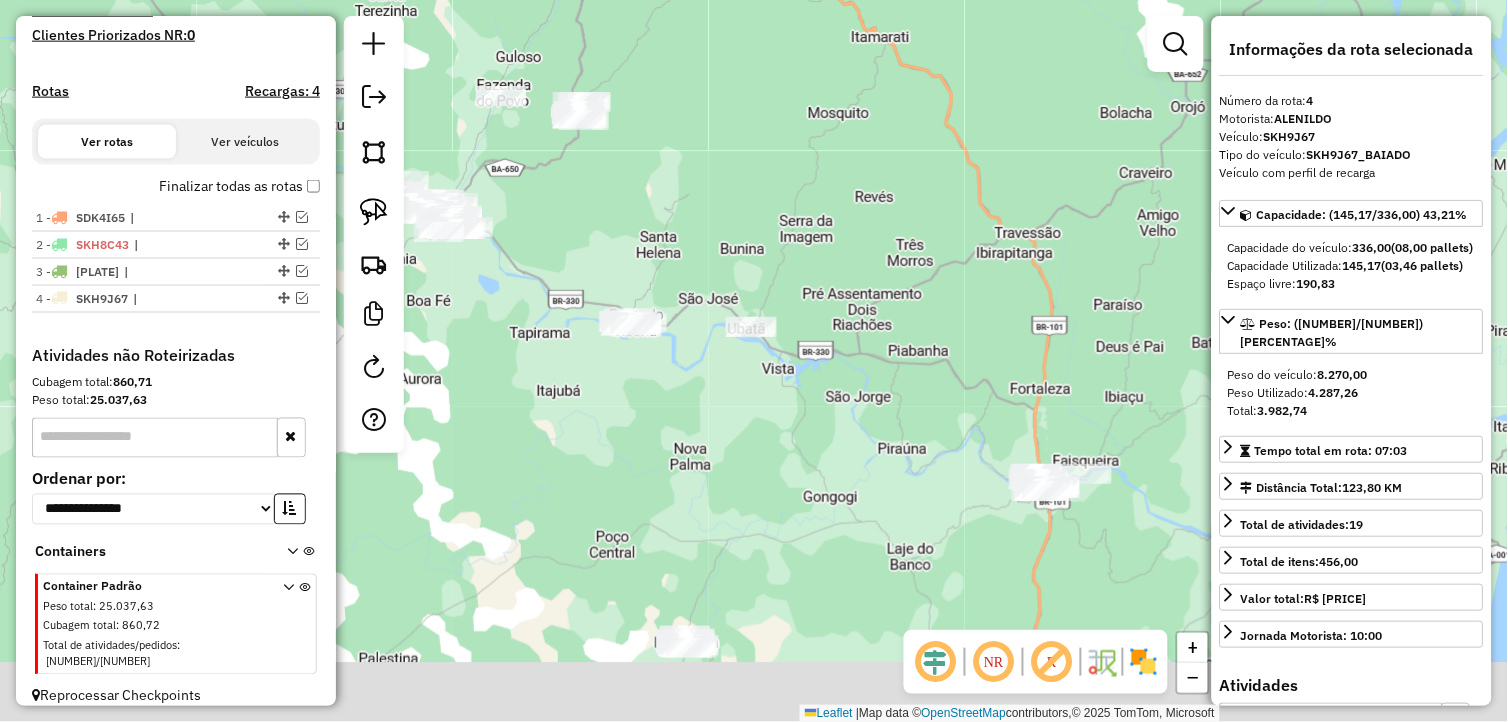 drag, startPoint x: 856, startPoint y: 465, endPoint x: 901, endPoint y: 392, distance: 85.75546 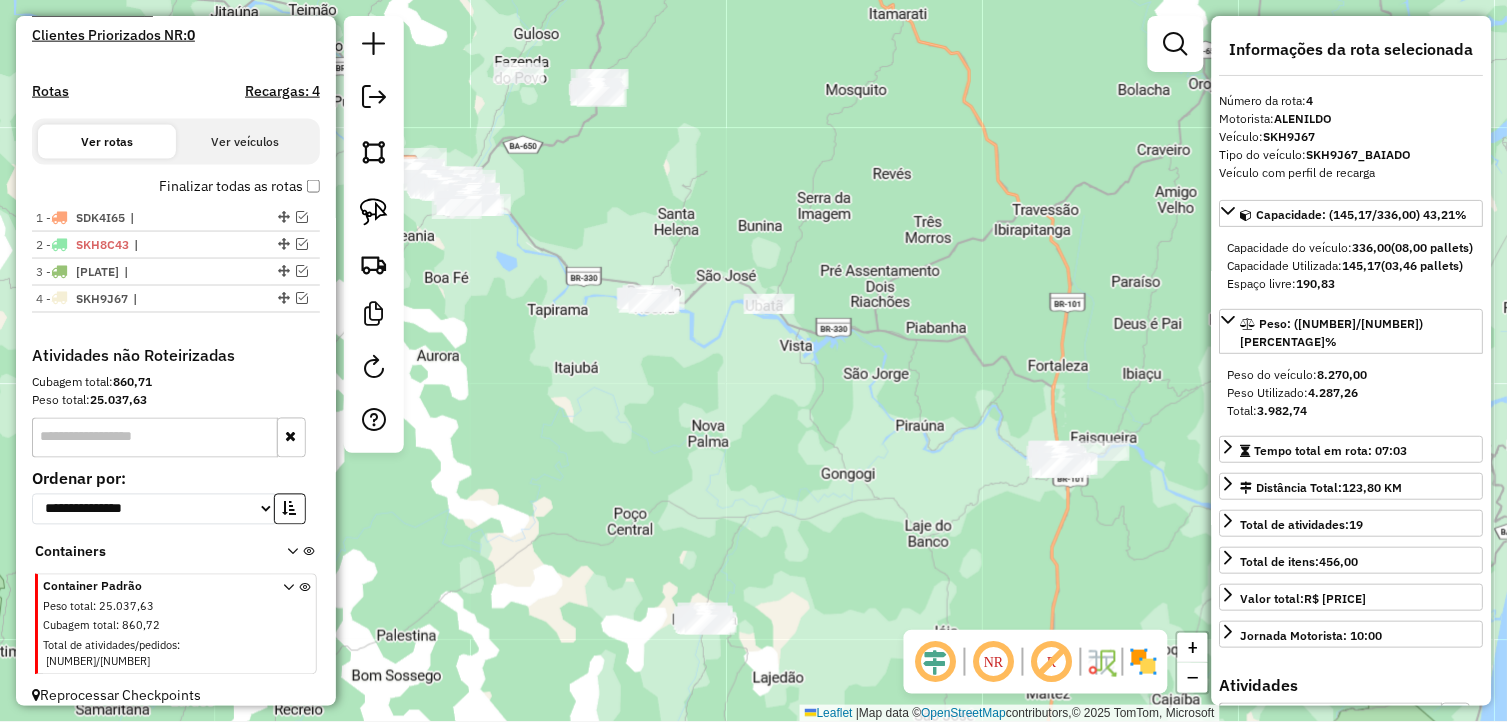 drag, startPoint x: 812, startPoint y: 532, endPoint x: 893, endPoint y: 487, distance: 92.660675 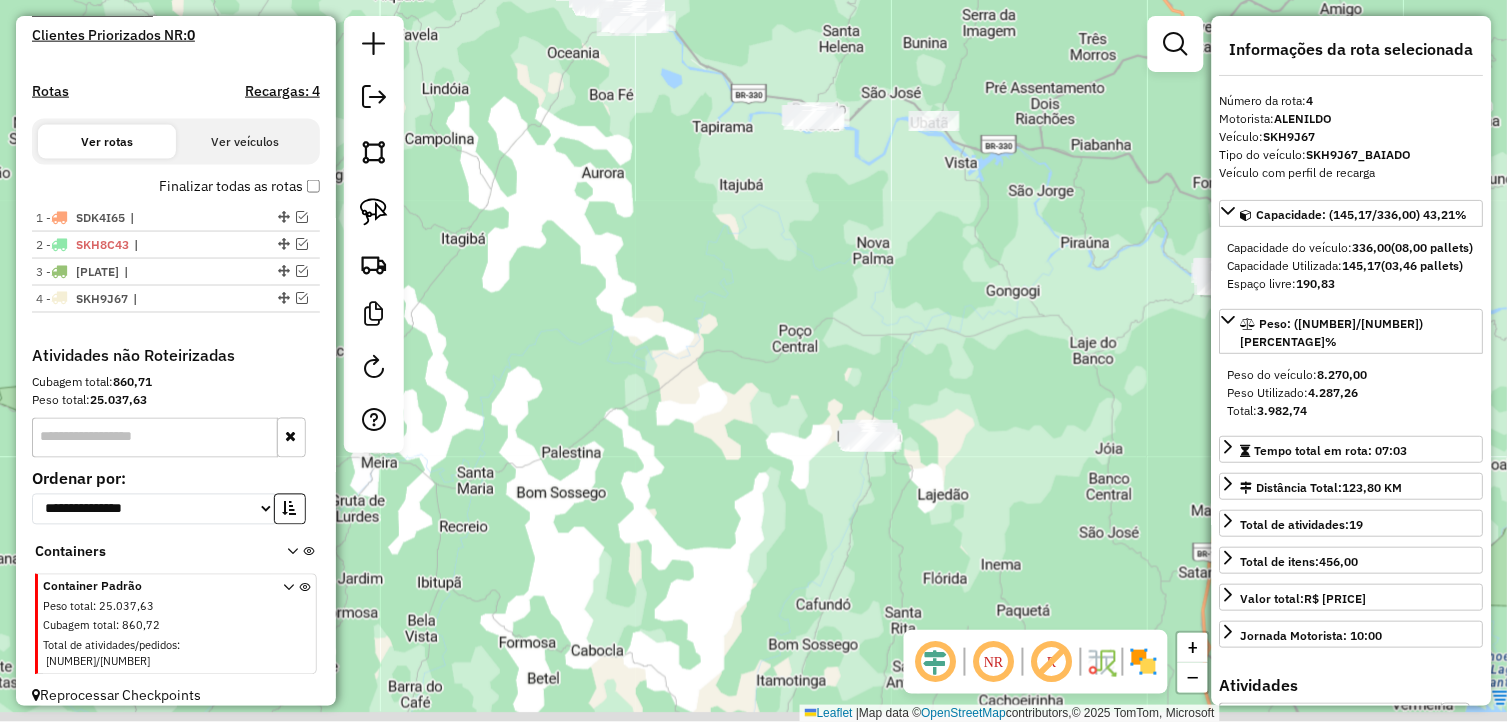 drag, startPoint x: 678, startPoint y: 423, endPoint x: 600, endPoint y: 172, distance: 262.84024 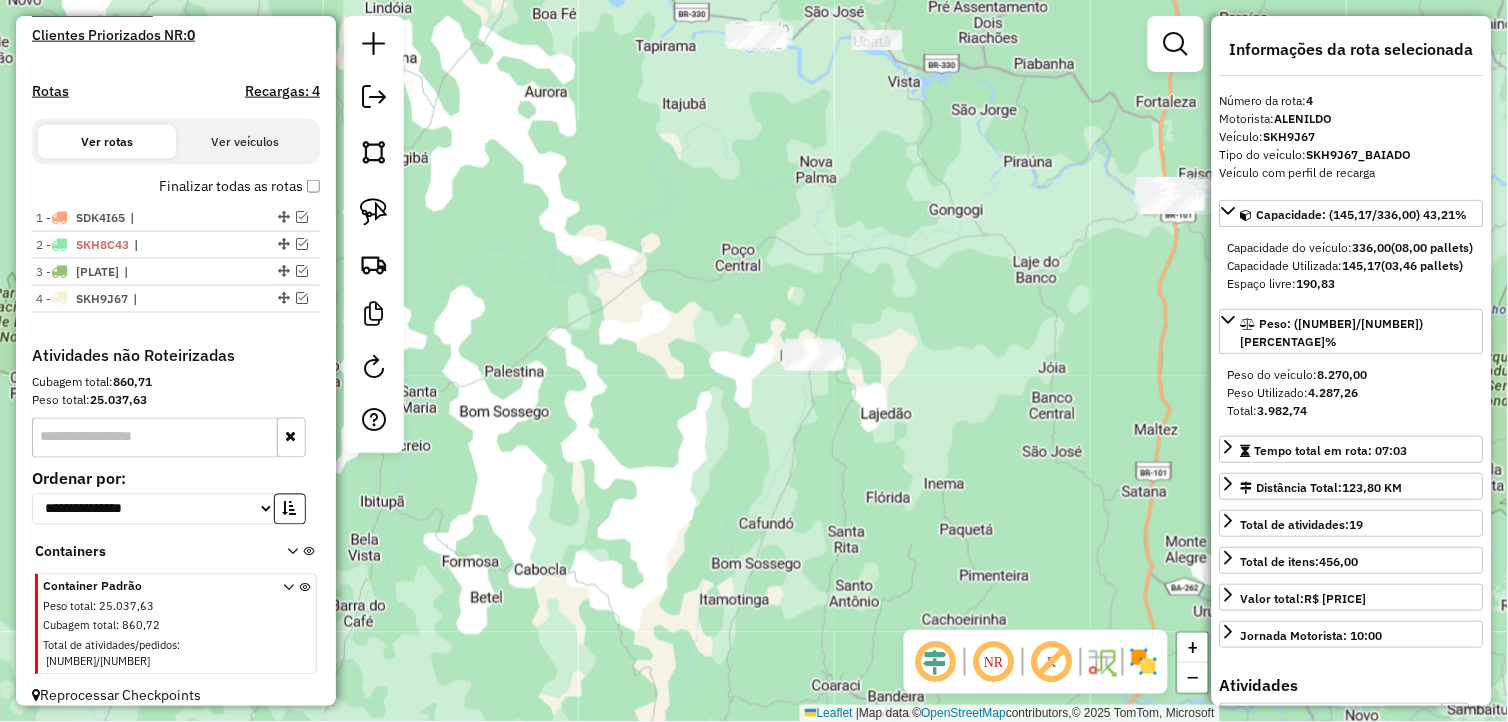 drag, startPoint x: 374, startPoint y: 218, endPoint x: 813, endPoint y: 294, distance: 445.53003 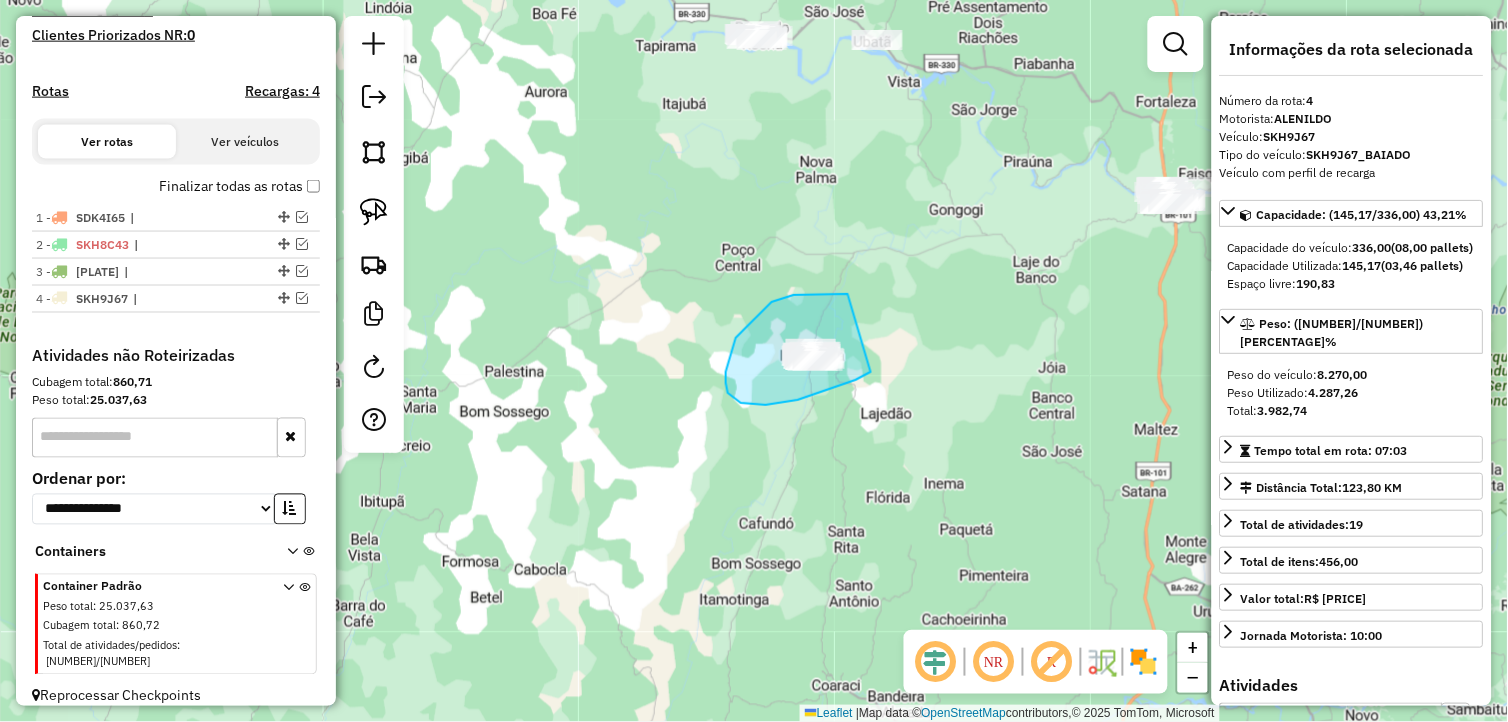 drag, startPoint x: 794, startPoint y: 295, endPoint x: 871, endPoint y: 372, distance: 108.89445 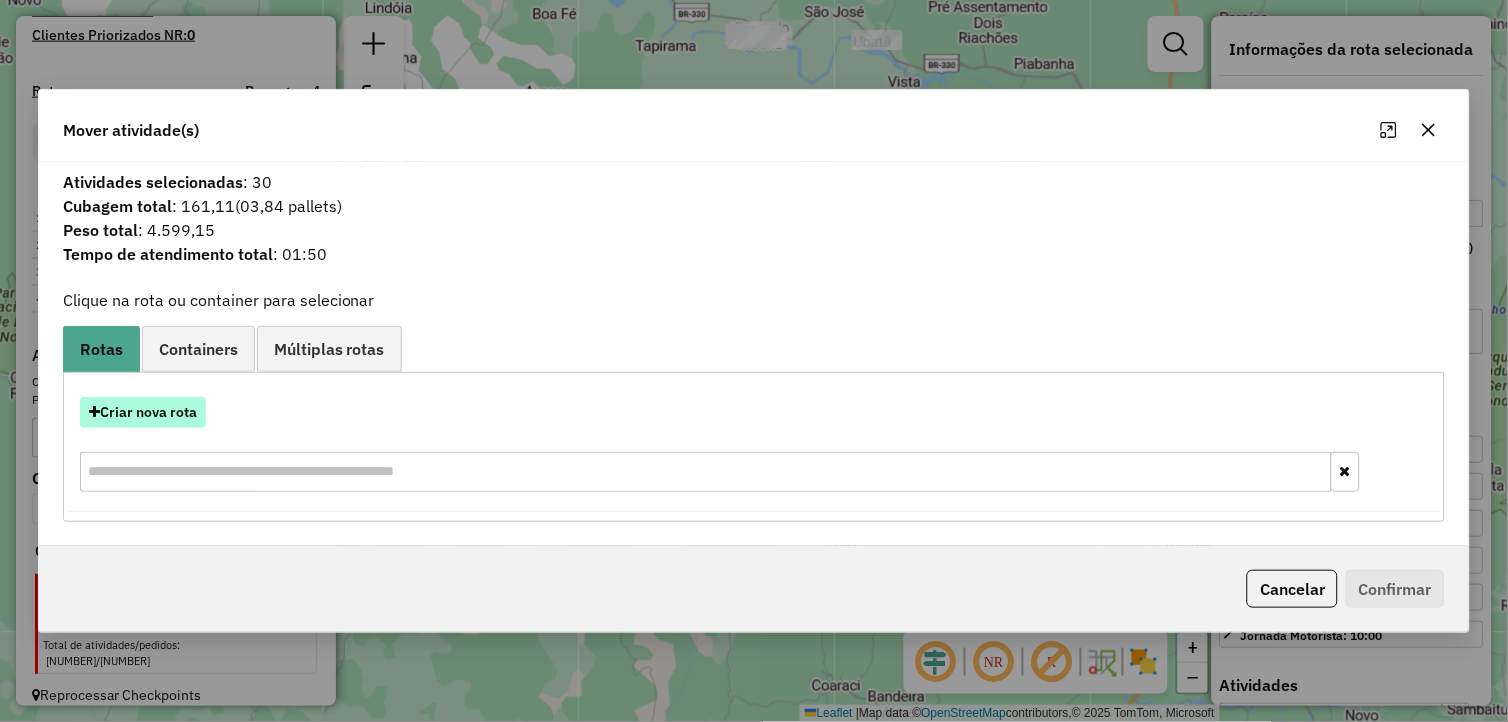 click on "Criar nova rota" at bounding box center (143, 412) 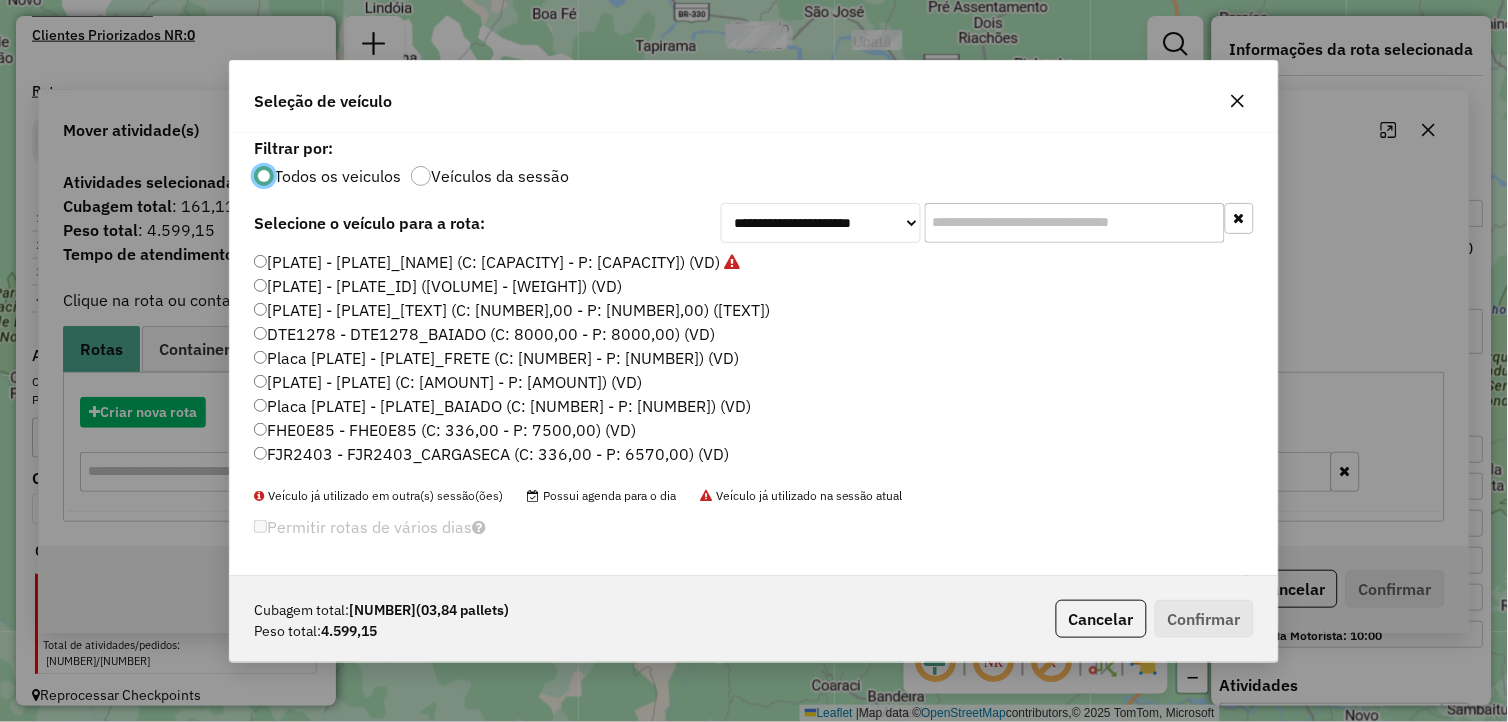 scroll, scrollTop: 11, scrollLeft: 5, axis: both 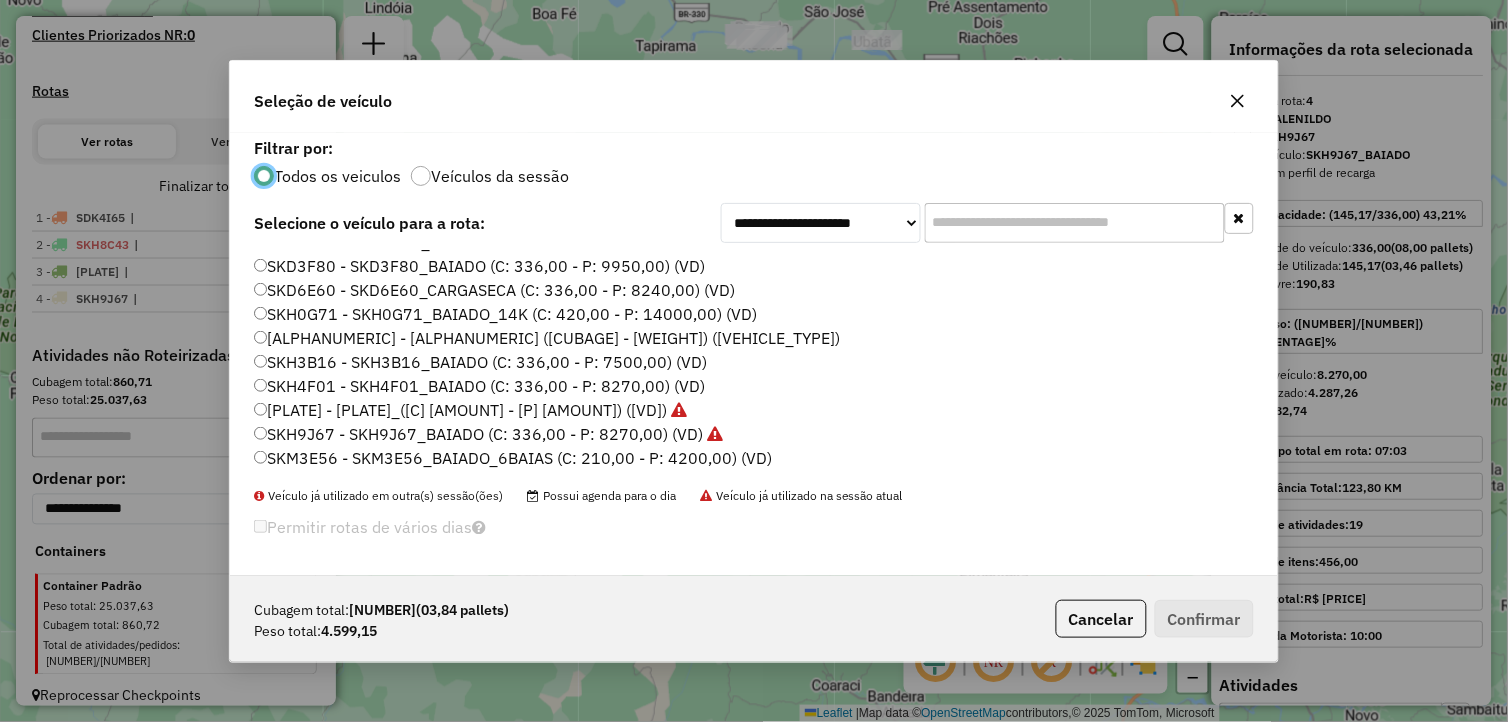 click on "SKH0J74 - SKH0J74_BAIADO_14K (C: 420,00 - P: 14000,00) (VD)" 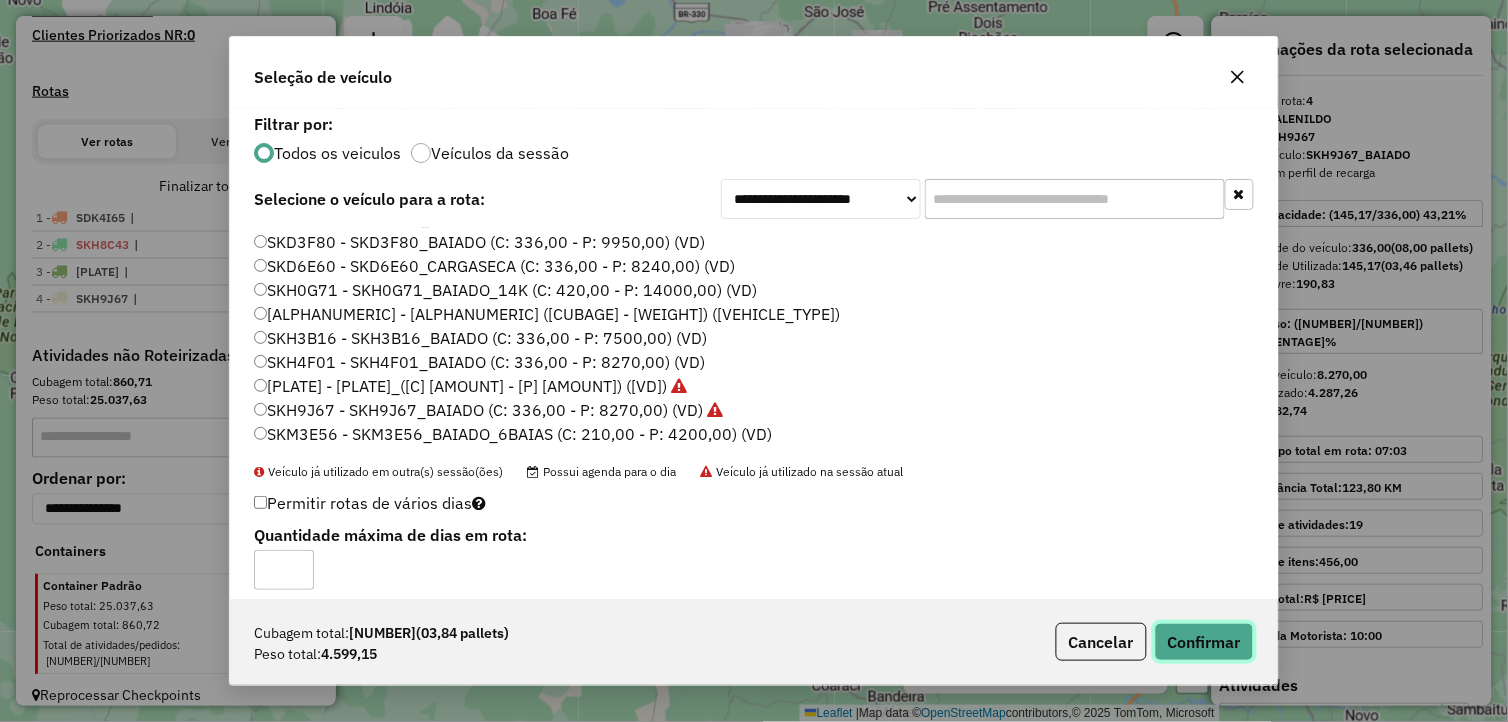 click on "Confirmar" 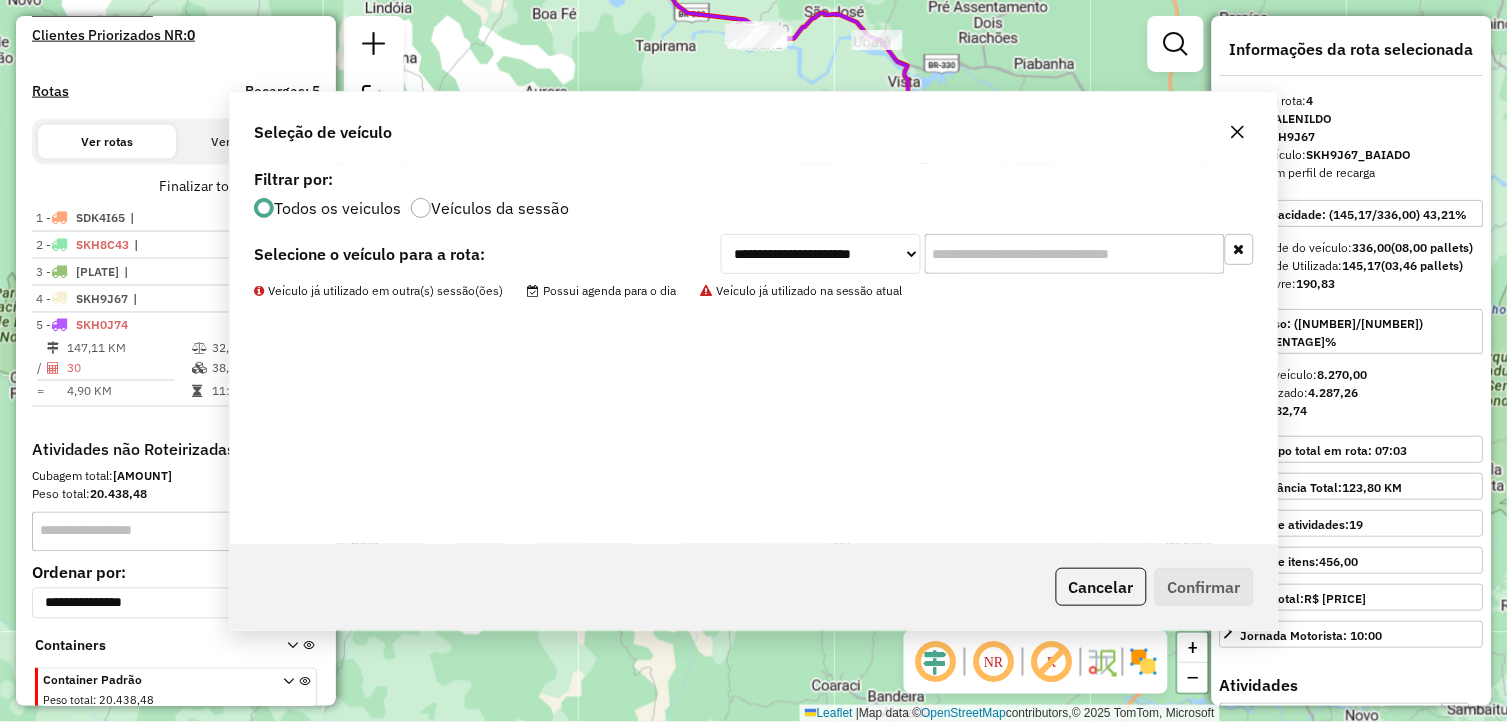 scroll, scrollTop: 654, scrollLeft: 0, axis: vertical 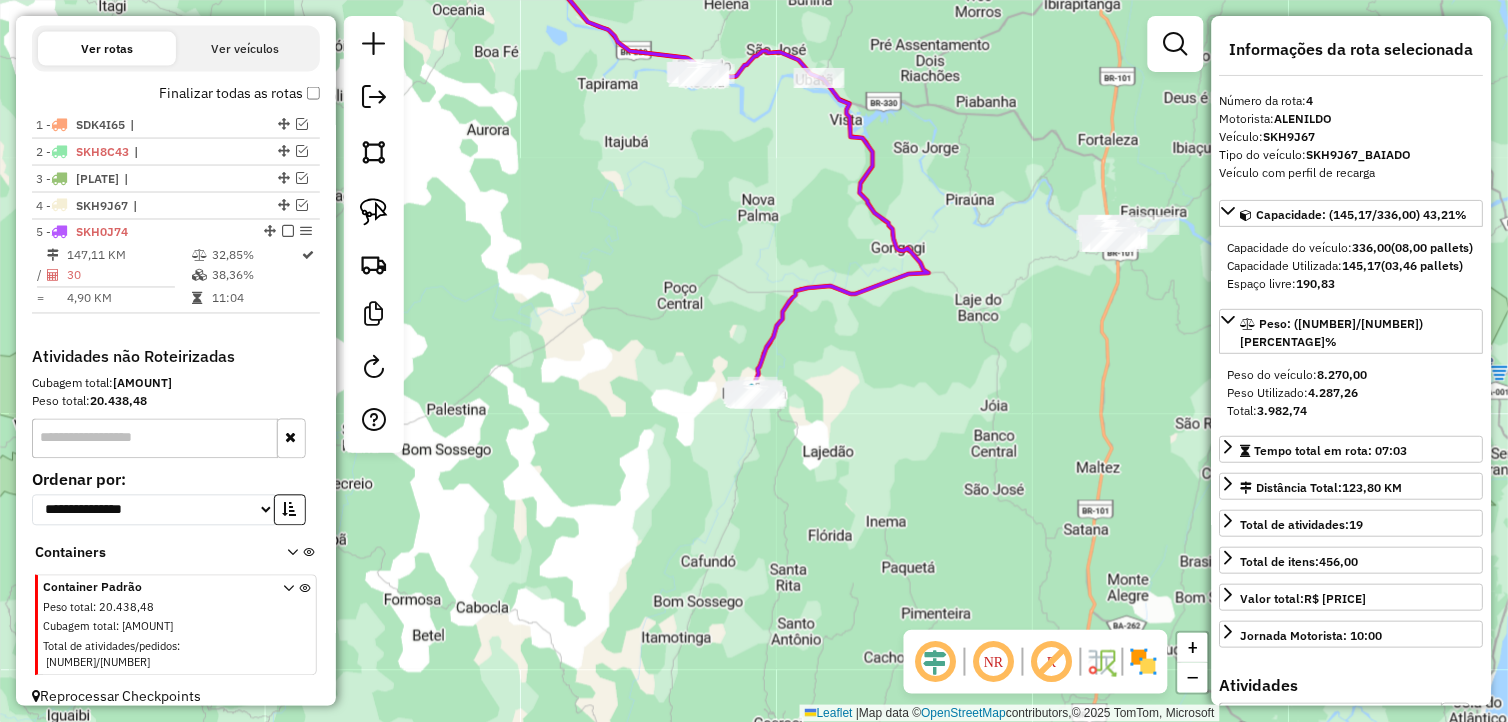 drag, startPoint x: 796, startPoint y: 404, endPoint x: 737, endPoint y: 443, distance: 70.724815 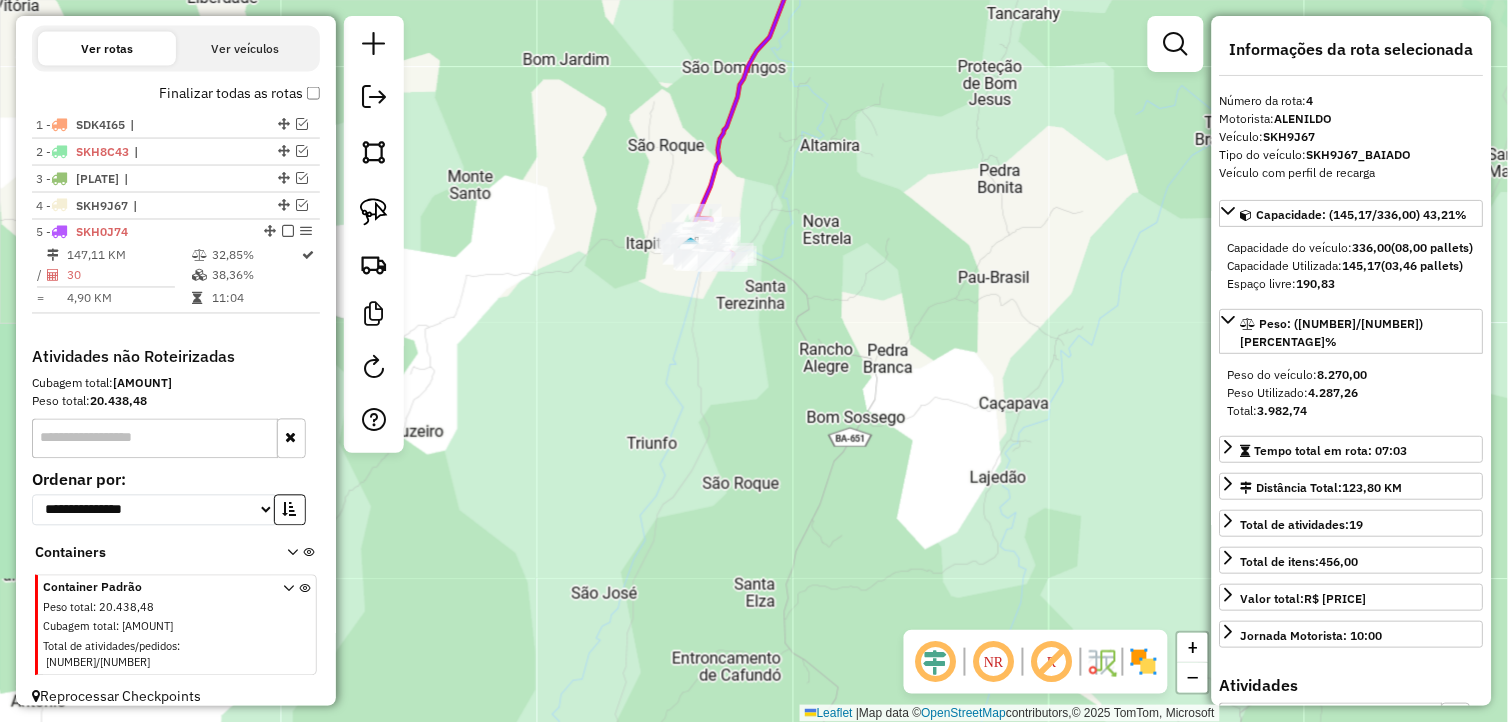 drag, startPoint x: 707, startPoint y: 442, endPoint x: 657, endPoint y: 451, distance: 50.803543 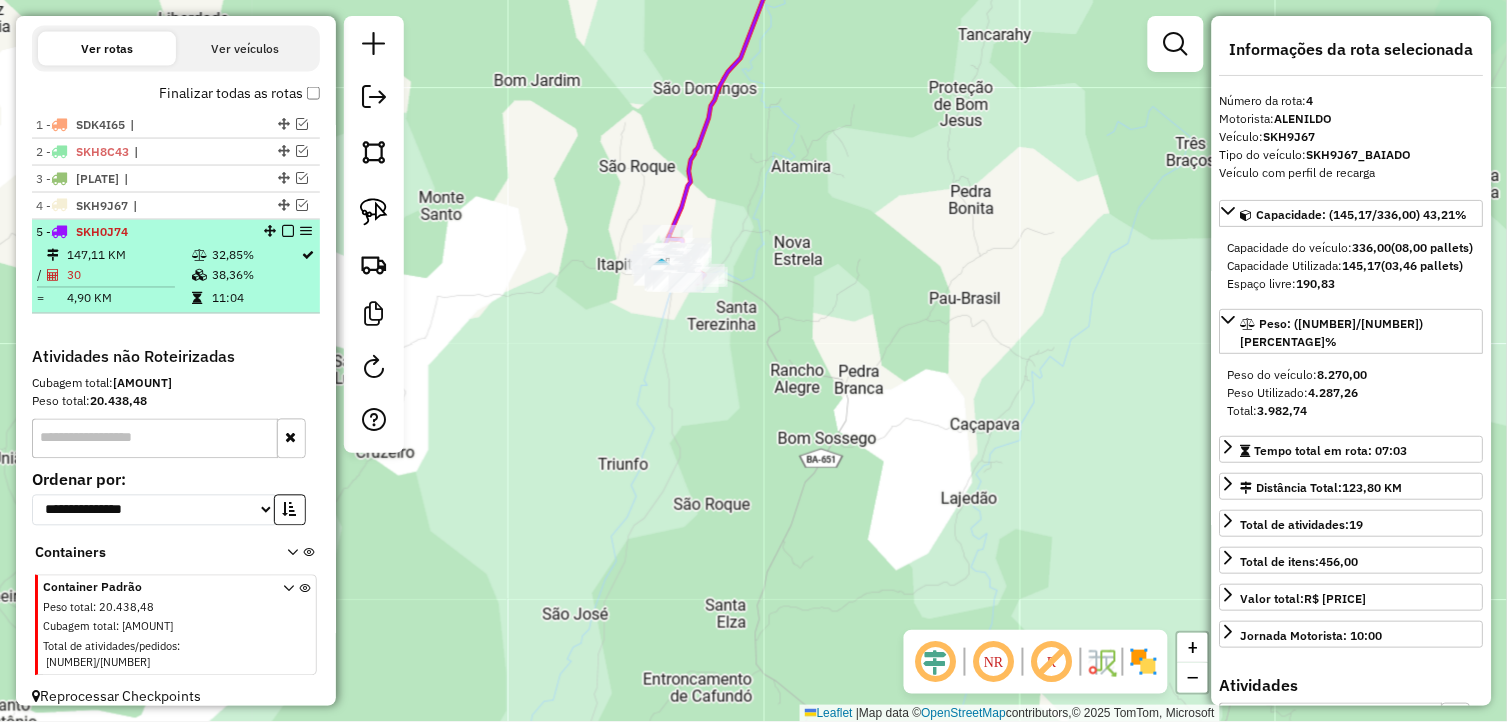 click at bounding box center (288, 232) 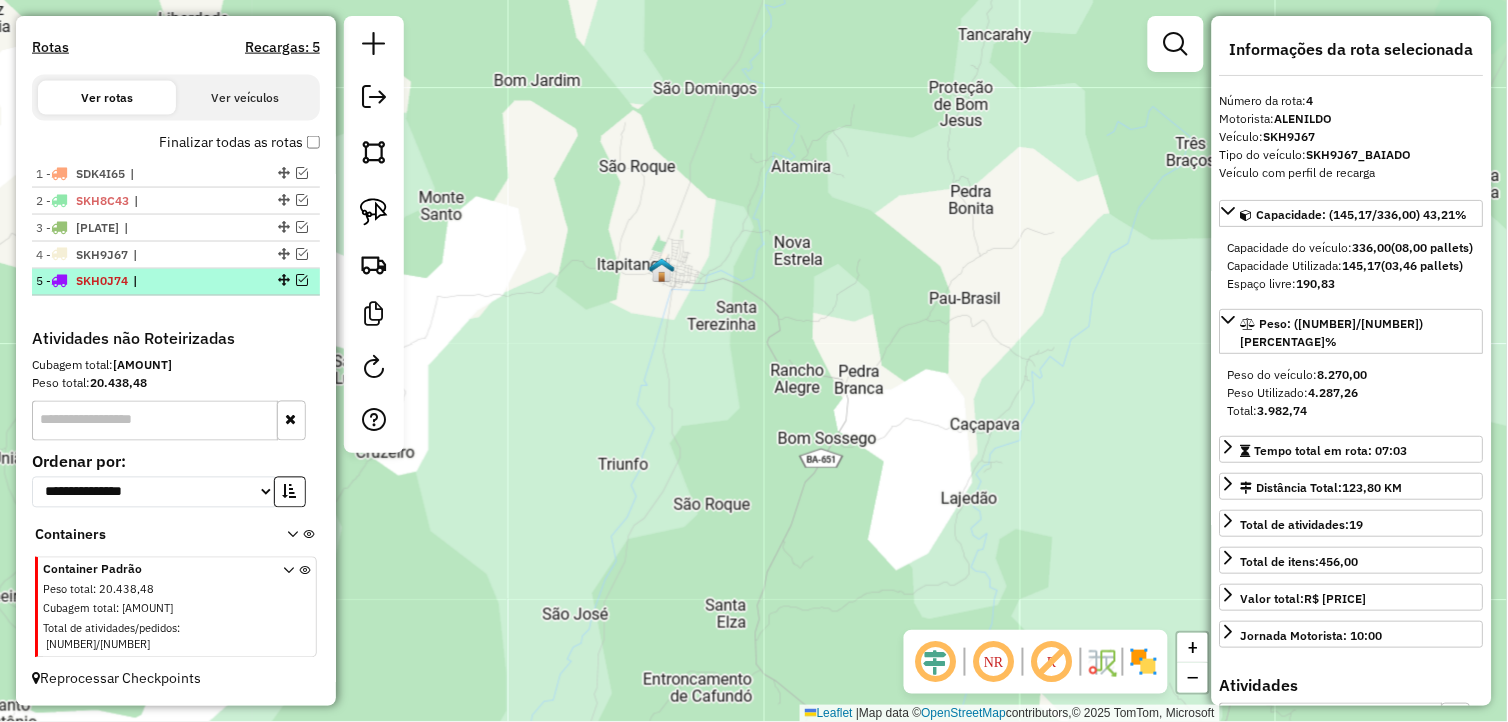 scroll, scrollTop: 587, scrollLeft: 0, axis: vertical 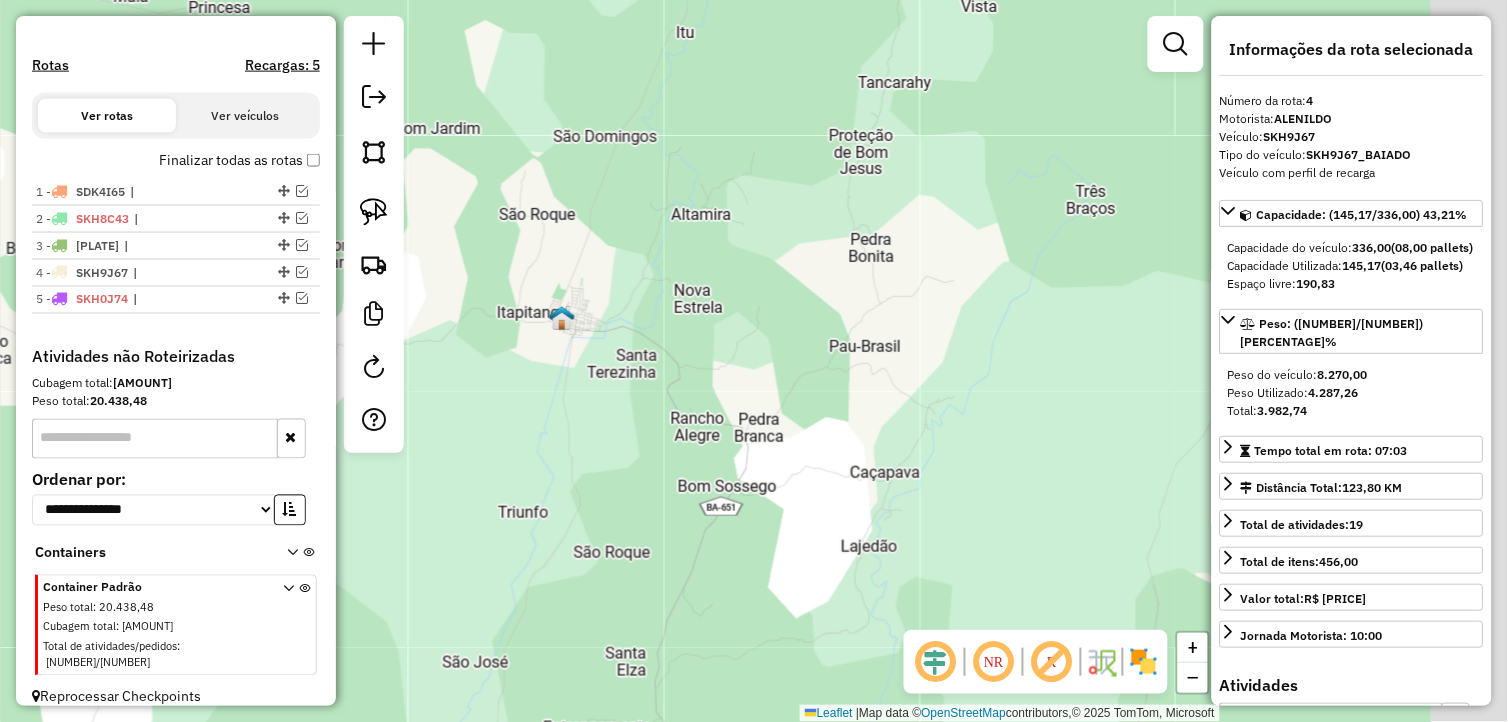 drag, startPoint x: 820, startPoint y: 377, endPoint x: 720, endPoint y: 413, distance: 106.28264 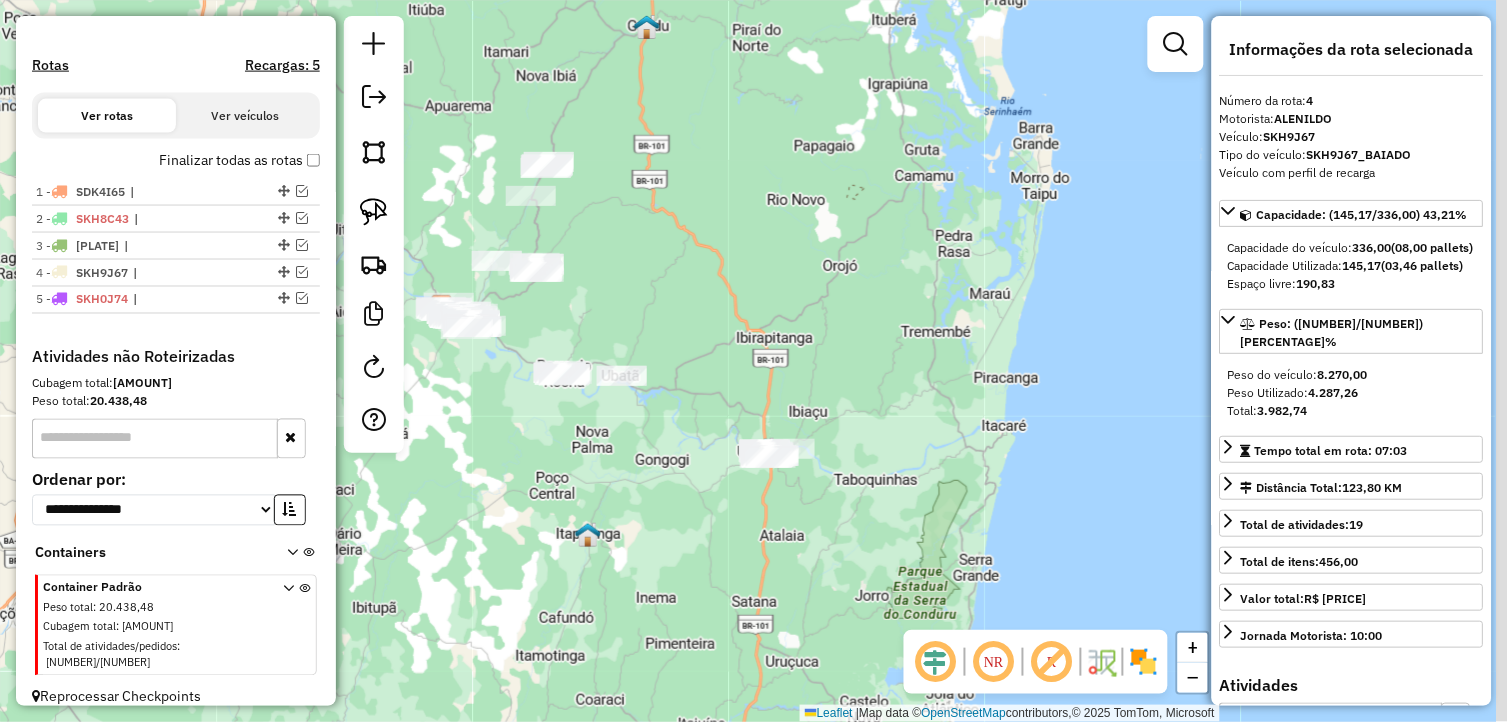 drag, startPoint x: 891, startPoint y: 372, endPoint x: 792, endPoint y: 523, distance: 180.56024 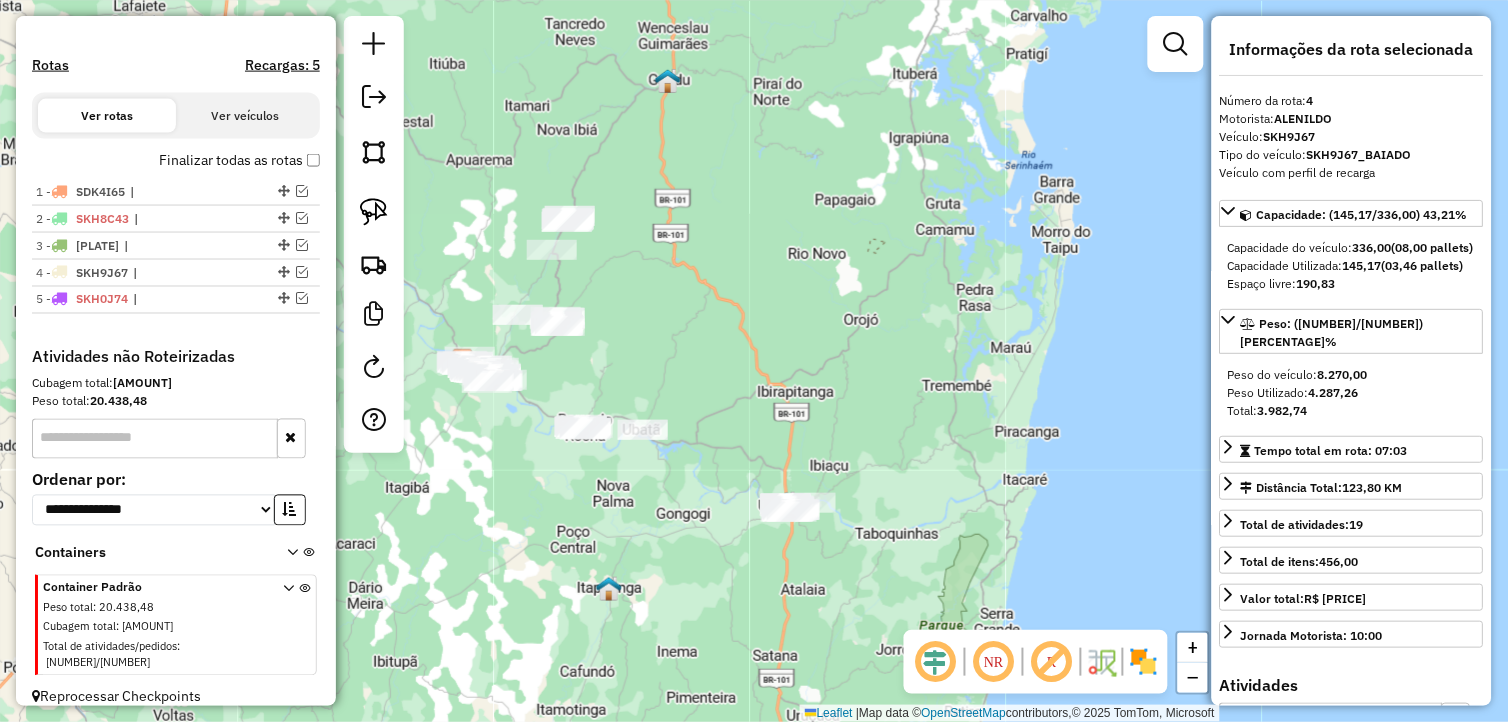 drag, startPoint x: 705, startPoint y: 241, endPoint x: 871, endPoint y: 306, distance: 178.27226 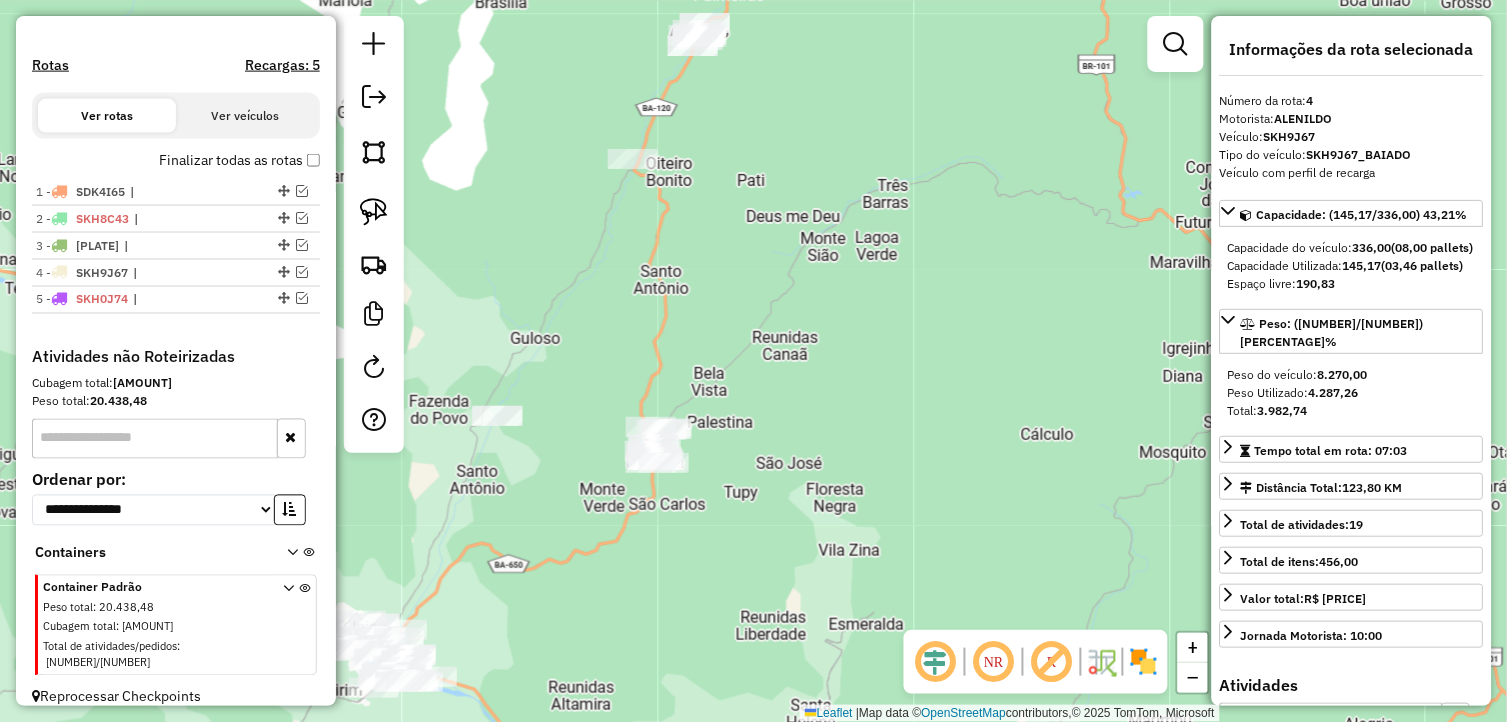 drag, startPoint x: 675, startPoint y: 360, endPoint x: 773, endPoint y: 365, distance: 98.12747 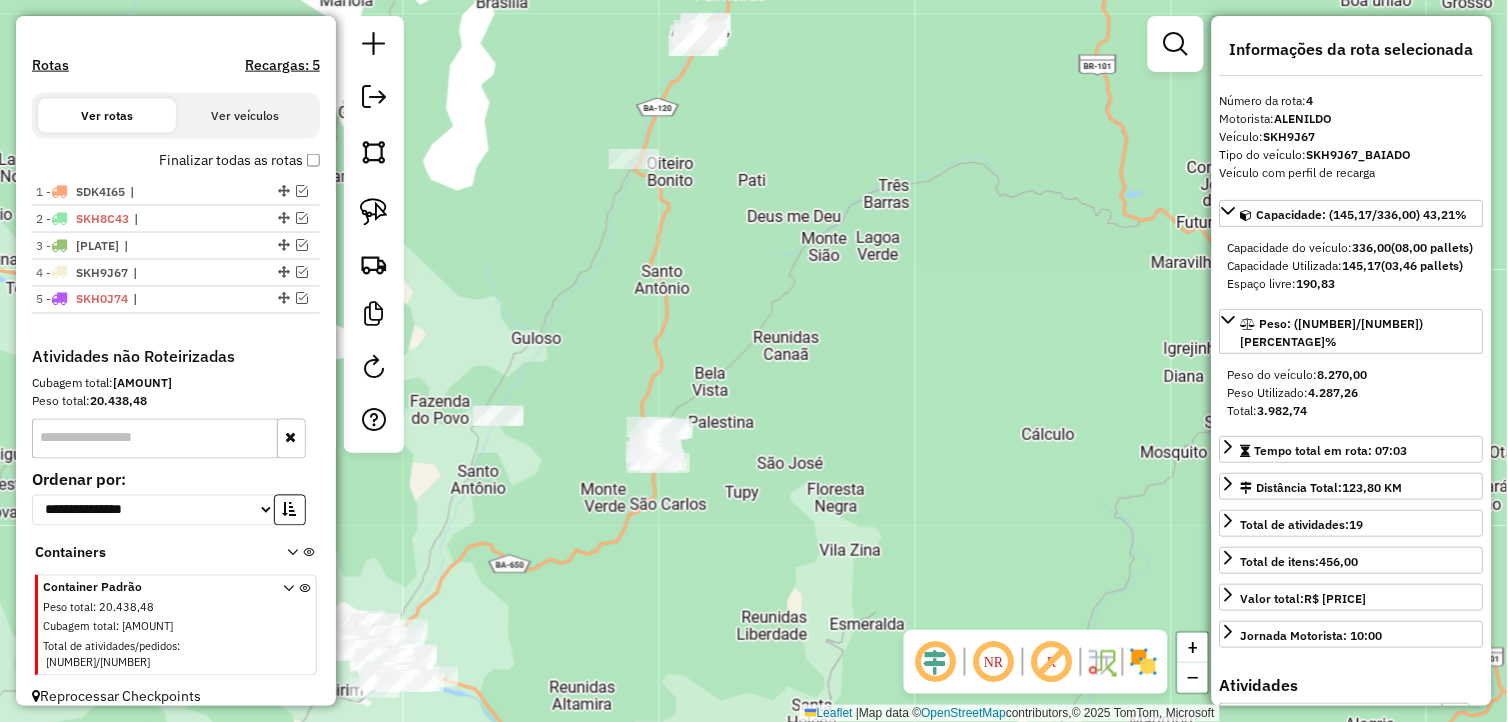 click 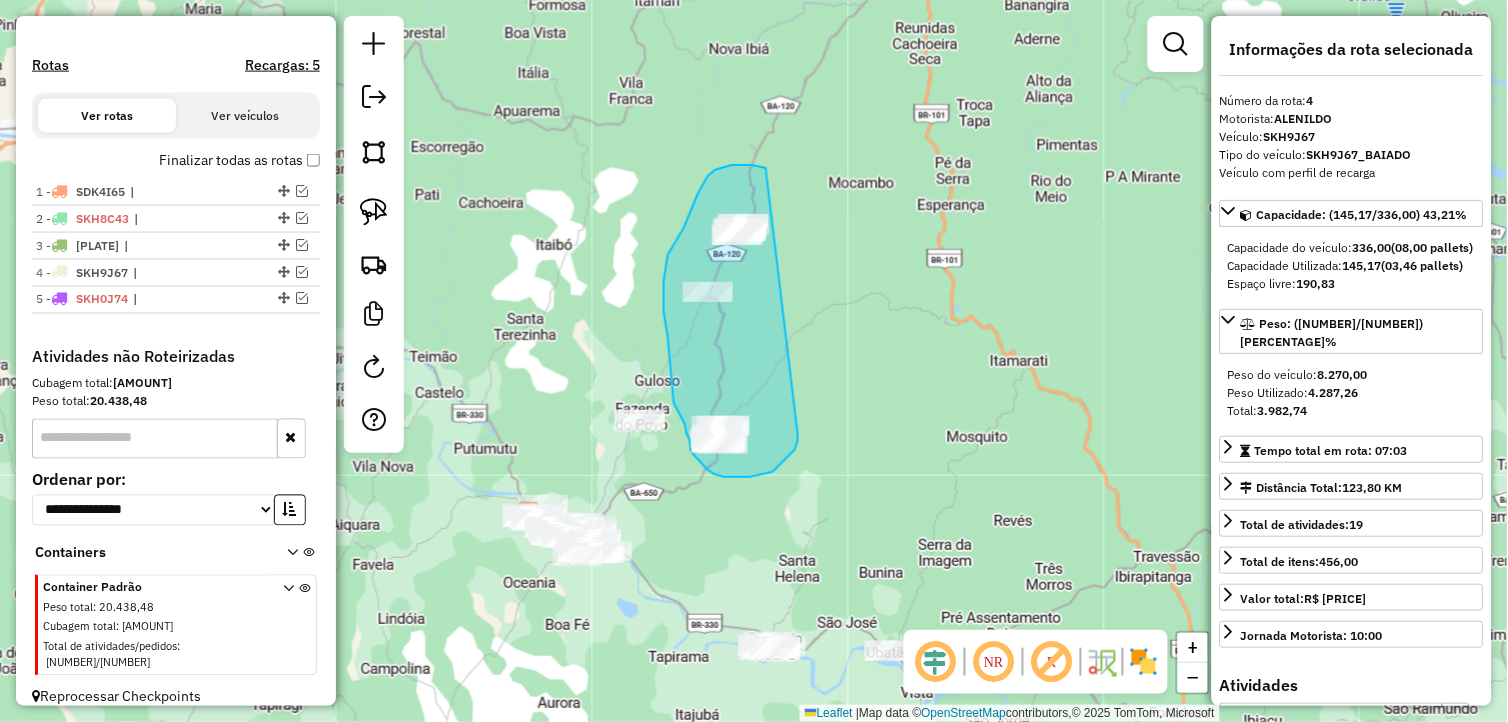 drag, startPoint x: 798, startPoint y: 434, endPoint x: 766, endPoint y: 168, distance: 267.9179 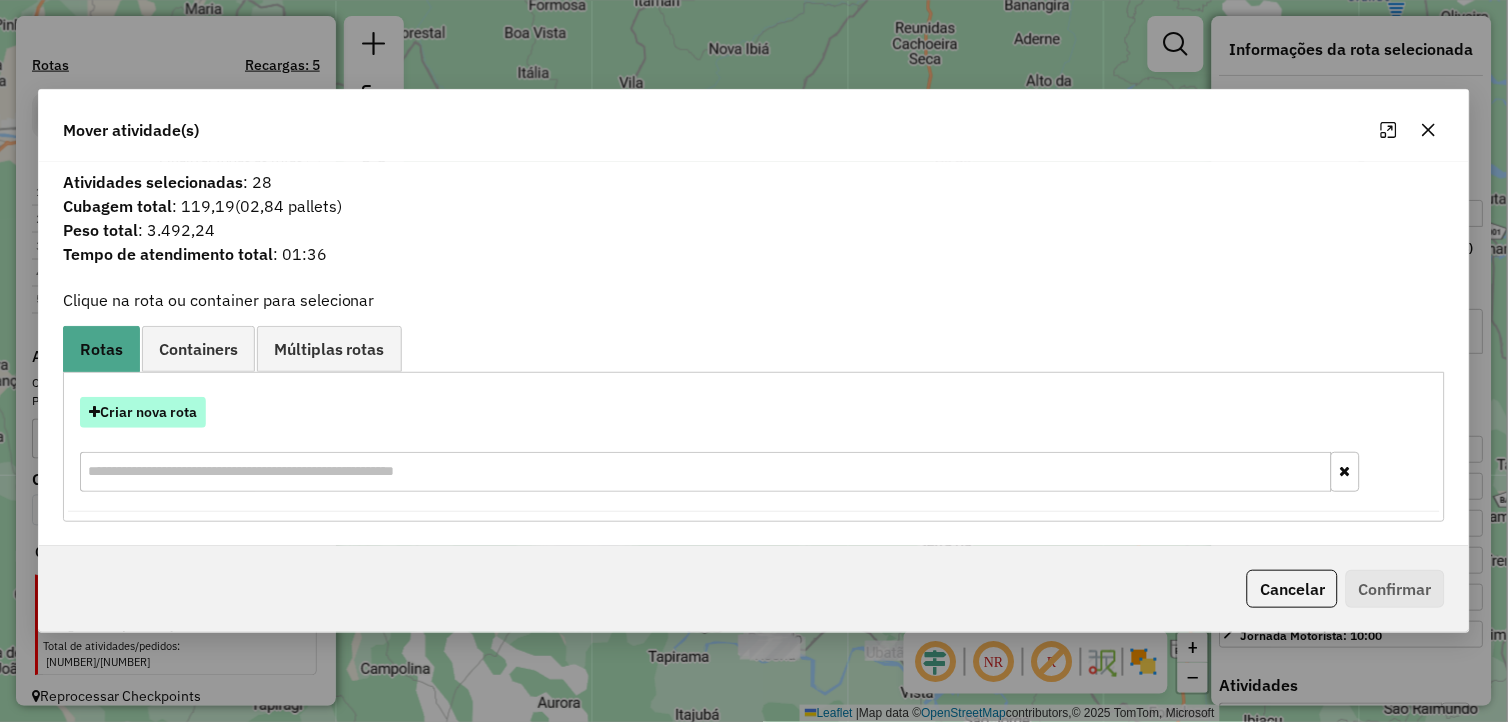 click on "Criar nova rota" at bounding box center [143, 412] 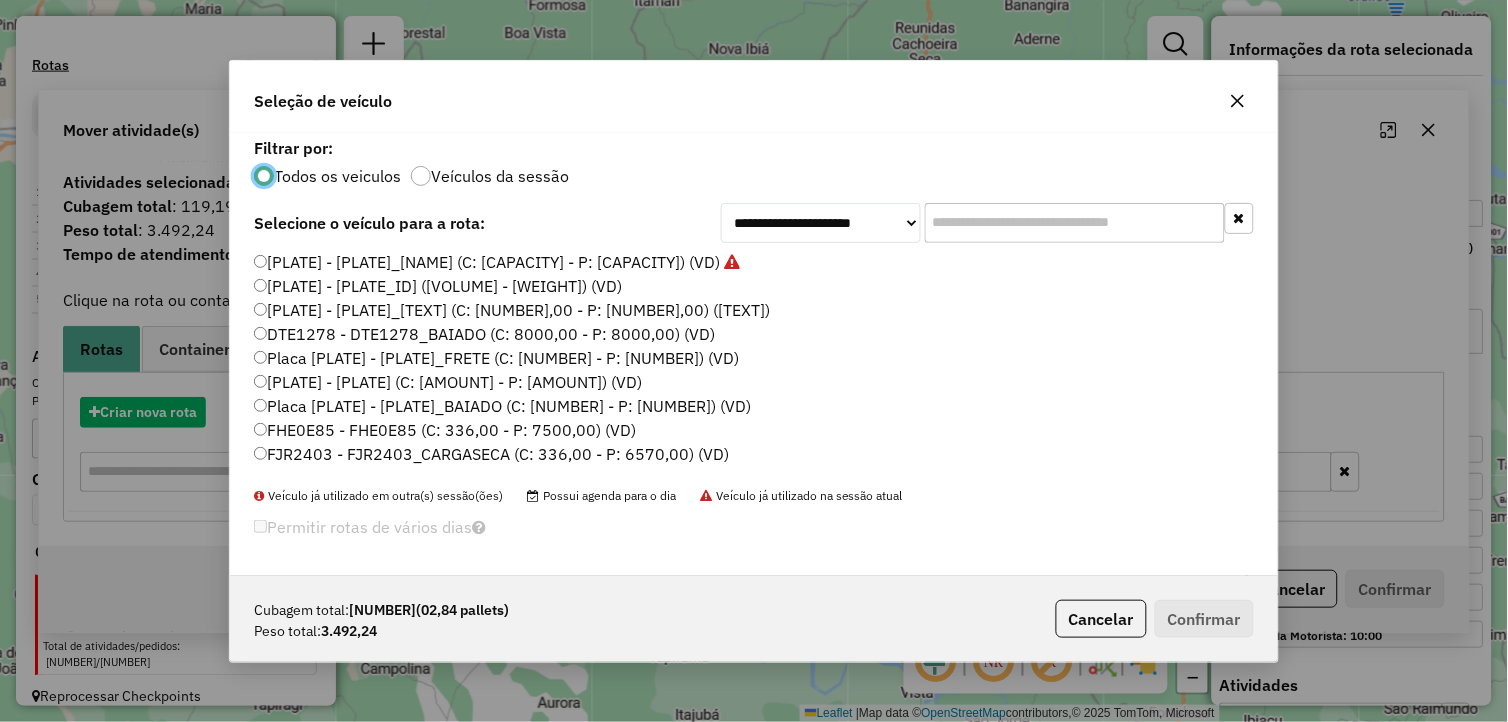 scroll, scrollTop: 11, scrollLeft: 5, axis: both 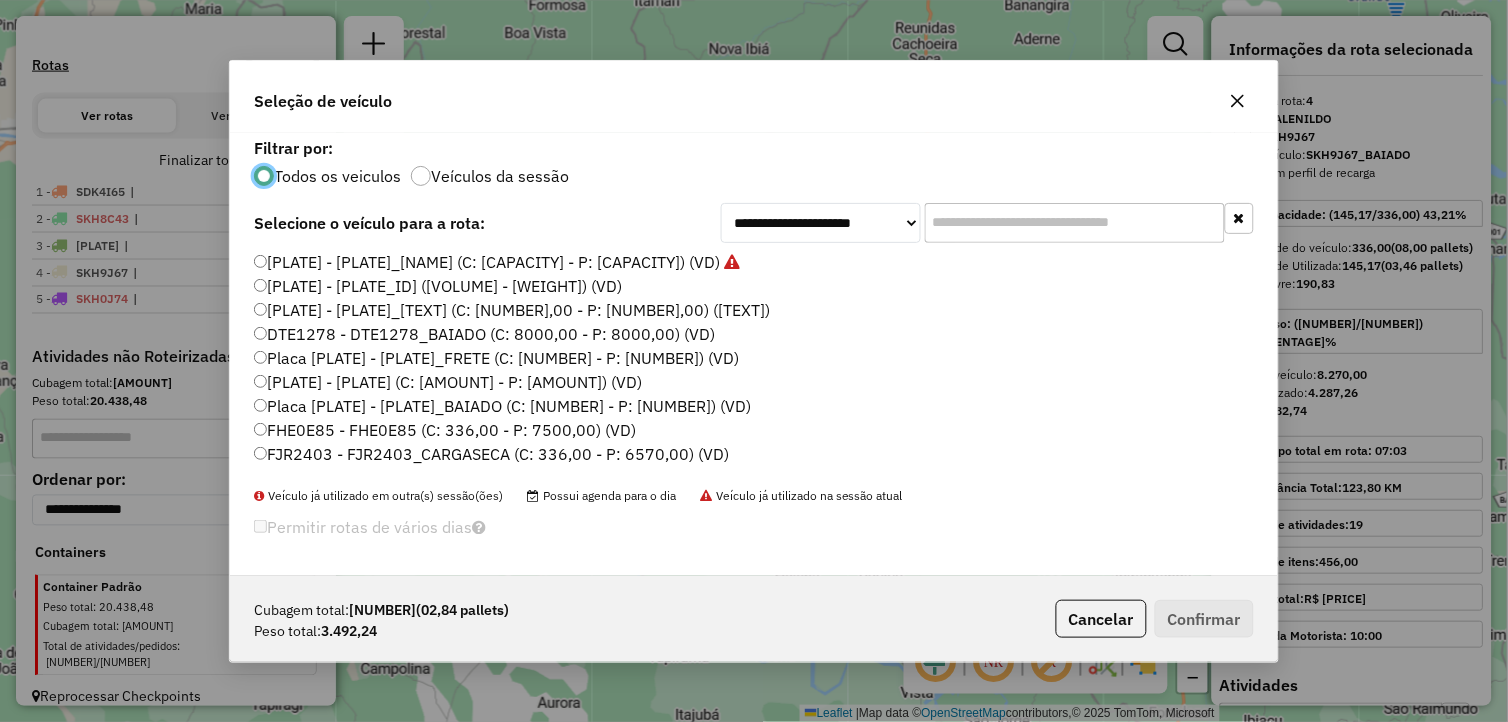 drag, startPoint x: 360, startPoint y: 434, endPoint x: 334, endPoint y: 424, distance: 27.856777 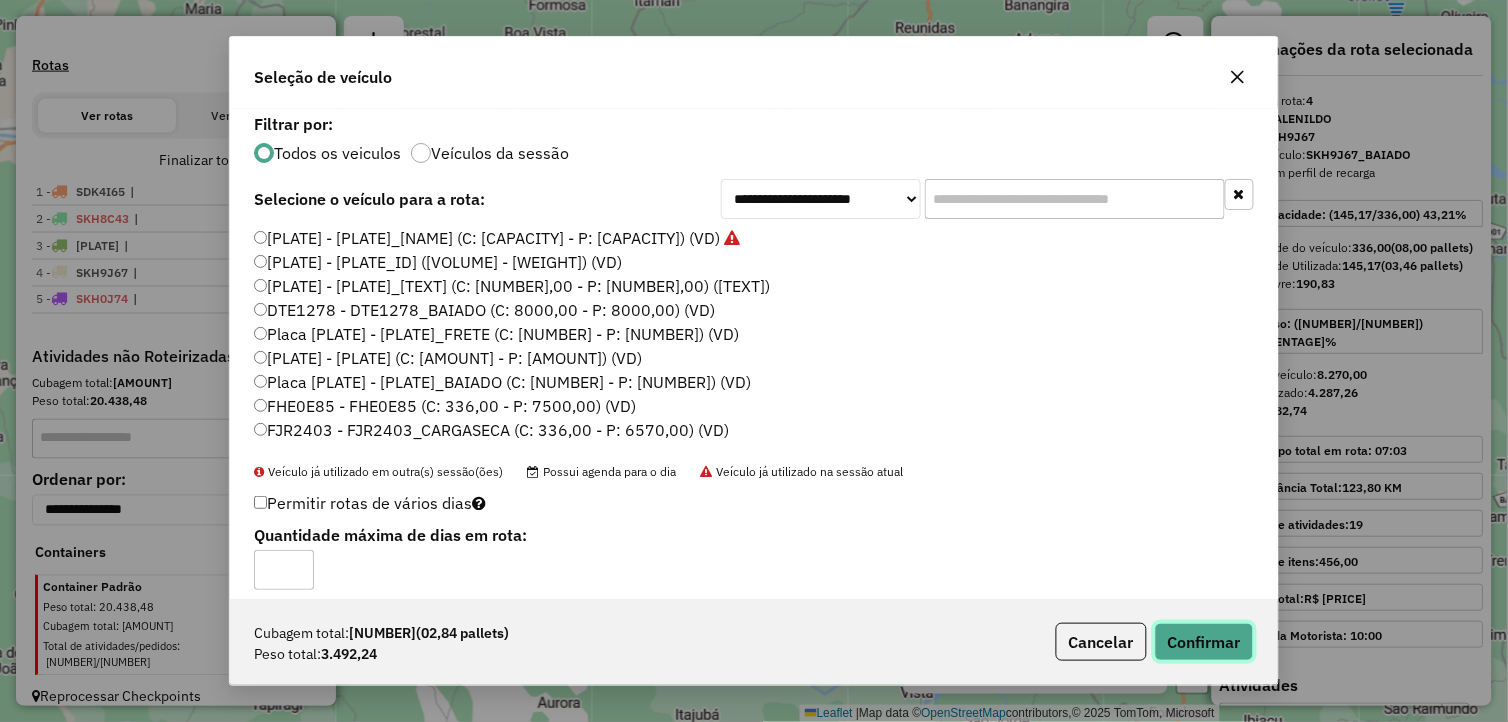 click on "Confirmar" 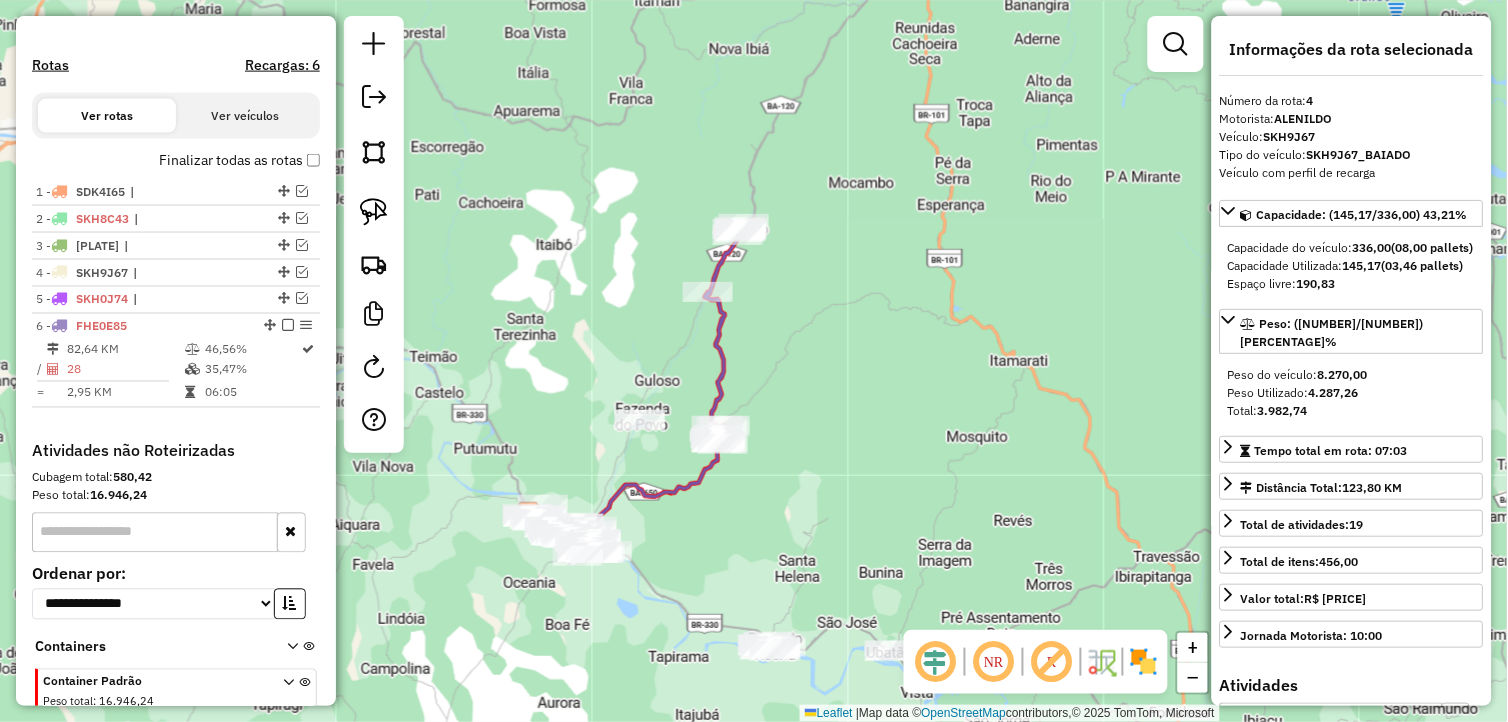 scroll, scrollTop: 682, scrollLeft: 0, axis: vertical 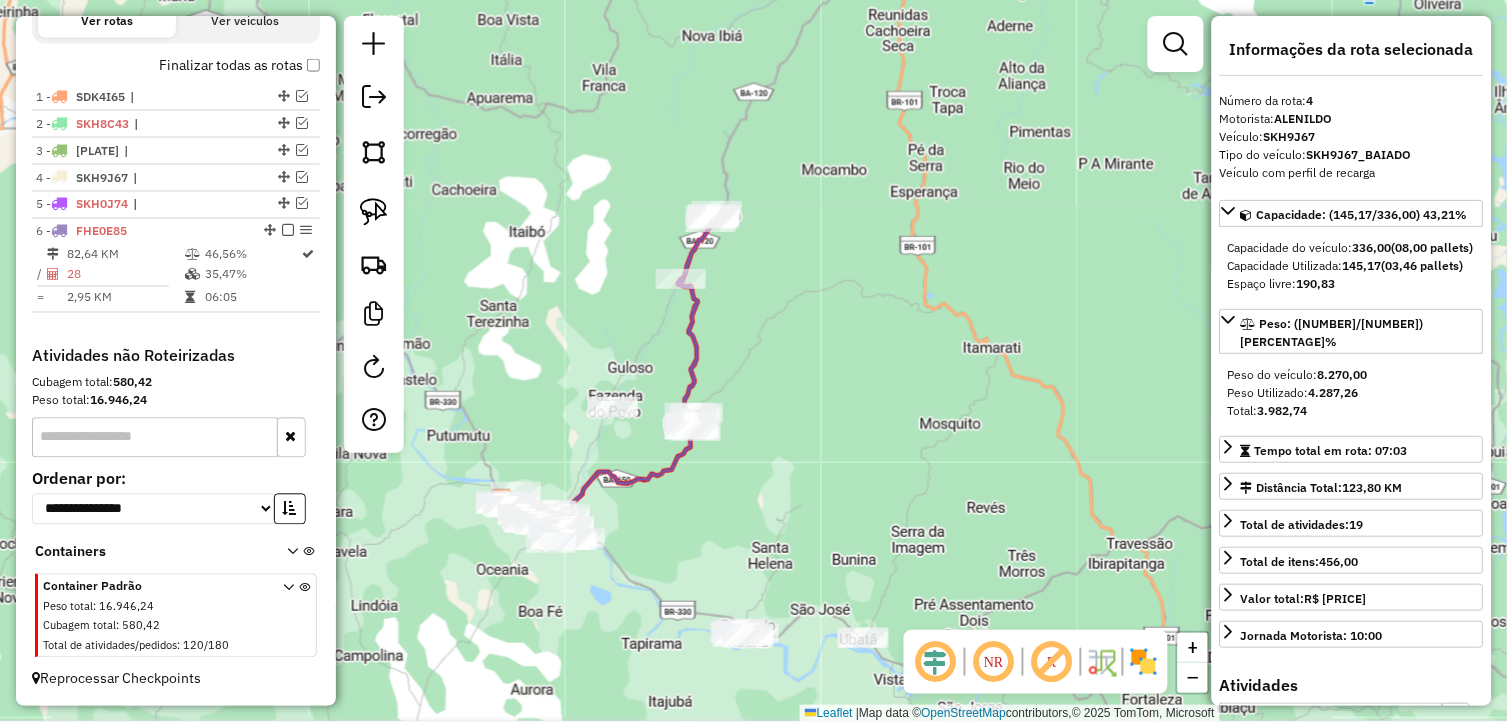 drag, startPoint x: 810, startPoint y: 378, endPoint x: 783, endPoint y: 365, distance: 29.966648 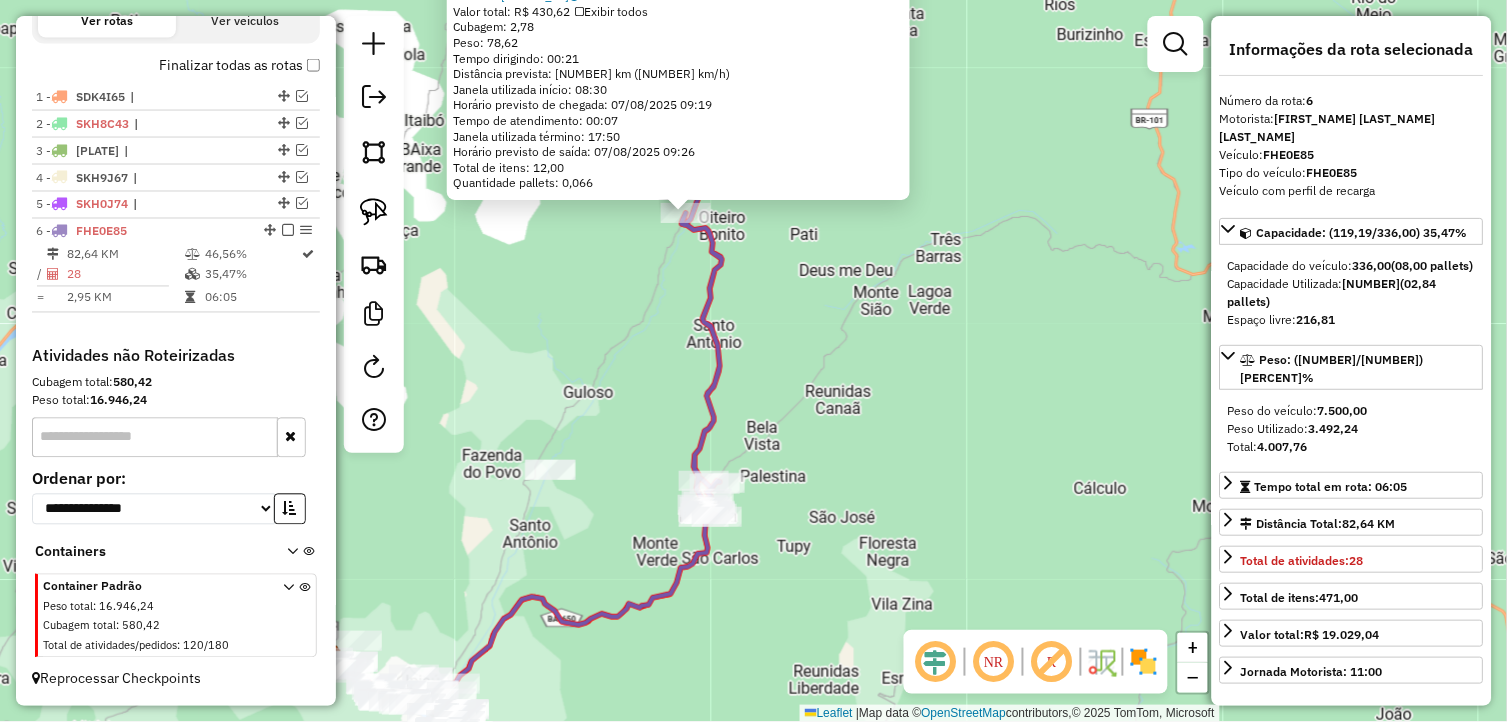 drag, startPoint x: 741, startPoint y: 301, endPoint x: 742, endPoint y: 426, distance: 125.004 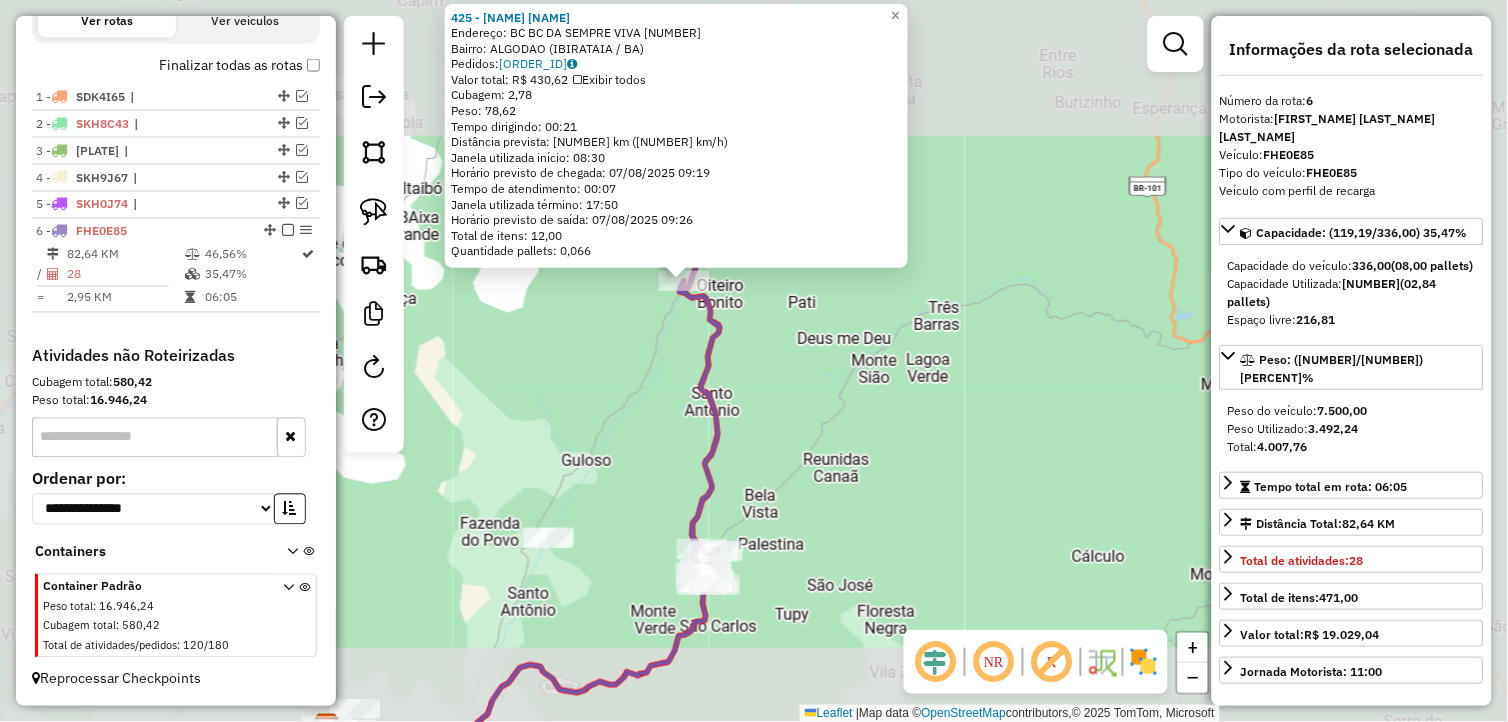 click on "425 - SUP.SEMPRE VIVA AL  Endereço:  BC BC DA SEMPRE VIVA 1   Bairro: ALGODAO (IBIRATAIA / BA)   Pedidos:  06186047   Valor total: R$ 430,62   Exibir todos   Cubagem: 2,78  Peso: 78,62  Tempo dirigindo: 00:21   Distância prevista: 13,108 km (37,45 km/h)   Janela utilizada início: 08:30   Horário previsto de chegada: 07/08/2025 09:19   Tempo de atendimento: 00:07   Janela utilizada término: 17:50   Horário previsto de saída: 07/08/2025 09:26   Total de itens: 12,00   Quantidade pallets: 0,066  × Janela de atendimento Grade de atendimento Capacidade Transportadoras Veículos Cliente Pedidos  Rotas Selecione os dias de semana para filtrar as janelas de atendimento  Seg   Ter   Qua   Qui   Sex   Sáb   Dom  Informe o período da janela de atendimento: De: Até:  Filtrar exatamente a janela do cliente  Considerar janela de atendimento padrão  Selecione os dias de semana para filtrar as grades de atendimento  Seg   Ter   Qua   Qui   Sex   Sáb   Dom   Considerar clientes sem dia de atendimento cadastrado +" 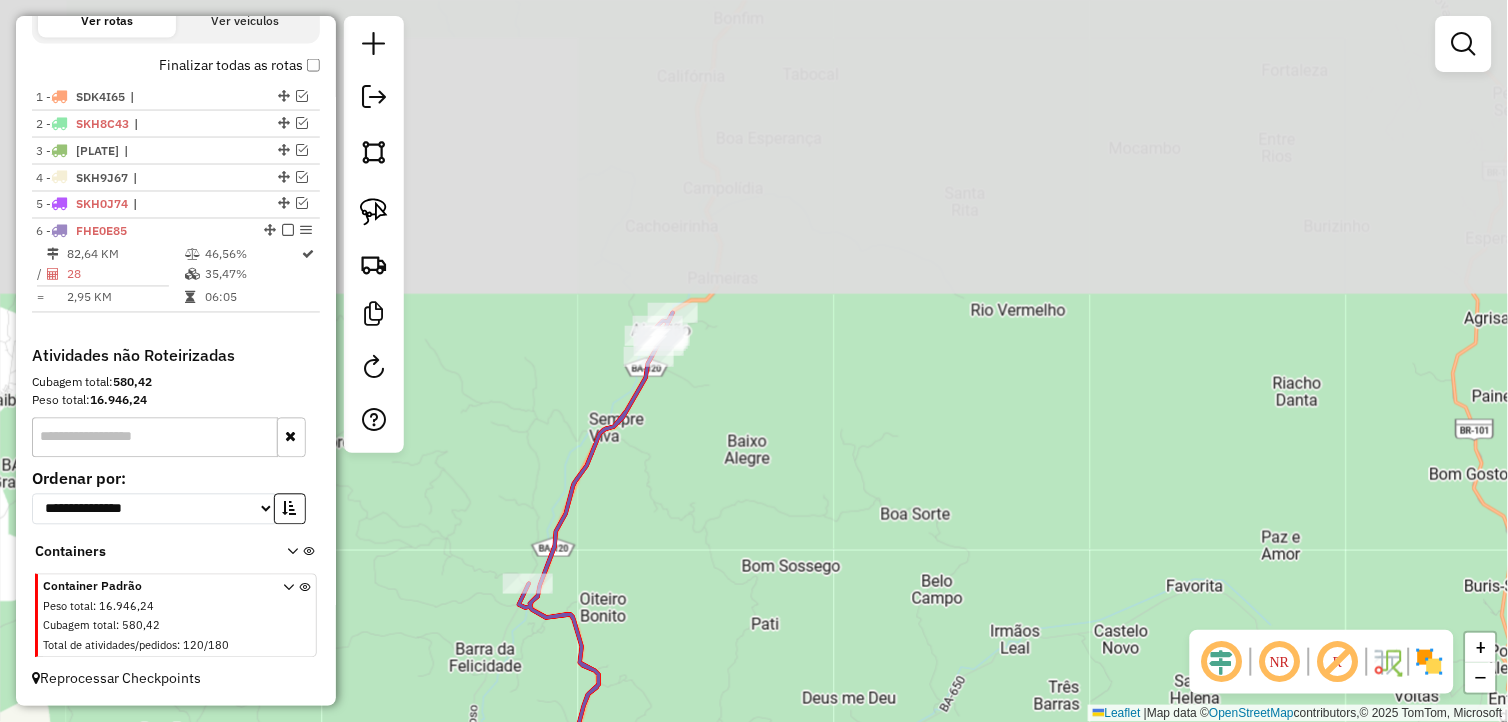 drag, startPoint x: 768, startPoint y: 216, endPoint x: 692, endPoint y: 522, distance: 315.2967 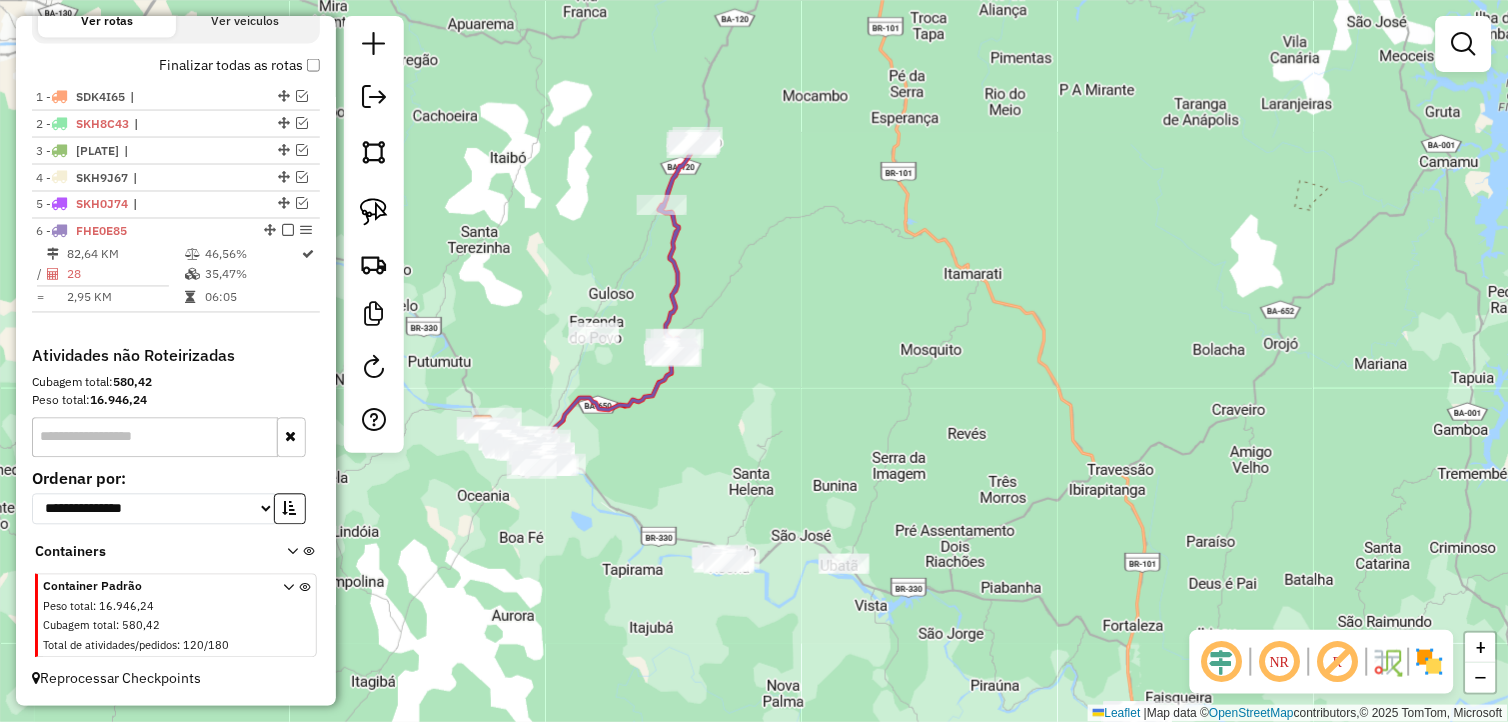 drag, startPoint x: 843, startPoint y: 607, endPoint x: 797, endPoint y: 287, distance: 323.28934 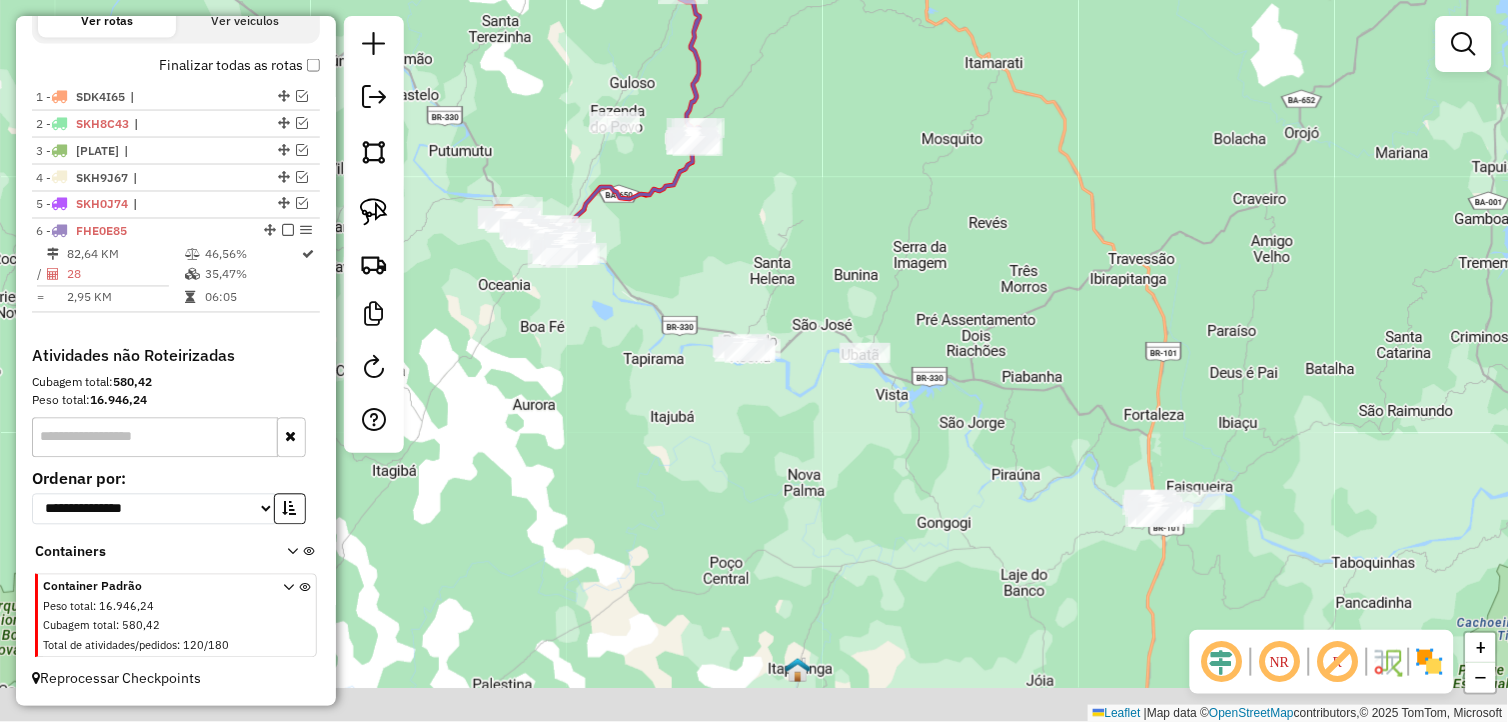 drag, startPoint x: 848, startPoint y: 355, endPoint x: 857, endPoint y: 291, distance: 64.629715 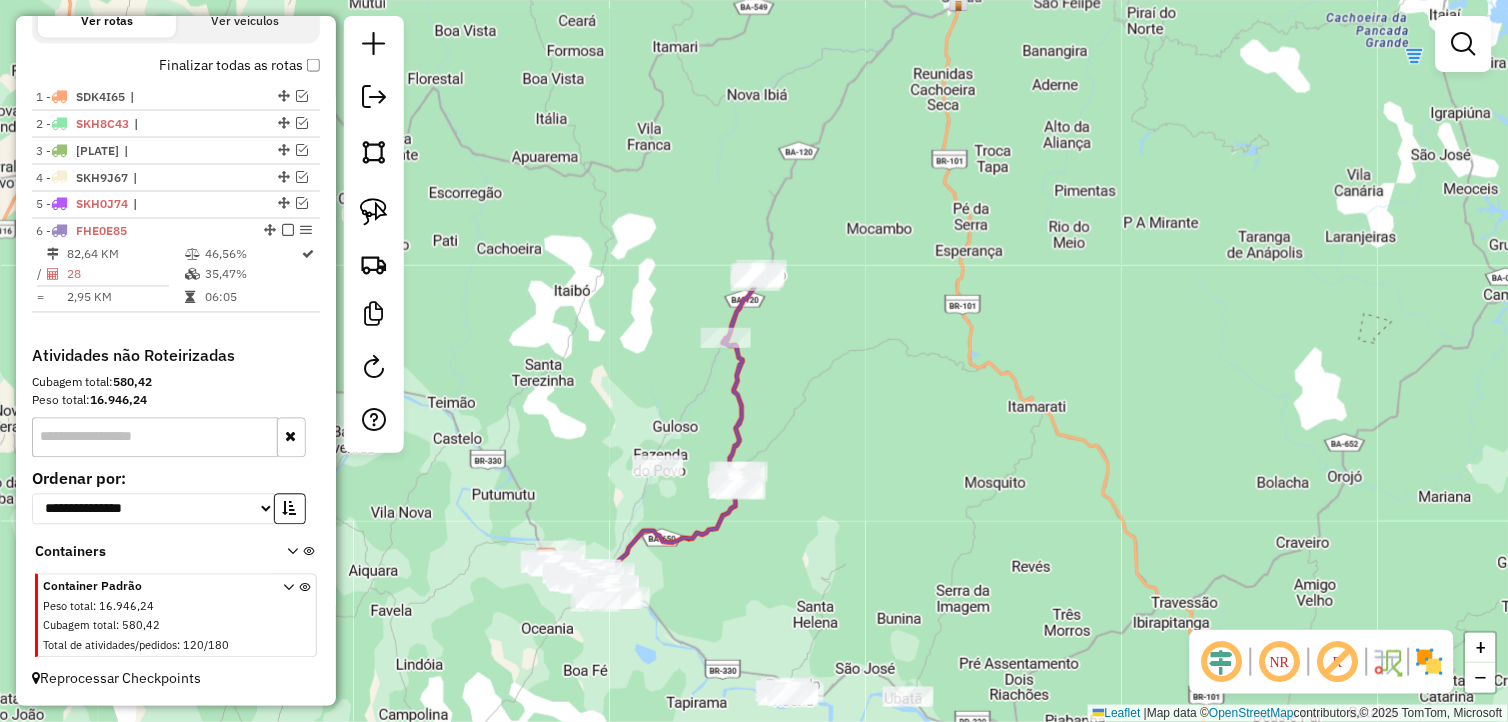 drag, startPoint x: 803, startPoint y: 197, endPoint x: 847, endPoint y: 547, distance: 352.75488 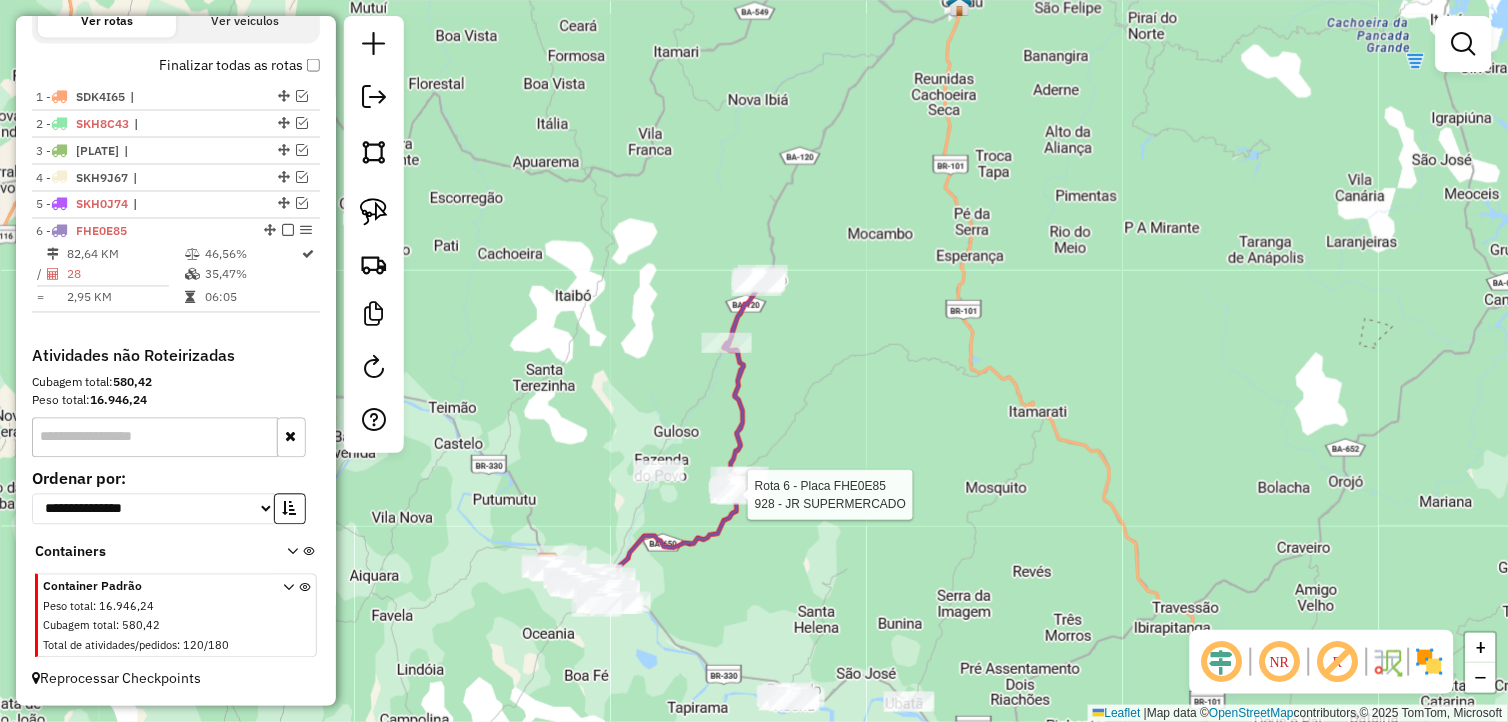 select on "**********" 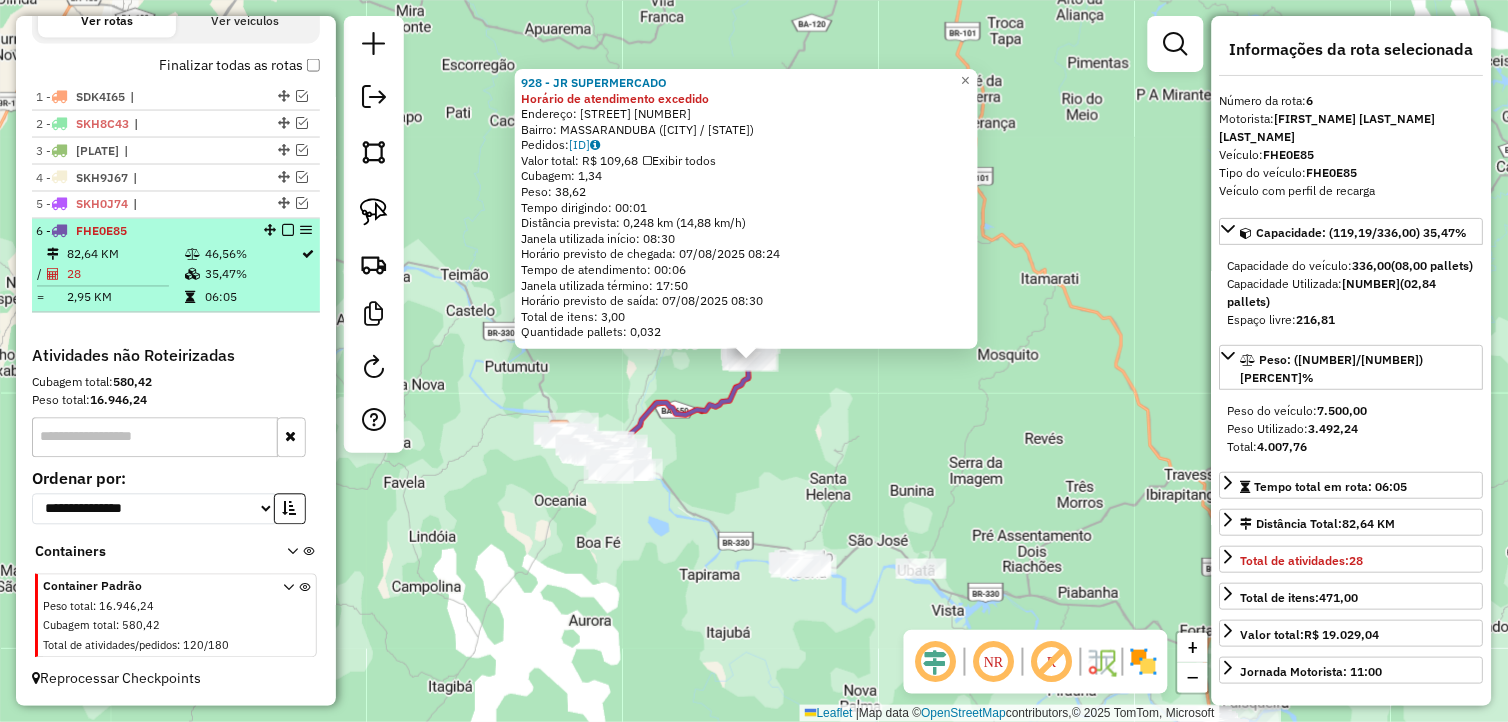 drag, startPoint x: 284, startPoint y: 224, endPoint x: 342, endPoint y: 264, distance: 70.45566 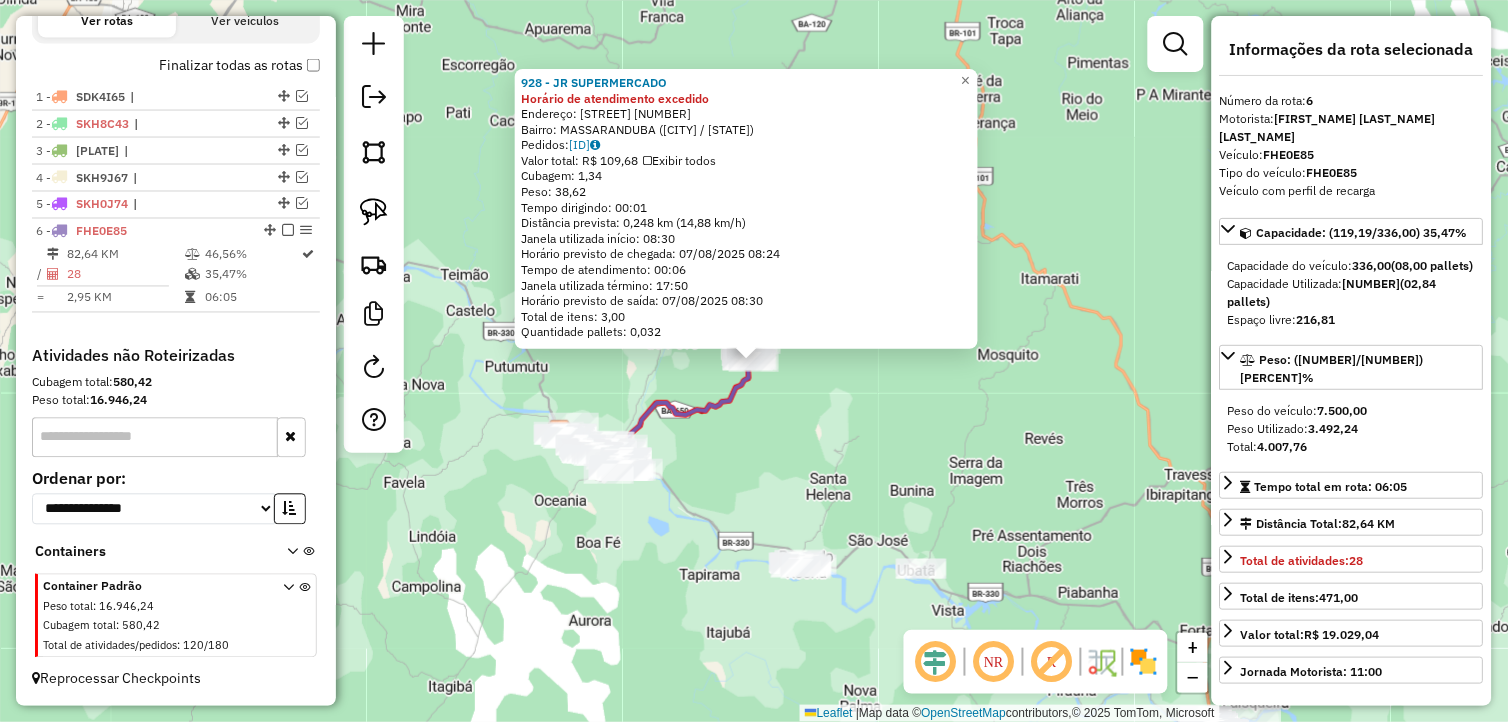 click at bounding box center (288, 231) 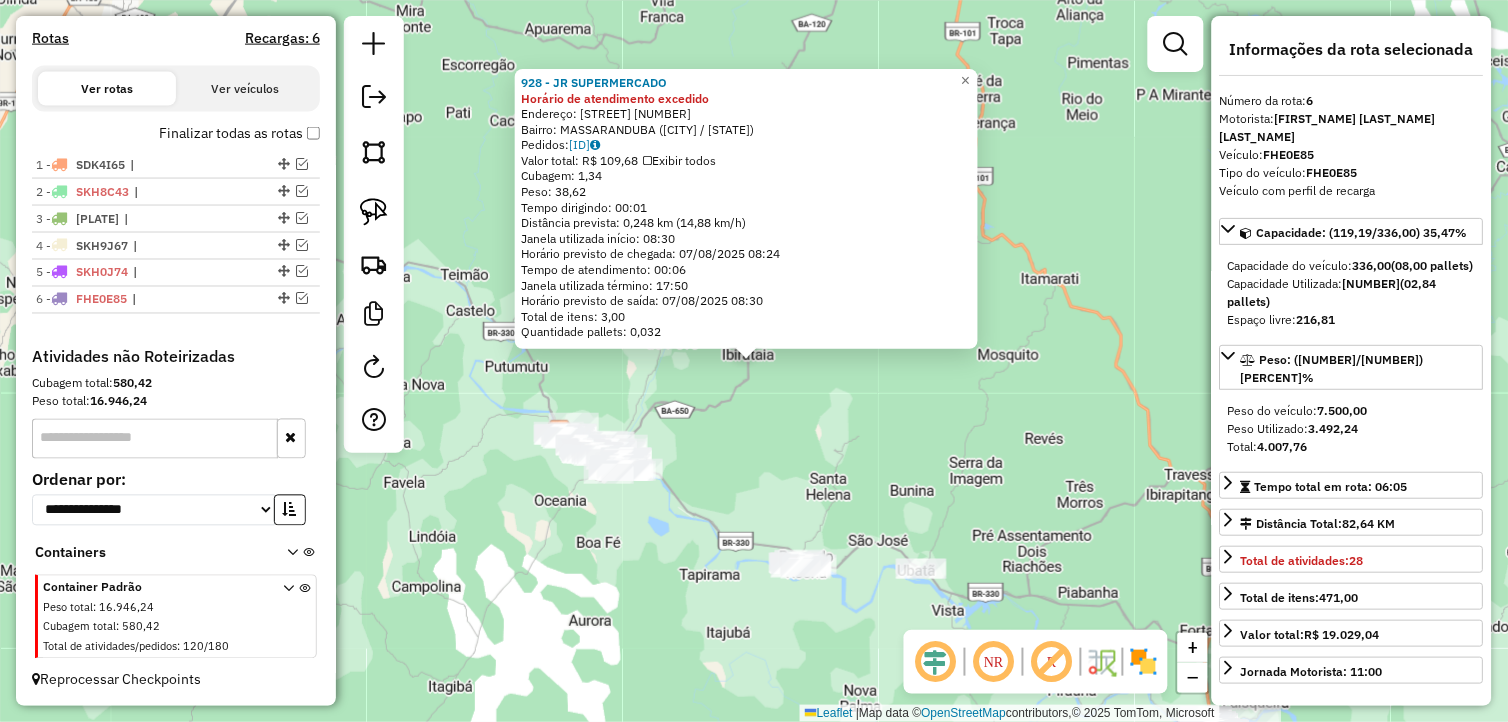 click on "928 - JR SUPERMERCADO Horário de atendimento excedido  Endereço:  R OTILIA PALMA BRANDAO 42   Bairro: MASSARANDUBA (IBIRATAIA / BA)   Pedidos:  06185937   Valor total: R$ 109,68   Exibir todos   Cubagem: 1,34  Peso: 38,62  Tempo dirigindo: 00:01   Distância prevista: 0,248 km (14,88 km/h)   Janela utilizada início: 08:30   Horário previsto de chegada: 07/08/2025 08:24   Tempo de atendimento: 00:06   Janela utilizada término: 17:50   Horário previsto de saída: 07/08/2025 08:30   Total de itens: 3,00   Quantidade pallets: 0,032  × Janela de atendimento Grade de atendimento Capacidade Transportadoras Veículos Cliente Pedidos  Rotas Selecione os dias de semana para filtrar as janelas de atendimento  Seg   Ter   Qua   Qui   Sex   Sáb   Dom  Informe o período da janela de atendimento: De: Até:  Filtrar exatamente a janela do cliente  Considerar janela de atendimento padrão  Selecione os dias de semana para filtrar as grades de atendimento  Seg   Ter   Qua   Qui   Sex   Sáb   Dom   Peso mínimo:  De:" 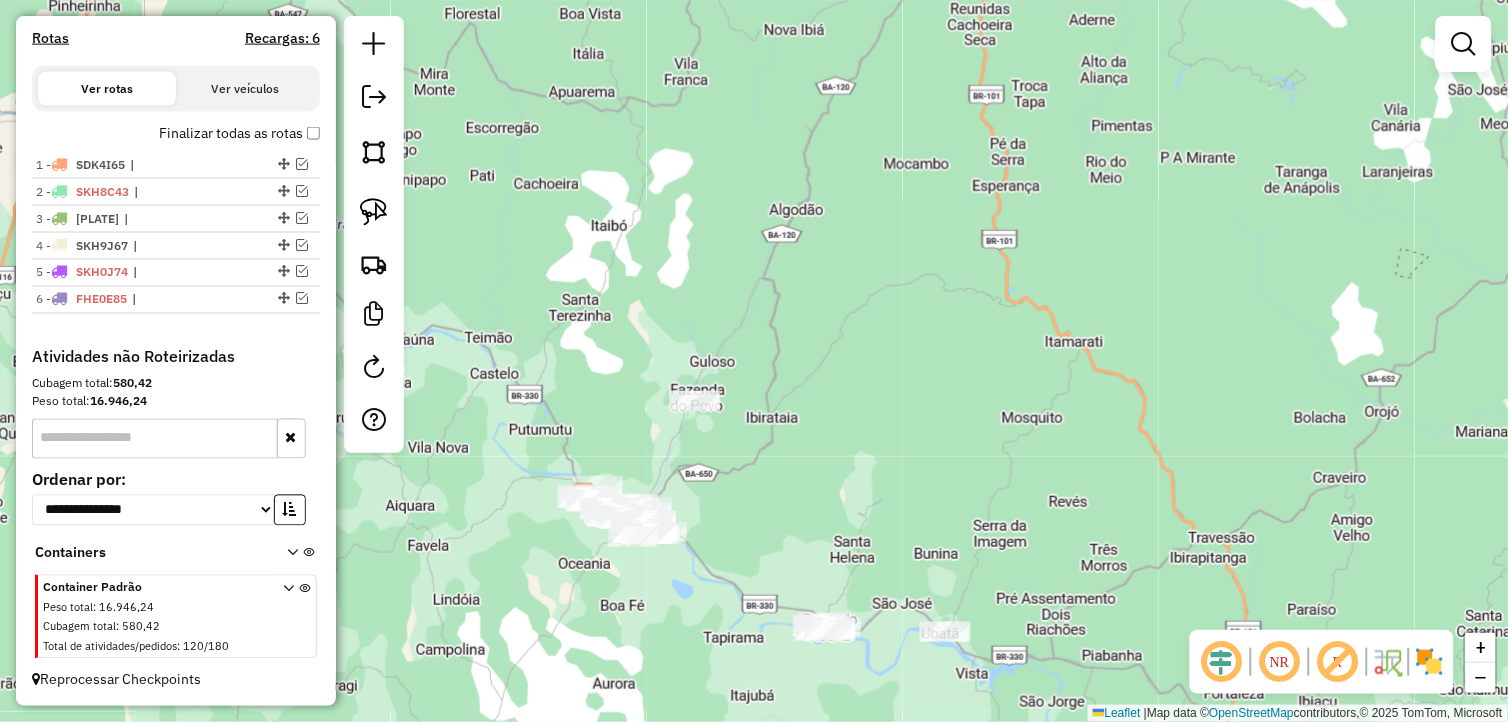drag, startPoint x: 818, startPoint y: 510, endPoint x: 847, endPoint y: 585, distance: 80.411446 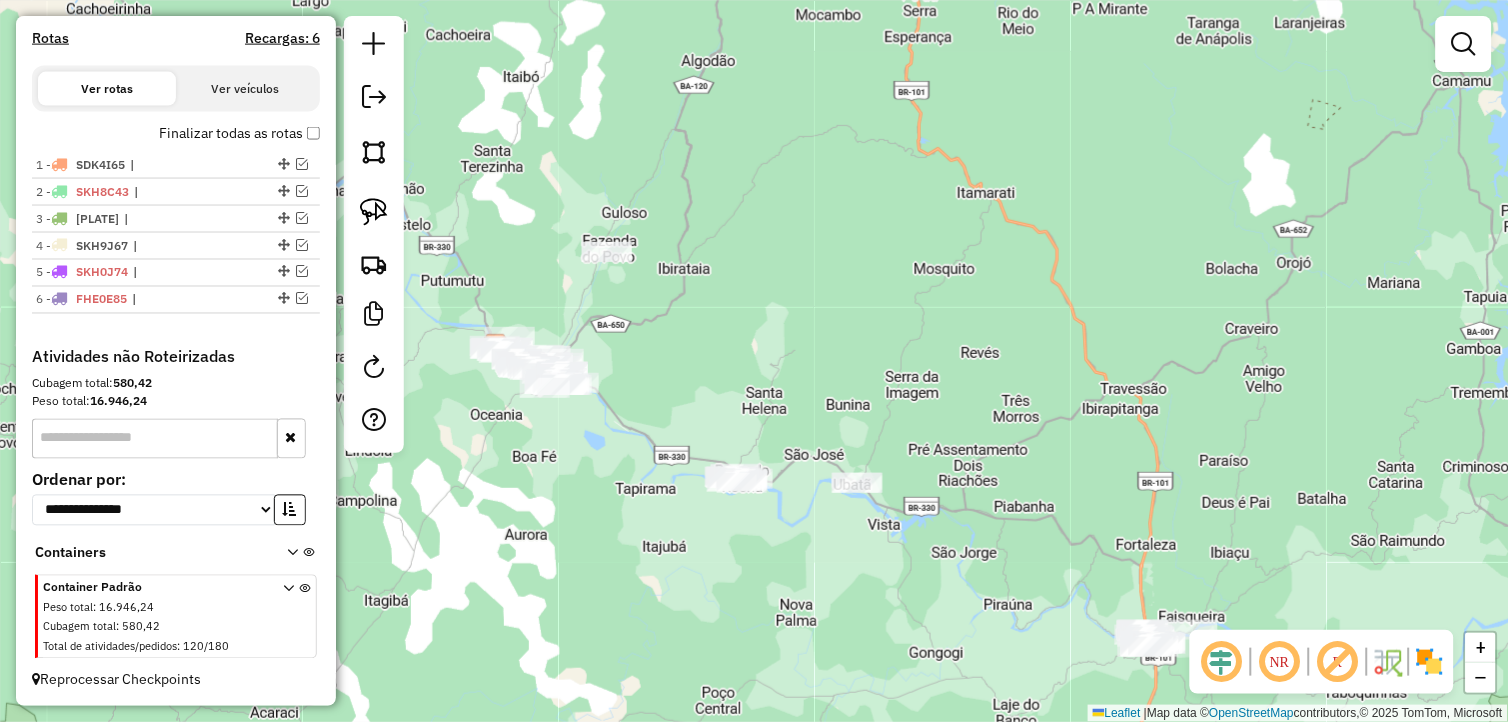 drag, startPoint x: 868, startPoint y: 220, endPoint x: 817, endPoint y: 153, distance: 84.20214 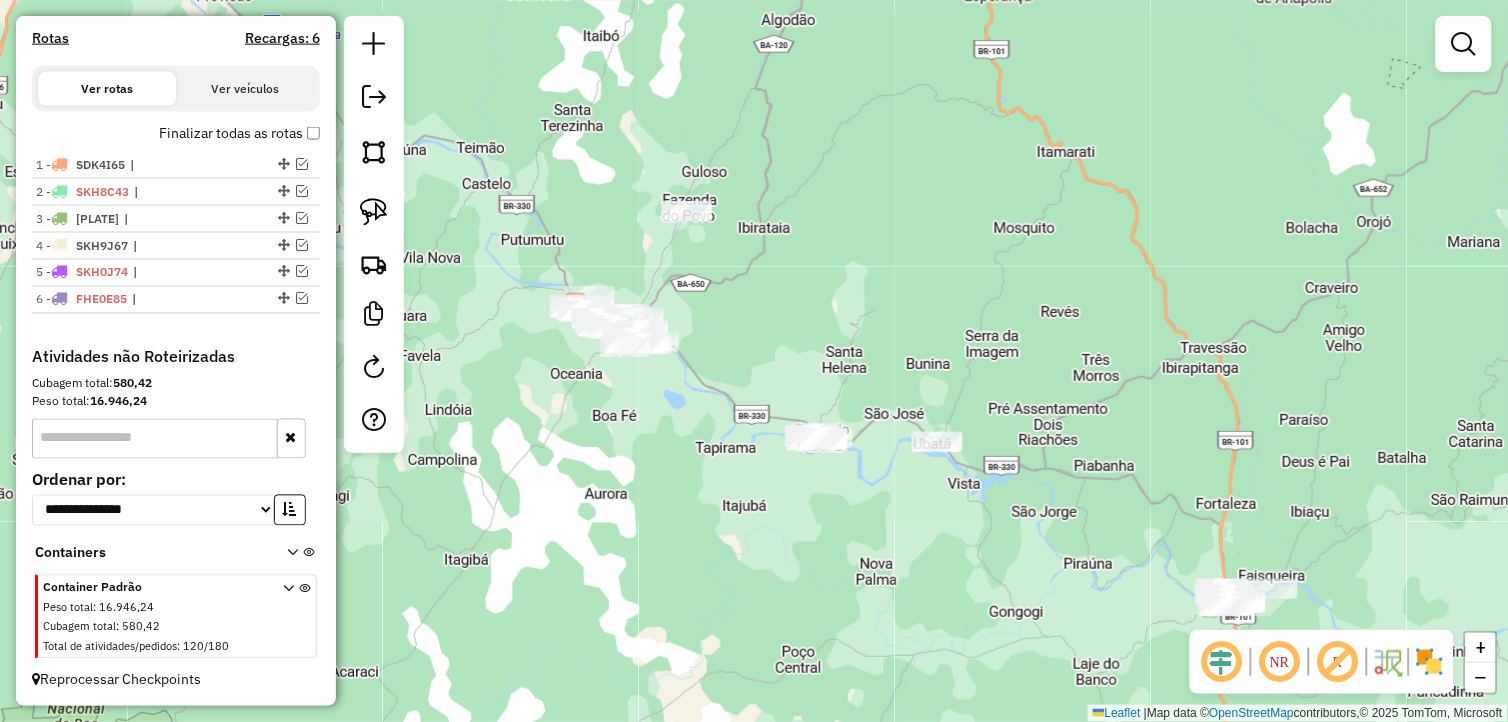 drag, startPoint x: 745, startPoint y: 396, endPoint x: 798, endPoint y: 377, distance: 56.302753 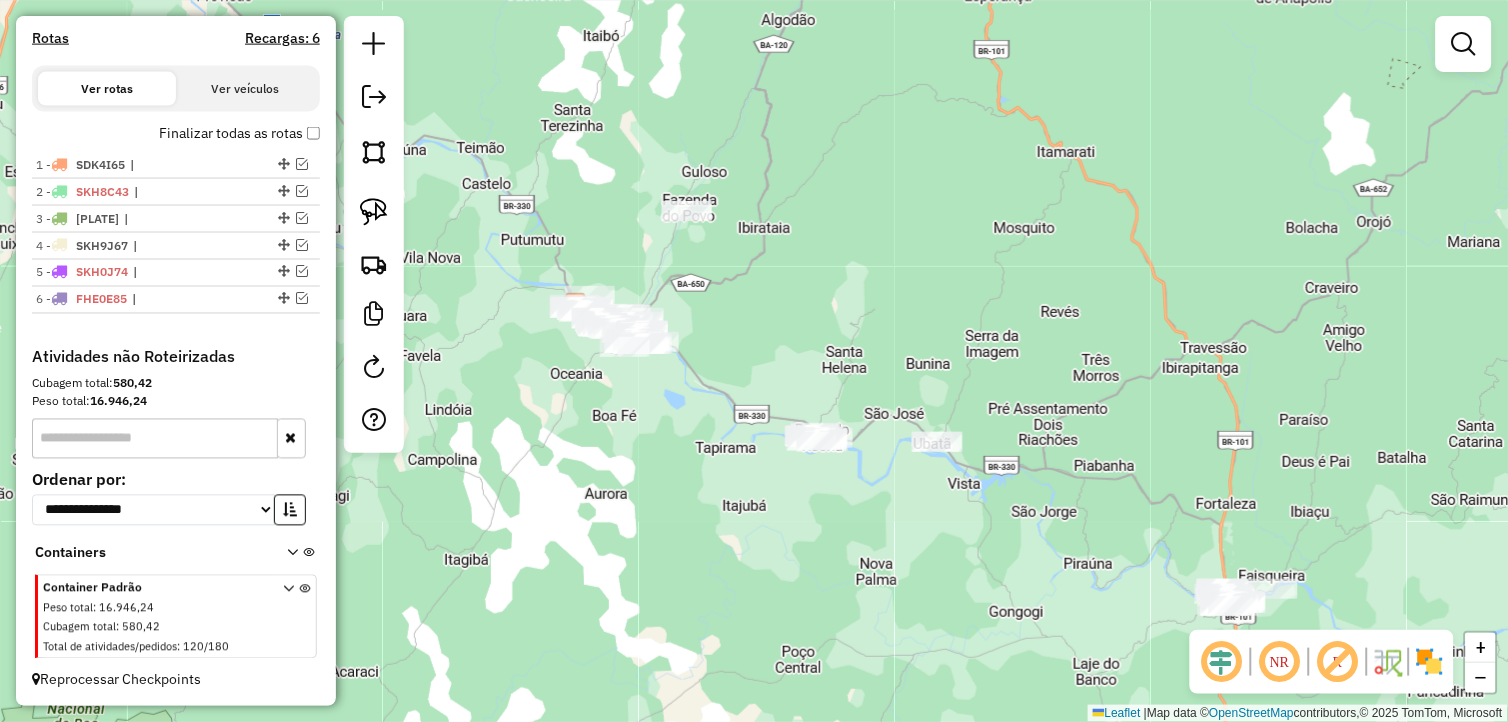click at bounding box center [155, 439] 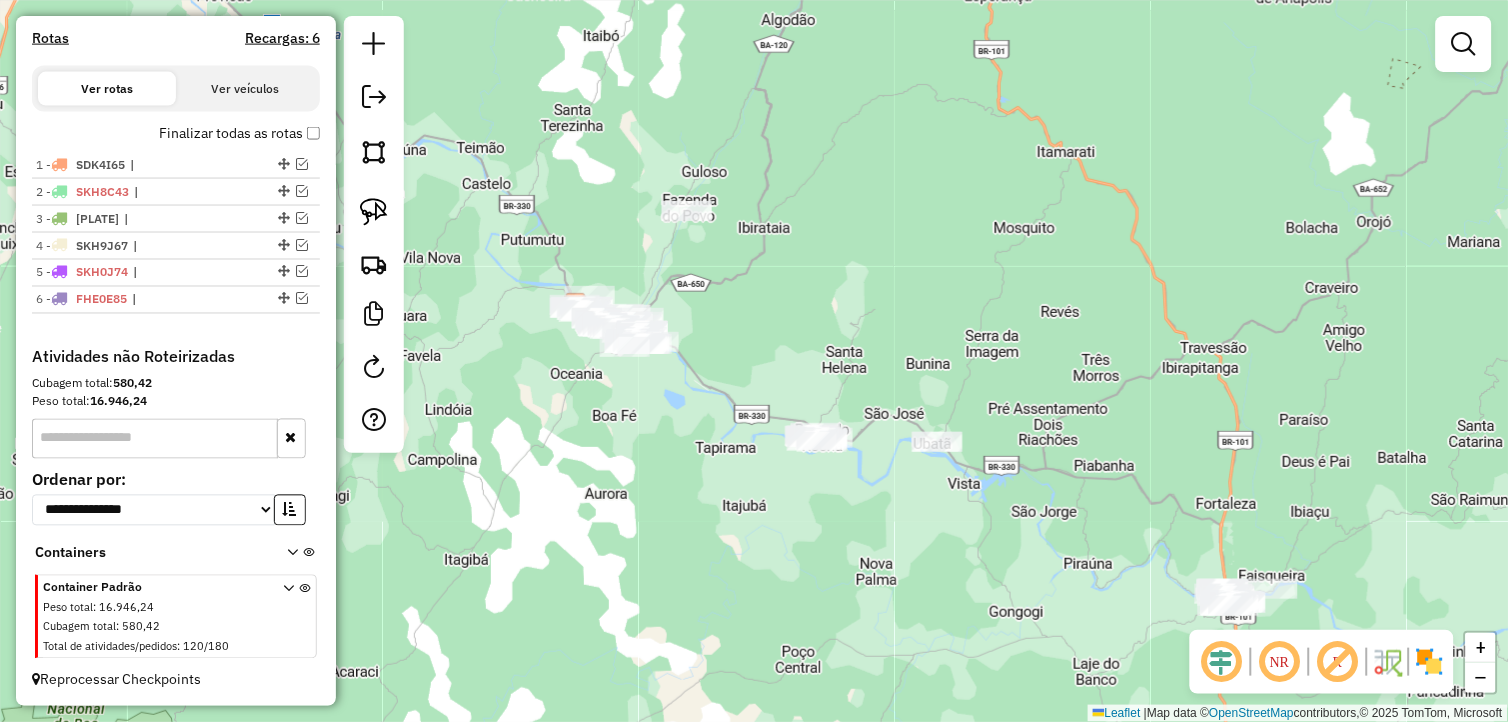 click at bounding box center [292, 557] 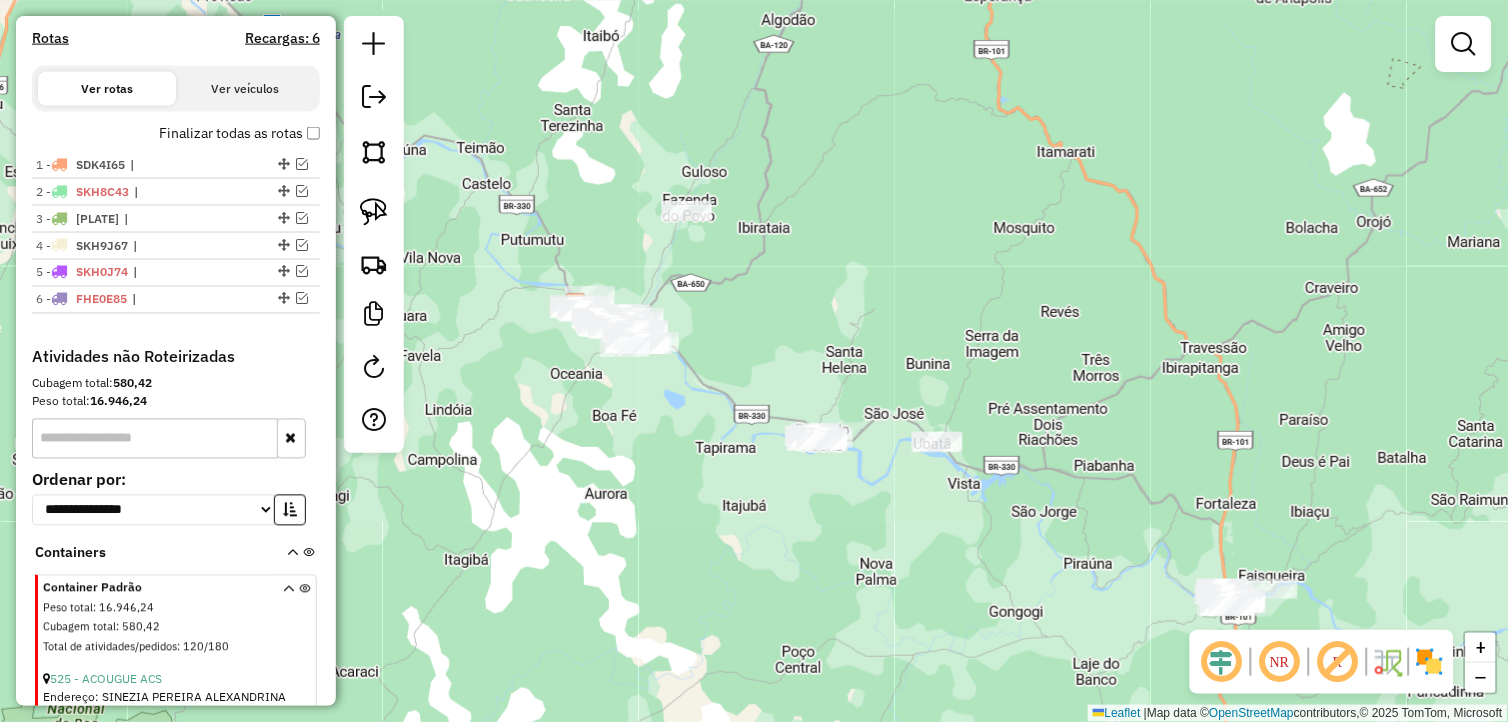click at bounding box center (155, 439) 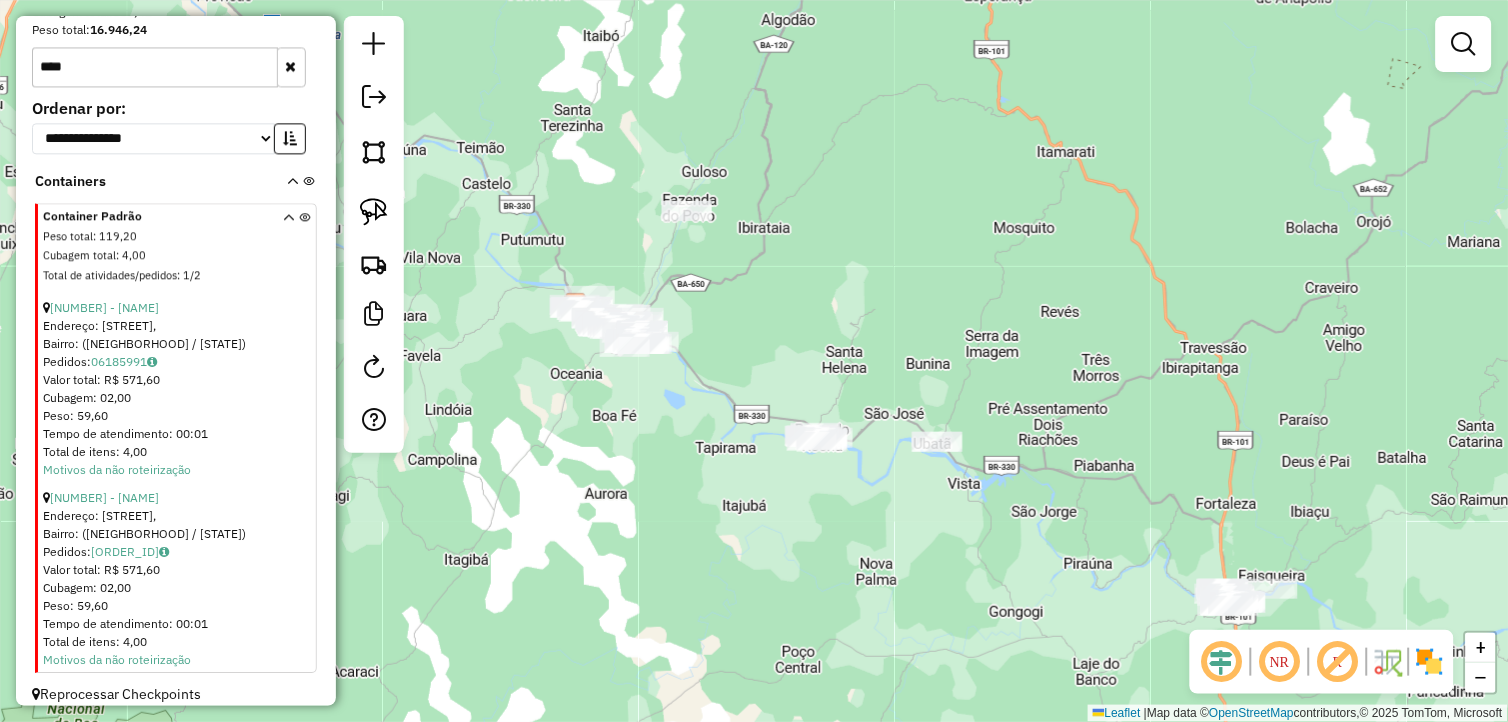 scroll, scrollTop: 1000, scrollLeft: 0, axis: vertical 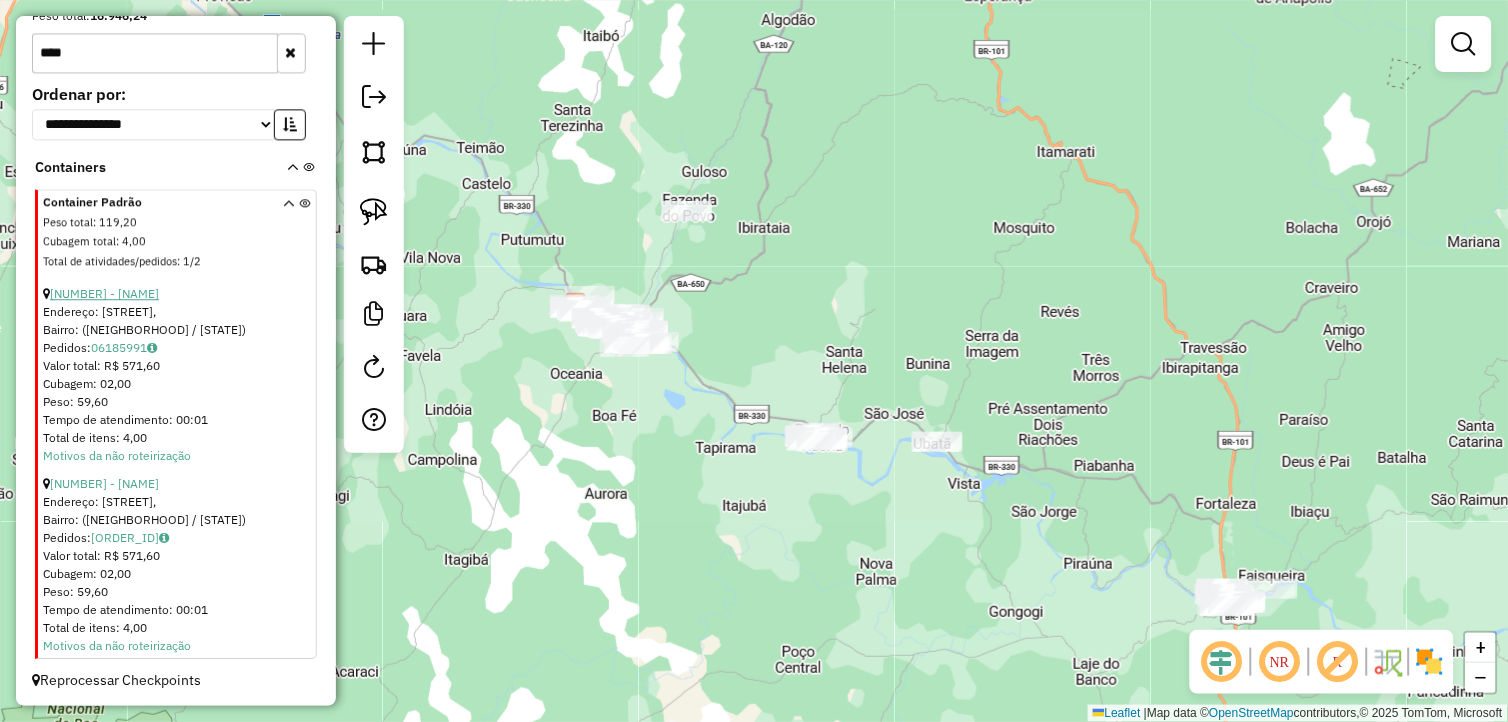 type on "****" 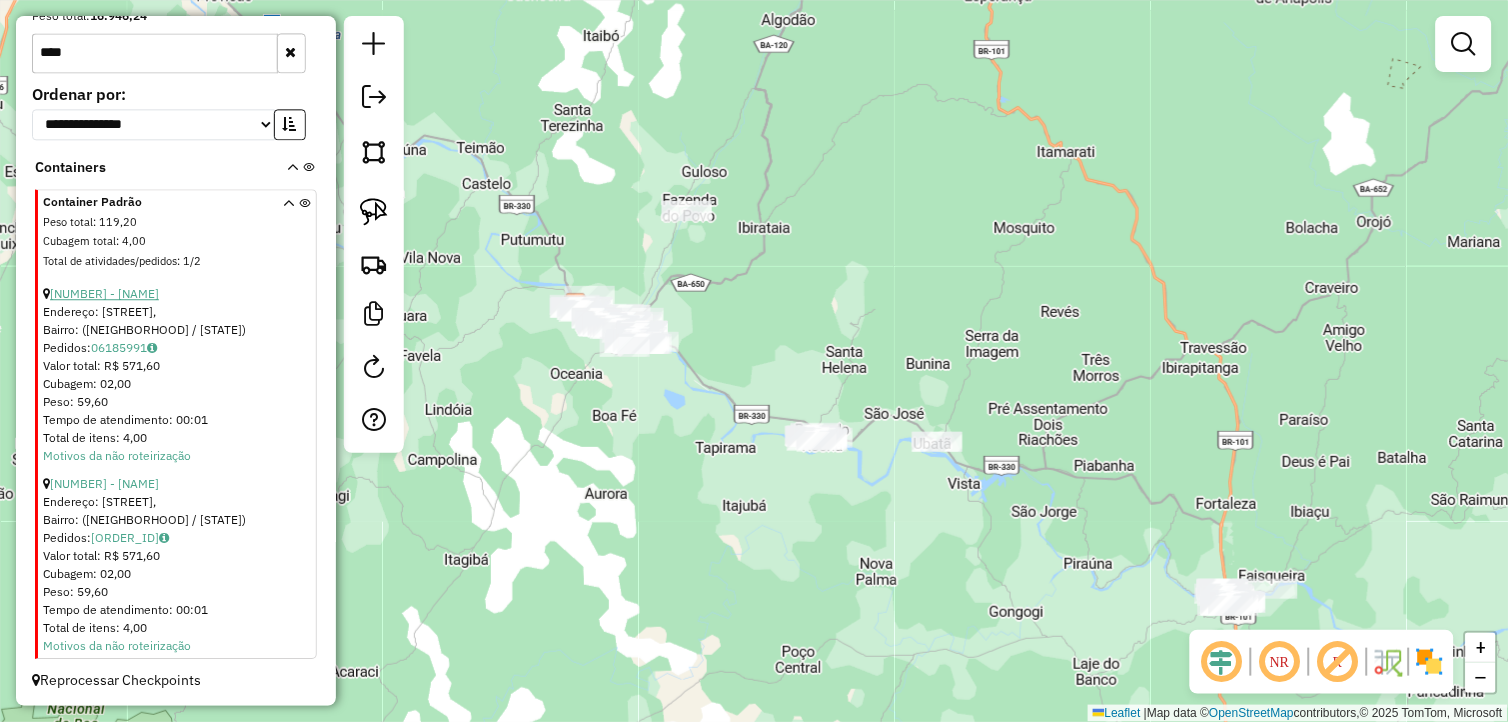click on "2835 - PAMELA" at bounding box center [104, 293] 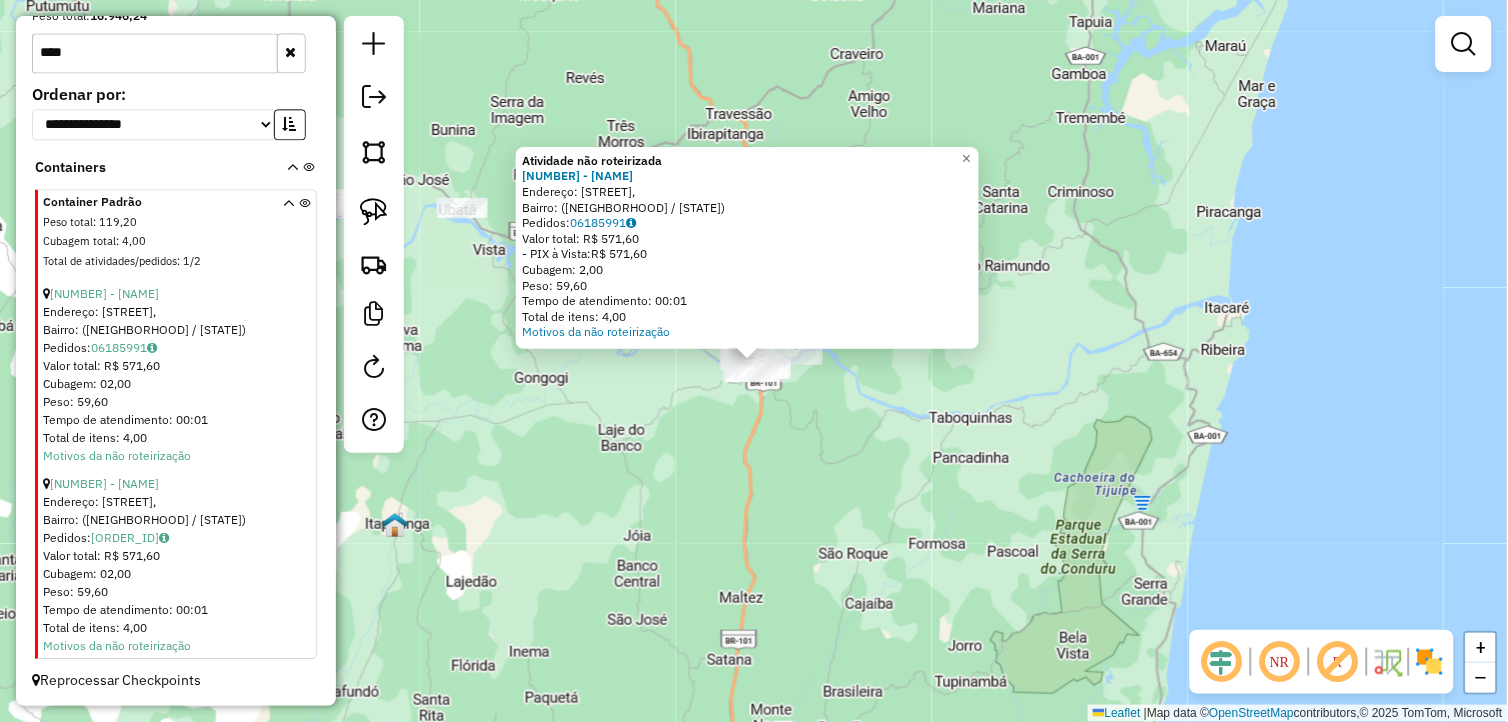 click on "Atividade não roteirizada 2835 - PAMELA  Endereço: Avenida Walter Passos,    Bairro:  (Ubaitaba / BA)   Pedidos:  06185991   Valor total: R$ 571,60   - PIX à Vista:  R$ 571,60   Cubagem: 2,00   Peso: 59,60   Tempo de atendimento: 00:01   Total de itens: 4,00  Motivos da não roteirização × Janela de atendimento Grade de atendimento Capacidade Transportadoras Veículos Cliente Pedidos  Rotas Selecione os dias de semana para filtrar as janelas de atendimento  Seg   Ter   Qua   Qui   Sex   Sáb   Dom  Informe o período da janela de atendimento: De: Até:  Filtrar exatamente a janela do cliente  Considerar janela de atendimento padrão  Selecione os dias de semana para filtrar as grades de atendimento  Seg   Ter   Qua   Qui   Sex   Sáb   Dom   Considerar clientes sem dia de atendimento cadastrado  Clientes fora do dia de atendimento selecionado Filtrar as atividades entre os valores definidos abaixo:  Peso mínimo:   Peso máximo:   Cubagem mínima:   Cubagem máxima:   De:   Até:   De:   Até:  Nome: +" 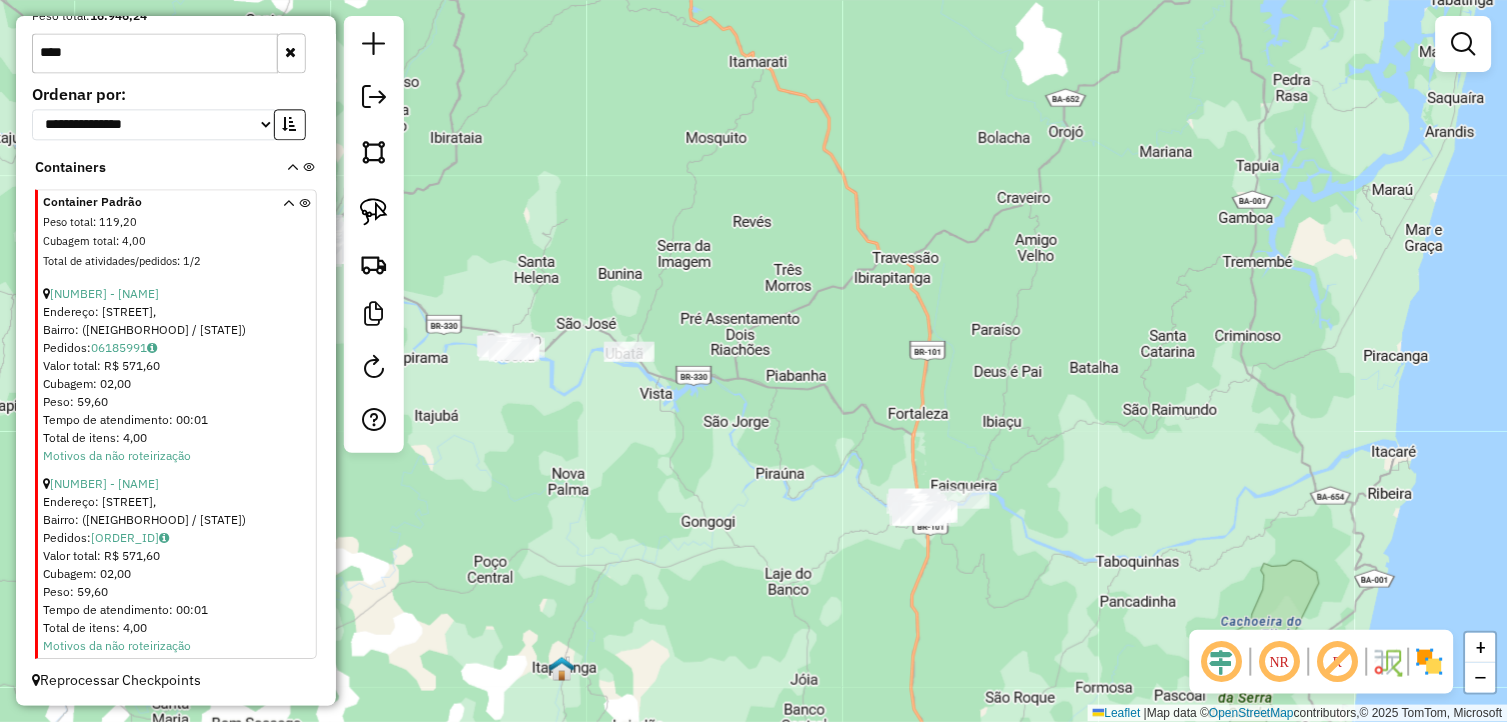drag, startPoint x: 498, startPoint y: 515, endPoint x: 692, endPoint y: 676, distance: 252.10513 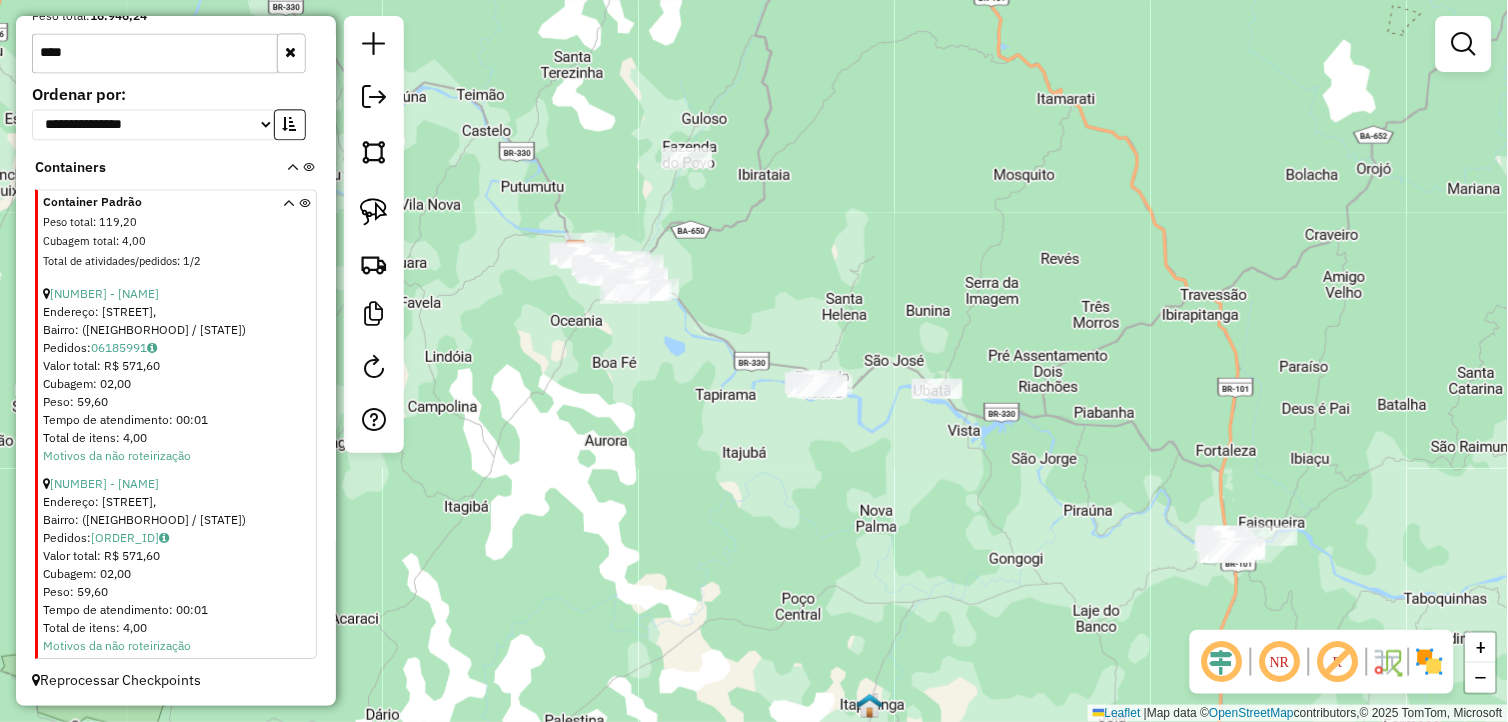 drag, startPoint x: 606, startPoint y: 565, endPoint x: 854, endPoint y: 561, distance: 248.03226 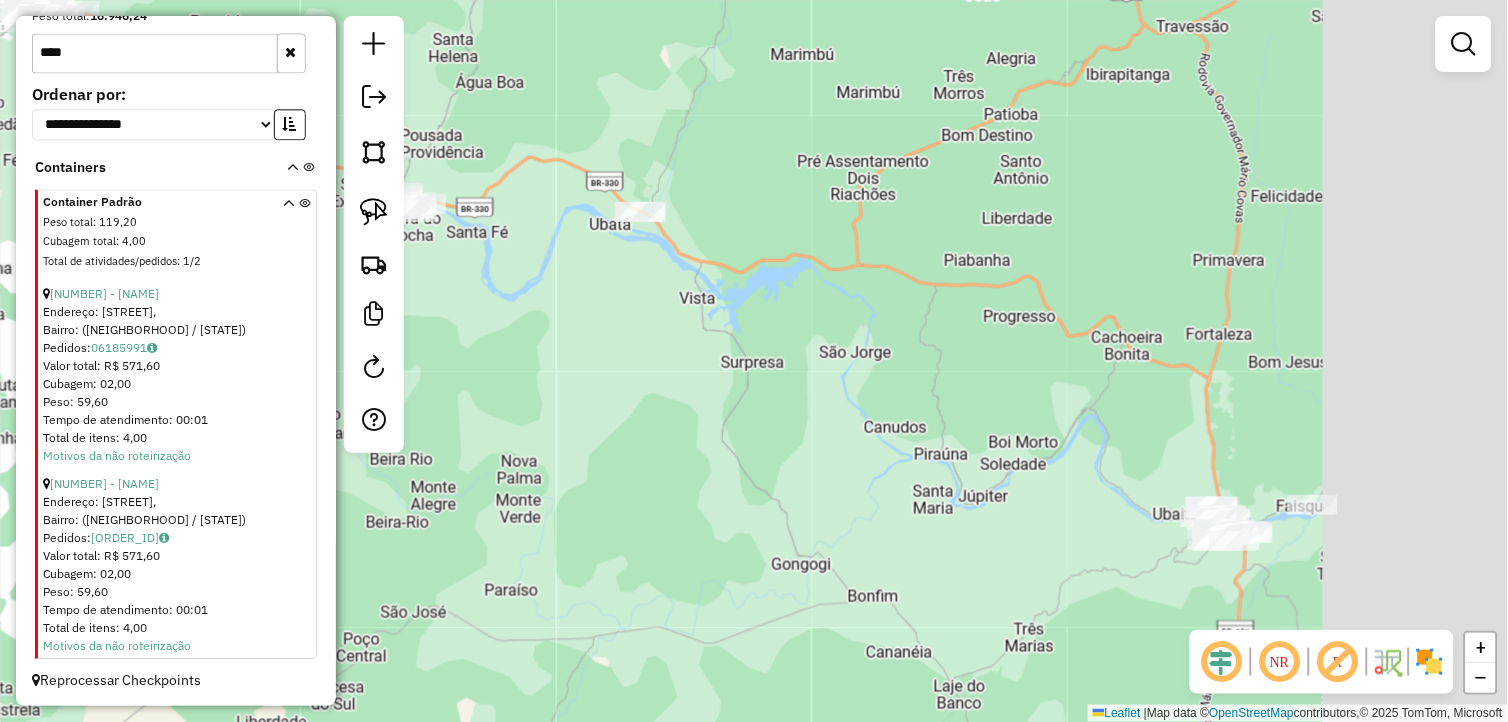 drag, startPoint x: 965, startPoint y: 530, endPoint x: 453, endPoint y: 437, distance: 520.37775 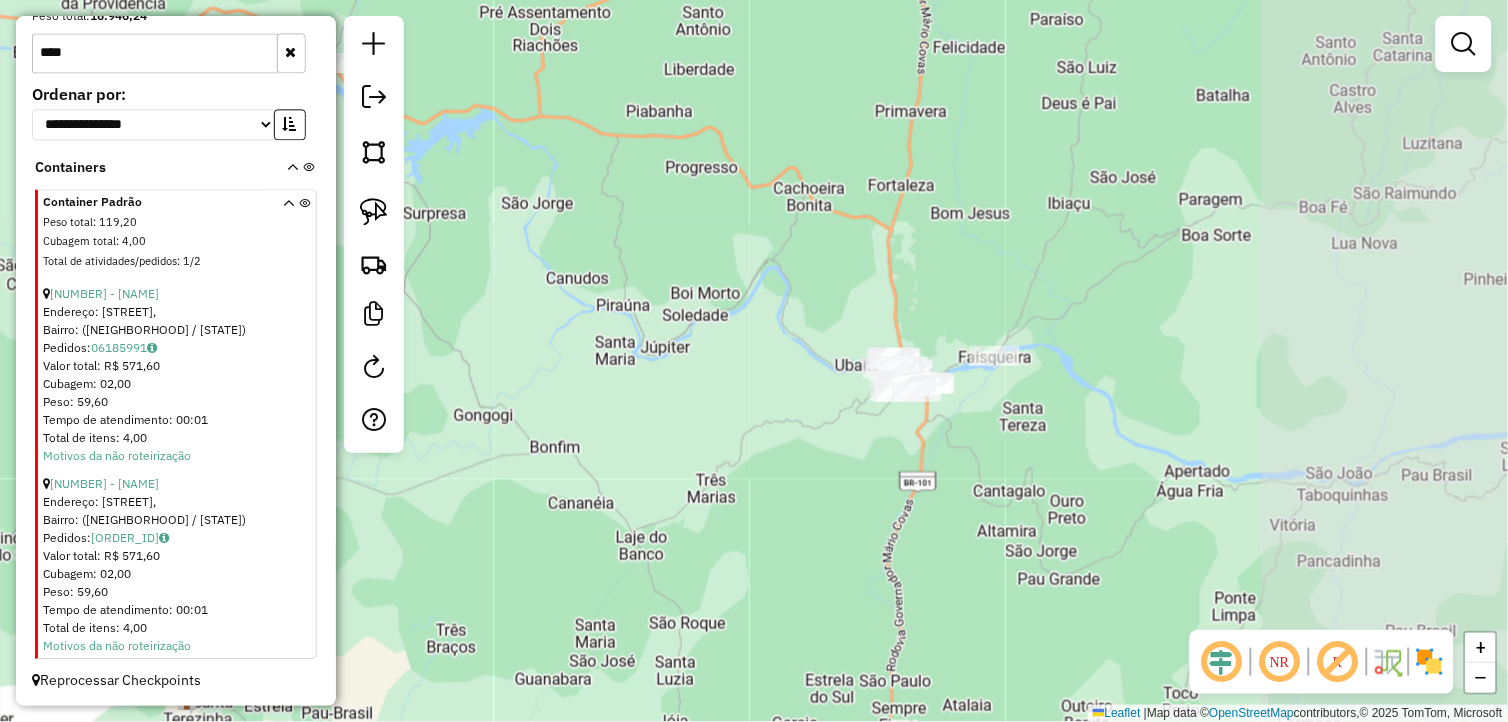 drag, startPoint x: 961, startPoint y: 587, endPoint x: 653, endPoint y: 442, distance: 340.42474 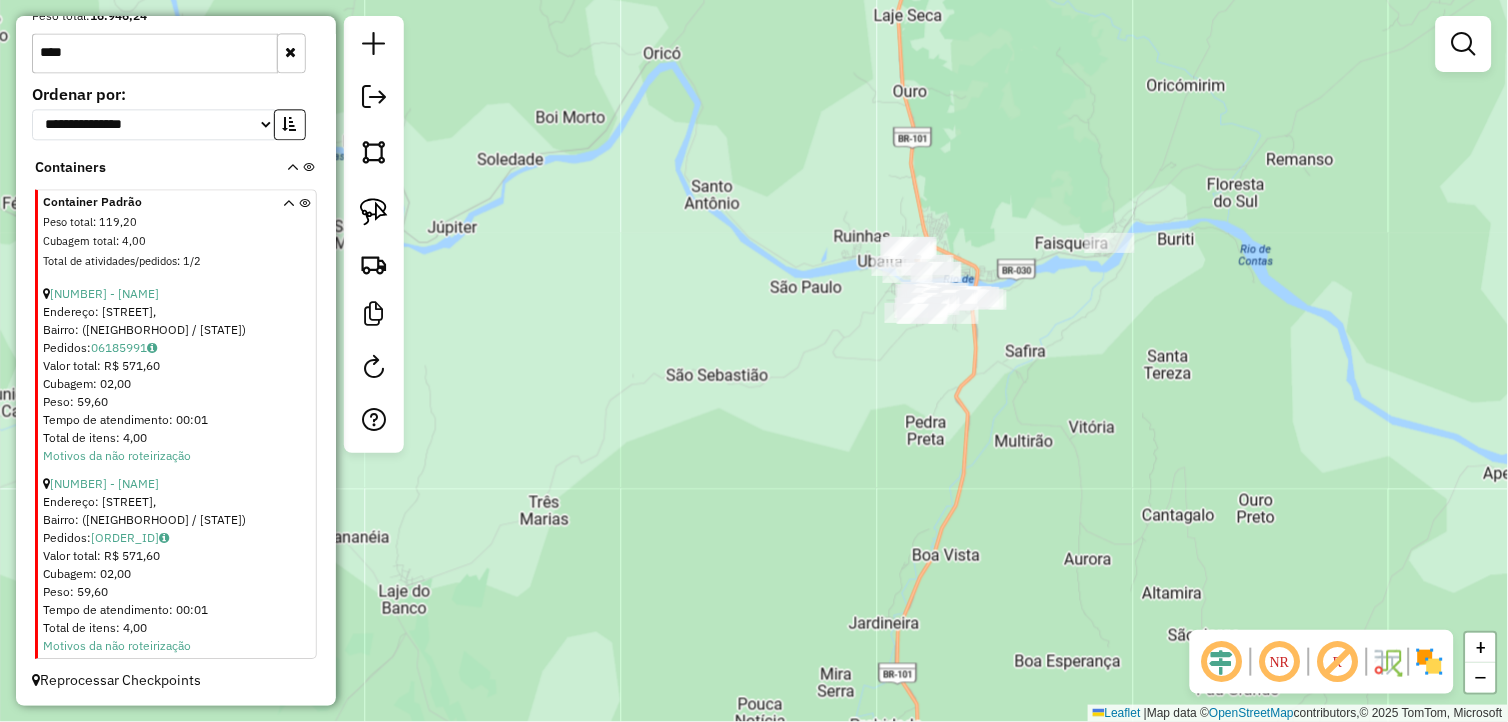 drag, startPoint x: 978, startPoint y: 438, endPoint x: 764, endPoint y: 568, distance: 250.3917 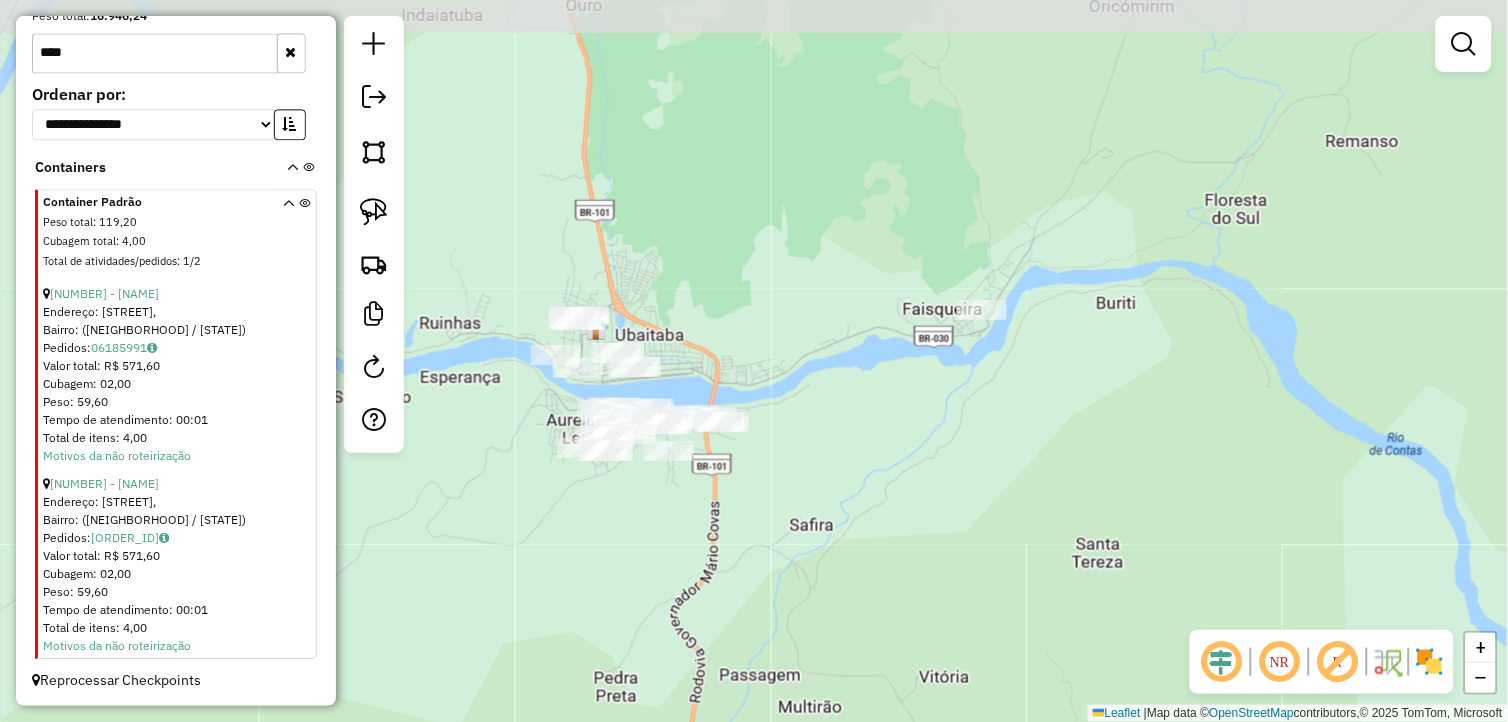 drag, startPoint x: 852, startPoint y: 452, endPoint x: 840, endPoint y: 542, distance: 90.79648 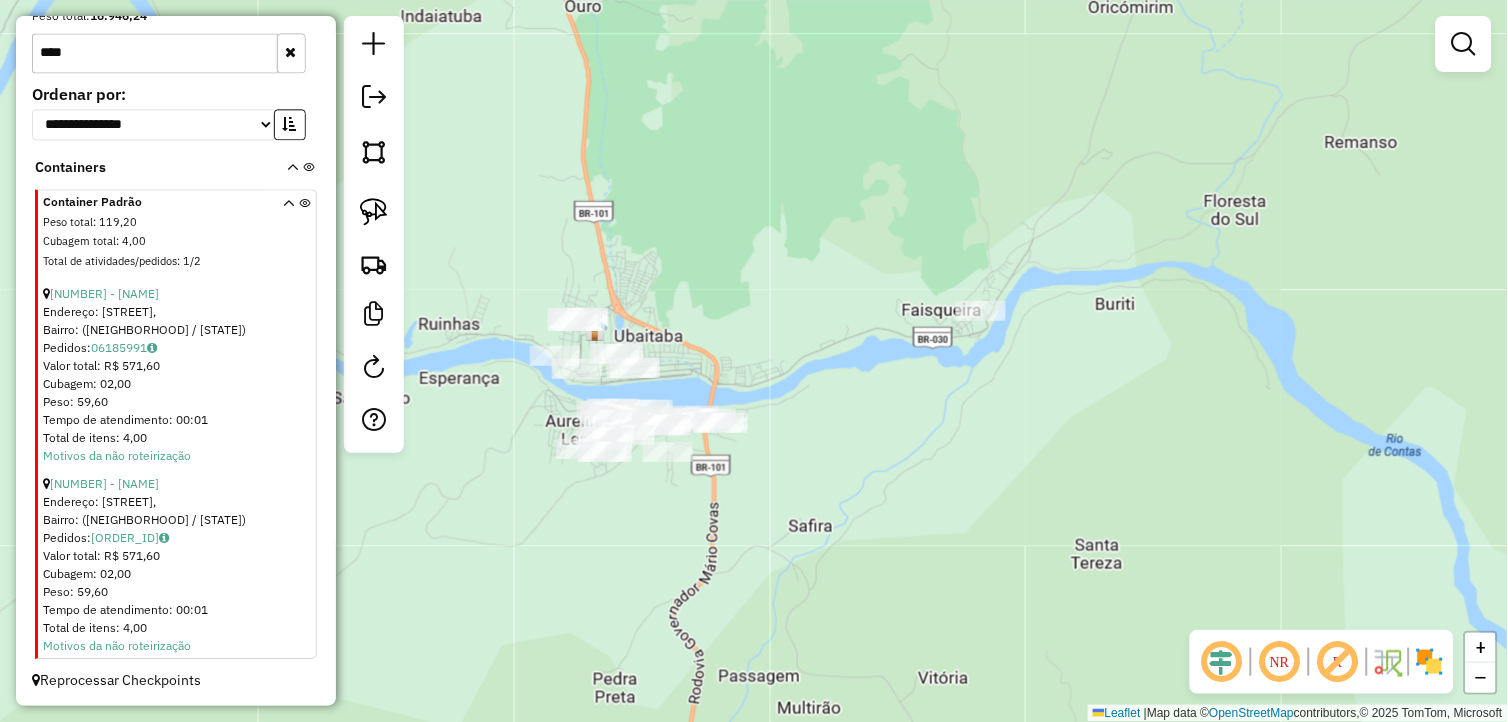 click 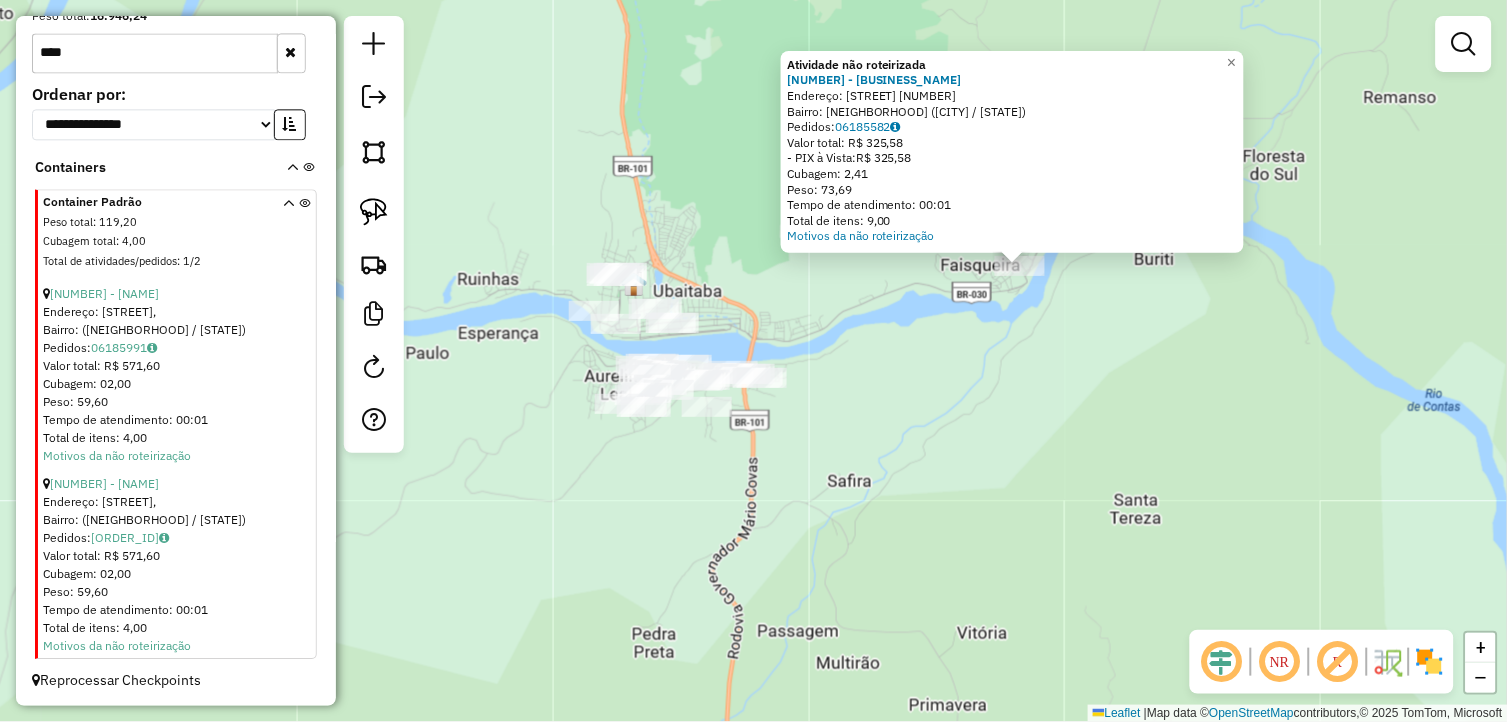 drag, startPoint x: 536, startPoint y: 626, endPoint x: 801, endPoint y: 531, distance: 281.51376 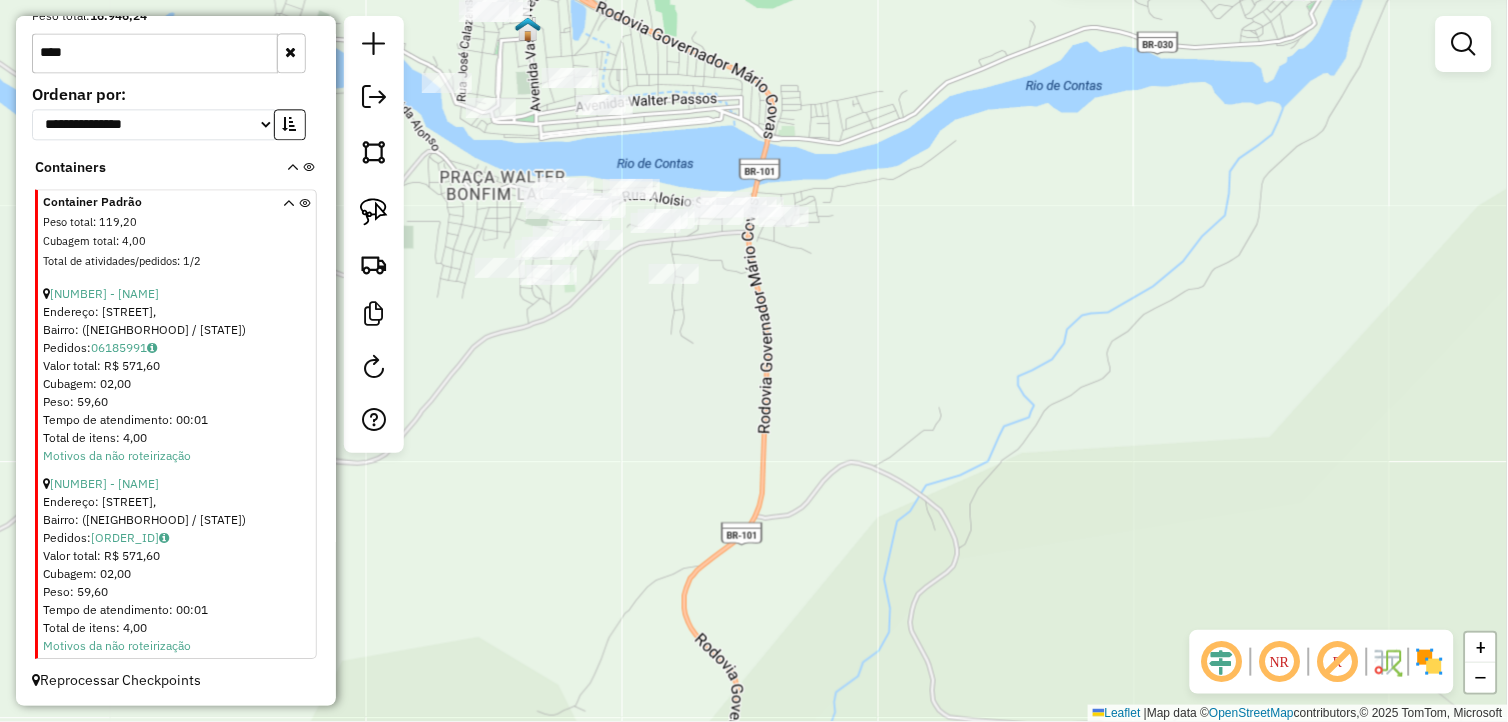 click on "Atividade não roteirizada 1669 - MERCEARIA DE KAKO  Endereço:  NA RUA DA QUADRA DE ESPORTE EM 169   Bairro: FAISQUEIRA (UBAITABA / BA)   Pedidos:  06185582   Valor total: R$ 325,58   - PIX à Vista:  R$ 325,58   Cubagem: 2,41   Peso: 73,69   Tempo de atendimento: 00:01   Total de itens: 9,00  Motivos da não roteirização × Janela de atendimento Grade de atendimento Capacidade Transportadoras Veículos Cliente Pedidos  Rotas Selecione os dias de semana para filtrar as janelas de atendimento  Seg   Ter   Qua   Qui   Sex   Sáb   Dom  Informe o período da janela de atendimento: De: Até:  Filtrar exatamente a janela do cliente  Considerar janela de atendimento padrão  Selecione os dias de semana para filtrar as grades de atendimento  Seg   Ter   Qua   Qui   Sex   Sáb   Dom   Considerar clientes sem dia de atendimento cadastrado  Clientes fora do dia de atendimento selecionado Filtrar as atividades entre os valores definidos abaixo:  Peso mínimo:   Peso máximo:   Cubagem mínima:   Cubagem máxima:  De:" 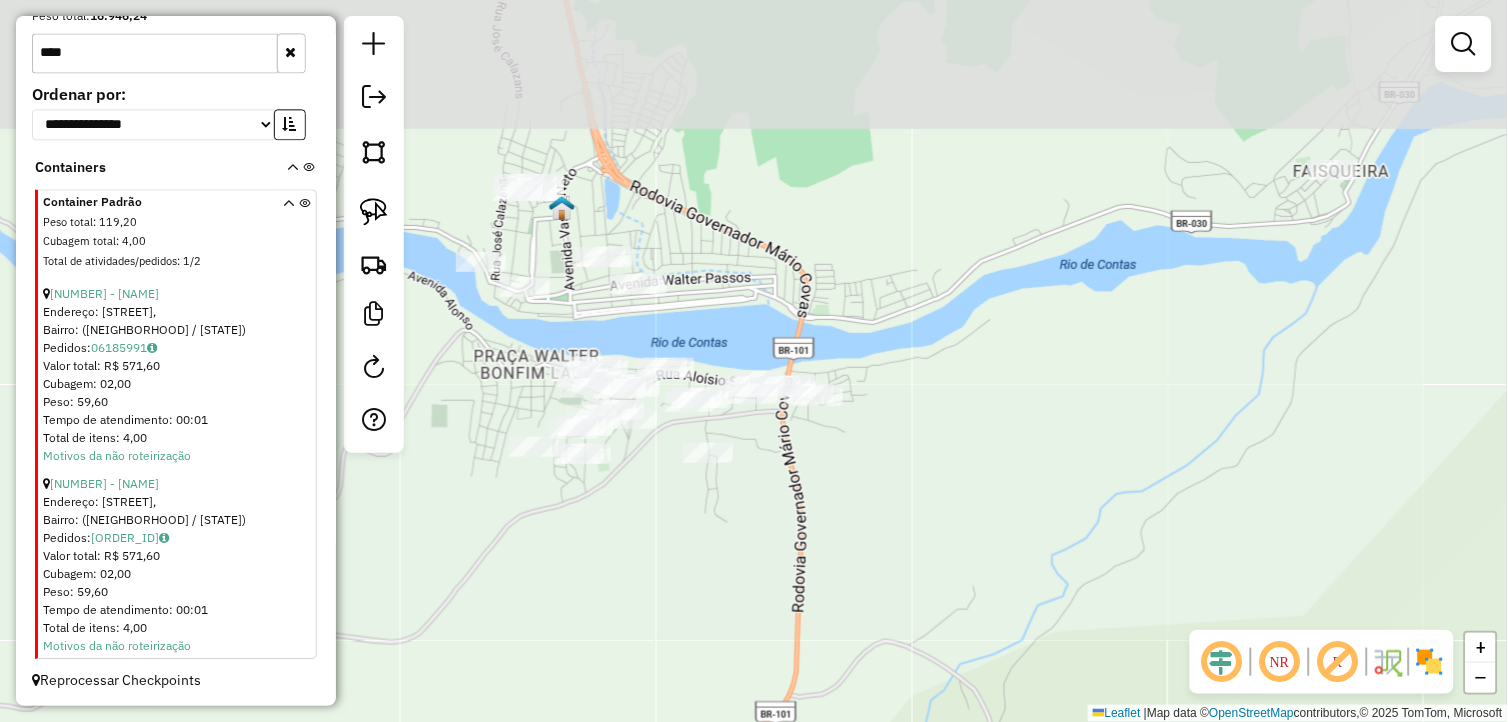 drag, startPoint x: 636, startPoint y: 487, endPoint x: 668, endPoint y: 666, distance: 181.83784 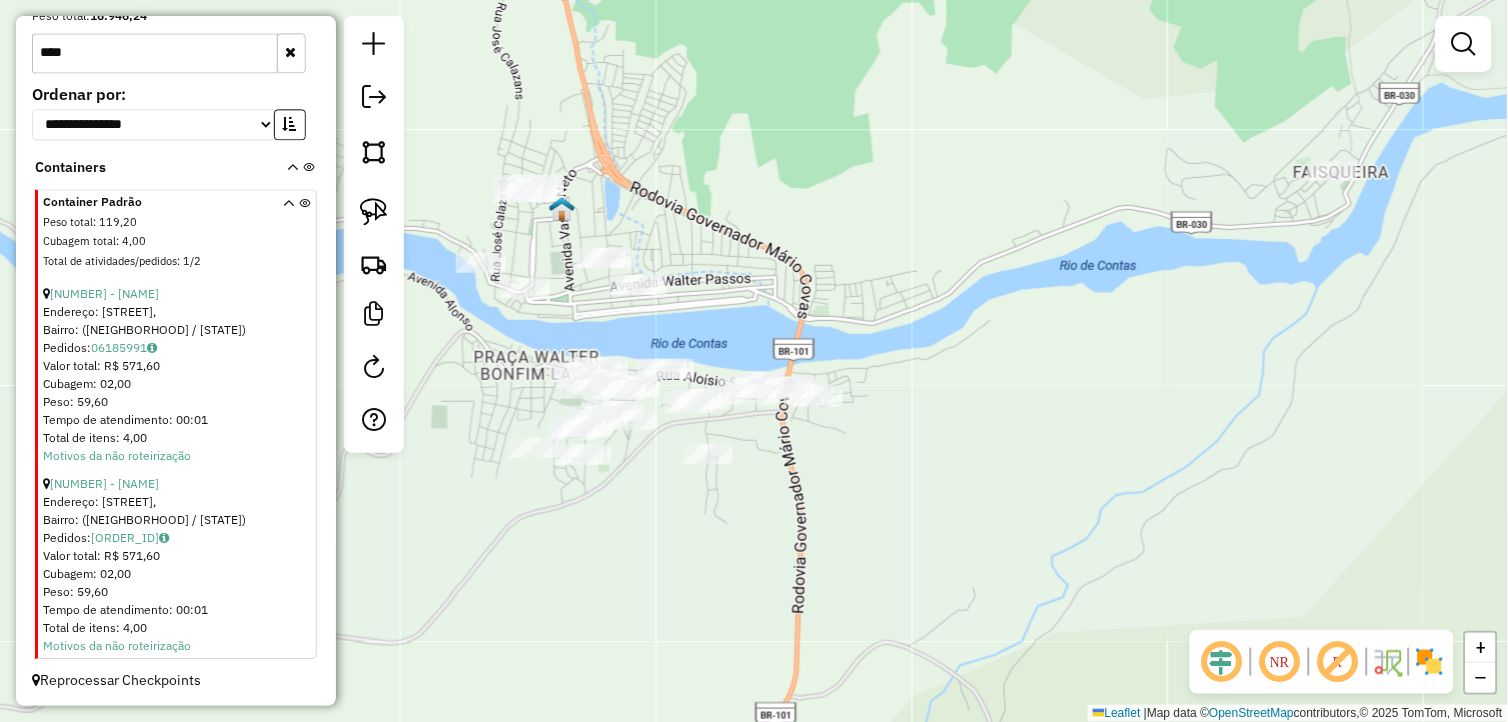drag, startPoint x: 364, startPoint y: 215, endPoint x: 438, endPoint y: 214, distance: 74.00676 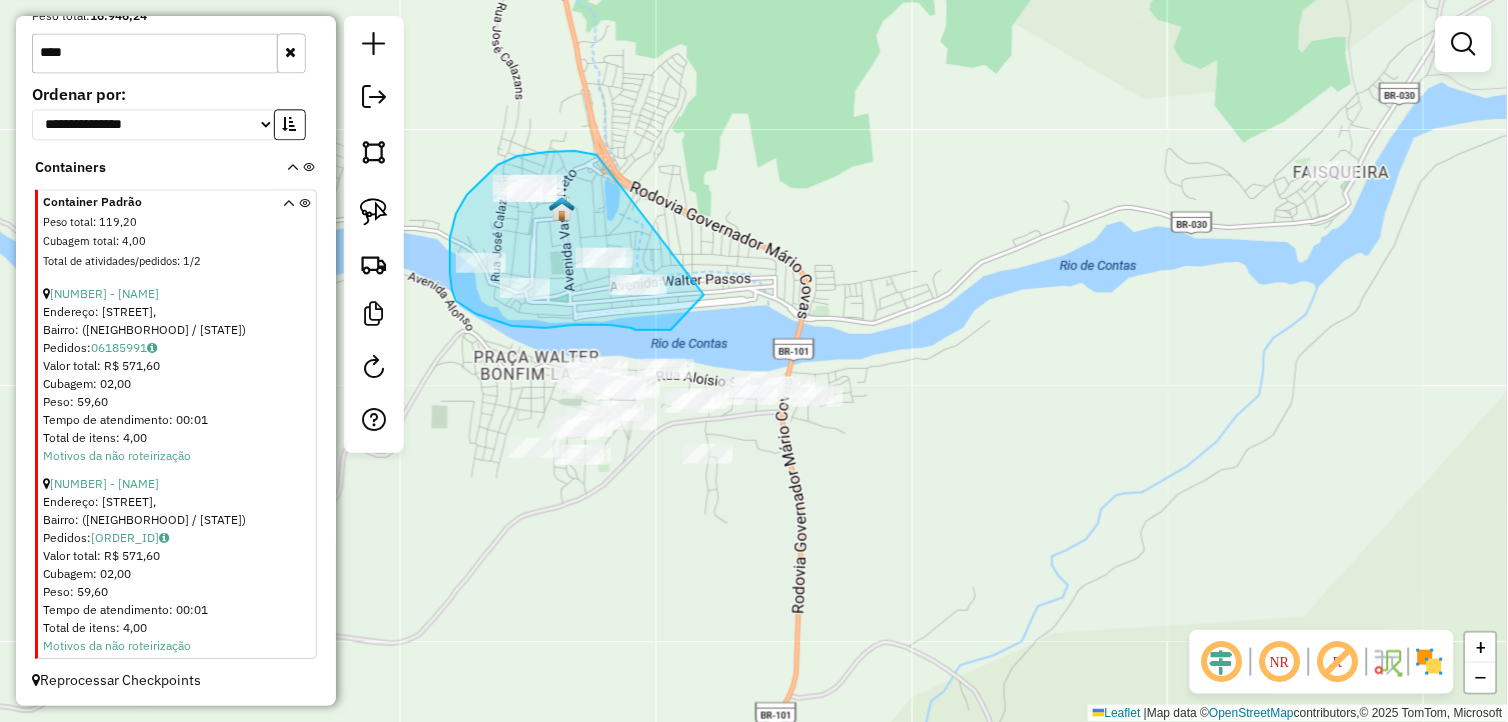 drag, startPoint x: 585, startPoint y: 152, endPoint x: 704, endPoint y: 295, distance: 186.03763 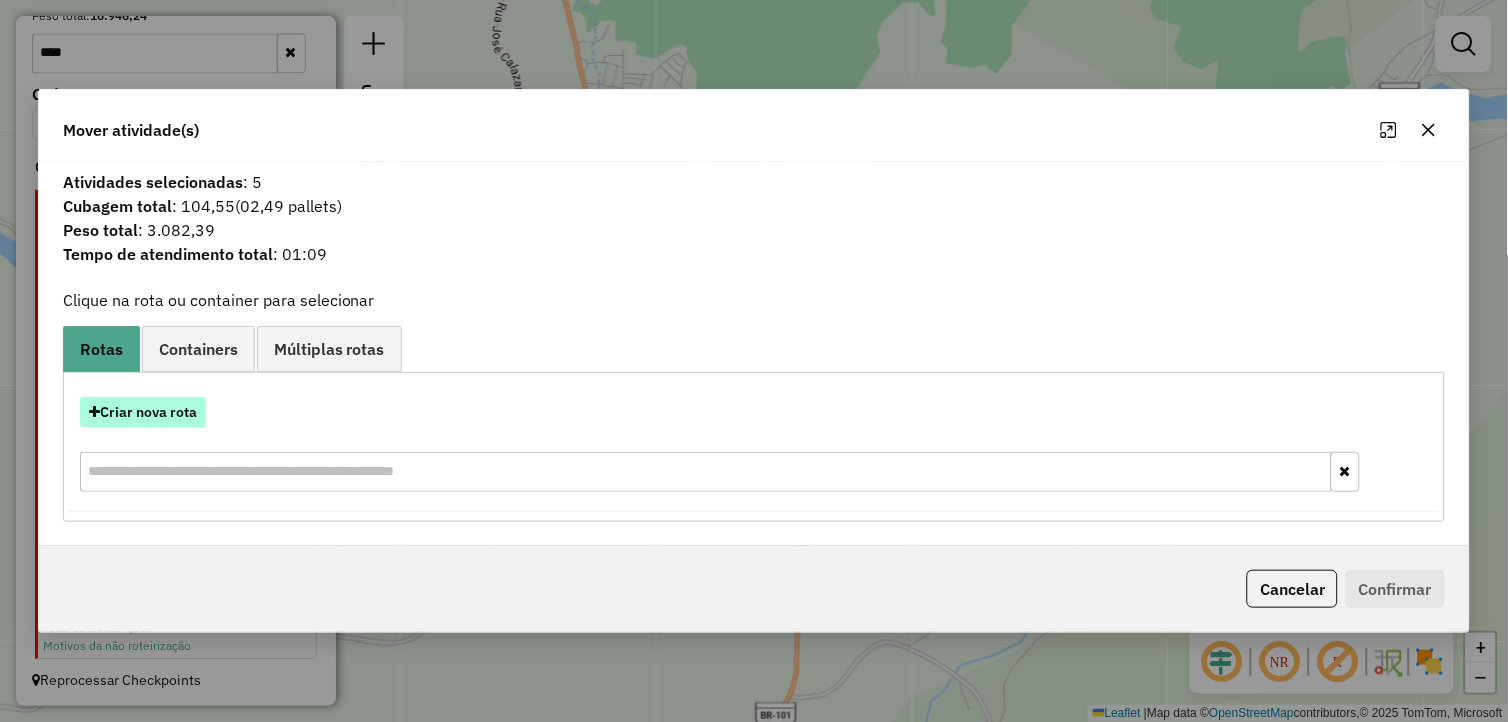 click on "Criar nova rota" at bounding box center [143, 412] 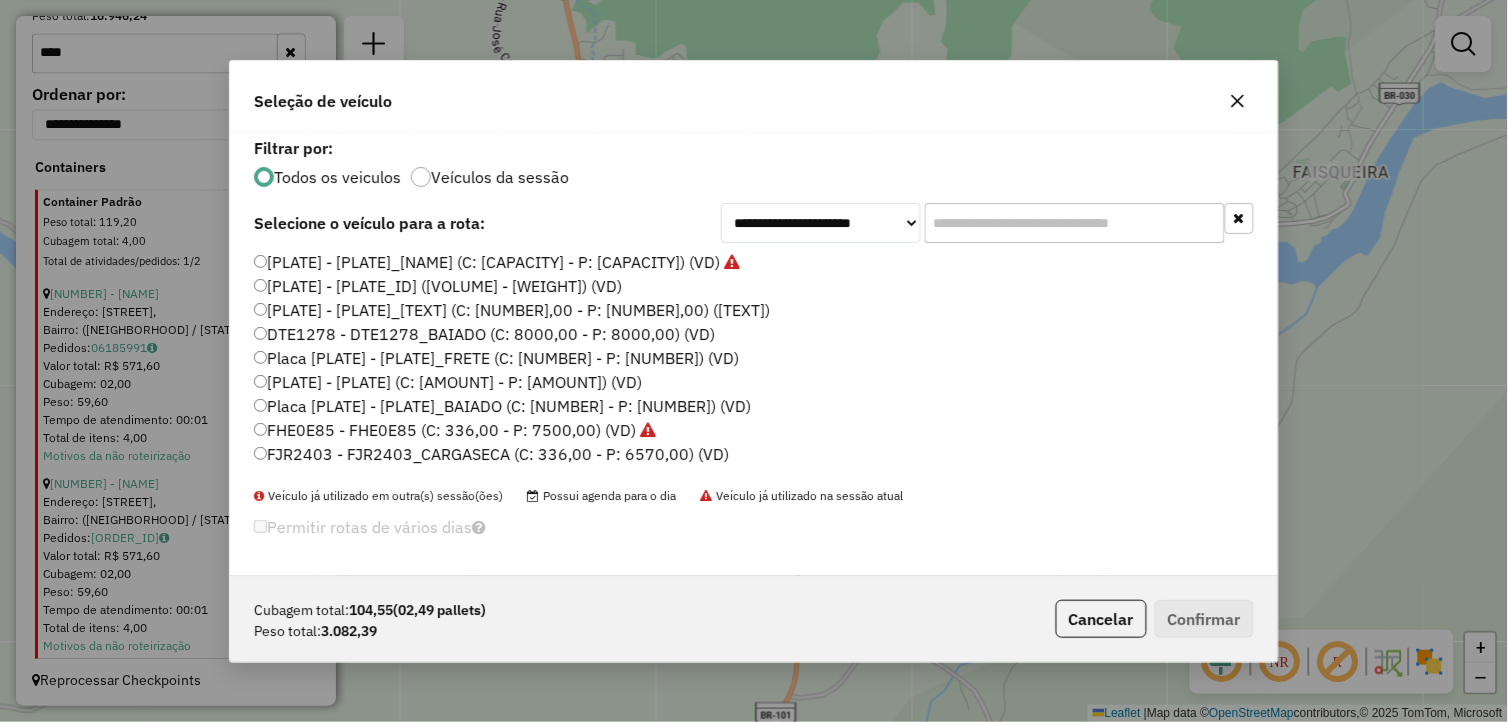 scroll, scrollTop: 11, scrollLeft: 5, axis: both 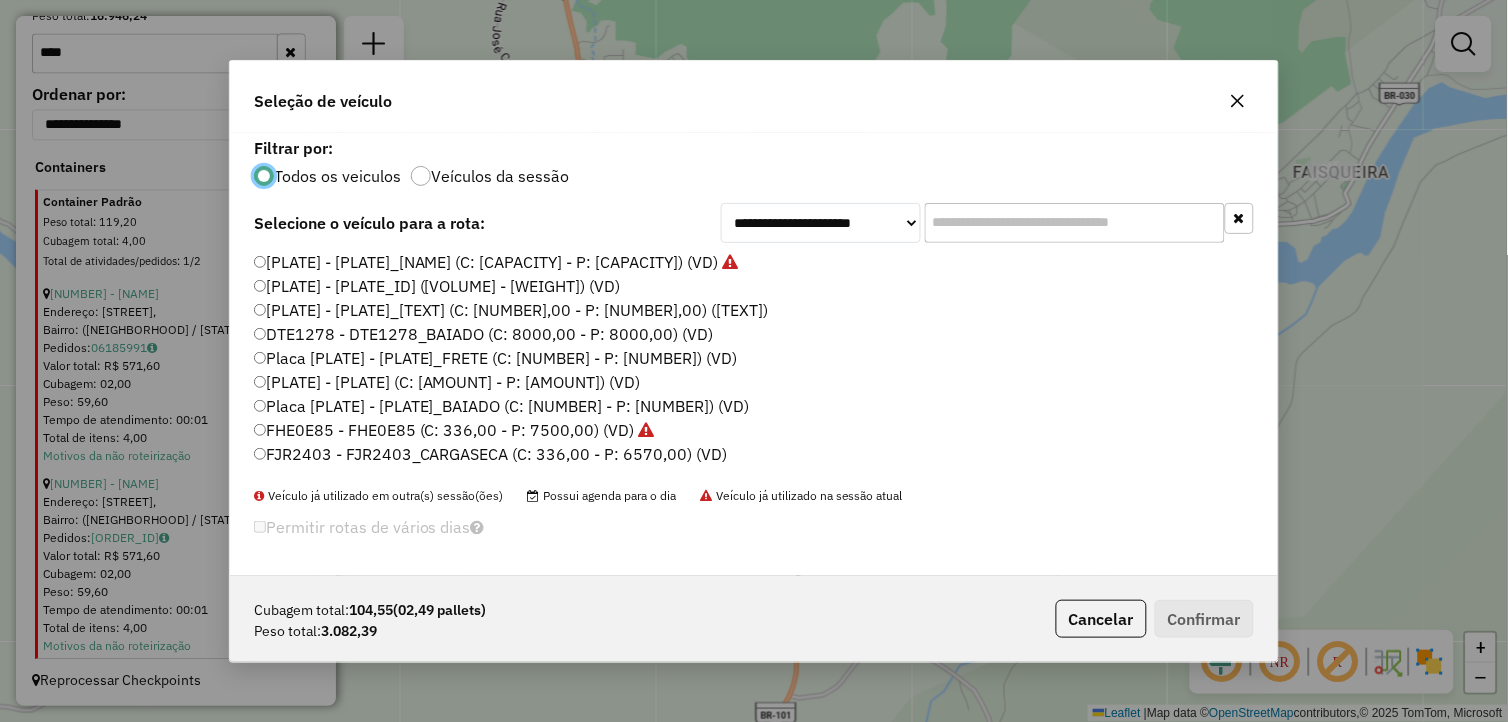 click 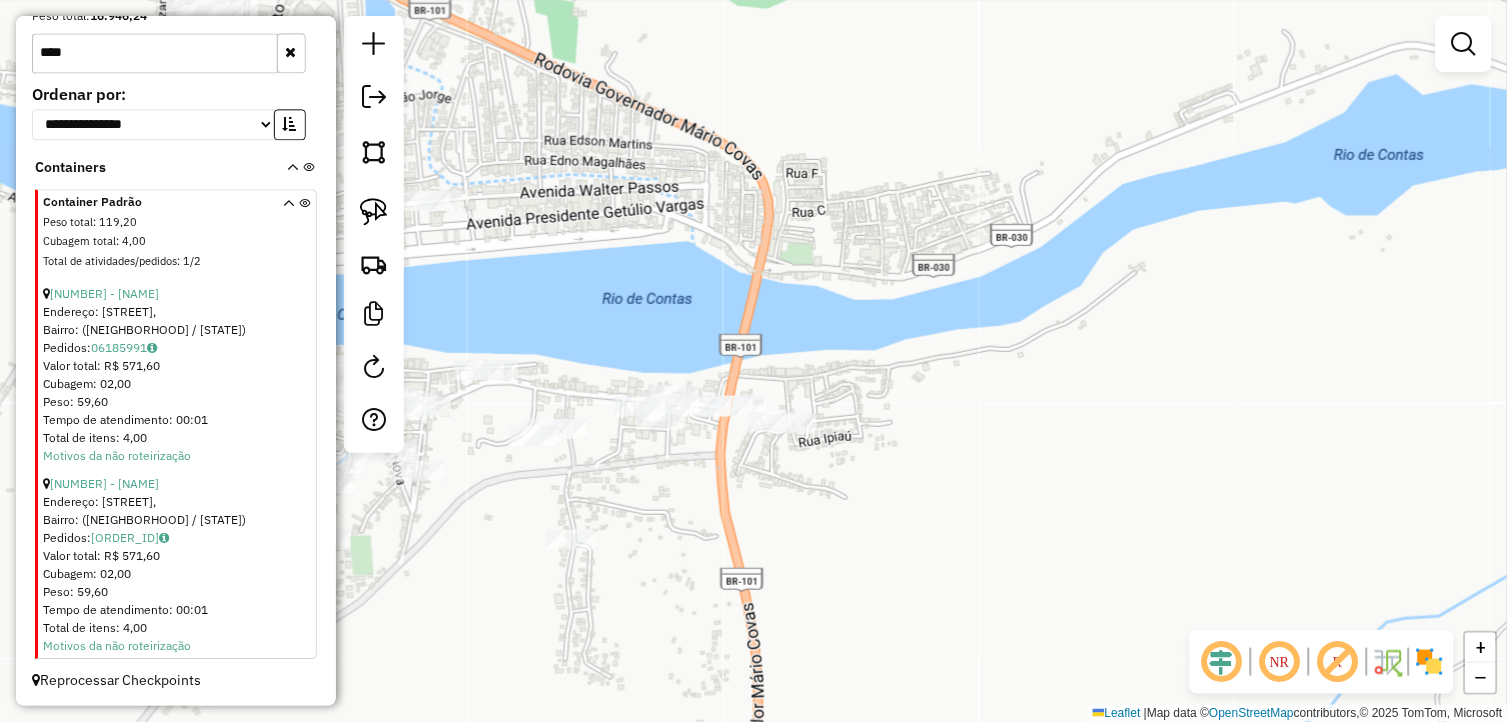 drag, startPoint x: 362, startPoint y: 206, endPoint x: 530, endPoint y: 246, distance: 172.69626 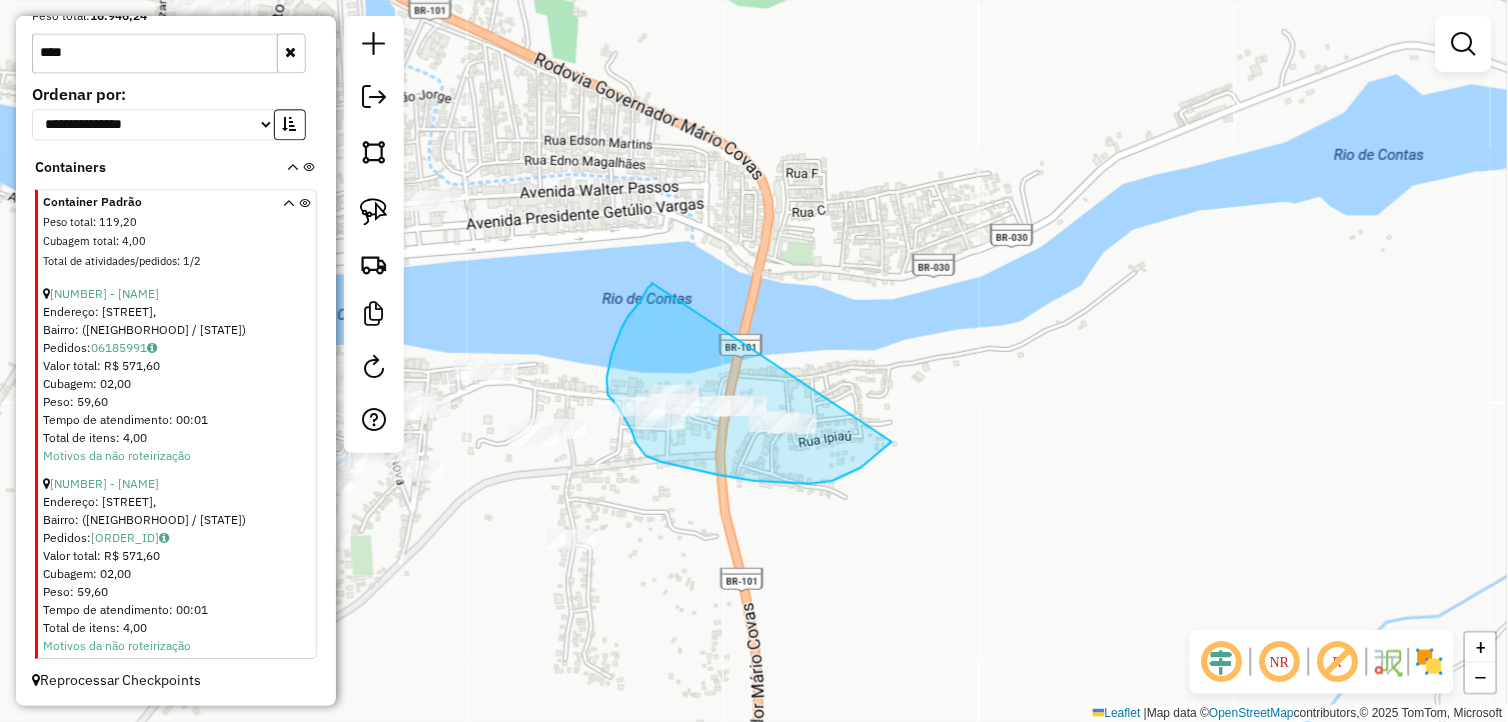drag, startPoint x: 652, startPoint y: 283, endPoint x: 904, endPoint y: 405, distance: 279.97858 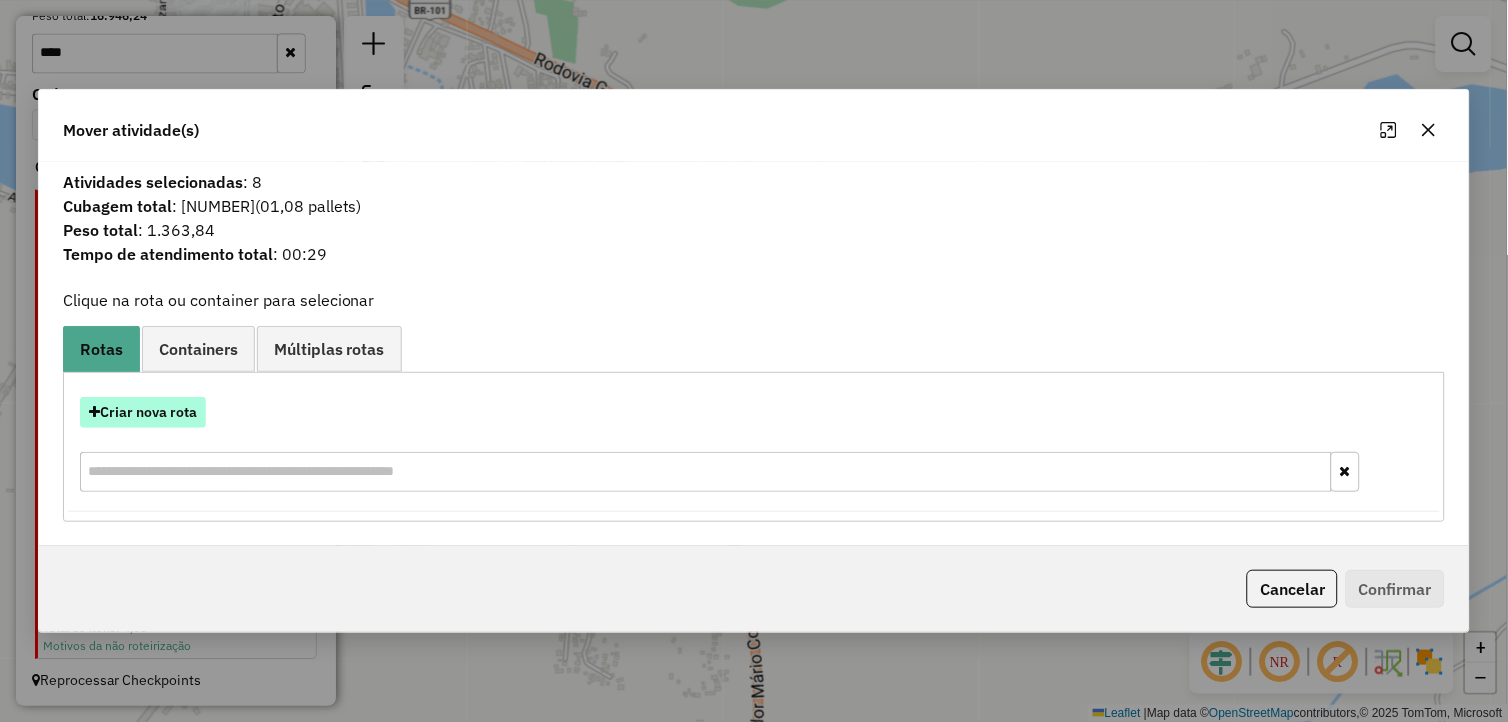 click on "Criar nova rota" at bounding box center (143, 412) 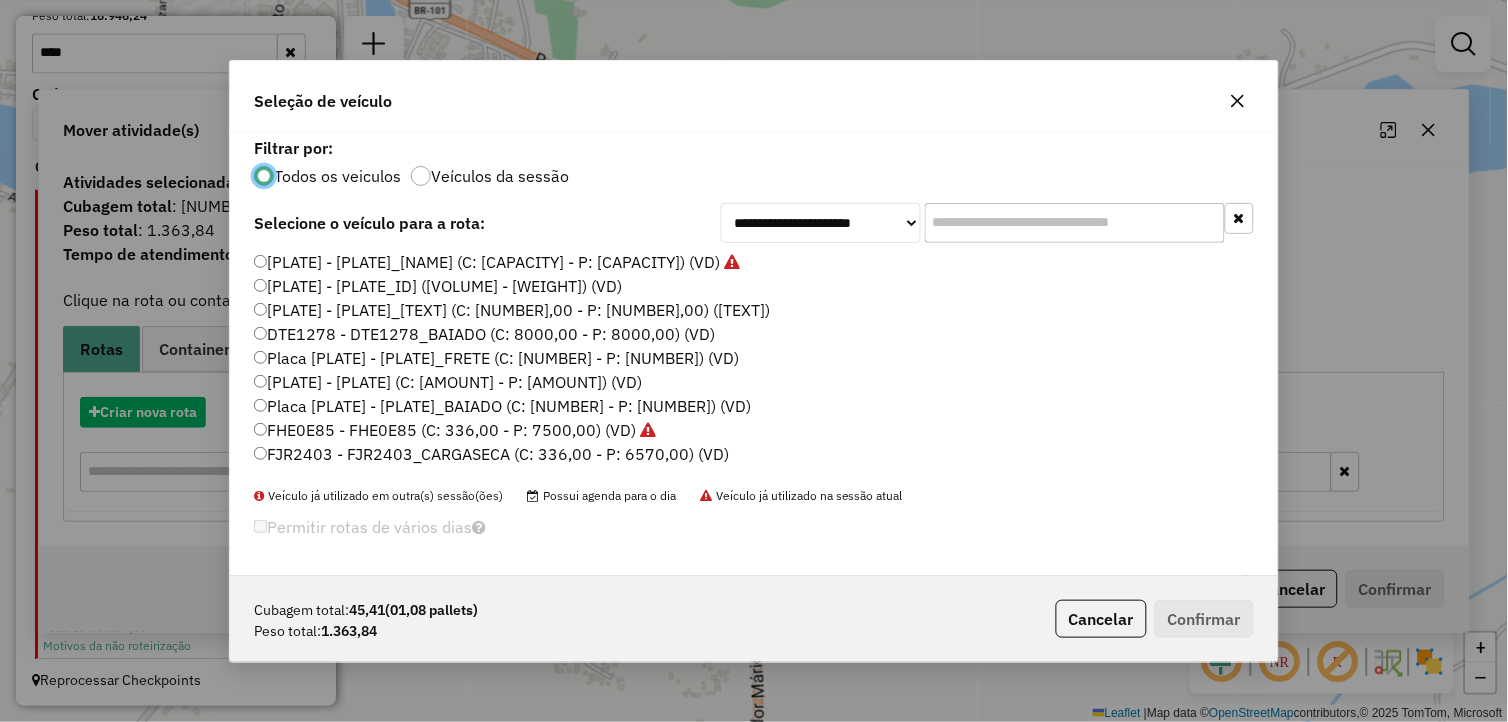 scroll, scrollTop: 11, scrollLeft: 5, axis: both 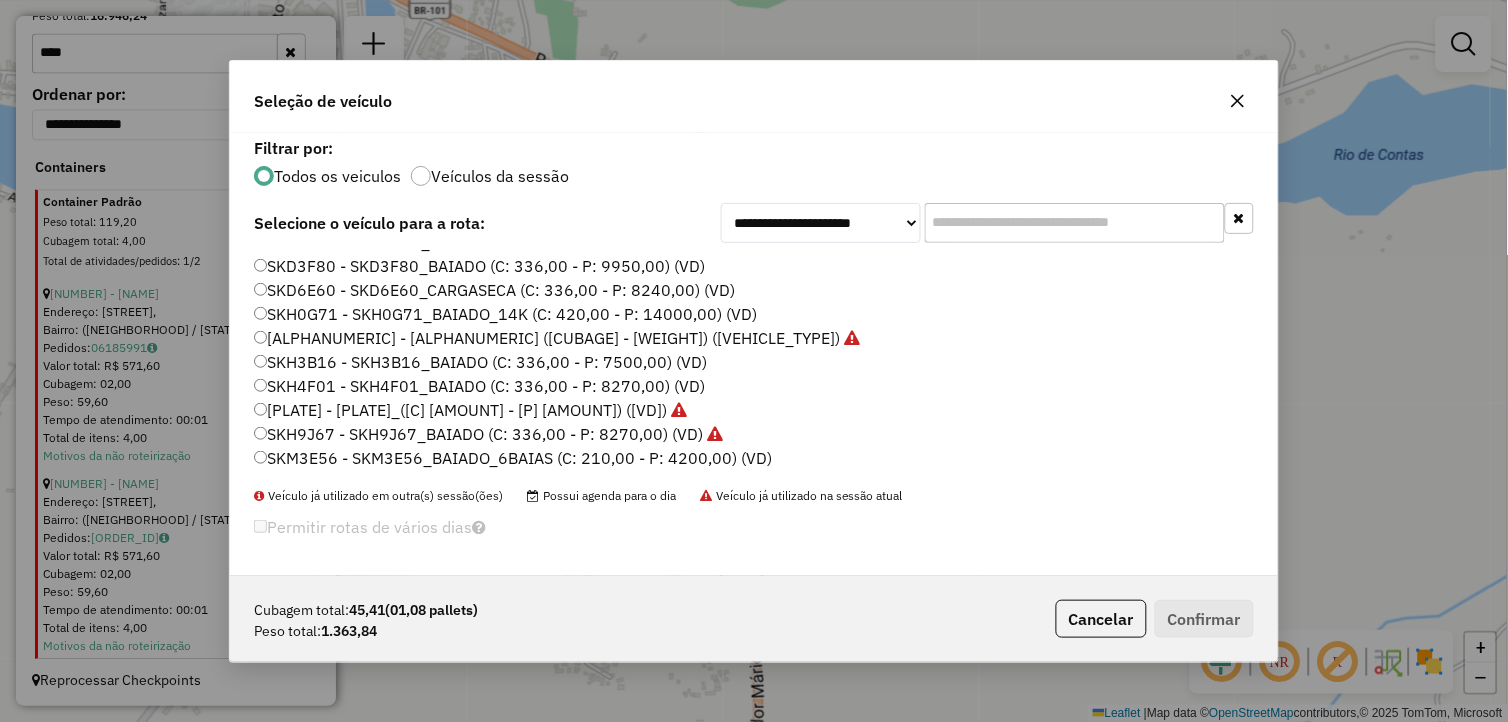 click on "SKD6E60 - SKD6E60_CARGASECA (C: 336,00 - P: 8240,00) (VD)" 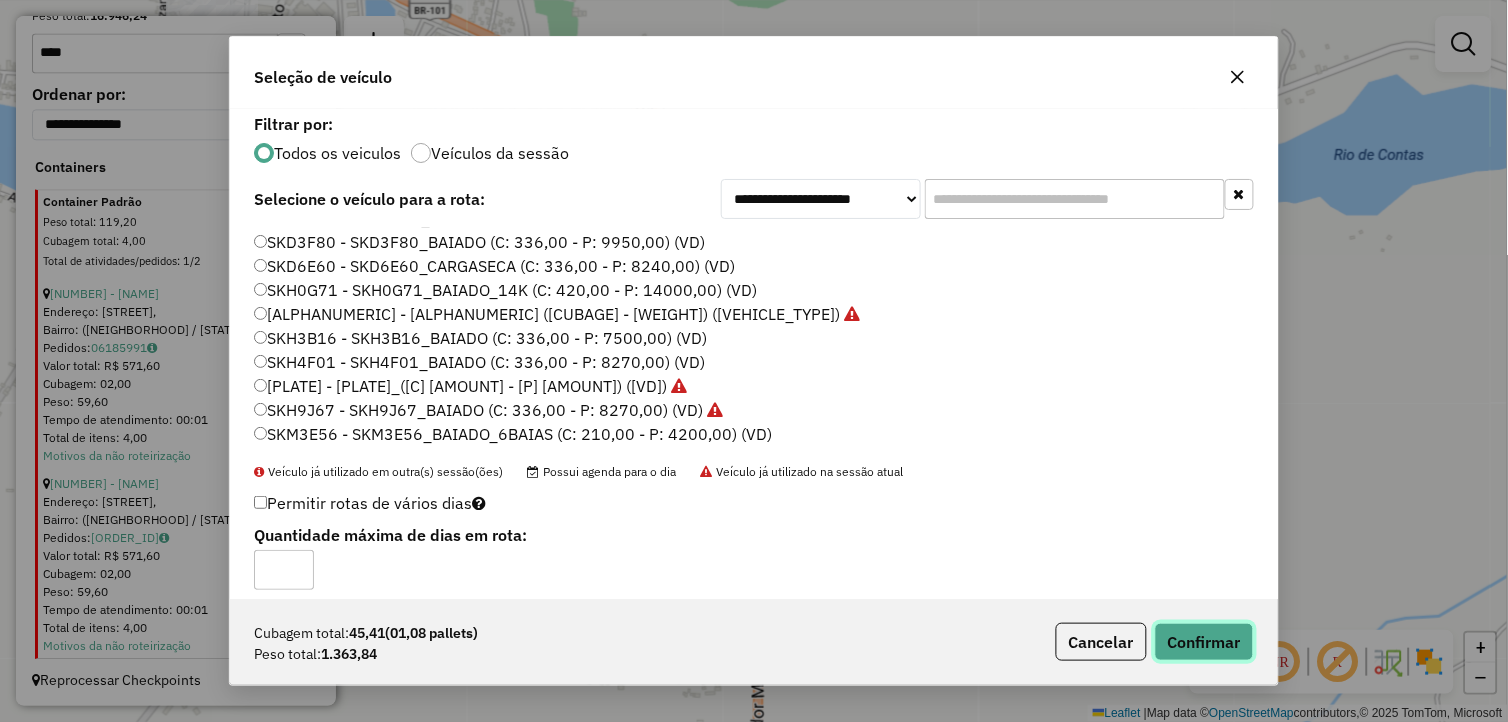 click on "Confirmar" 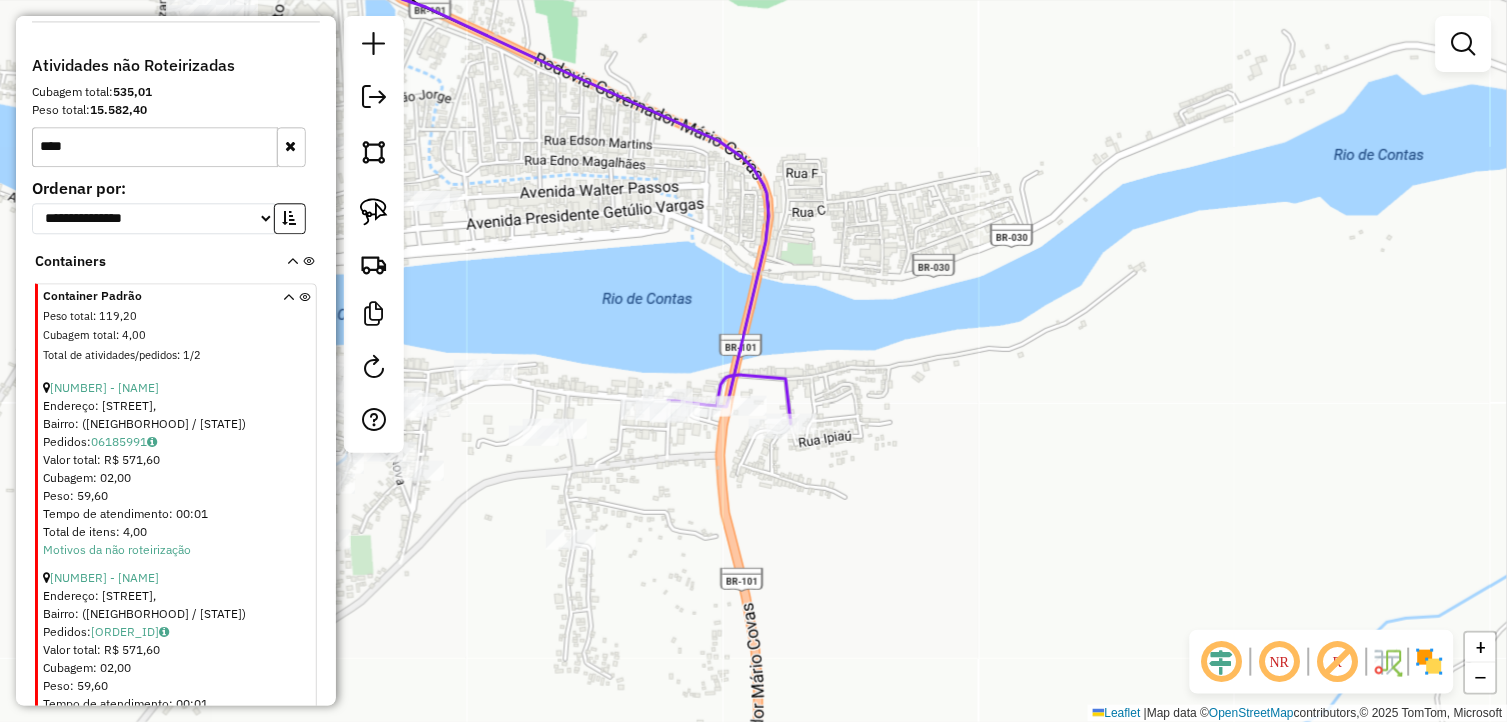 scroll, scrollTop: 1094, scrollLeft: 0, axis: vertical 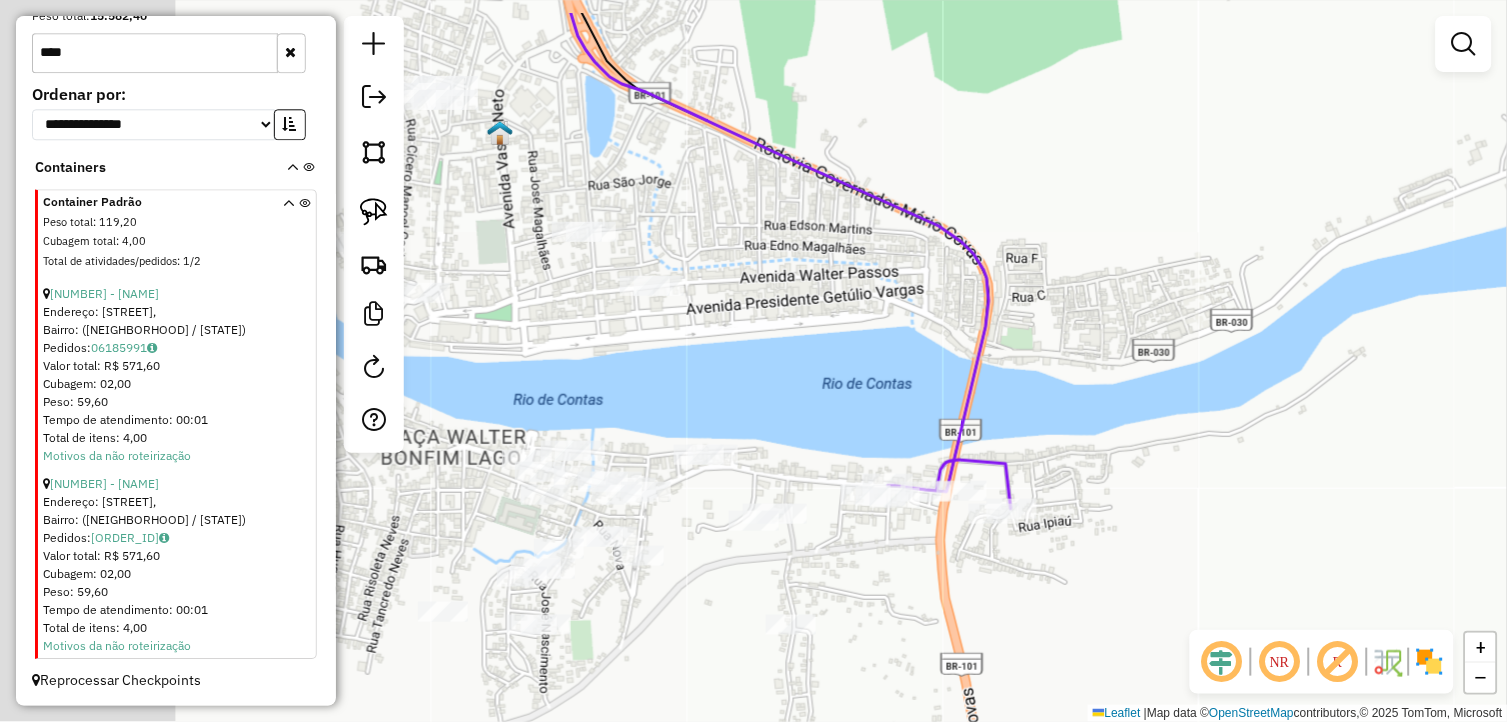 drag, startPoint x: 787, startPoint y: 561, endPoint x: 943, endPoint y: 606, distance: 162.3607 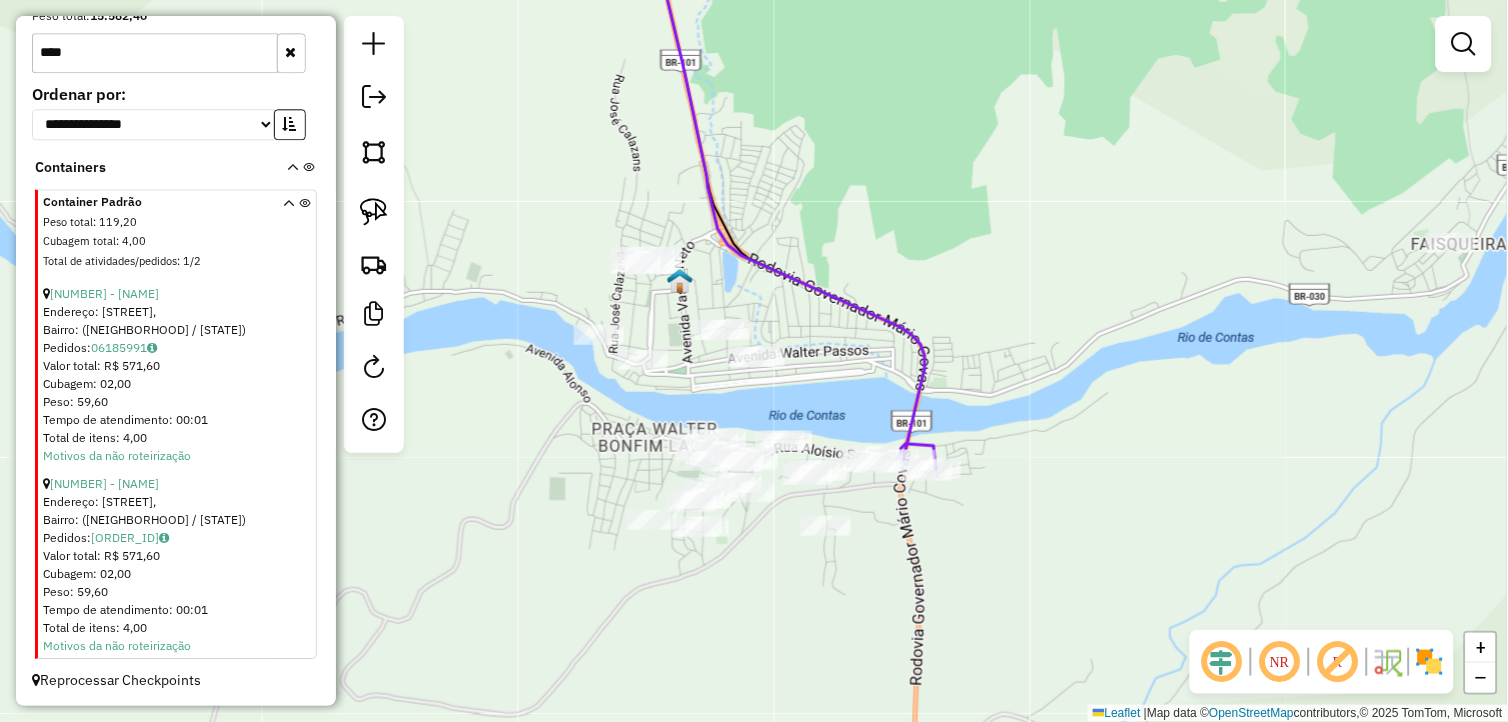 drag, startPoint x: 1047, startPoint y: 375, endPoint x: 1046, endPoint y: 386, distance: 11.045361 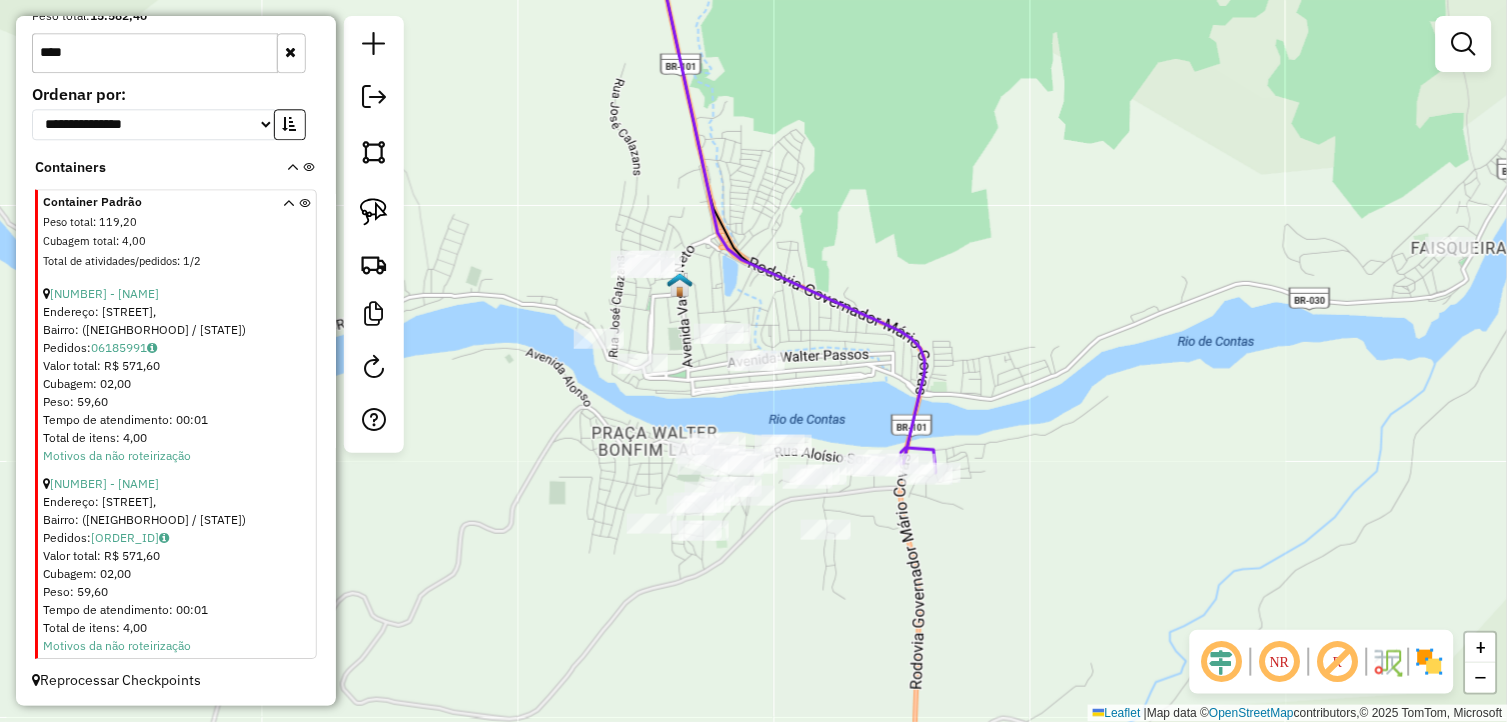 drag, startPoint x: 383, startPoint y: 207, endPoint x: 490, endPoint y: 207, distance: 107 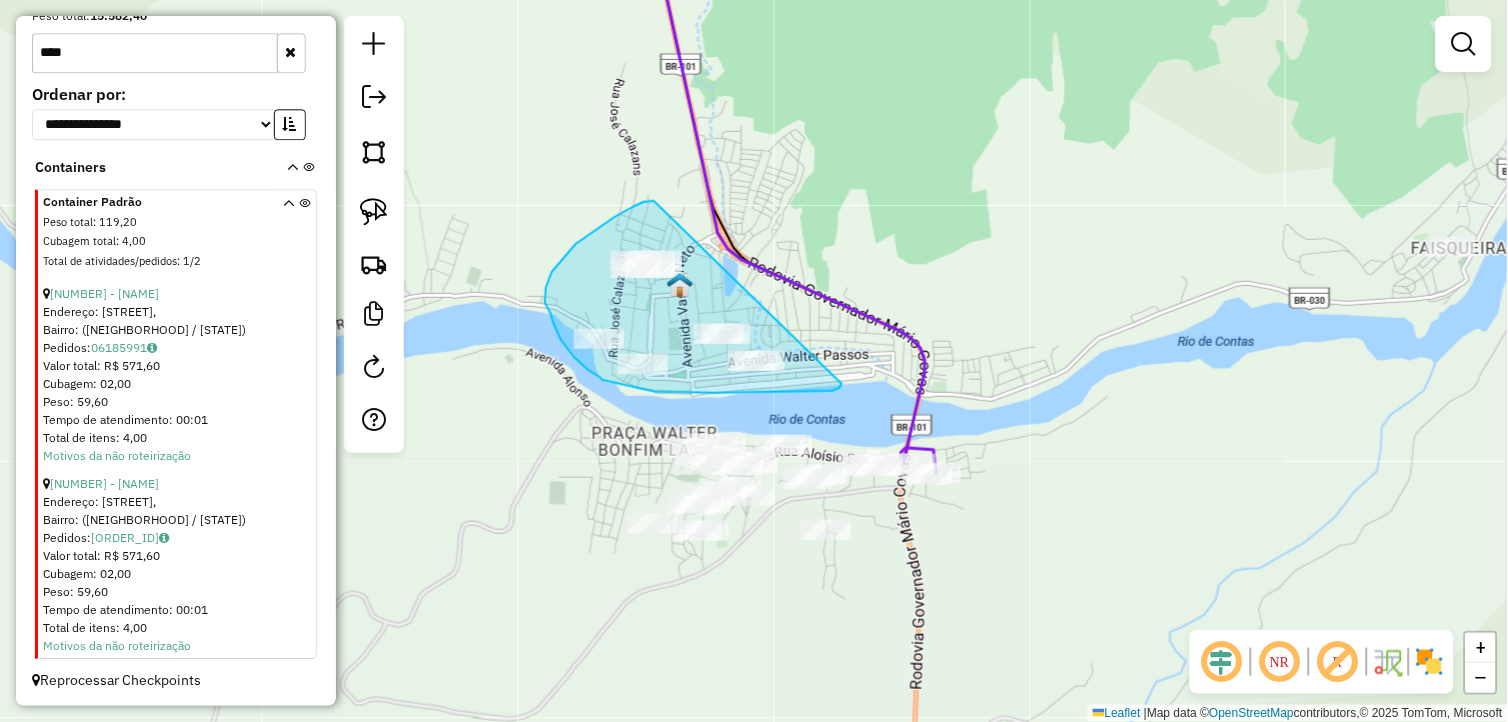 drag, startPoint x: 654, startPoint y: 201, endPoint x: 842, endPoint y: 384, distance: 262.36044 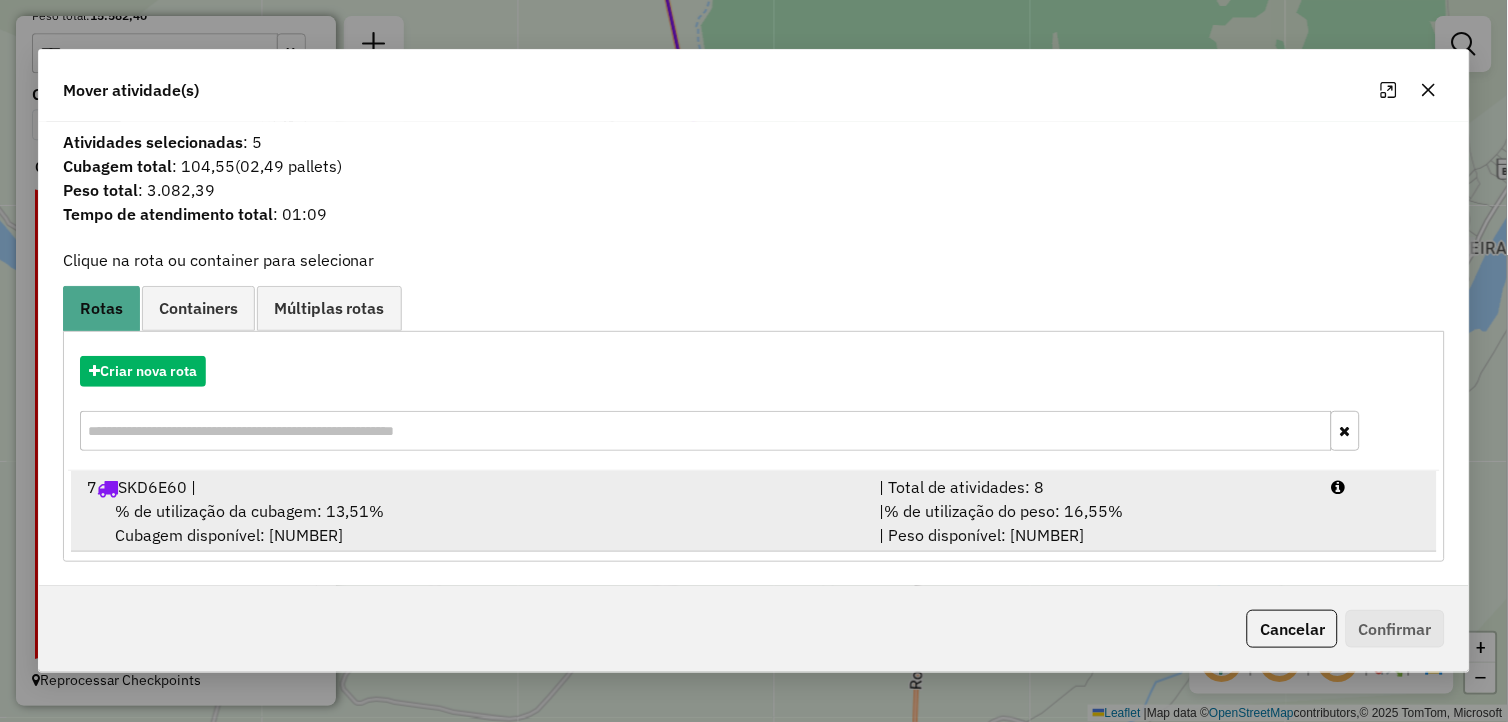 drag, startPoint x: 257, startPoint y: 500, endPoint x: 468, endPoint y: 528, distance: 212.84972 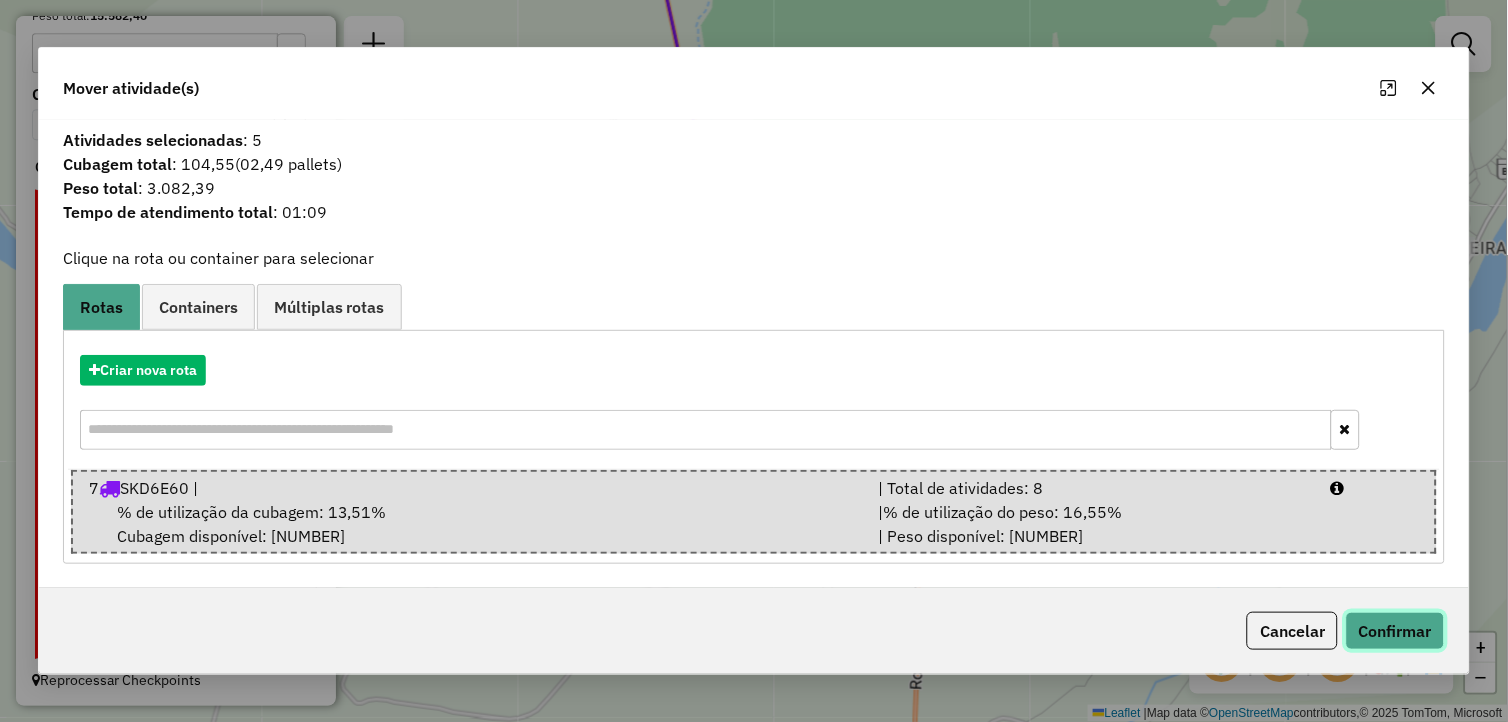 click on "Confirmar" 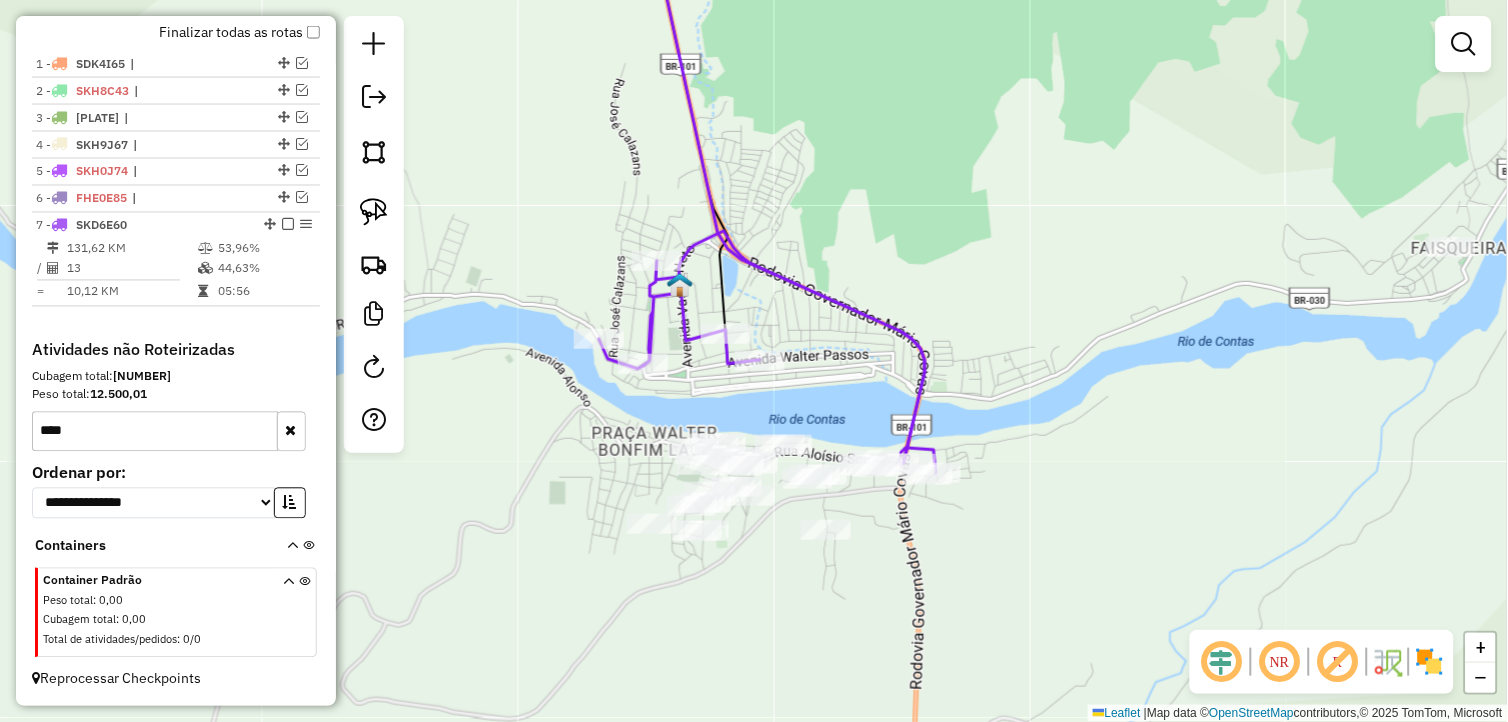 scroll, scrollTop: 714, scrollLeft: 0, axis: vertical 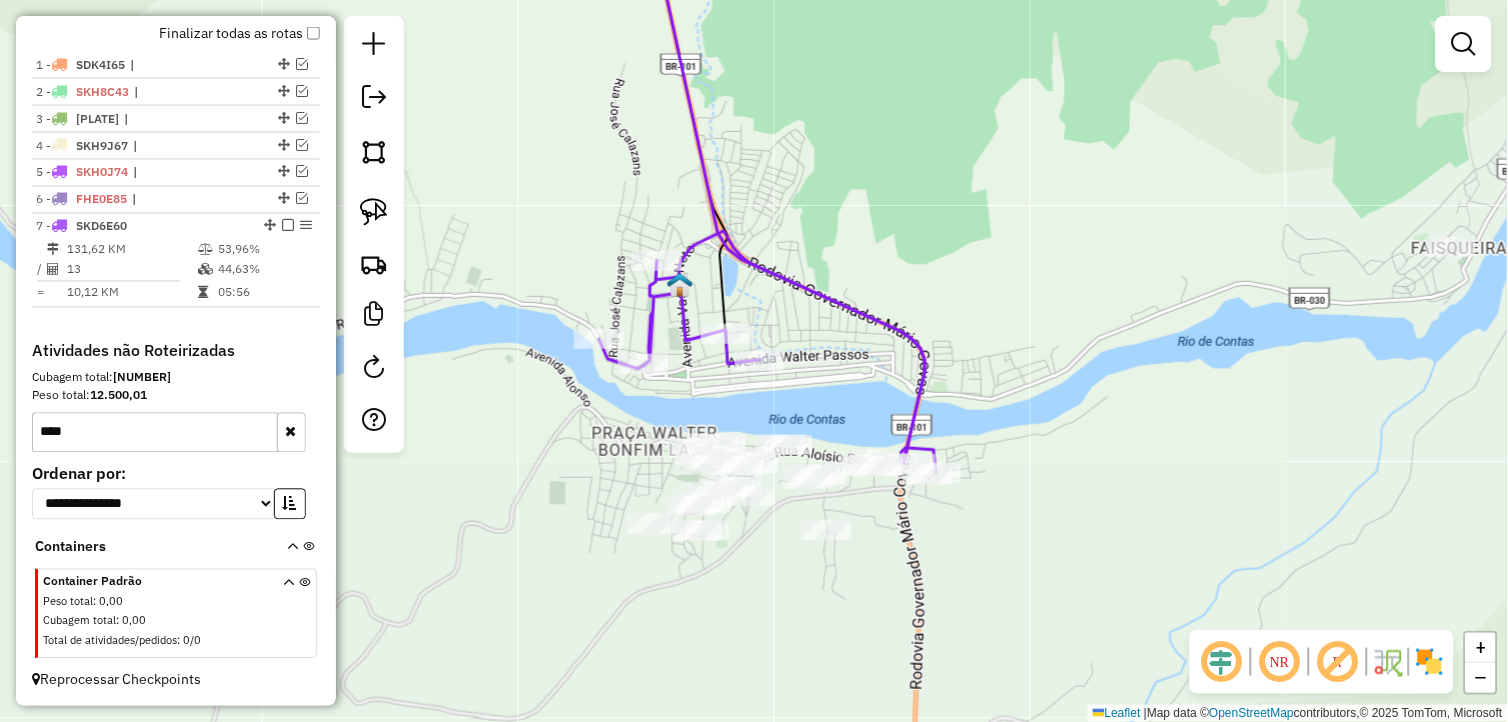 click 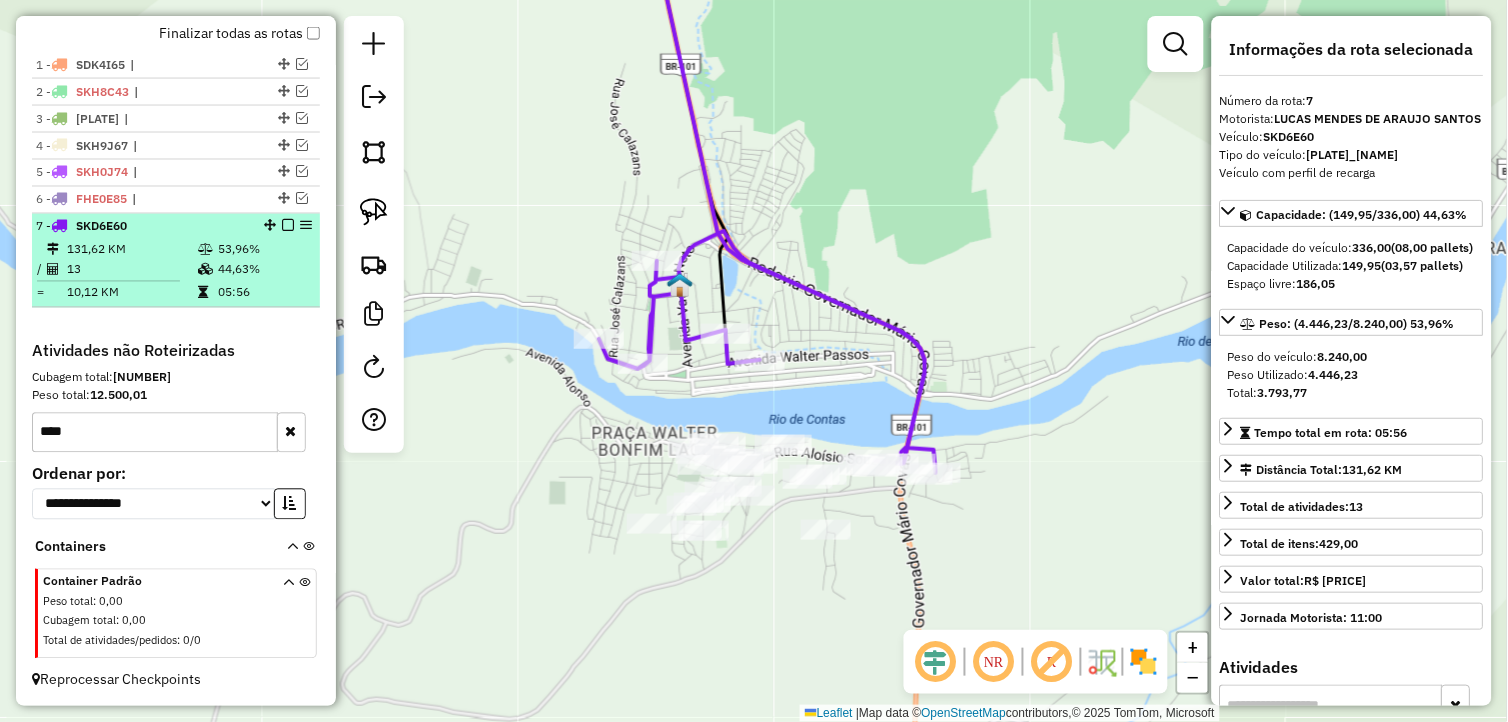 click at bounding box center (288, 226) 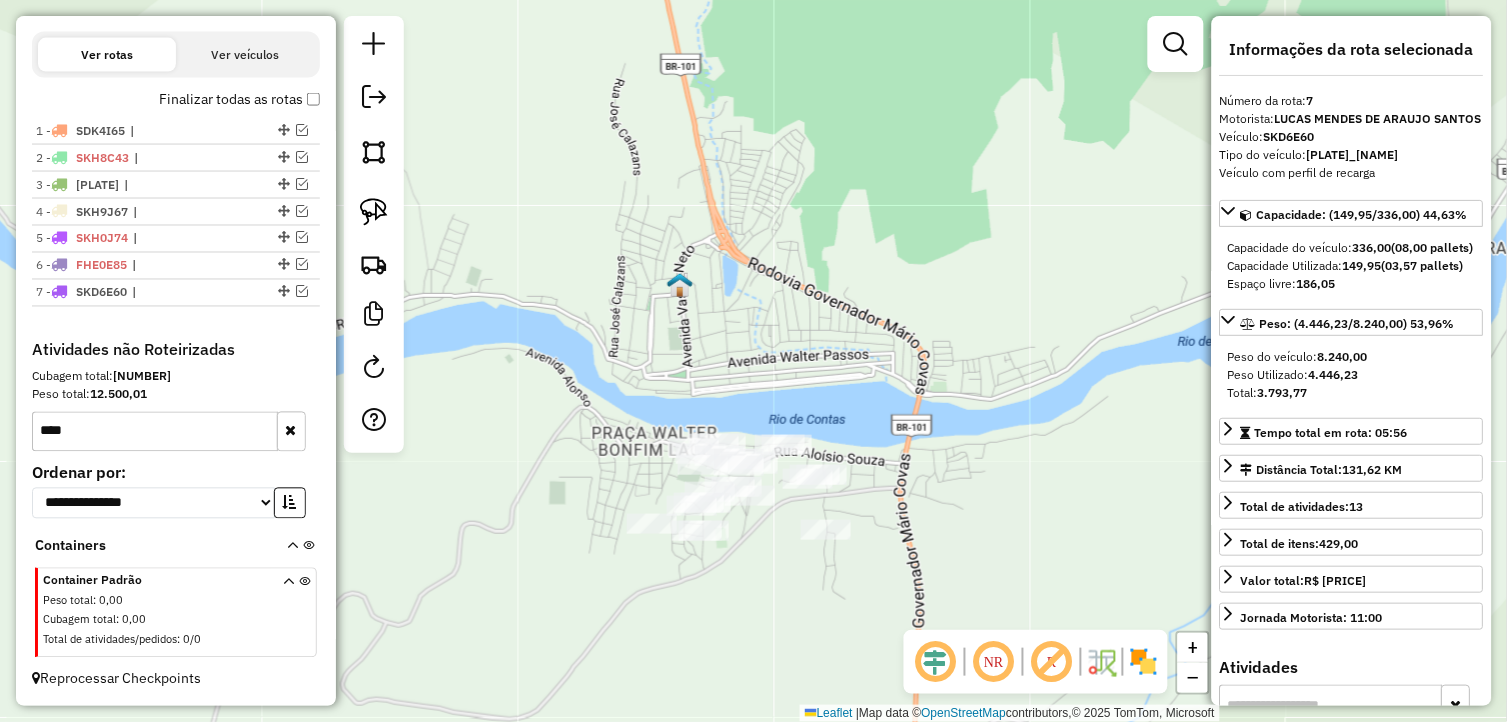 scroll, scrollTop: 647, scrollLeft: 0, axis: vertical 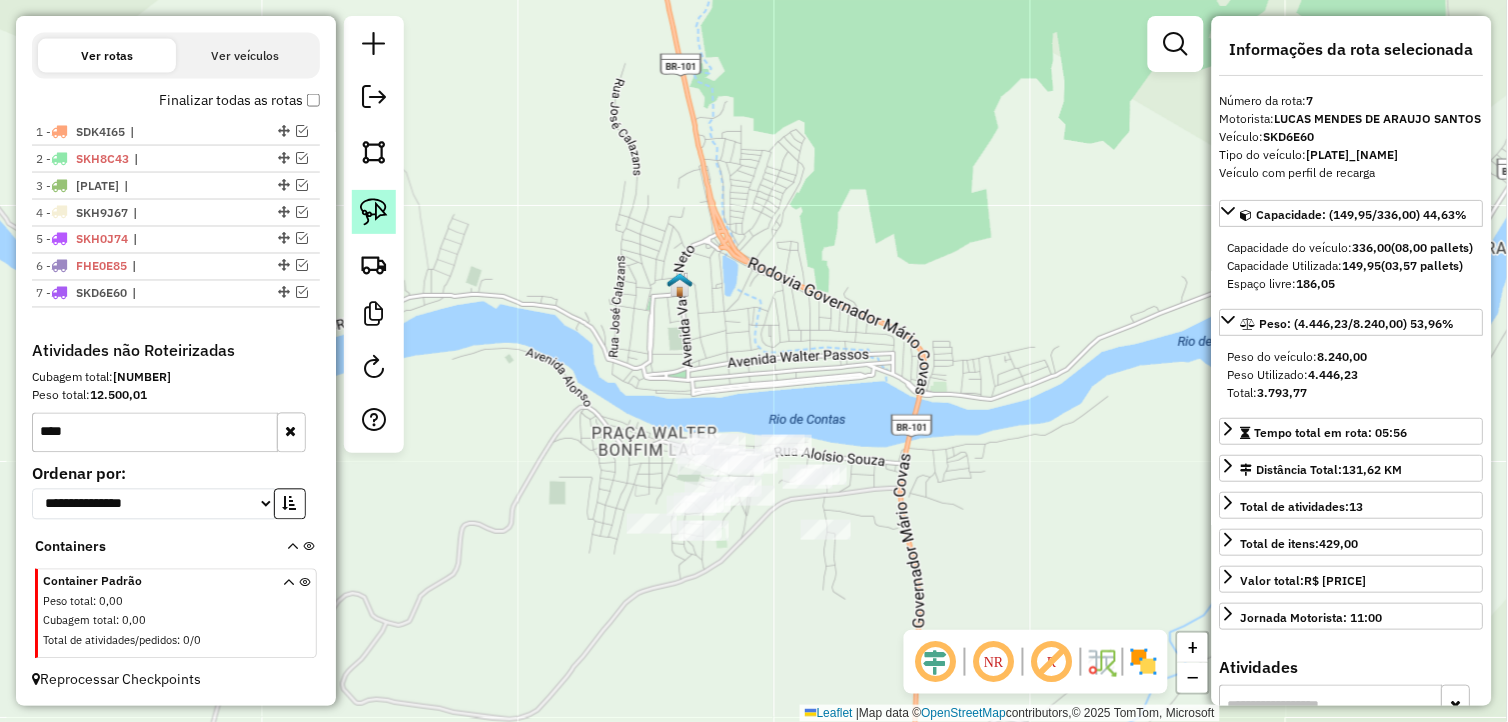 click 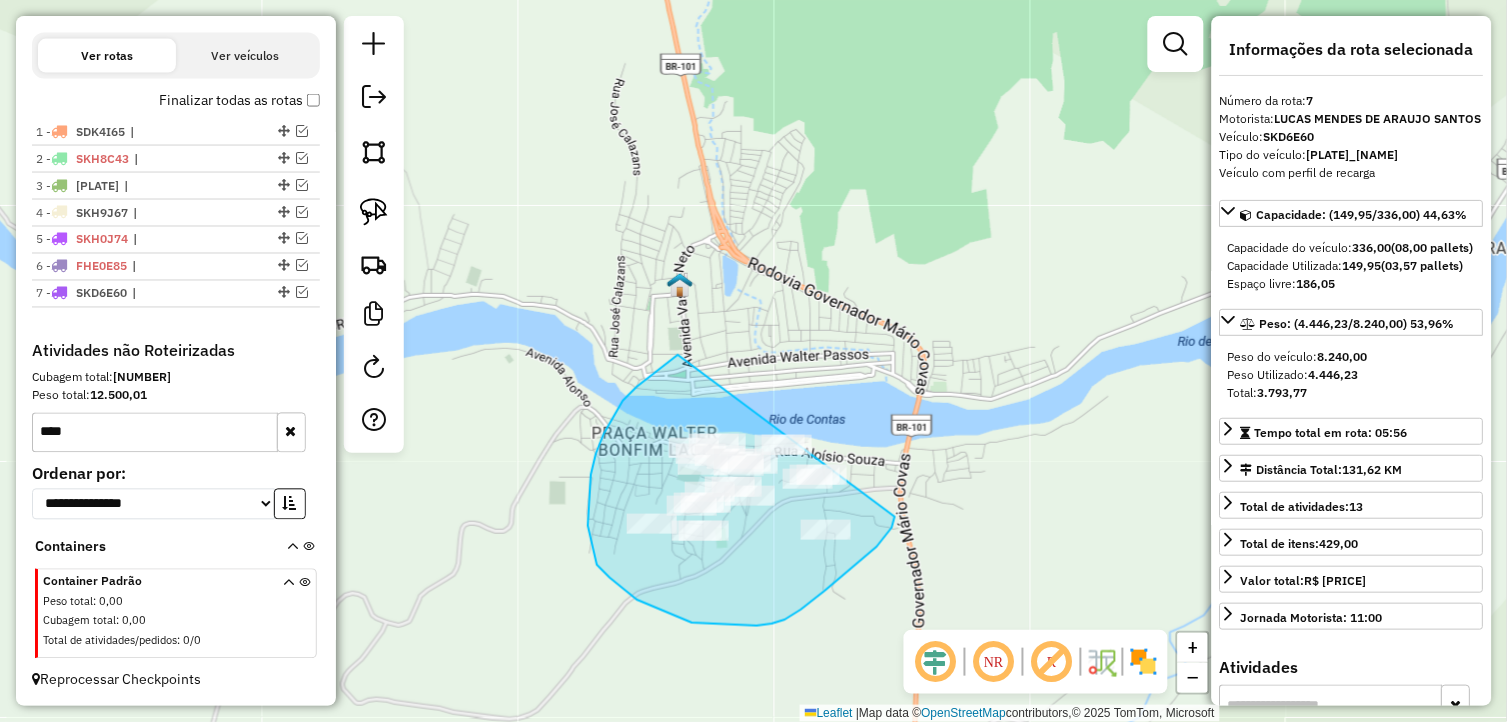 drag, startPoint x: 668, startPoint y: 362, endPoint x: 877, endPoint y: 455, distance: 228.7575 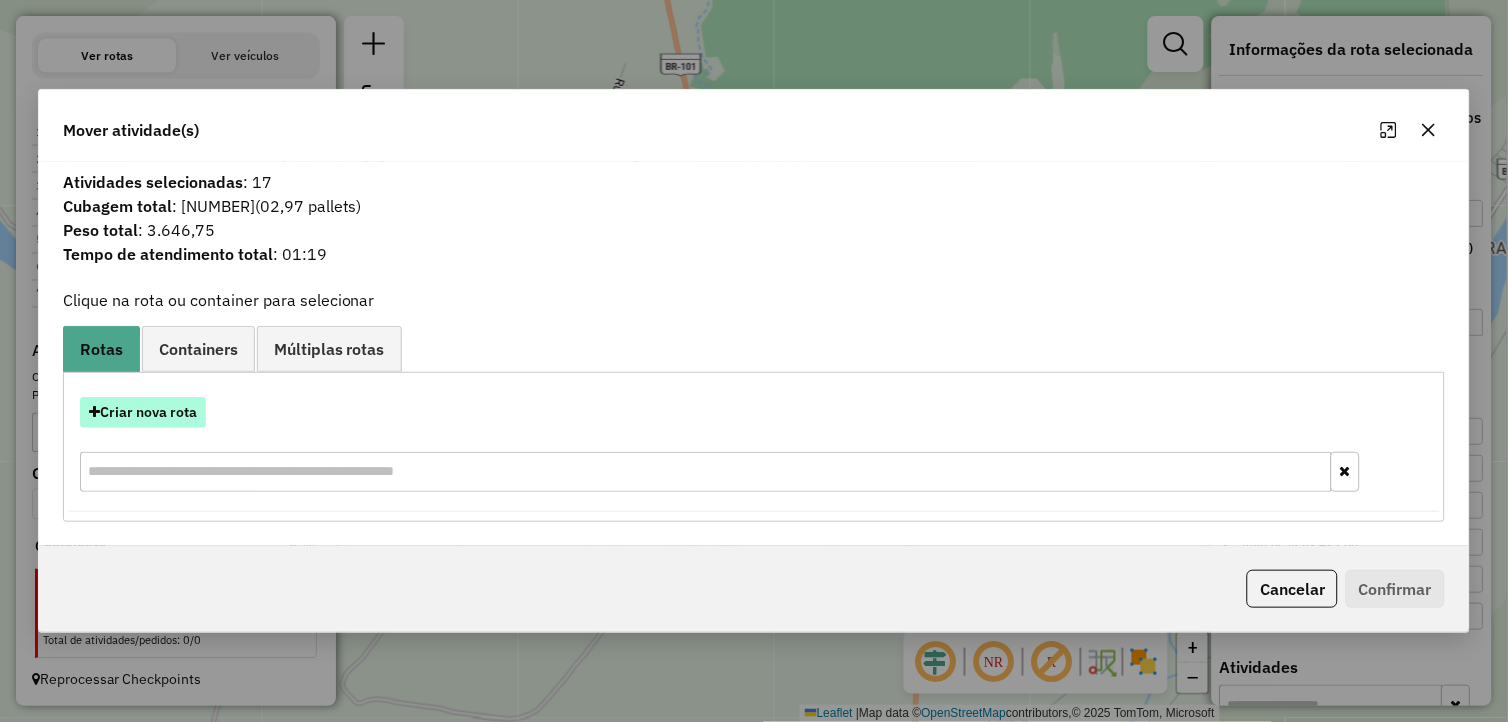 click on "Criar nova rota" at bounding box center [143, 412] 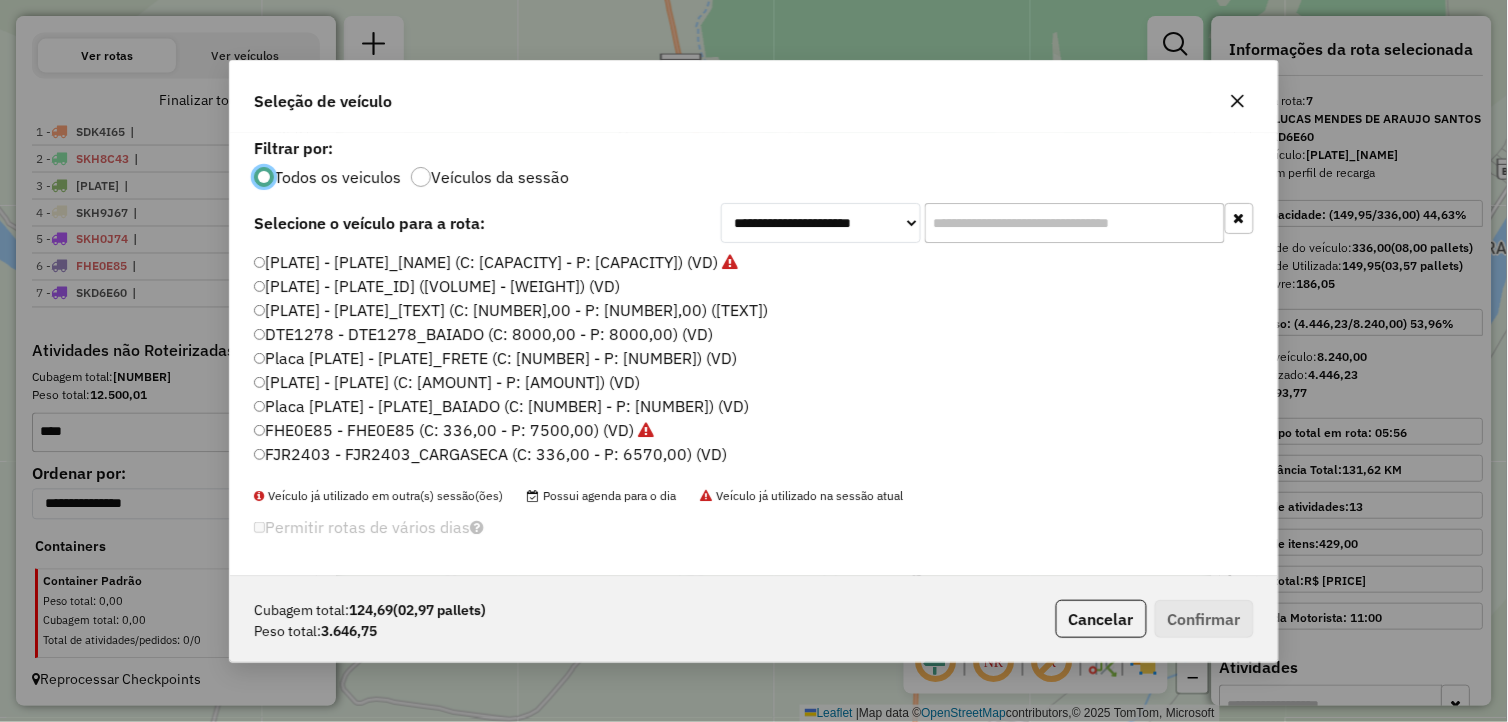 scroll, scrollTop: 11, scrollLeft: 5, axis: both 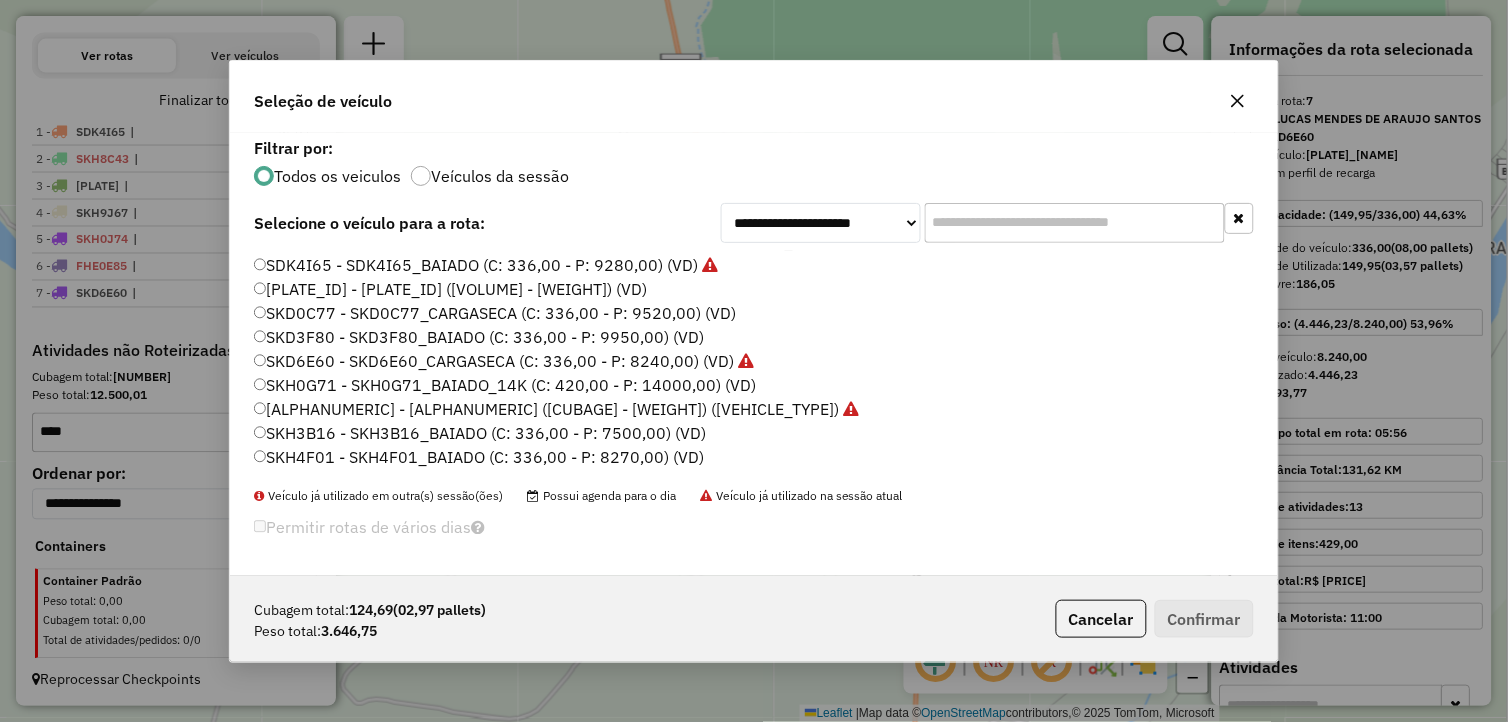 click on "SKH4F01 - SKH4F01_BAIADO (C: 336,00 - P: 8270,00) (VD)" 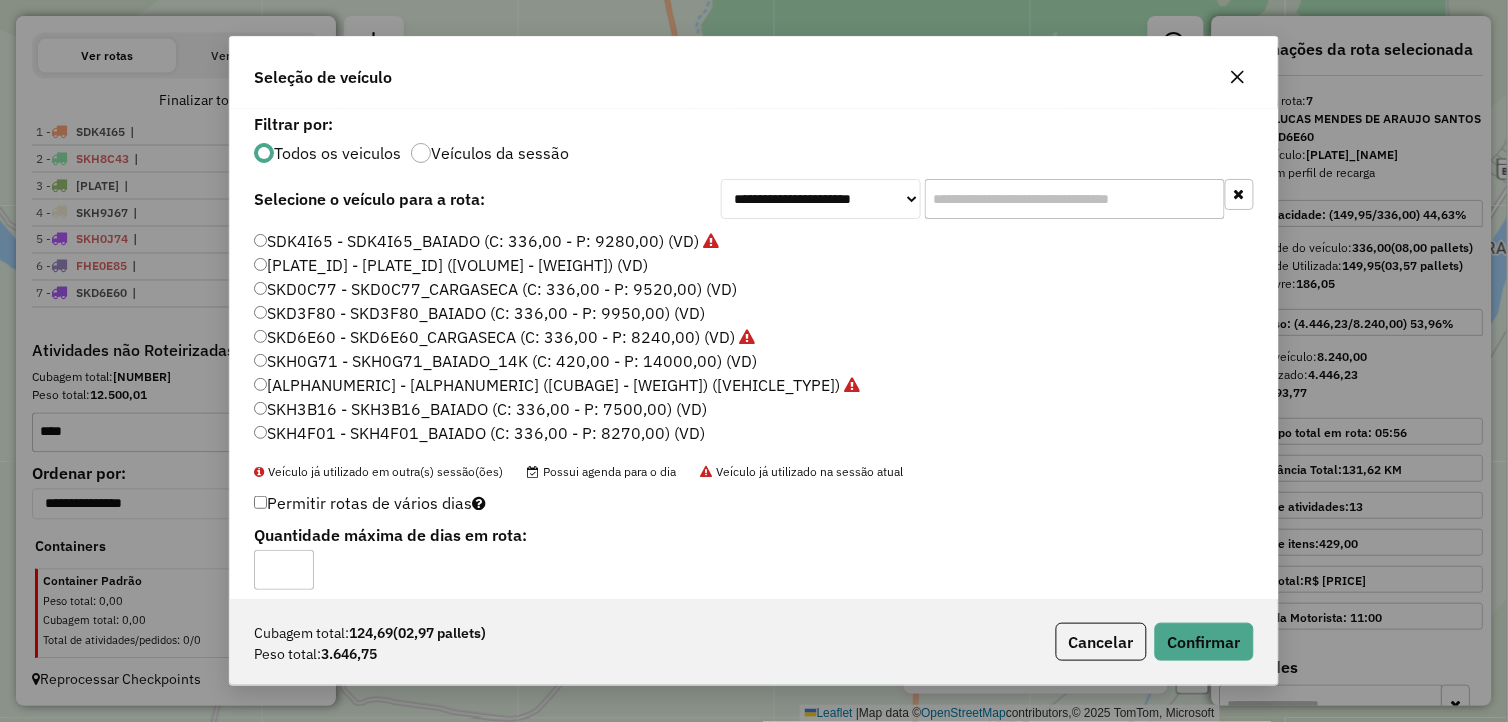 click on "Cubagem total:  124,69   (02,97 pallets)  Peso total: 3.646,75  Cancelar   Confirmar" 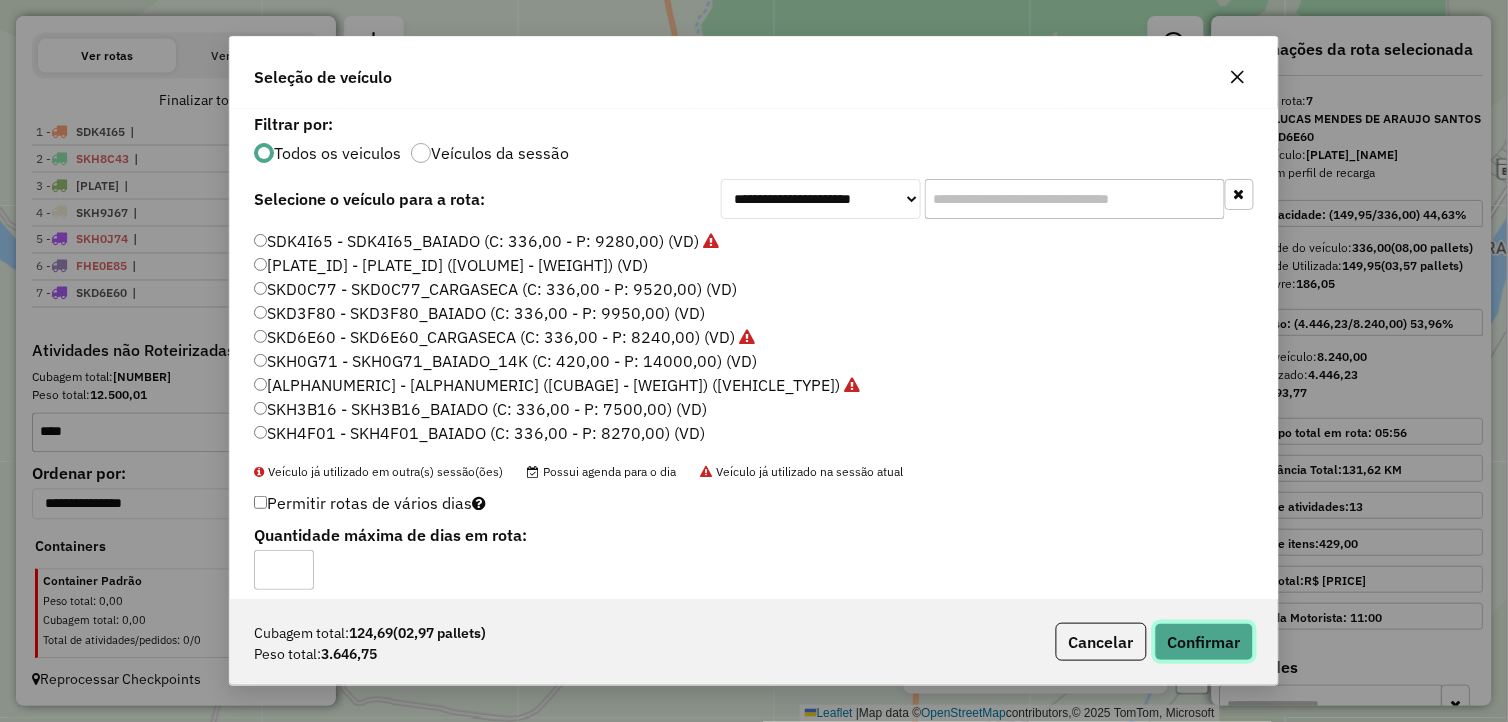 click on "Confirmar" 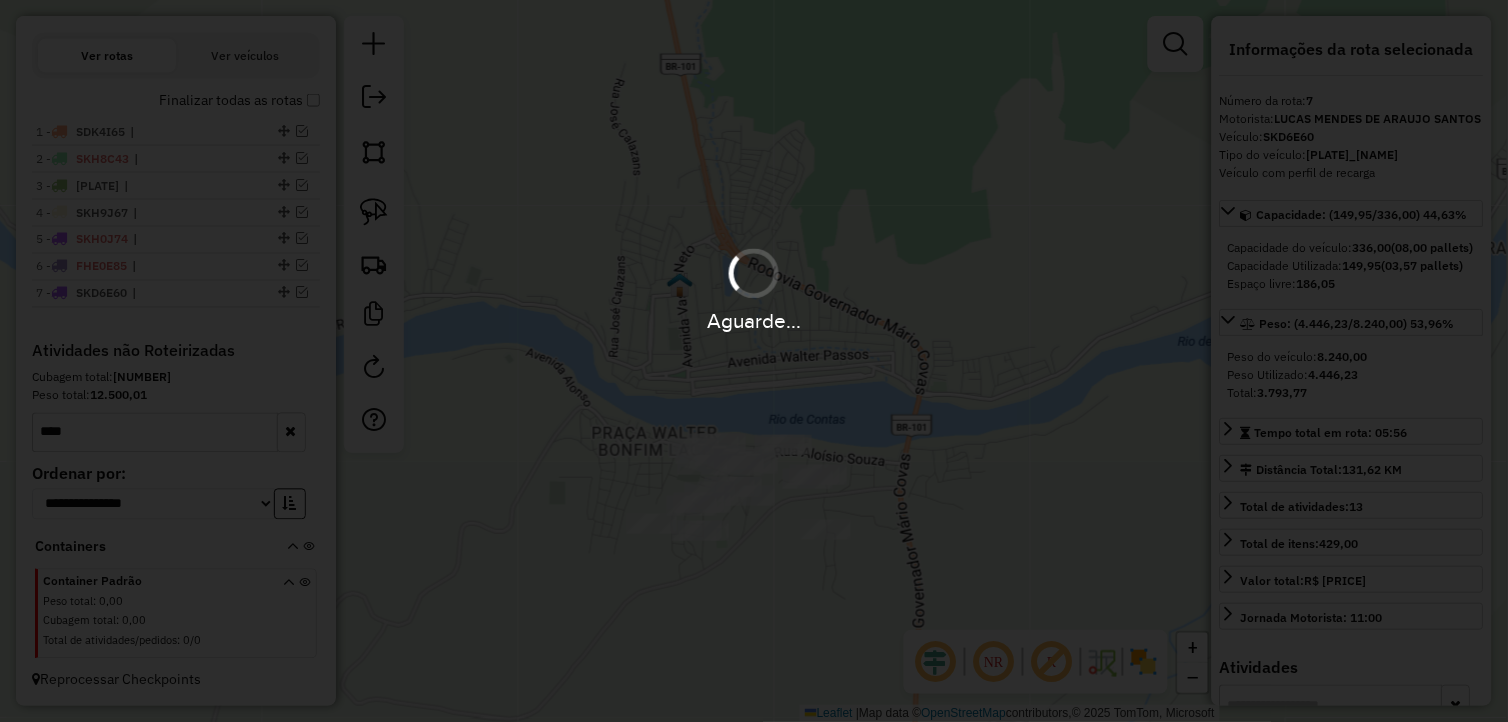 scroll, scrollTop: 742, scrollLeft: 0, axis: vertical 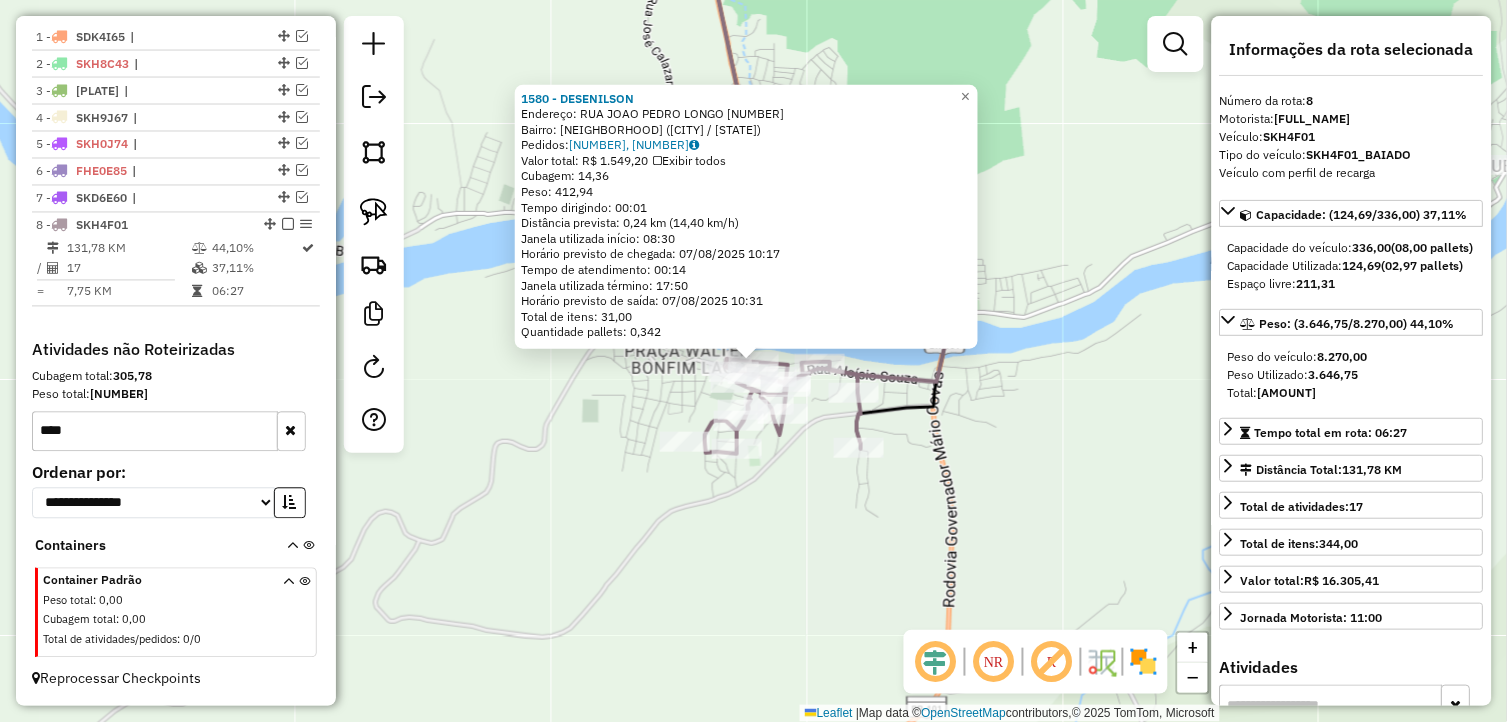 drag, startPoint x: 297, startPoint y: 195, endPoint x: 344, endPoint y: 212, distance: 49.979996 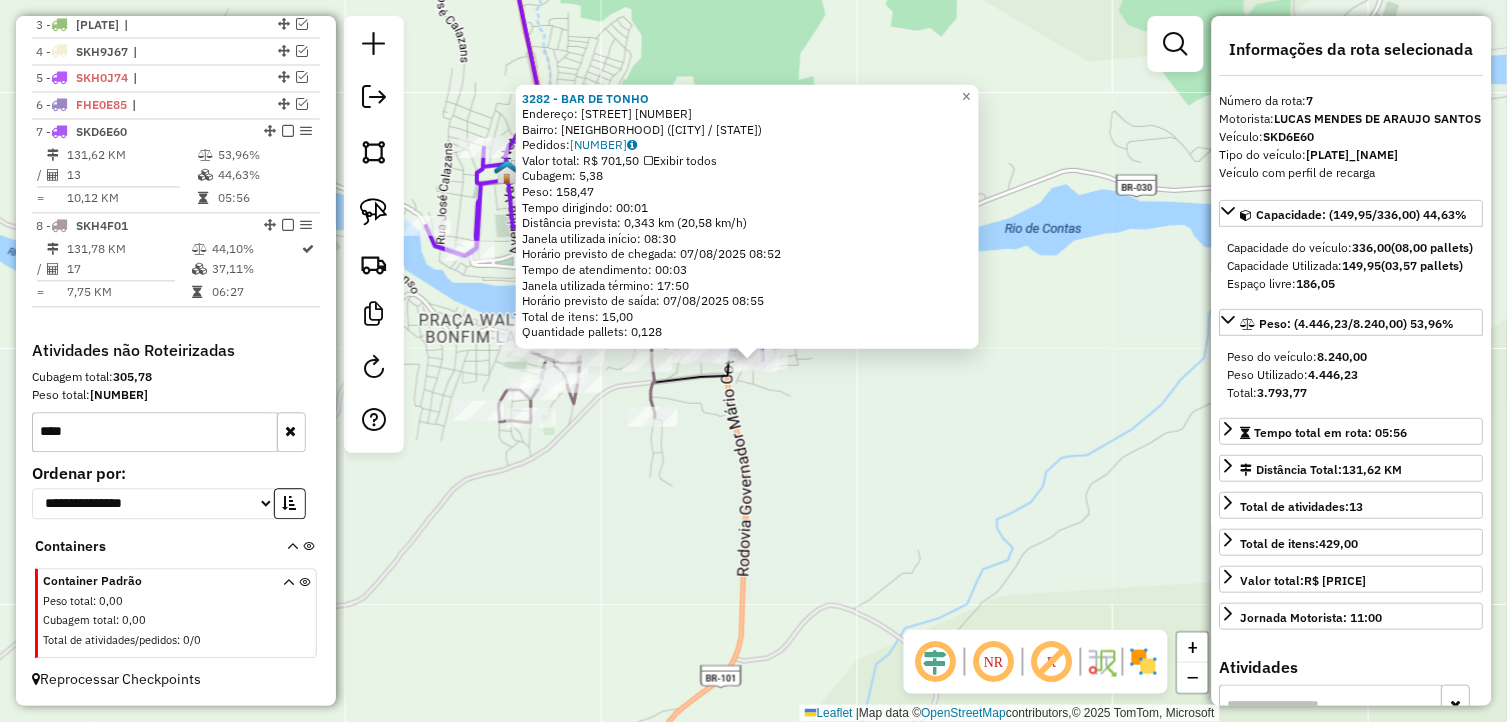 click on "Rota 7 - Placa SKD6E60  3282 - BAR DE TONHO 3282 - BAR DE TONHO  Endereço:  Rua Ubaitaba 49   Bairro: CENTRO (AURELINO LEAL / BA)   Pedidos:  06185820   Valor total: R$ 701,50   Exibir todos   Cubagem: 5,38  Peso: 158,47  Tempo dirigindo: 00:01   Distância prevista: 0,343 km (20,58 km/h)   Janela utilizada início: 08:30   Horário previsto de chegada: 07/08/2025 08:52   Tempo de atendimento: 00:03   Janela utilizada término: 17:50   Horário previsto de saída: 07/08/2025 08:55   Total de itens: 15,00   Quantidade pallets: 0,128  × Janela de atendimento Grade de atendimento Capacidade Transportadoras Veículos Cliente Pedidos  Rotas Selecione os dias de semana para filtrar as janelas de atendimento  Seg   Ter   Qua   Qui   Sex   Sáb   Dom  Informe o período da janela de atendimento: De: Até:  Filtrar exatamente a janela do cliente  Considerar janela de atendimento padrão  Selecione os dias de semana para filtrar as grades de atendimento  Seg   Ter   Qua   Qui   Sex   Sáb   Dom   Peso mínimo:   De:" 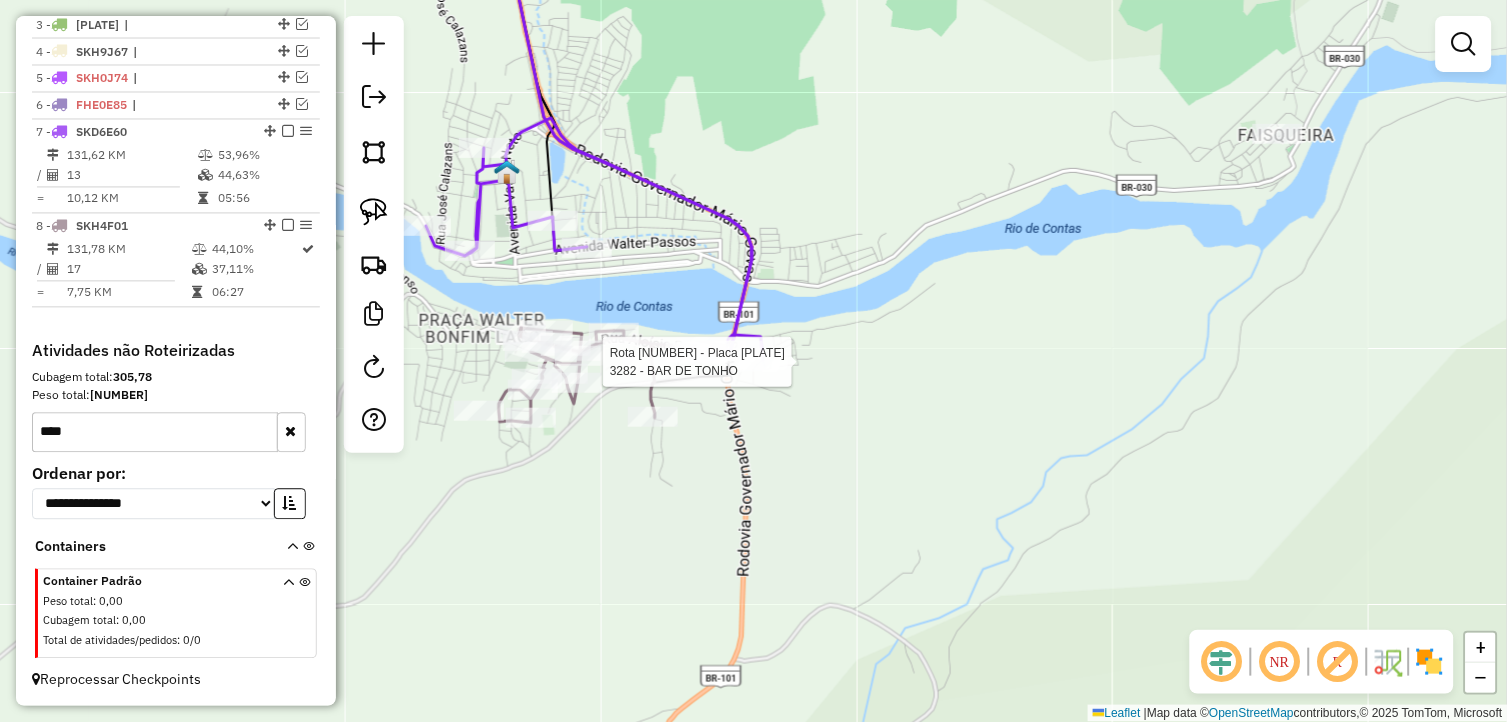 select on "**********" 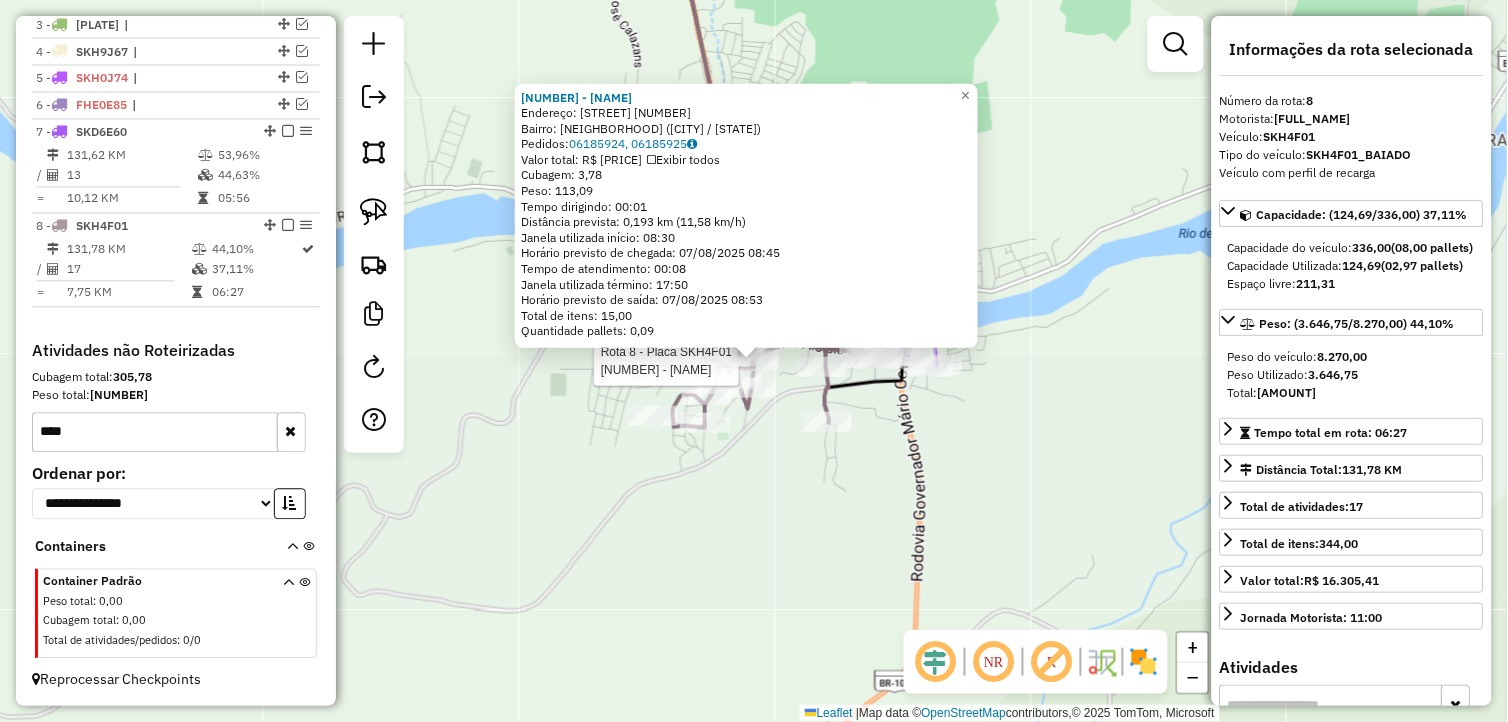 drag, startPoint x: 735, startPoint y: 532, endPoint x: 756, endPoint y: 522, distance: 23.259407 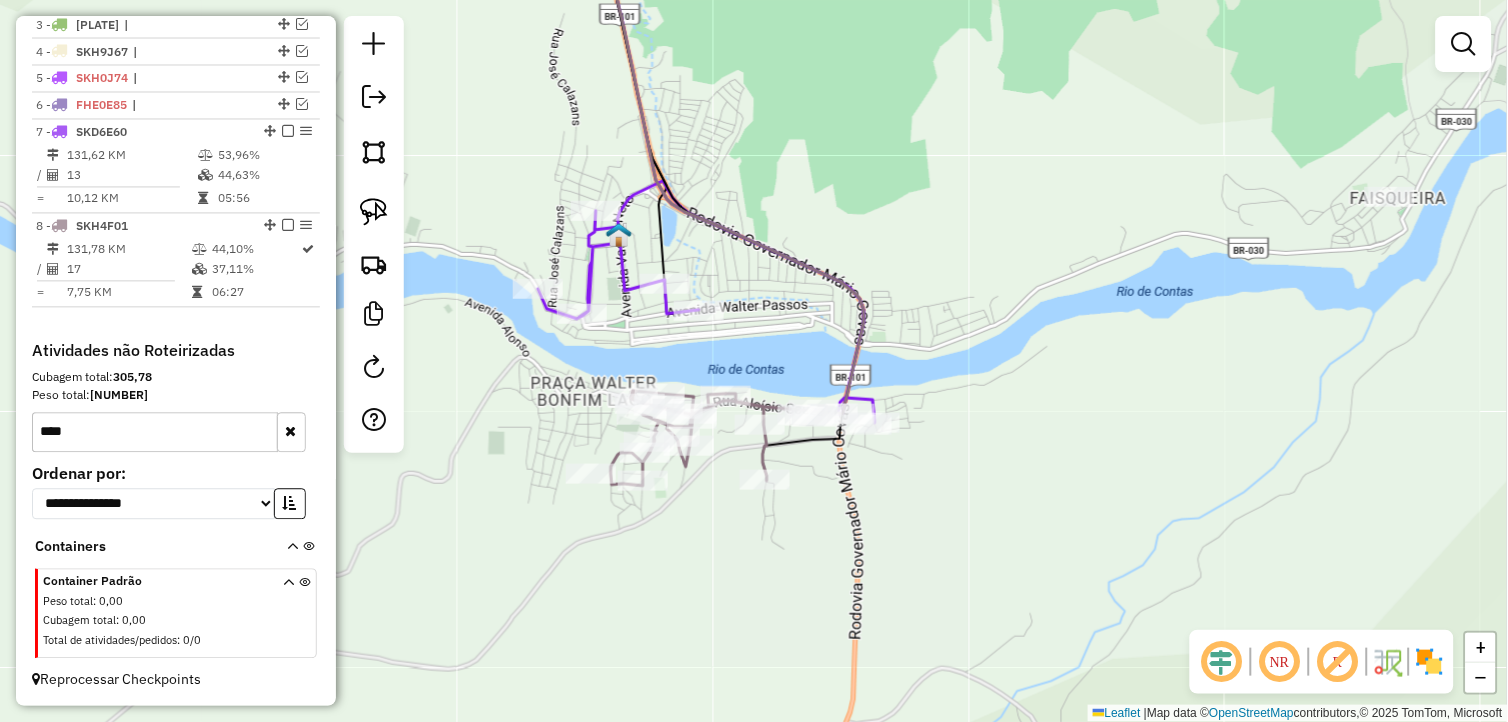 drag, startPoint x: 857, startPoint y: 515, endPoint x: 808, endPoint y: 561, distance: 67.20863 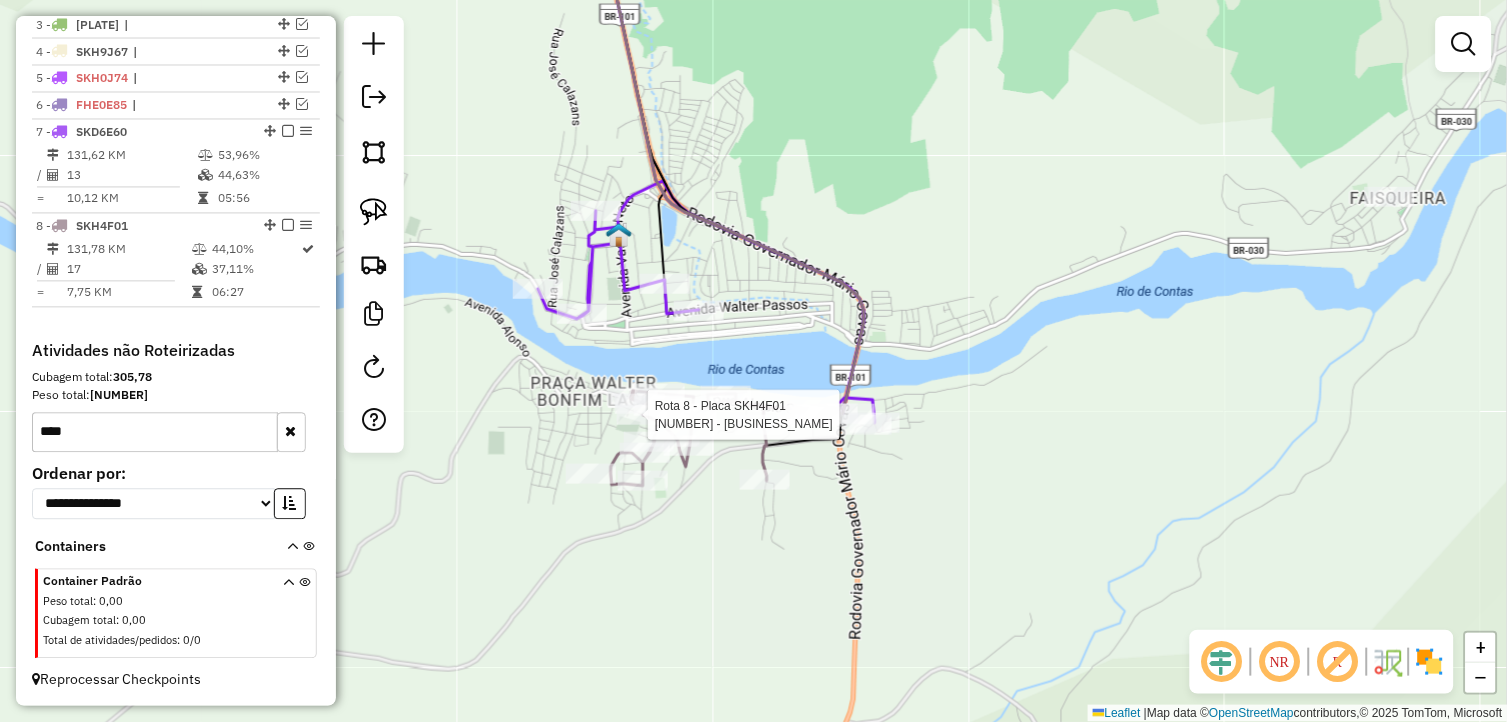select on "**********" 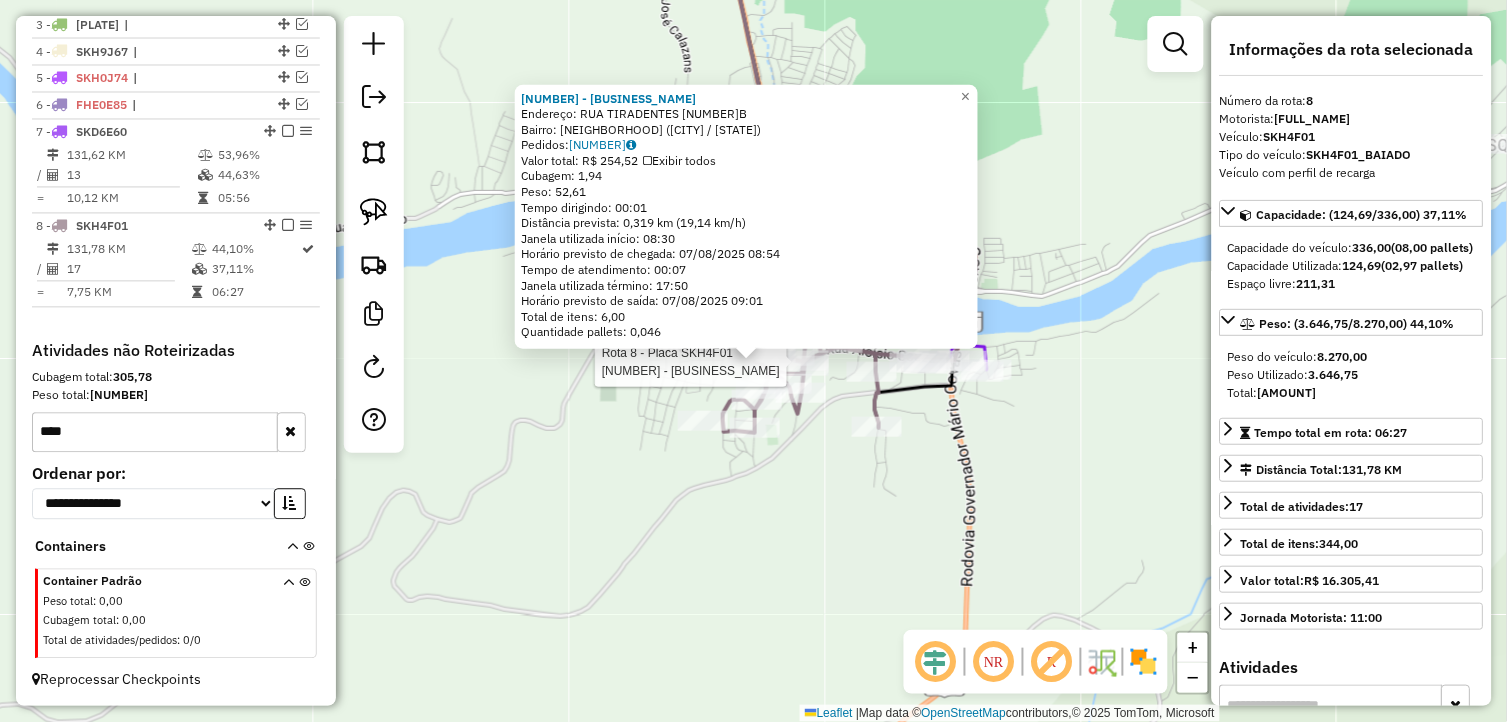 click on "Rota 8 - Placa SKH4F01  1520 - CHEF S PIZZERIA 1520 - CHEF S PIZZERIA  Endereço:  RUA TIRADENTES 64B   Bairro: CENTRO (AURELINO LEAL / BA)   Pedidos:  06185976   Valor total: R$ 254,52   Exibir todos   Cubagem: 1,94  Peso: 52,61  Tempo dirigindo: 00:01   Distância prevista: 0,319 km (19,14 km/h)   Janela utilizada início: 08:30   Horário previsto de chegada: 07/08/2025 08:54   Tempo de atendimento: 00:07   Janela utilizada término: 17:50   Horário previsto de saída: 07/08/2025 09:01   Total de itens: 6,00   Quantidade pallets: 0,046  × Janela de atendimento Grade de atendimento Capacidade Transportadoras Veículos Cliente Pedidos  Rotas Selecione os dias de semana para filtrar as janelas de atendimento  Seg   Ter   Qua   Qui   Sex   Sáb   Dom  Informe o período da janela de atendimento: De: Até:  Filtrar exatamente a janela do cliente  Considerar janela de atendimento padrão  Selecione os dias de semana para filtrar as grades de atendimento  Seg   Ter   Qua   Qui   Sex   Sáb   Dom   De:   Até:" 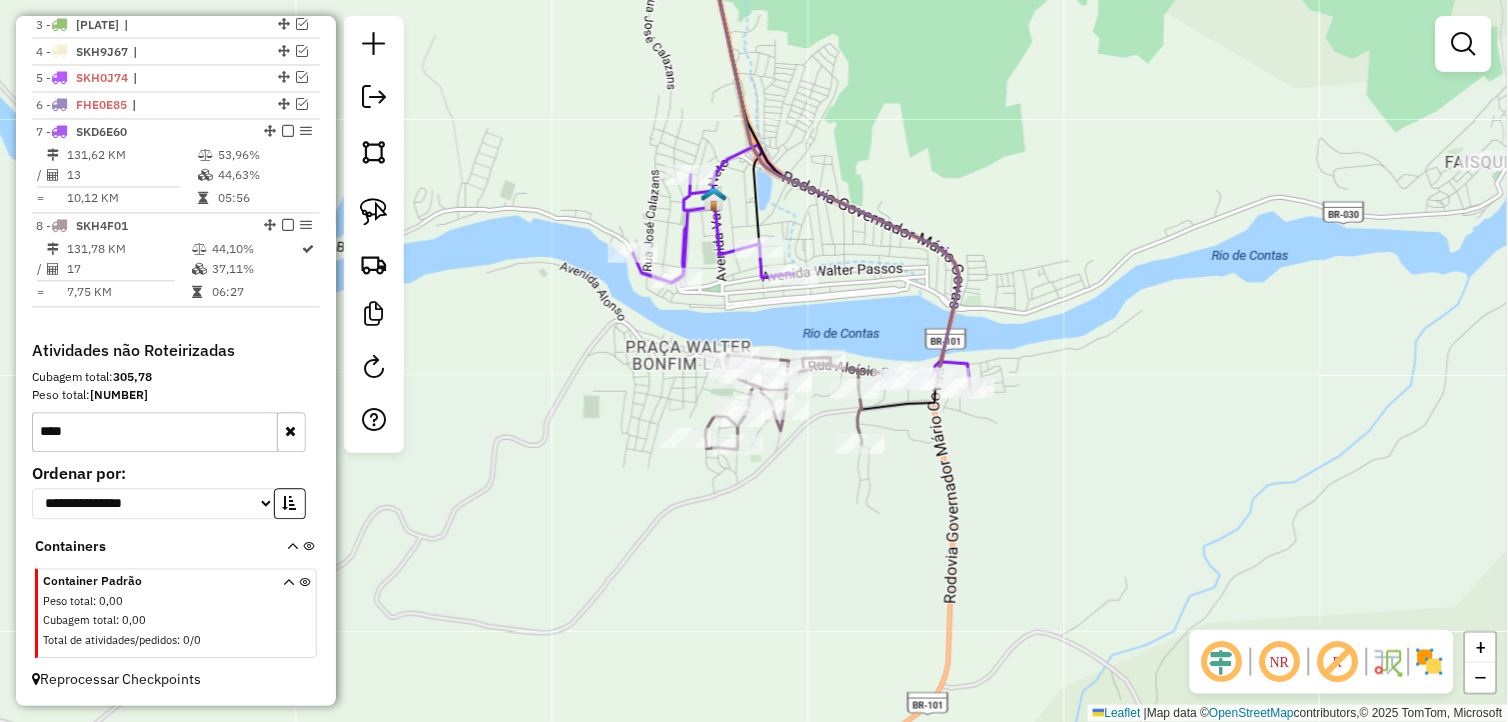 drag, startPoint x: 904, startPoint y: 488, endPoint x: 748, endPoint y: 636, distance: 215.03488 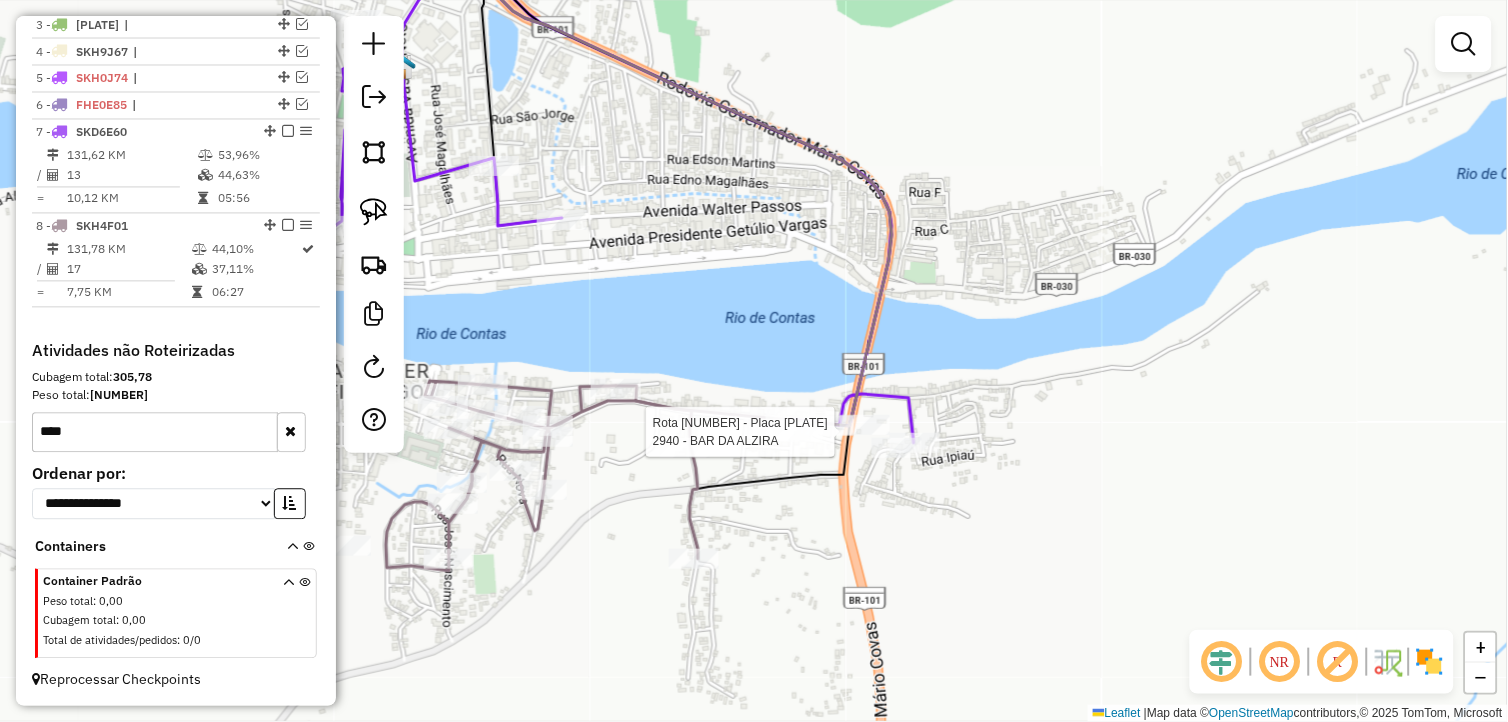 select on "**********" 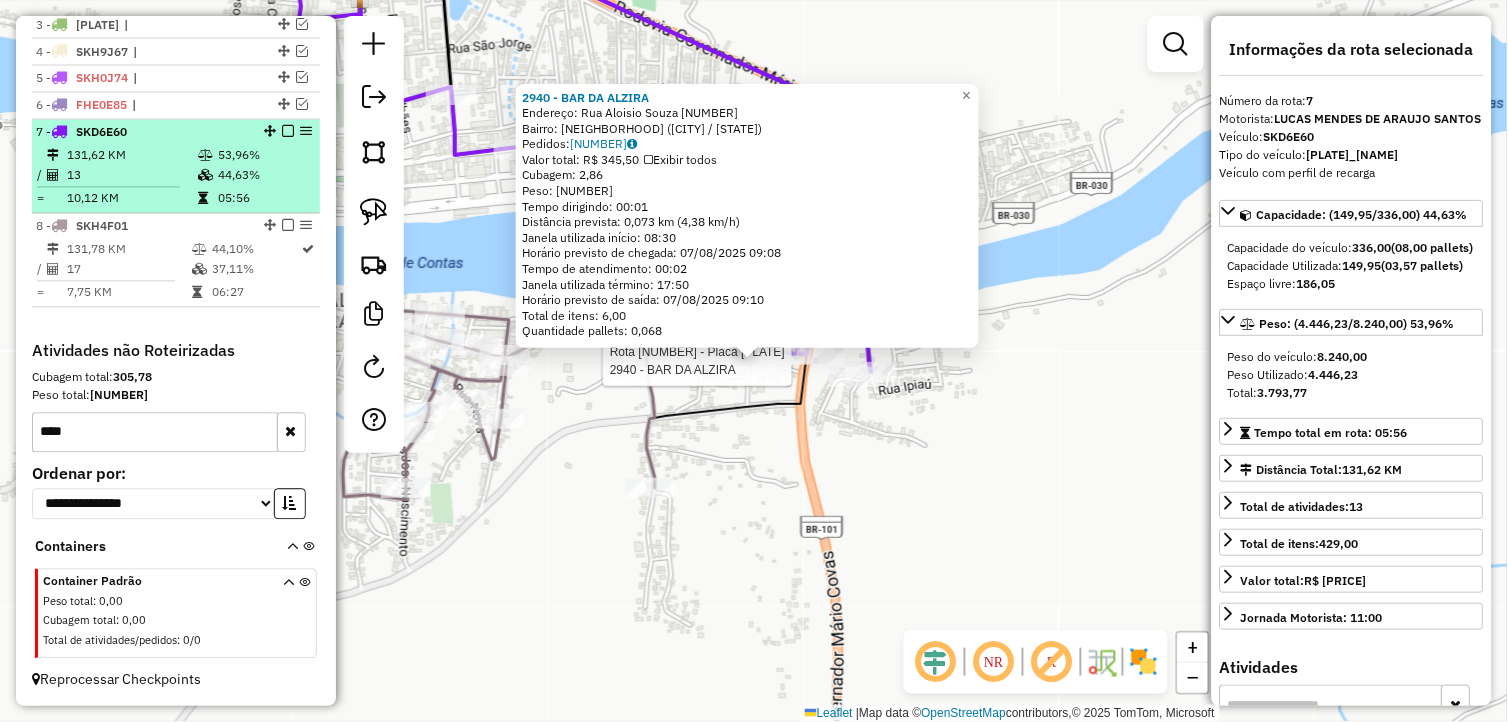 click at bounding box center [288, 132] 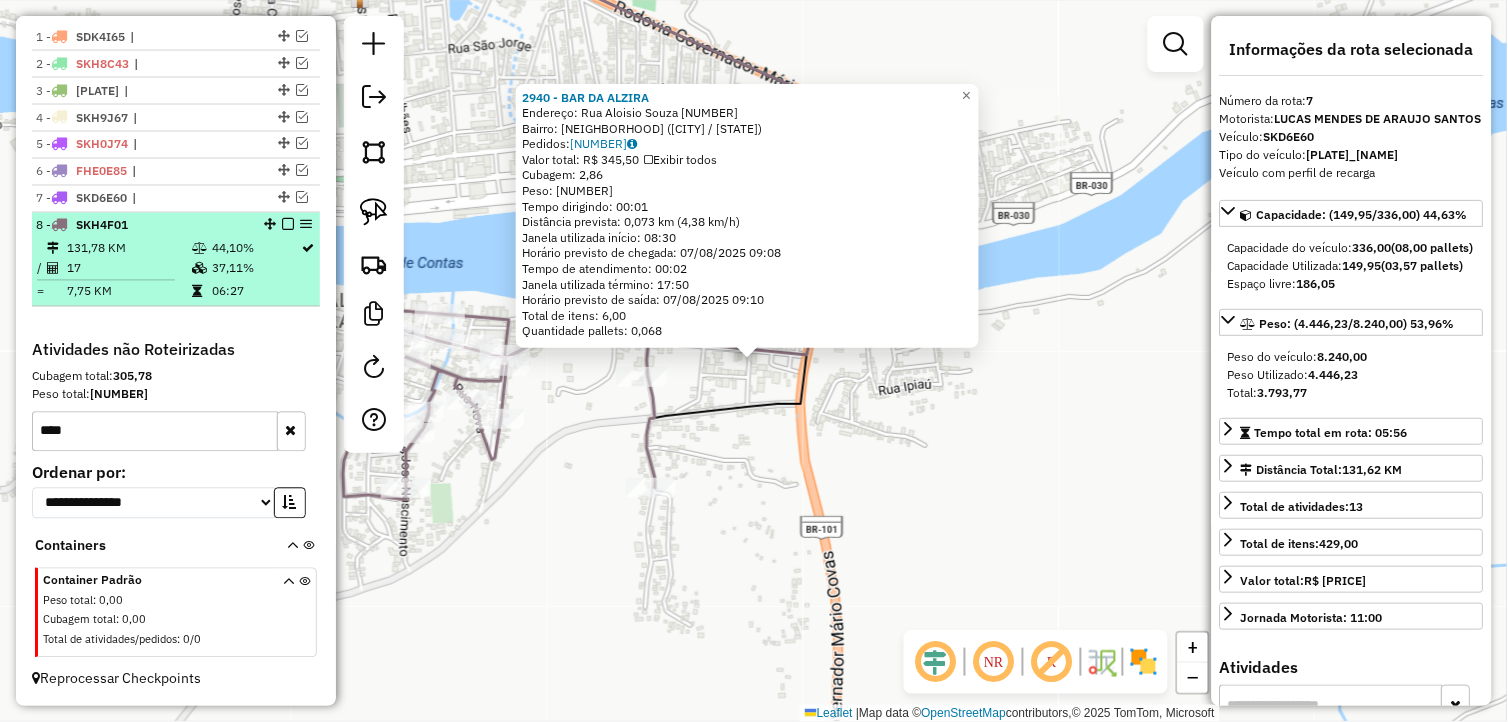 click at bounding box center (288, 225) 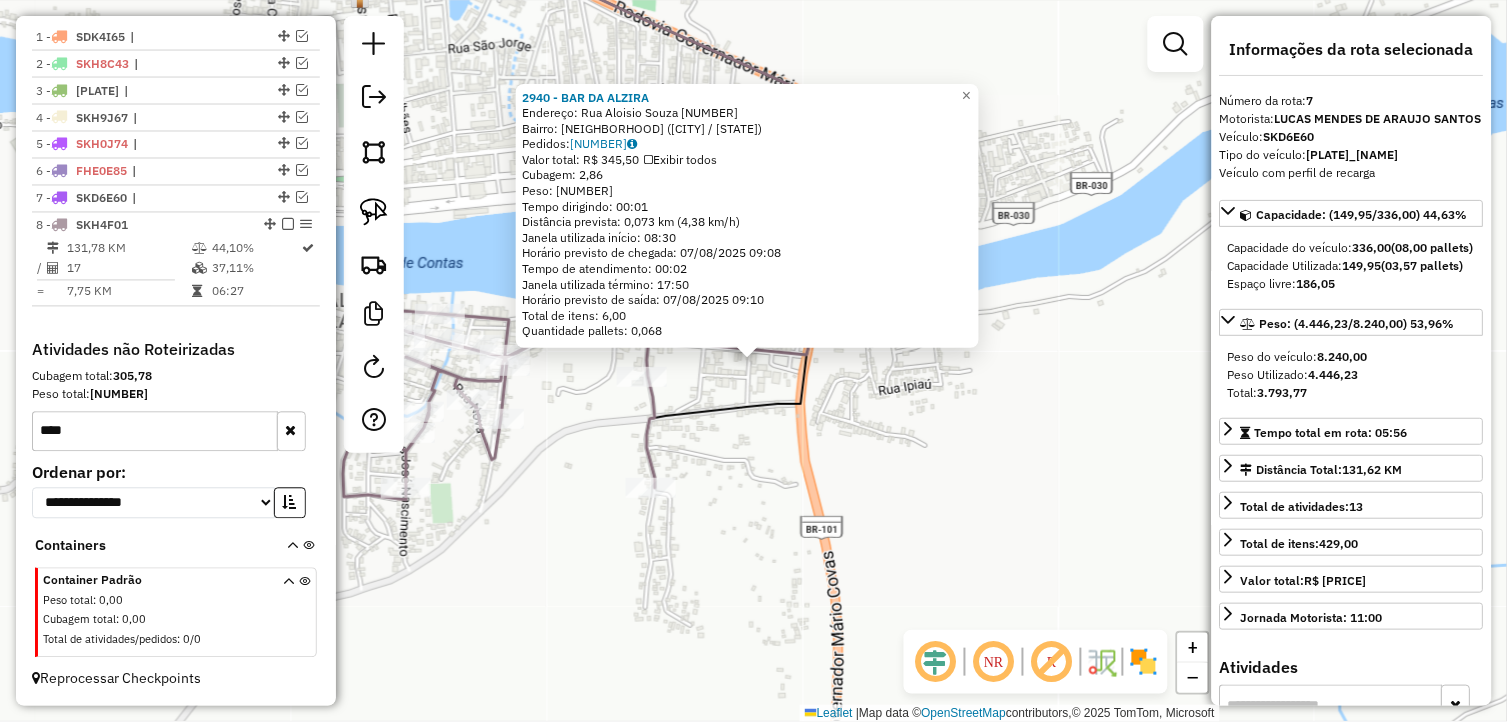 scroll, scrollTop: 675, scrollLeft: 0, axis: vertical 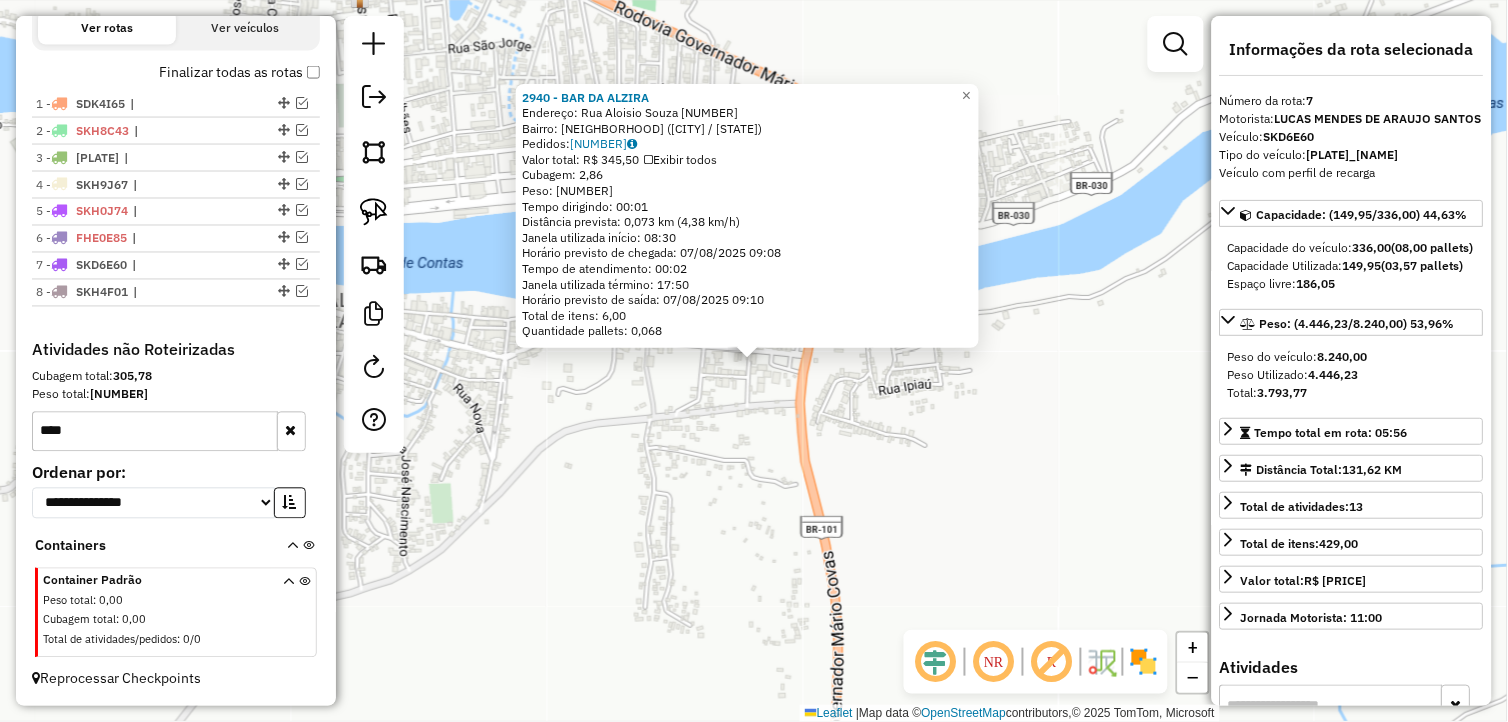 click on "2940 - BAR DA ALZIRA  Endereço:  Rua Aloisio Souza 602   Bairro: CENTRO (AURELINO LEAL / BA)   Pedidos:  06185955   Valor total: R$ 345,50   Exibir todos   Cubagem: 2,86  Peso: 84,16  Tempo dirigindo: 00:01   Distância prevista: 0,073 km (4,38 km/h)   Janela utilizada início: 08:30   Horário previsto de chegada: 07/08/2025 09:08   Tempo de atendimento: 00:02   Janela utilizada término: 17:50   Horário previsto de saída: 07/08/2025 09:10   Total de itens: 6,00   Quantidade pallets: 0,068  × Janela de atendimento Grade de atendimento Capacidade Transportadoras Veículos Cliente Pedidos  Rotas Selecione os dias de semana para filtrar as janelas de atendimento  Seg   Ter   Qua   Qui   Sex   Sáb   Dom  Informe o período da janela de atendimento: De: Até:  Filtrar exatamente a janela do cliente  Considerar janela de atendimento padrão  Selecione os dias de semana para filtrar as grades de atendimento  Seg   Ter   Qua   Qui   Sex   Sáb   Dom   Considerar clientes sem dia de atendimento cadastrado  De:" 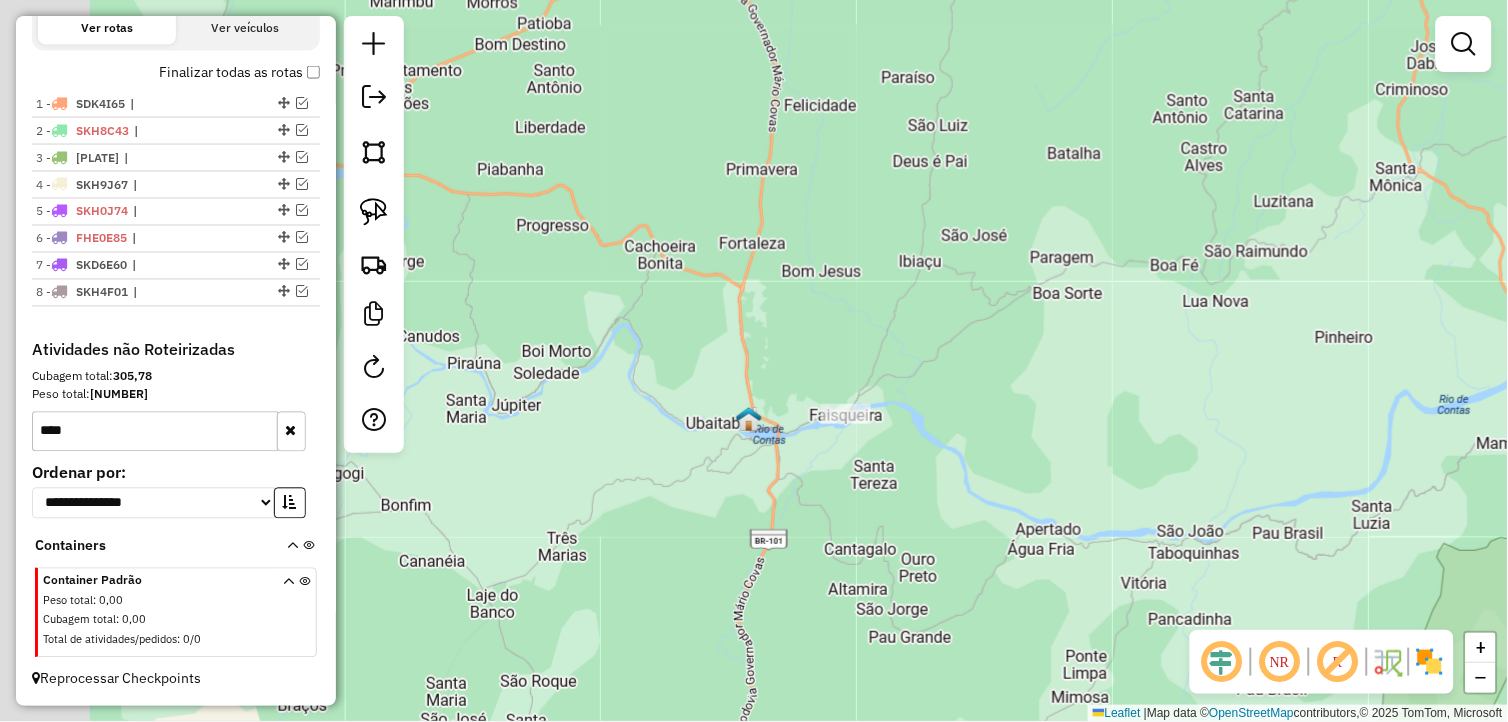 drag, startPoint x: 664, startPoint y: 445, endPoint x: 1025, endPoint y: 450, distance: 361.03464 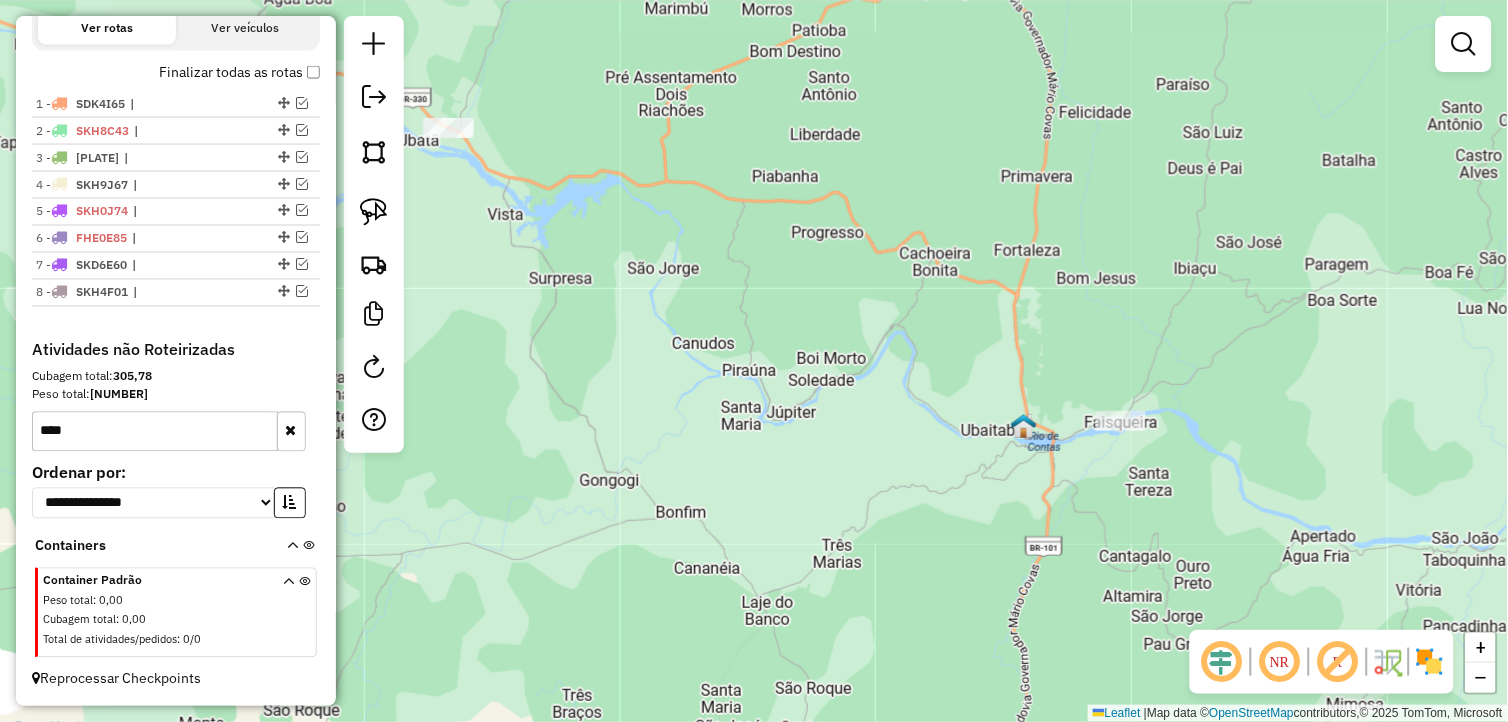 drag, startPoint x: 678, startPoint y: 385, endPoint x: 1028, endPoint y: 434, distance: 353.41336 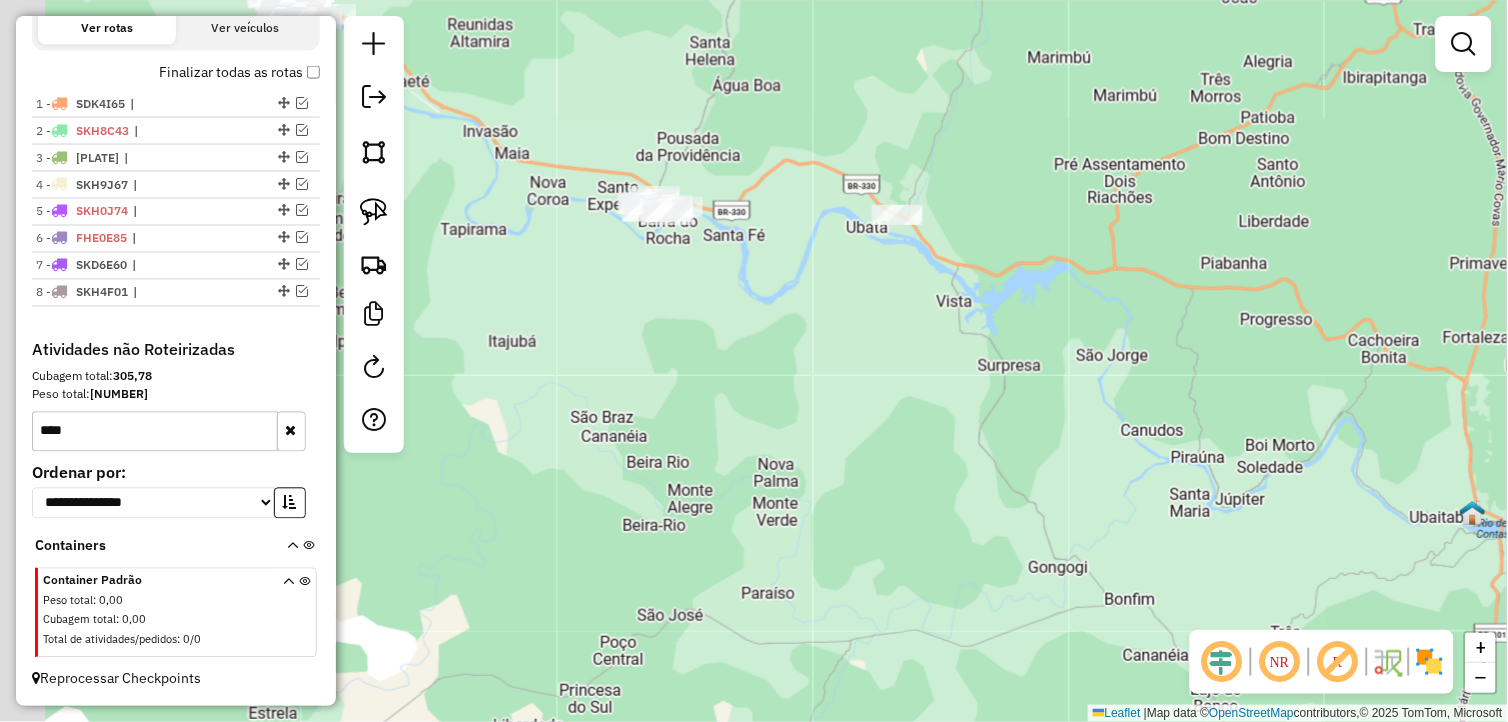 drag, startPoint x: 806, startPoint y: 331, endPoint x: 955, endPoint y: 425, distance: 176.17322 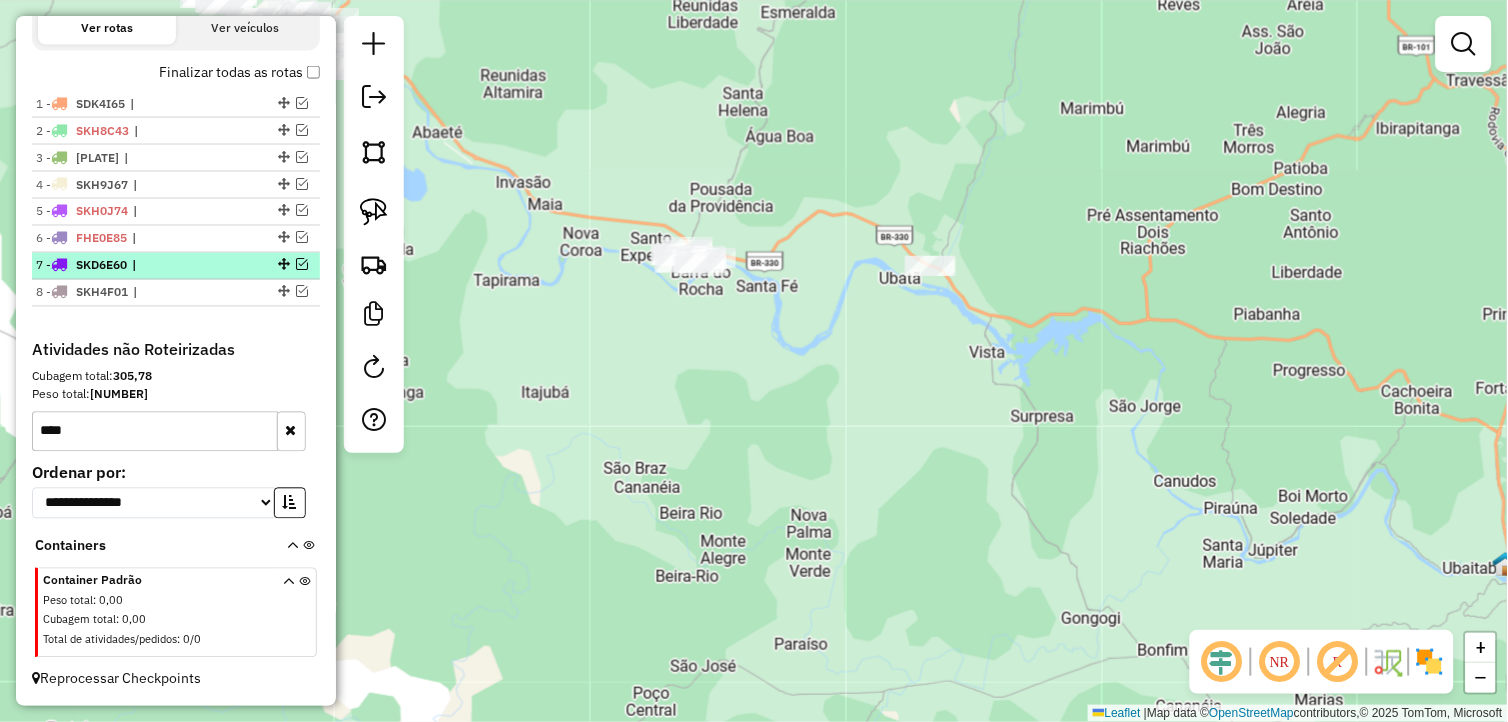 click at bounding box center [302, 265] 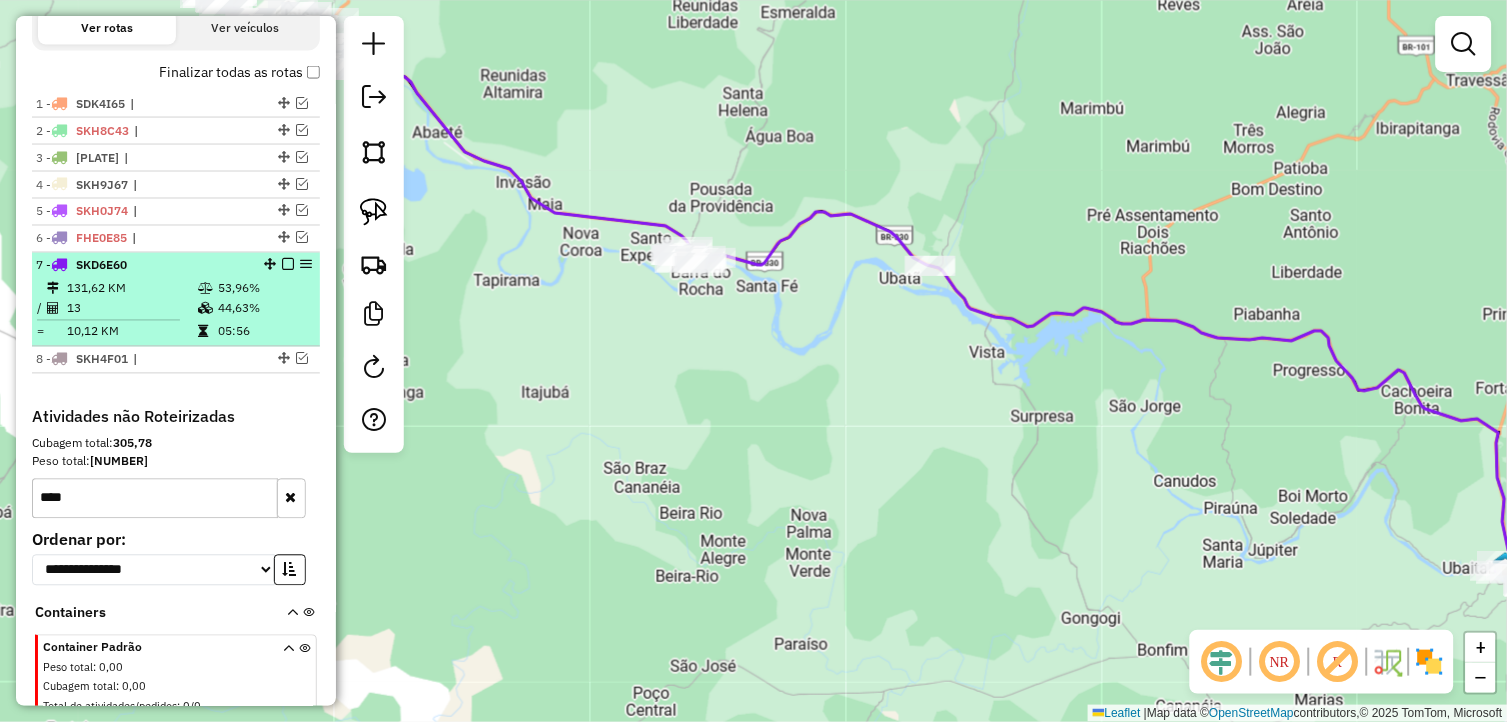 scroll, scrollTop: 742, scrollLeft: 0, axis: vertical 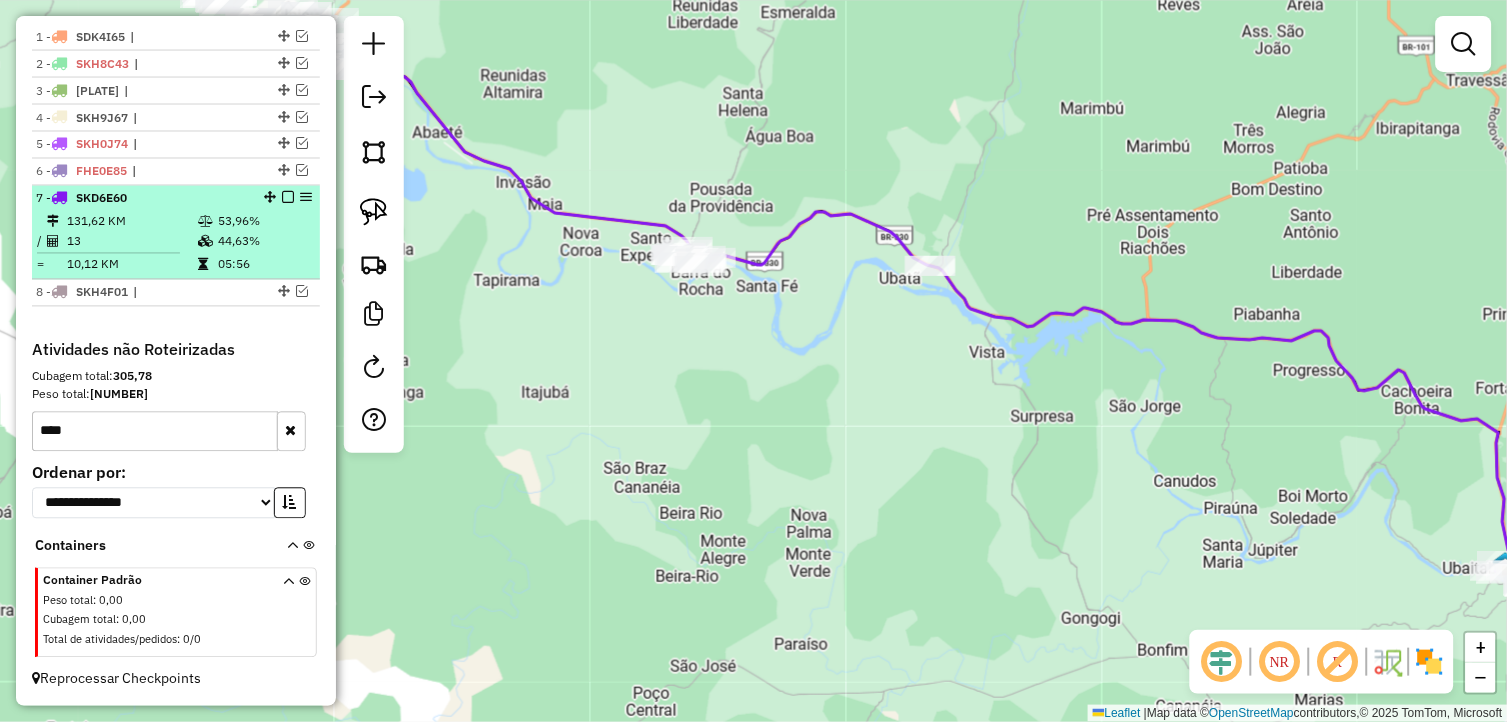 click at bounding box center [288, 198] 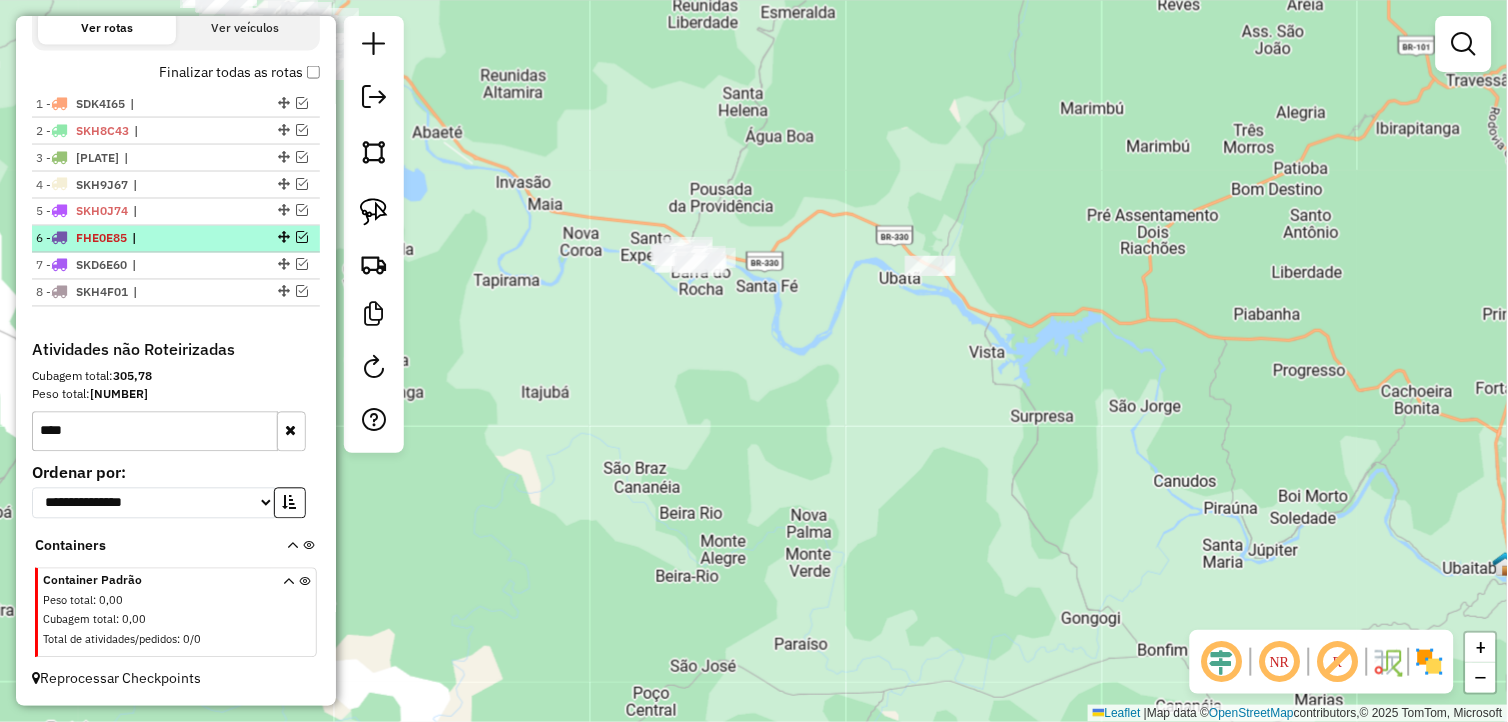 scroll, scrollTop: 675, scrollLeft: 0, axis: vertical 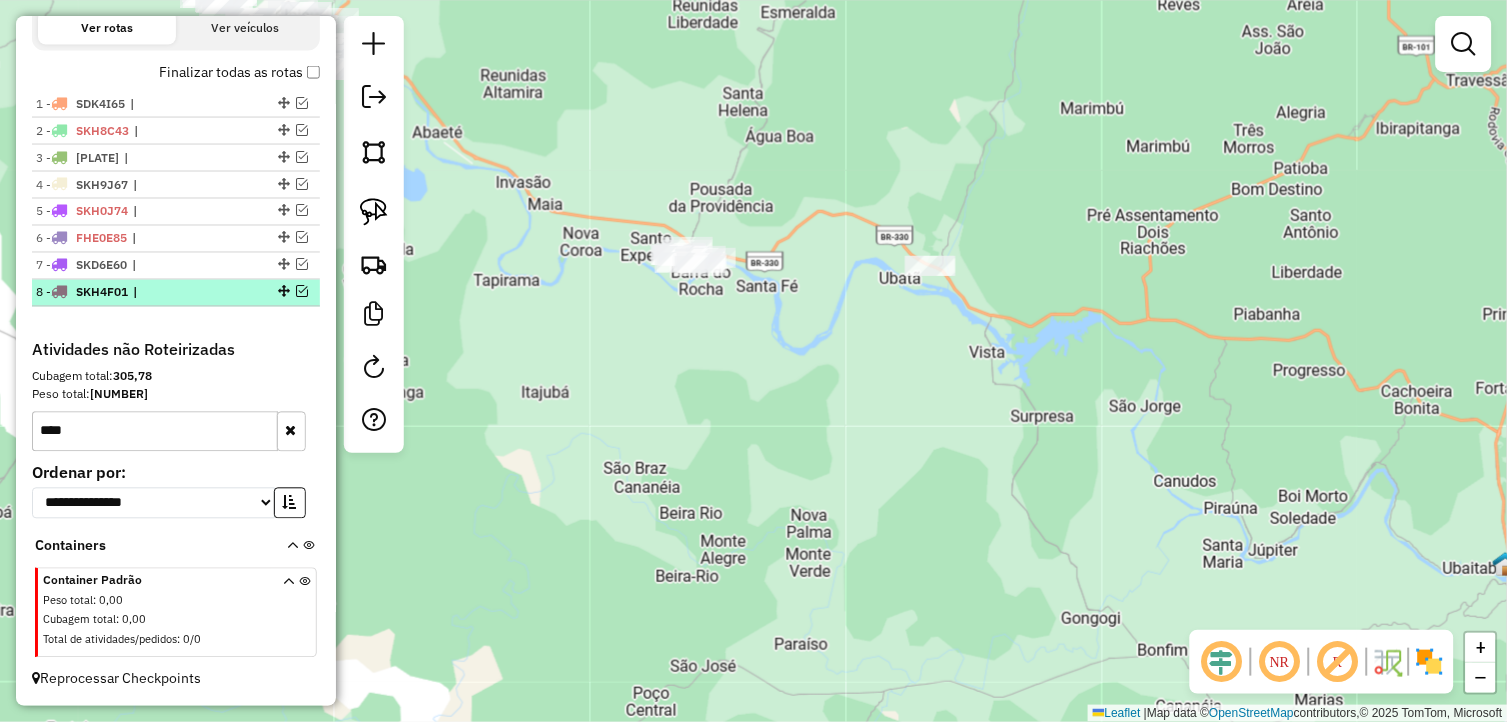 click at bounding box center (302, 292) 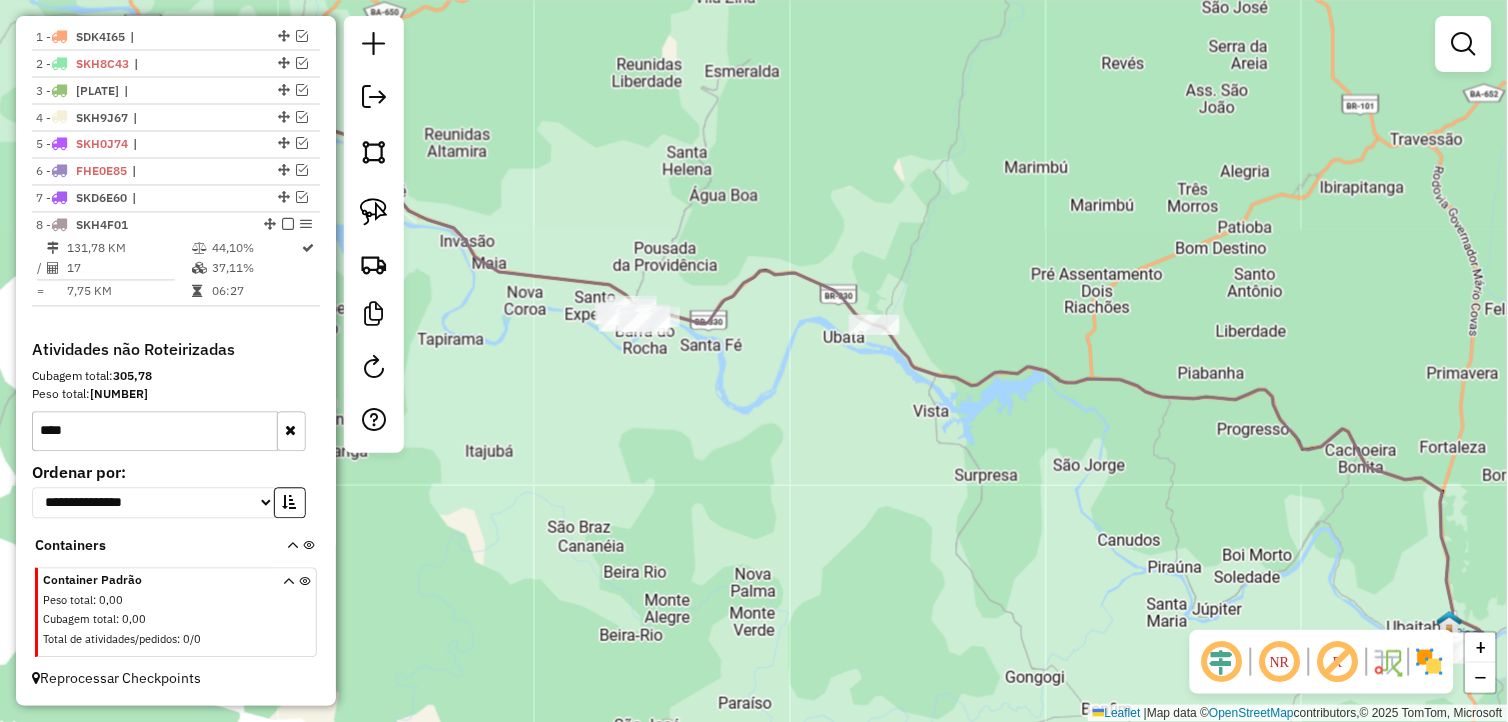drag, startPoint x: 804, startPoint y: 348, endPoint x: 591, endPoint y: 377, distance: 214.96512 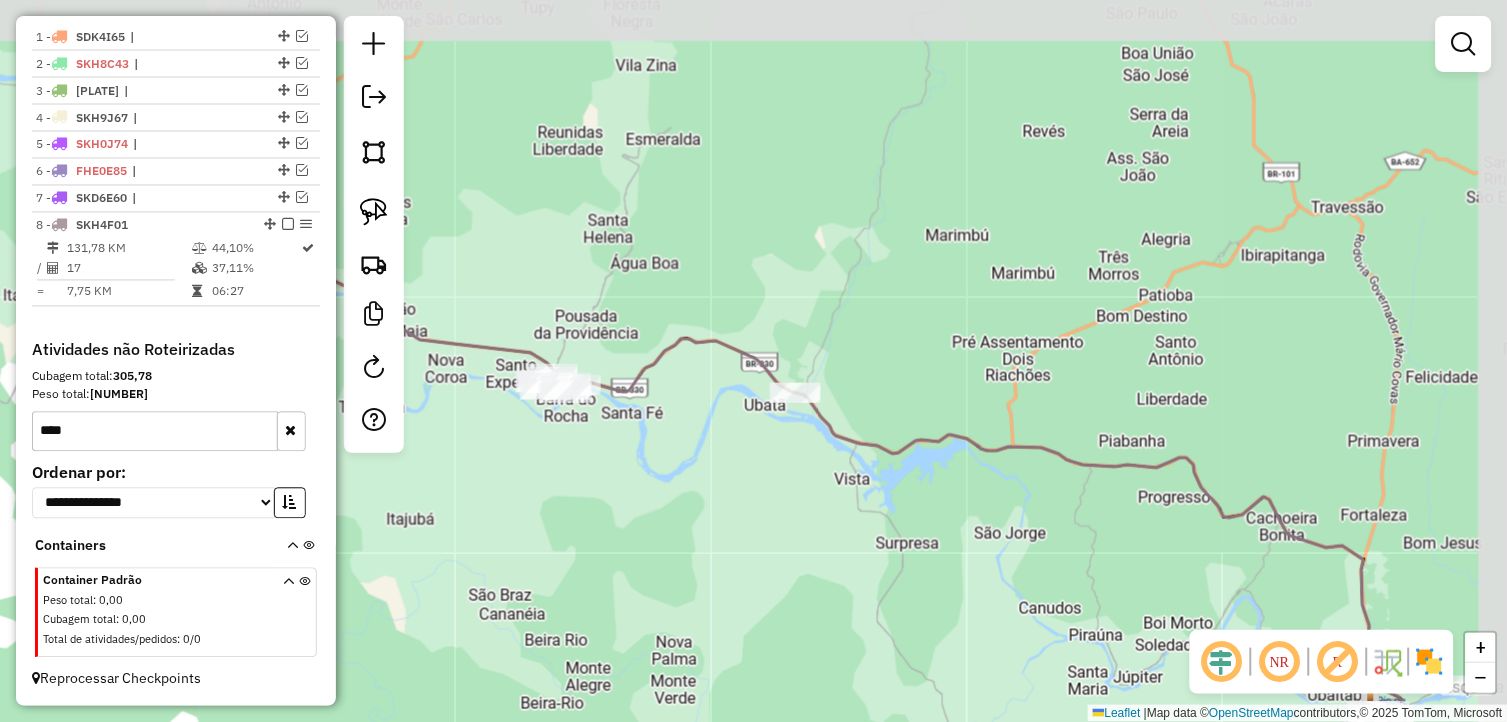 drag, startPoint x: 852, startPoint y: 307, endPoint x: 558, endPoint y: 267, distance: 296.70862 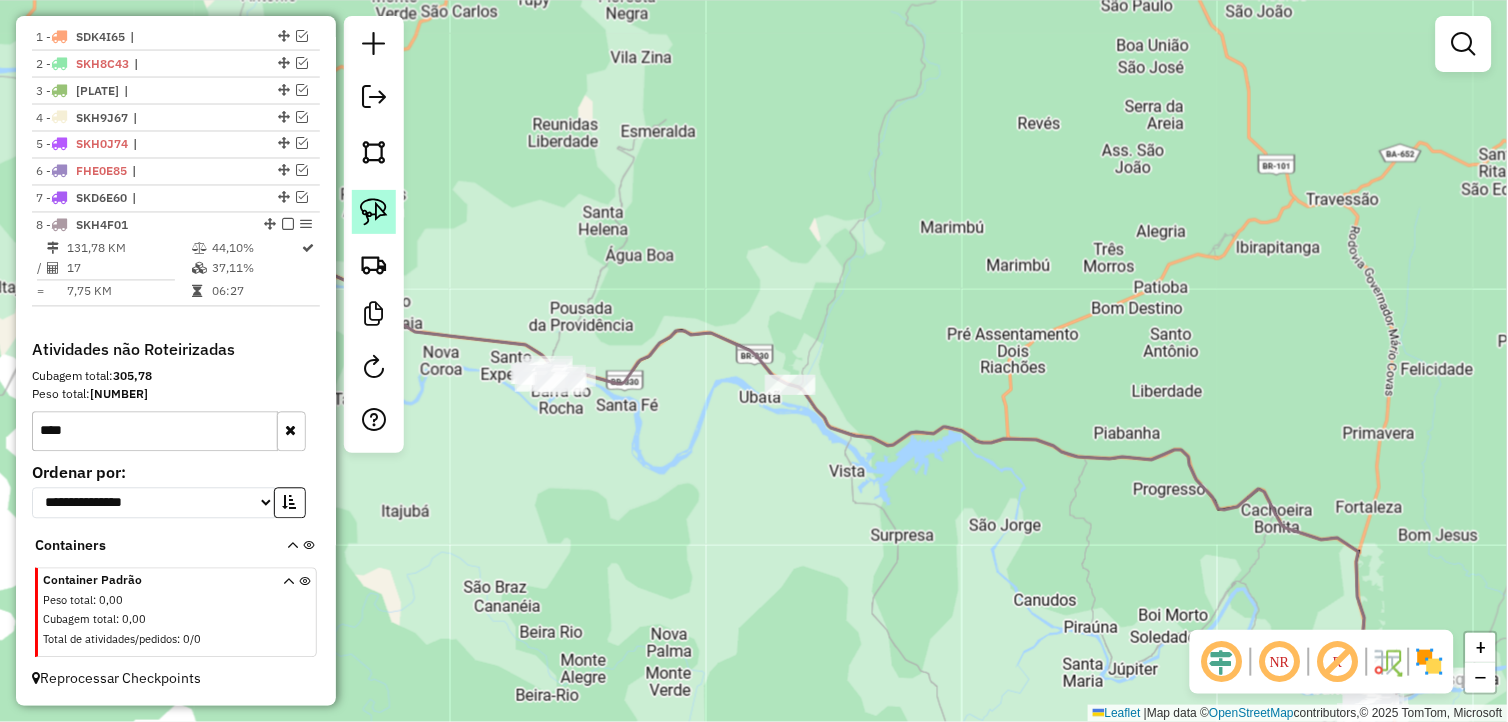 click 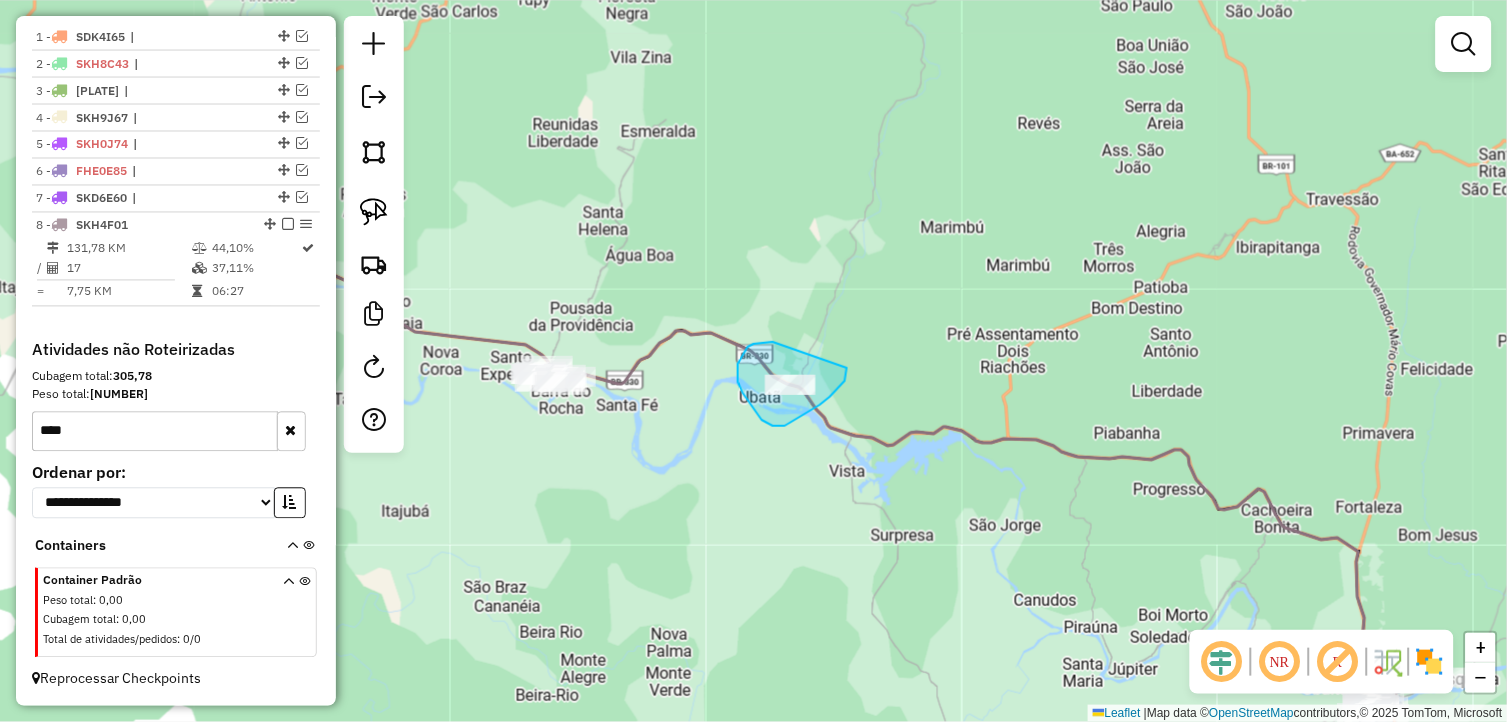 drag, startPoint x: 767, startPoint y: 342, endPoint x: 847, endPoint y: 368, distance: 84.118965 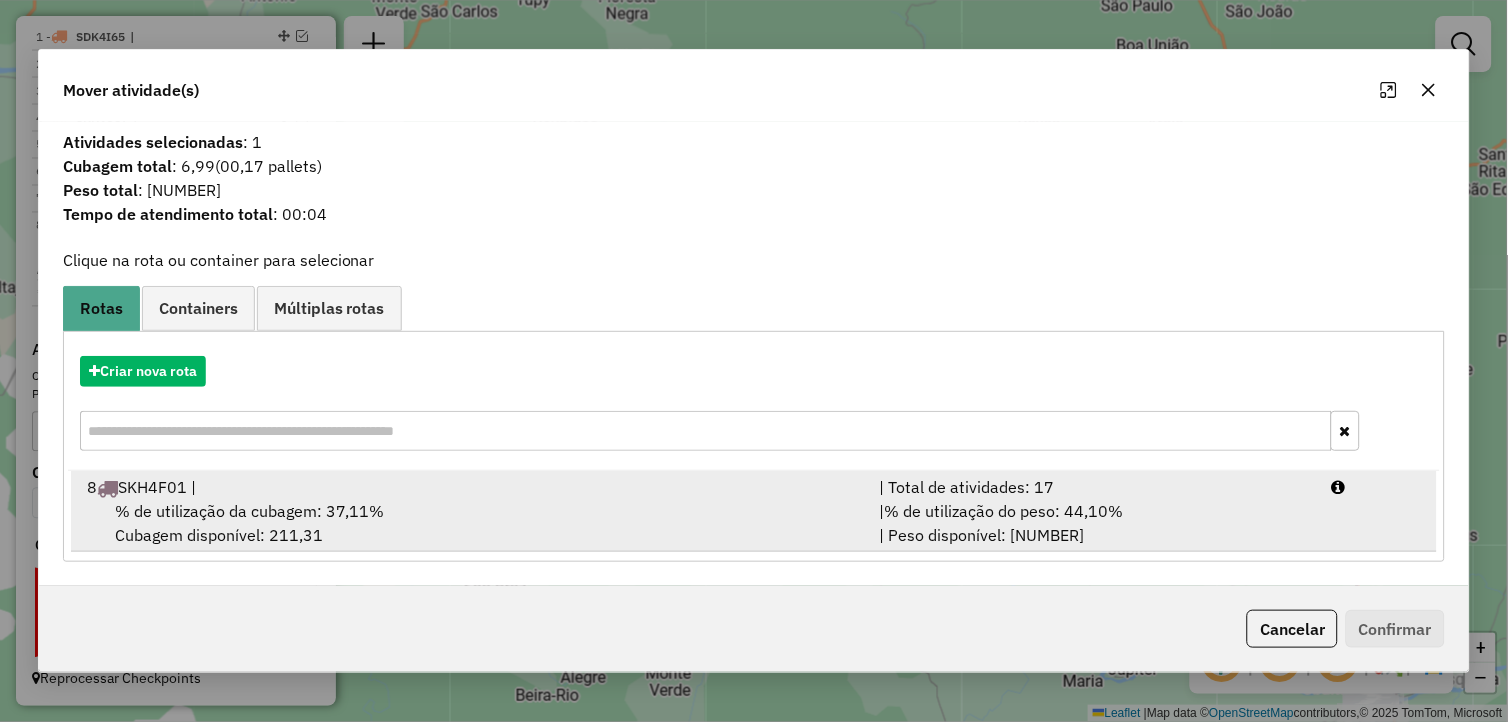 click on "8  SKH4F01 |" at bounding box center (471, 487) 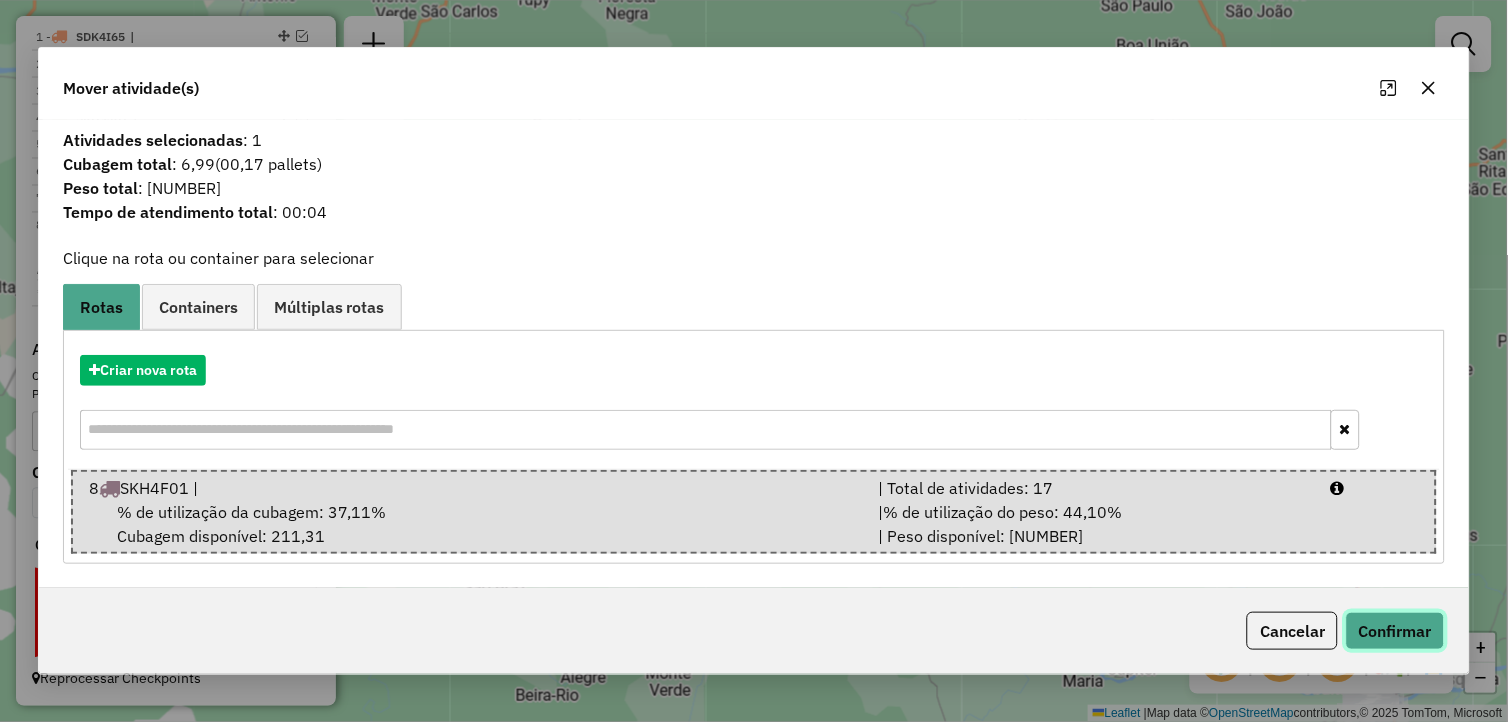 click on "Confirmar" 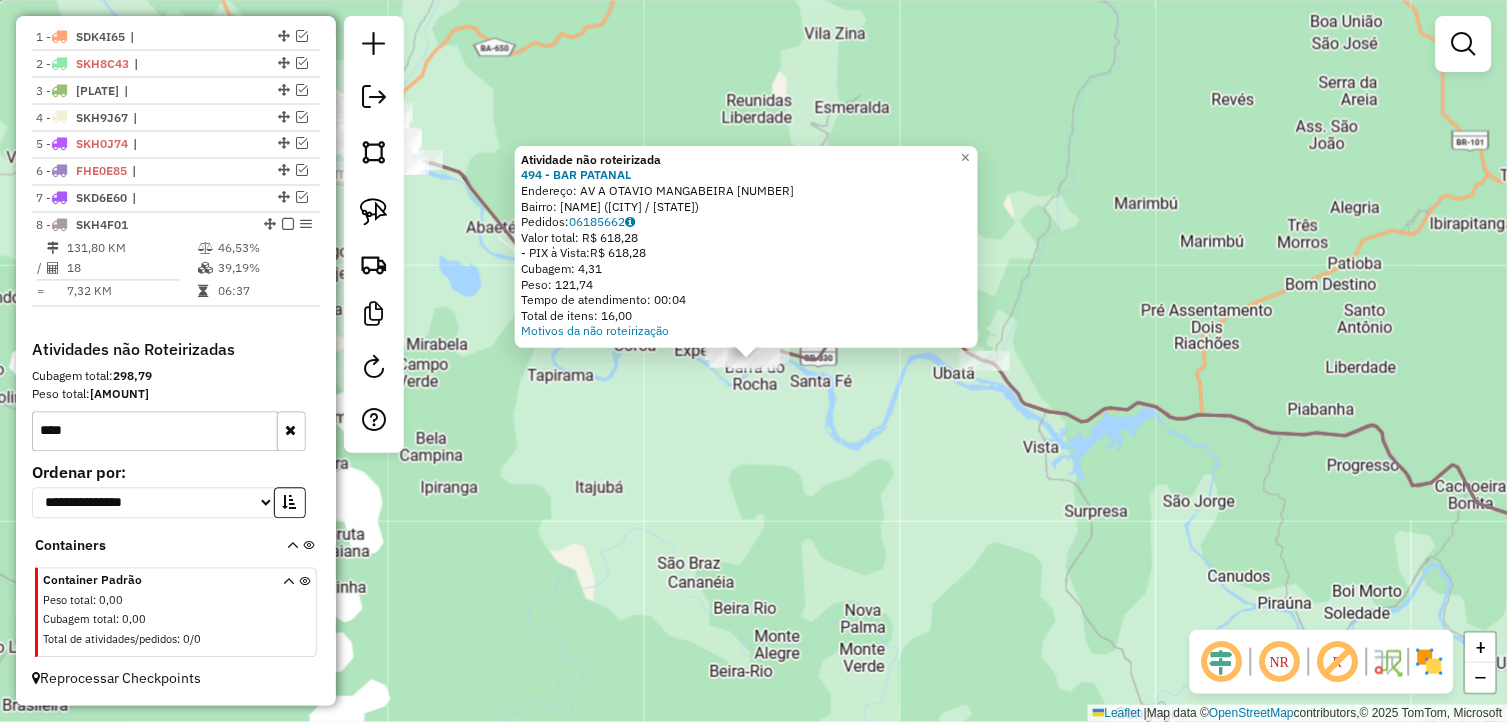 click on "Atividade não roteirizada 494 - BAR PATANAL  Endereço:  AV A OTAVIO MANGABEIRA 80   Bairro: CENTRO (BARRA DO ROCHA / BA)   Pedidos:  06185662   Valor total: R$ 618,28   - PIX à Vista:  R$ 618,28   Cubagem: 4,31   Peso: 121,74   Tempo de atendimento: 00:04   Total de itens: 16,00  Motivos da não roteirização × Janela de atendimento Grade de atendimento Capacidade Transportadoras Veículos Cliente Pedidos  Rotas Selecione os dias de semana para filtrar as janelas de atendimento  Seg   Ter   Qua   Qui   Sex   Sáb   Dom  Informe o período da janela de atendimento: De: Até:  Filtrar exatamente a janela do cliente  Considerar janela de atendimento padrão  Selecione os dias de semana para filtrar as grades de atendimento  Seg   Ter   Qua   Qui   Sex   Sáb   Dom   Considerar clientes sem dia de atendimento cadastrado  Clientes fora do dia de atendimento selecionado Filtrar as atividades entre os valores definidos abaixo:  Peso mínimo:   Peso máximo:   Cubagem mínima:   Cubagem máxima:   De:   Até:  +" 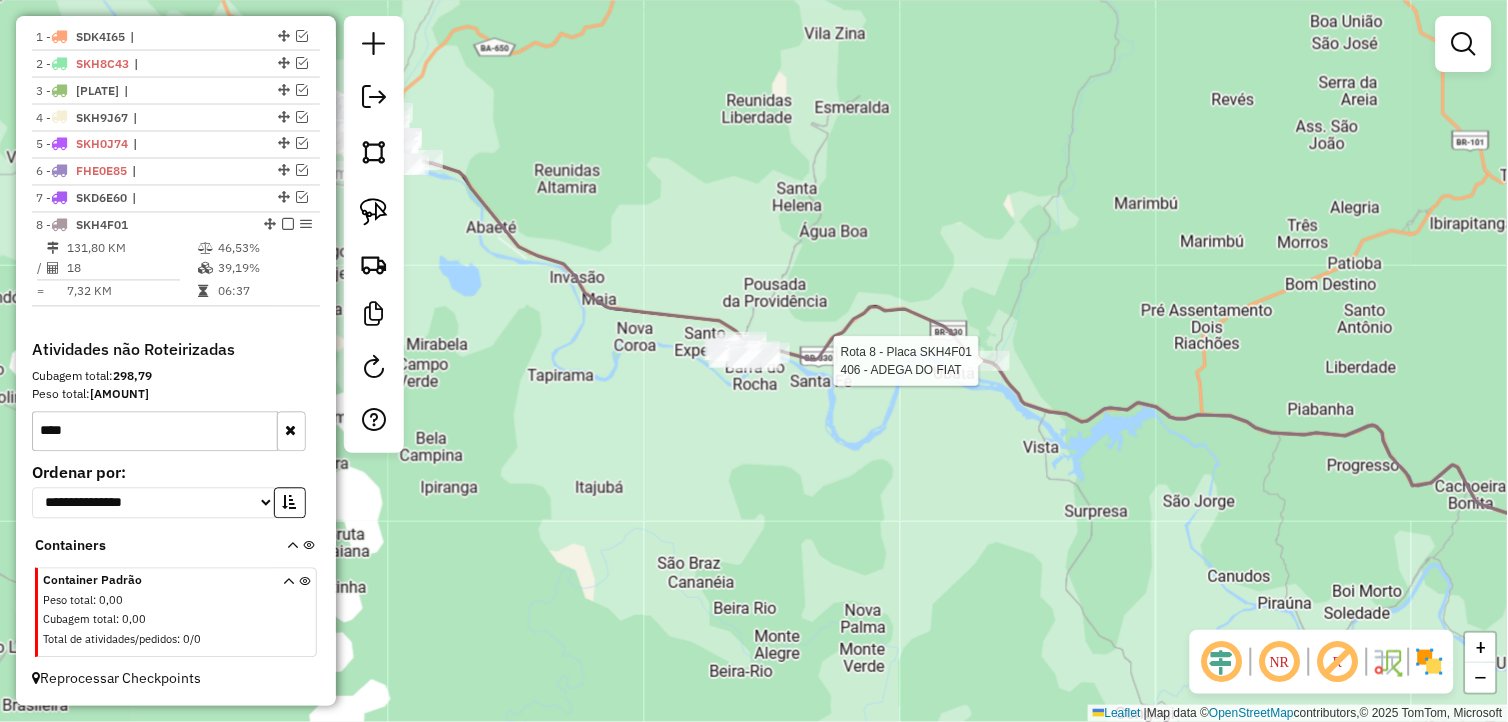 select on "**********" 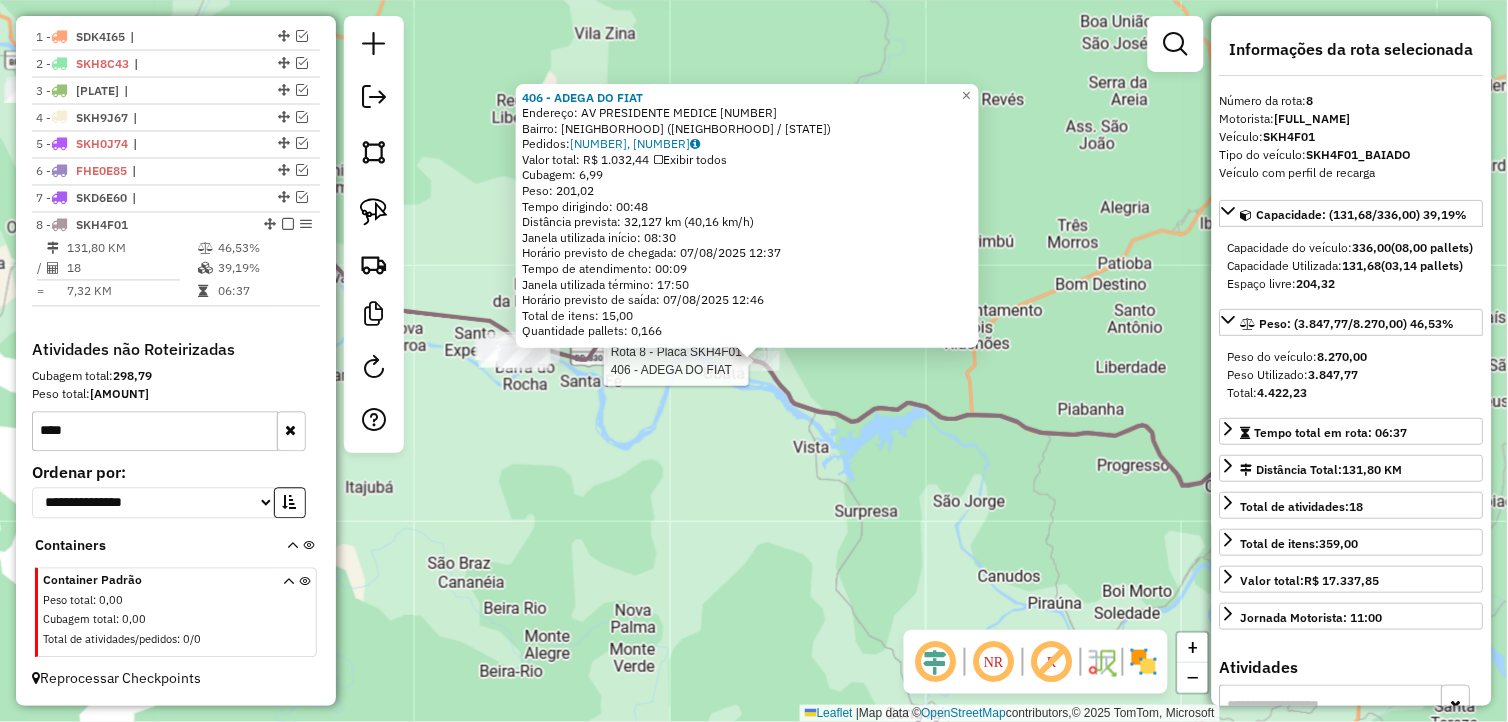 click on "Rota 8 - Placa SKH4F01  406 - ADEGA DO FIAT 406 - ADEGA DO FIAT  Endereço:  AV PRESIDENTE MEDICE 305   Bairro: CENTRO (UBATA / BA)   Pedidos:  06185907, 06185930   Valor total: R$ 1.032,44   Exibir todos   Cubagem: 6,99  Peso: 201,02  Tempo dirigindo: 00:48   Distância prevista: 32,127 km (40,16 km/h)   Janela utilizada início: 08:30   Horário previsto de chegada: 07/08/2025 12:37   Tempo de atendimento: 00:09   Janela utilizada término: 17:50   Horário previsto de saída: 07/08/2025 12:46   Total de itens: 15,00   Quantidade pallets: 0,166  × Janela de atendimento Grade de atendimento Capacidade Transportadoras Veículos Cliente Pedidos  Rotas Selecione os dias de semana para filtrar as janelas de atendimento  Seg   Ter   Qua   Qui   Sex   Sáb   Dom  Informe o período da janela de atendimento: De: Até:  Filtrar exatamente a janela do cliente  Considerar janela de atendimento padrão  Selecione os dias de semana para filtrar as grades de atendimento  Seg   Ter   Qua   Qui   Sex   Sáb   Dom   De:  +" 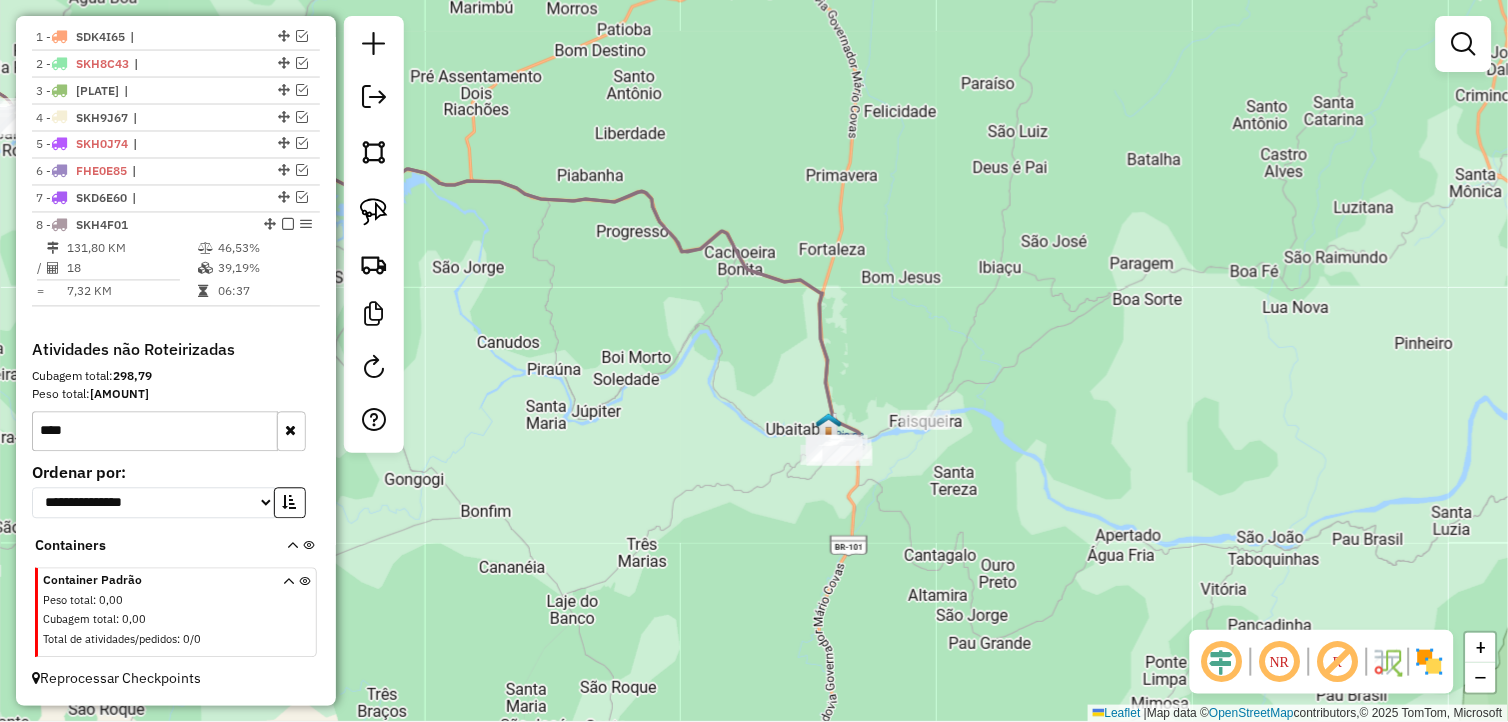 drag, startPoint x: 1060, startPoint y: 551, endPoint x: 603, endPoint y: 324, distance: 510.2725 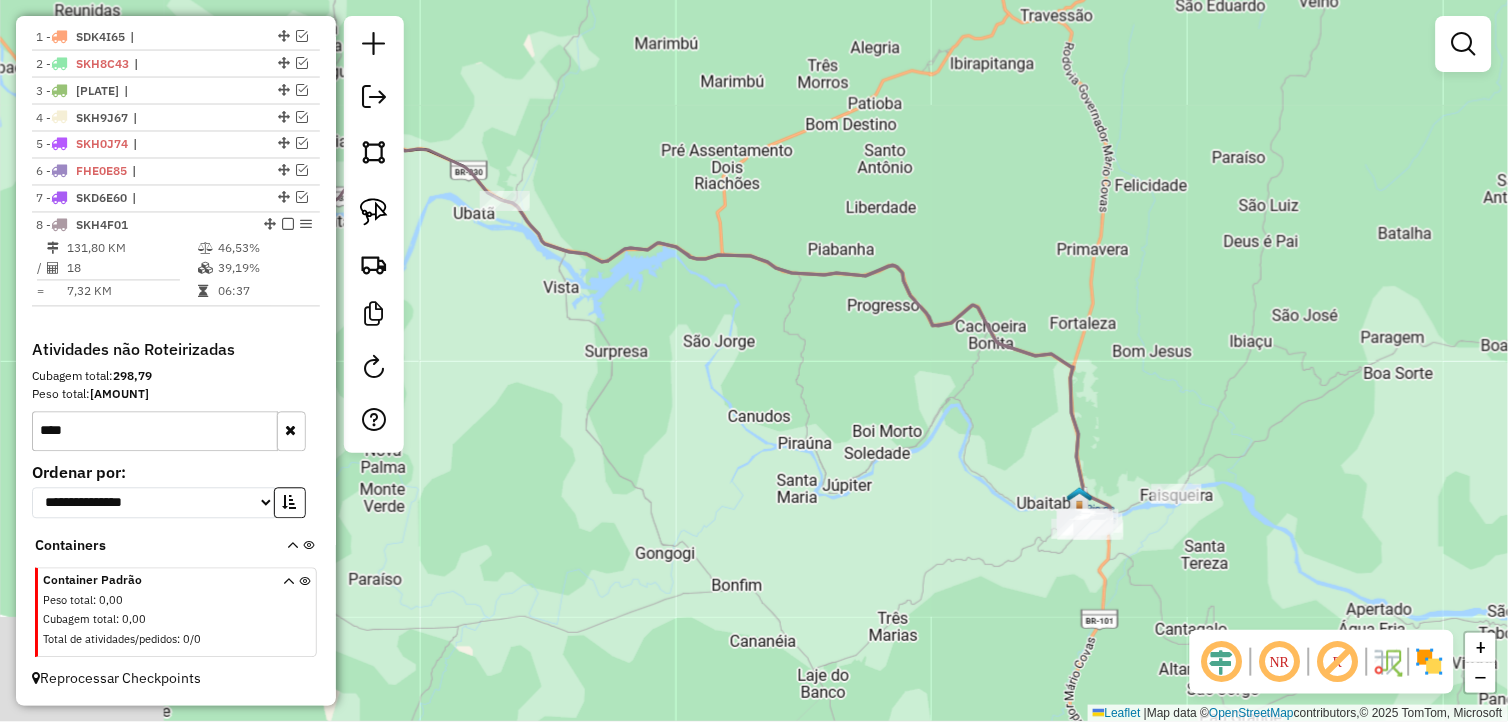 drag, startPoint x: 603, startPoint y: 324, endPoint x: 1096, endPoint y: 477, distance: 516.1957 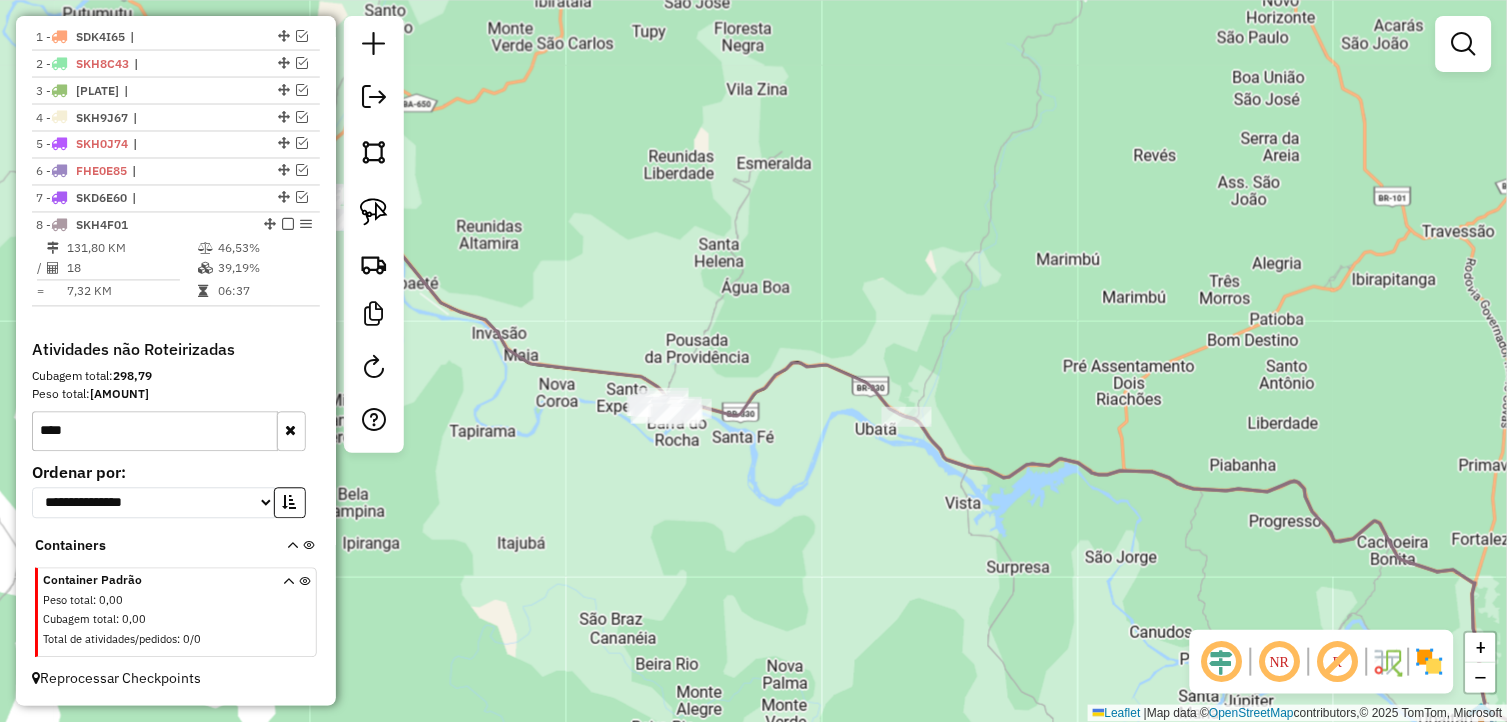 drag, startPoint x: 830, startPoint y: 444, endPoint x: 801, endPoint y: 527, distance: 87.92042 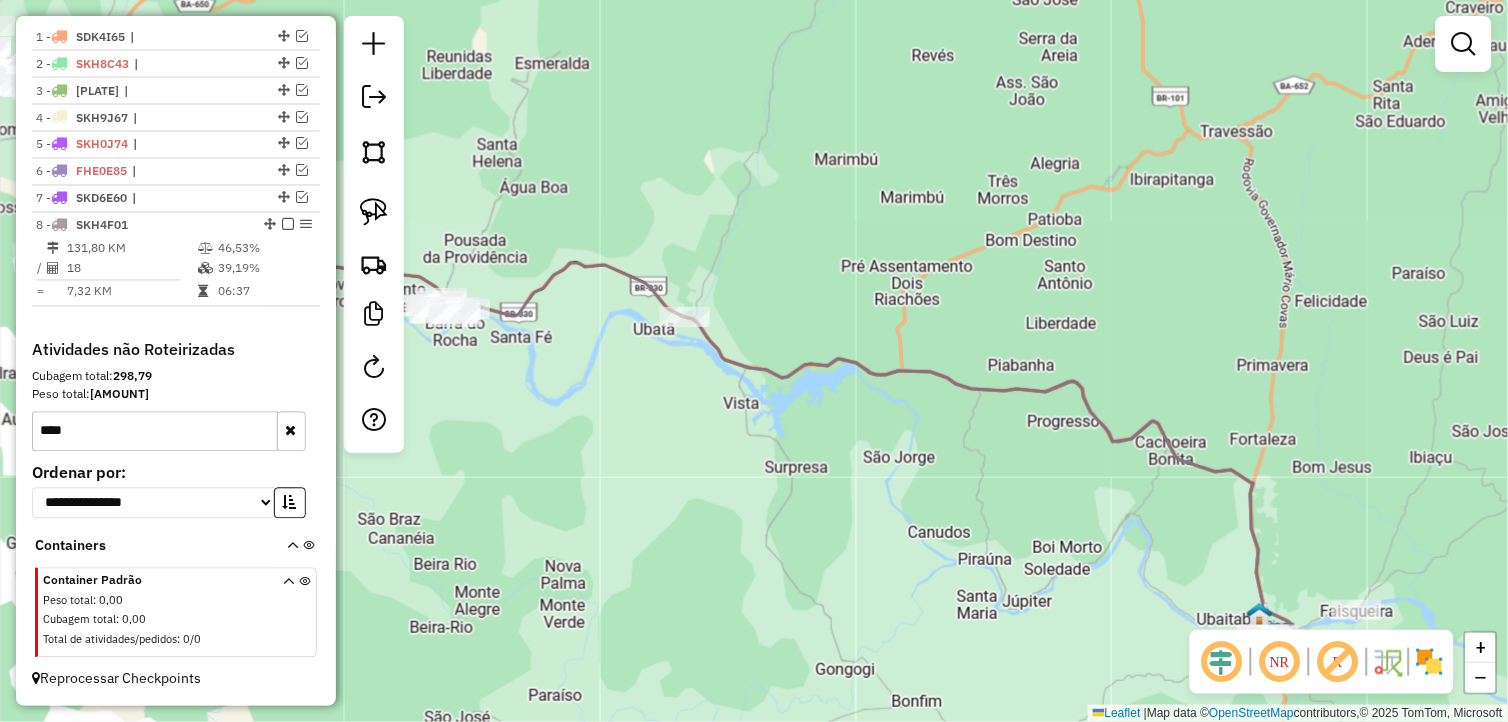 drag, startPoint x: 765, startPoint y: 502, endPoint x: 542, endPoint y: 402, distance: 244.39517 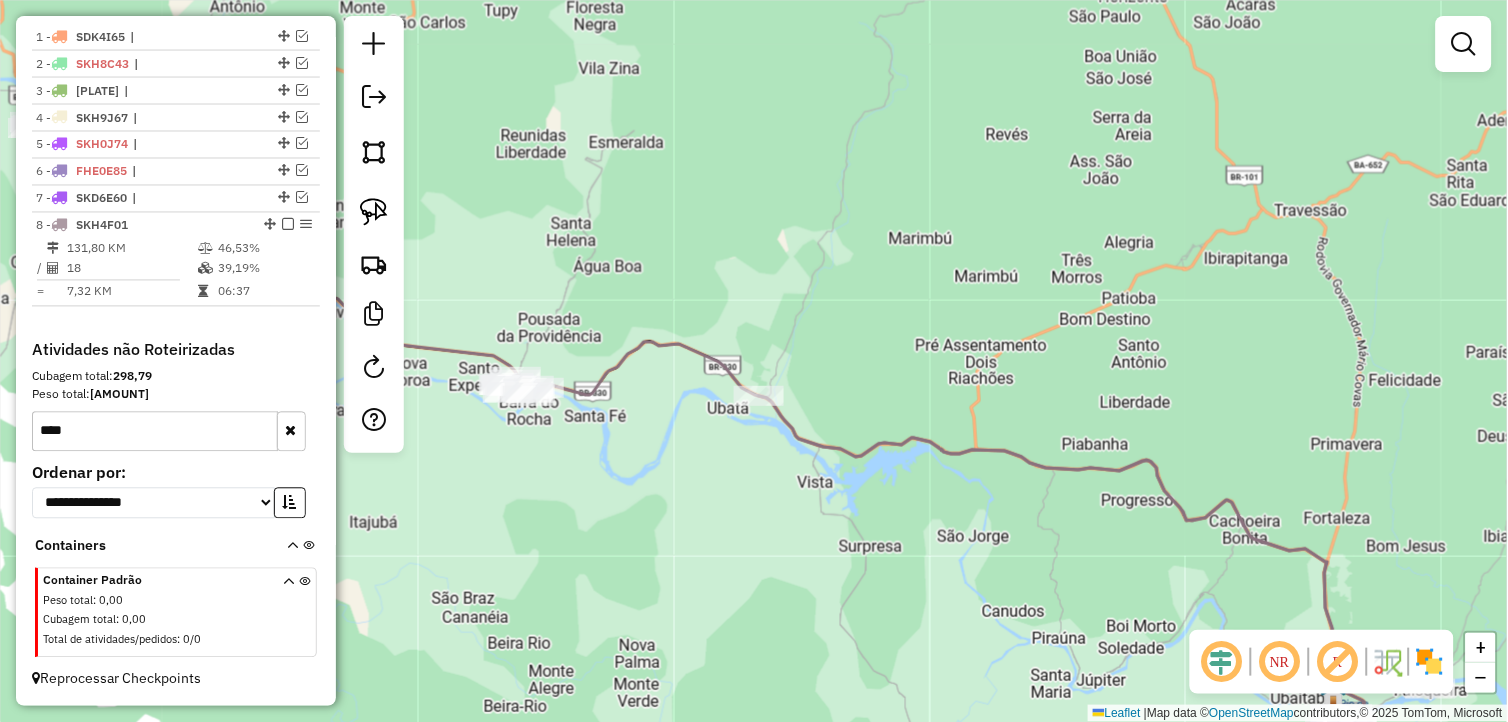 drag, startPoint x: 608, startPoint y: 425, endPoint x: 653, endPoint y: 477, distance: 68.76772 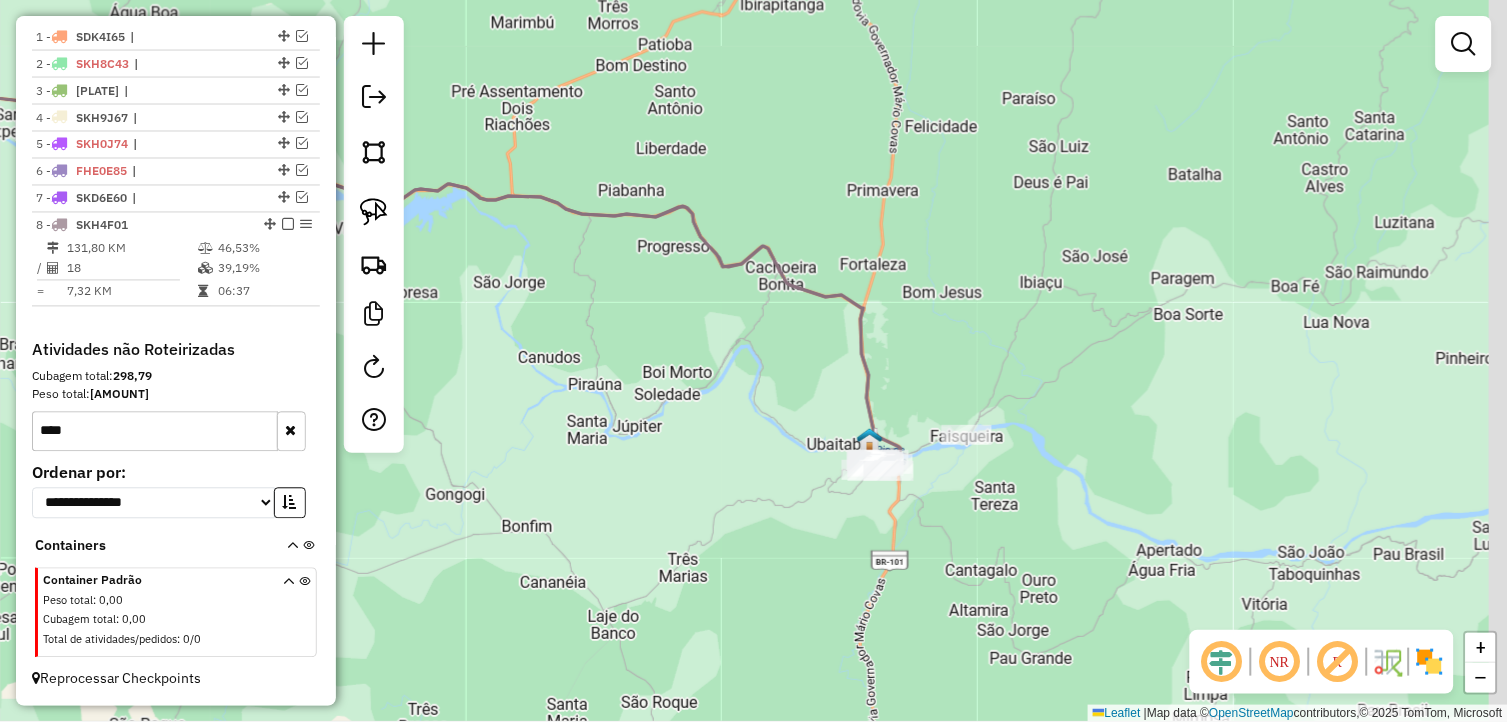 drag, startPoint x: 791, startPoint y: 472, endPoint x: 557, endPoint y: 351, distance: 263.4331 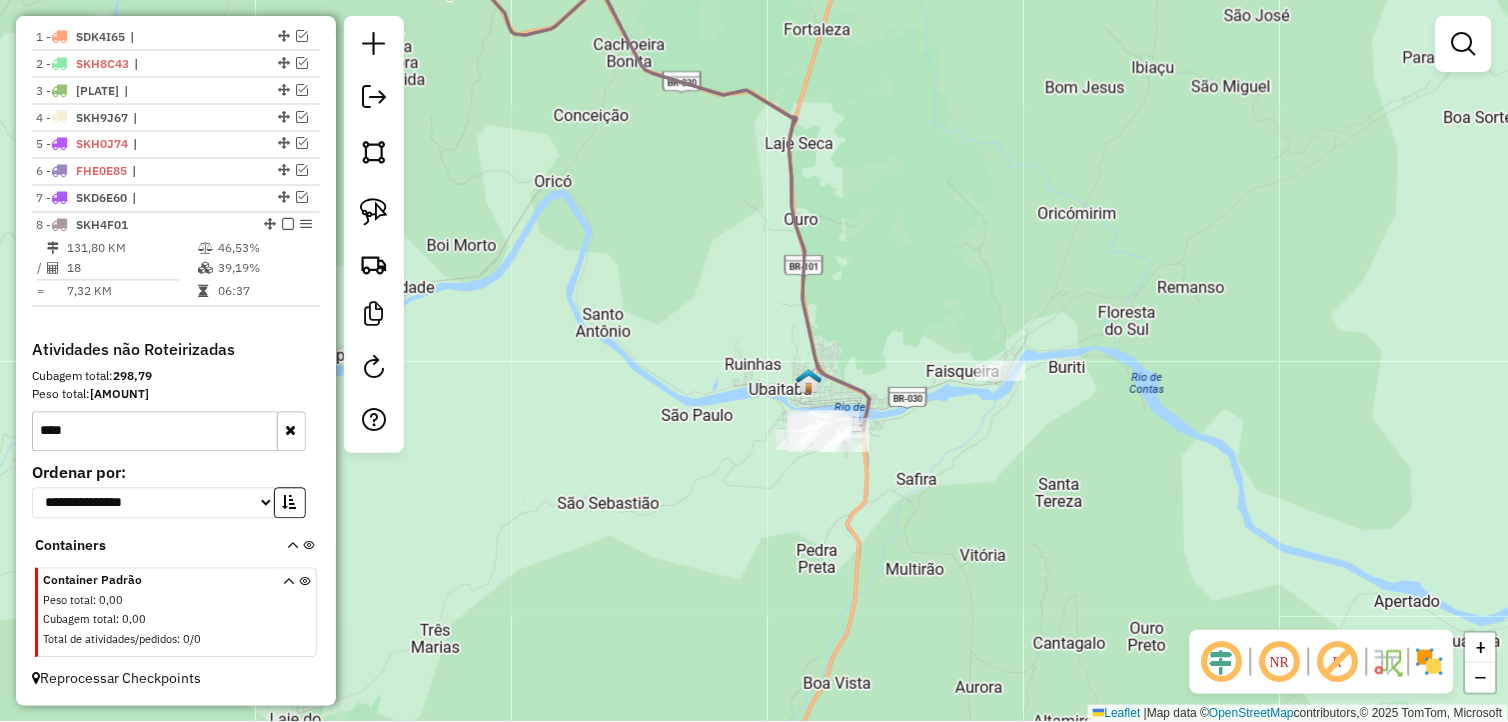 click 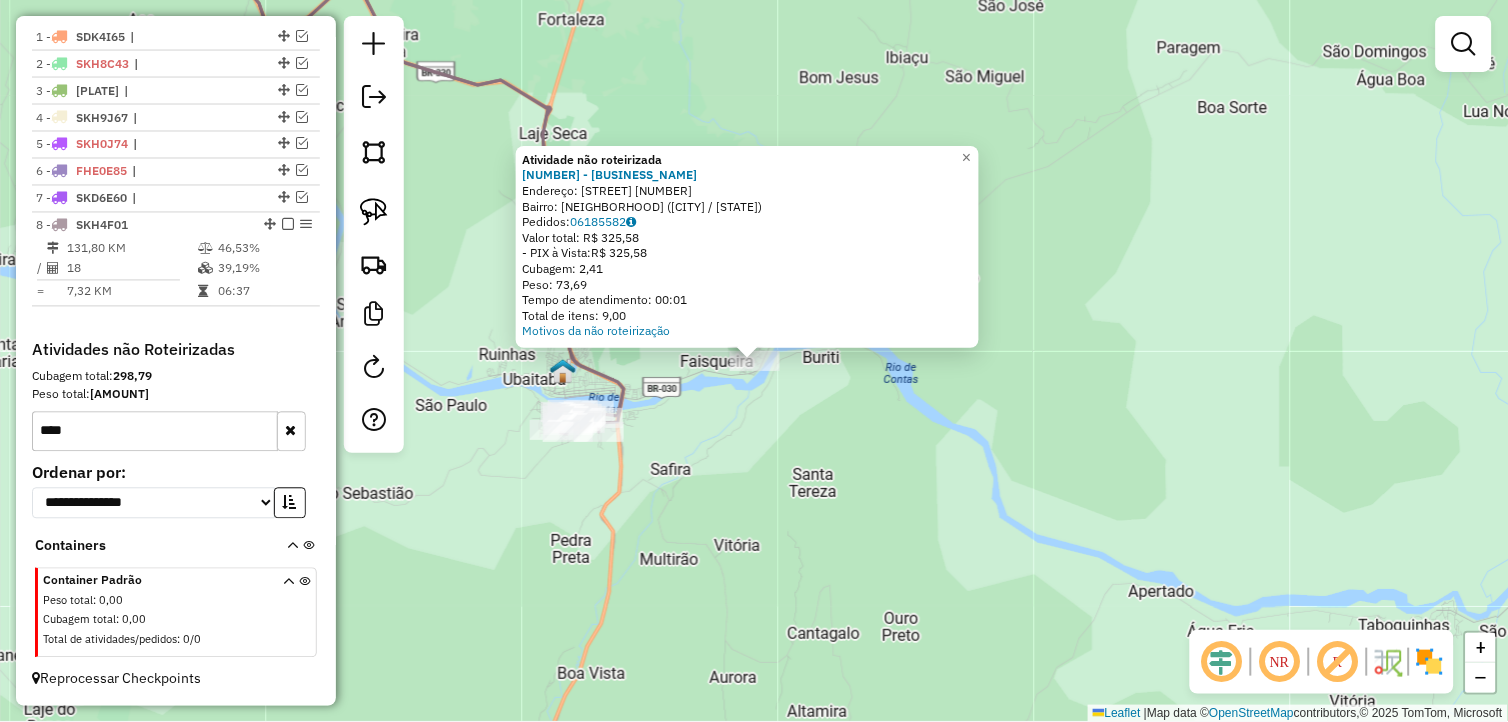 click on "Atividade não roteirizada 1669 - MERCEARIA DE KAKO  Endereço:  NA RUA DA QUADRA DE ESPORTE EM 169   Bairro: FAISQUEIRA (UBAITABA / BA)   Pedidos:  06185582   Valor total: R$ 325,58   - PIX à Vista:  R$ 325,58   Cubagem: 2,41   Peso: 73,69   Tempo de atendimento: 00:01   Total de itens: 9,00  Motivos da não roteirização × Janela de atendimento Grade de atendimento Capacidade Transportadoras Veículos Cliente Pedidos  Rotas Selecione os dias de semana para filtrar as janelas de atendimento  Seg   Ter   Qua   Qui   Sex   Sáb   Dom  Informe o período da janela de atendimento: De: Até:  Filtrar exatamente a janela do cliente  Considerar janela de atendimento padrão  Selecione os dias de semana para filtrar as grades de atendimento  Seg   Ter   Qua   Qui   Sex   Sáb   Dom   Considerar clientes sem dia de atendimento cadastrado  Clientes fora do dia de atendimento selecionado Filtrar as atividades entre os valores definidos abaixo:  Peso mínimo:   Peso máximo:   Cubagem mínima:   Cubagem máxima:  De:" 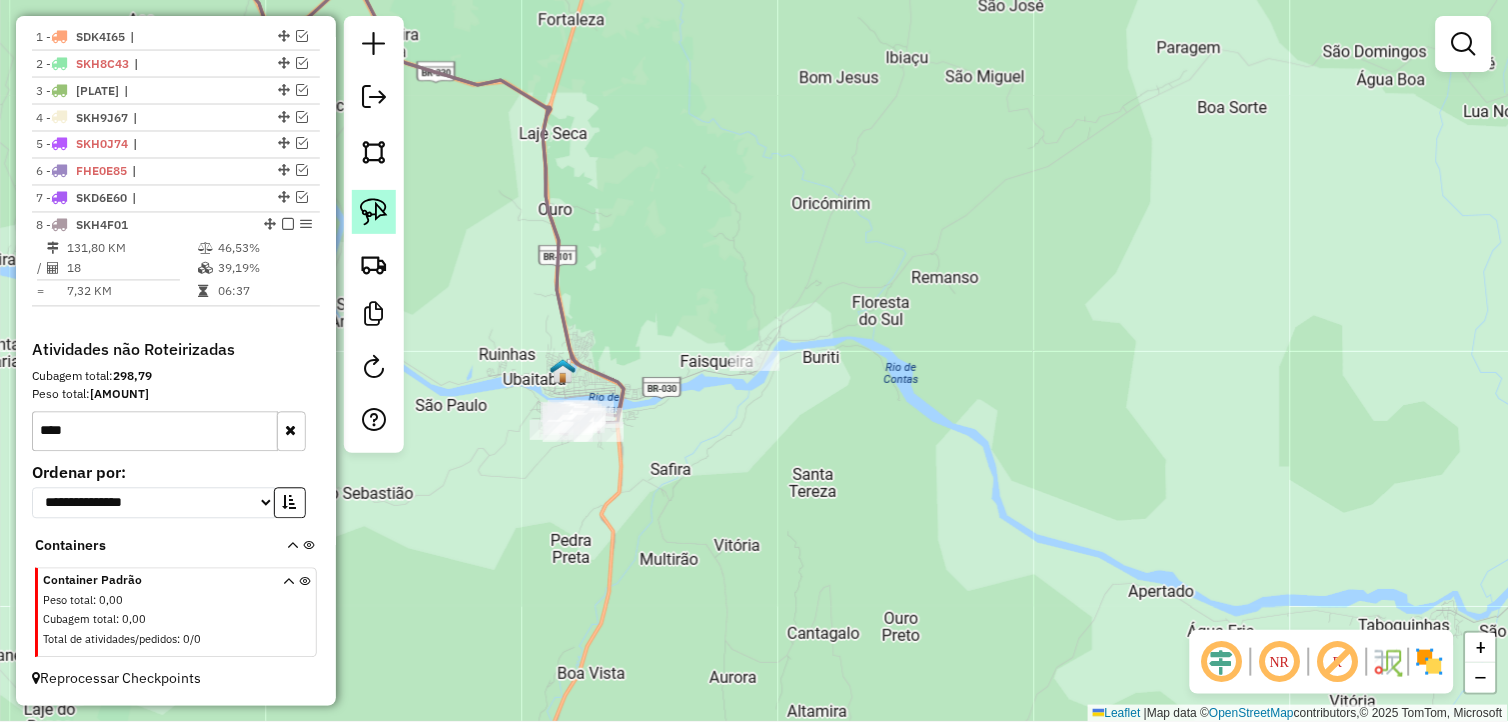 click 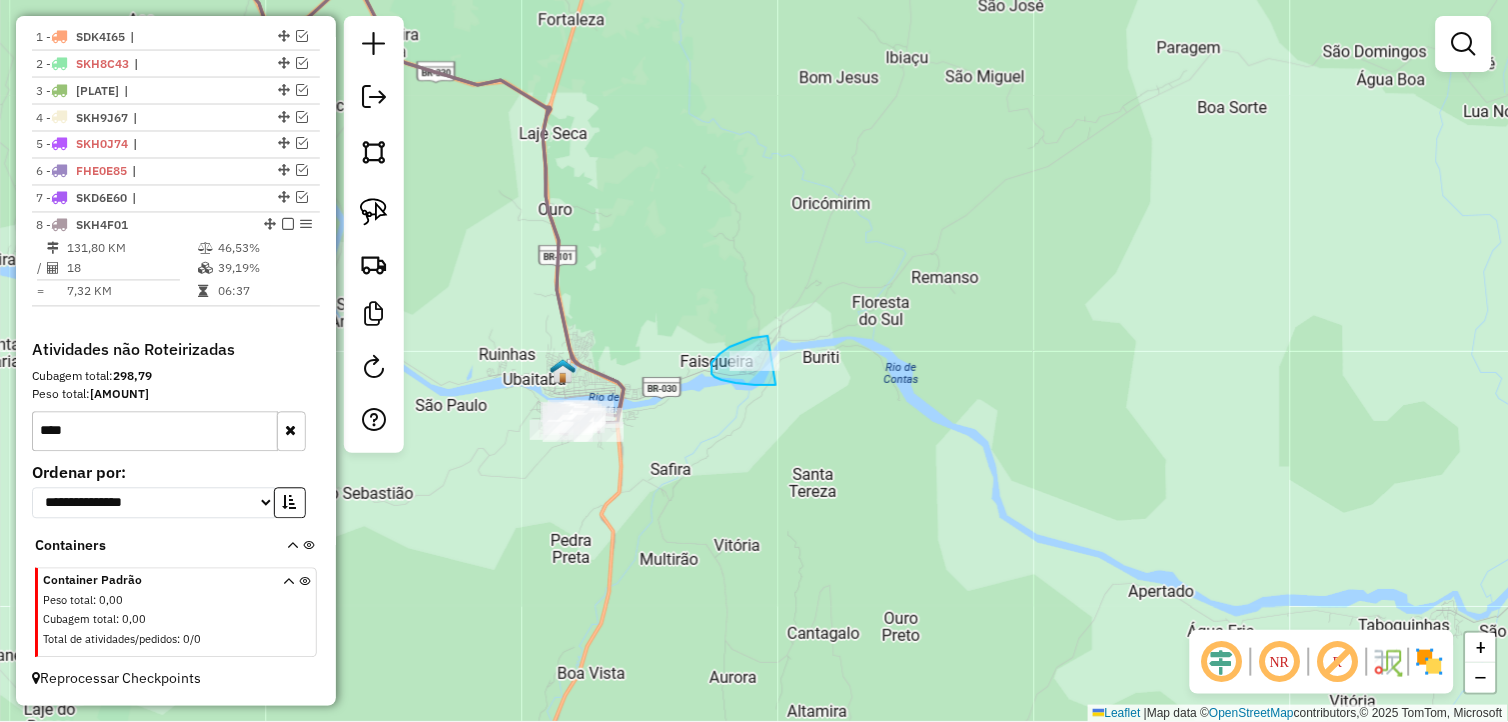 drag, startPoint x: 762, startPoint y: 336, endPoint x: 777, endPoint y: 385, distance: 51.24451 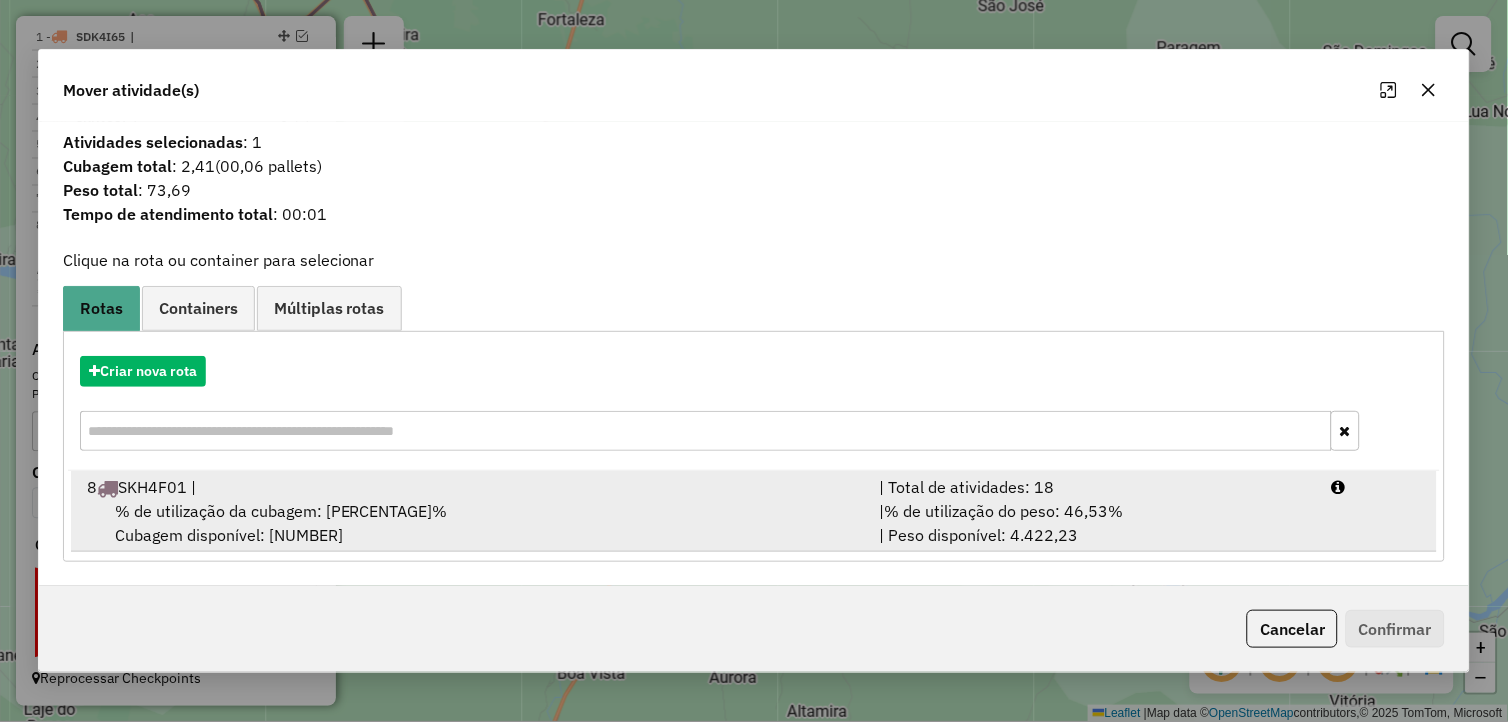 click on "8  SKH4F01 |" at bounding box center [471, 487] 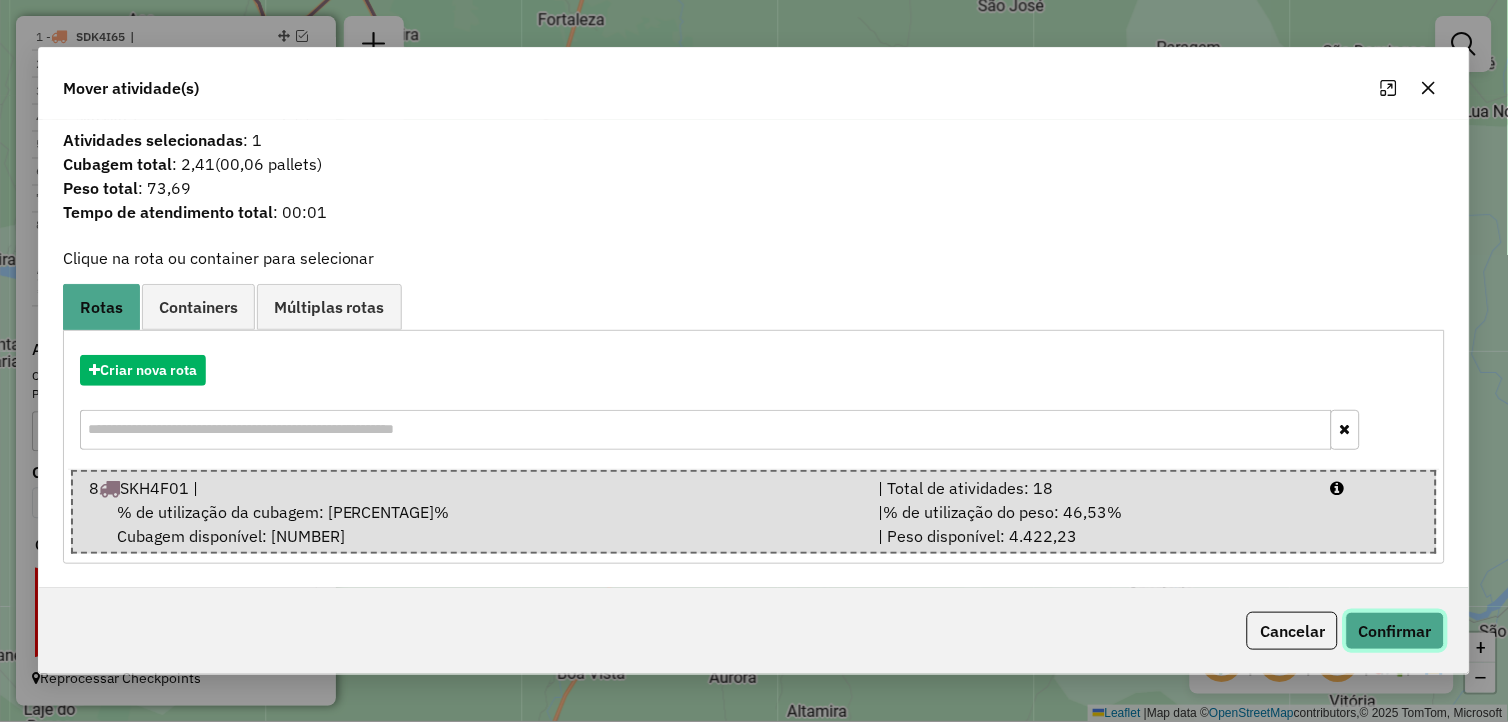 click on "Confirmar" 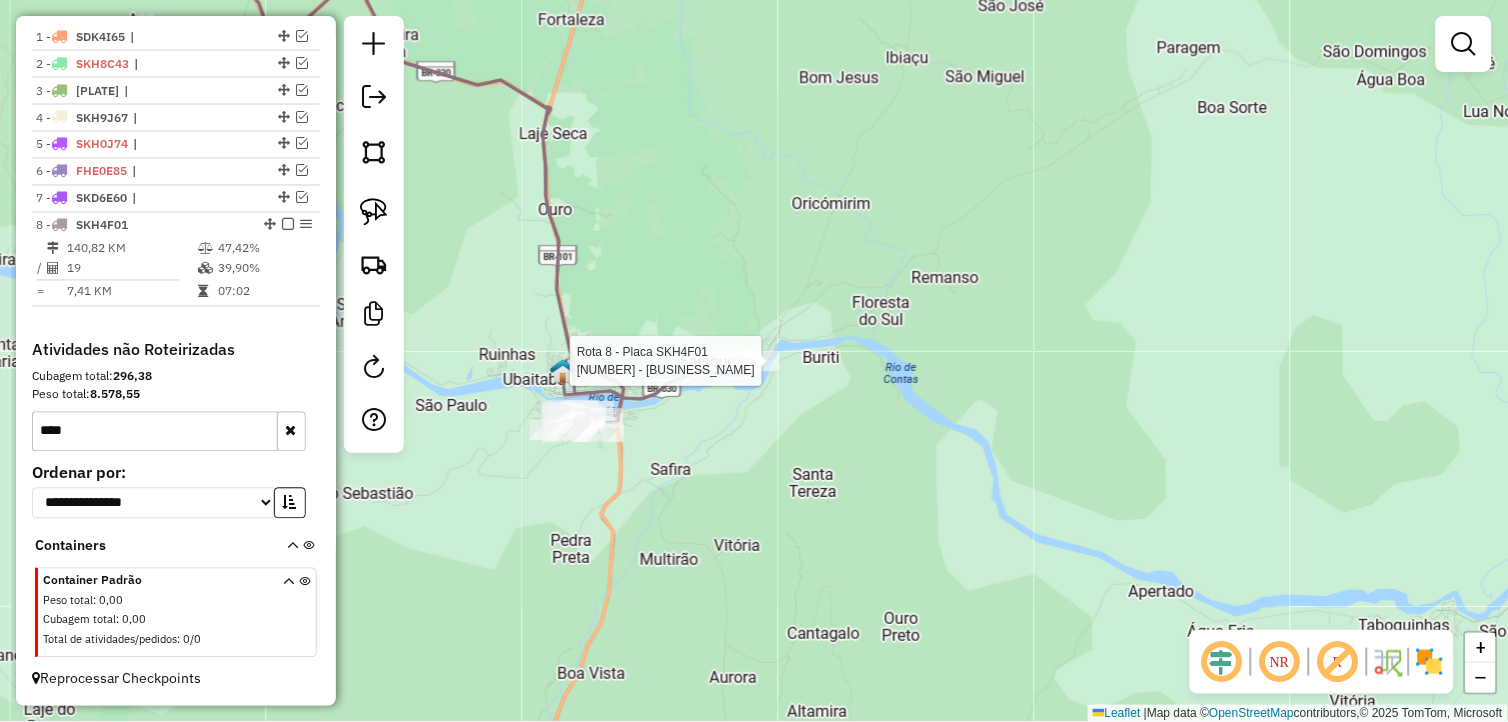 select on "**********" 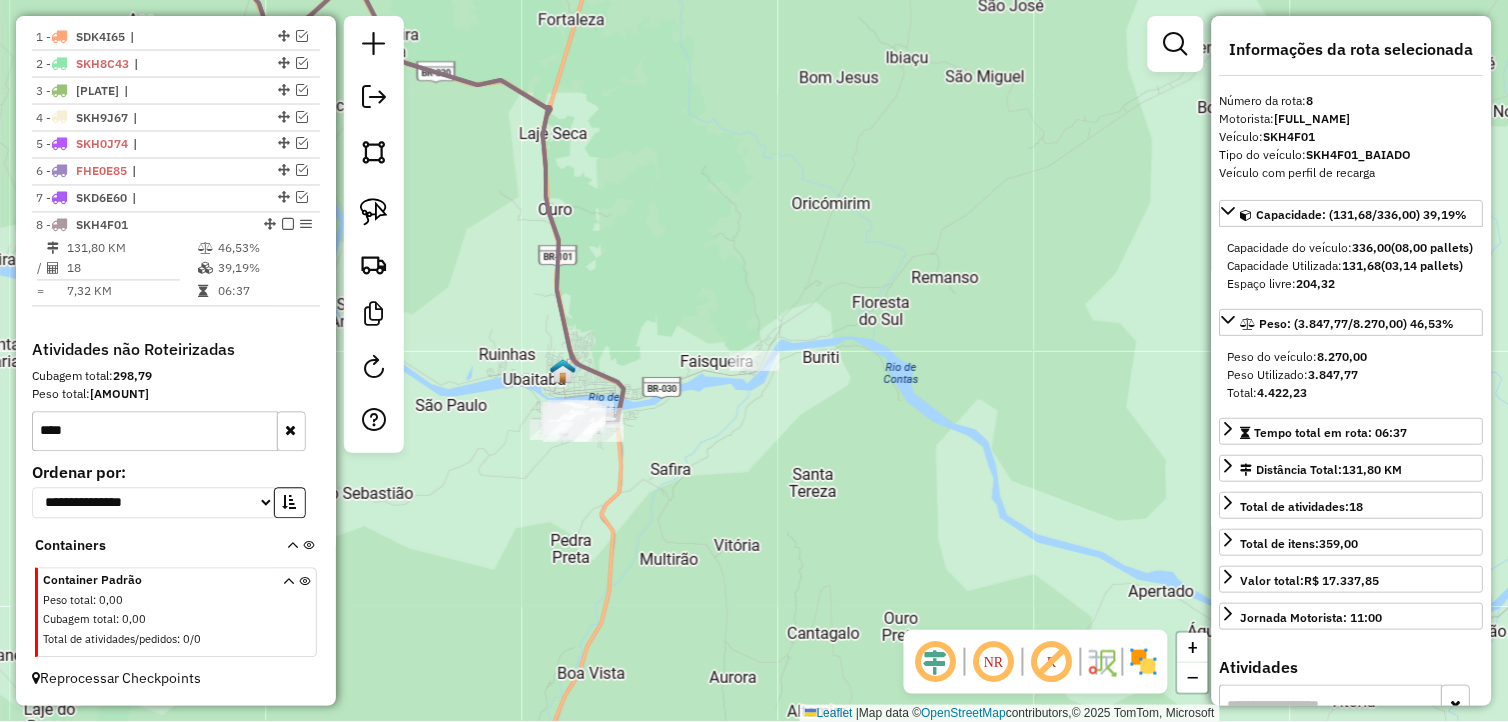 click on "Janela de atendimento Grade de atendimento Capacidade Transportadoras Veículos Cliente Pedidos  Rotas Selecione os dias de semana para filtrar as janelas de atendimento  Seg   Ter   Qua   Qui   Sex   Sáb   Dom  Informe o período da janela de atendimento: De: Até:  Filtrar exatamente a janela do cliente  Considerar janela de atendimento padrão  Selecione os dias de semana para filtrar as grades de atendimento  Seg   Ter   Qua   Qui   Sex   Sáb   Dom   Considerar clientes sem dia de atendimento cadastrado  Clientes fora do dia de atendimento selecionado Filtrar as atividades entre os valores definidos abaixo:  Peso mínimo:   Peso máximo:   Cubagem mínima:   Cubagem máxima:   De:   Até:  Filtrar as atividades entre o tempo de atendimento definido abaixo:  De:   Até:   Considerar capacidade total dos clientes não roteirizados Transportadora: Selecione um ou mais itens Tipo de veículo: Selecione um ou mais itens Veículo: Selecione um ou mais itens Motorista: Selecione um ou mais itens Nome: Rótulo:" 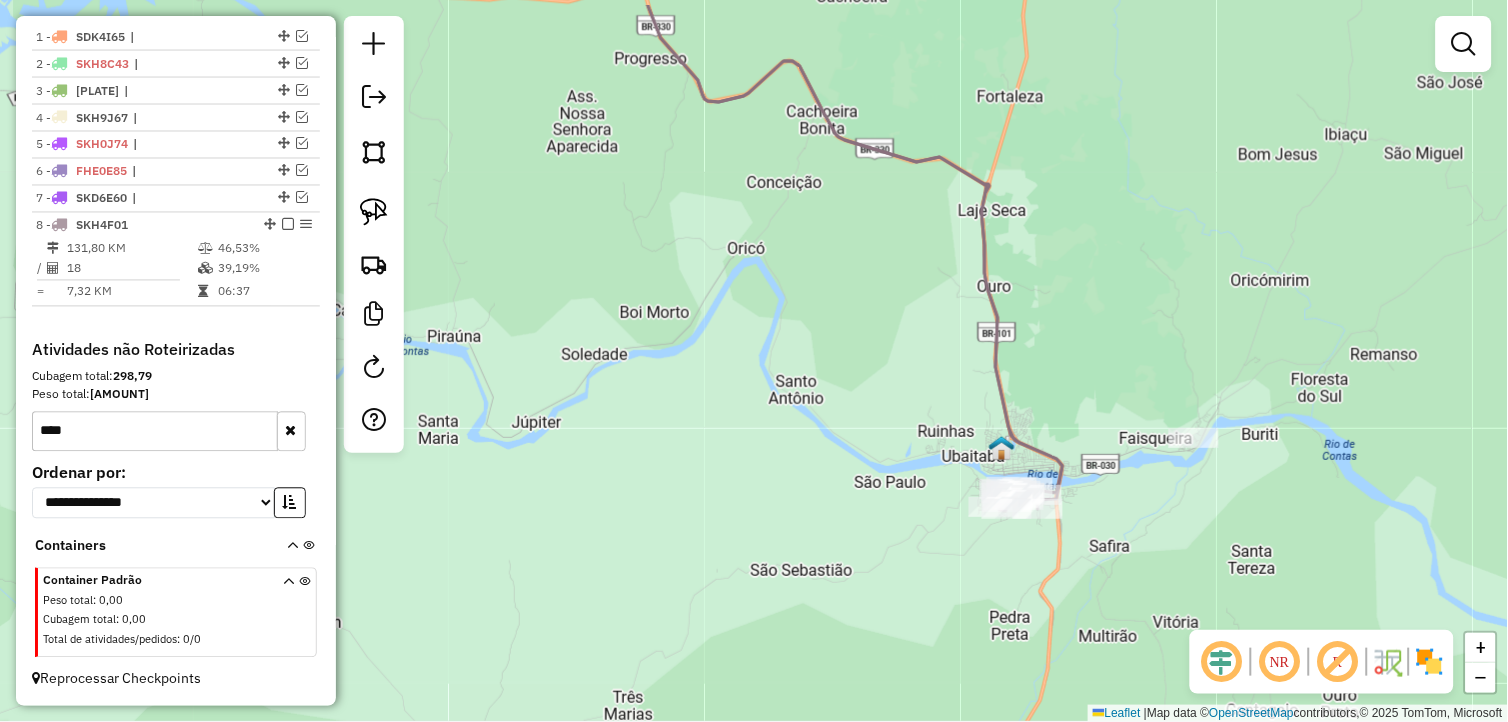 drag, startPoint x: 652, startPoint y: 542, endPoint x: 961, endPoint y: 608, distance: 315.96994 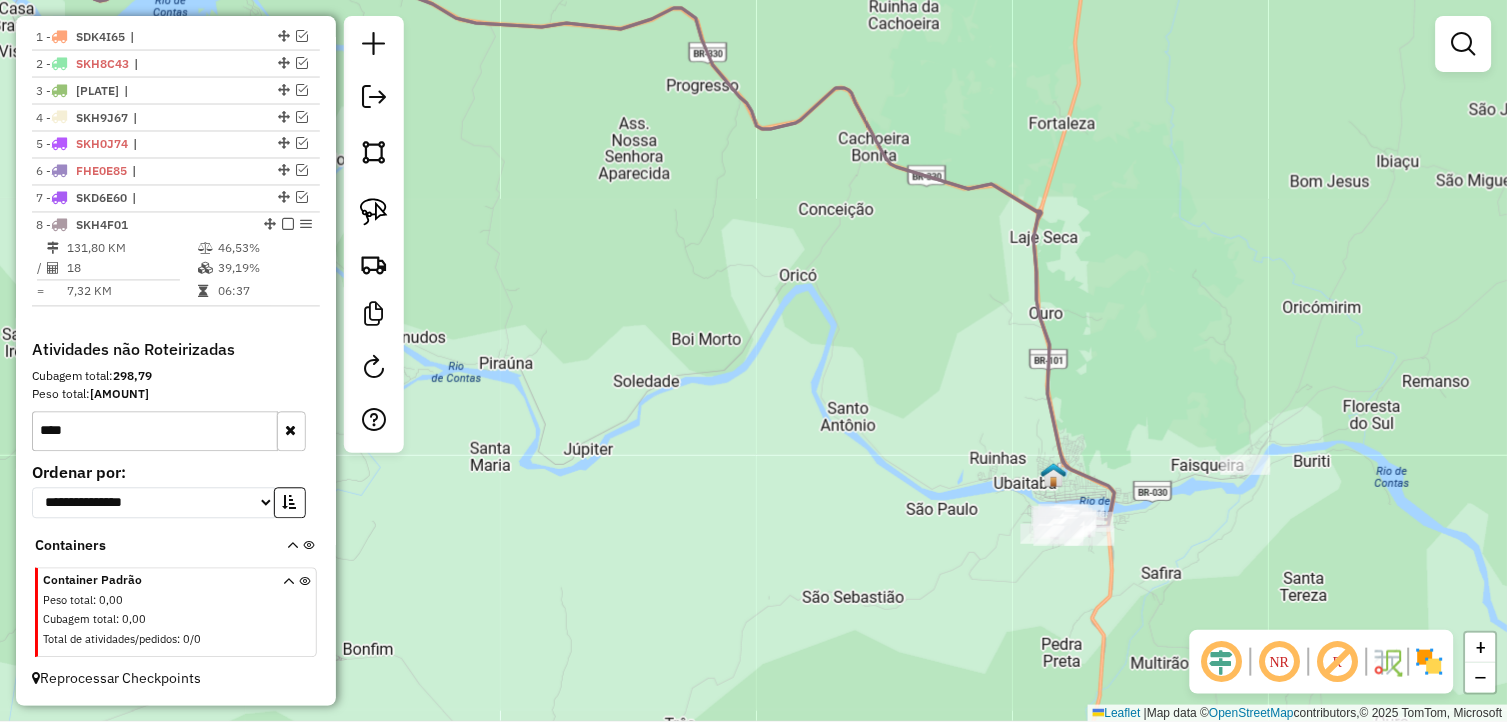 drag, startPoint x: 640, startPoint y: 352, endPoint x: 875, endPoint y: 652, distance: 381.08398 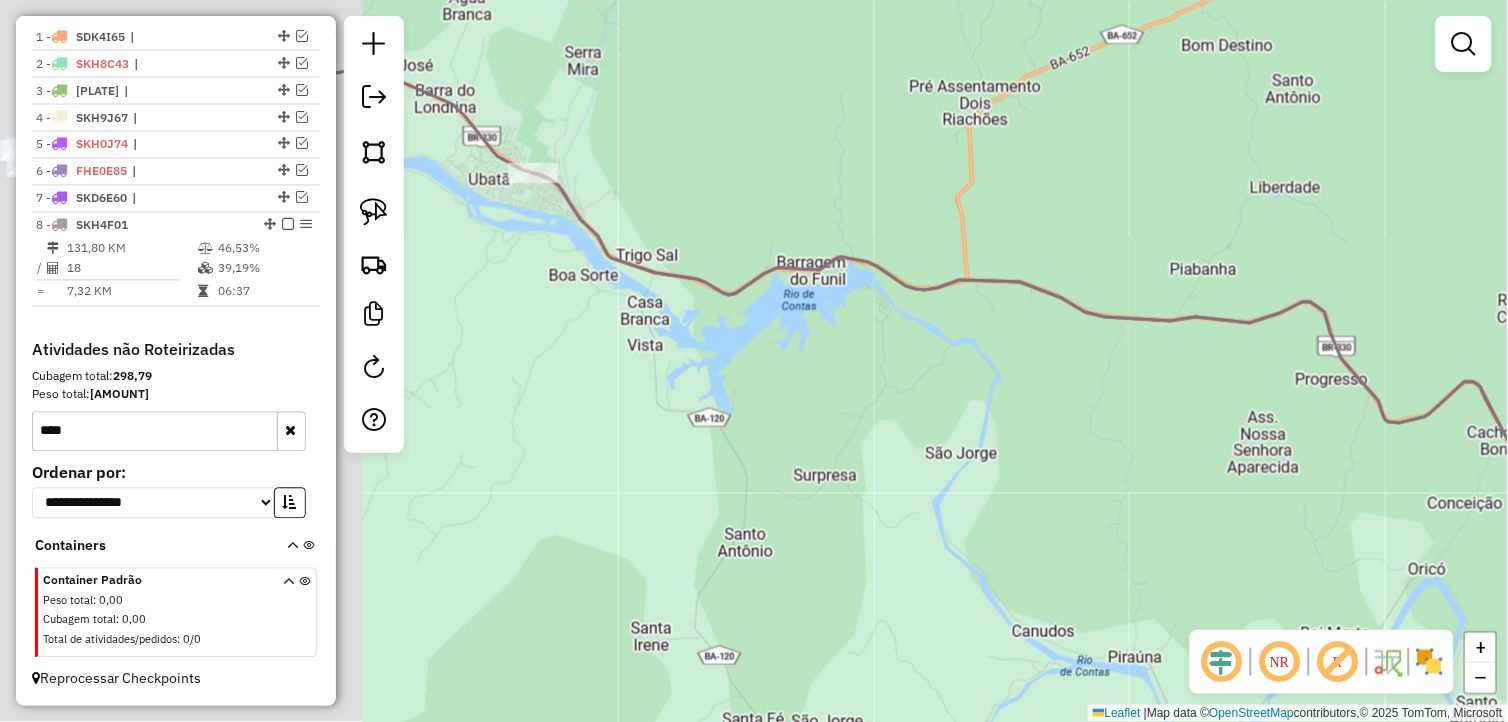 drag, startPoint x: 561, startPoint y: 424, endPoint x: 1035, endPoint y: 431, distance: 474.0517 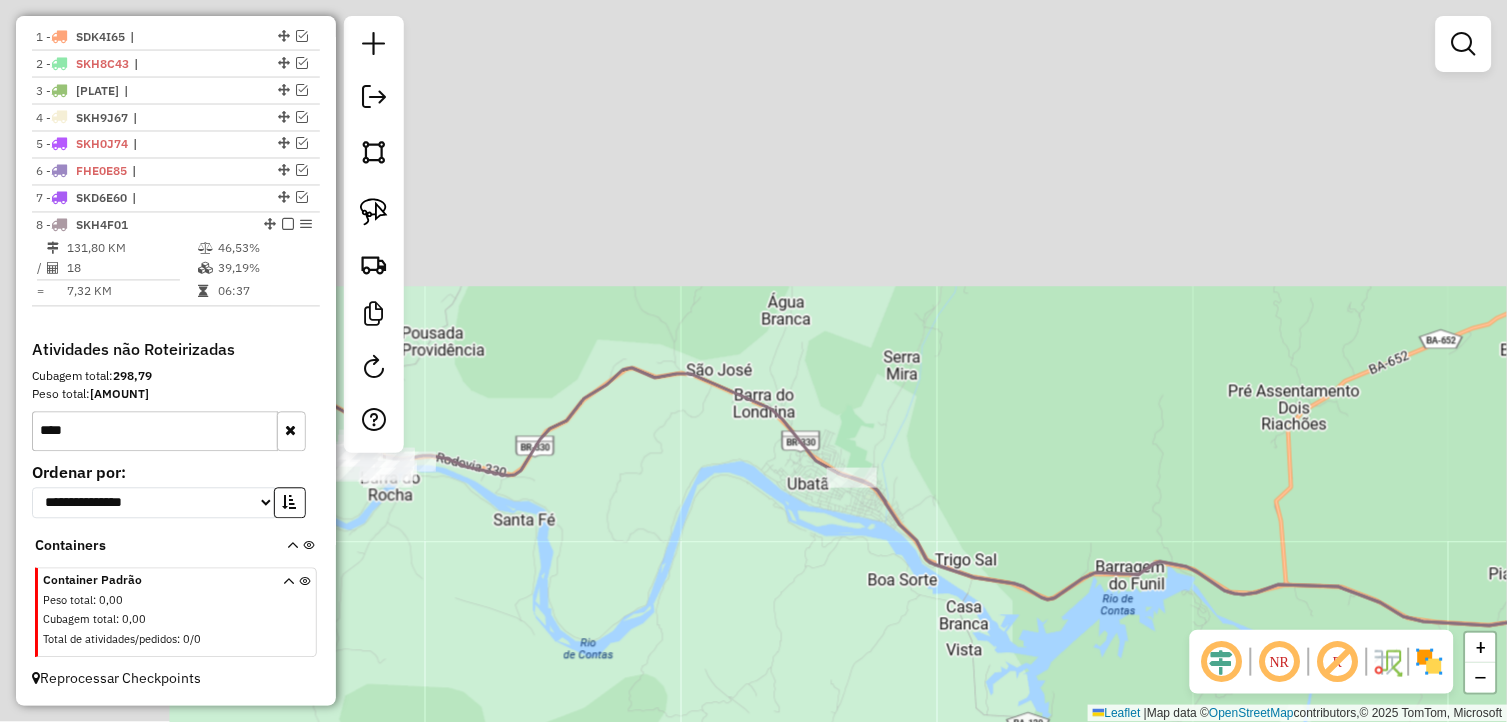 drag, startPoint x: 623, startPoint y: 325, endPoint x: 836, endPoint y: 624, distance: 367.11035 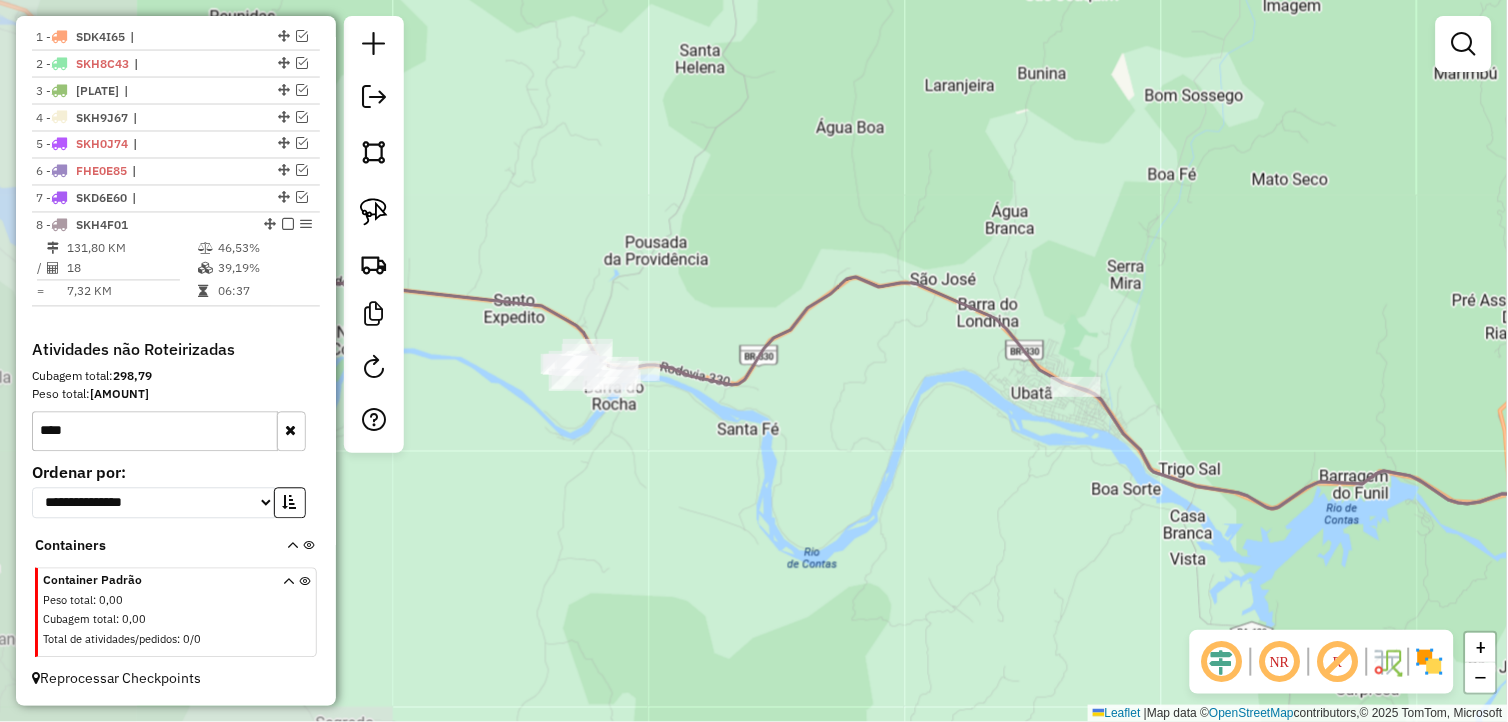 drag, startPoint x: 771, startPoint y: 460, endPoint x: 872, endPoint y: 411, distance: 112.25863 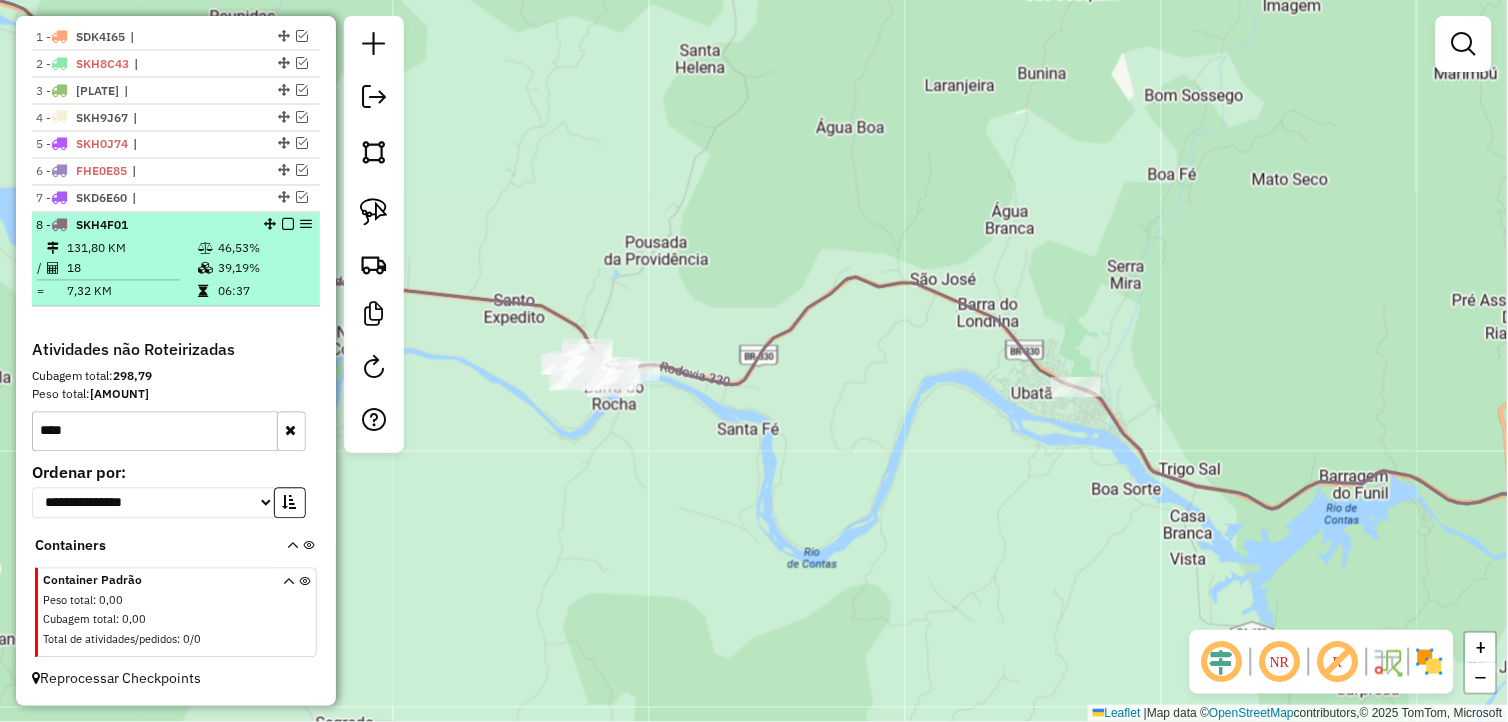 click at bounding box center (288, 225) 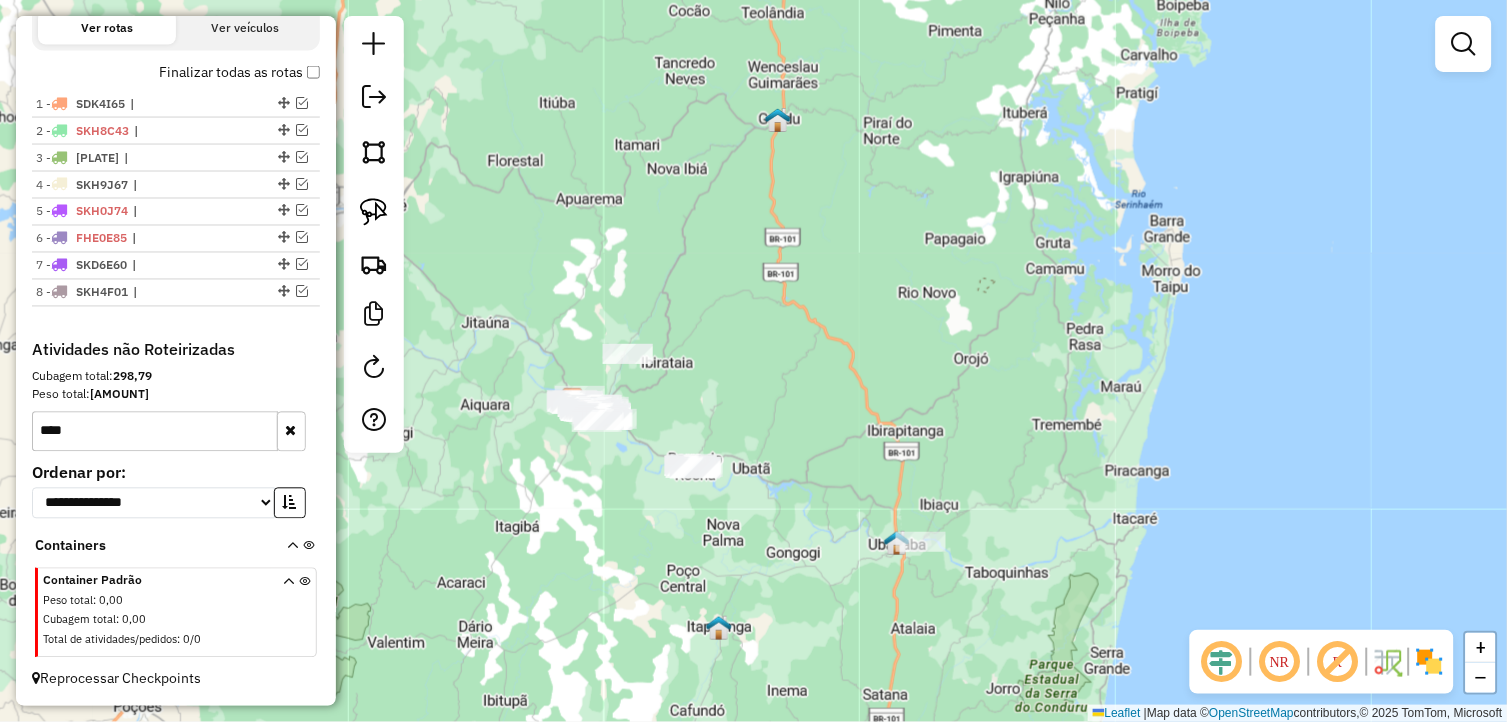 drag, startPoint x: 633, startPoint y: 485, endPoint x: 668, endPoint y: 561, distance: 83.67198 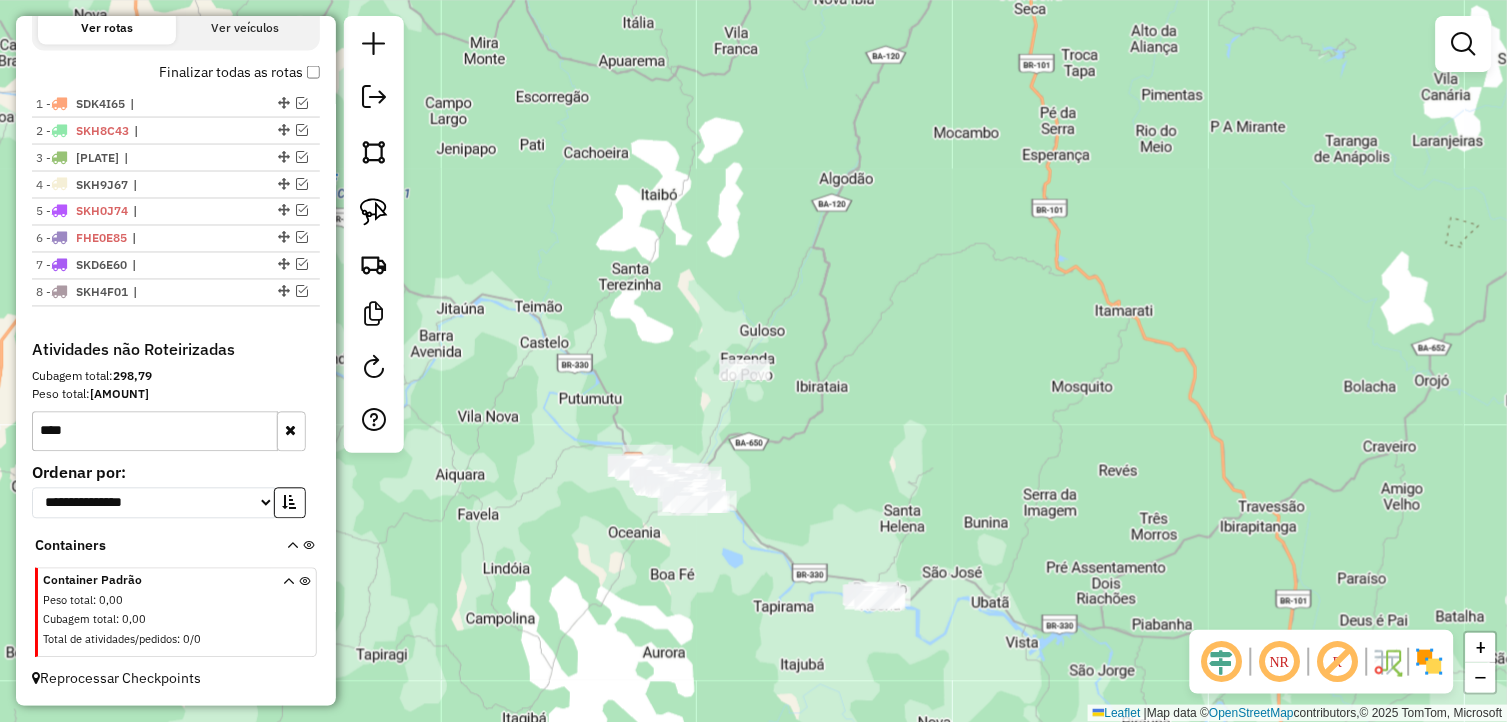 drag, startPoint x: 606, startPoint y: 457, endPoint x: 777, endPoint y: 550, distance: 194.65353 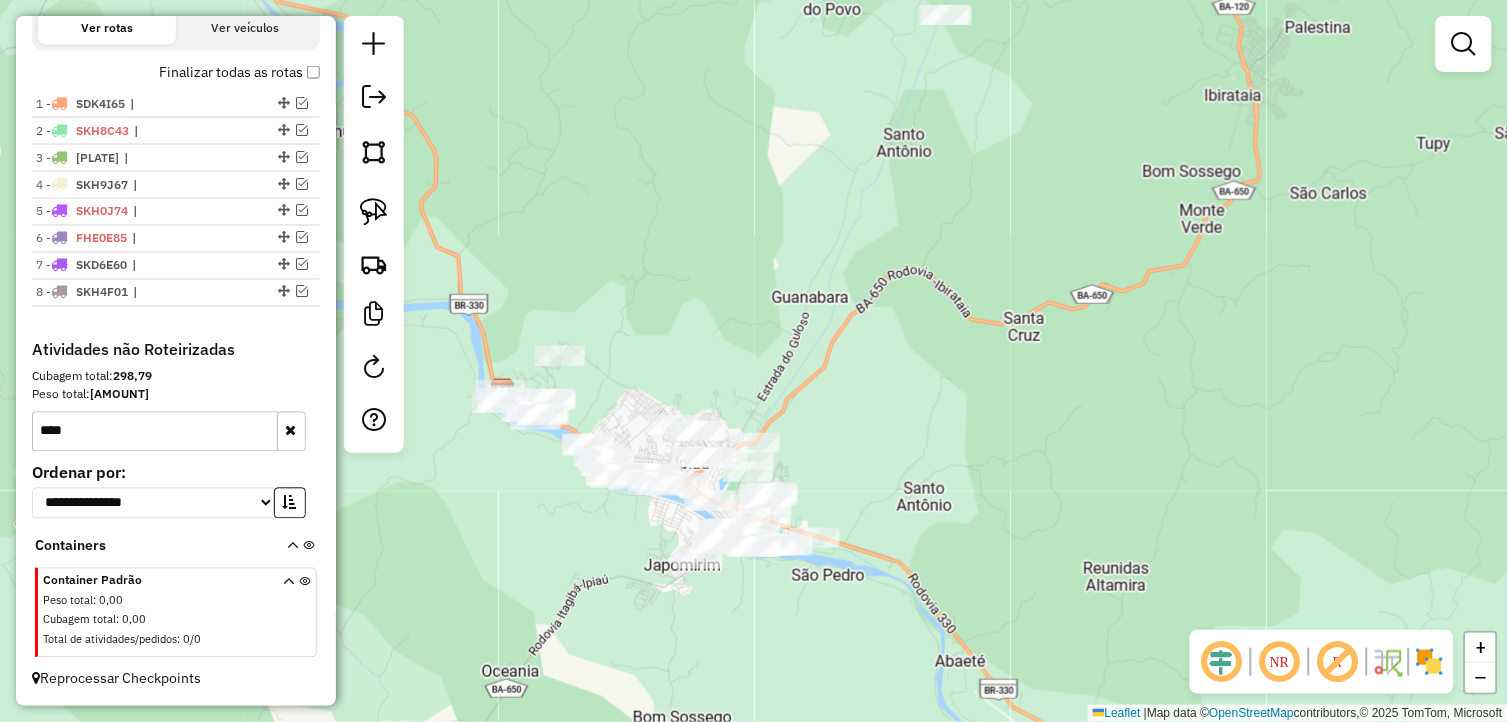 drag, startPoint x: 692, startPoint y: 555, endPoint x: 820, endPoint y: 704, distance: 196.43065 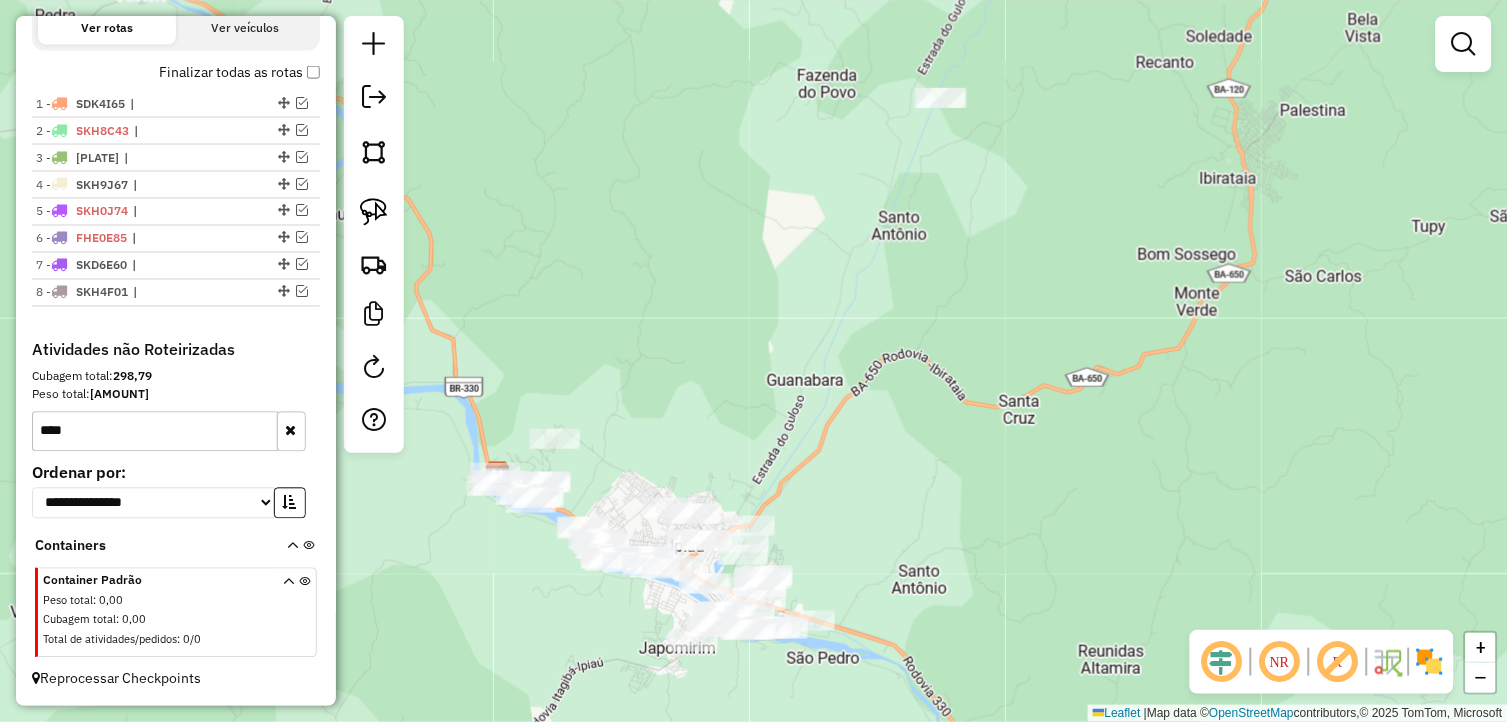drag, startPoint x: 826, startPoint y: 353, endPoint x: 821, endPoint y: 436, distance: 83.15047 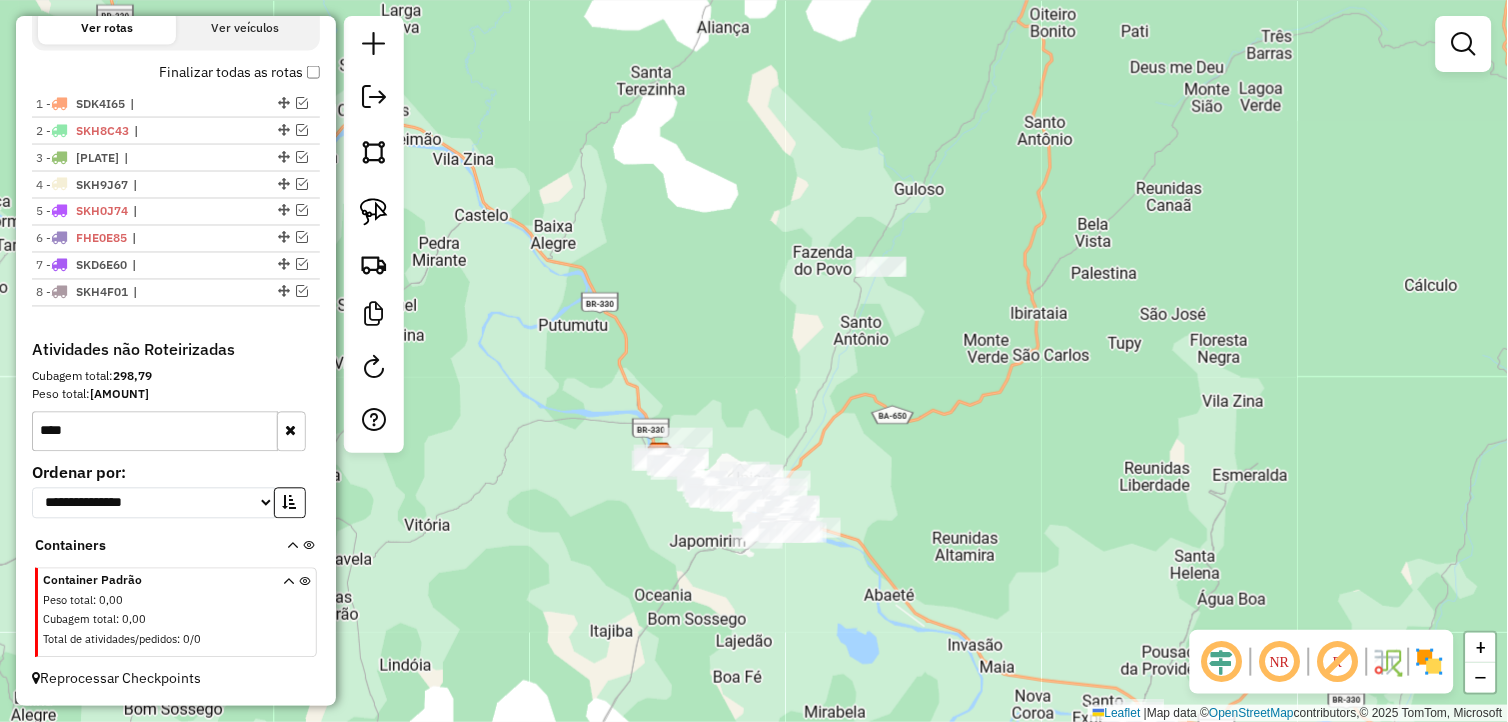 drag, startPoint x: 380, startPoint y: 207, endPoint x: 531, endPoint y: 236, distance: 153.75955 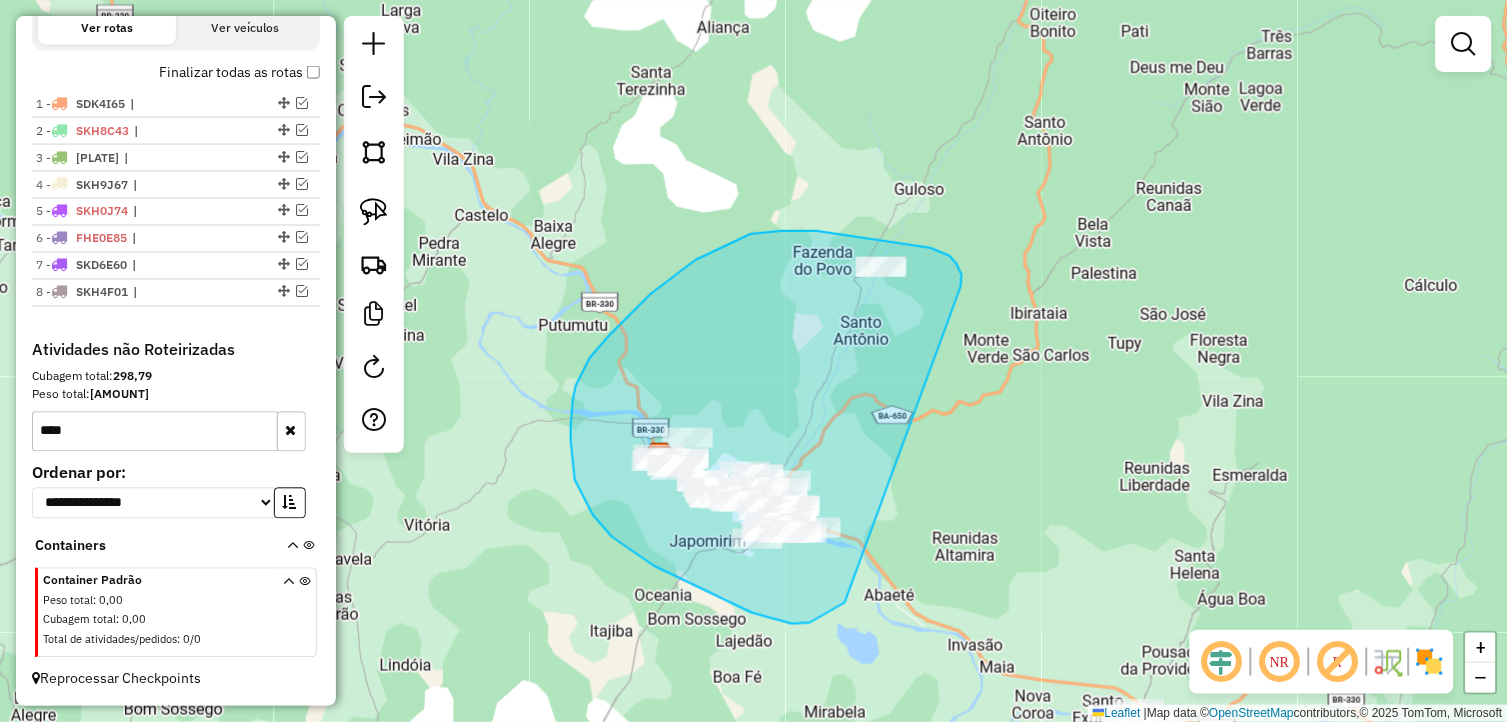 drag, startPoint x: 962, startPoint y: 275, endPoint x: 845, endPoint y: 603, distance: 348.24274 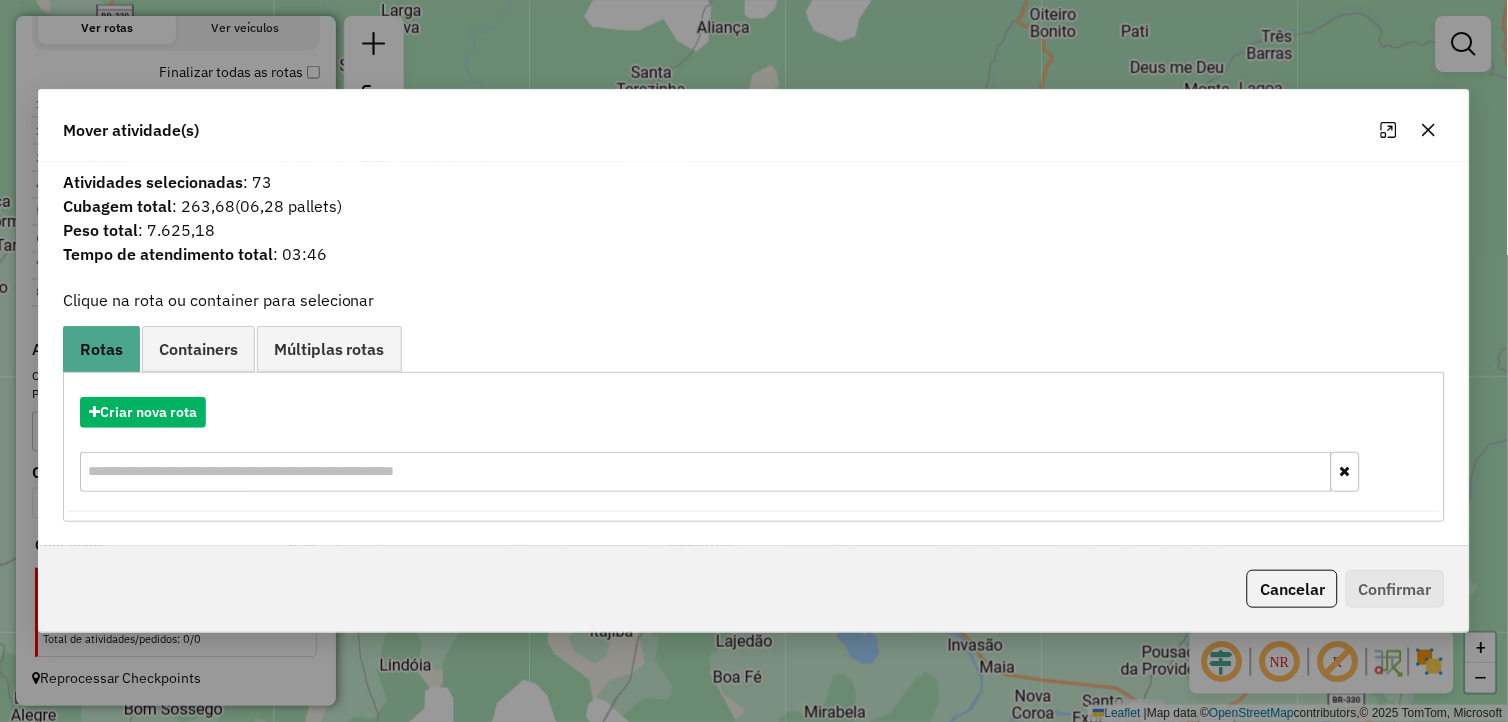 click 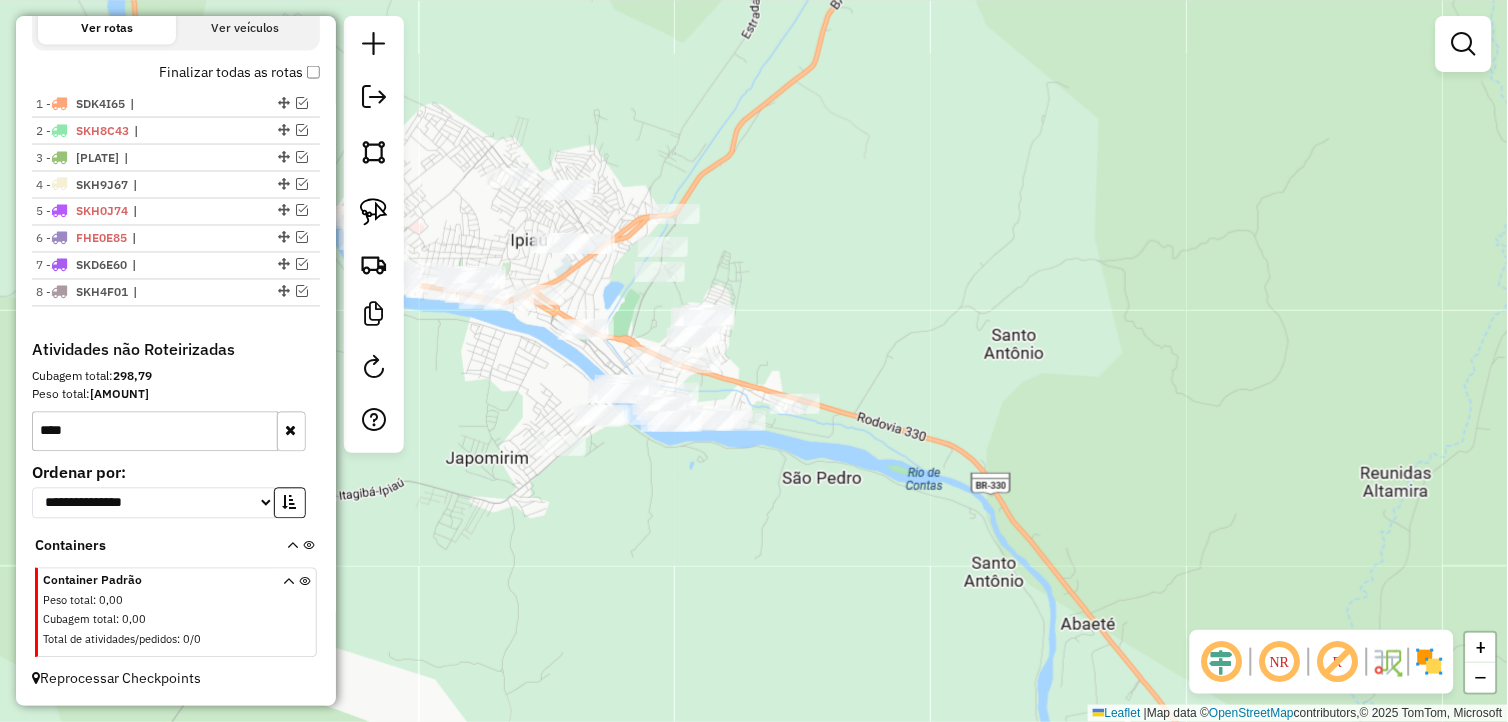 drag, startPoint x: 916, startPoint y: 414, endPoint x: 935, endPoint y: 271, distance: 144.25671 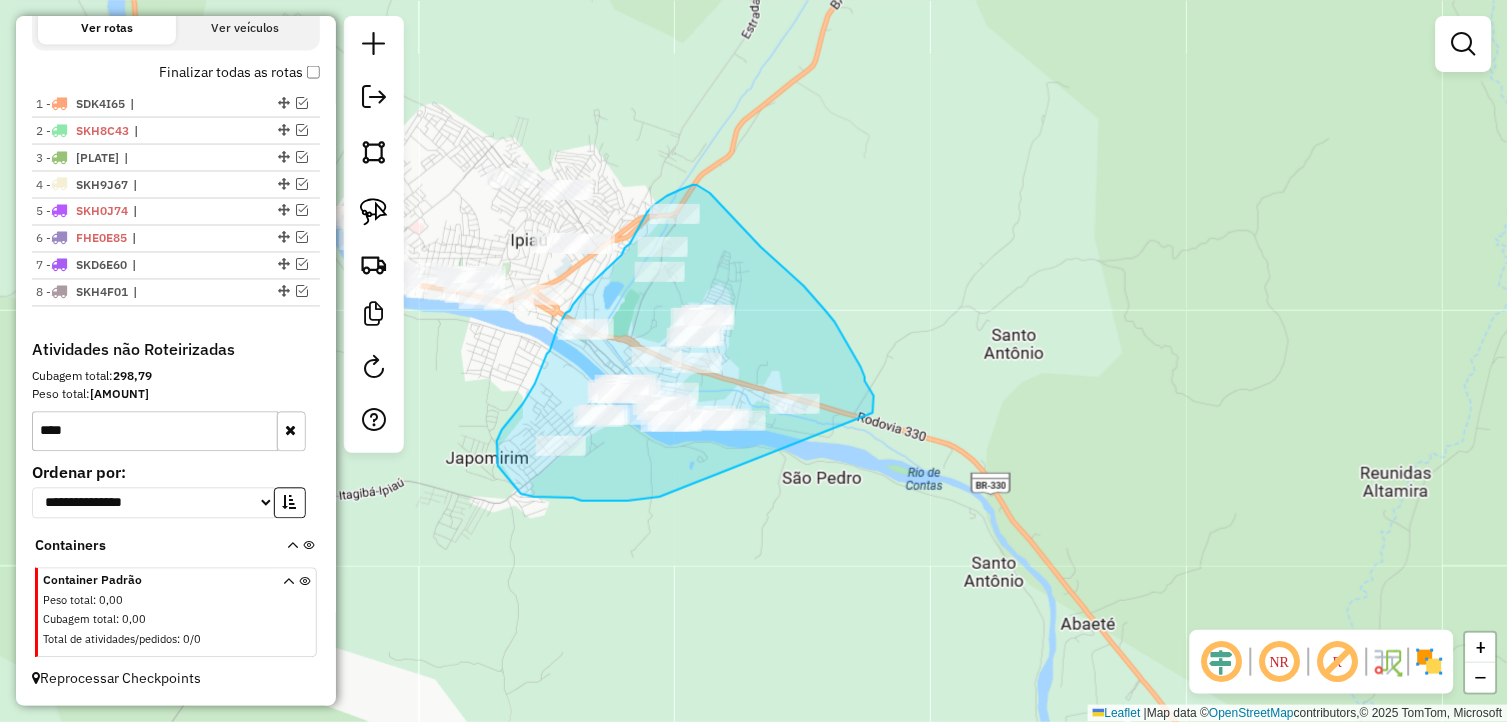 drag, startPoint x: 670, startPoint y: 493, endPoint x: 871, endPoint y: 416, distance: 215.24405 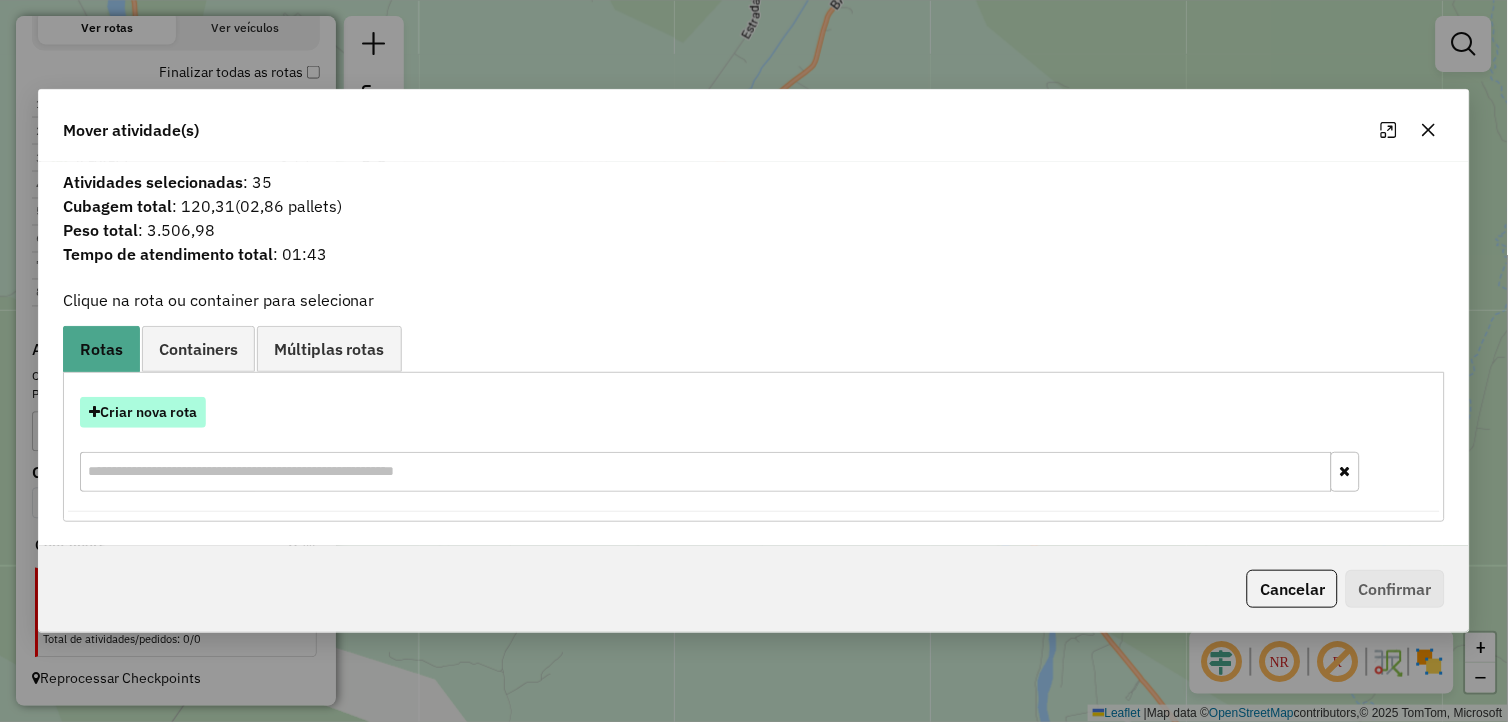click on "Criar nova rota" at bounding box center [143, 412] 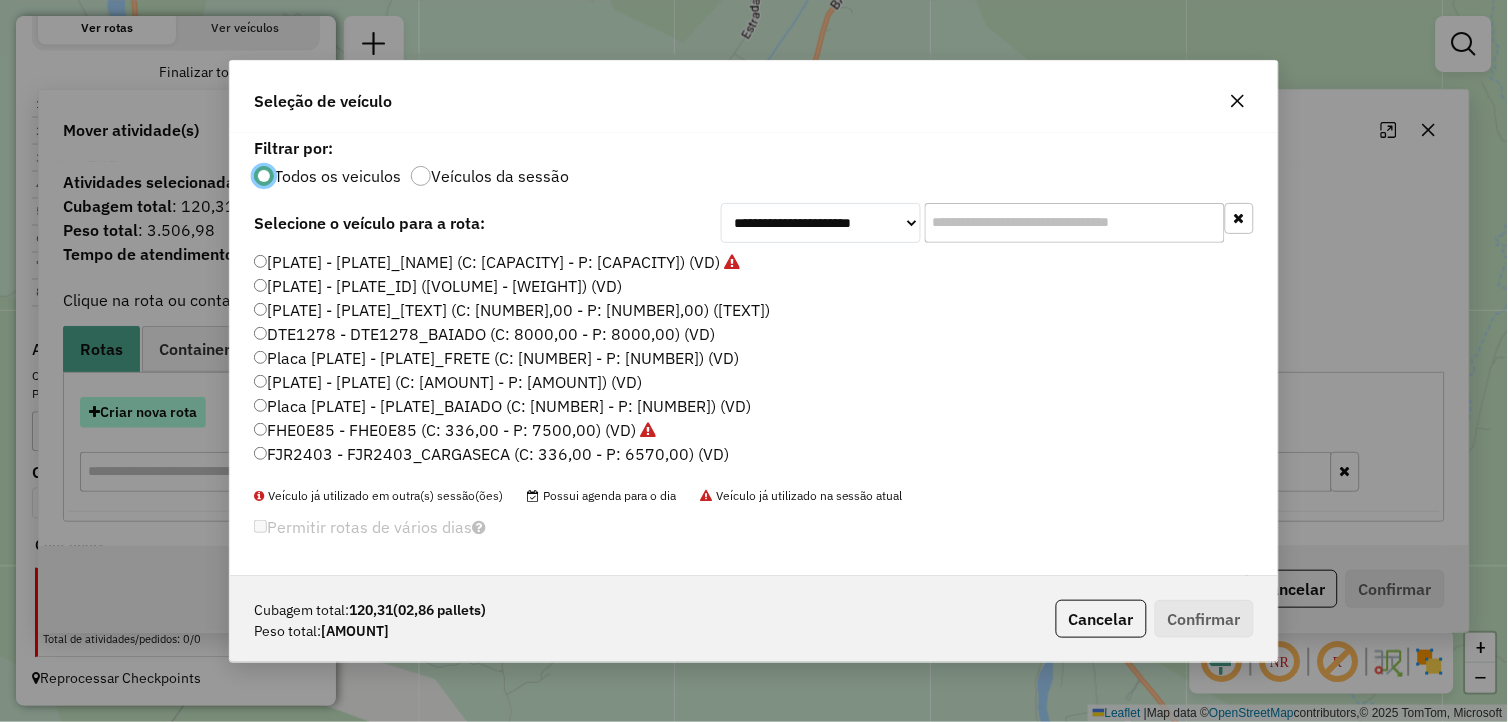 scroll, scrollTop: 11, scrollLeft: 5, axis: both 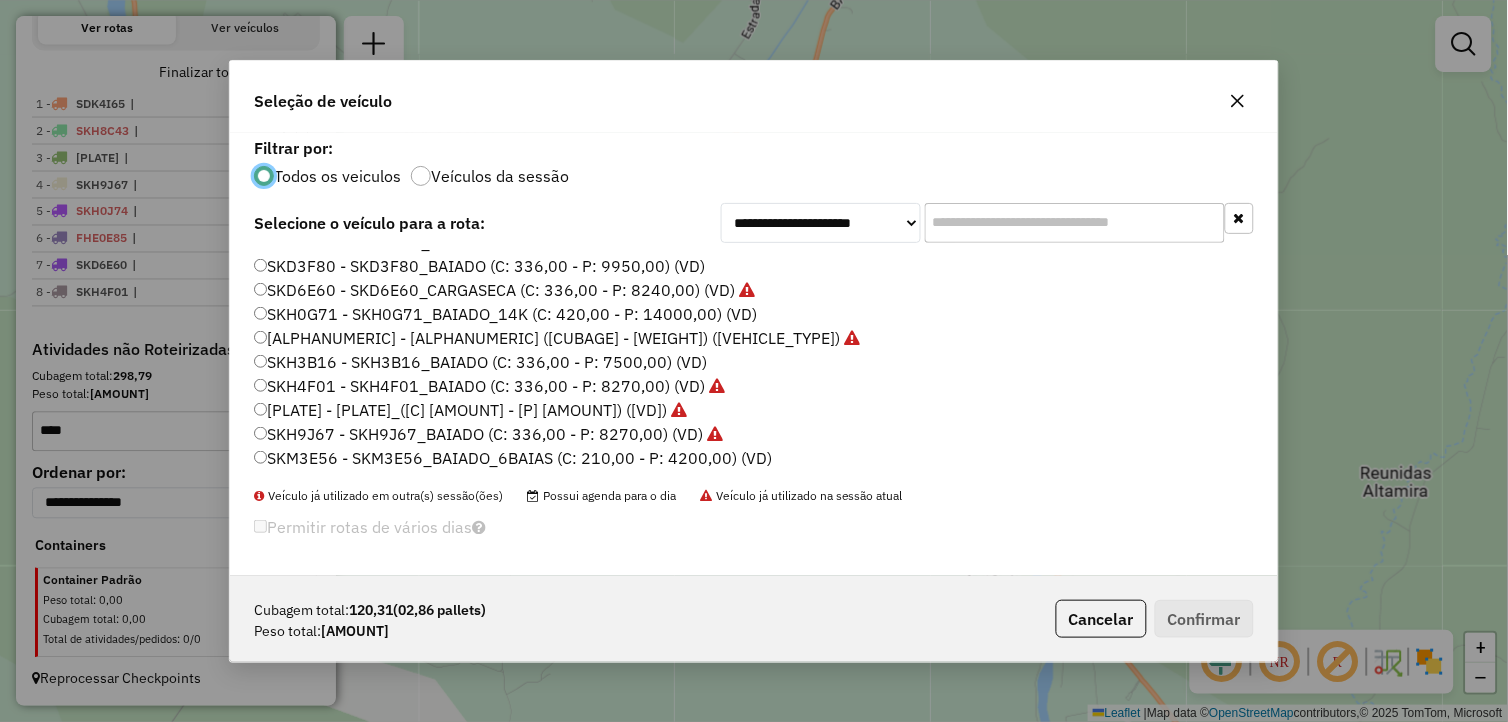 click on "SKM3E56 - SKM3E56_BAIADO_6BAIAS (C: 210,00 - P: 4200,00) (VD)" 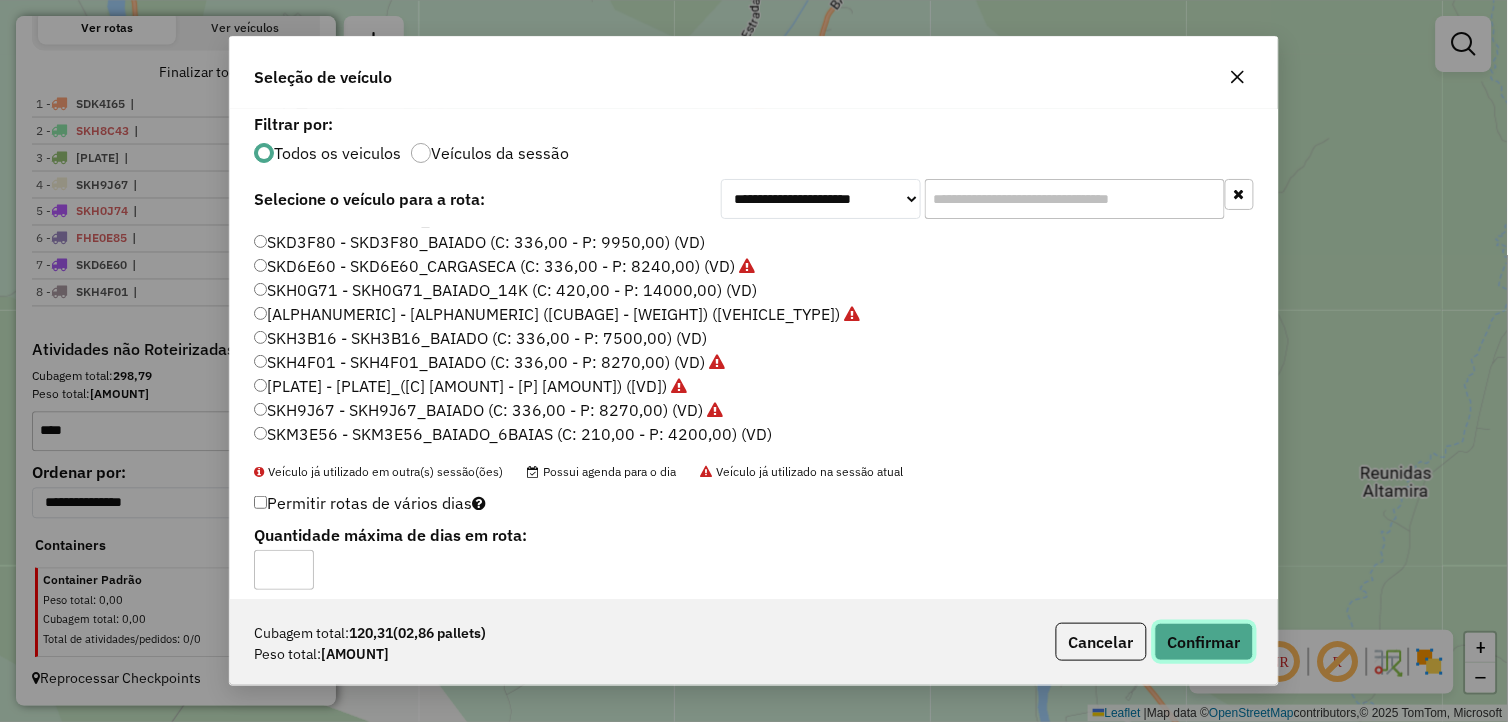 click on "Confirmar" 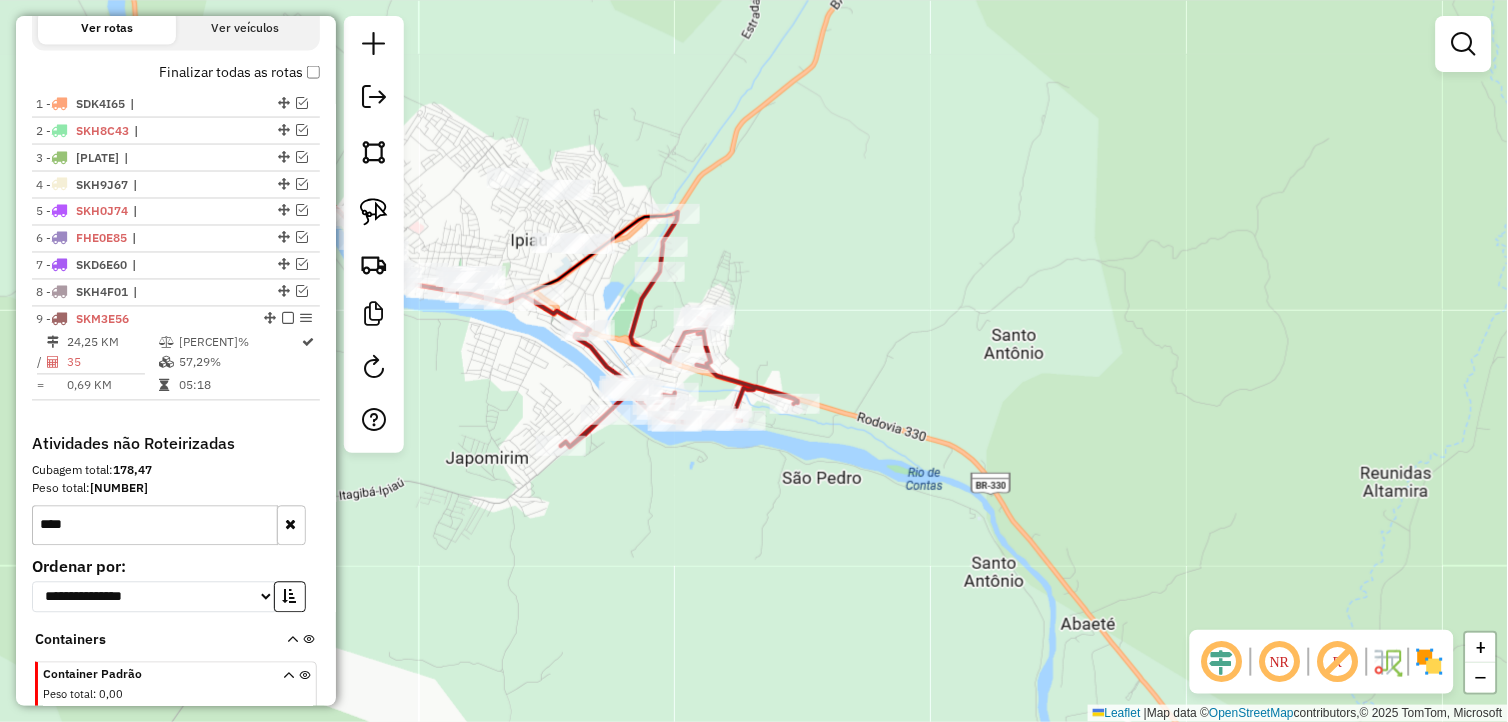scroll, scrollTop: 768, scrollLeft: 0, axis: vertical 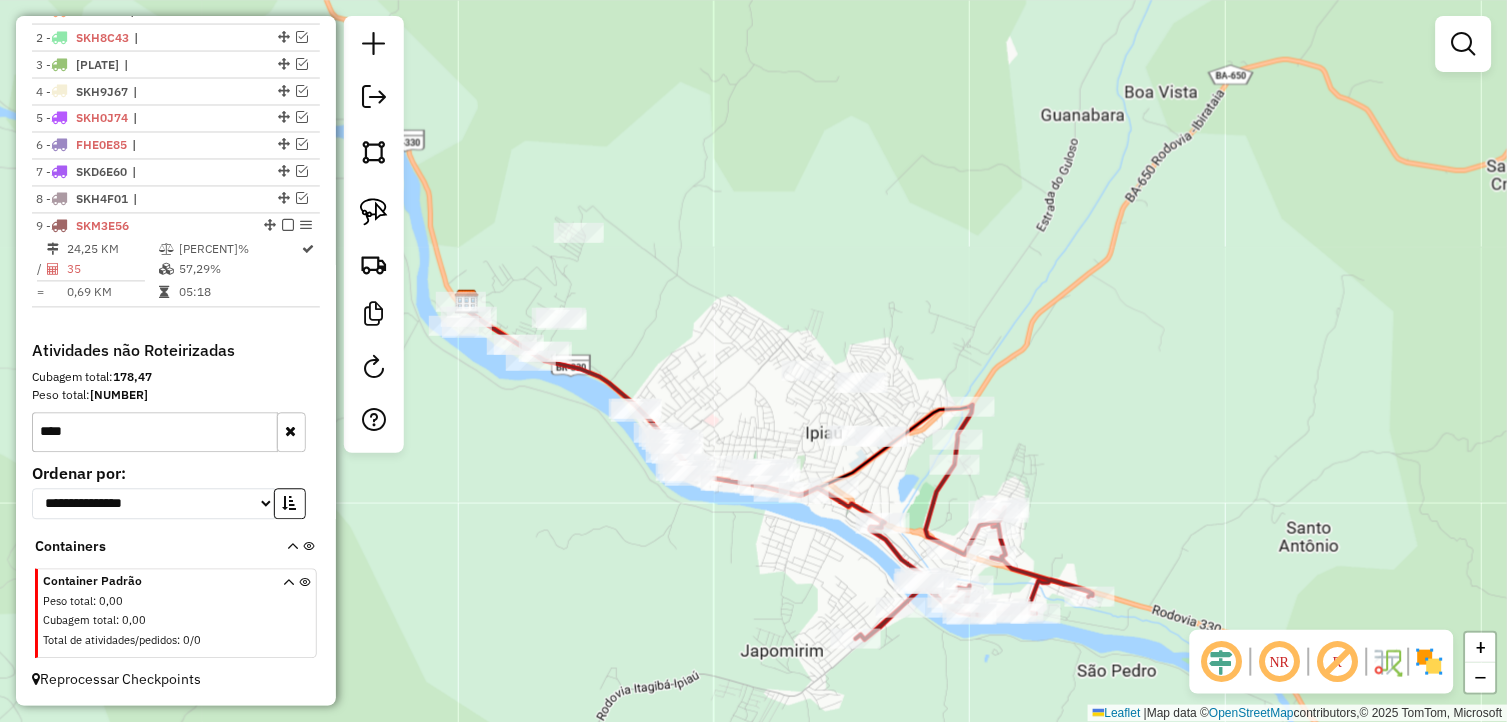 drag, startPoint x: 612, startPoint y: 535, endPoint x: 842, endPoint y: 704, distance: 285.41373 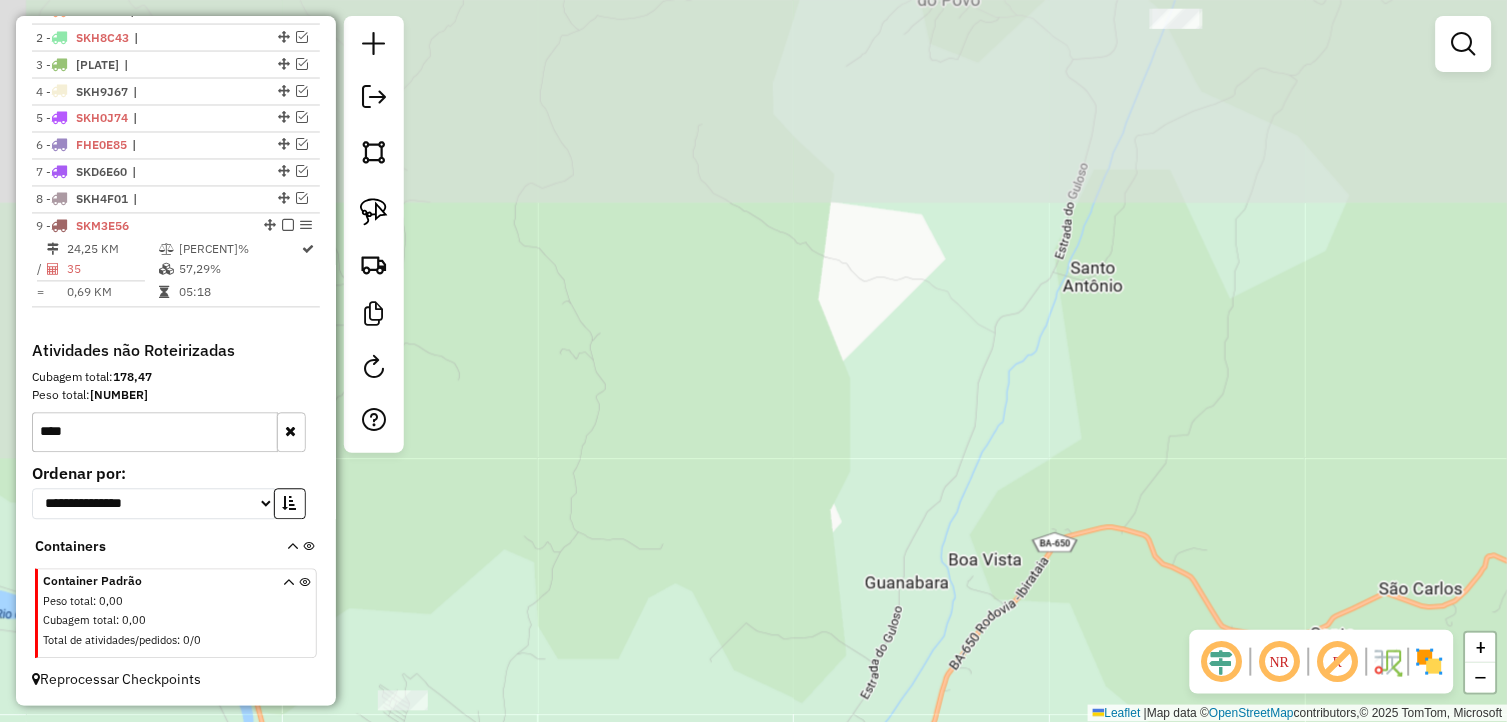 drag, startPoint x: 1177, startPoint y: 271, endPoint x: 1000, endPoint y: 708, distance: 471.4849 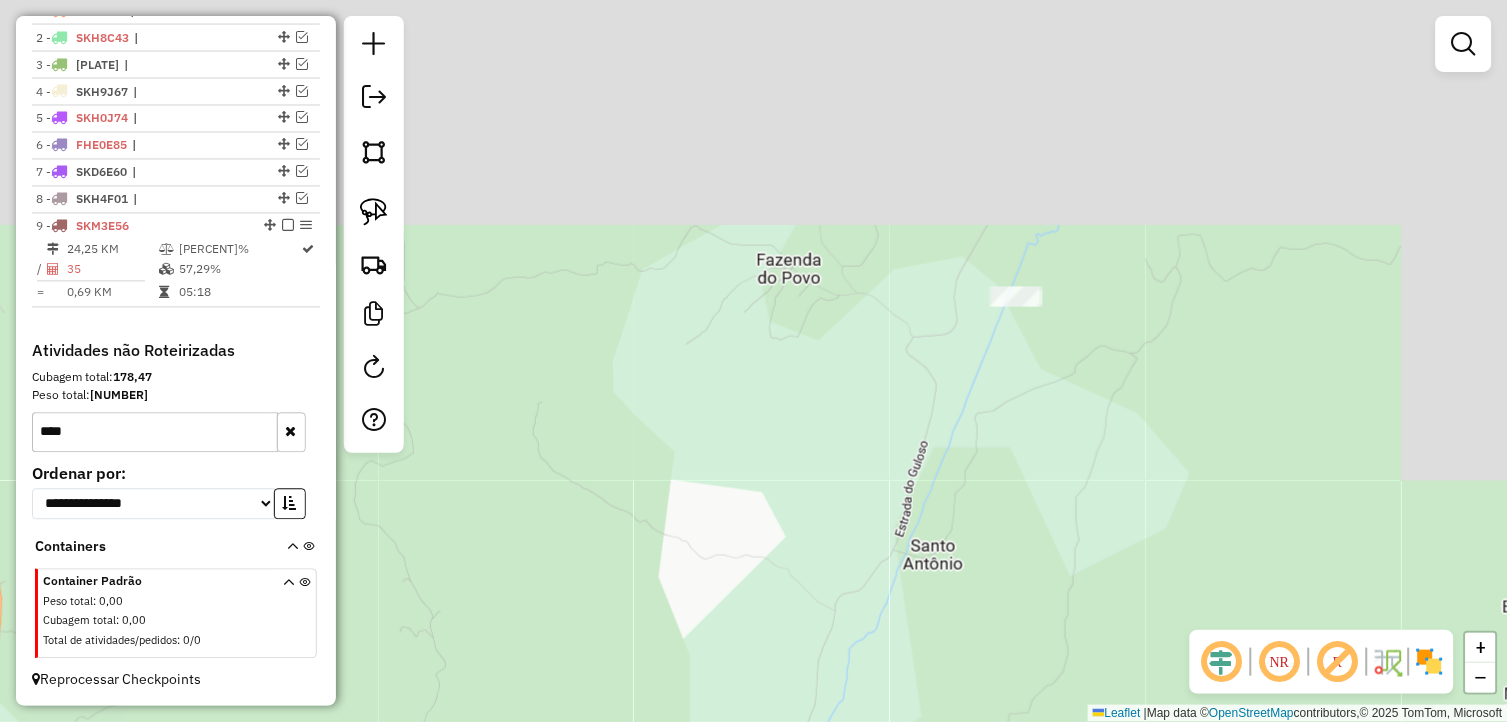 drag, startPoint x: 1164, startPoint y: 256, endPoint x: 998, endPoint y: 474, distance: 274.0073 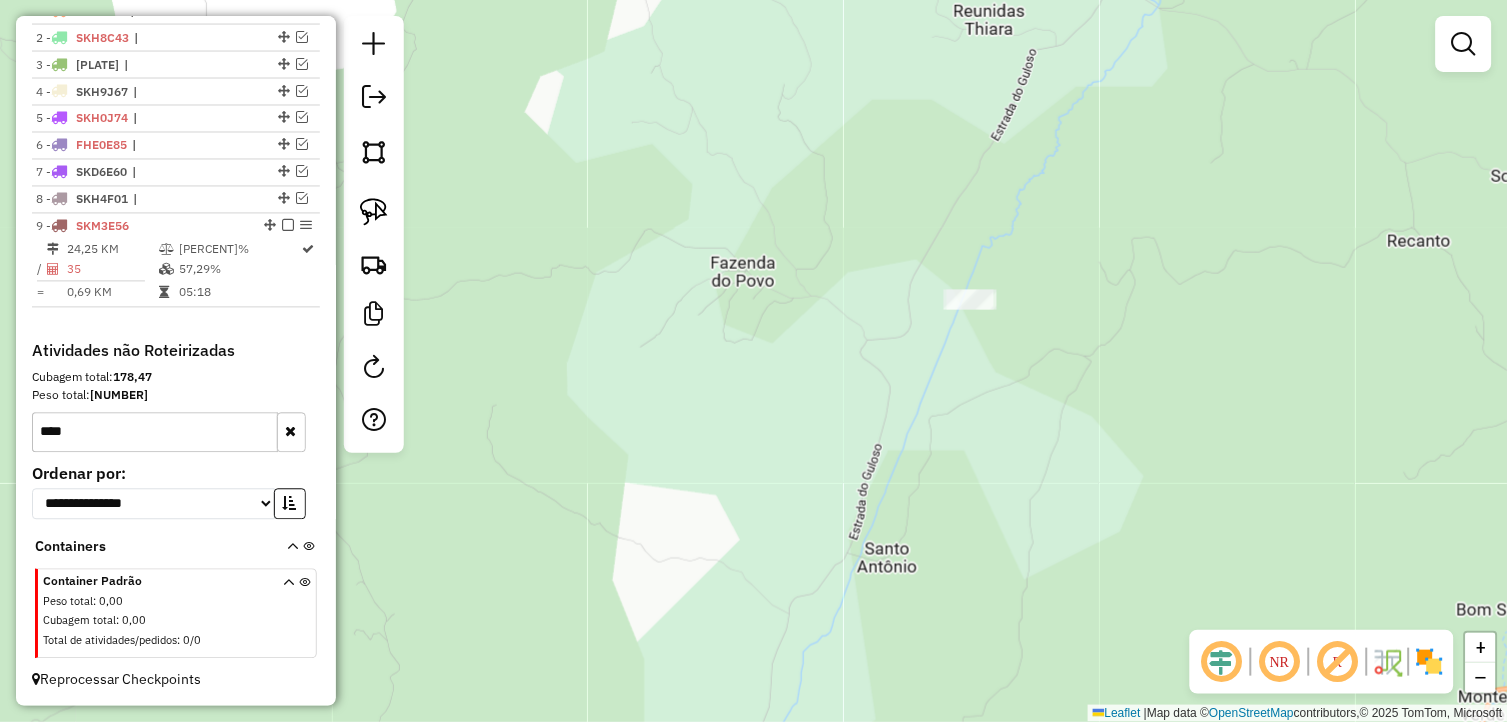 drag, startPoint x: 1121, startPoint y: 252, endPoint x: 1057, endPoint y: 257, distance: 64.195015 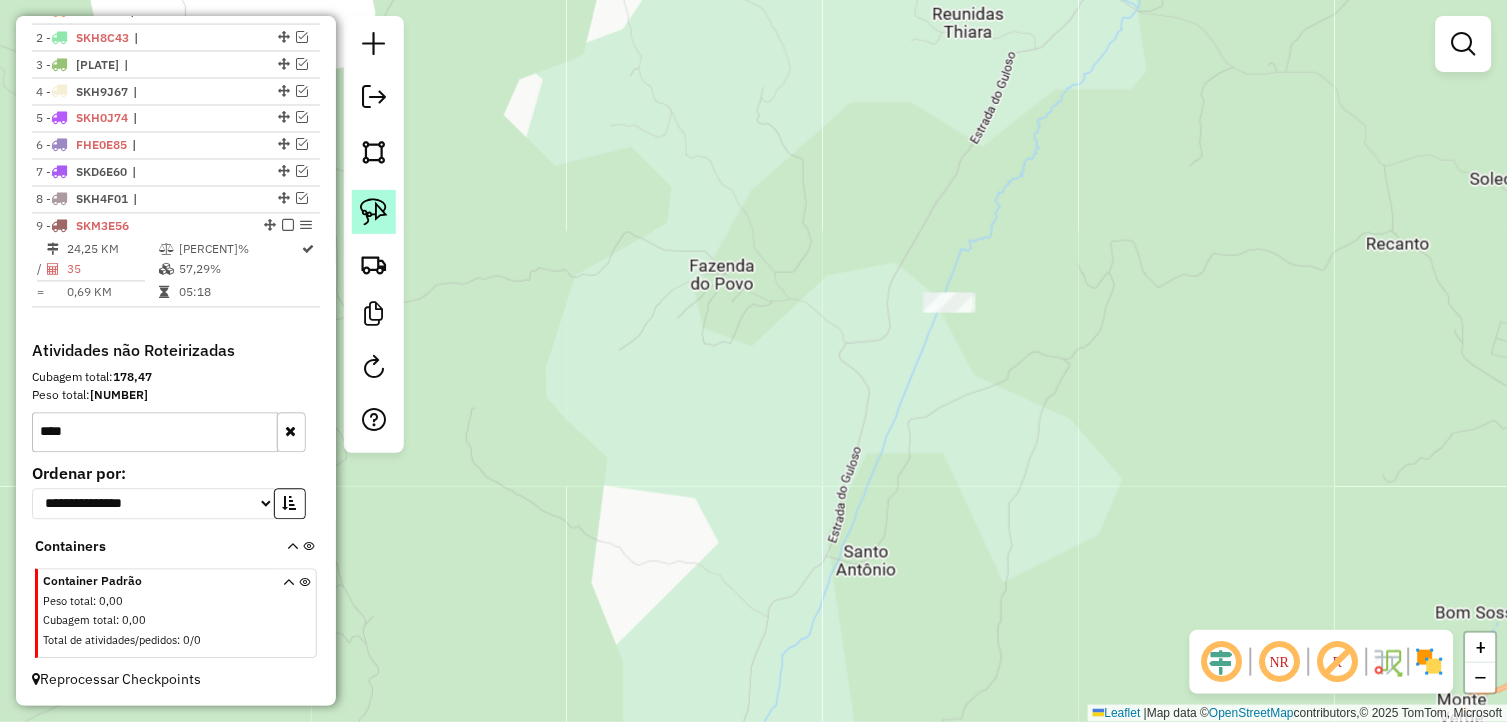 click 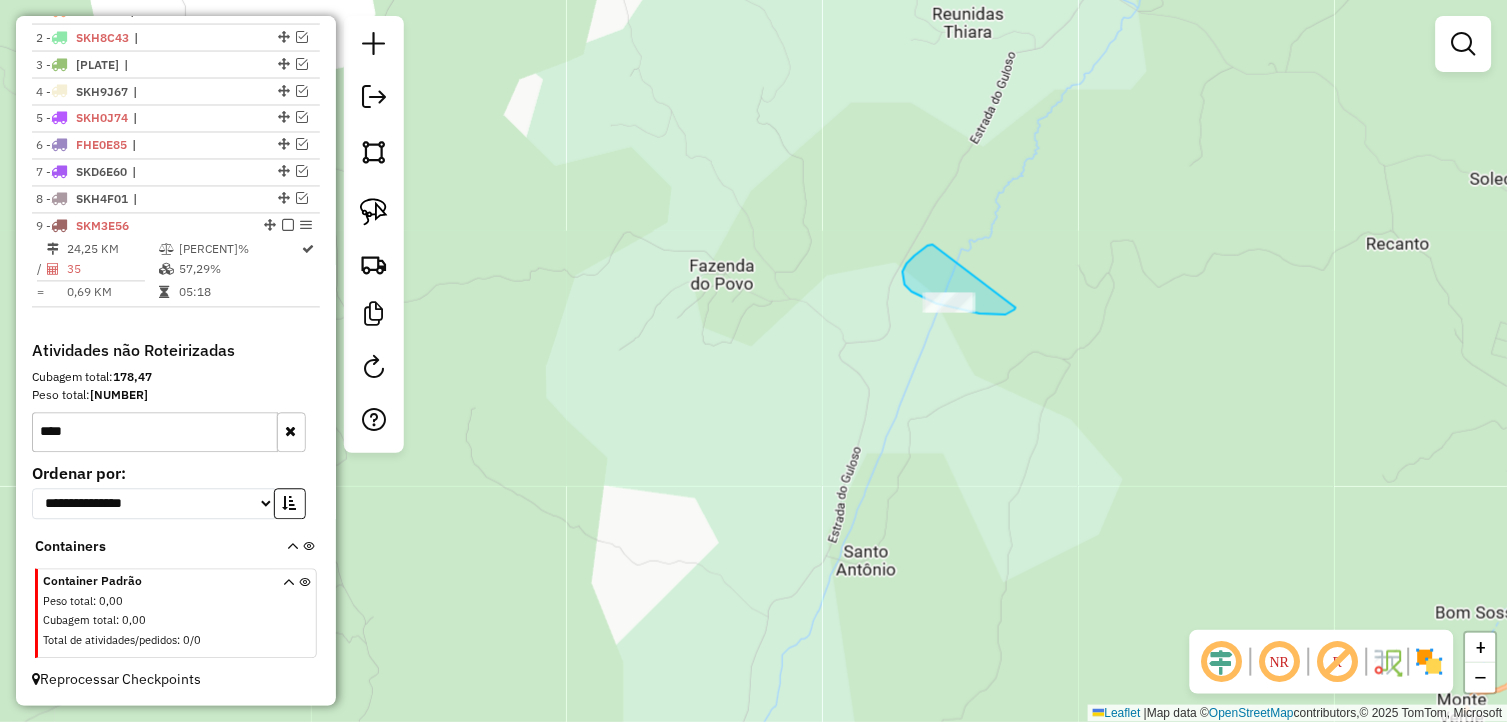 drag, startPoint x: 920, startPoint y: 296, endPoint x: 1016, endPoint y: 308, distance: 96.74709 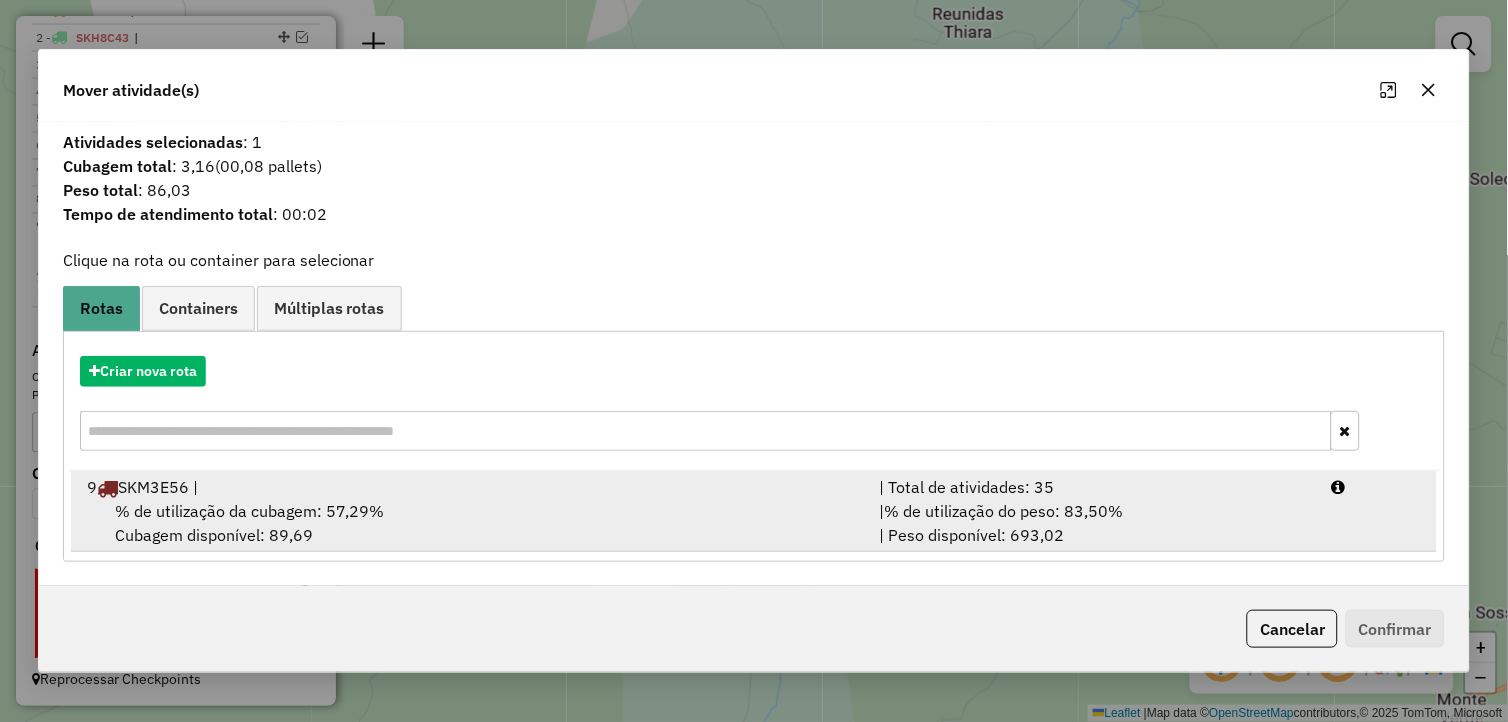 click on "% de utilização da cubagem: 57,29%  Cubagem disponível: 89,69" at bounding box center (471, 523) 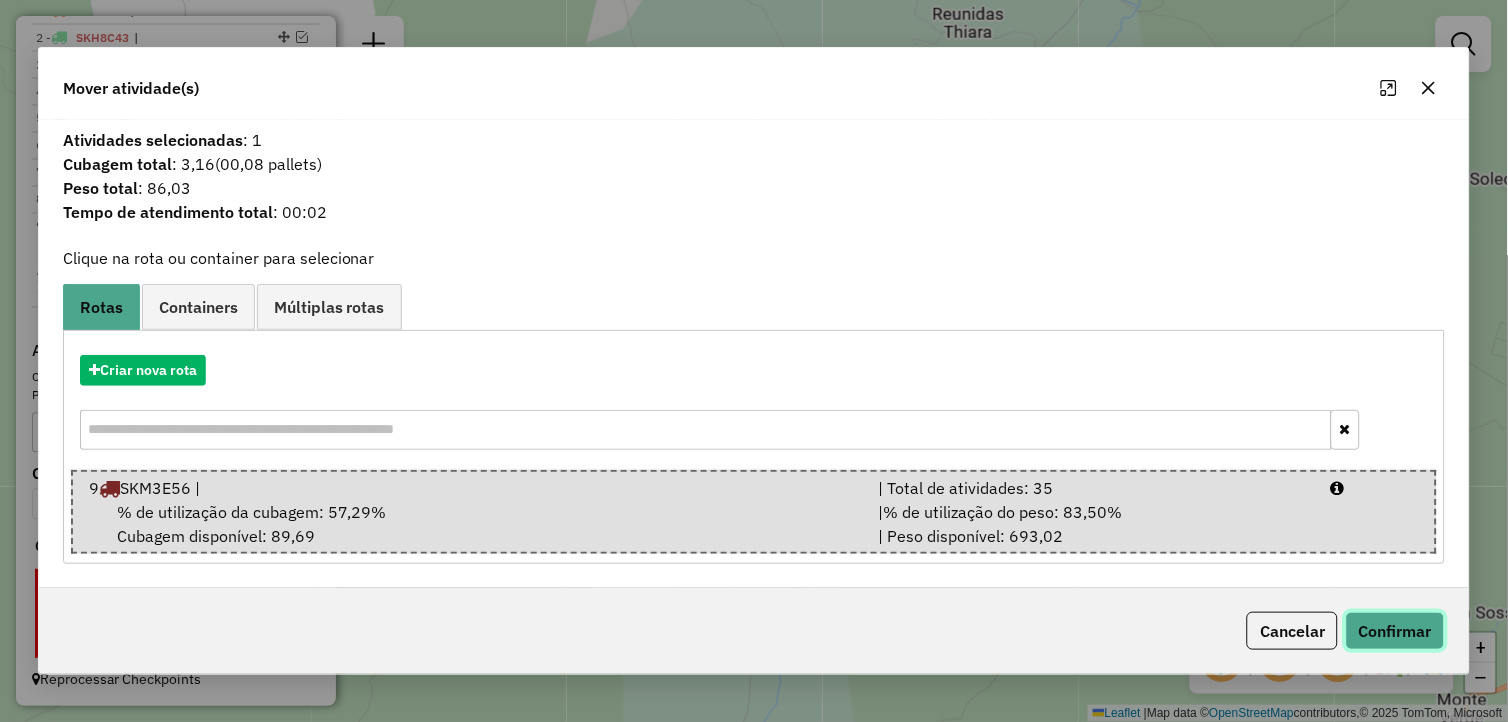 click on "Confirmar" 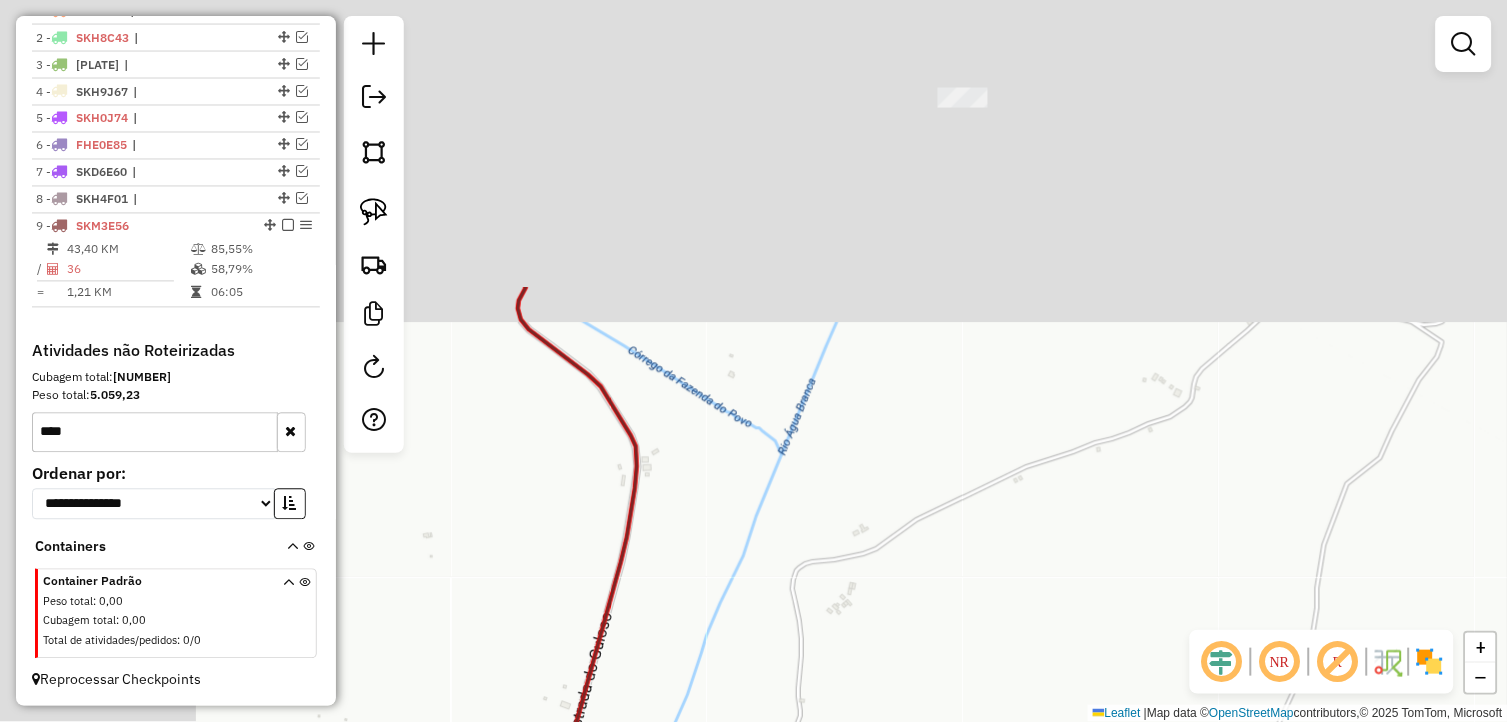 drag, startPoint x: 730, startPoint y: 318, endPoint x: 978, endPoint y: 668, distance: 428.95688 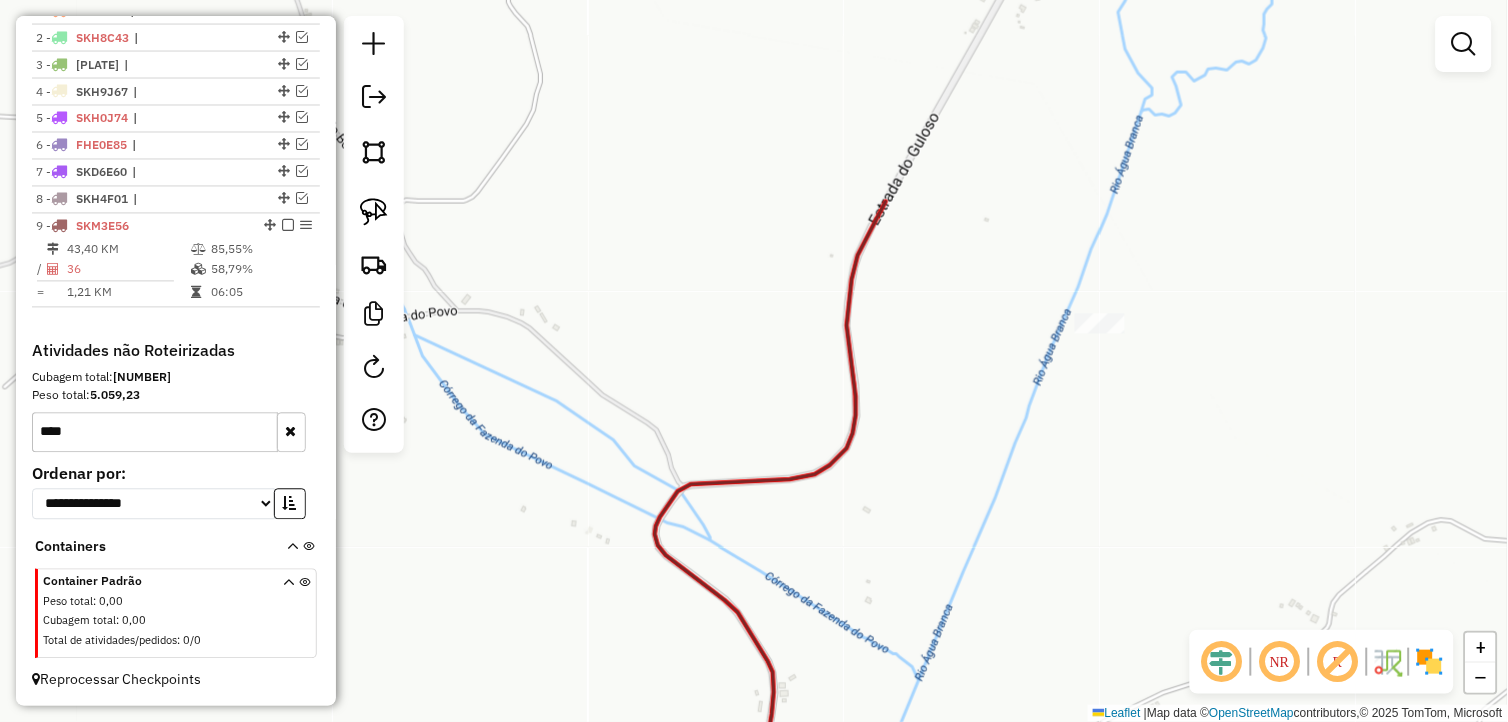 drag, startPoint x: 837, startPoint y: 313, endPoint x: 971, endPoint y: 538, distance: 261.87973 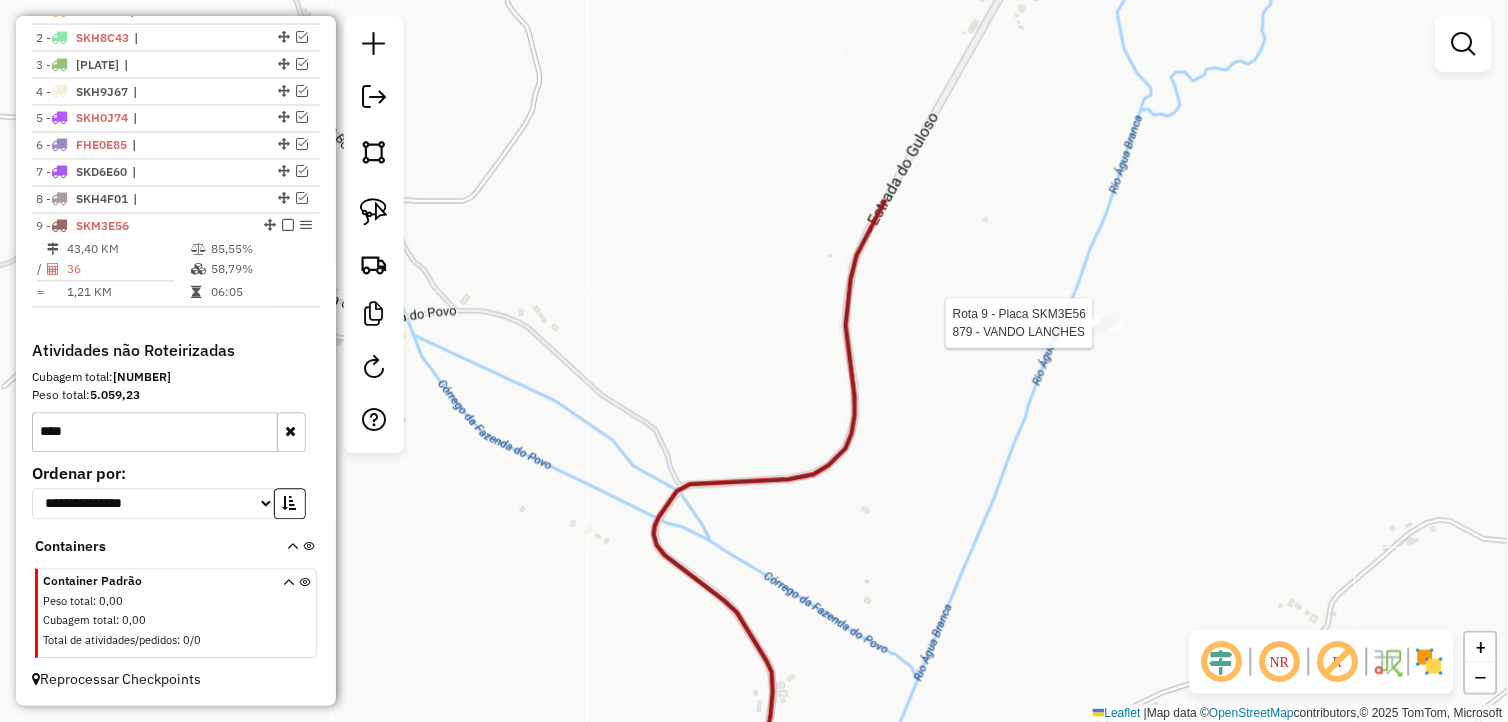 select on "**********" 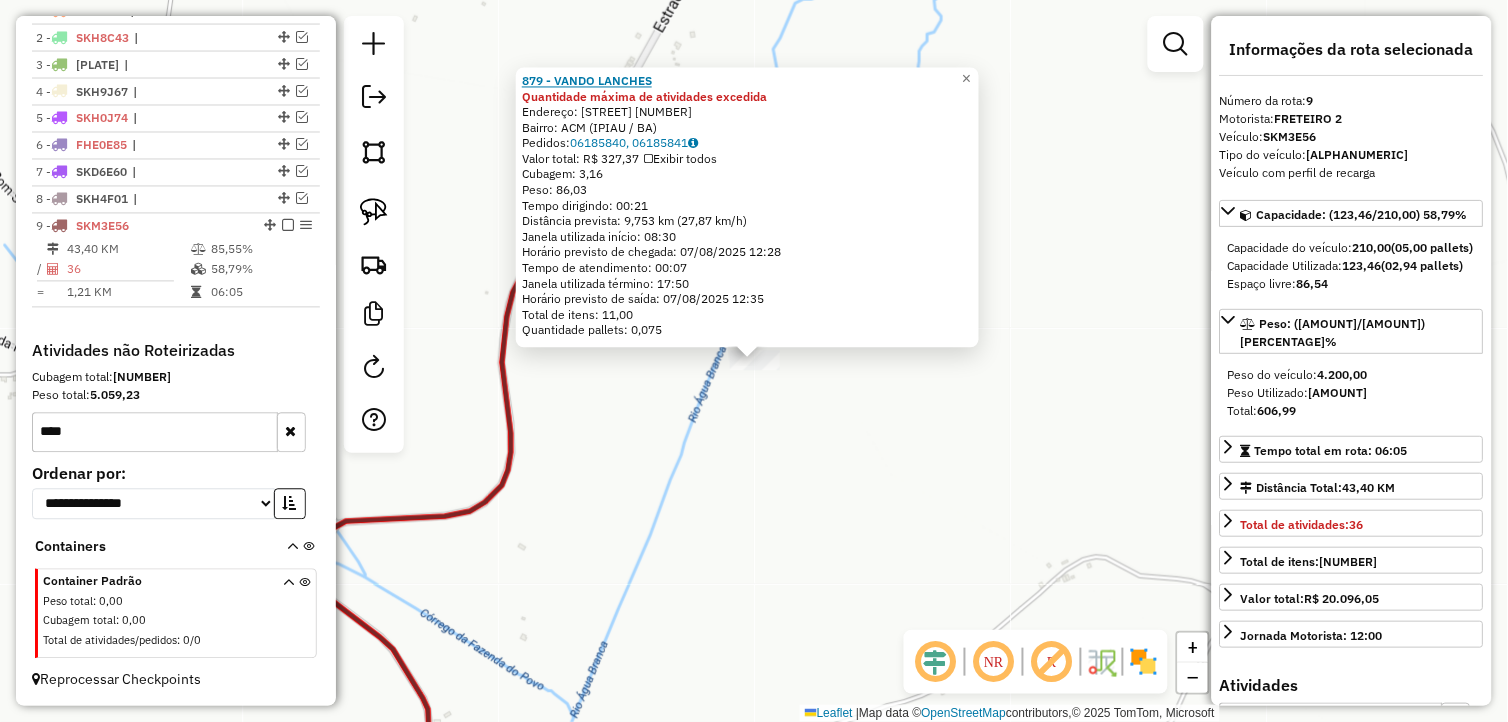 click on "879 - VANDO LANCHES" 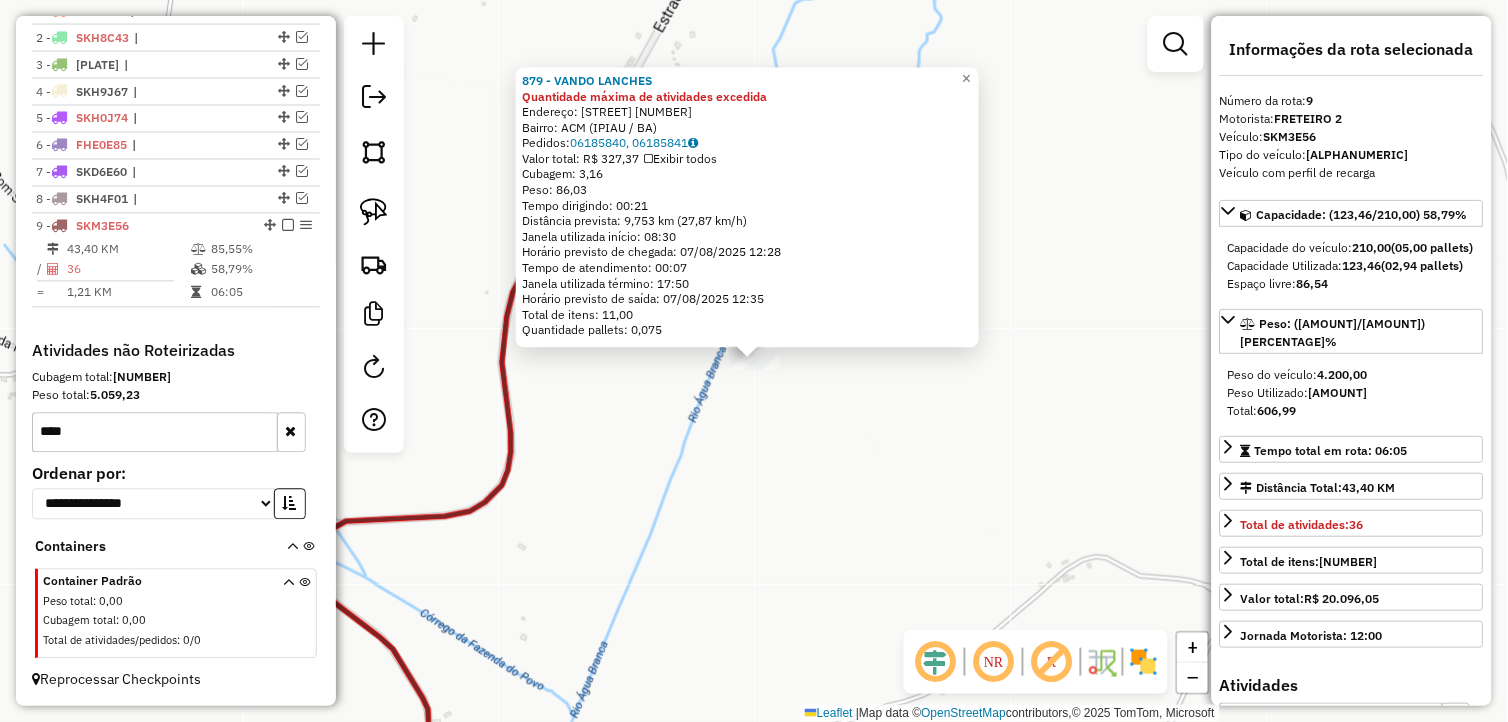 click on "879 - VANDO LANCHES Quantidade máxima de atividades excedida  Endereço:  CAMINHO 17 77   Bairro: ACM (IPIAU / BA)   Pedidos:  06185840, 06185841   Valor total: R$ 327,37   Exibir todos   Cubagem: 3,16  Peso: 86,03  Tempo dirigindo: 00:21   Distância prevista: 9,753 km (27,87 km/h)   Janela utilizada início: 08:30   Horário previsto de chegada: 07/08/2025 12:28   Tempo de atendimento: 00:07   Janela utilizada término: 17:50   Horário previsto de saída: 07/08/2025 12:35   Total de itens: 11,00   Quantidade pallets: 0,075  × Janela de atendimento Grade de atendimento Capacidade Transportadoras Veículos Cliente Pedidos  Rotas Selecione os dias de semana para filtrar as janelas de atendimento  Seg   Ter   Qua   Qui   Sex   Sáb   Dom  Informe o período da janela de atendimento: De: Até:  Filtrar exatamente a janela do cliente  Considerar janela de atendimento padrão  Selecione os dias de semana para filtrar as grades de atendimento  Seg   Ter   Qua   Qui   Sex   Sáb   Dom   Peso mínimo:   De:   De:" 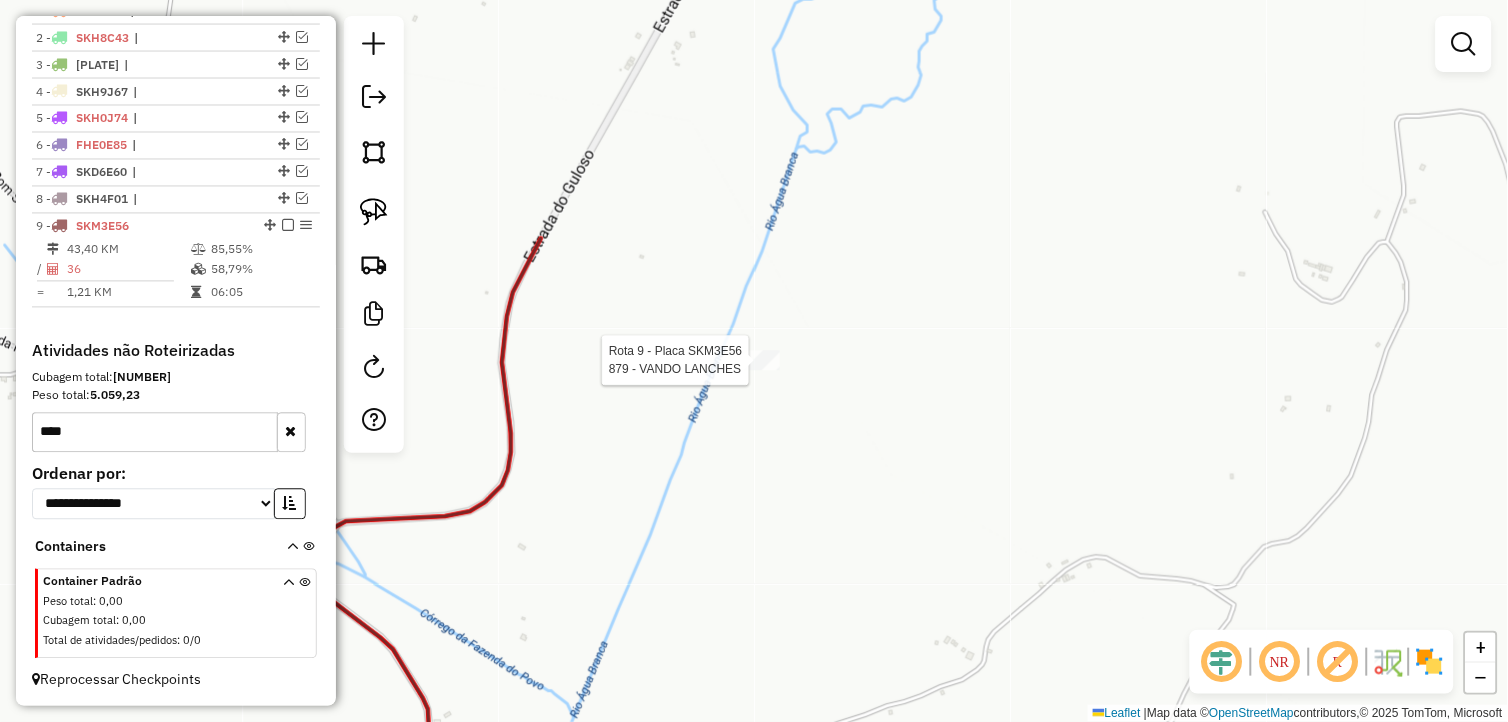 select on "**********" 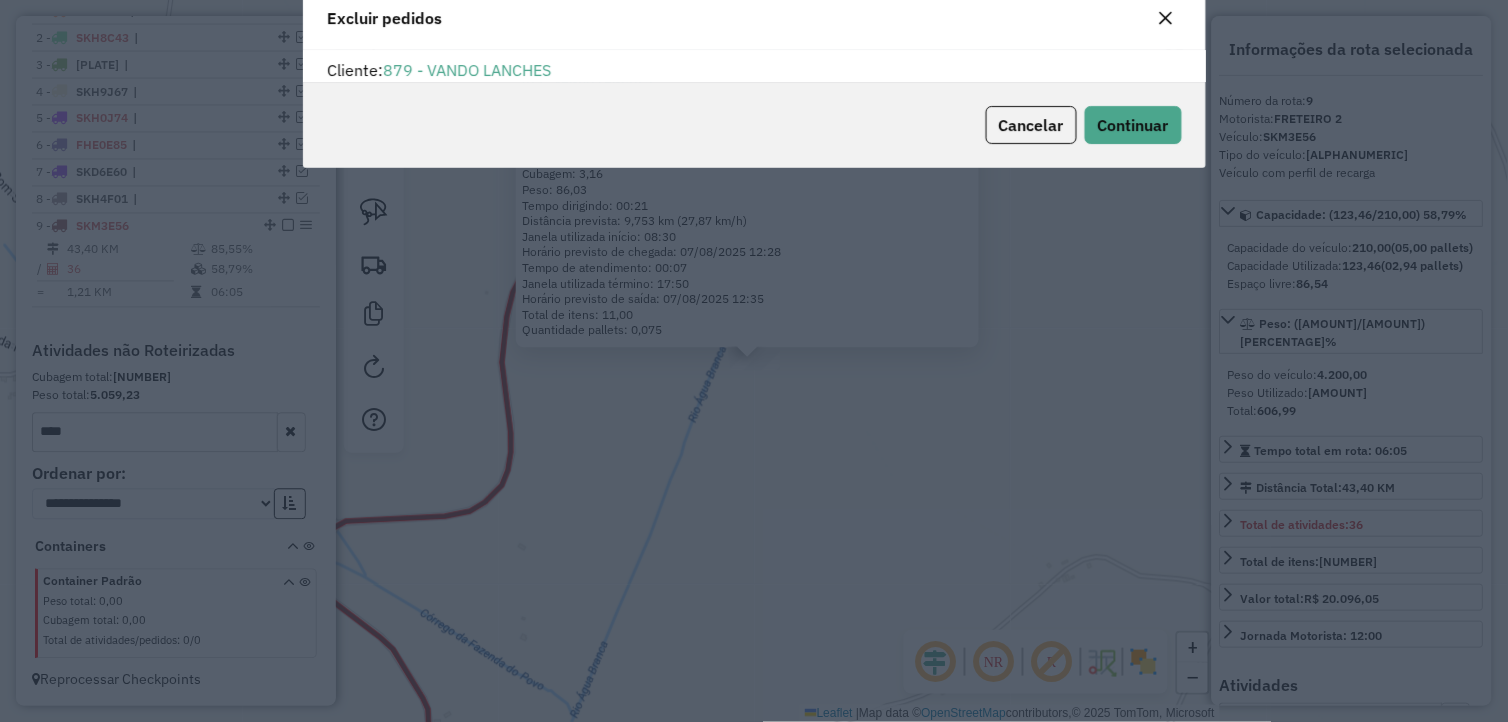 scroll, scrollTop: 11, scrollLeft: 5, axis: both 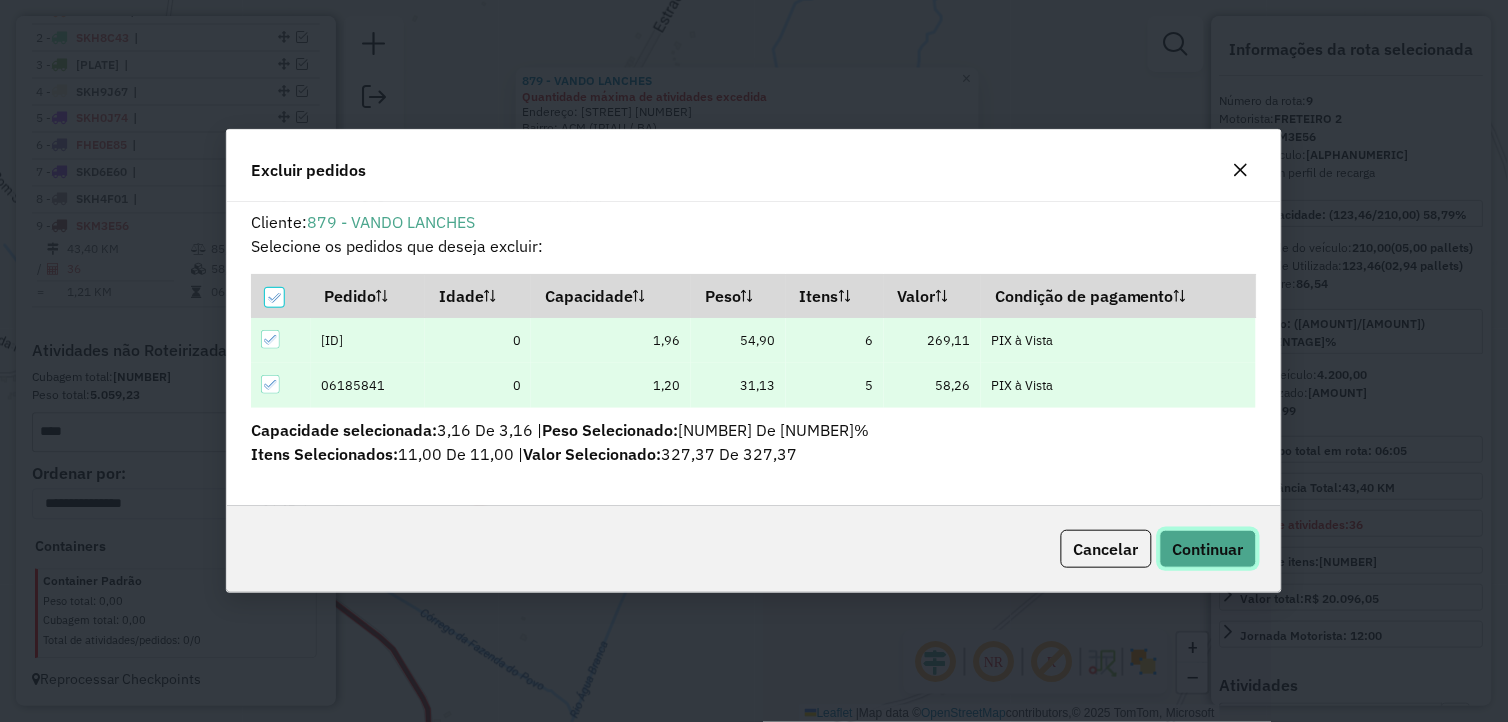 click on "Continuar" 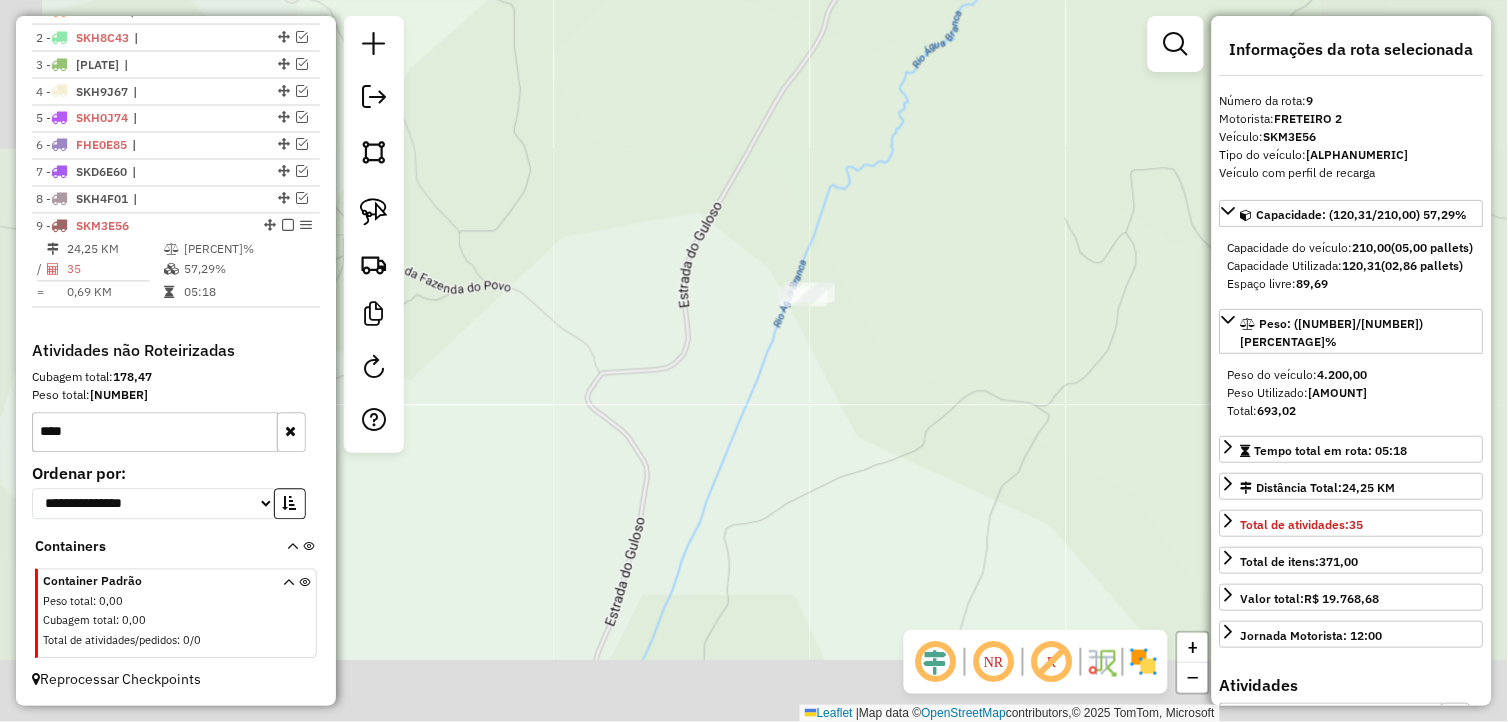 drag, startPoint x: 792, startPoint y: 532, endPoint x: 821, endPoint y: 307, distance: 226.86119 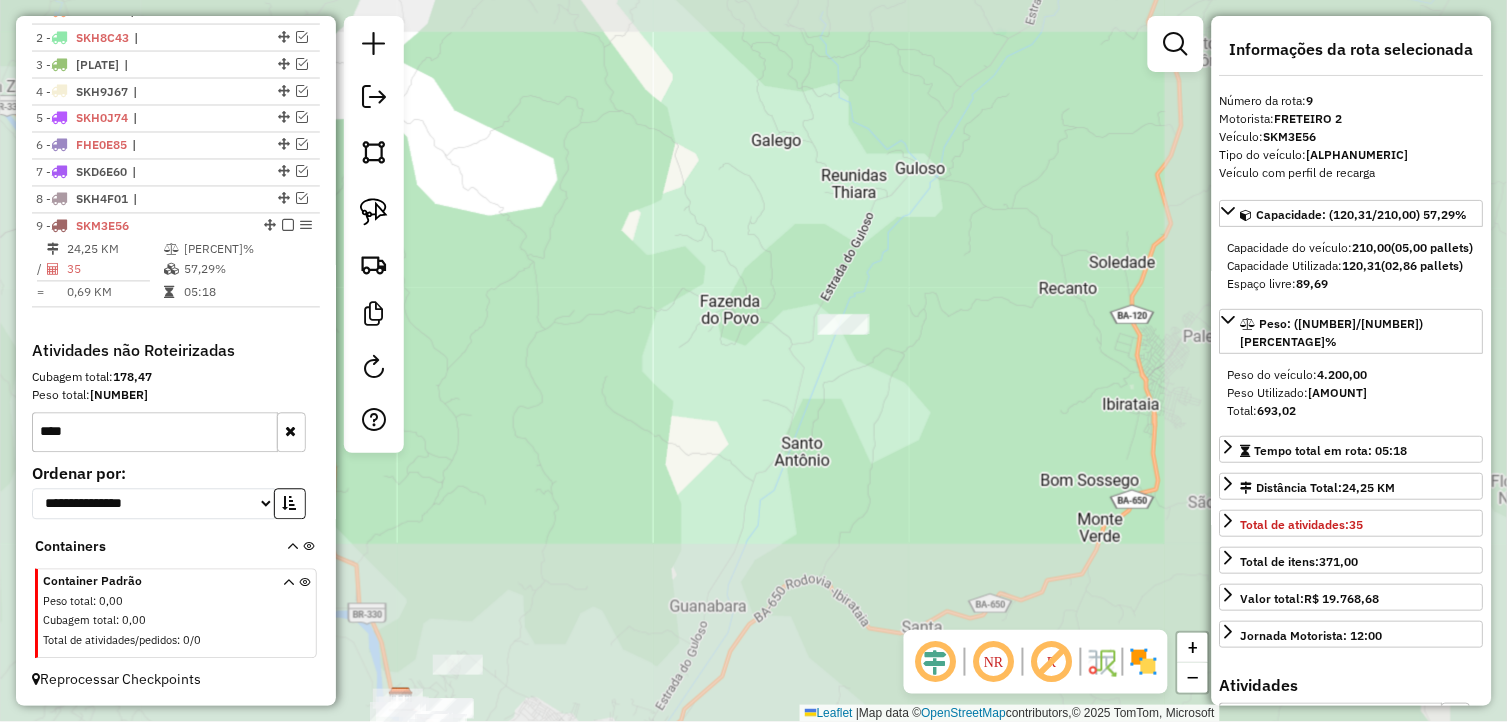 drag, startPoint x: 966, startPoint y: 492, endPoint x: 862, endPoint y: 188, distance: 321.29736 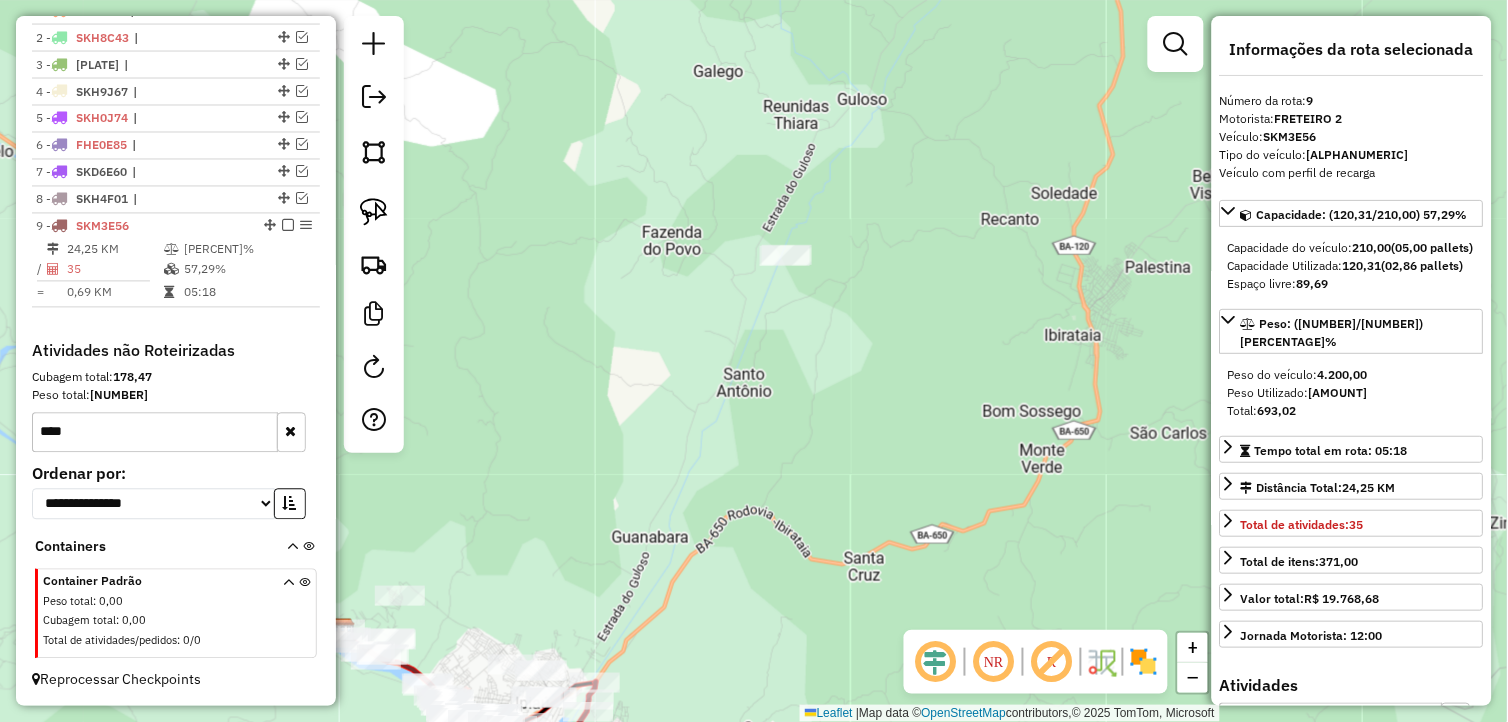 drag, startPoint x: 813, startPoint y: 422, endPoint x: 831, endPoint y: 510, distance: 89.822044 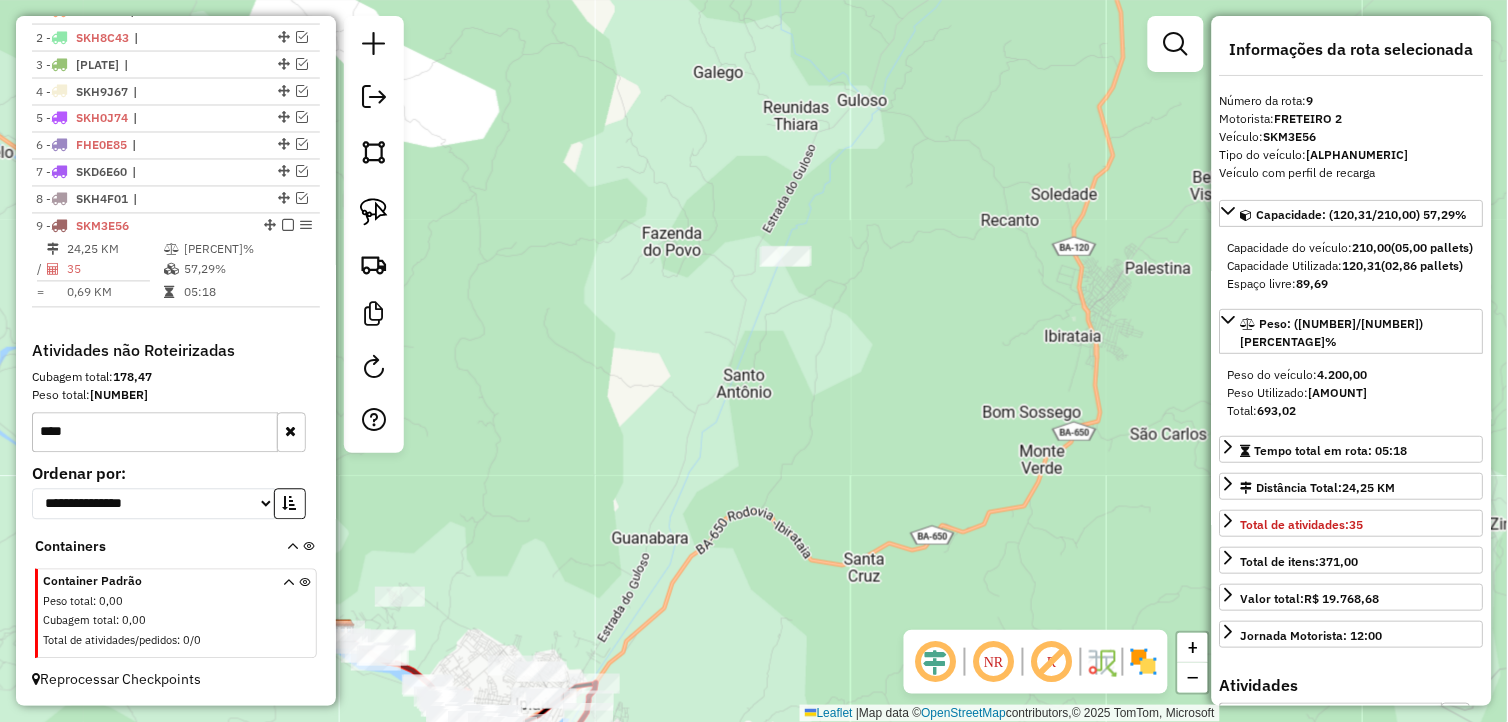 drag, startPoint x: 813, startPoint y: 222, endPoint x: 802, endPoint y: 221, distance: 11.045361 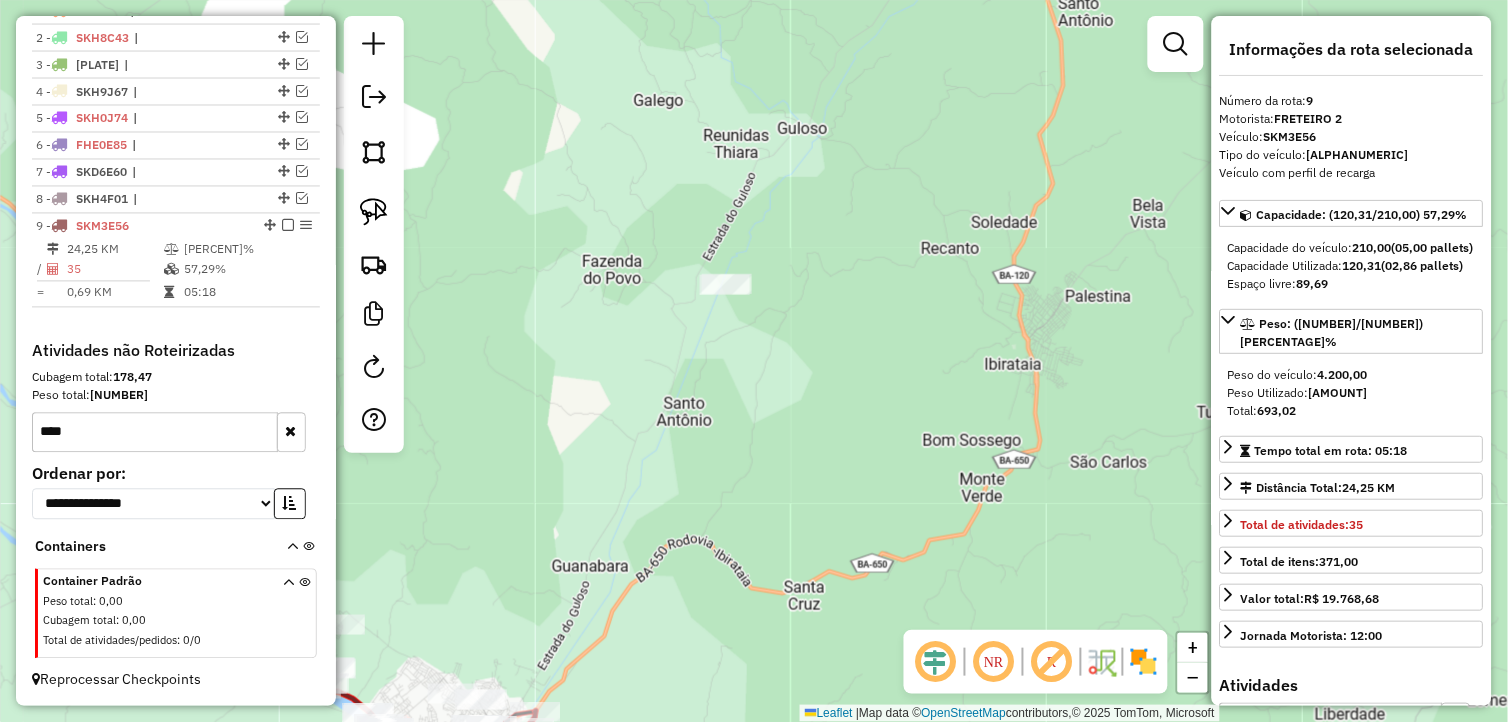drag, startPoint x: 781, startPoint y: 198, endPoint x: 728, endPoint y: 227, distance: 60.41523 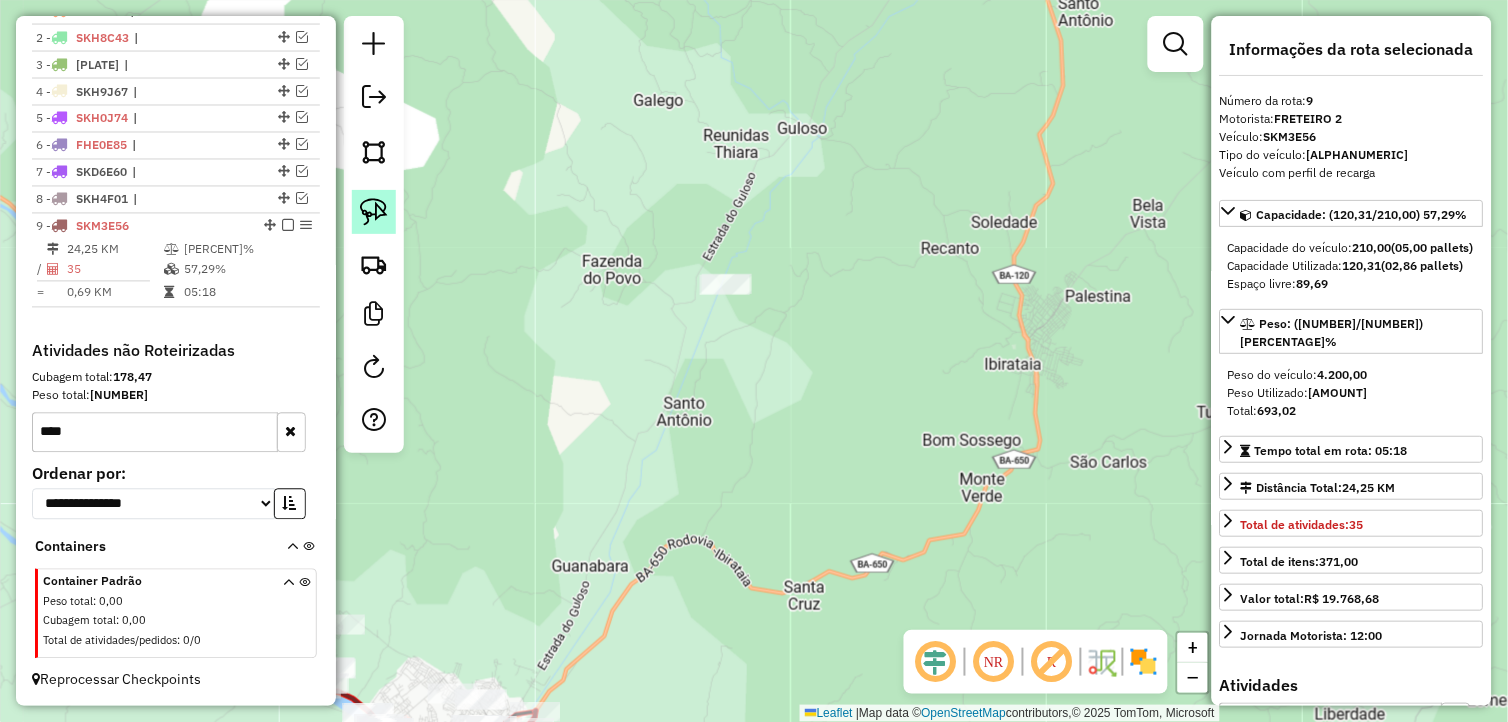 click 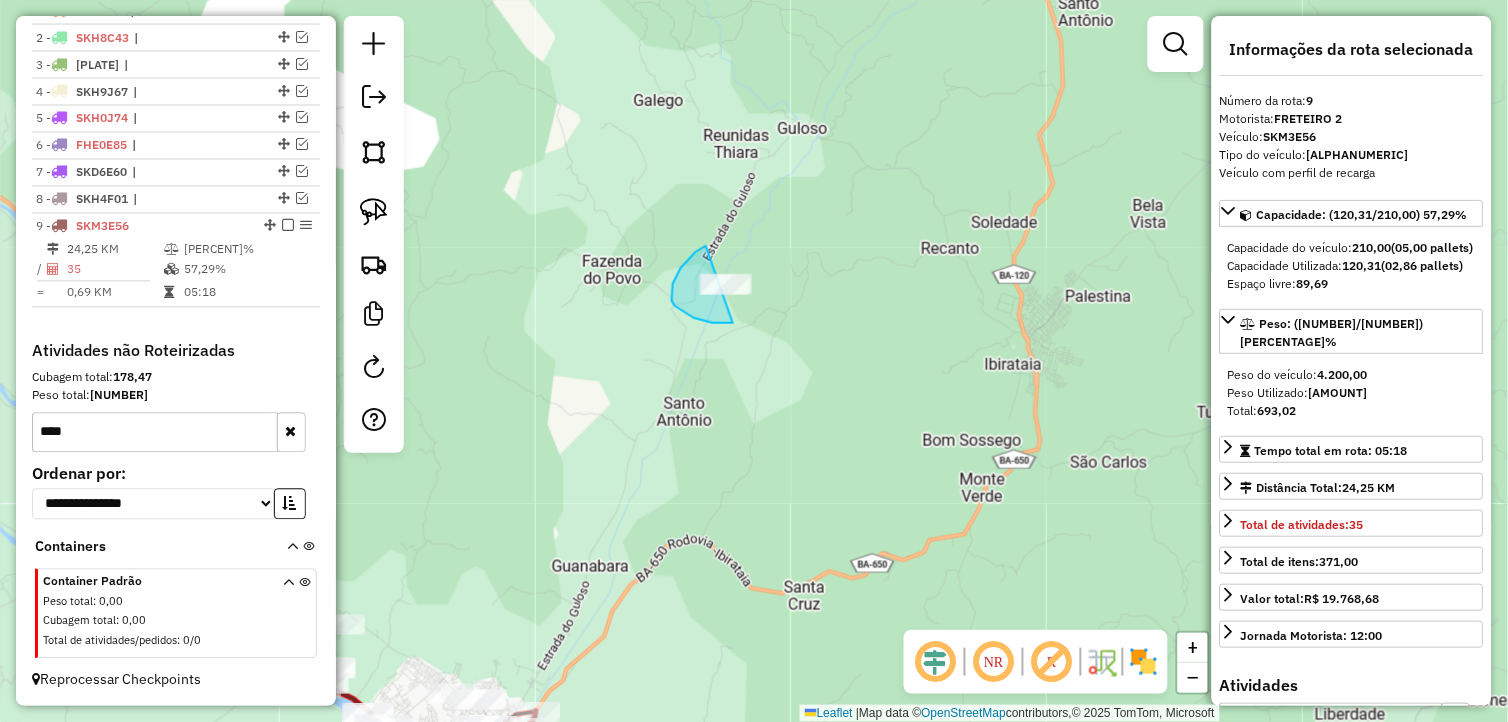 drag, startPoint x: 706, startPoint y: 246, endPoint x: 794, endPoint y: 275, distance: 92.65527 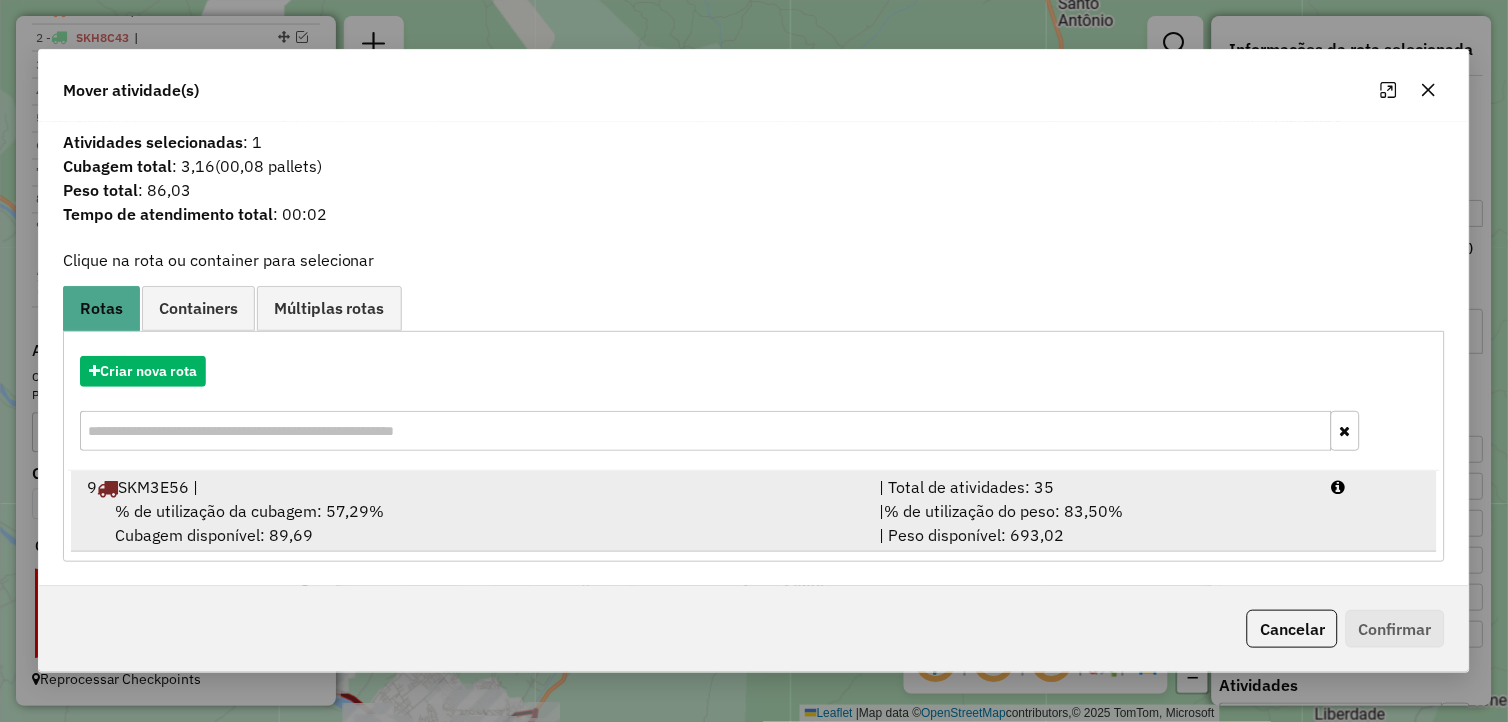 drag, startPoint x: 313, startPoint y: 525, endPoint x: 665, endPoint y: 528, distance: 352.0128 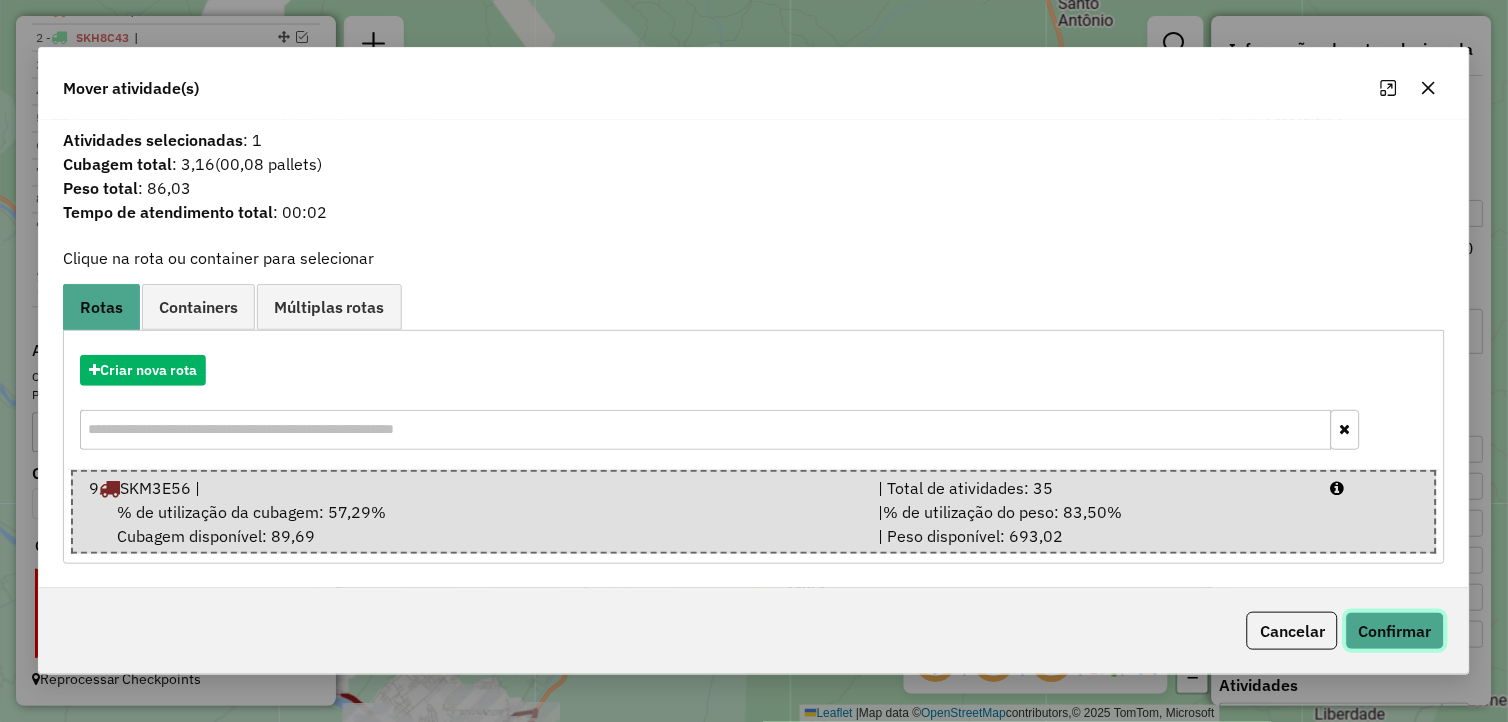 click on "Confirmar" 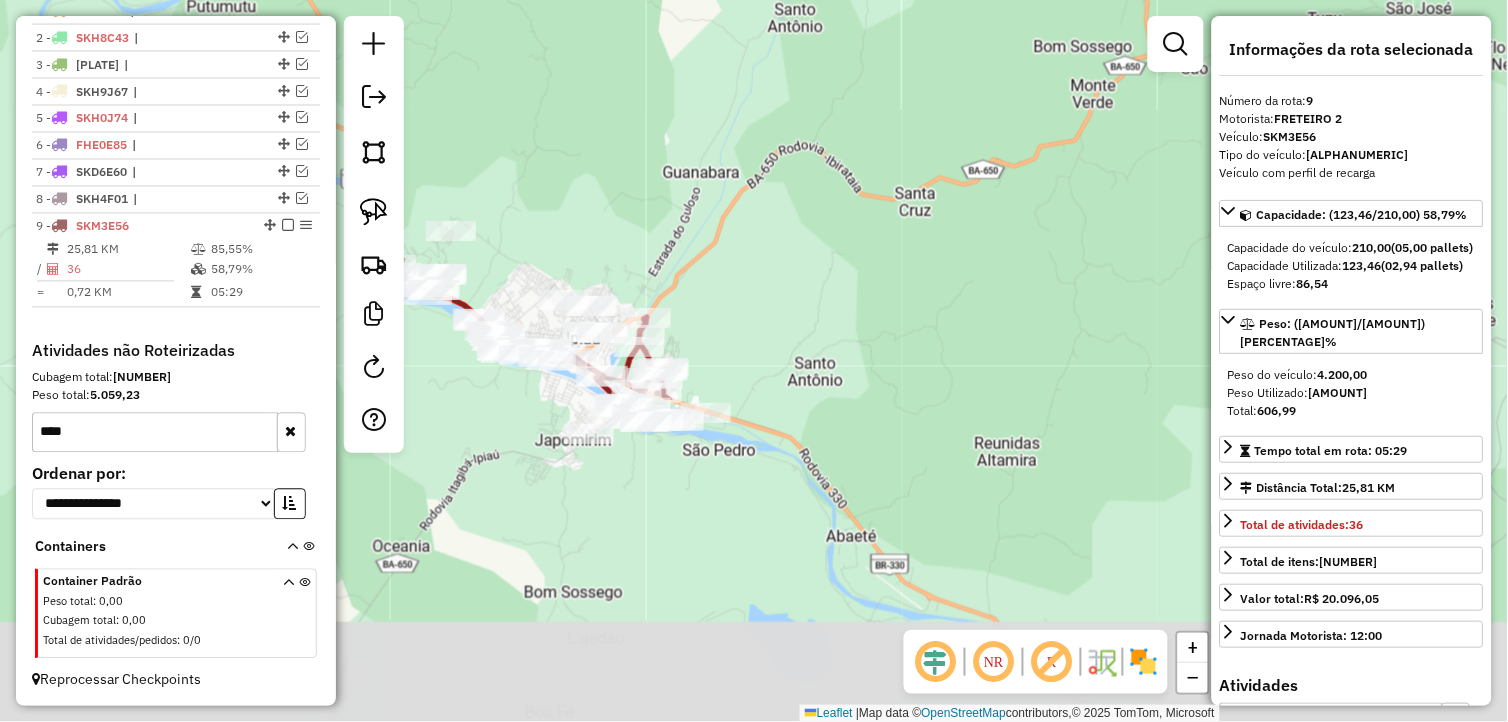 drag, startPoint x: 791, startPoint y: 450, endPoint x: 903, endPoint y: 55, distance: 410.57156 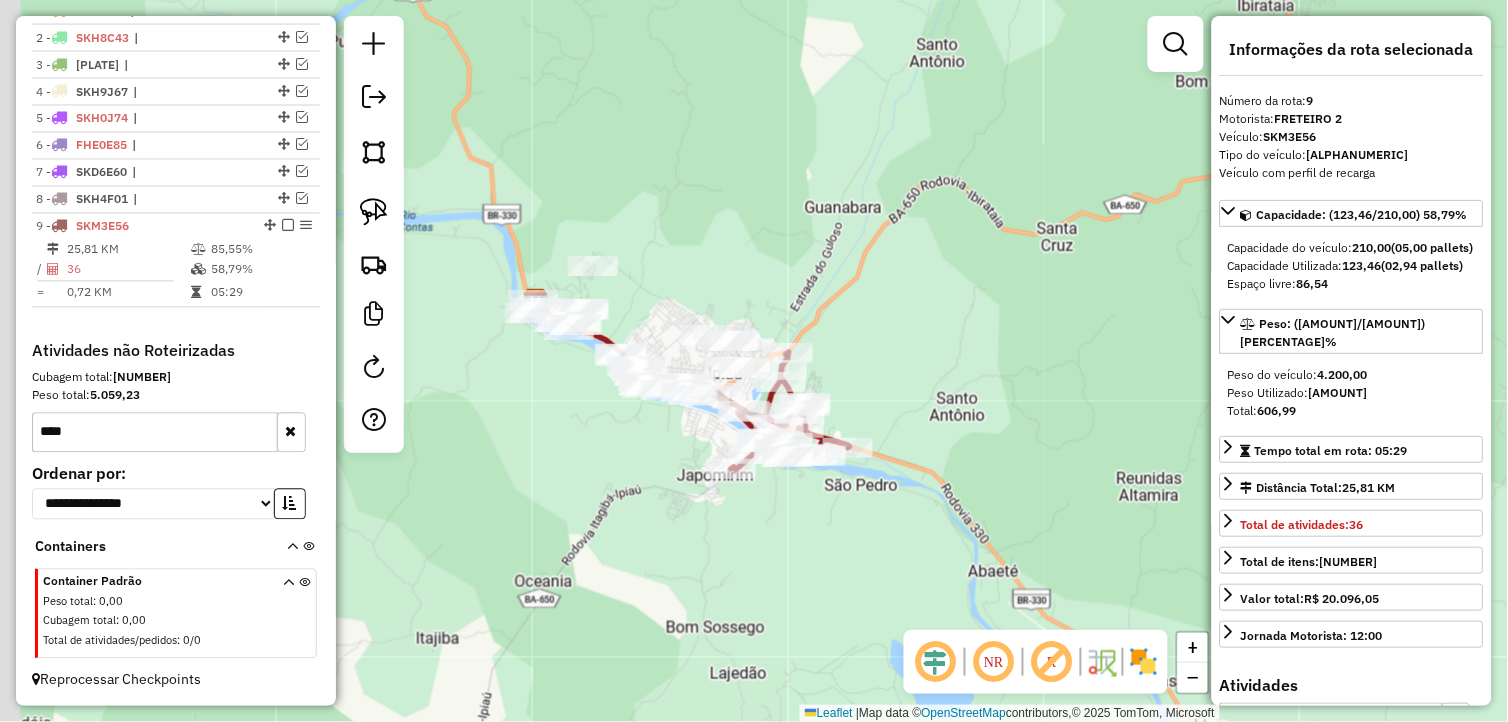 drag, startPoint x: 783, startPoint y: 560, endPoint x: 873, endPoint y: 586, distance: 93.680305 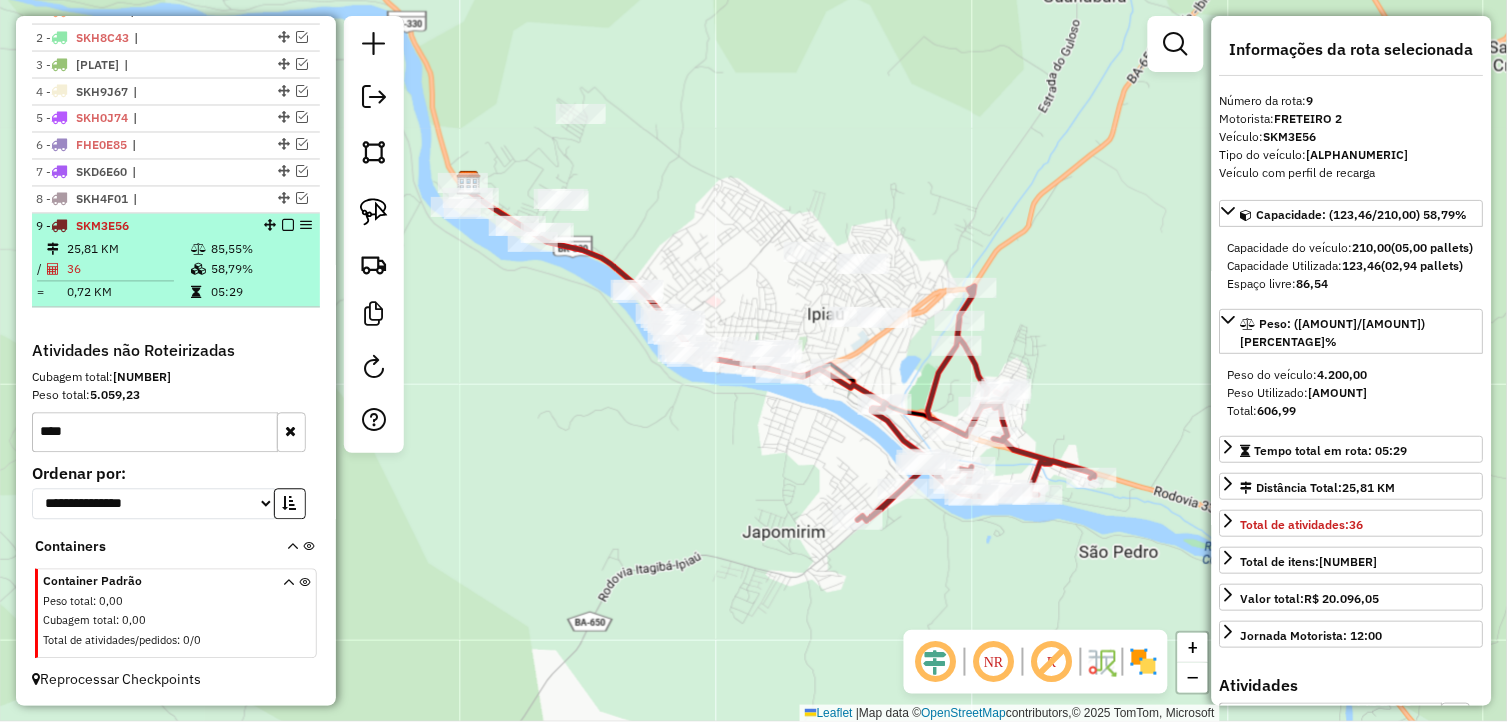 click at bounding box center [288, 226] 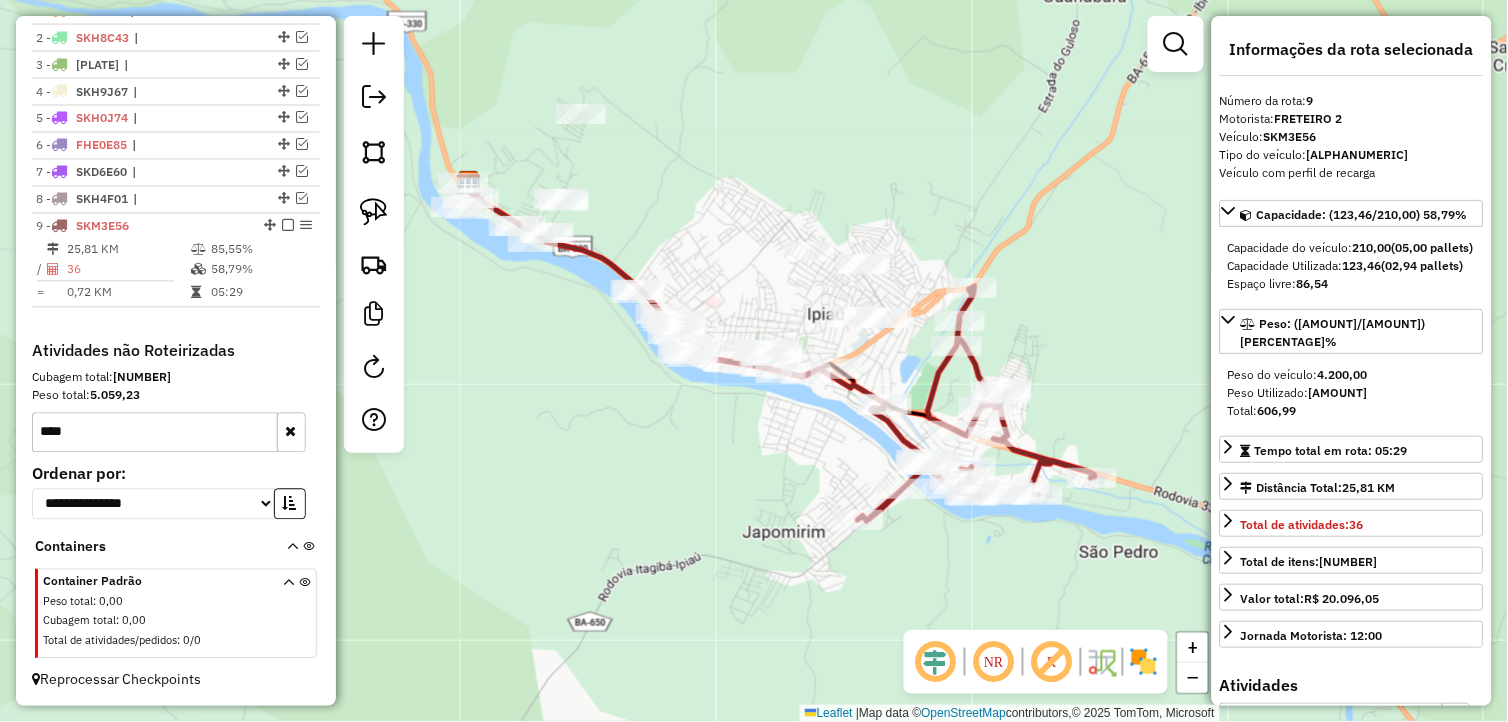 scroll, scrollTop: 702, scrollLeft: 0, axis: vertical 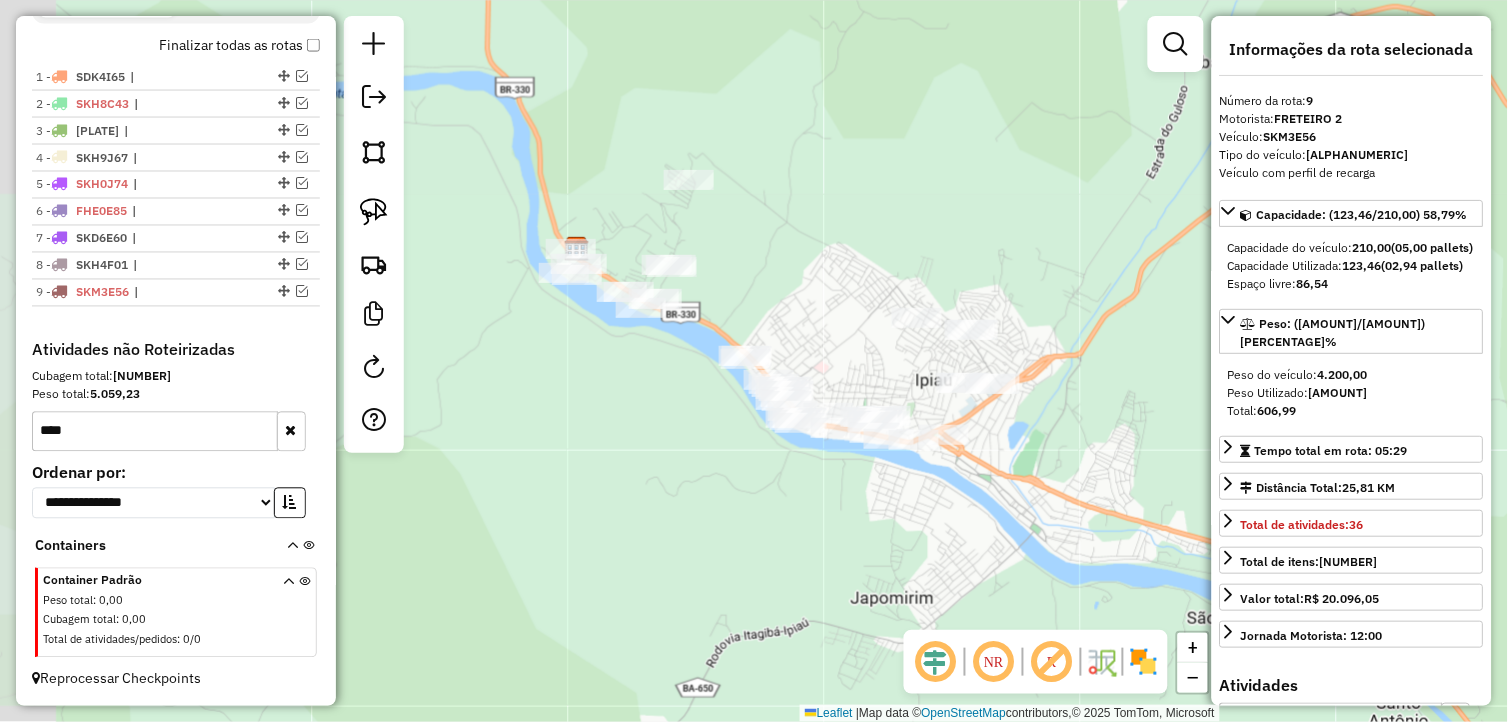 drag, startPoint x: 832, startPoint y: 507, endPoint x: 884, endPoint y: 542, distance: 62.681736 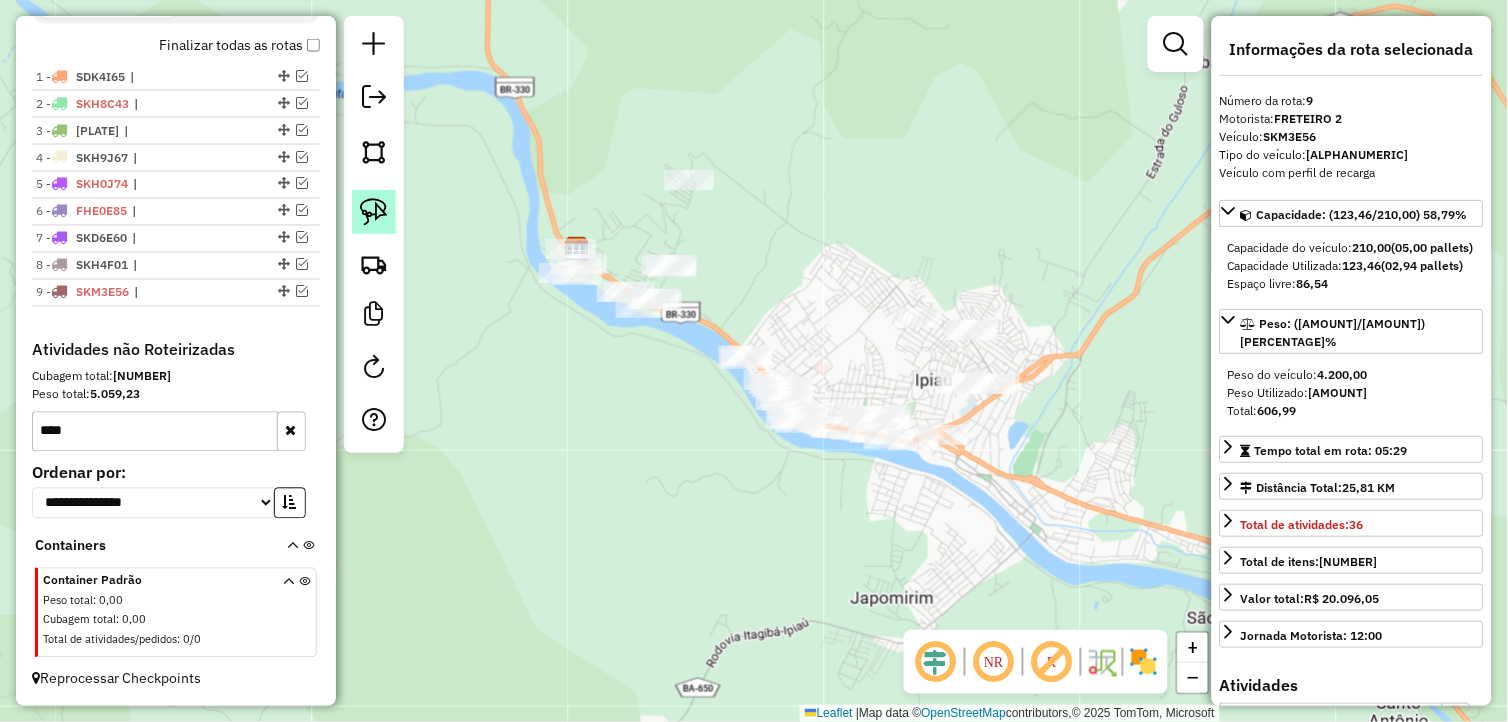 click 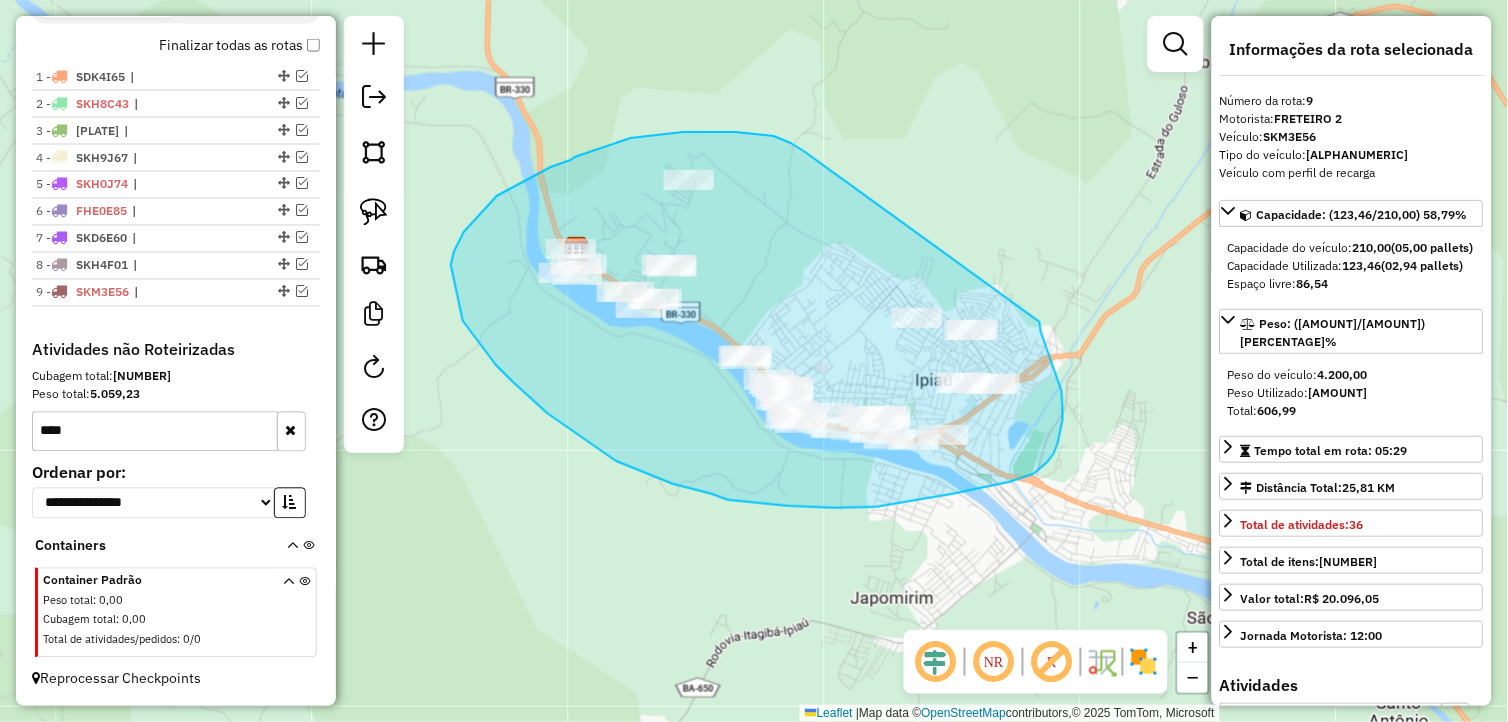 drag, startPoint x: 774, startPoint y: 136, endPoint x: 1040, endPoint y: 322, distance: 324.57974 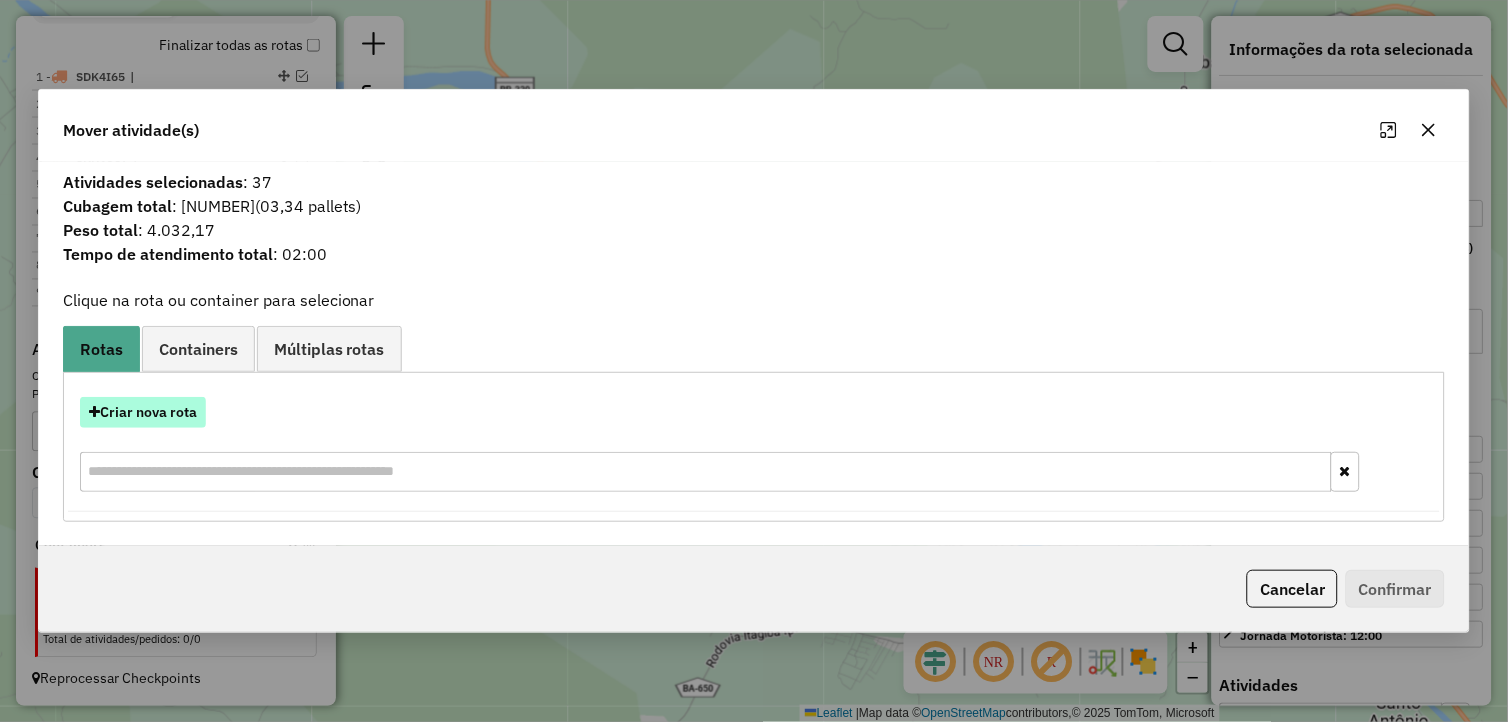 click on "Criar nova rota" at bounding box center (143, 412) 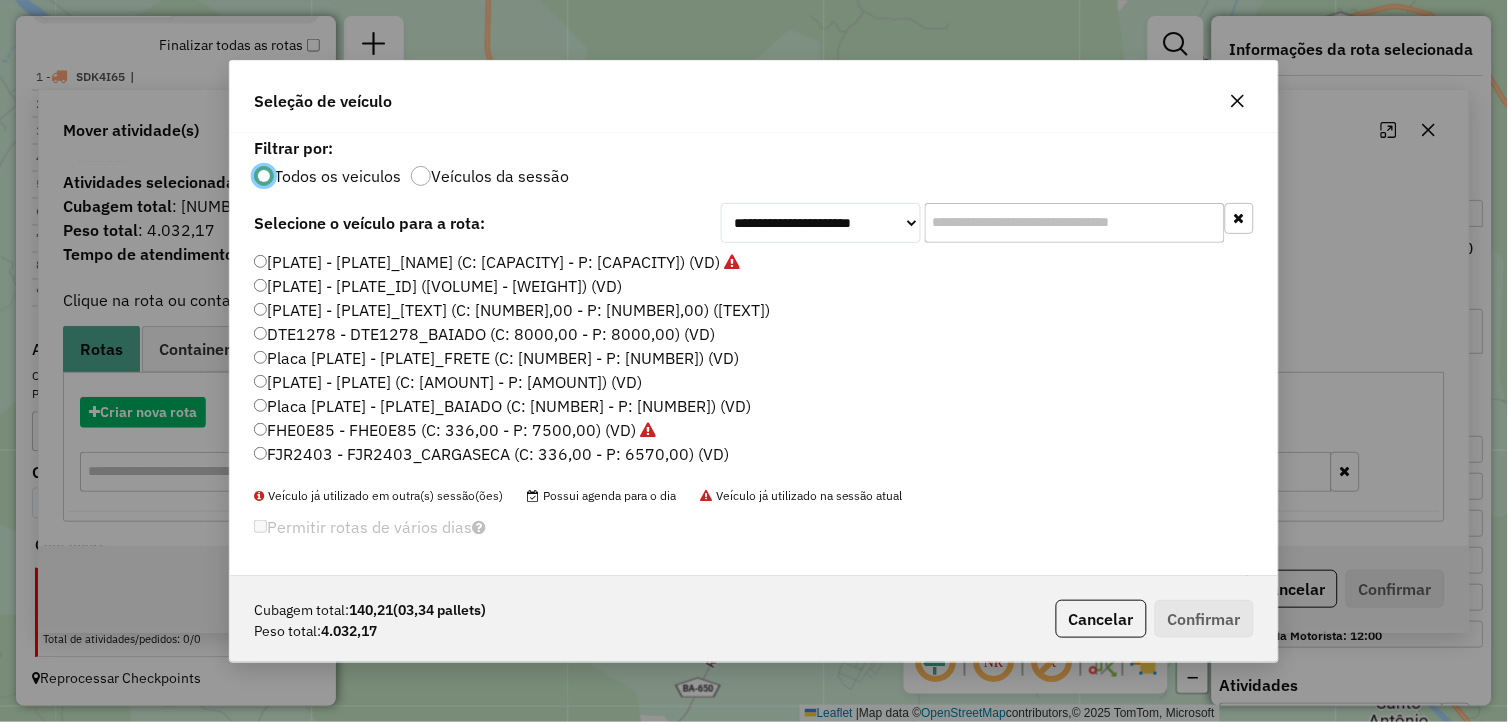 scroll, scrollTop: 11, scrollLeft: 5, axis: both 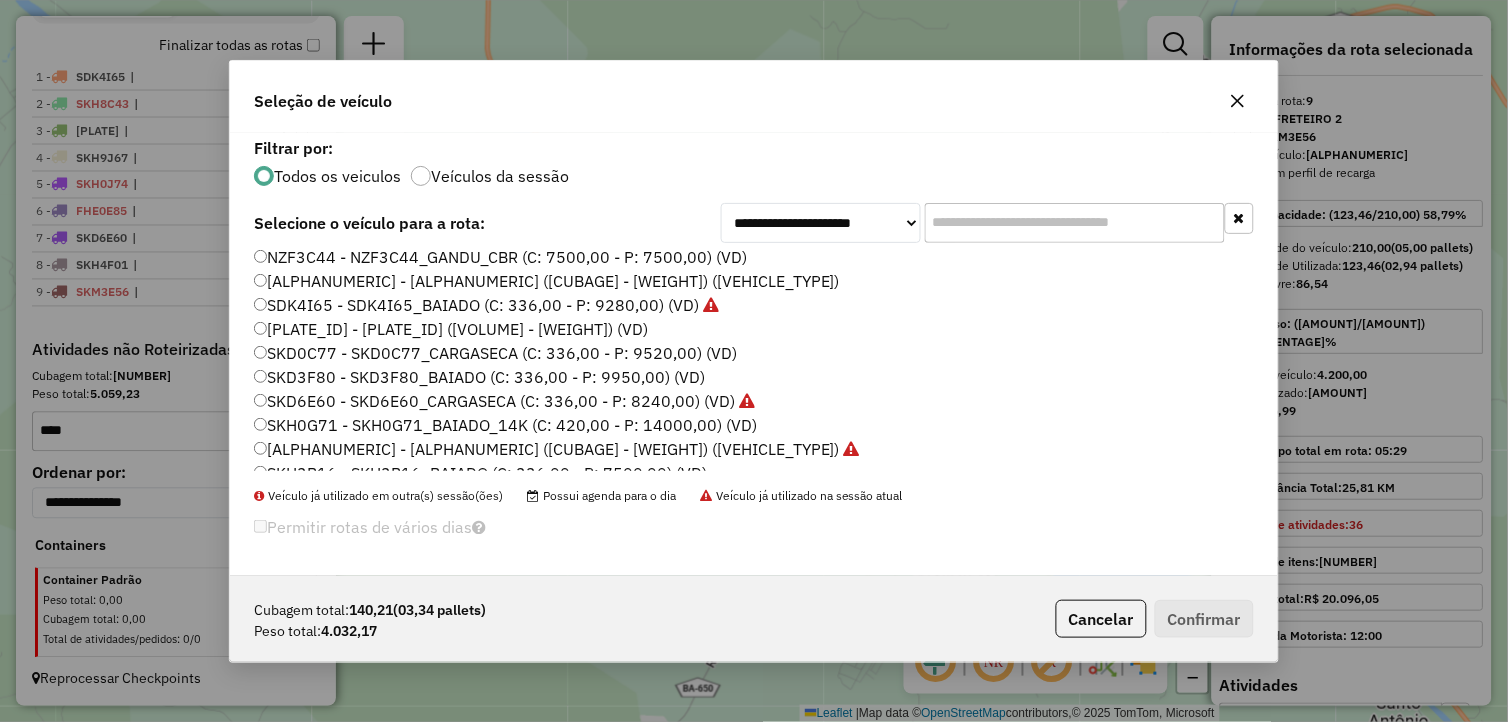 click on "SKD0C77 - SKD0C77_CARGASECA (C: 336,00 - P: 9520,00) (VD)" 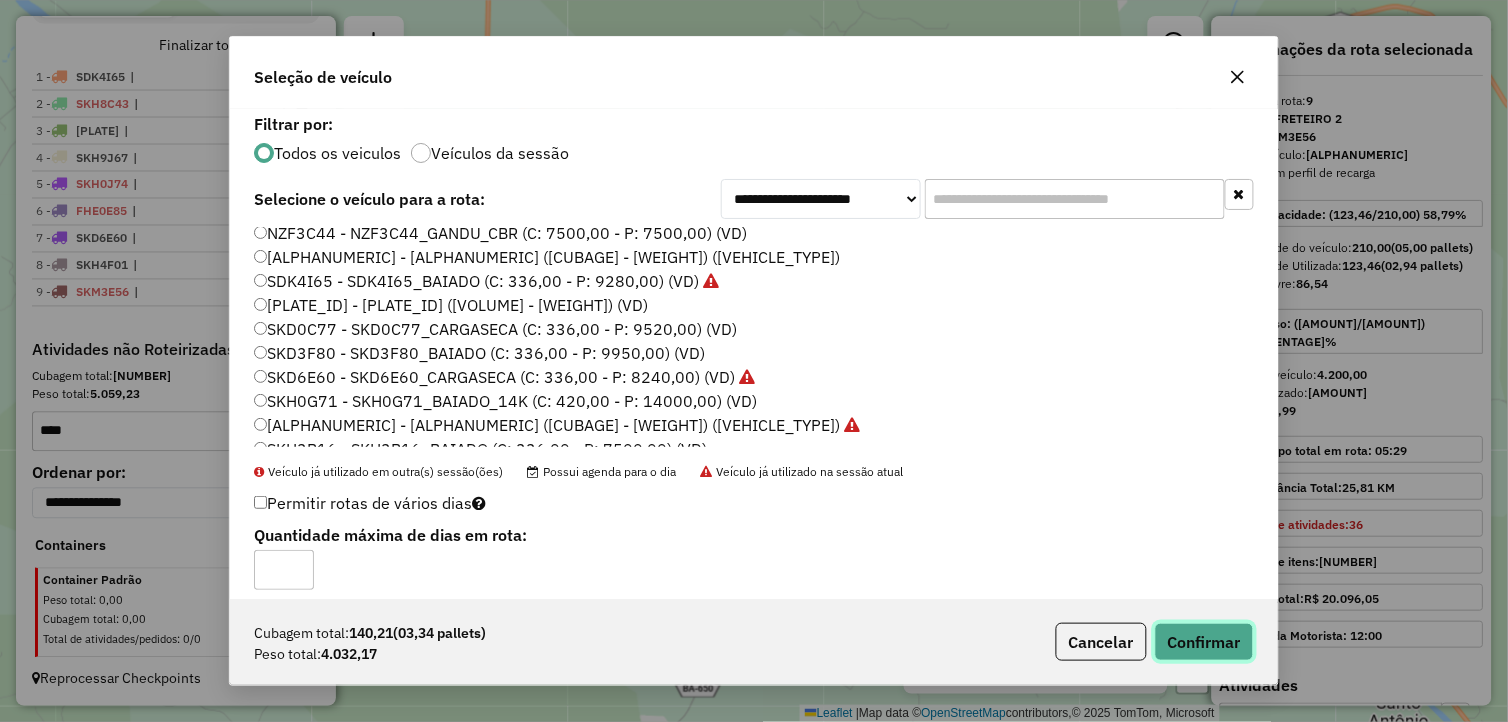 click on "Confirmar" 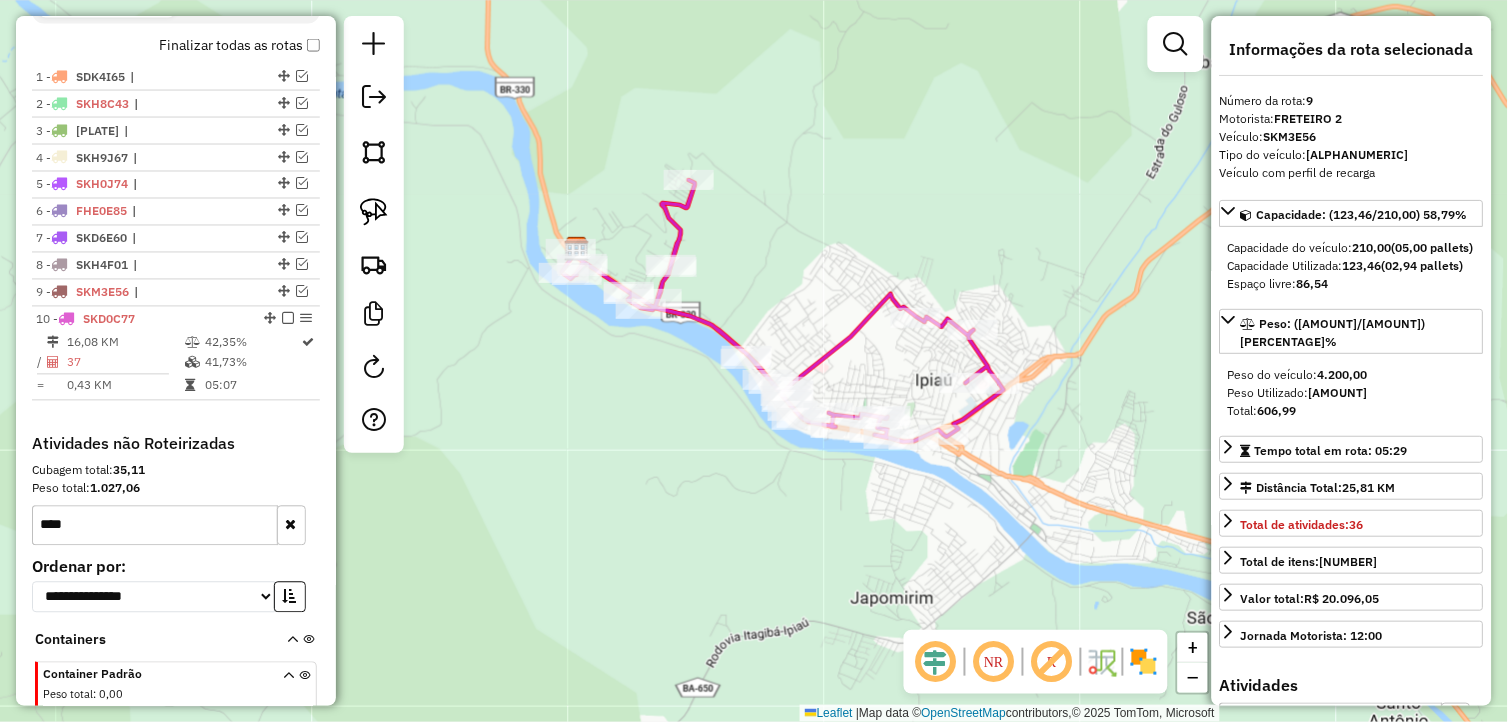 scroll, scrollTop: 795, scrollLeft: 0, axis: vertical 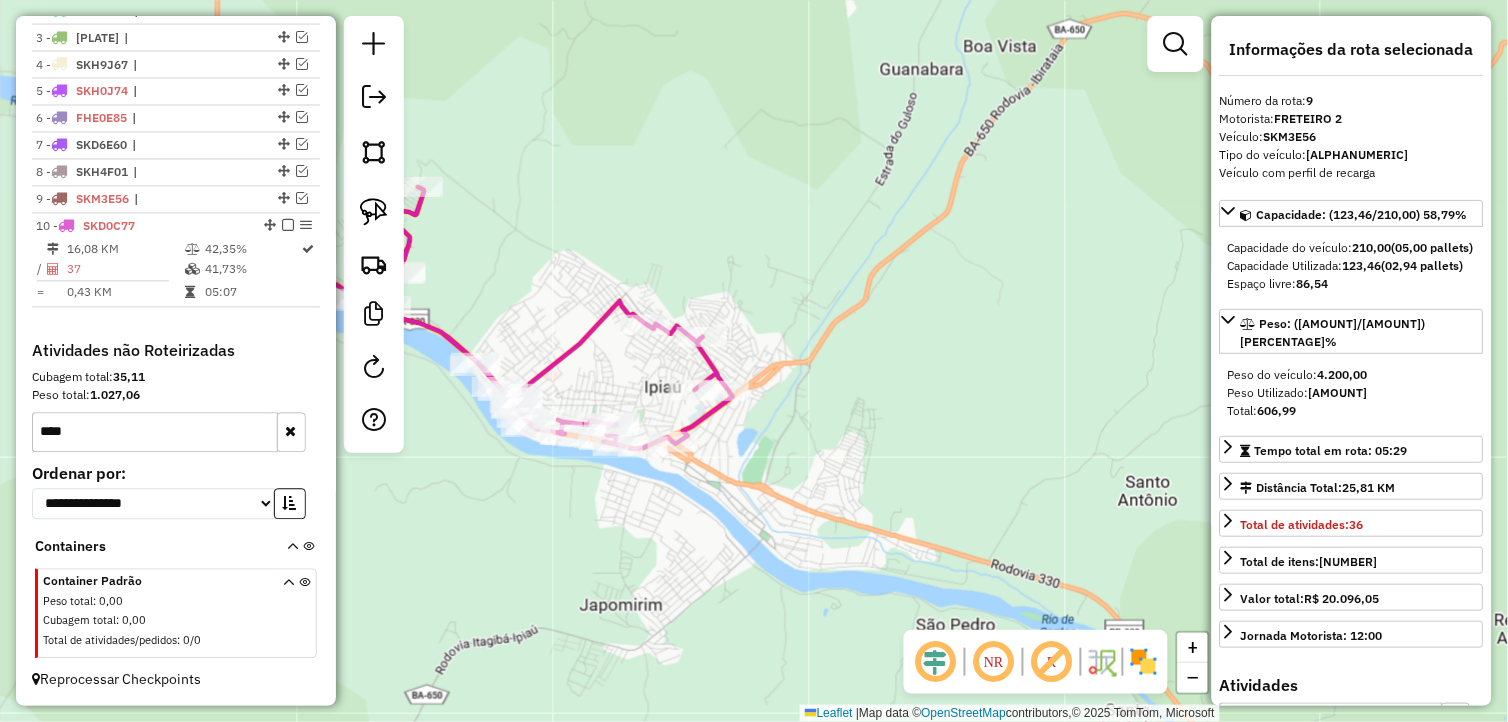 drag, startPoint x: 782, startPoint y: 530, endPoint x: 523, endPoint y: 538, distance: 259.12354 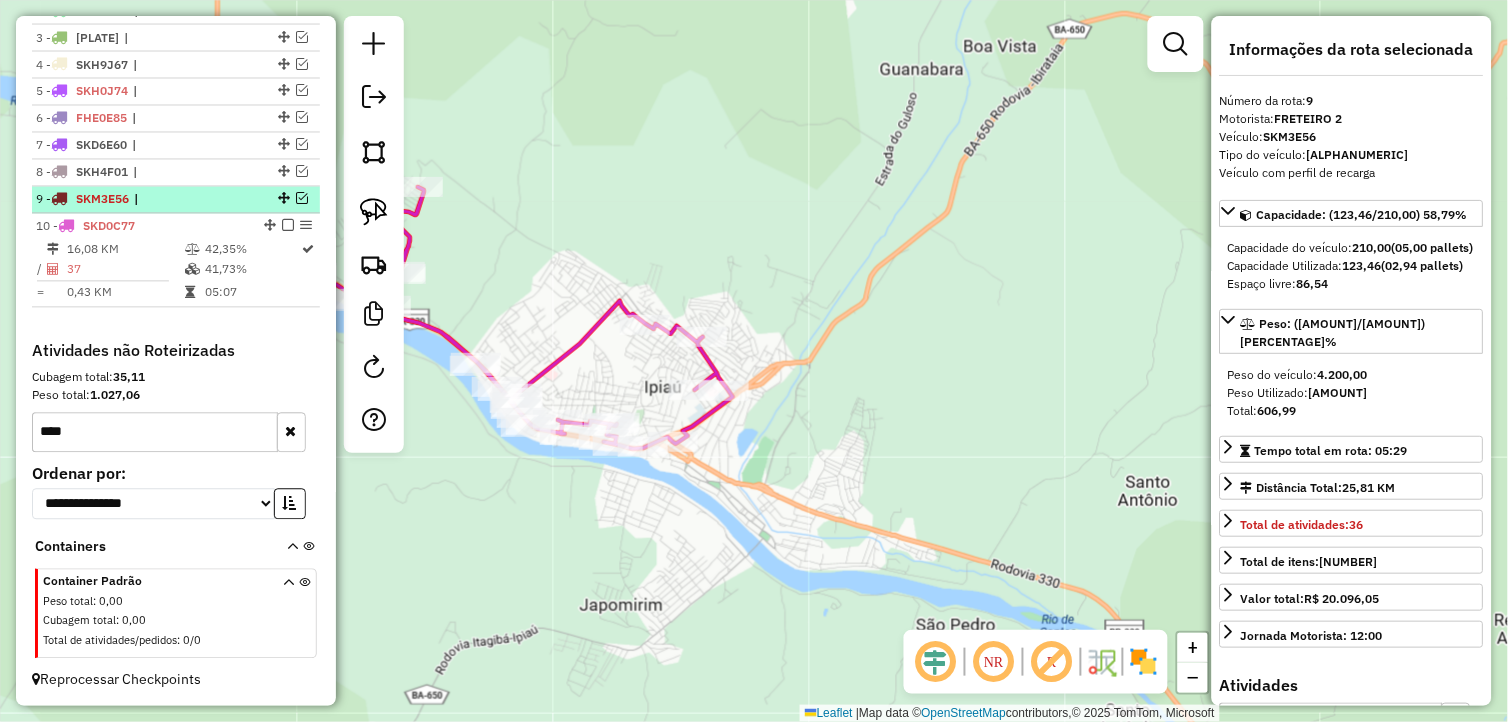 click at bounding box center [302, 199] 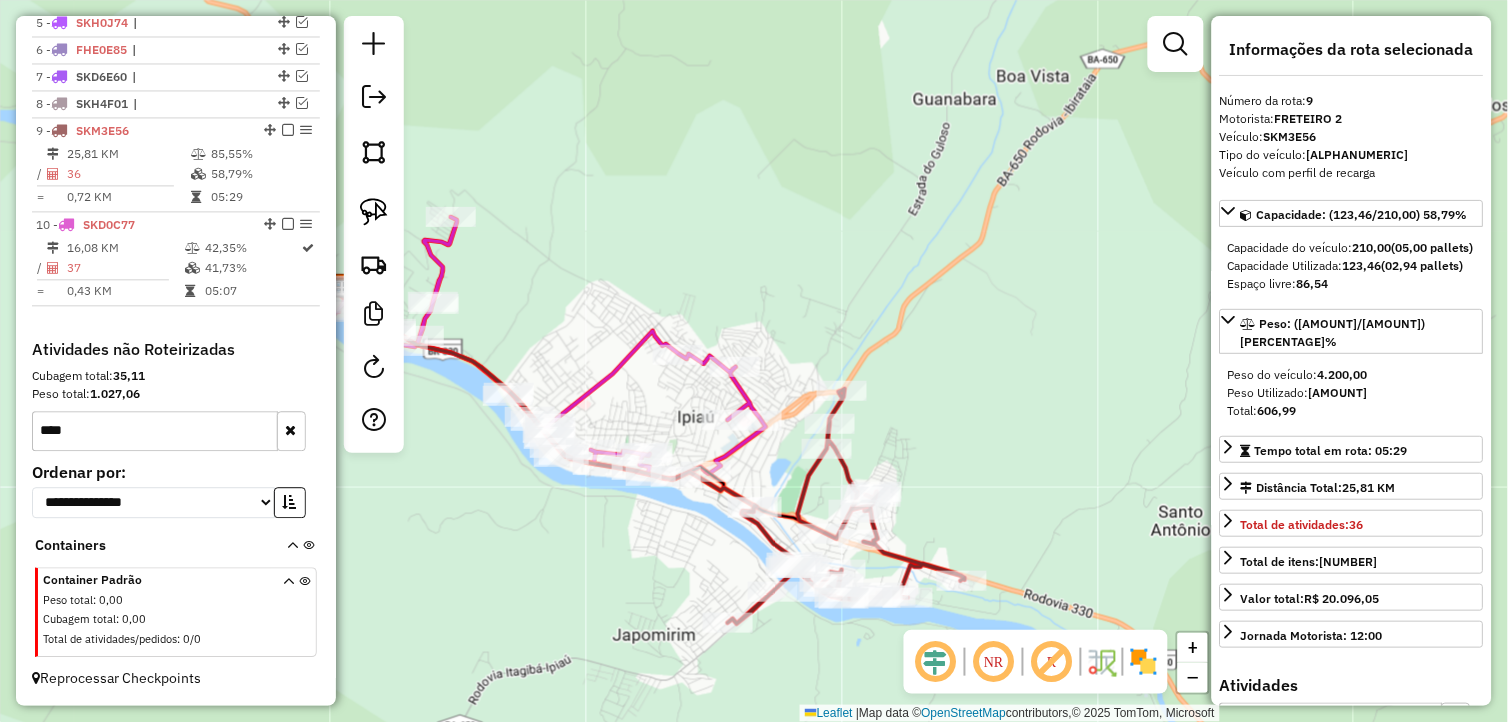 drag, startPoint x: 645, startPoint y: 546, endPoint x: 677, endPoint y: 582, distance: 48.166378 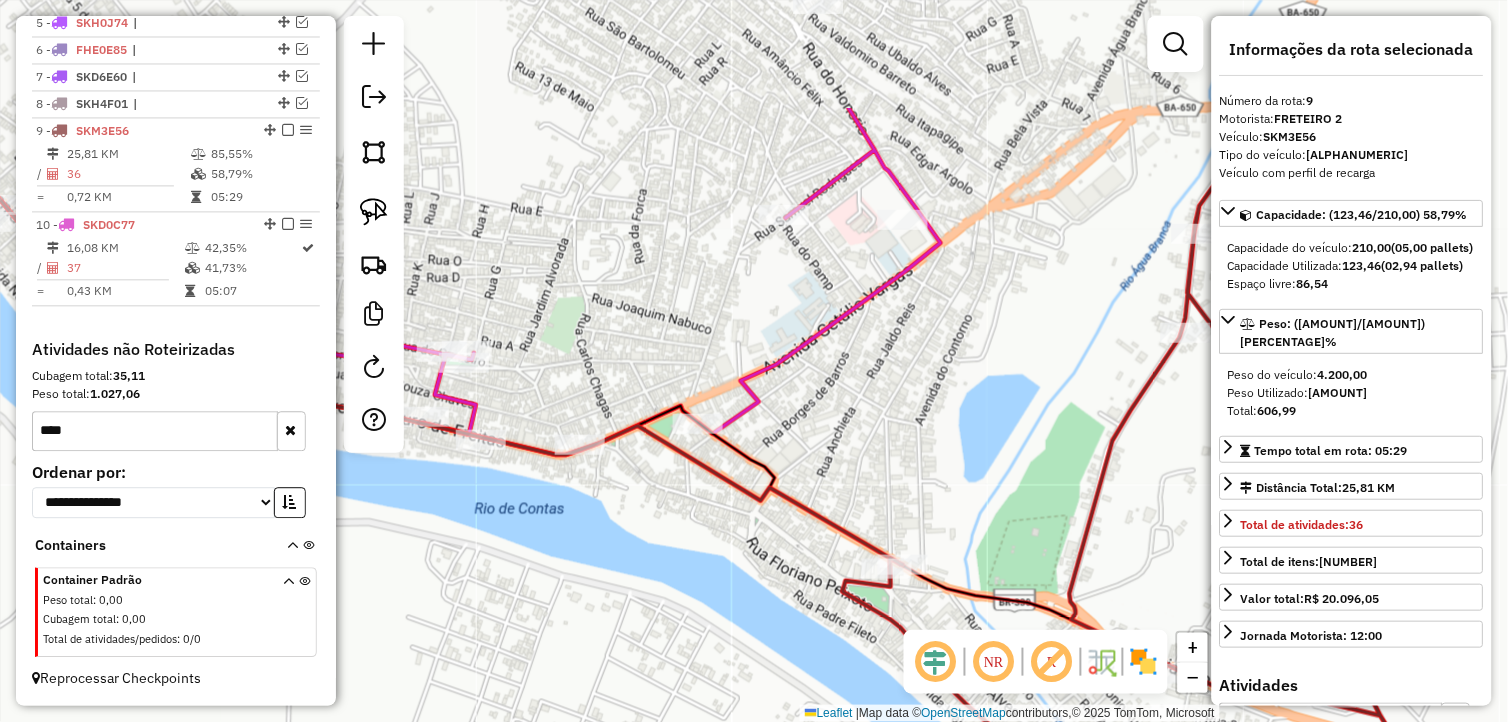 drag, startPoint x: 680, startPoint y: 451, endPoint x: 586, endPoint y: 631, distance: 203.0665 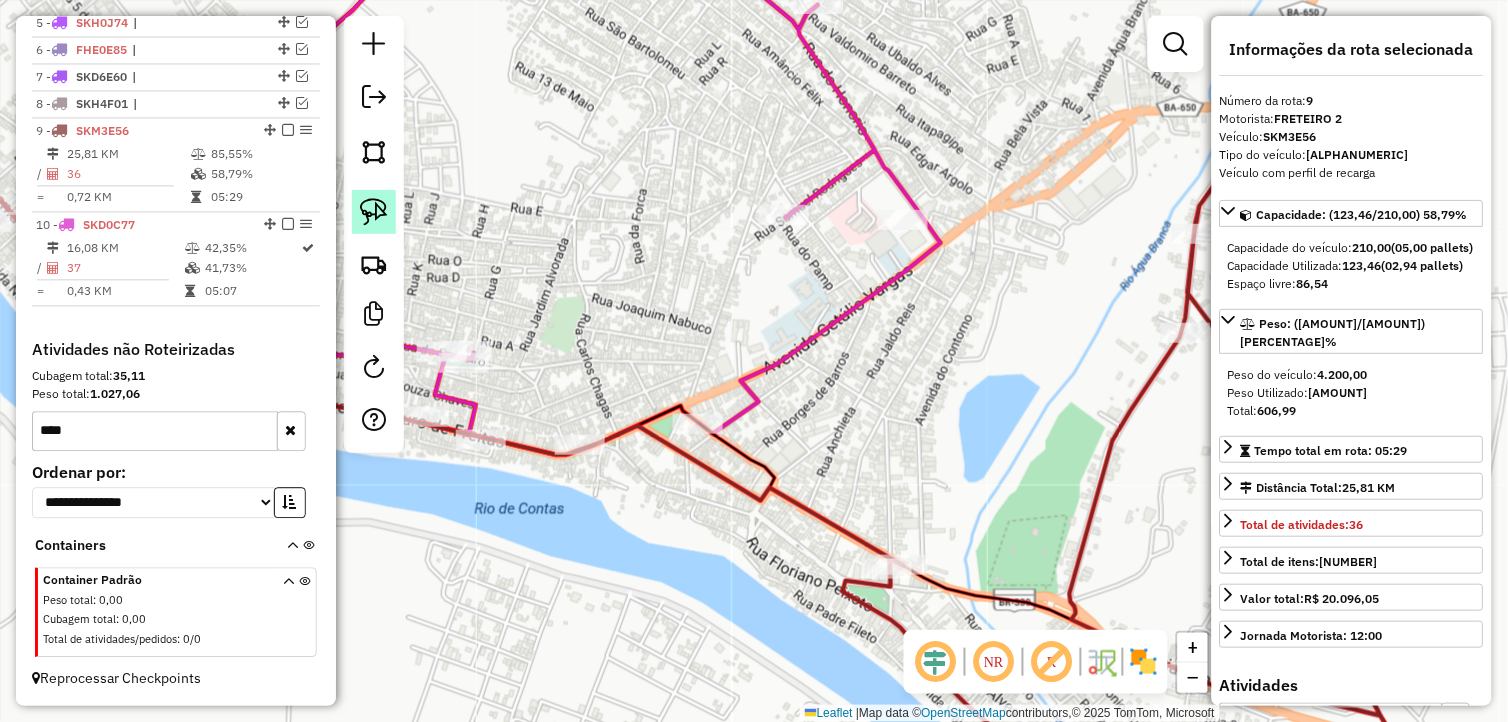 click 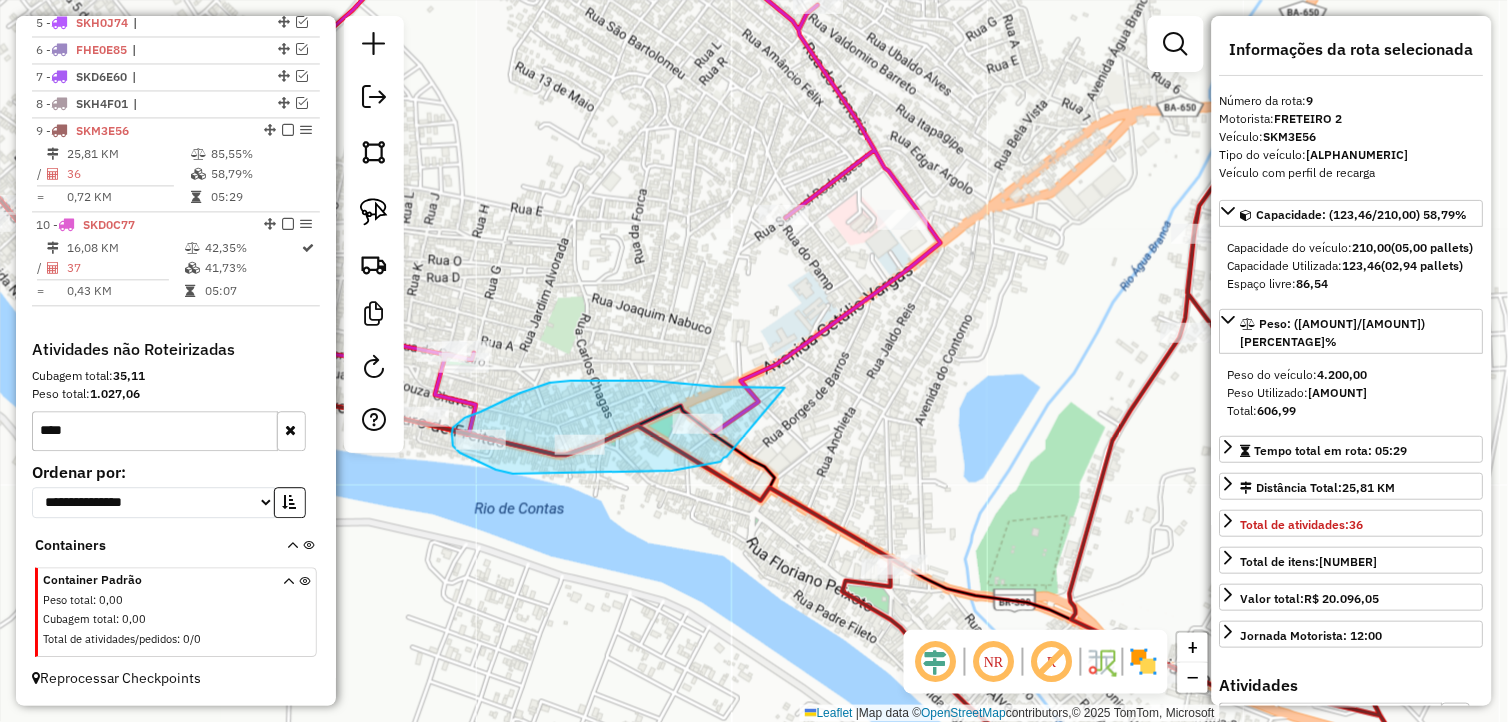 drag, startPoint x: 785, startPoint y: 388, endPoint x: 727, endPoint y: 457, distance: 90.13878 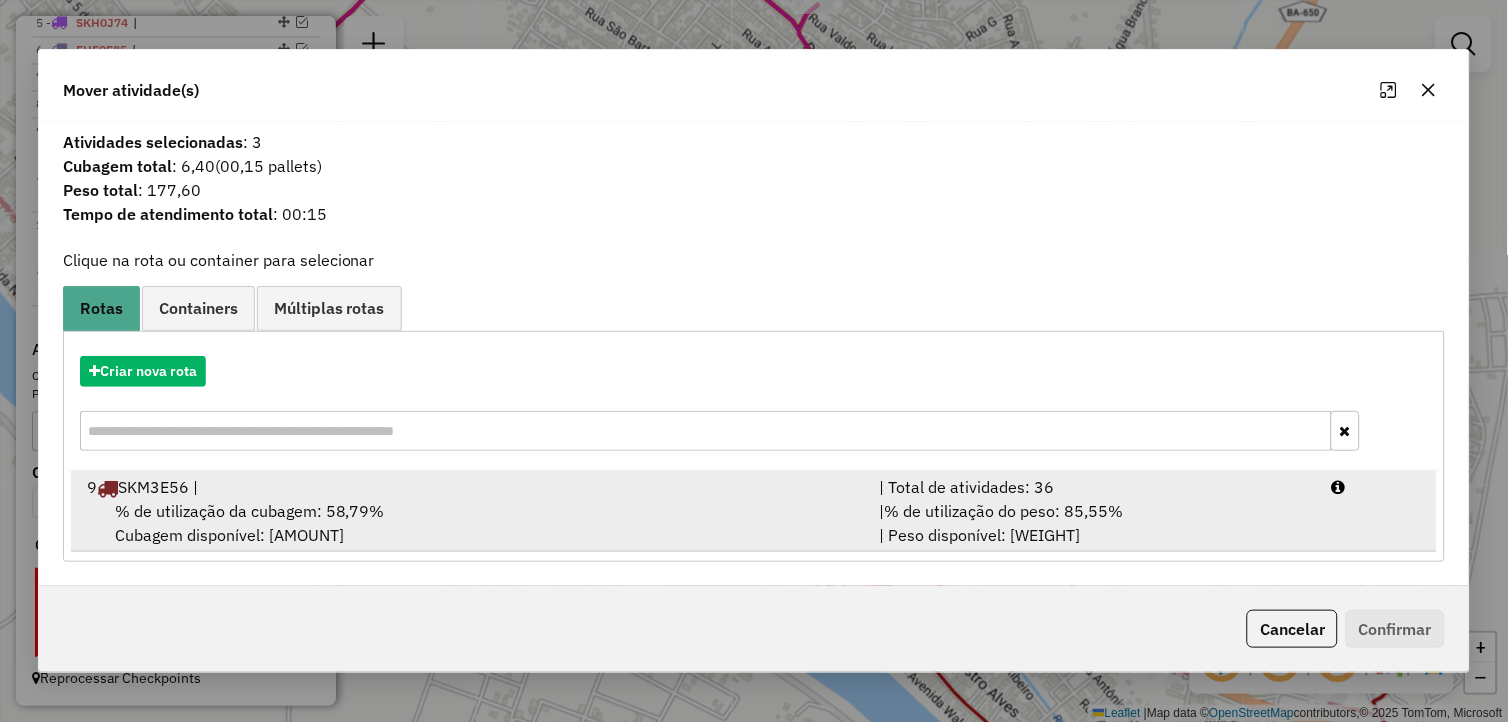click on "% de utilização da cubagem: 58,79%  Cubagem disponível: 86,54" at bounding box center [471, 523] 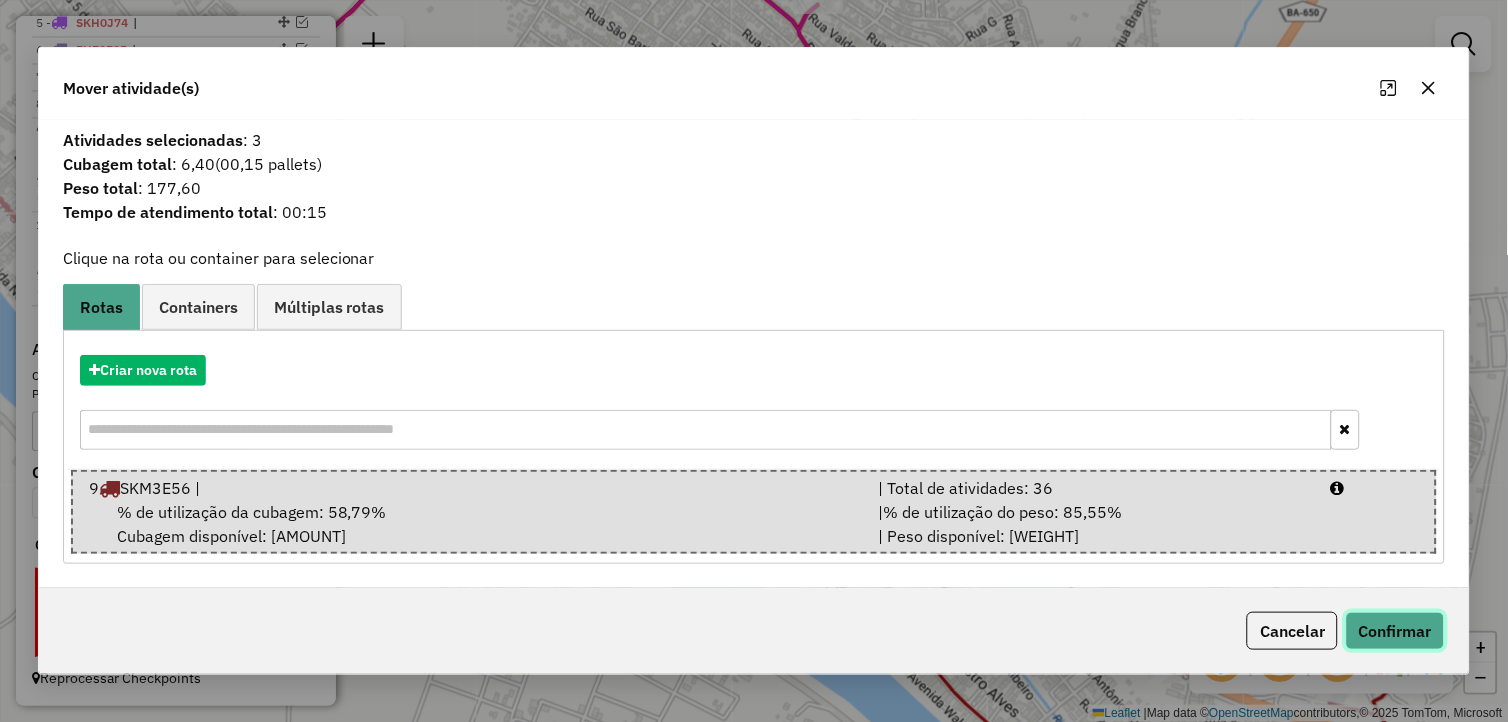 click on "Confirmar" 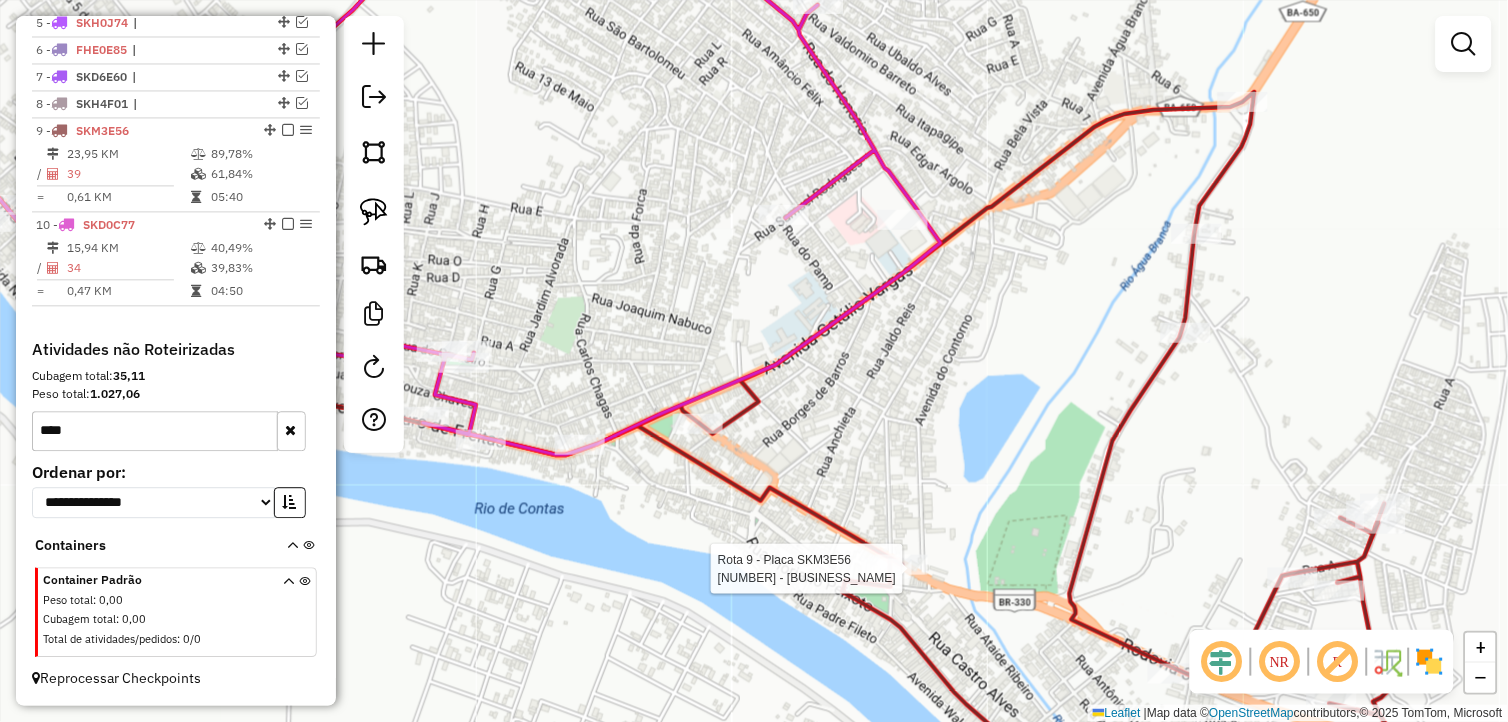 select on "**********" 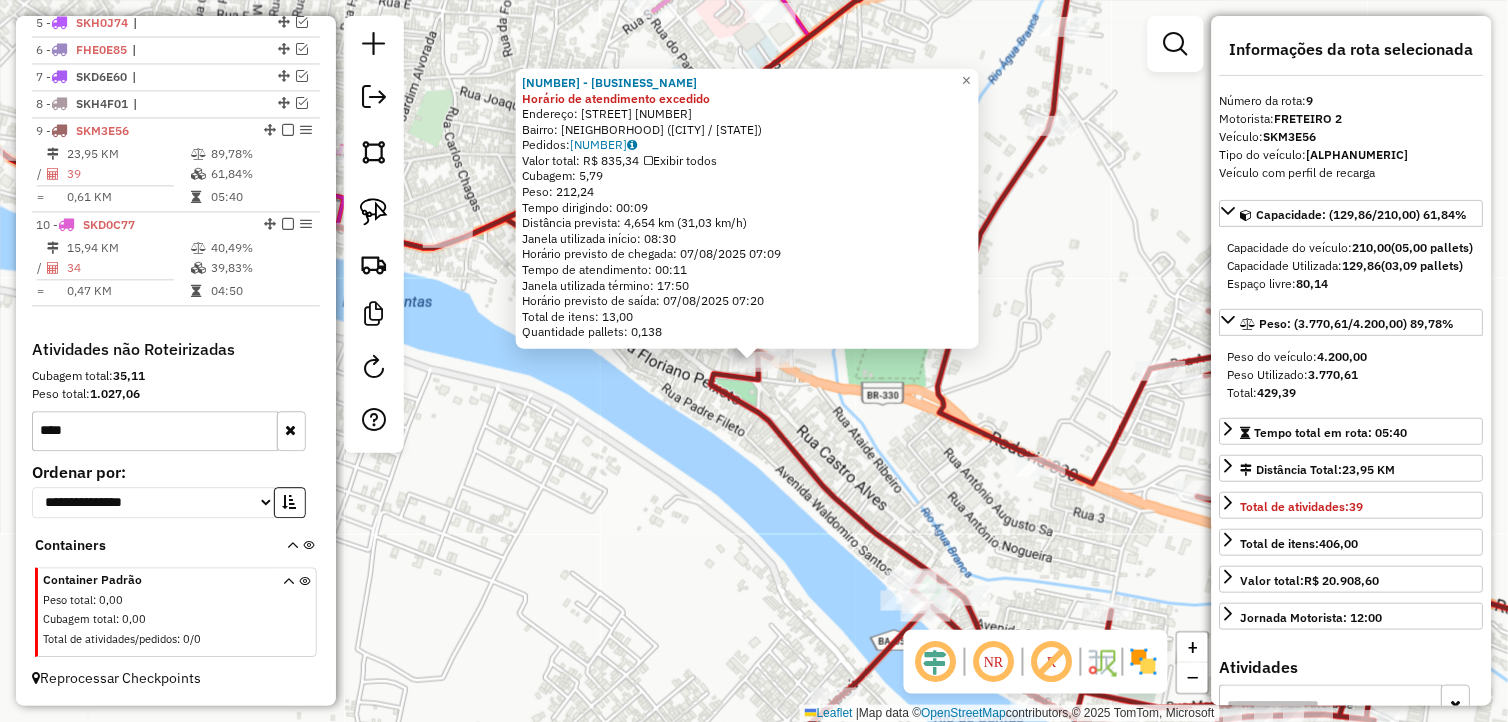 drag, startPoint x: 606, startPoint y: 517, endPoint x: 676, endPoint y: 636, distance: 138.06158 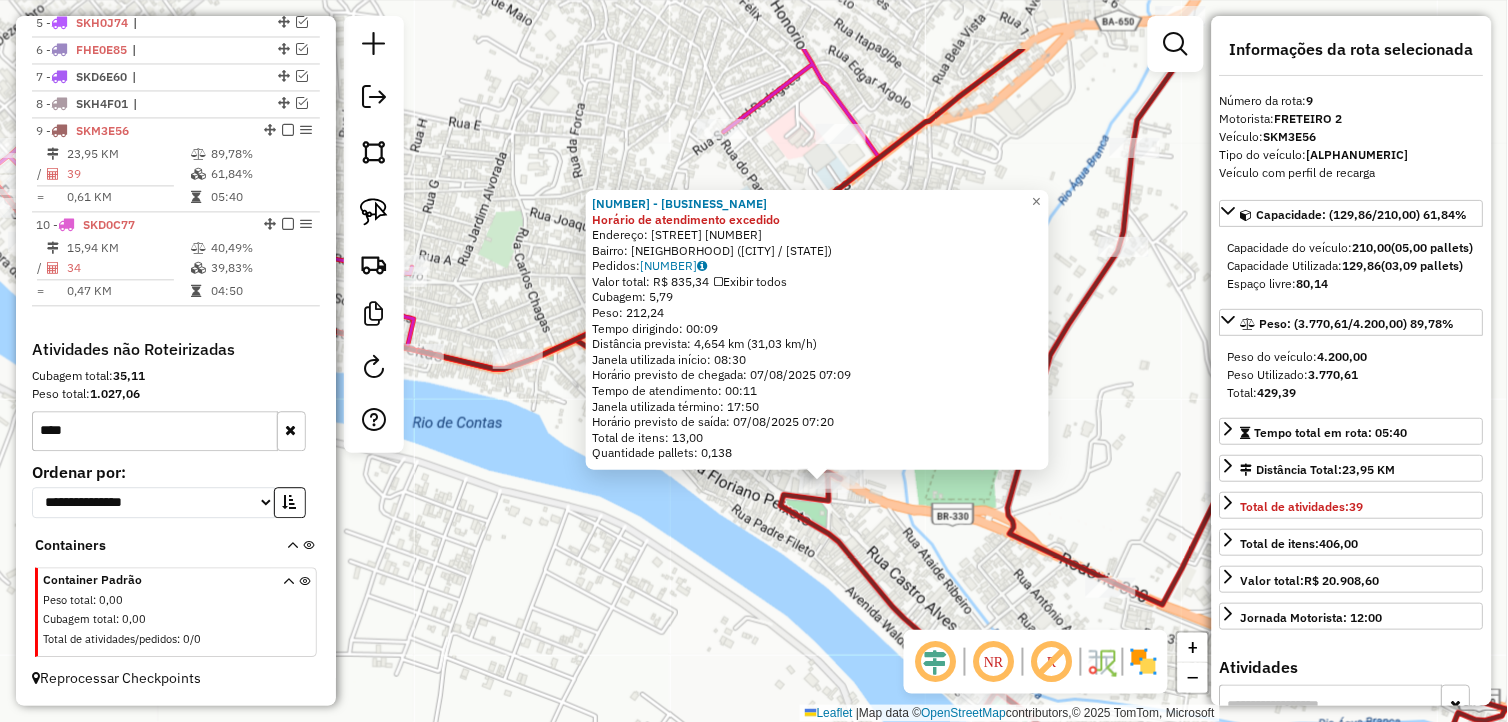 click on "502 - ESTACAO DO CHOOP Horário de atendimento excedido  Endereço:  R OITO DE DEZEMBRO 162   Bairro: CENTRO (IPIAU / BA)   Pedidos:  06185950   Valor total: R$ 835,34   Exibir todos   Cubagem: 5,79  Peso: 212,24  Tempo dirigindo: 00:09   Distância prevista: 4,654 km (31,03 km/h)   Janela utilizada início: 08:30   Horário previsto de chegada: 07/08/2025 07:09   Tempo de atendimento: 00:11   Janela utilizada término: 17:50   Horário previsto de saída: 07/08/2025 07:20   Total de itens: 13,00   Quantidade pallets: 0,138  × Janela de atendimento Grade de atendimento Capacidade Transportadoras Veículos Cliente Pedidos  Rotas Selecione os dias de semana para filtrar as janelas de atendimento  Seg   Ter   Qua   Qui   Sex   Sáb   Dom  Informe o período da janela de atendimento: De: Até:  Filtrar exatamente a janela do cliente  Considerar janela de atendimento padrão  Selecione os dias de semana para filtrar as grades de atendimento  Seg   Ter   Qua   Qui   Sex   Sáb   Dom   Peso mínimo:   De:   Até:" 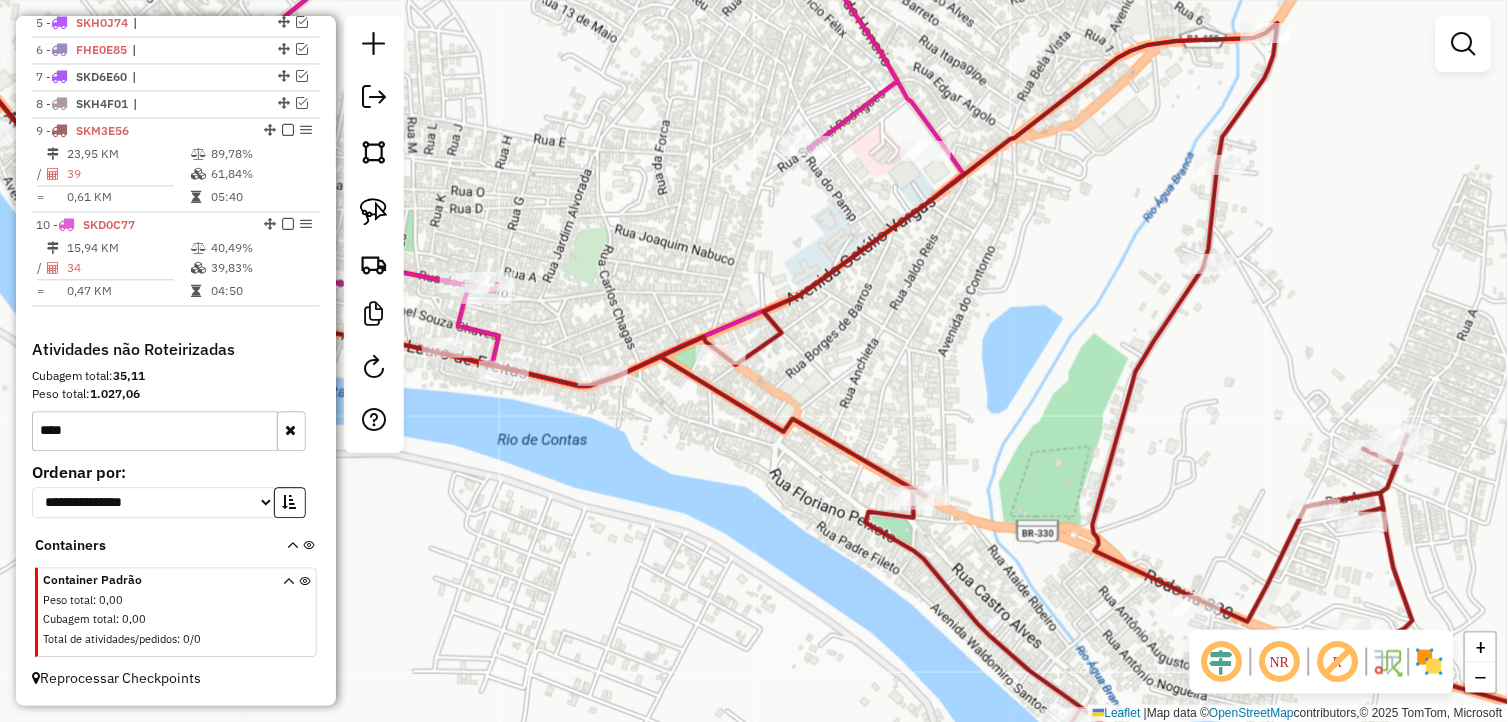 drag, startPoint x: 691, startPoint y: 558, endPoint x: 720, endPoint y: 564, distance: 29.614185 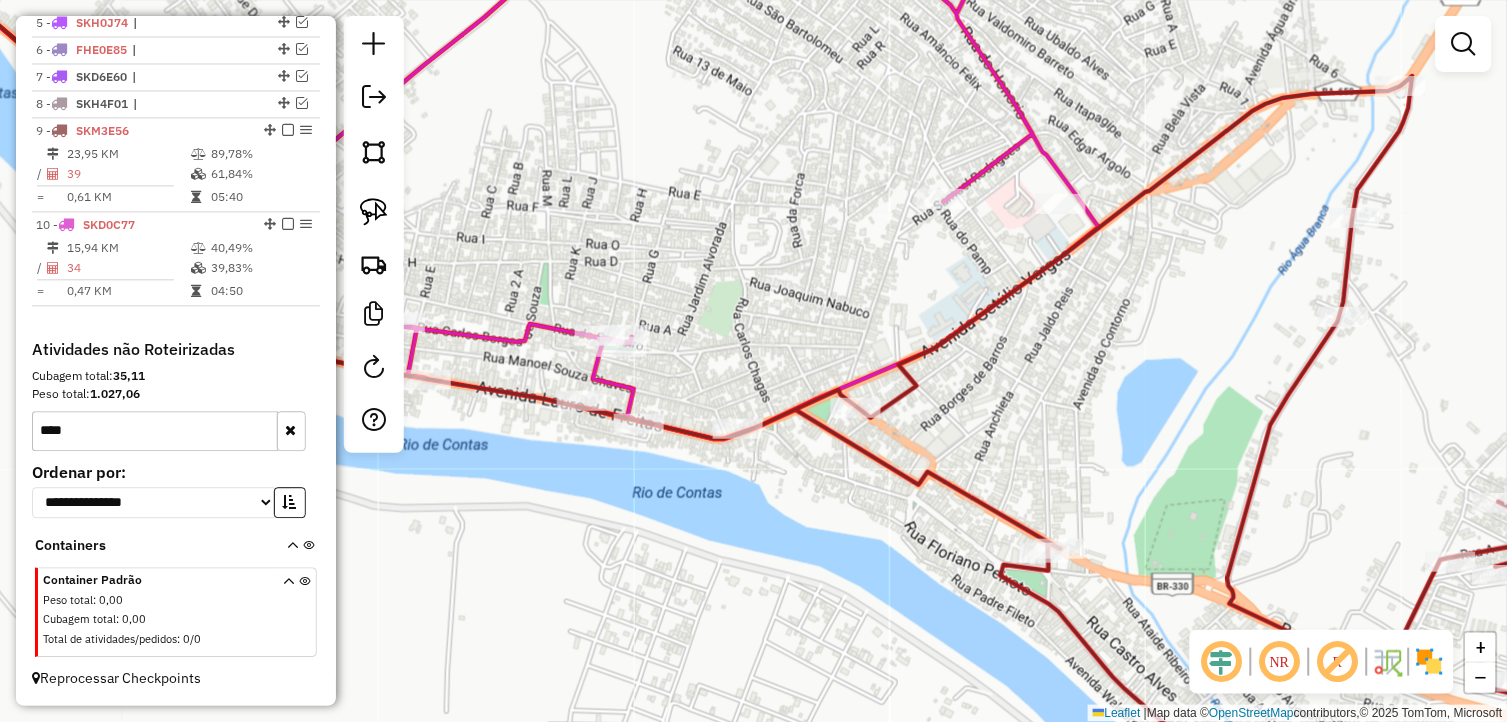 drag, startPoint x: 676, startPoint y: 541, endPoint x: 744, endPoint y: 575, distance: 76.02631 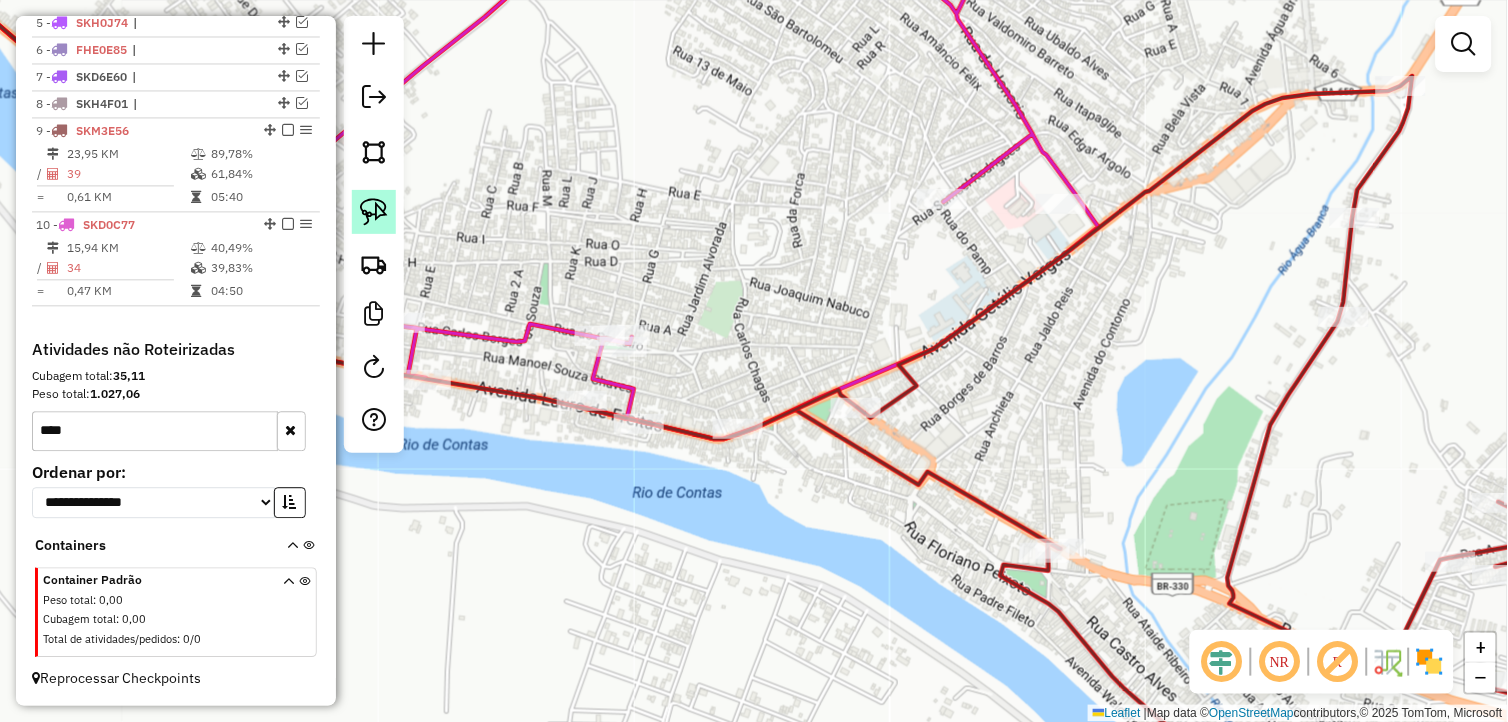click 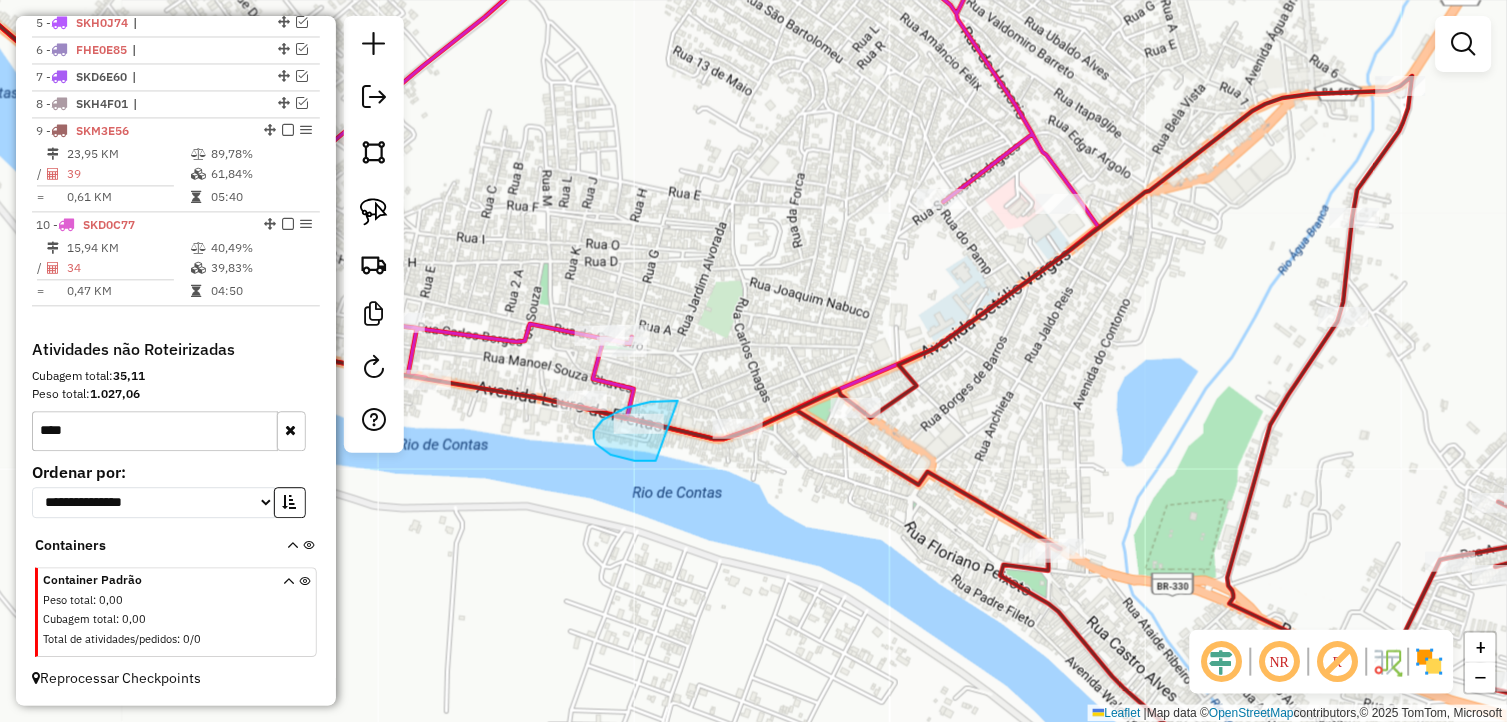 drag, startPoint x: 668, startPoint y: 401, endPoint x: 656, endPoint y: 461, distance: 61.188232 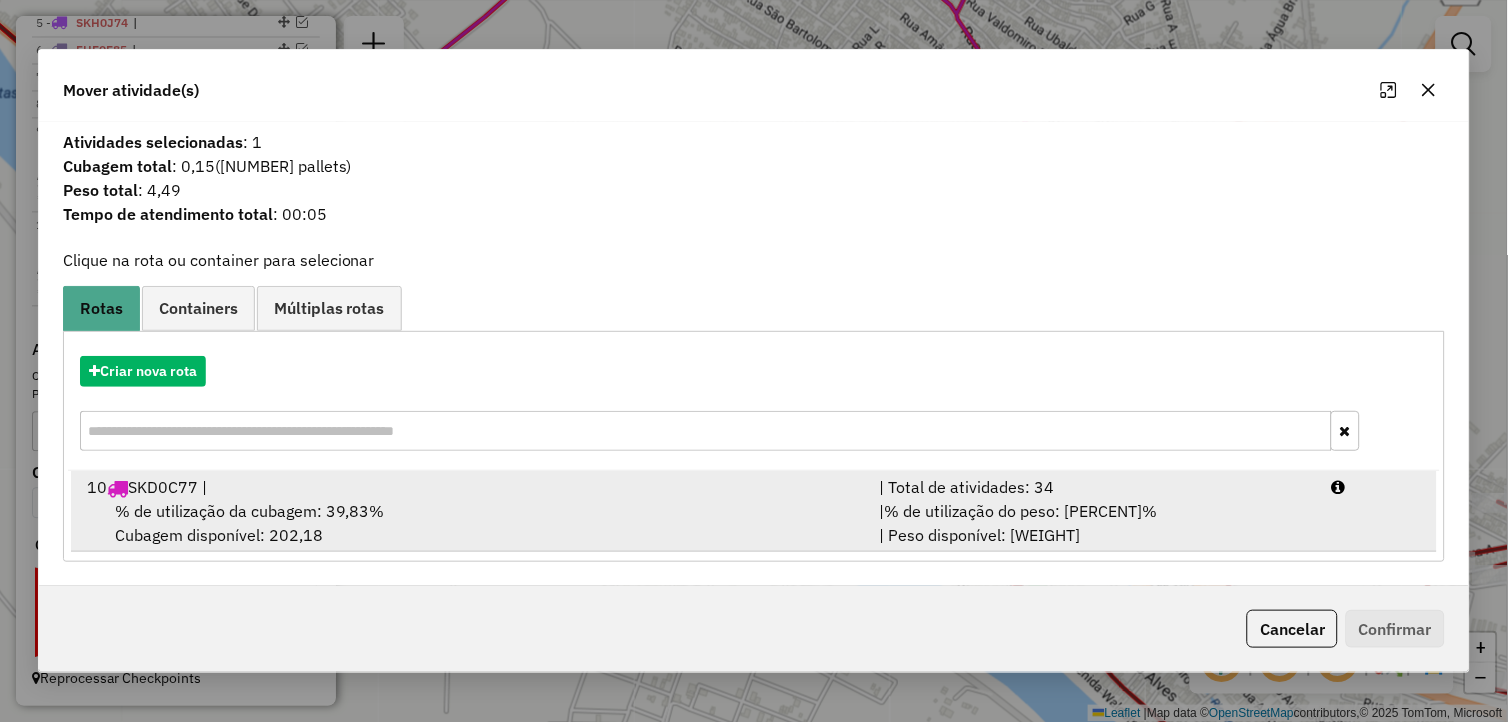 click on "10  SKD0C77 |" at bounding box center [471, 487] 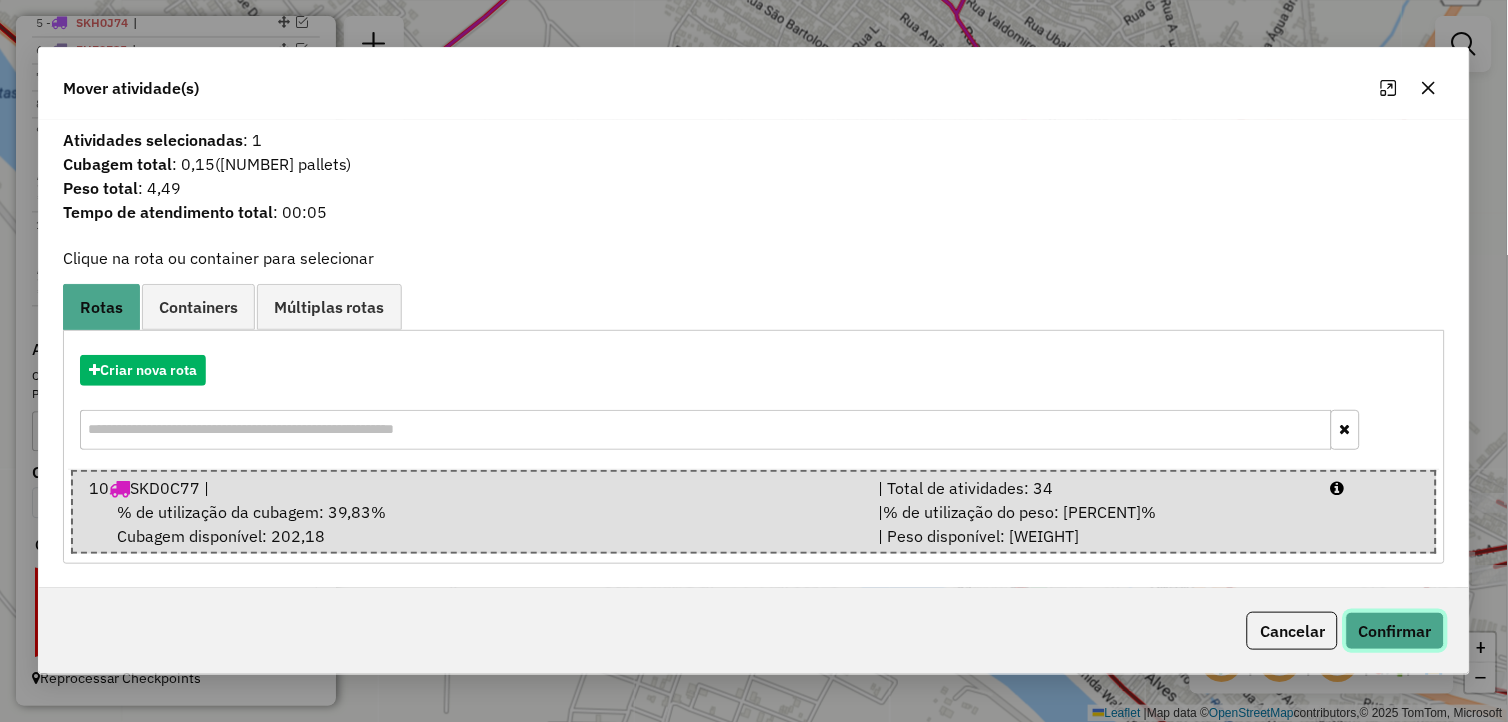 click on "Confirmar" 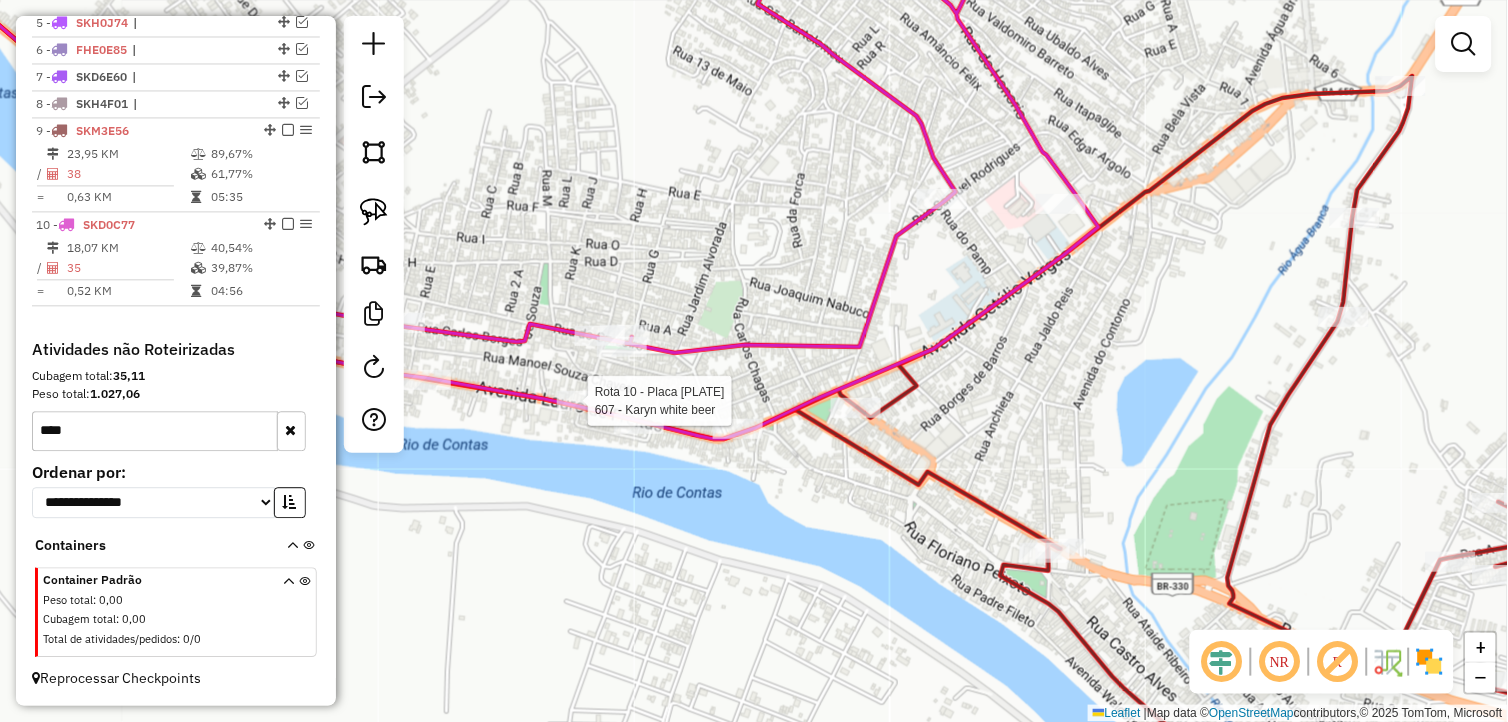 select on "**********" 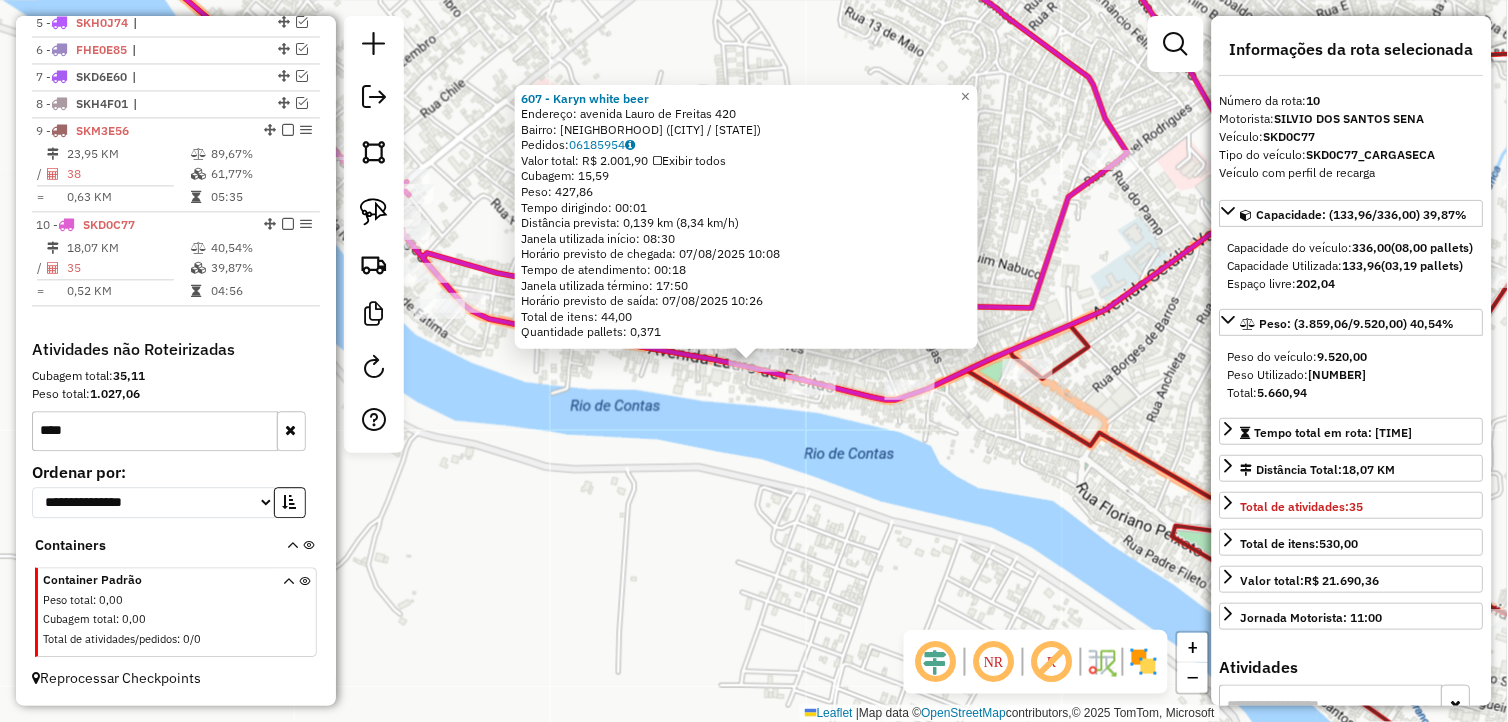 click on "607 - Karyn white beer  Endereço:  avenida Lauro de Freitas 420   Bairro: CENTRO (IPIAU / BA)   Pedidos:  06185954   Valor total: R$ 2.001,90   Exibir todos   Cubagem: 15,59  Peso: 427,86  Tempo dirigindo: 00:01   Distância prevista: 0,139 km (8,34 km/h)   Janela utilizada início: 08:30   Horário previsto de chegada: 07/08/2025 10:08   Tempo de atendimento: 00:18   Janela utilizada término: 17:50   Horário previsto de saída: 07/08/2025 10:26   Total de itens: 44,00   Quantidade pallets: 0,371  × Janela de atendimento Grade de atendimento Capacidade Transportadoras Veículos Cliente Pedidos  Rotas Selecione os dias de semana para filtrar as janelas de atendimento  Seg   Ter   Qua   Qui   Sex   Sáb   Dom  Informe o período da janela de atendimento: De: Até:  Filtrar exatamente a janela do cliente  Considerar janela de atendimento padrão  Selecione os dias de semana para filtrar as grades de atendimento  Seg   Ter   Qua   Qui   Sex   Sáb   Dom   Considerar clientes sem dia de atendimento cadastrado" 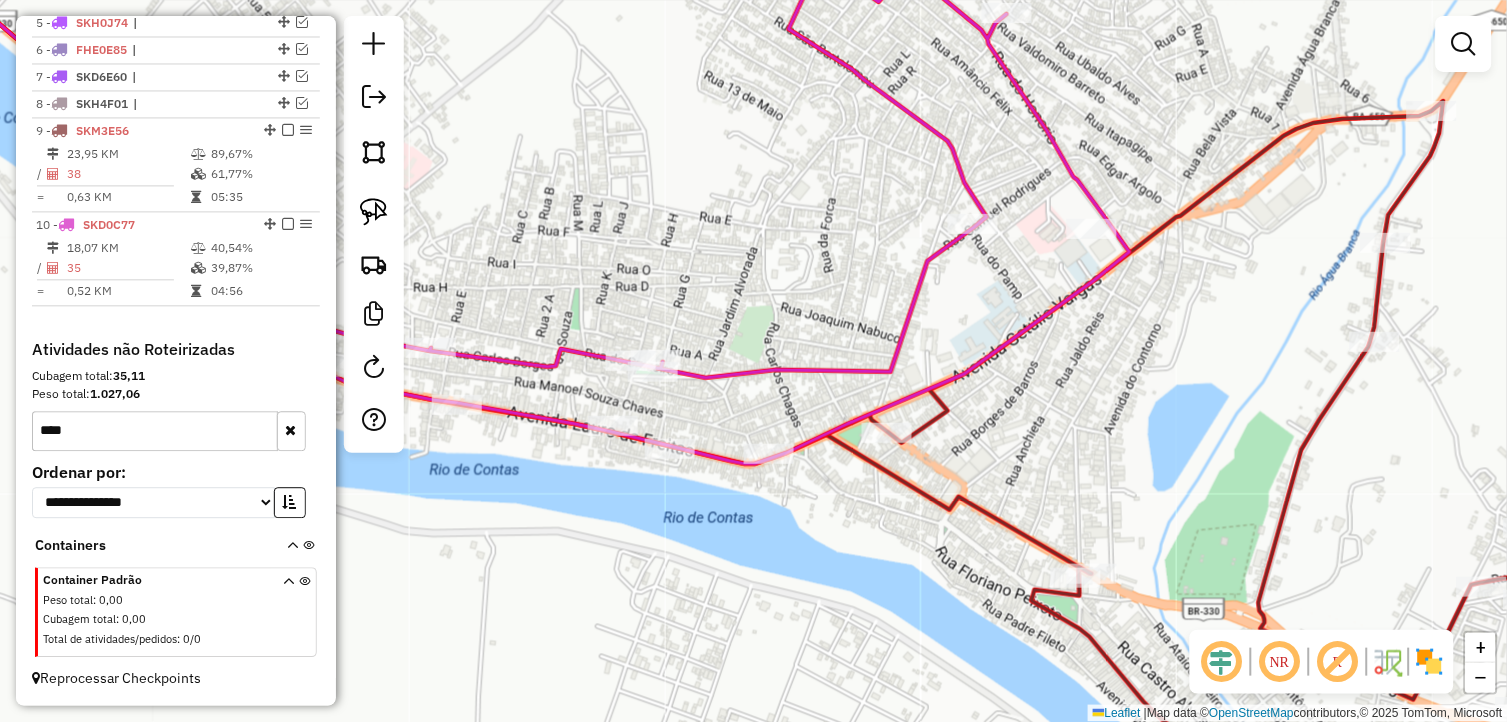 drag, startPoint x: 701, startPoint y: 452, endPoint x: 516, endPoint y: 507, distance: 193.0026 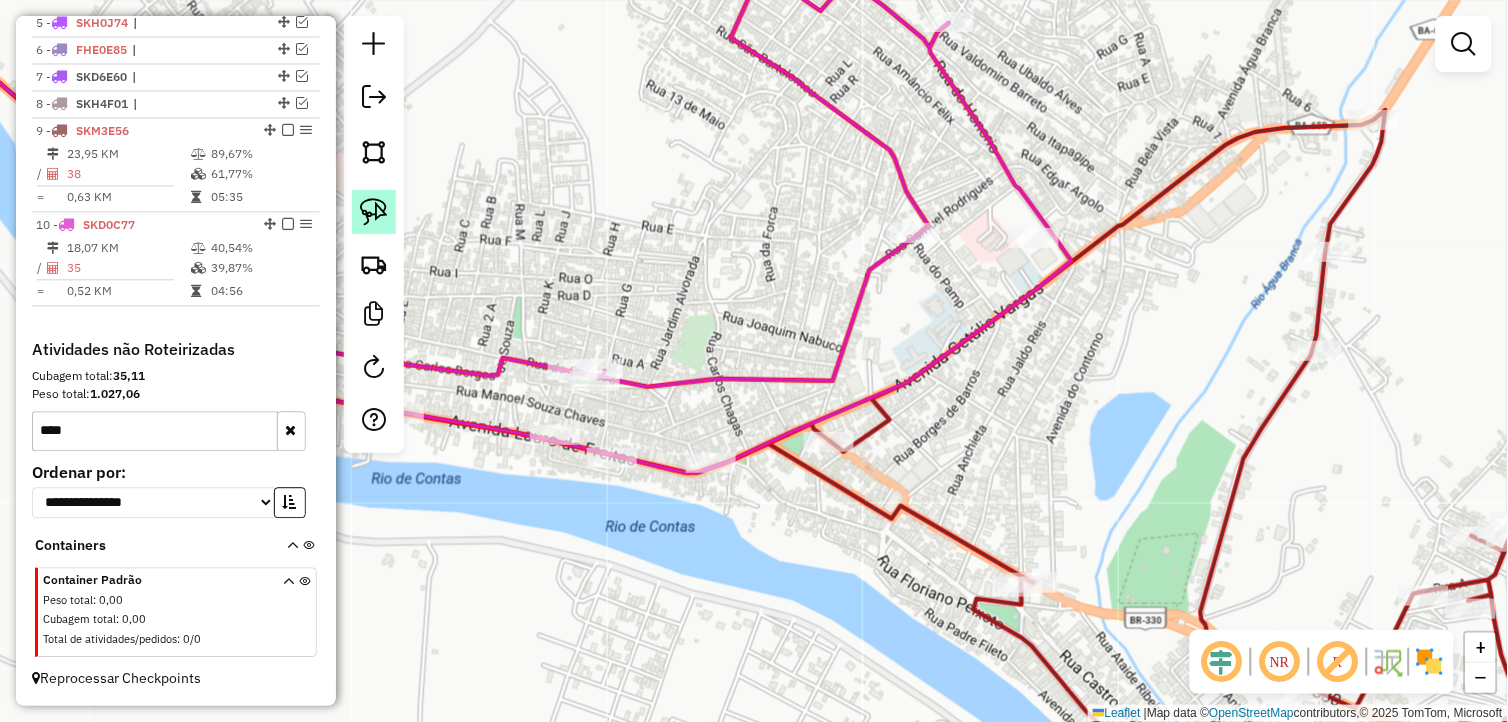 click 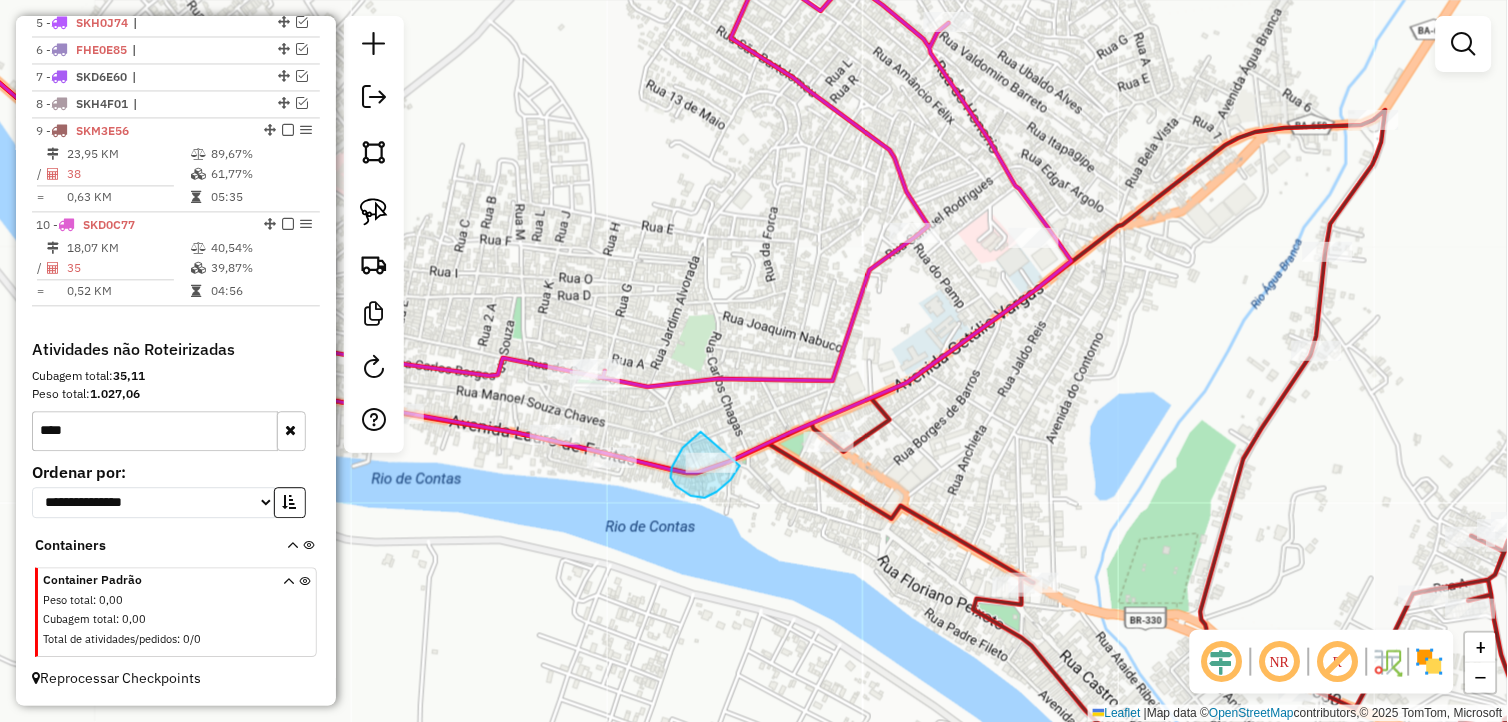 drag, startPoint x: 701, startPoint y: 432, endPoint x: 740, endPoint y: 466, distance: 51.739735 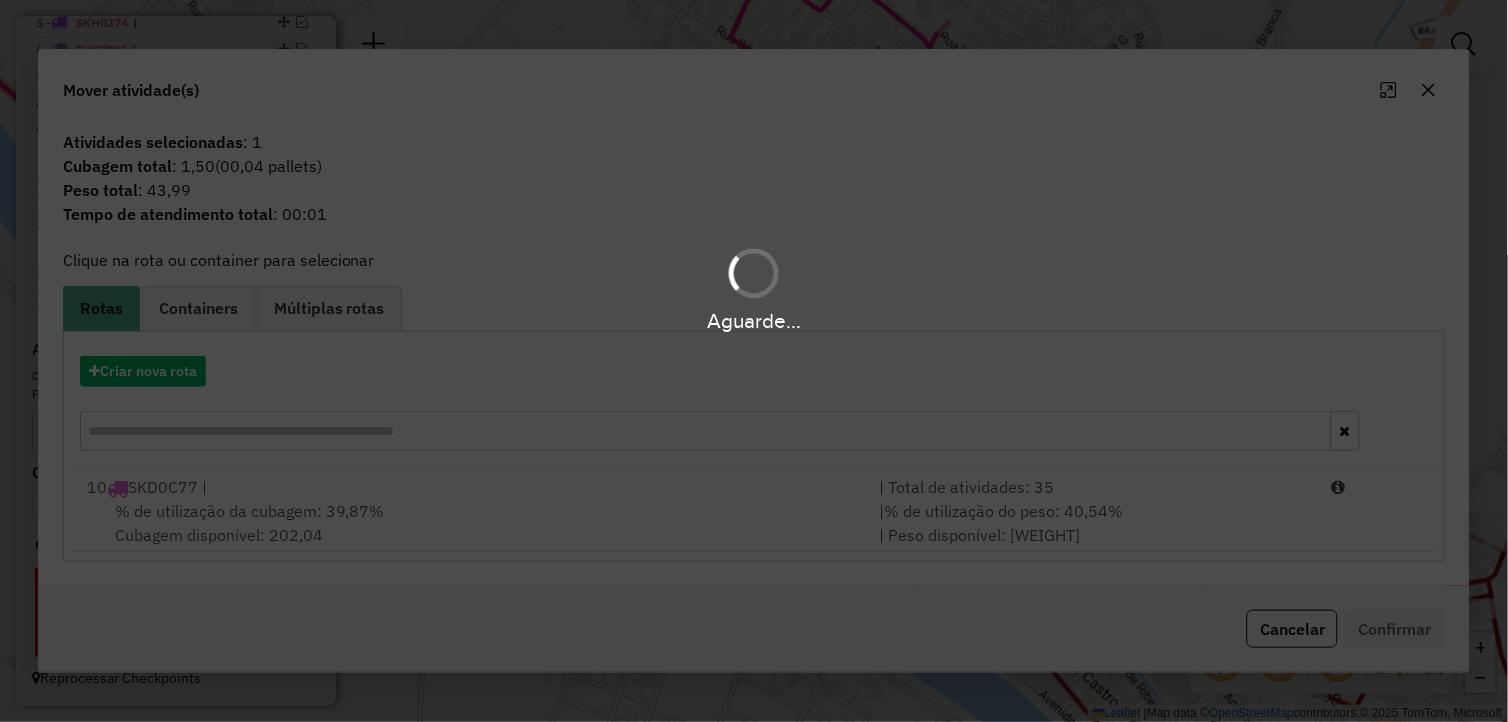 click on "Aguarde..." at bounding box center [754, 361] 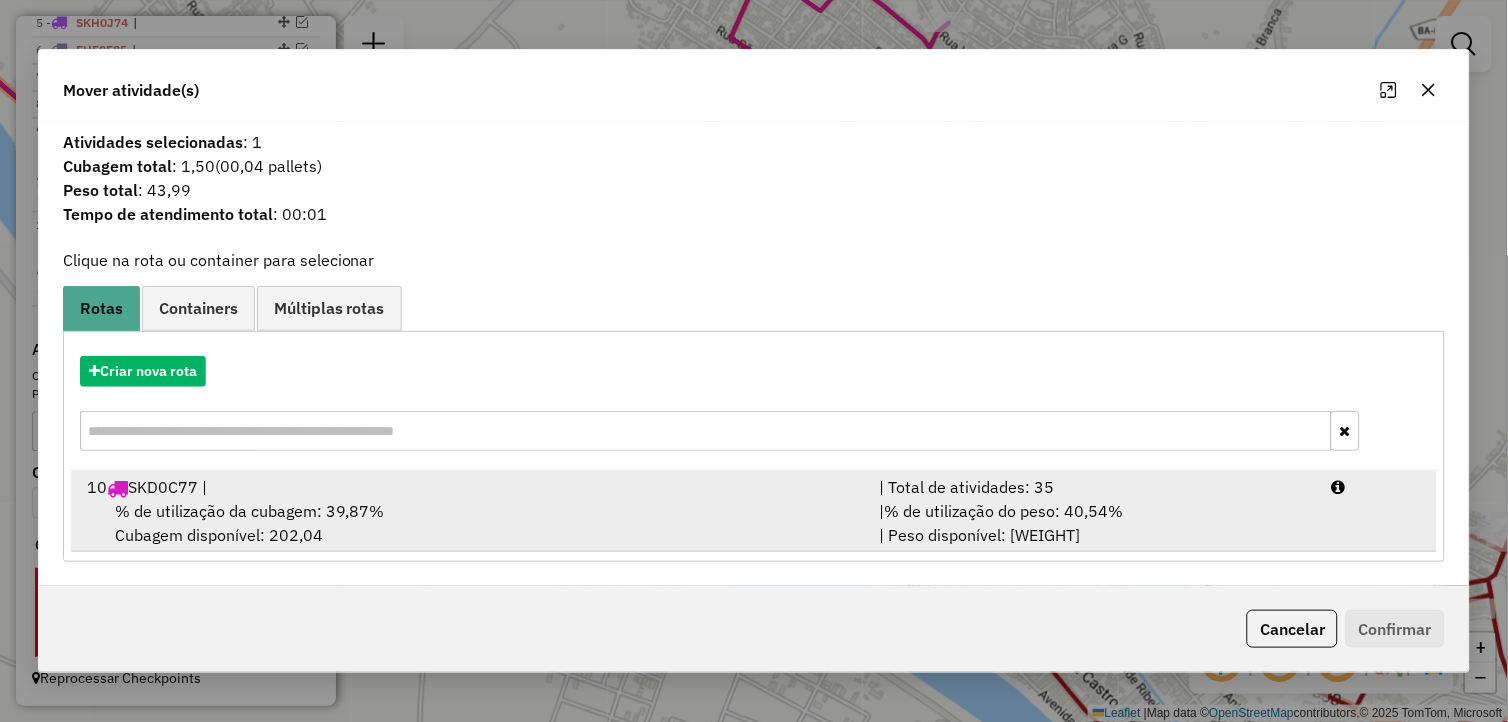 click on "% de utilização da cubagem: 39,87%  Cubagem disponível: 202,04" at bounding box center (471, 523) 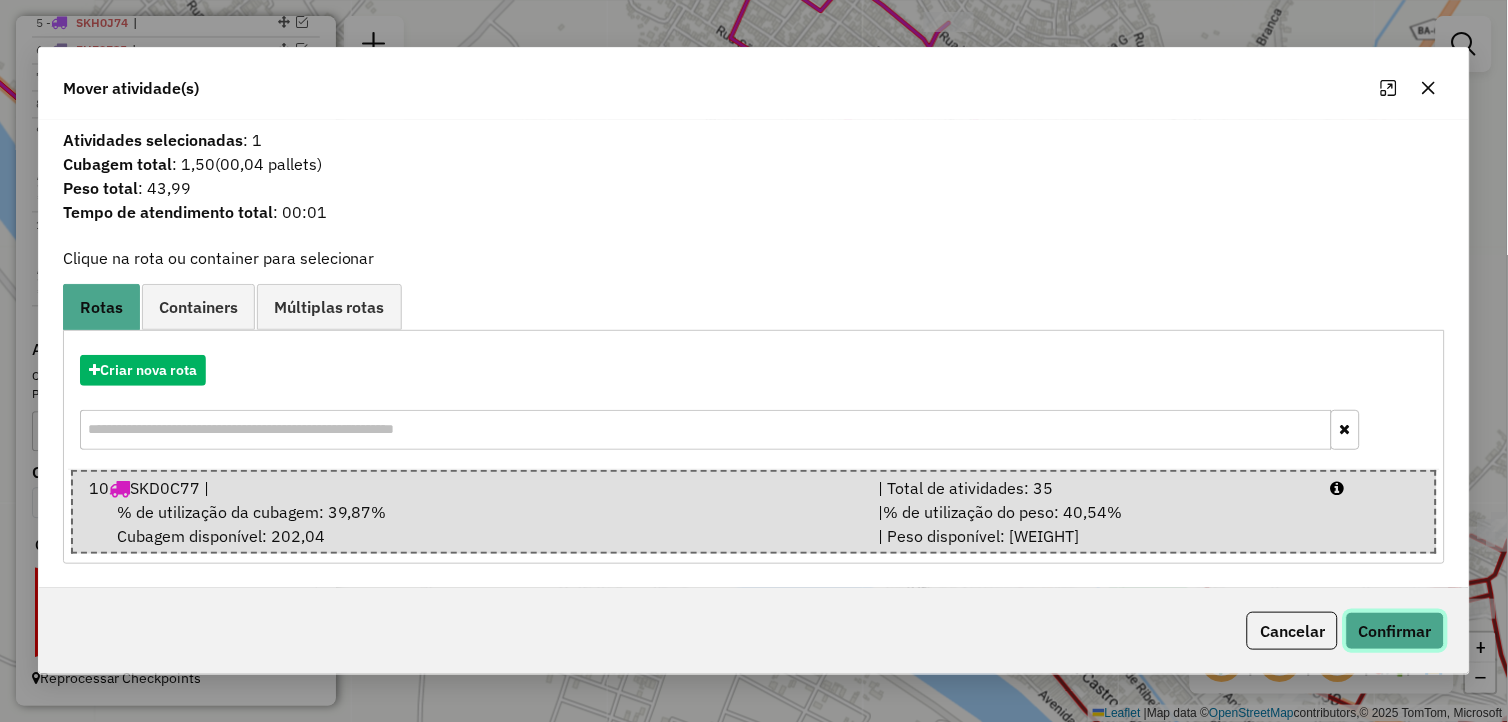 click on "Confirmar" 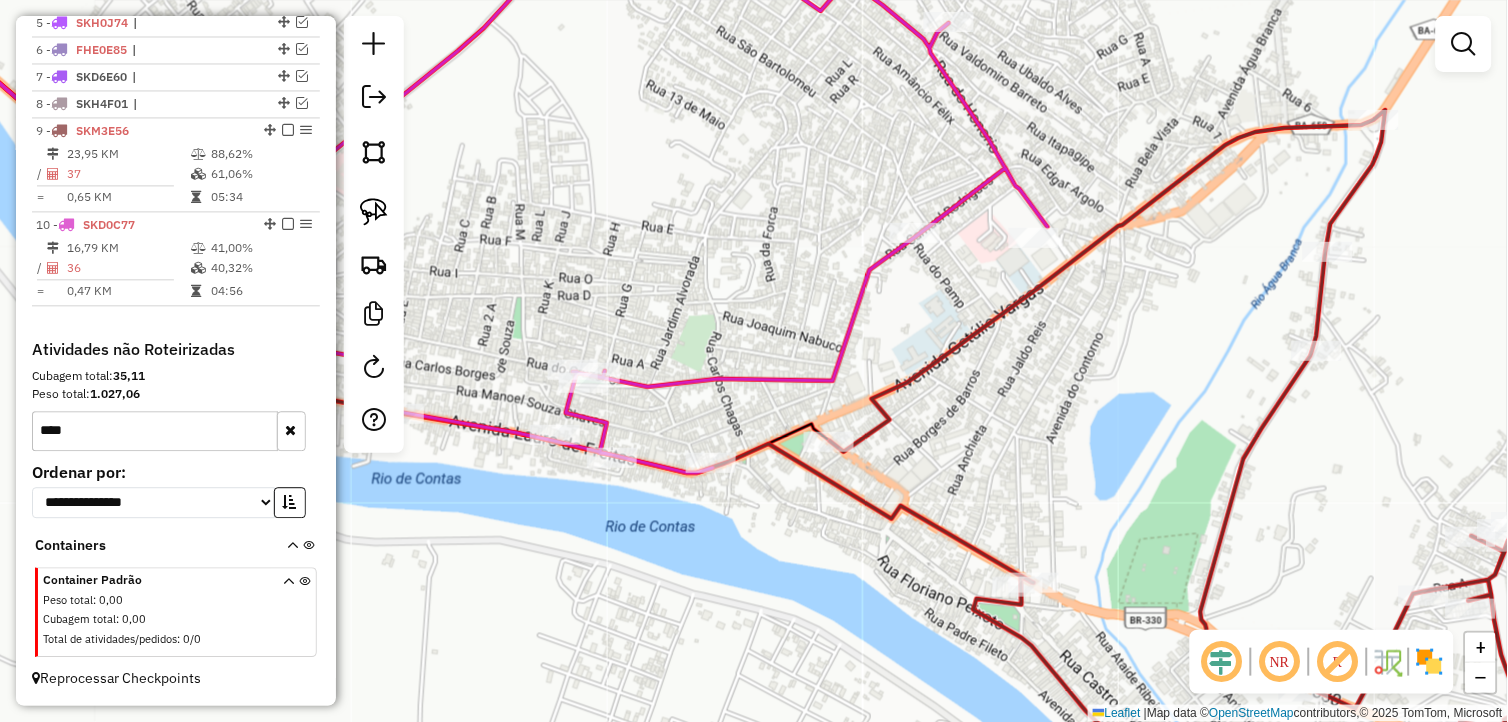 select on "**********" 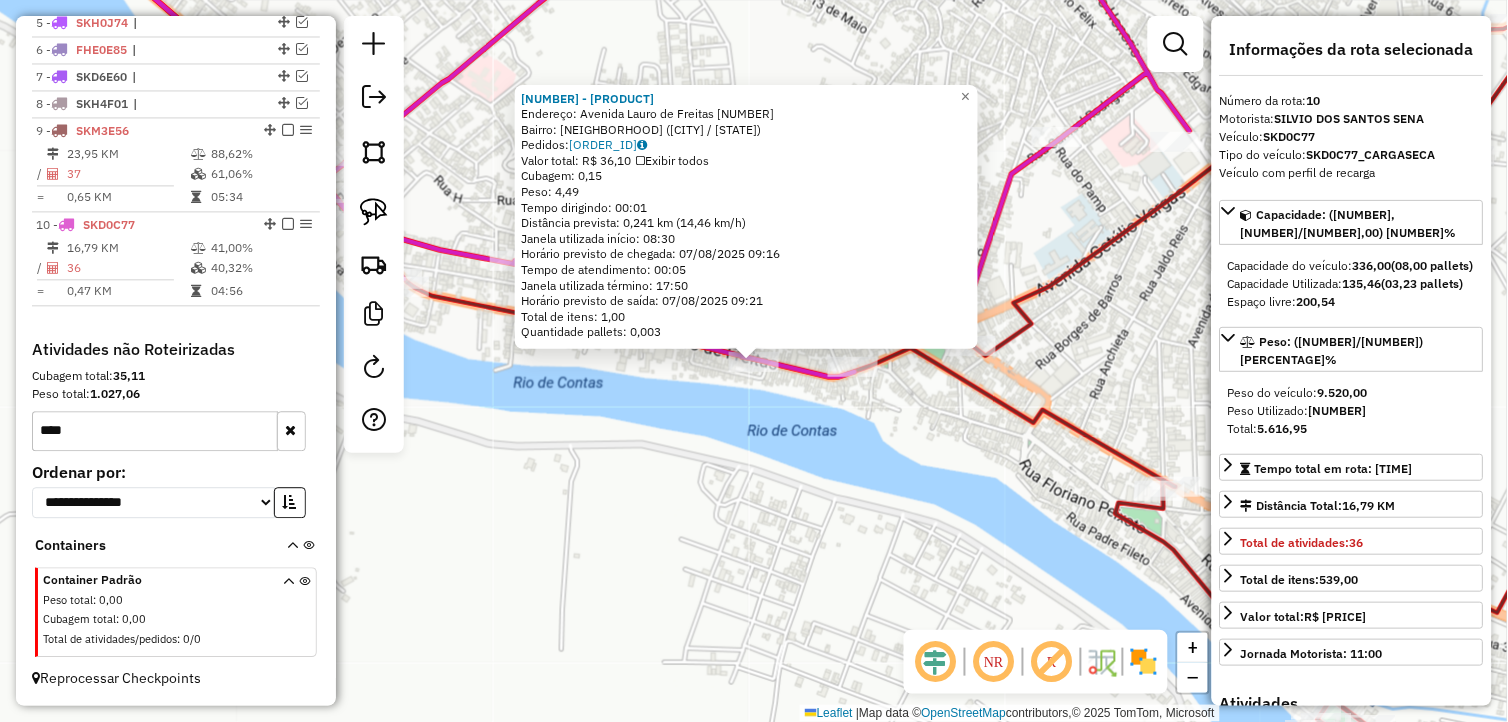 drag, startPoint x: 781, startPoint y: 546, endPoint x: 798, endPoint y: 532, distance: 22.022715 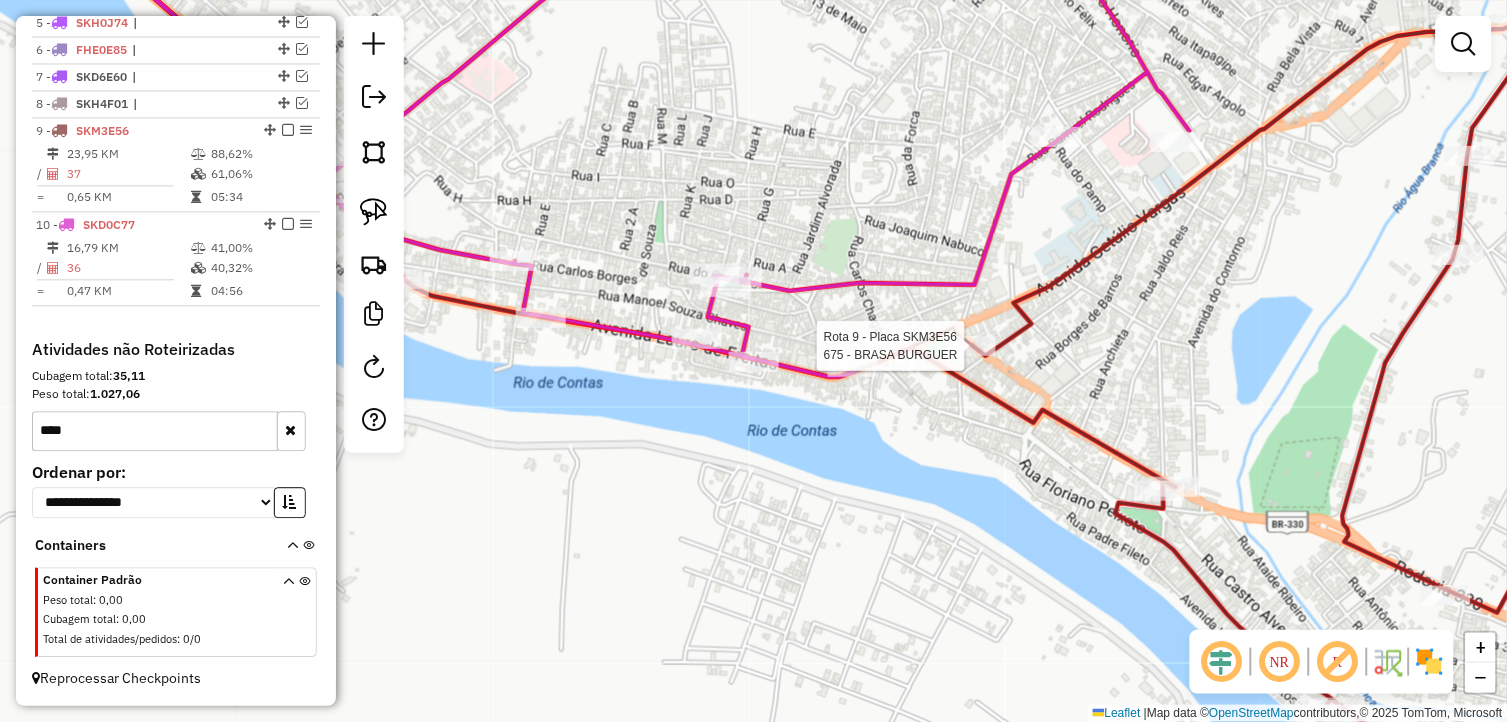 select on "**********" 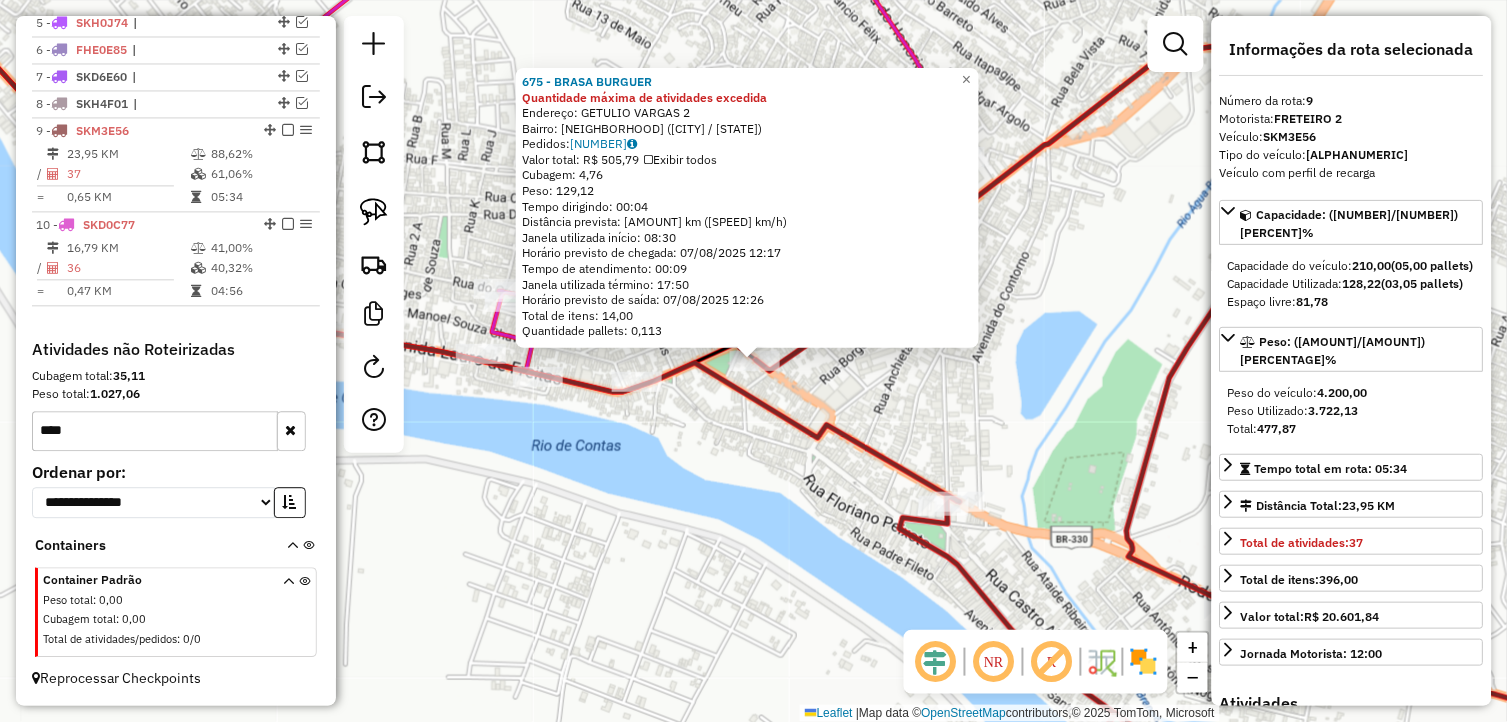 click on "675 - BRASA BURGUER Quantidade máxima de atividades excedida  Endereço:  GETULIO VARGAS 2   Bairro: CENTRO (IPIAU / BA)   Pedidos:  06185694   Valor total: R$ 505,79   Exibir todos   Cubagem: 4,76  Peso: 129,12  Tempo dirigindo: 00:04   Distância prevista: 1,596 km (23,94 km/h)   Janela utilizada início: 08:30   Horário previsto de chegada: 07/08/2025 12:17   Tempo de atendimento: 00:09   Janela utilizada término: 17:50   Horário previsto de saída: 07/08/2025 12:26   Total de itens: 14,00   Quantidade pallets: 0,113  × Janela de atendimento Grade de atendimento Capacidade Transportadoras Veículos Cliente Pedidos  Rotas Selecione os dias de semana para filtrar as janelas de atendimento  Seg   Ter   Qua   Qui   Sex   Sáb   Dom  Informe o período da janela de atendimento: De: Até:  Filtrar exatamente a janela do cliente  Considerar janela de atendimento padrão  Selecione os dias de semana para filtrar as grades de atendimento  Seg   Ter   Qua   Qui   Sex   Sáb   Dom   Peso mínimo:   De:   Até:" 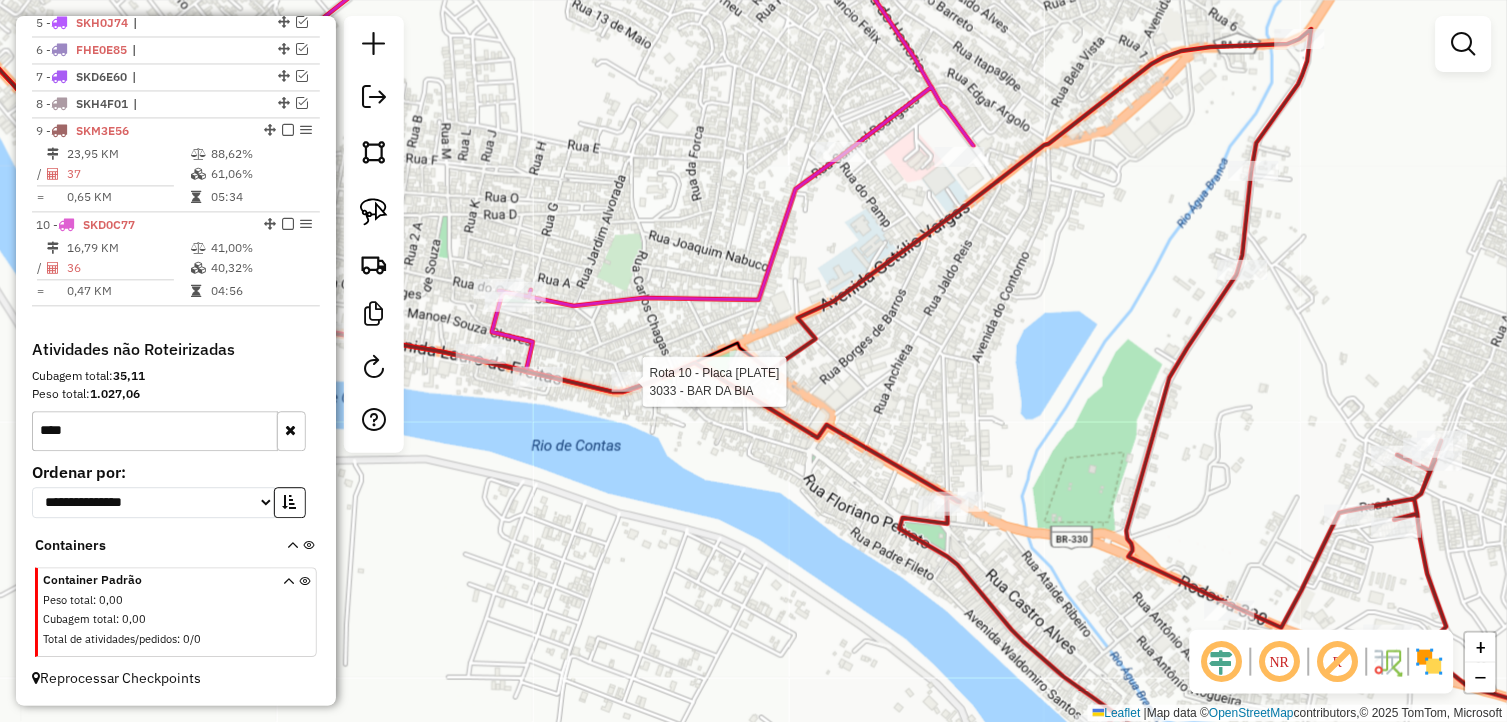 select on "**********" 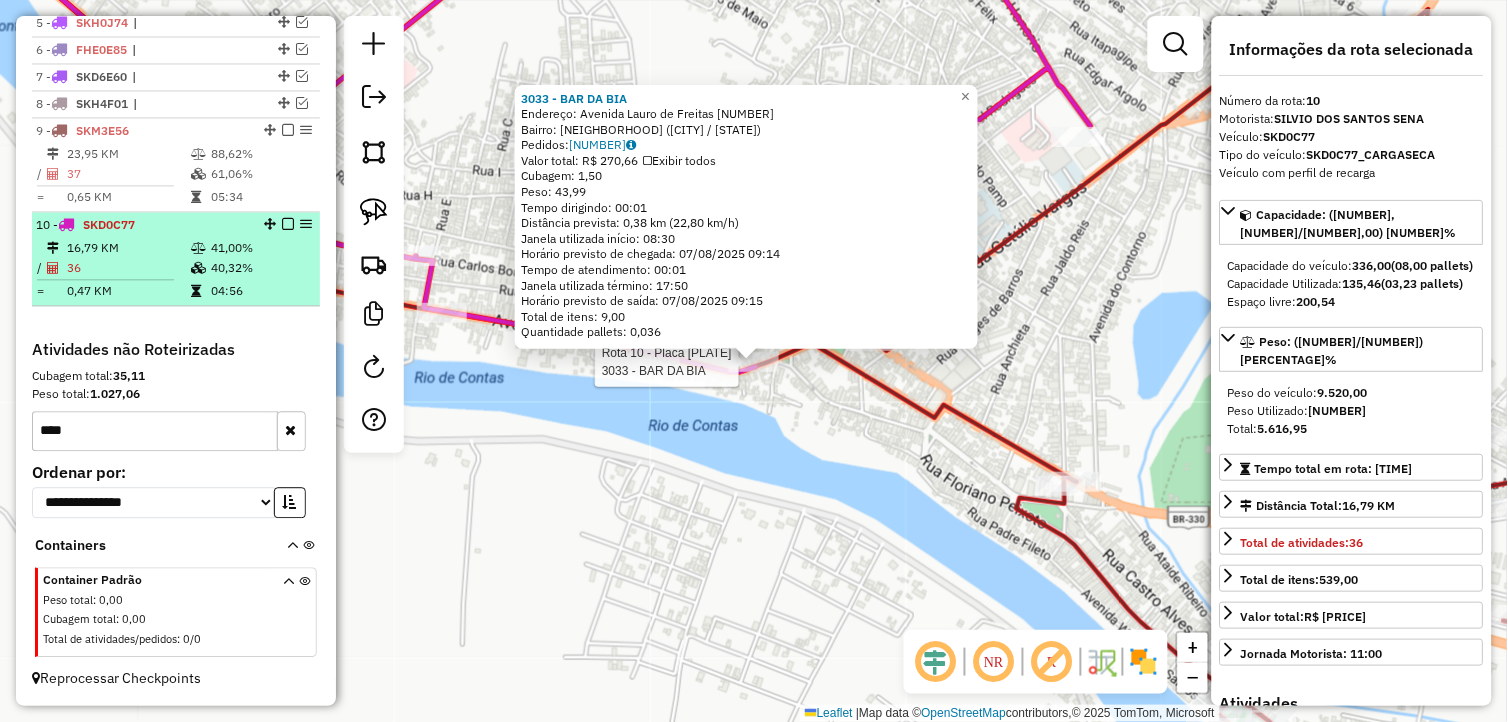 click at bounding box center [288, 225] 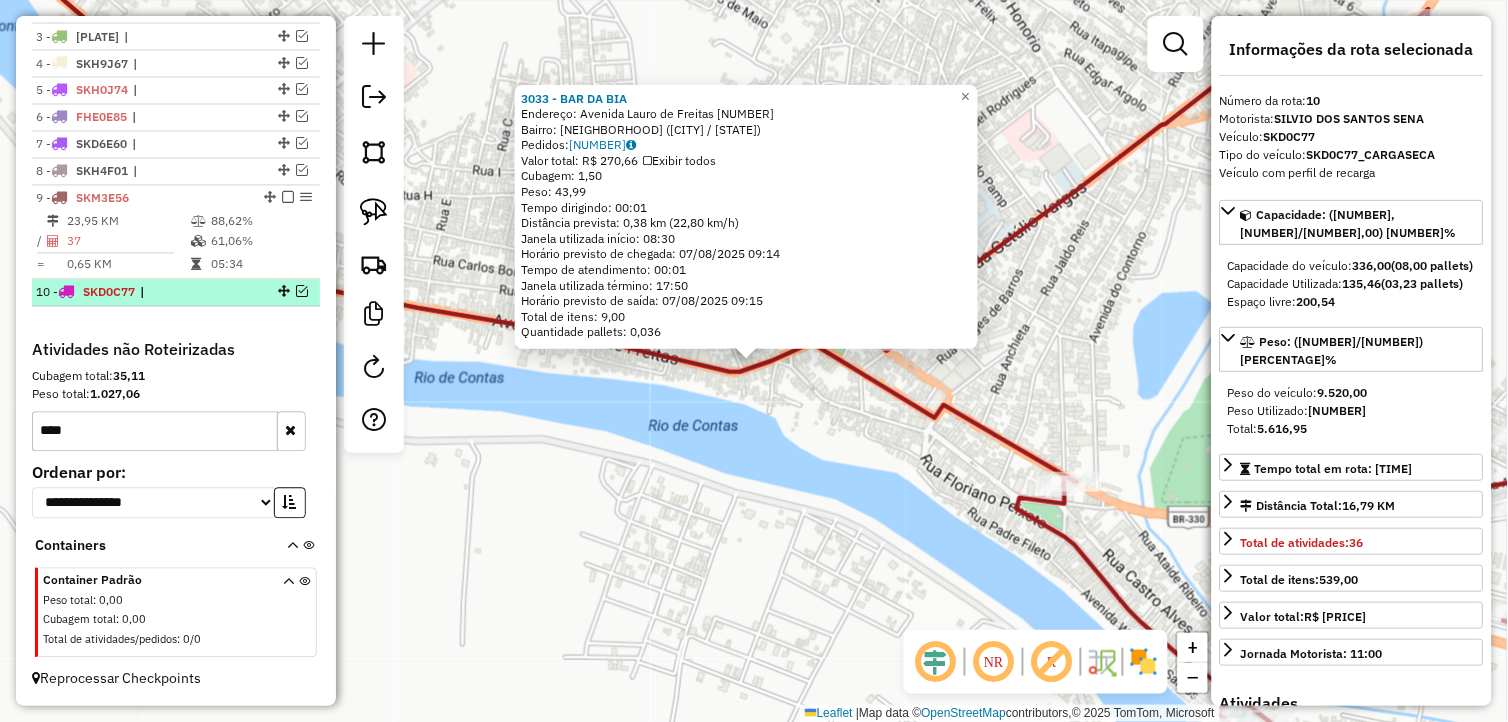 scroll, scrollTop: 795, scrollLeft: 0, axis: vertical 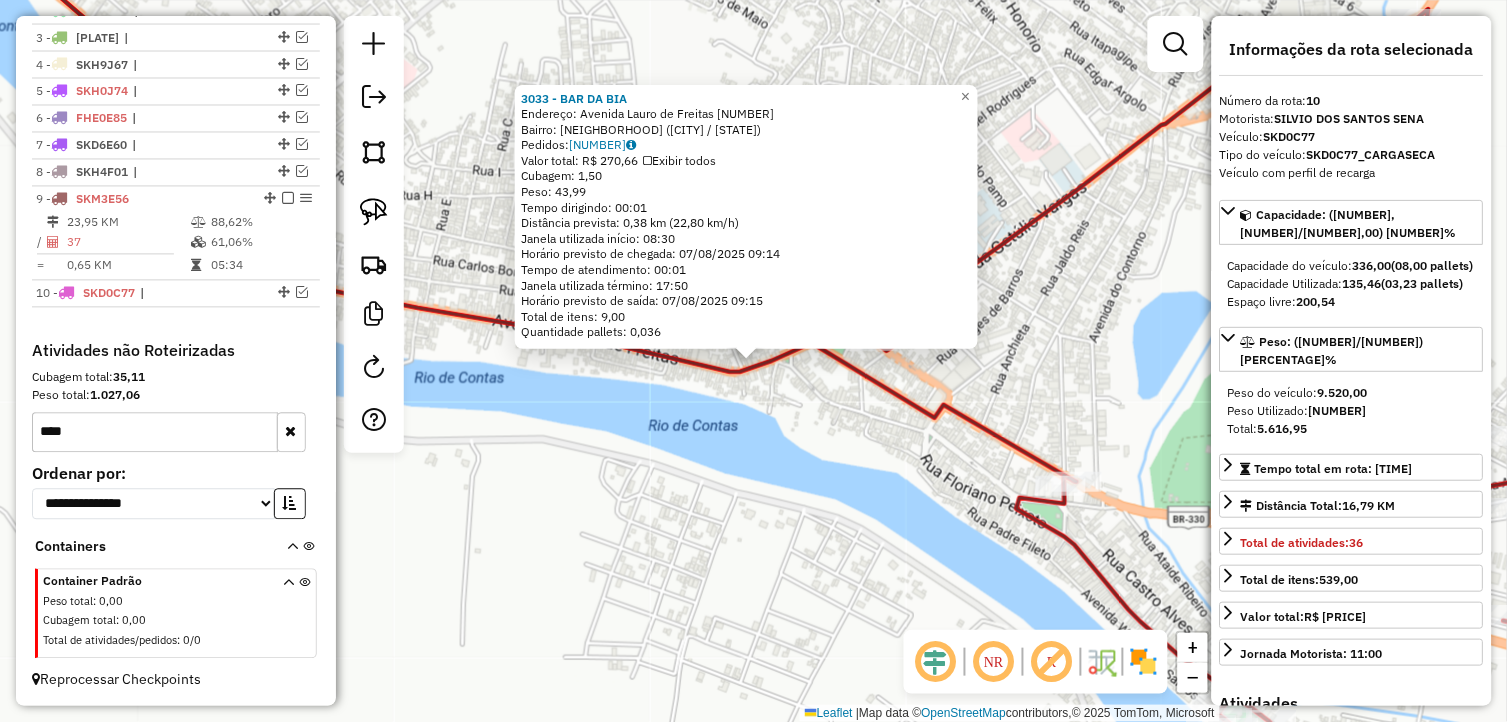 click on "3033 - BAR DA BIA  Endereço:  Avenida Lauro de Freitas 34   Bairro: CENTRO (IPIAU / BA)   Pedidos:  06185877   Valor total: R$ 270,66   Exibir todos   Cubagem: 1,50  Peso: 43,99  Tempo dirigindo: 00:01   Distância prevista: 0,38 km (22,80 km/h)   Janela utilizada início: 08:30   Horário previsto de chegada: 07/08/2025 09:14   Tempo de atendimento: 00:01   Janela utilizada término: 17:50   Horário previsto de saída: 07/08/2025 09:15   Total de itens: 9,00   Quantidade pallets: 0,036  × Janela de atendimento Grade de atendimento Capacidade Transportadoras Veículos Cliente Pedidos  Rotas Selecione os dias de semana para filtrar as janelas de atendimento  Seg   Ter   Qua   Qui   Sex   Sáb   Dom  Informe o período da janela de atendimento: De: Até:  Filtrar exatamente a janela do cliente  Considerar janela de atendimento padrão  Selecione os dias de semana para filtrar as grades de atendimento  Seg   Ter   Qua   Qui   Sex   Sáb   Dom   Considerar clientes sem dia de atendimento cadastrado  De:   De:" 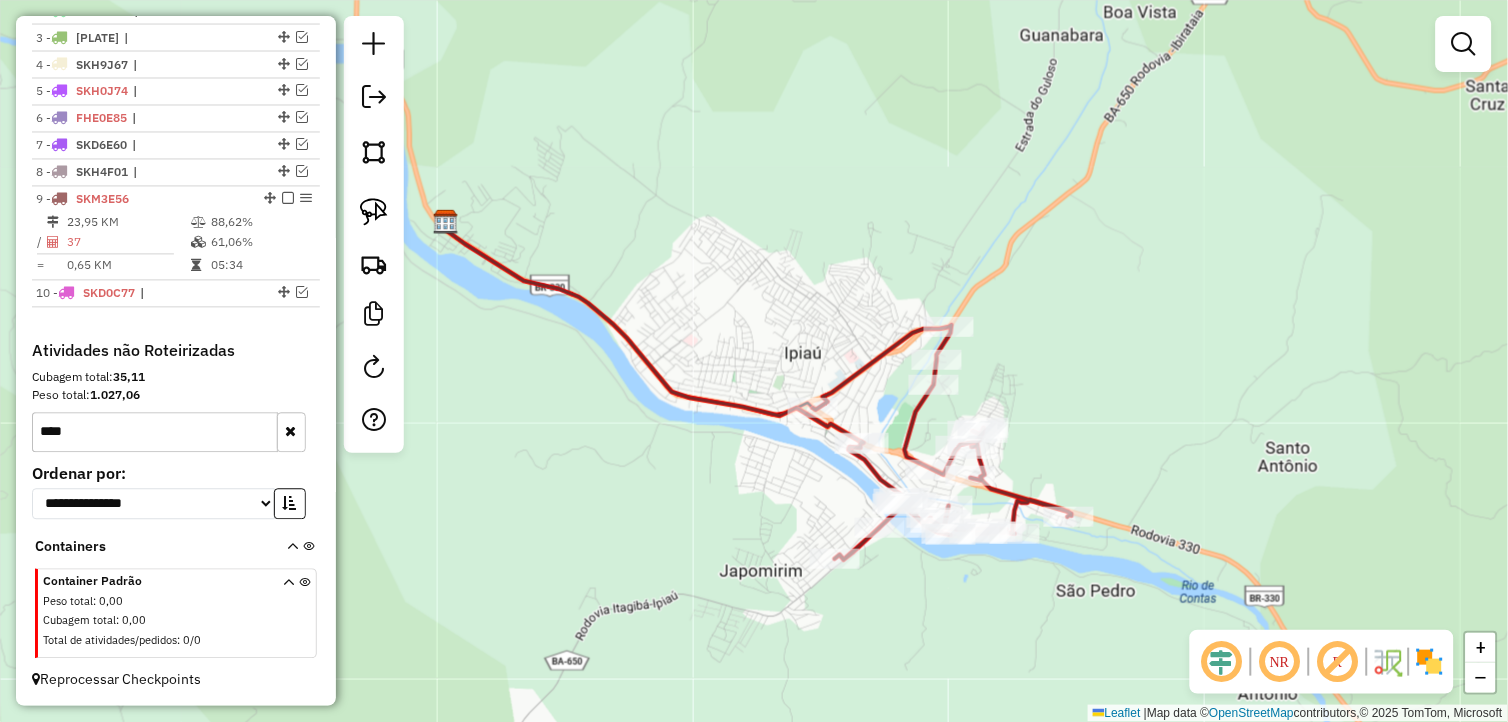 drag, startPoint x: 781, startPoint y: 482, endPoint x: 734, endPoint y: 487, distance: 47.26521 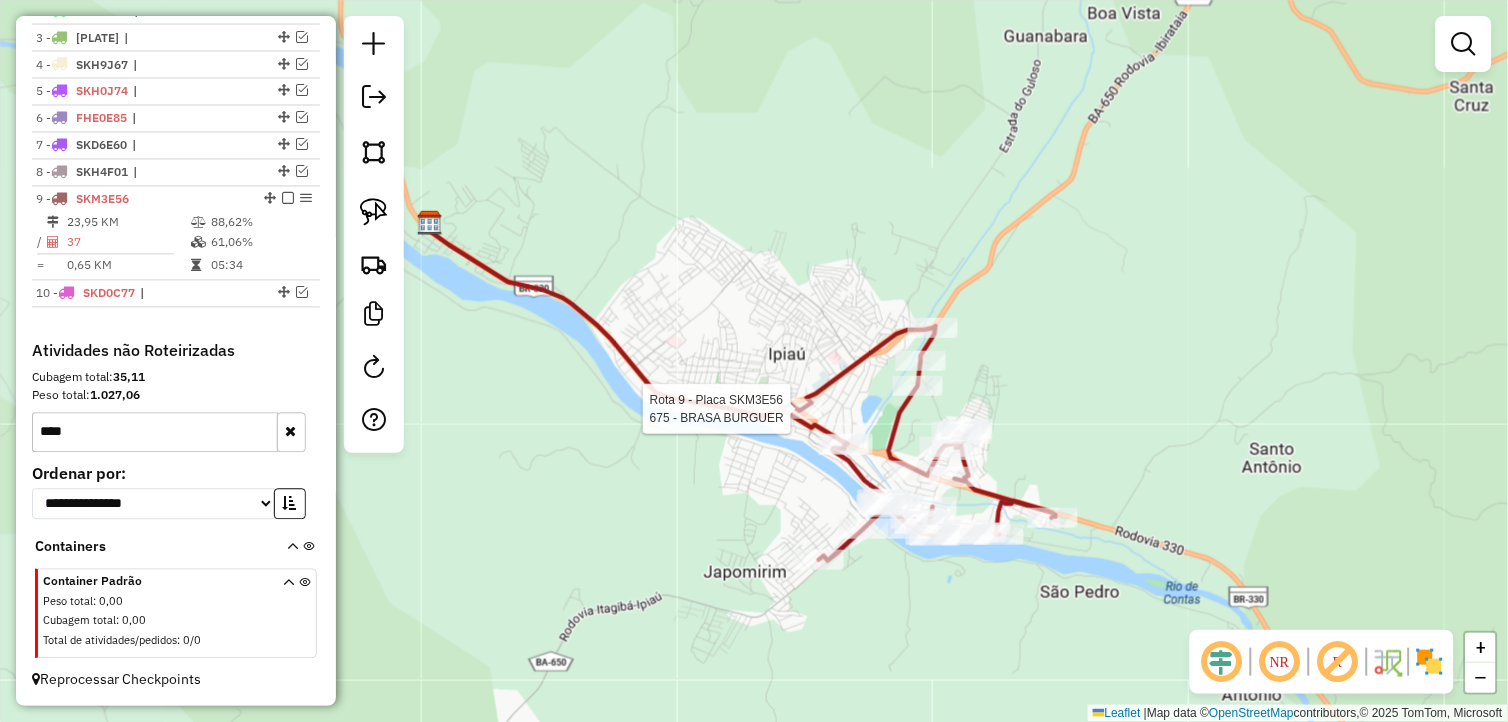 select on "**********" 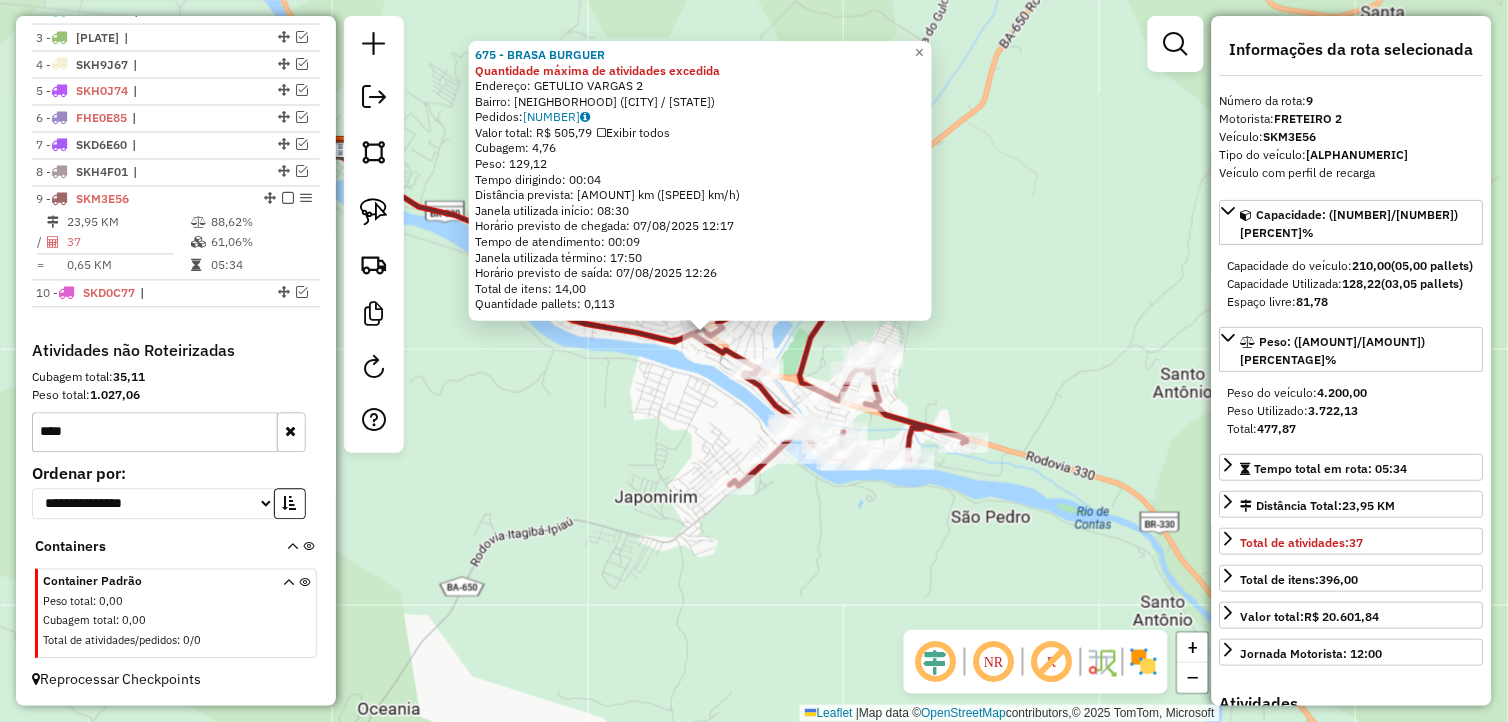 drag, startPoint x: 900, startPoint y: 556, endPoint x: 772, endPoint y: 478, distance: 149.8933 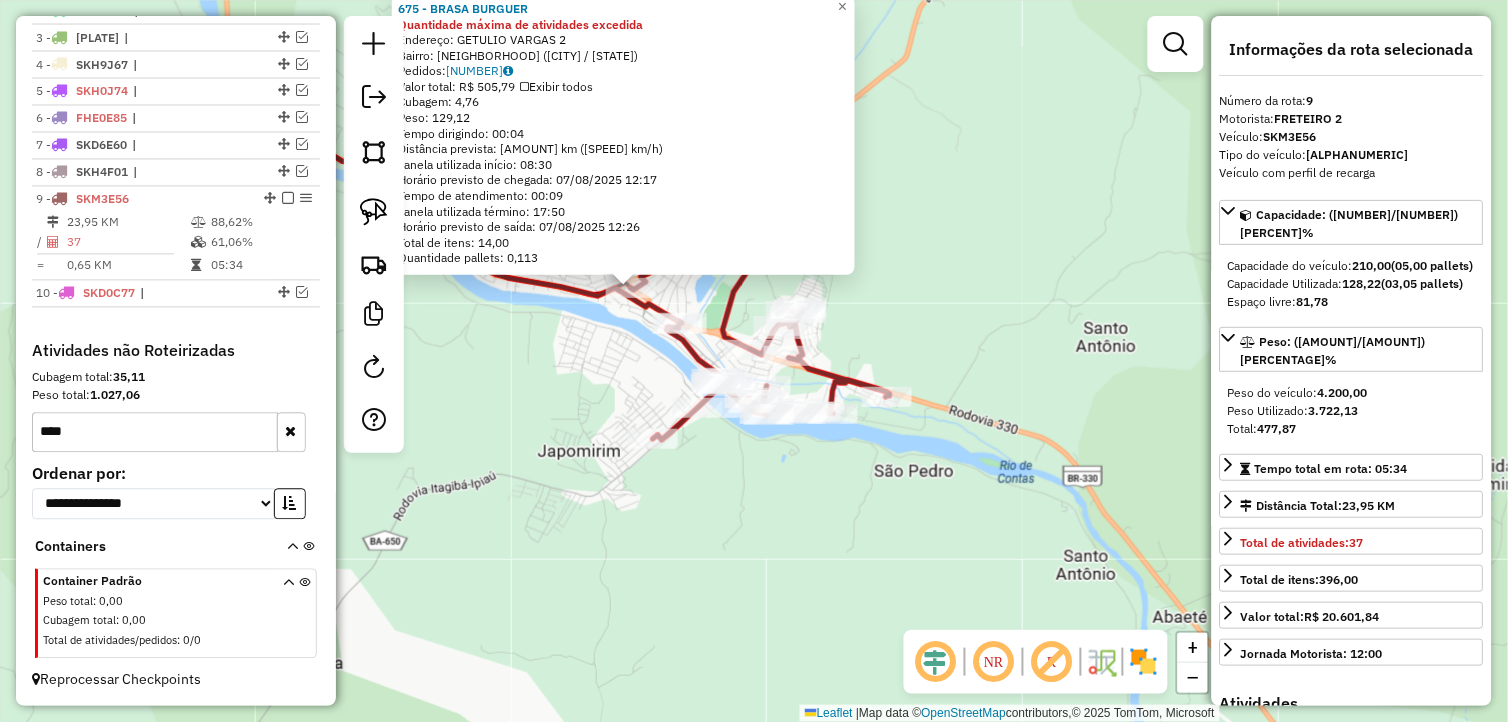 click on "675 - BRASA BURGUER Quantidade máxima de atividades excedida  Endereço:  GETULIO VARGAS 2   Bairro: CENTRO (IPIAU / BA)   Pedidos:  06185694   Valor total: R$ 505,79   Exibir todos   Cubagem: 4,76  Peso: 129,12  Tempo dirigindo: 00:04   Distância prevista: 1,596 km (23,94 km/h)   Janela utilizada início: 08:30   Horário previsto de chegada: 07/08/2025 12:17   Tempo de atendimento: 00:09   Janela utilizada término: 17:50   Horário previsto de saída: 07/08/2025 12:26   Total de itens: 14,00   Quantidade pallets: 0,113  × Janela de atendimento Grade de atendimento Capacidade Transportadoras Veículos Cliente Pedidos  Rotas Selecione os dias de semana para filtrar as janelas de atendimento  Seg   Ter   Qua   Qui   Sex   Sáb   Dom  Informe o período da janela de atendimento: De: Até:  Filtrar exatamente a janela do cliente  Considerar janela de atendimento padrão  Selecione os dias de semana para filtrar as grades de atendimento  Seg   Ter   Qua   Qui   Sex   Sáb   Dom   Peso mínimo:   De:   Até:" 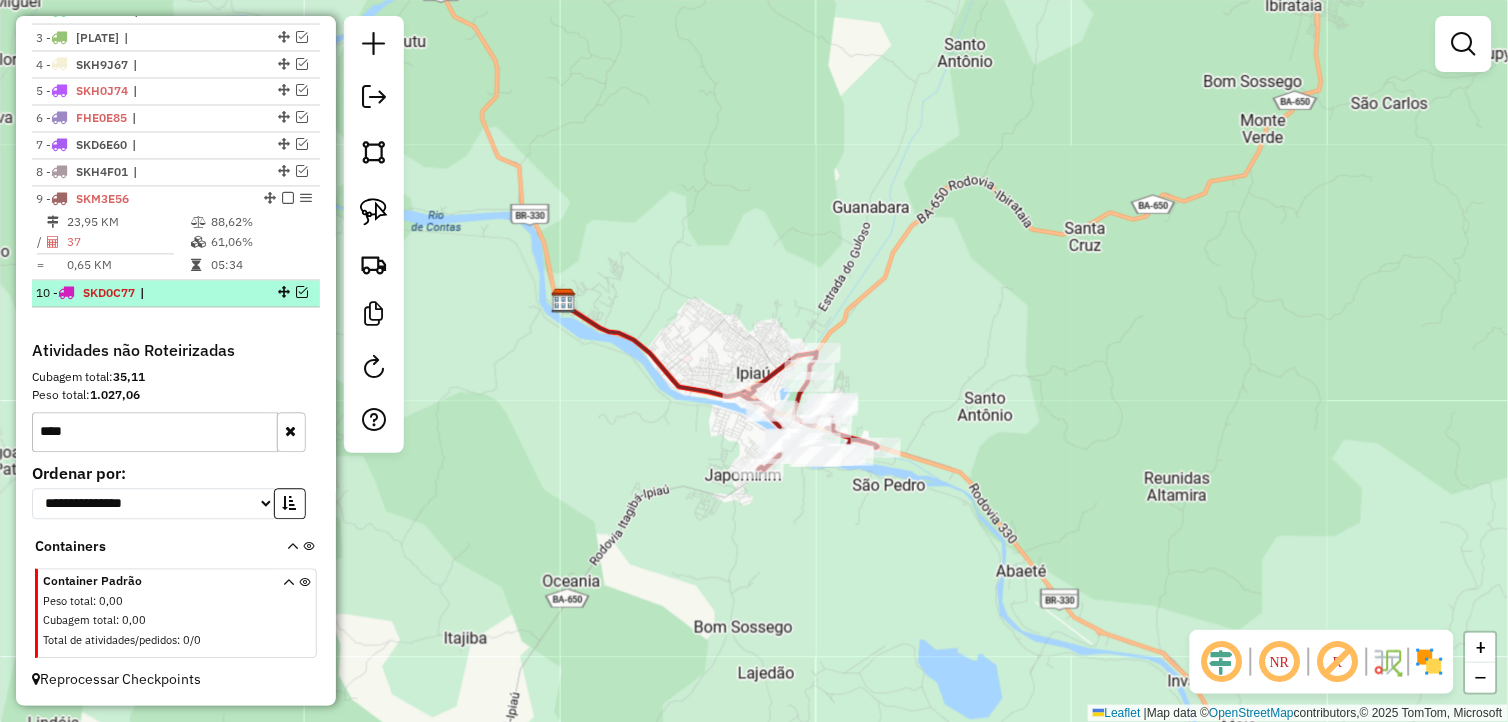click at bounding box center (302, 293) 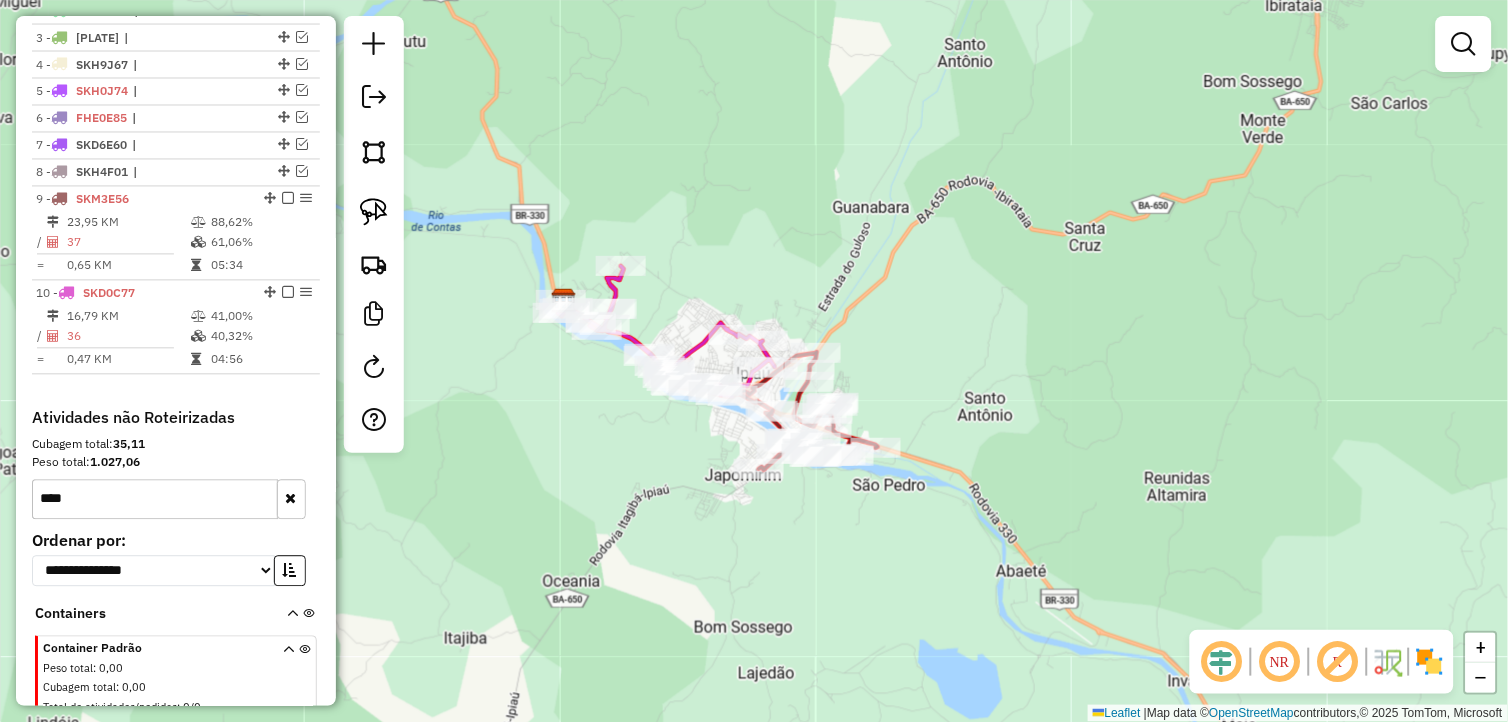 scroll, scrollTop: 863, scrollLeft: 0, axis: vertical 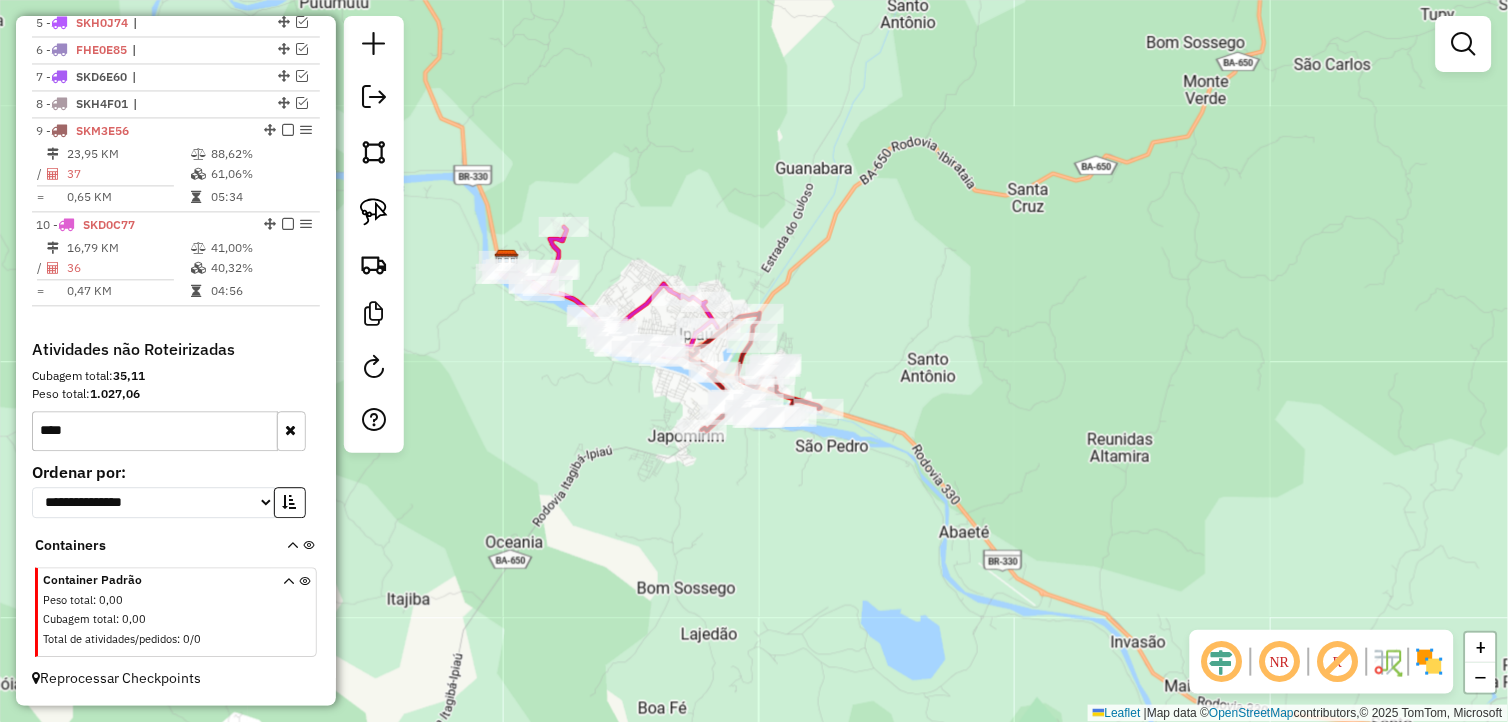 drag, startPoint x: 882, startPoint y: 547, endPoint x: 638, endPoint y: 401, distance: 284.34485 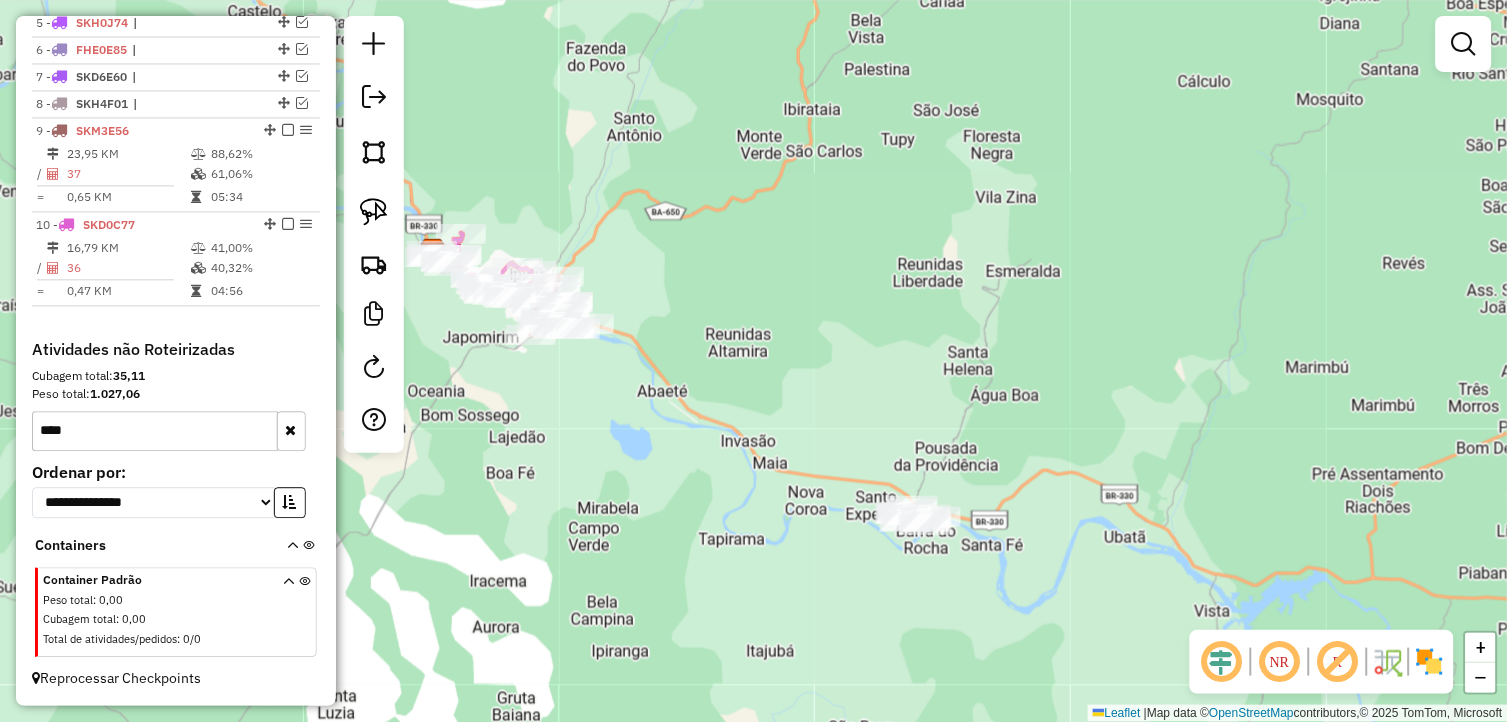 drag, startPoint x: 818, startPoint y: 532, endPoint x: 594, endPoint y: 460, distance: 235.28706 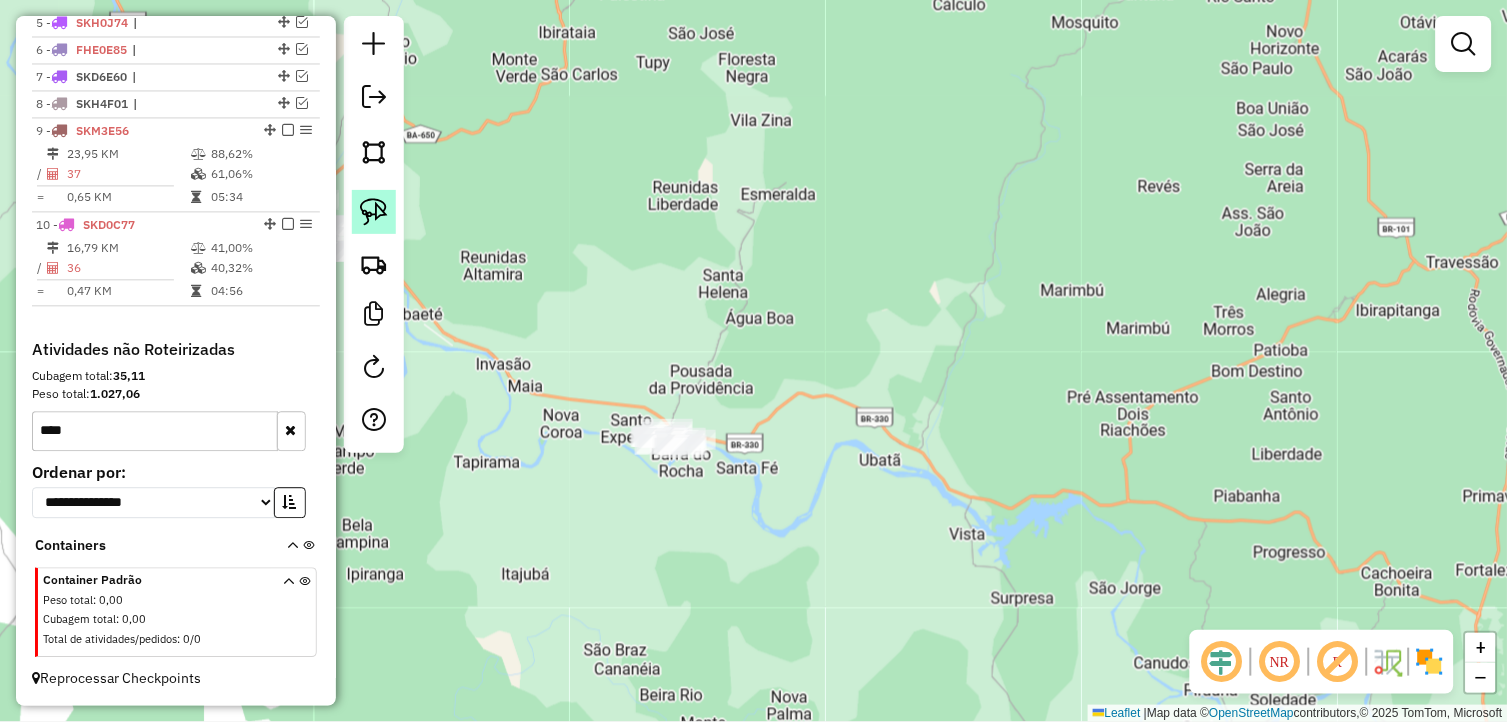 click 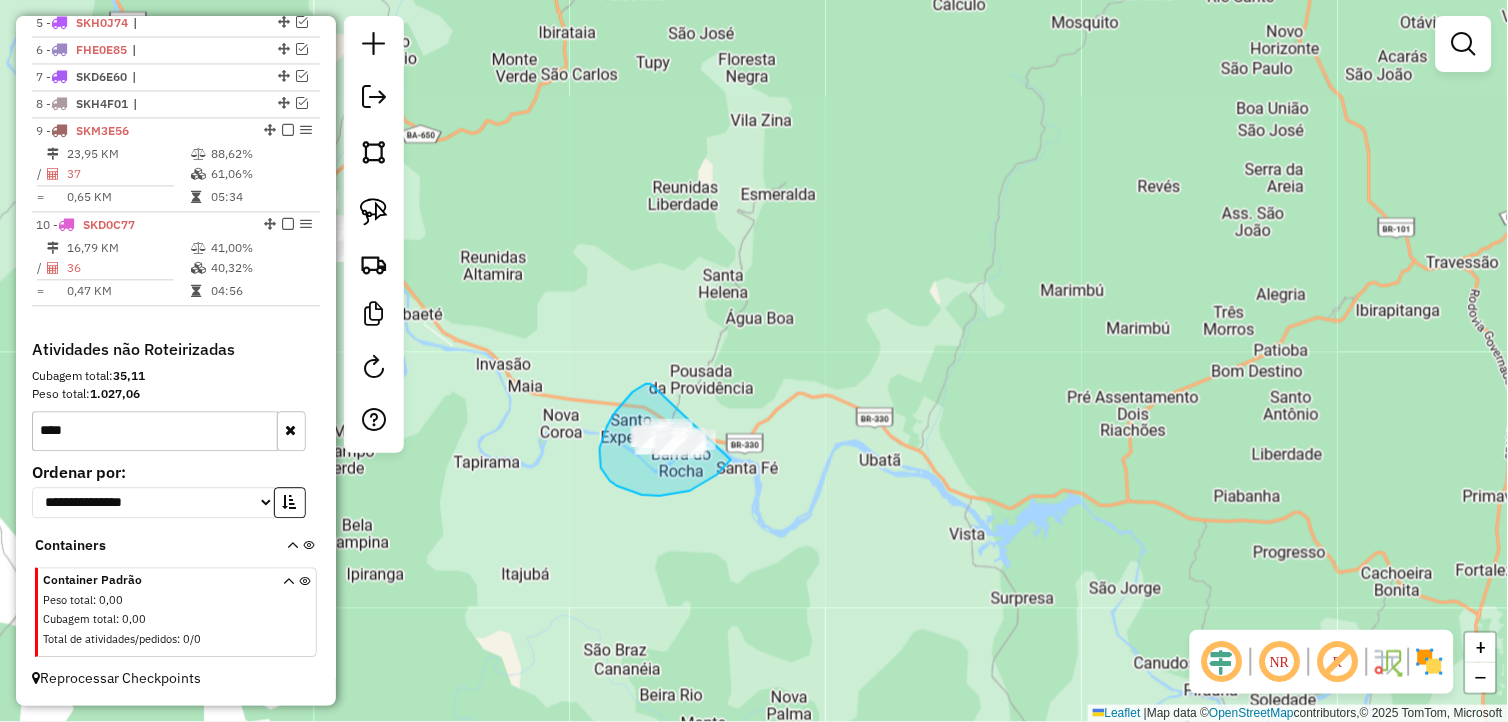 drag, startPoint x: 651, startPoint y: 384, endPoint x: 741, endPoint y: 434, distance: 102.9563 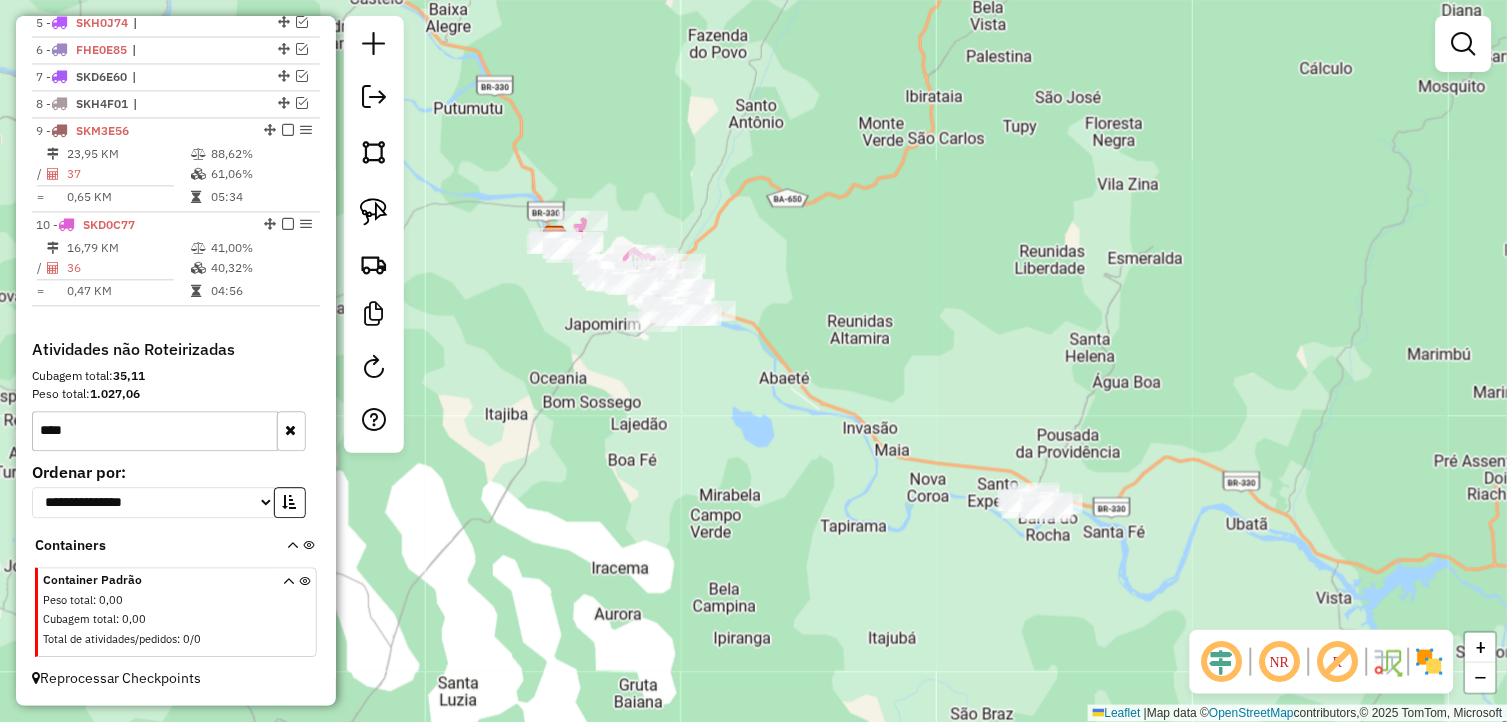 drag, startPoint x: 563, startPoint y: 457, endPoint x: 827, endPoint y: 517, distance: 270.73233 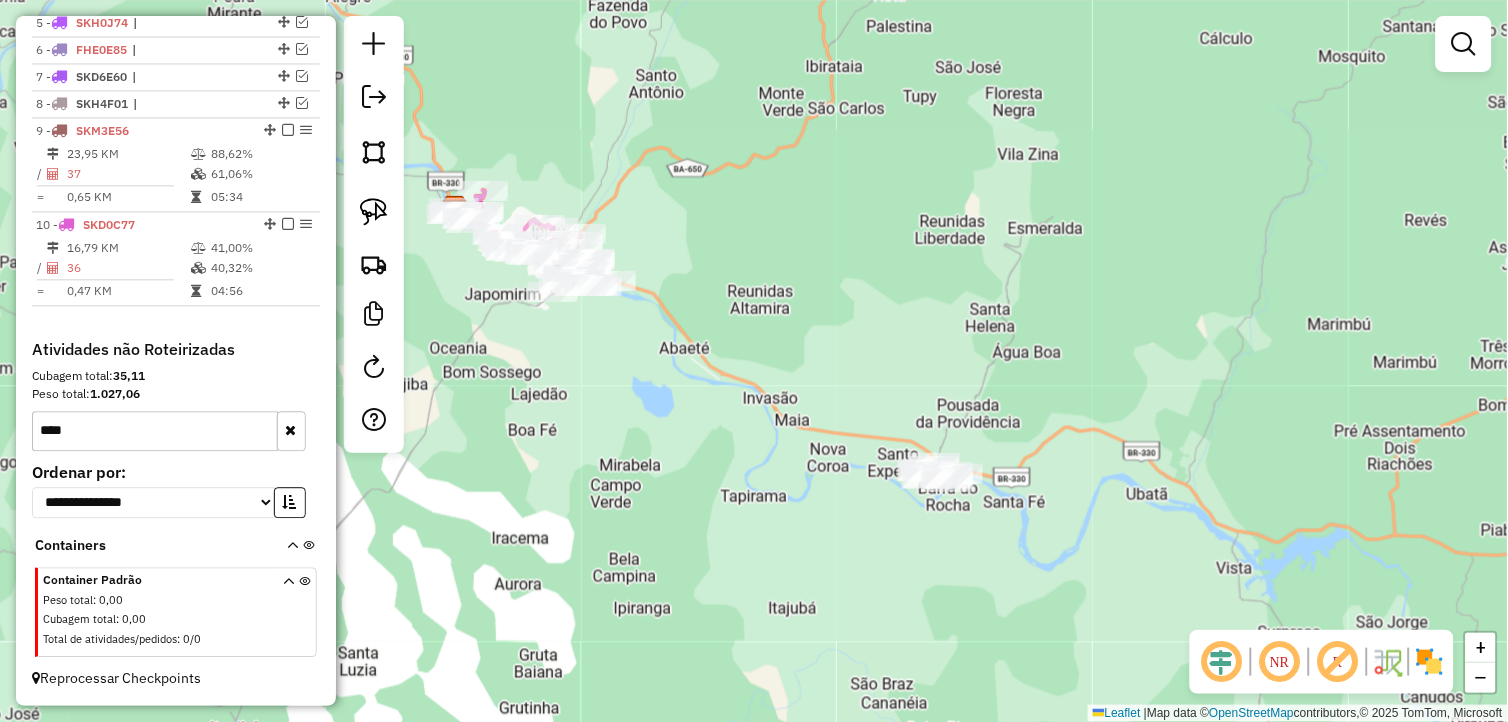 drag, startPoint x: 831, startPoint y: 551, endPoint x: 728, endPoint y: 520, distance: 107.563934 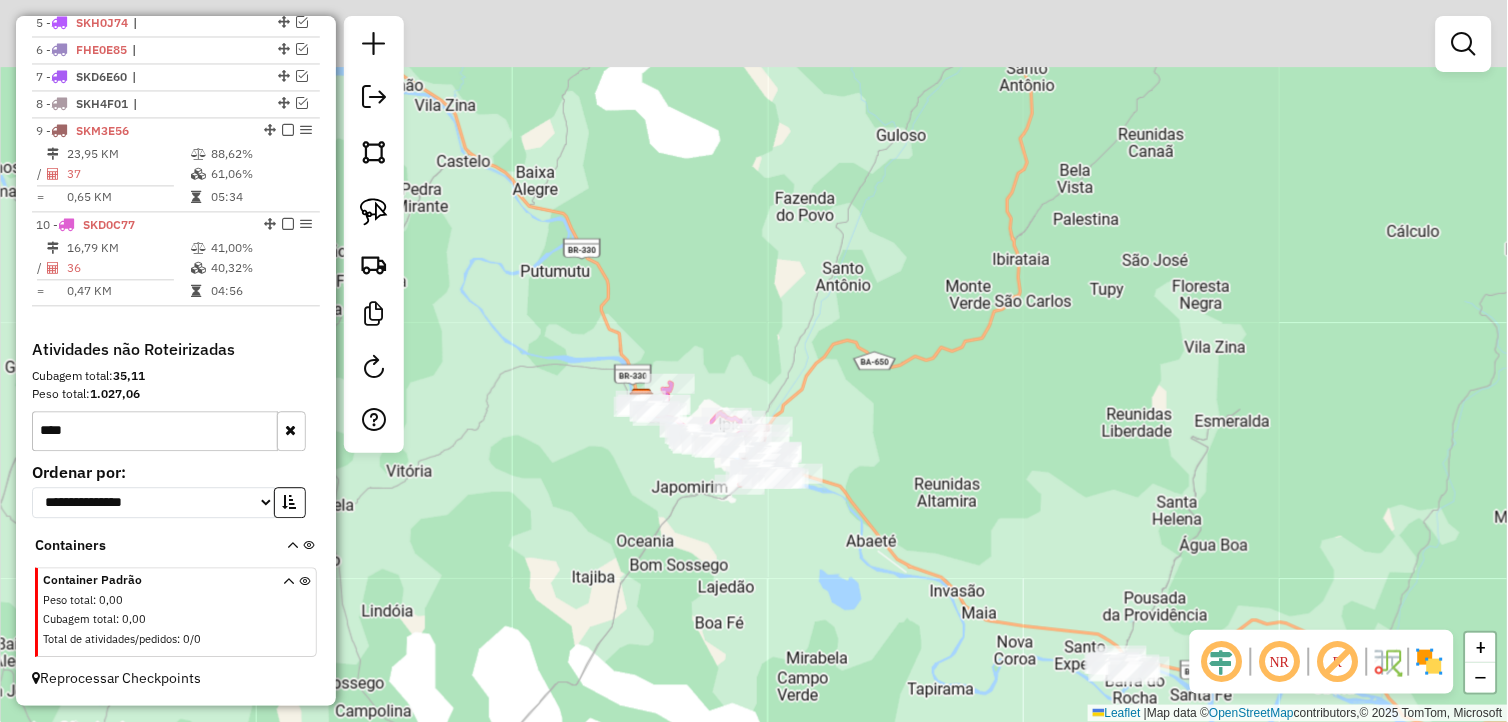 drag, startPoint x: 653, startPoint y: 540, endPoint x: 743, endPoint y: 642, distance: 136.0294 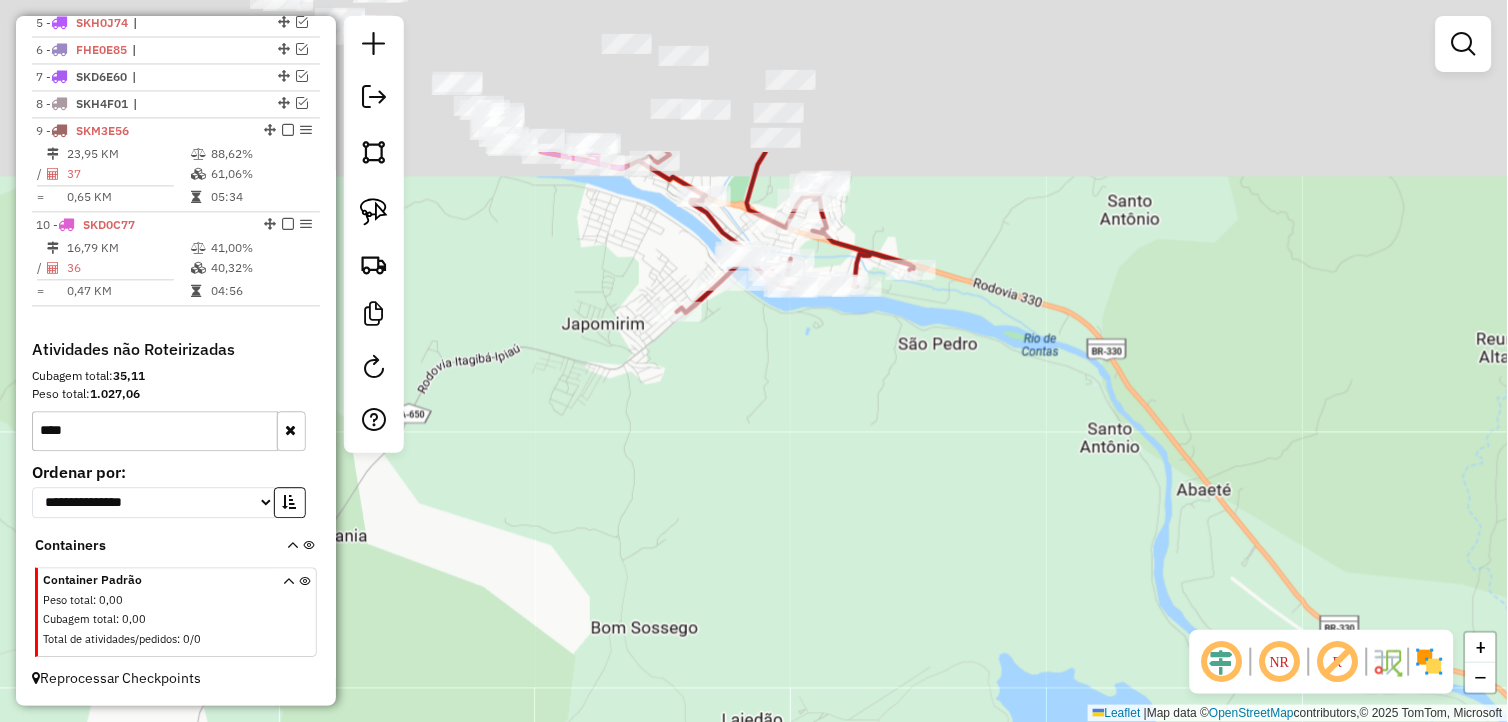drag, startPoint x: 776, startPoint y: 356, endPoint x: 656, endPoint y: 640, distance: 308.31152 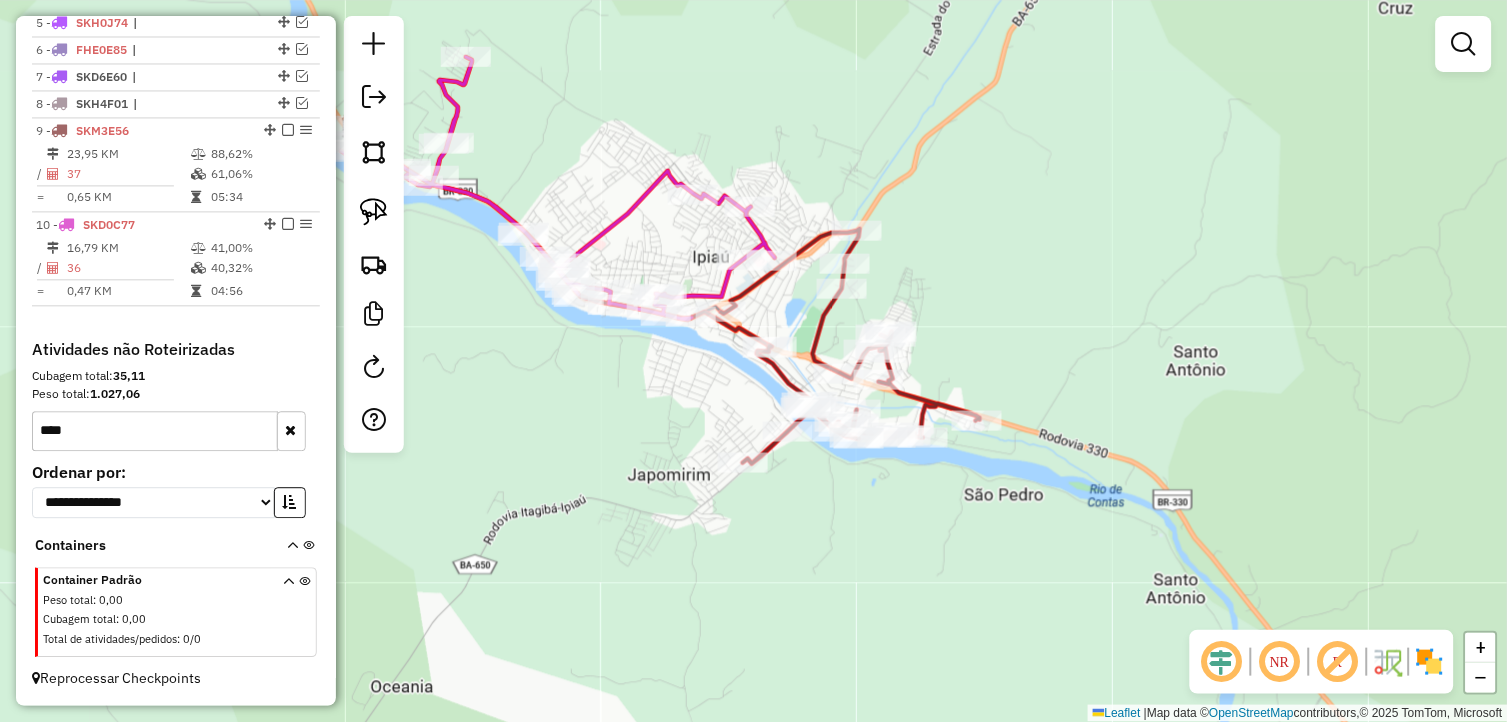 drag, startPoint x: 666, startPoint y: 525, endPoint x: 758, endPoint y: 605, distance: 121.91801 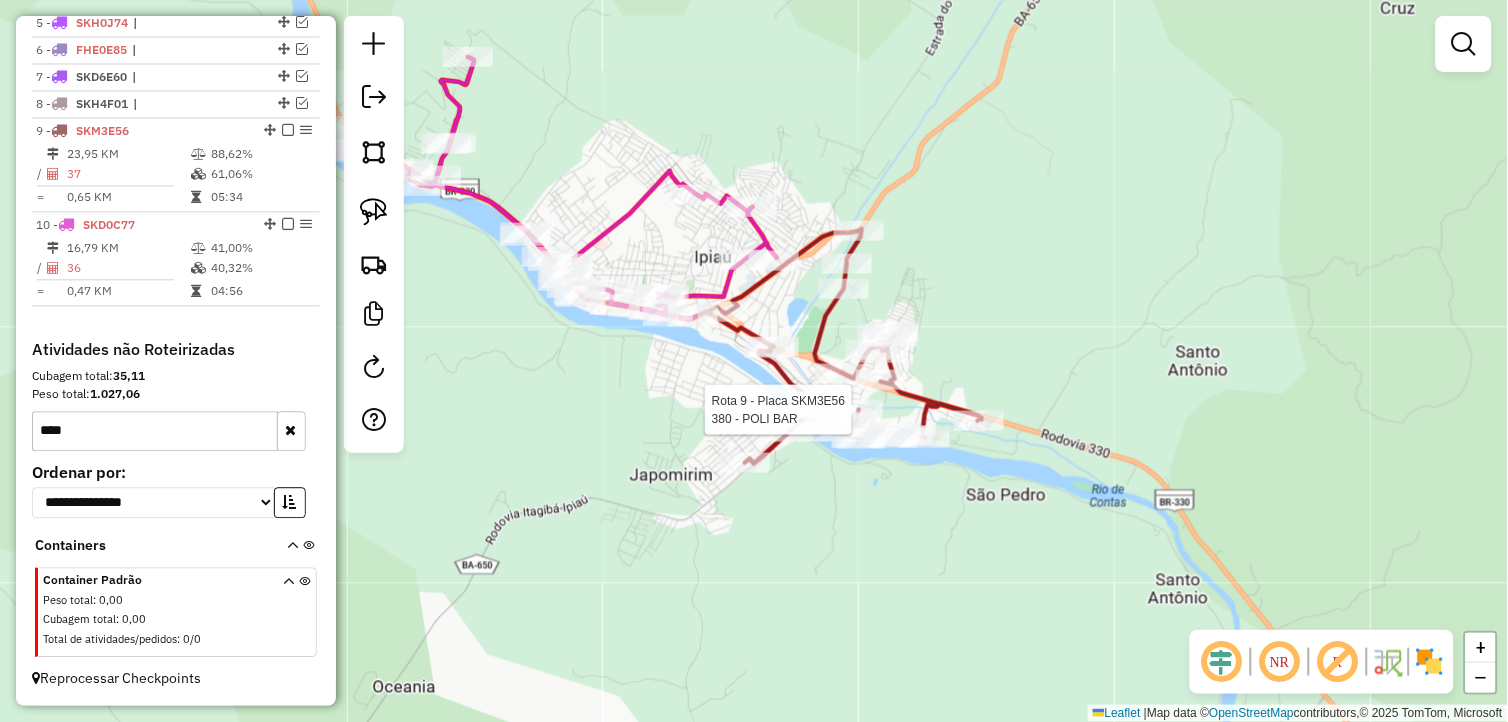 select on "**********" 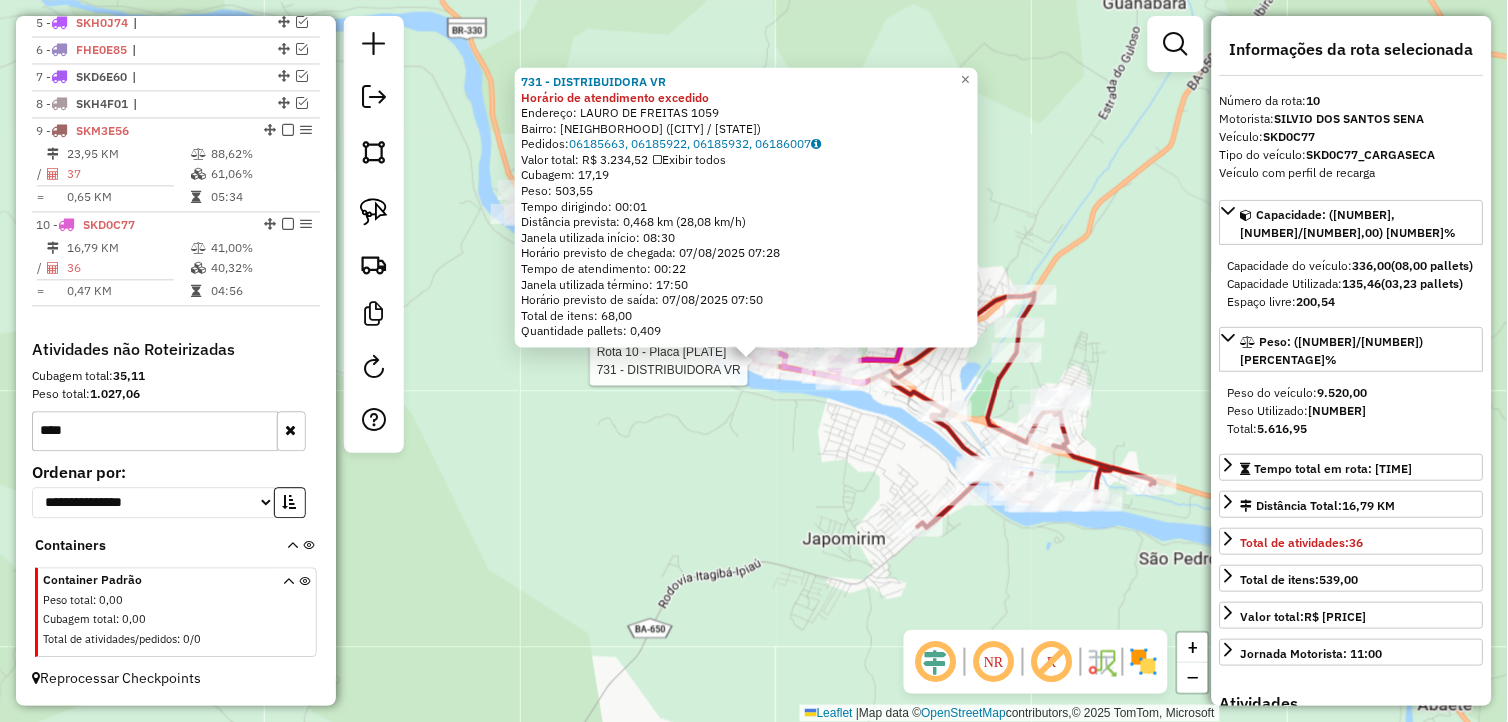 click on "Rota 10 - Placa SKD0C77  731 - DISTRIBUIDORA VR 731 - DISTRIBUIDORA VR Horário de atendimento excedido  Endereço:  LAURO DE FREITAS 1059   Bairro: CENTRO (IPIAU / BA)   Pedidos:  06185663, 06185922, 06185932, 06186007   Valor total: R$ 3.234,52   Exibir todos   Cubagem: 17,19  Peso: 503,55  Tempo dirigindo: 00:01   Distância prevista: 0,468 km (28,08 km/h)   Janela utilizada início: 08:30   Horário previsto de chegada: 07/08/2025 07:28   Tempo de atendimento: 00:22   Janela utilizada término: 17:50   Horário previsto de saída: 07/08/2025 07:50   Total de itens: 68,00   Quantidade pallets: 0,409  × Janela de atendimento Grade de atendimento Capacidade Transportadoras Veículos Cliente Pedidos  Rotas Selecione os dias de semana para filtrar as janelas de atendimento  Seg   Ter   Qua   Qui   Sex   Sáb   Dom  Informe o período da janela de atendimento: De: Até:  Filtrar exatamente a janela do cliente  Considerar janela de atendimento padrão   Seg   Ter   Qua   Qui   Sex   Sáb   Dom   Peso mínimo:" 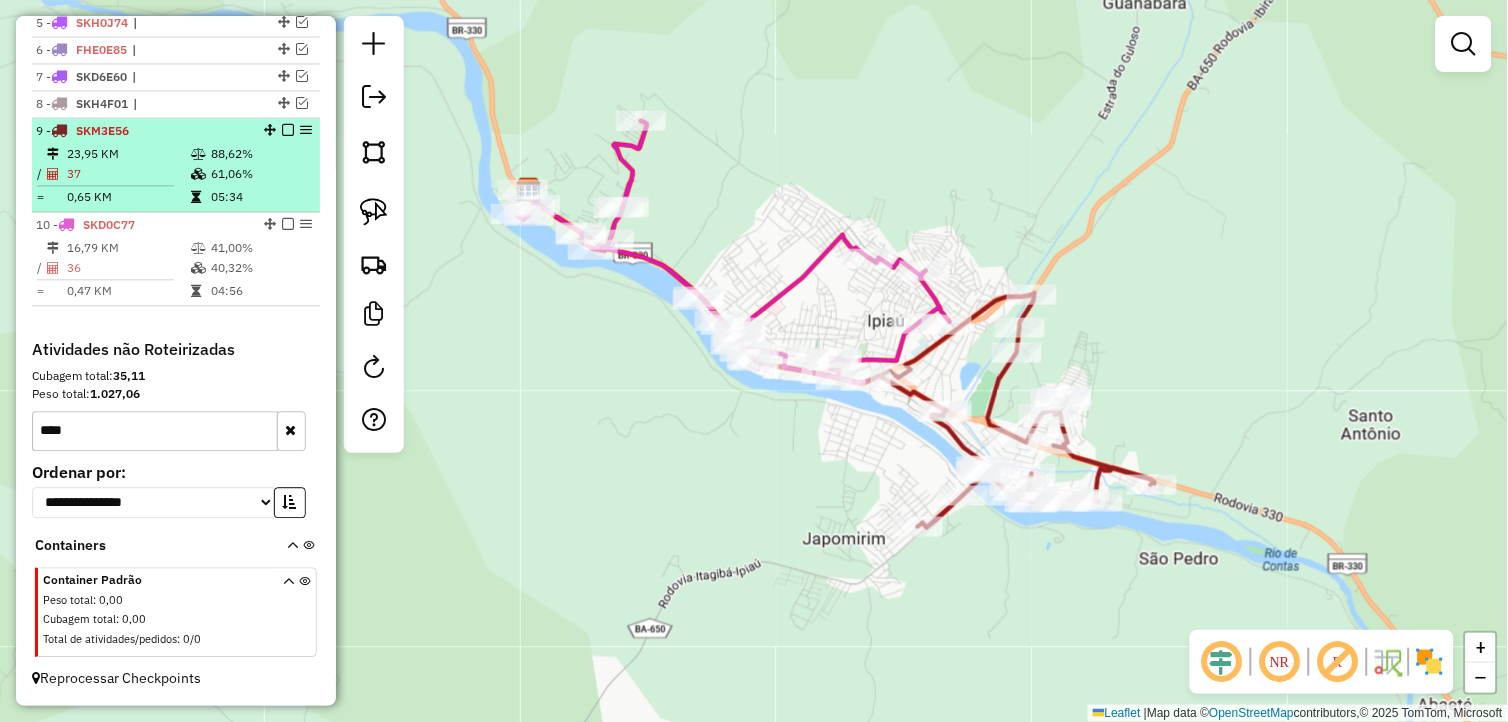 click at bounding box center (288, 131) 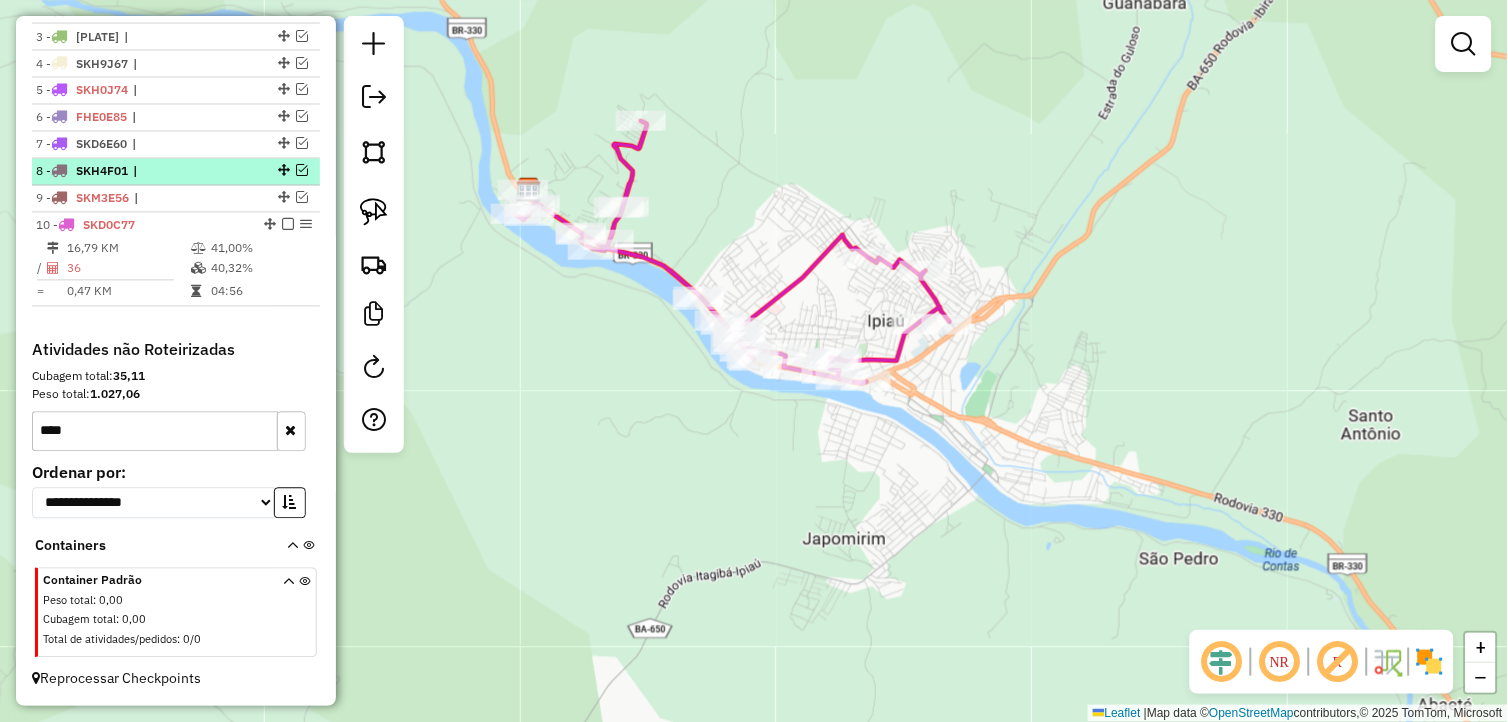 scroll, scrollTop: 795, scrollLeft: 0, axis: vertical 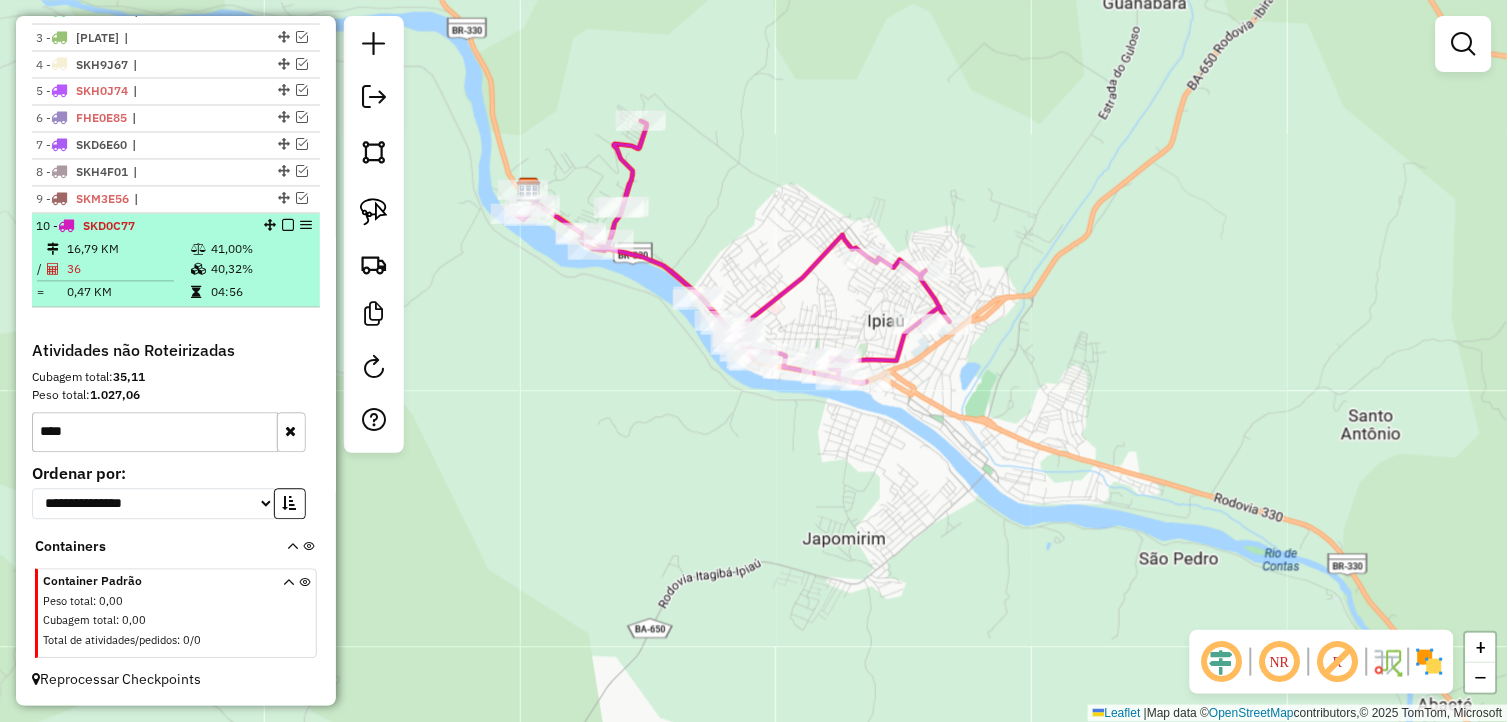 click at bounding box center (288, 226) 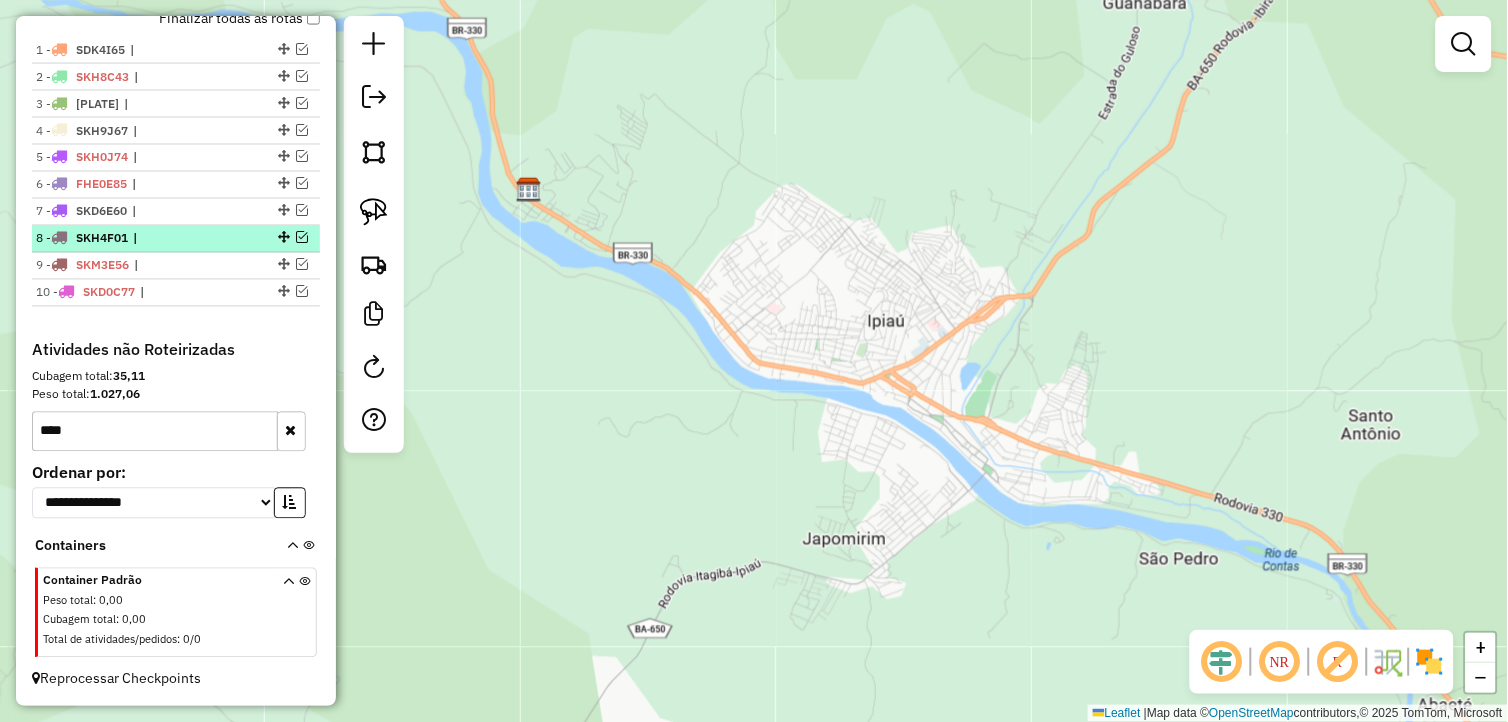 scroll, scrollTop: 728, scrollLeft: 0, axis: vertical 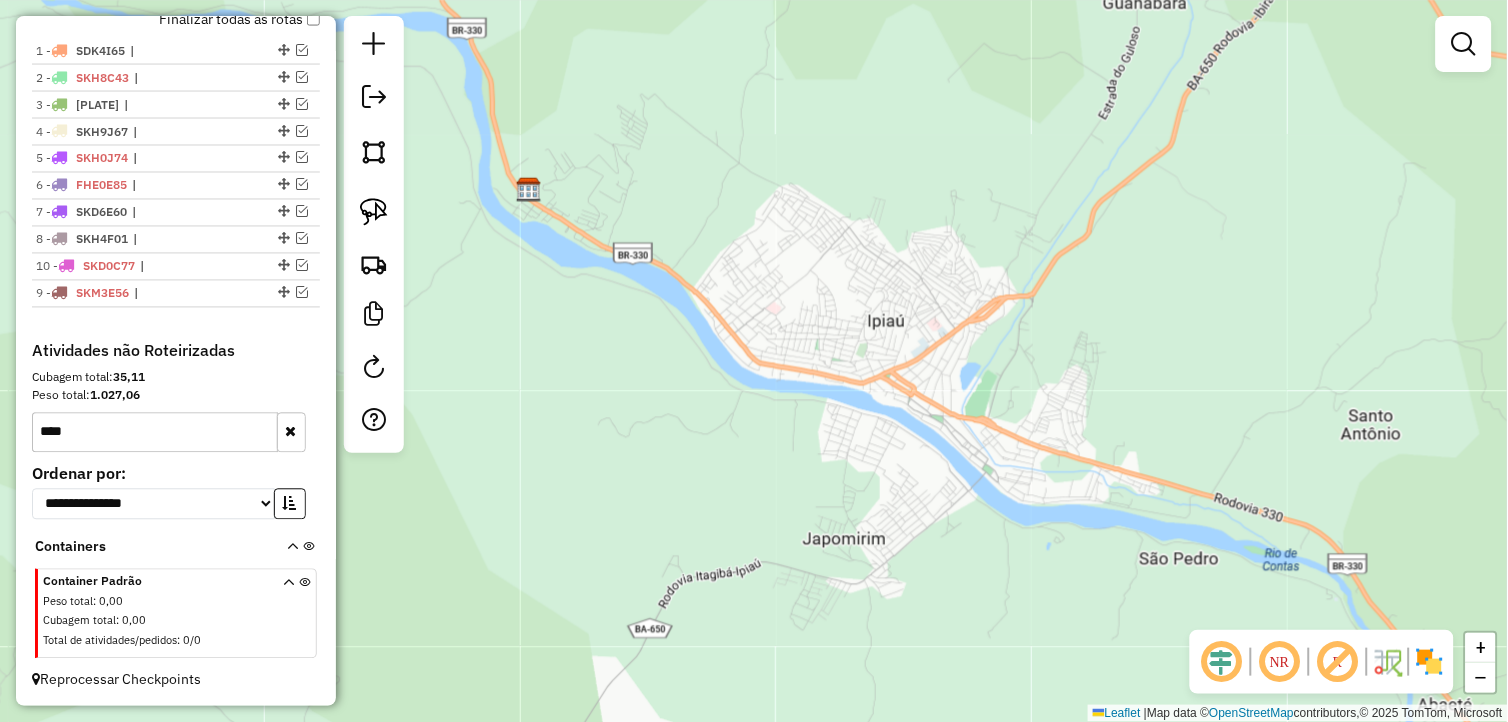 drag, startPoint x: 274, startPoint y: 258, endPoint x: 278, endPoint y: 295, distance: 37.215588 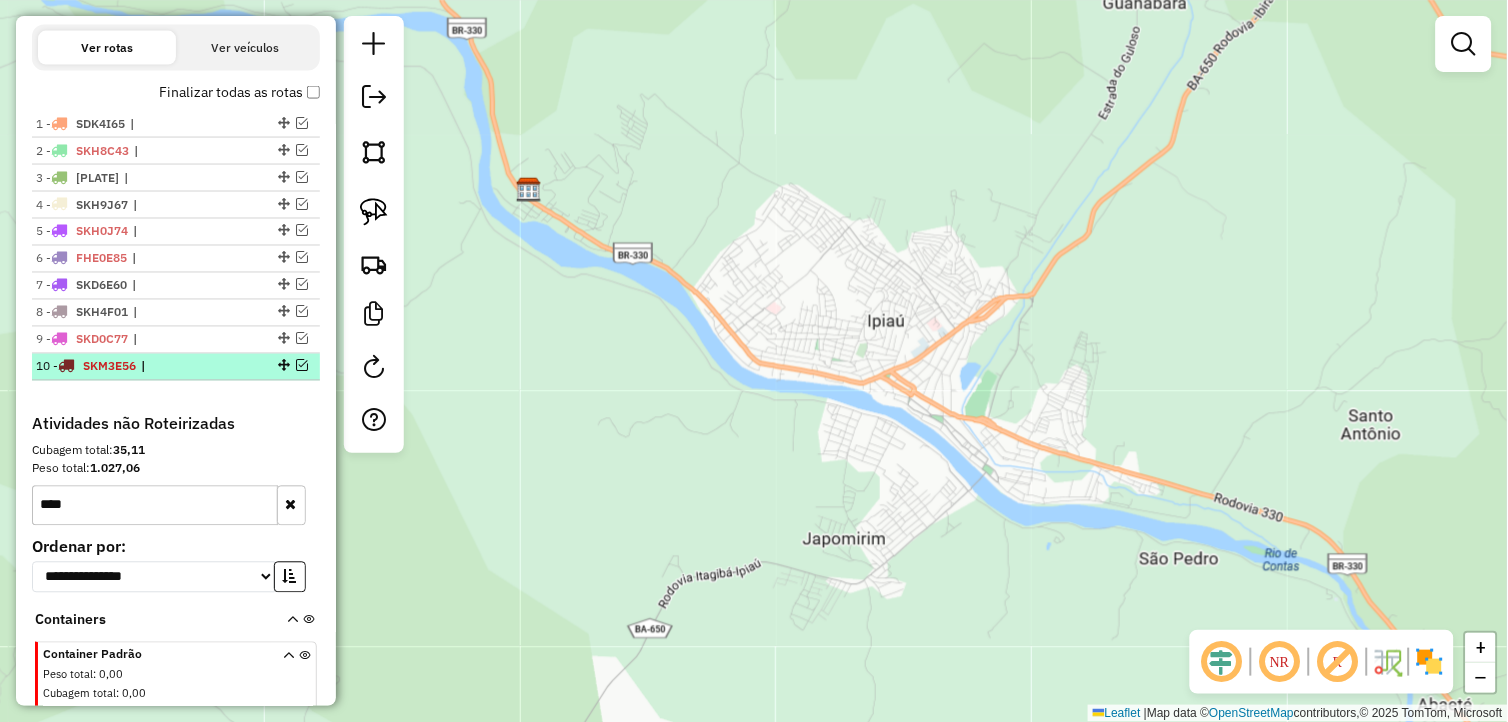 scroll, scrollTop: 617, scrollLeft: 0, axis: vertical 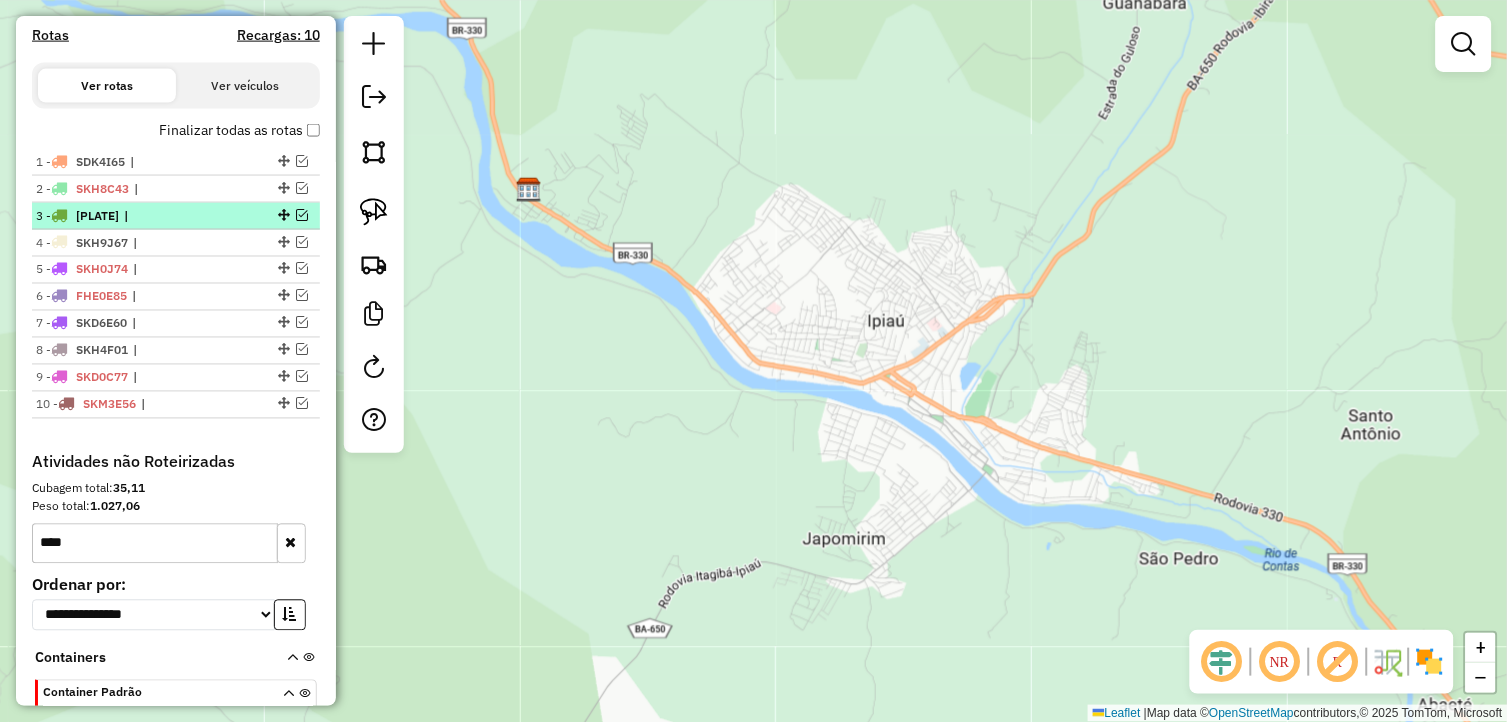 click at bounding box center (302, 215) 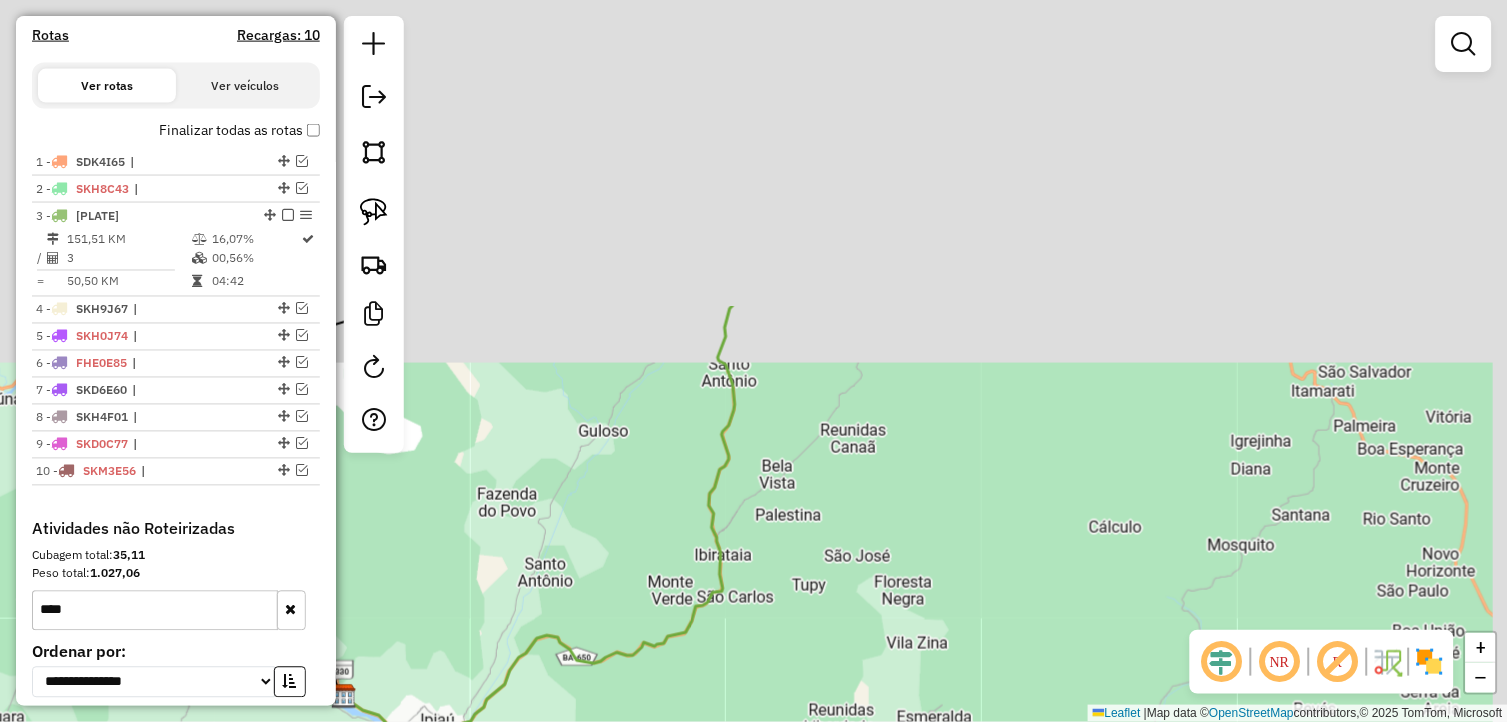 drag, startPoint x: 947, startPoint y: 307, endPoint x: 767, endPoint y: 698, distance: 430.4428 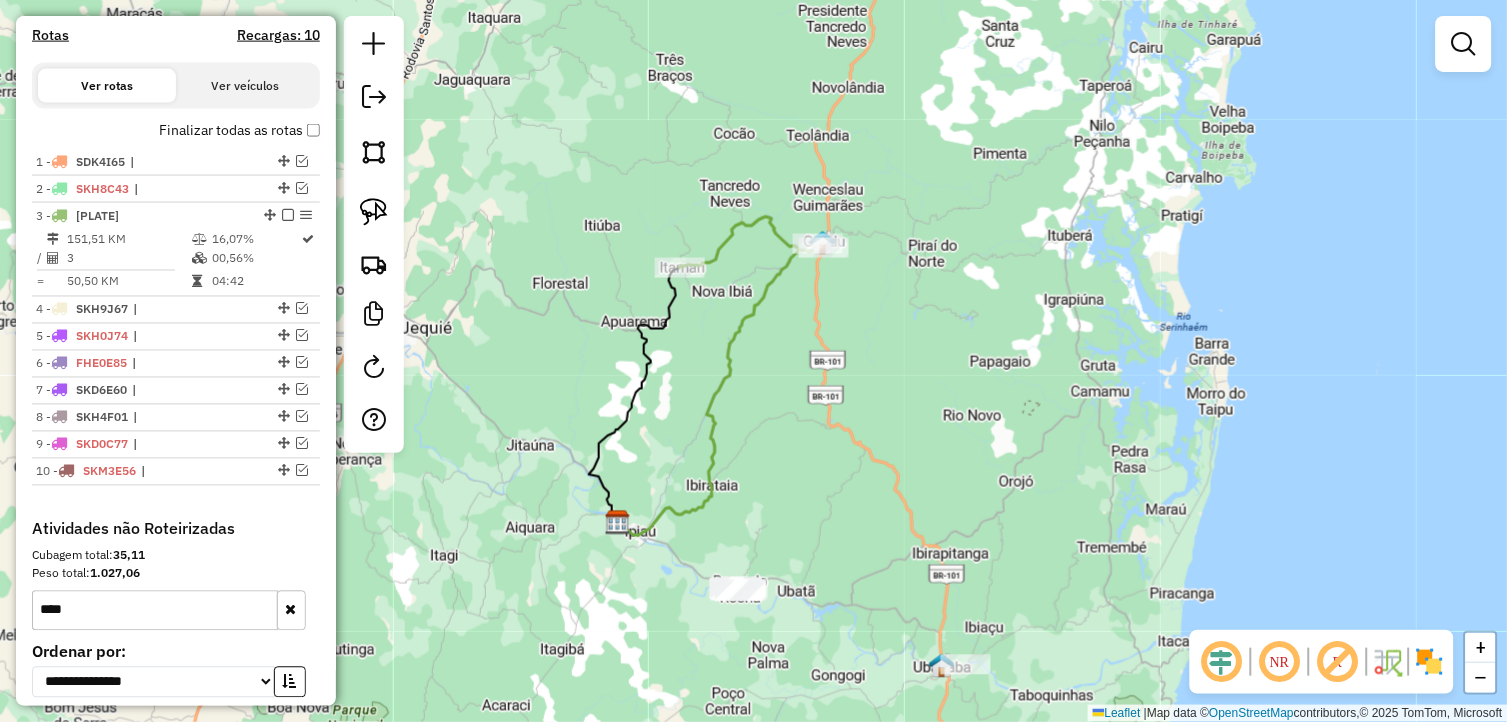 drag, startPoint x: 843, startPoint y: 334, endPoint x: 780, endPoint y: 435, distance: 119.03781 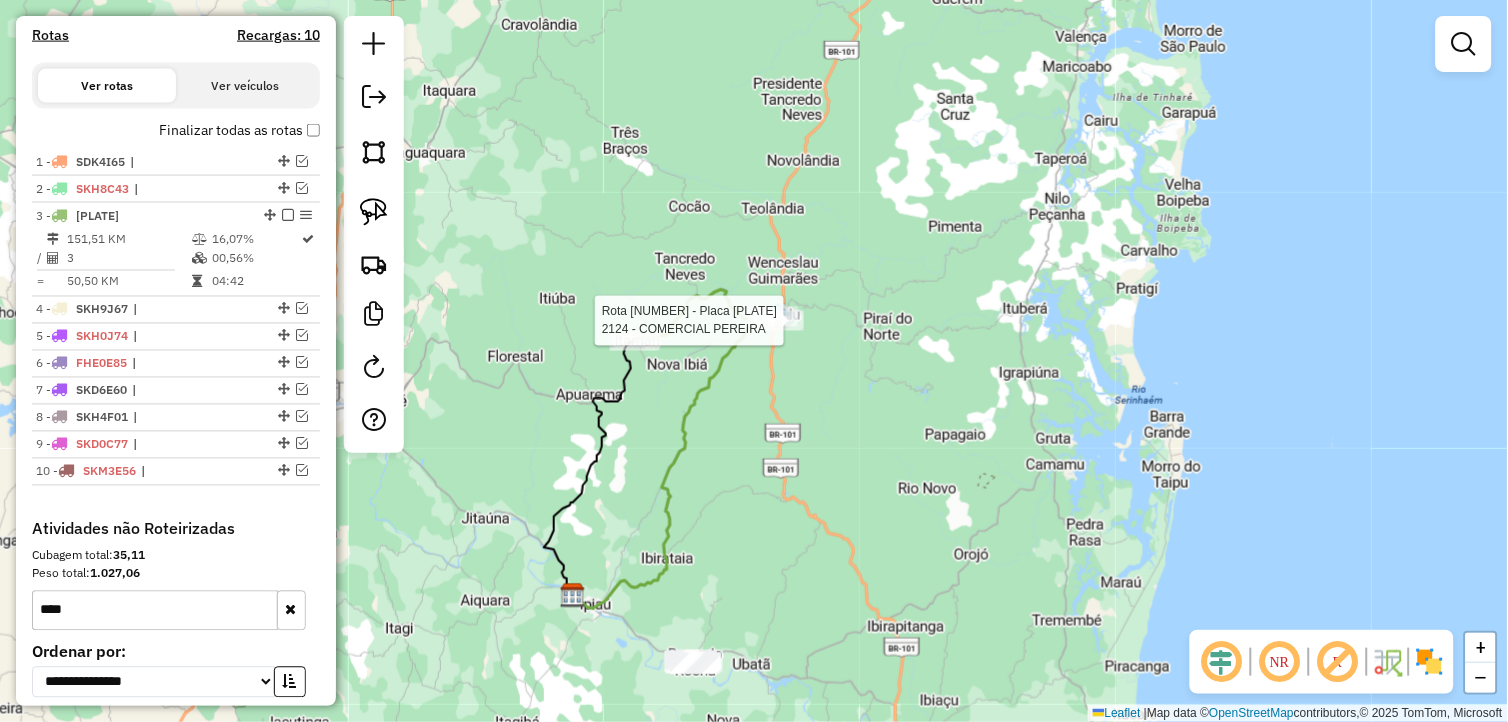 select on "**********" 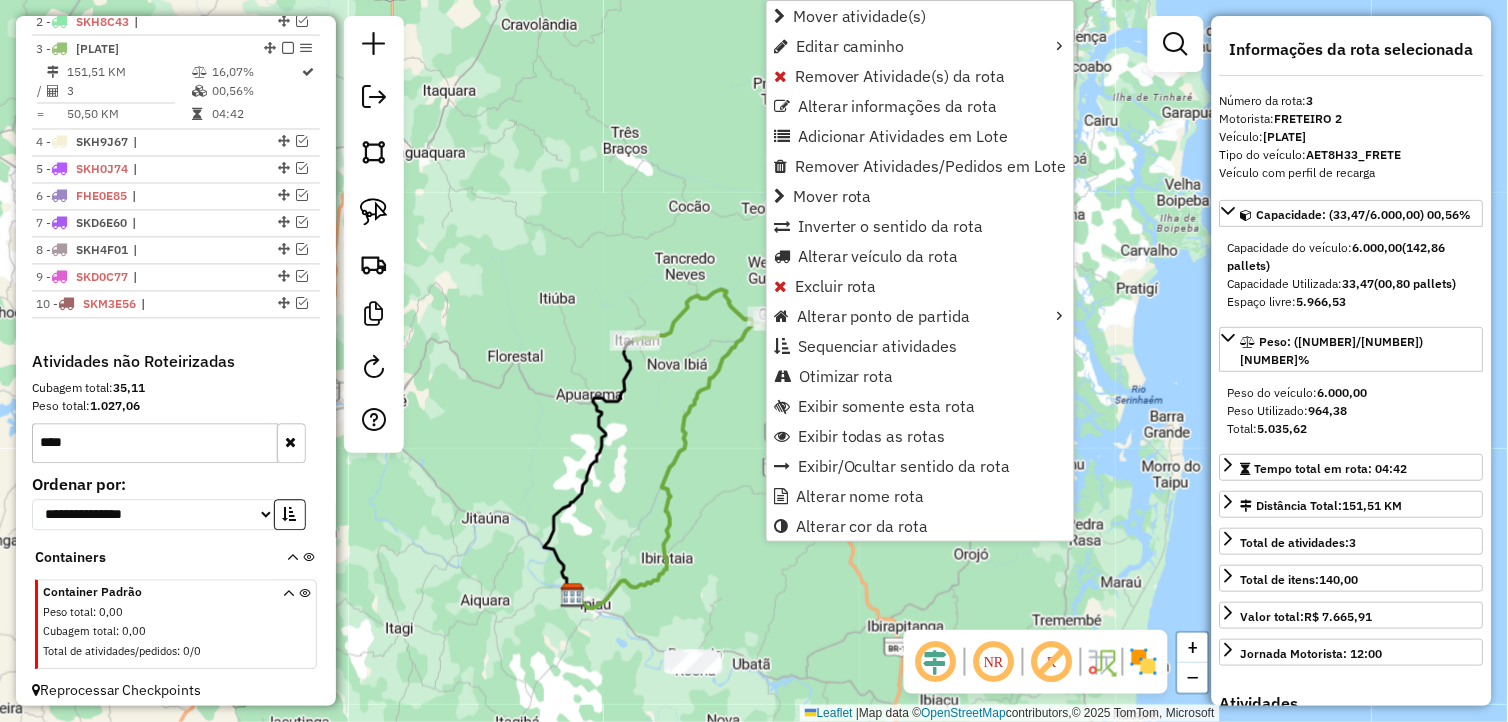 scroll, scrollTop: 795, scrollLeft: 0, axis: vertical 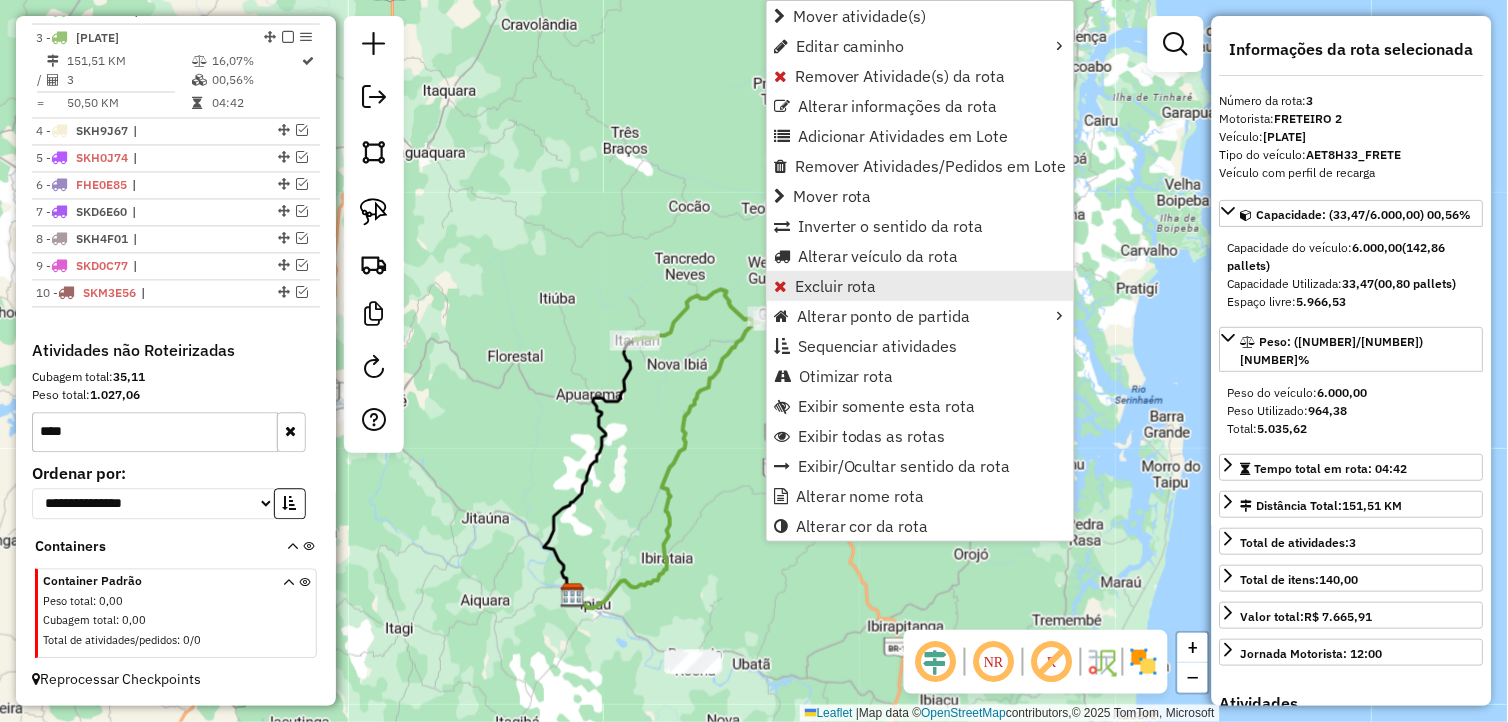 click on "Excluir rota" at bounding box center [836, 286] 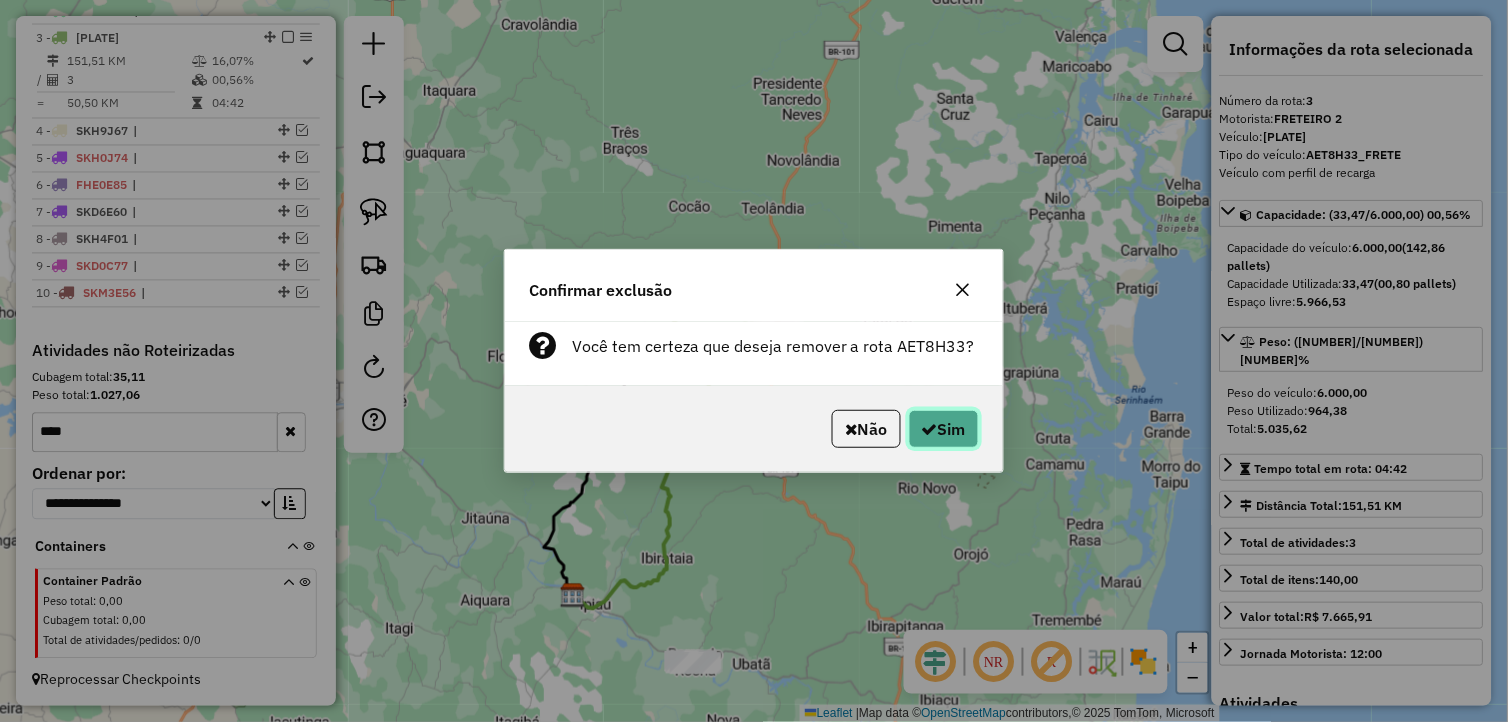 click on "Sim" 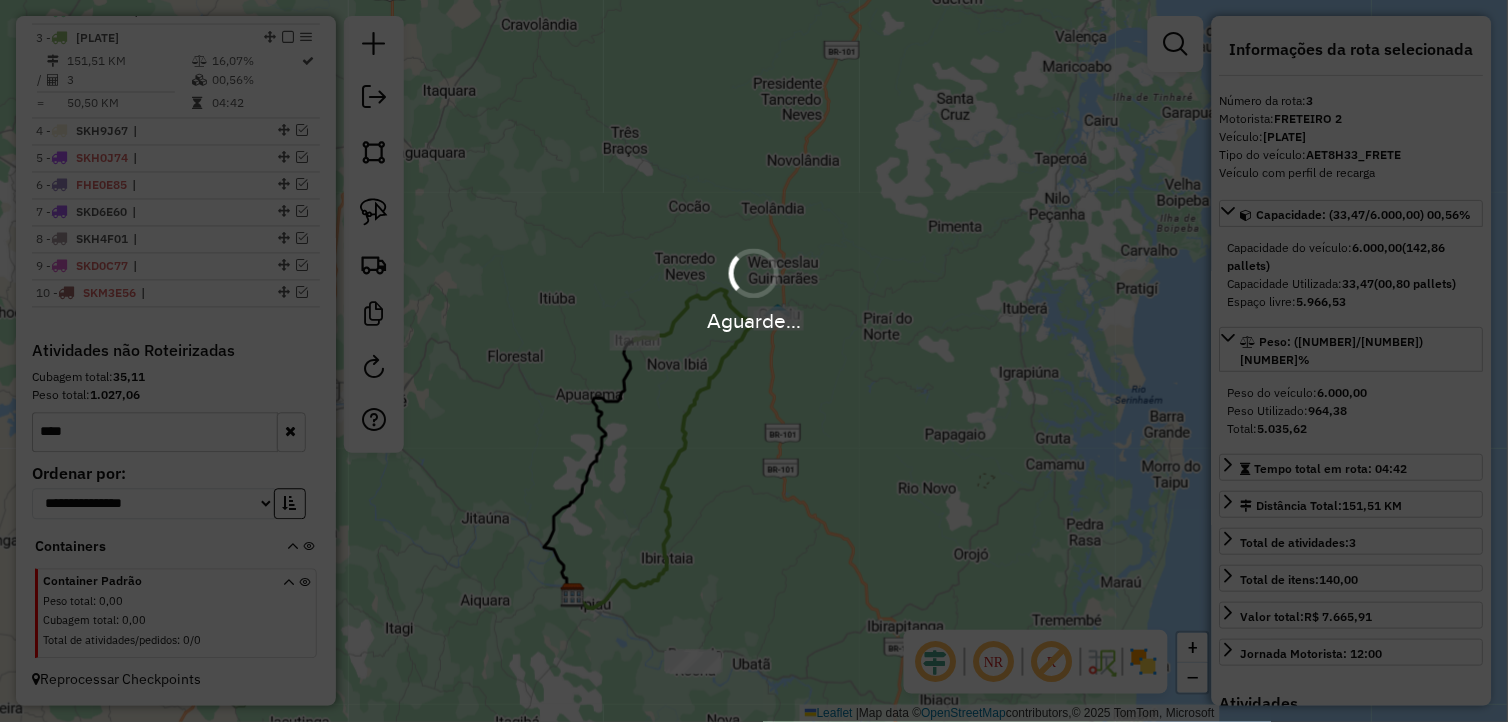 scroll, scrollTop: 702, scrollLeft: 0, axis: vertical 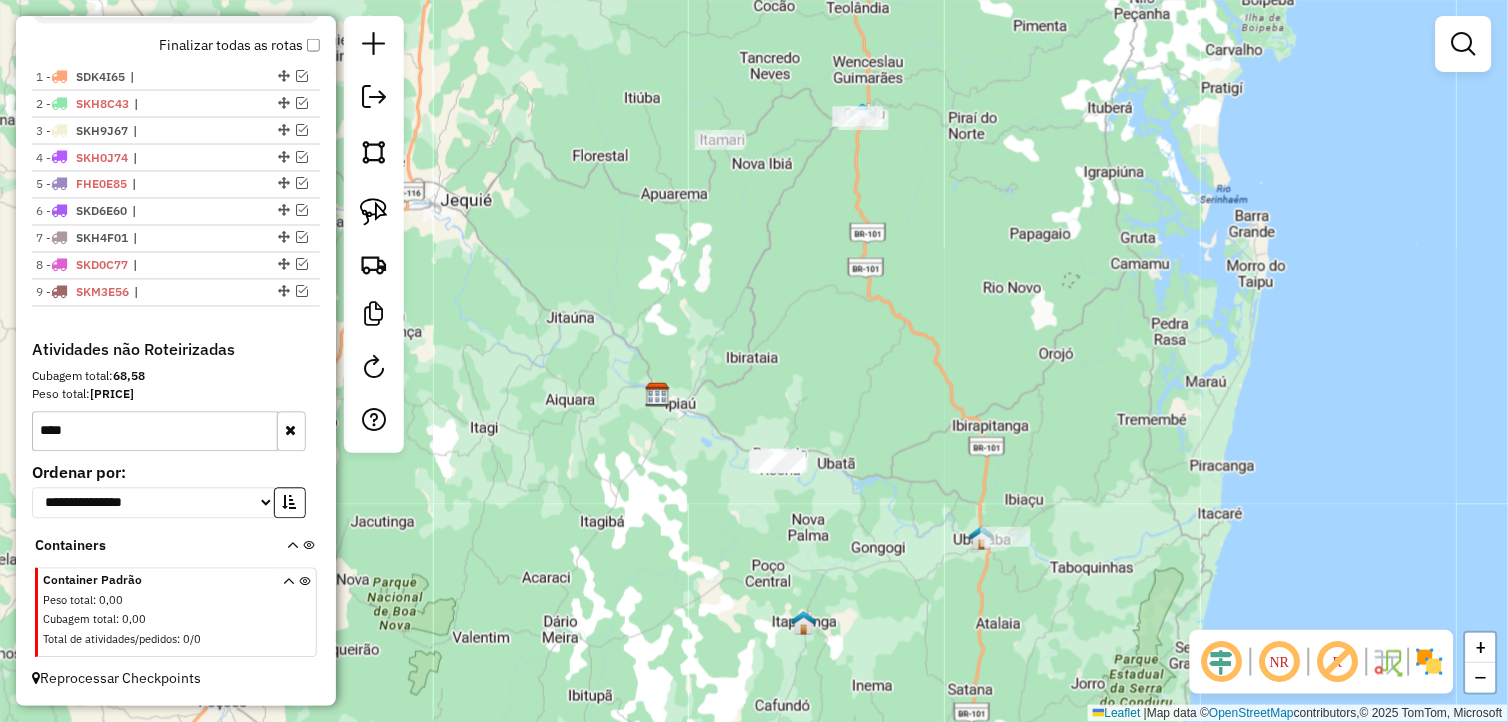 drag, startPoint x: 788, startPoint y: 487, endPoint x: 692, endPoint y: 521, distance: 101.84302 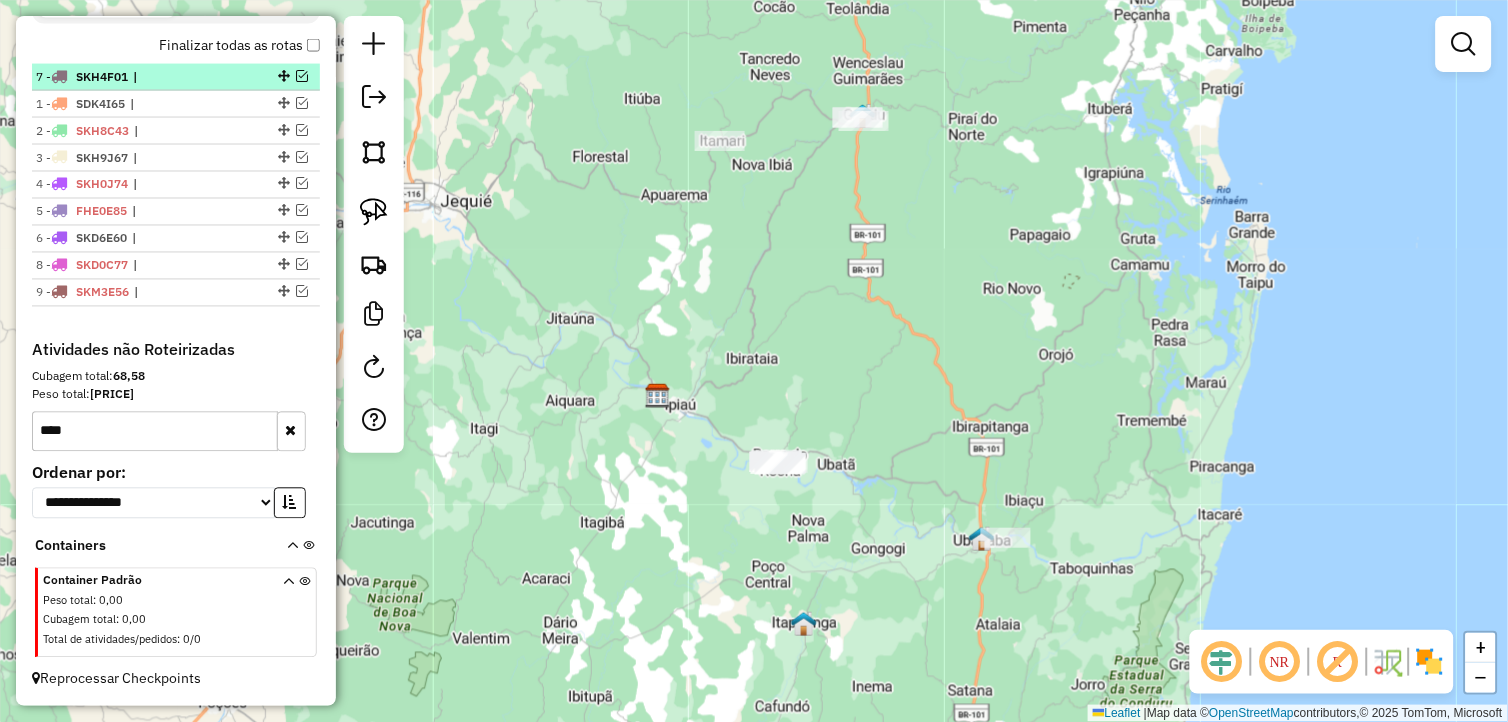 drag, startPoint x: 275, startPoint y: 237, endPoint x: 258, endPoint y: 68, distance: 169.85287 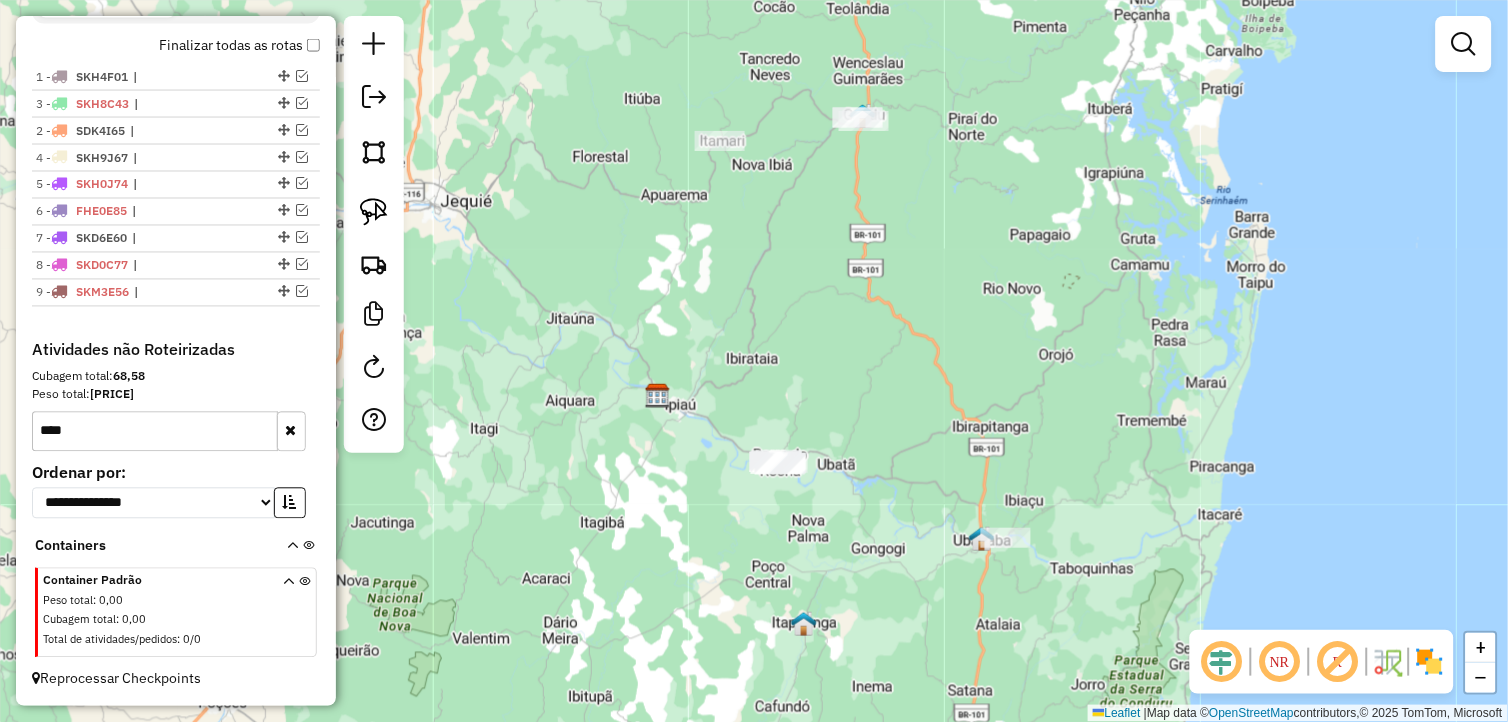 drag, startPoint x: 275, startPoint y: 126, endPoint x: 282, endPoint y: 101, distance: 25.96151 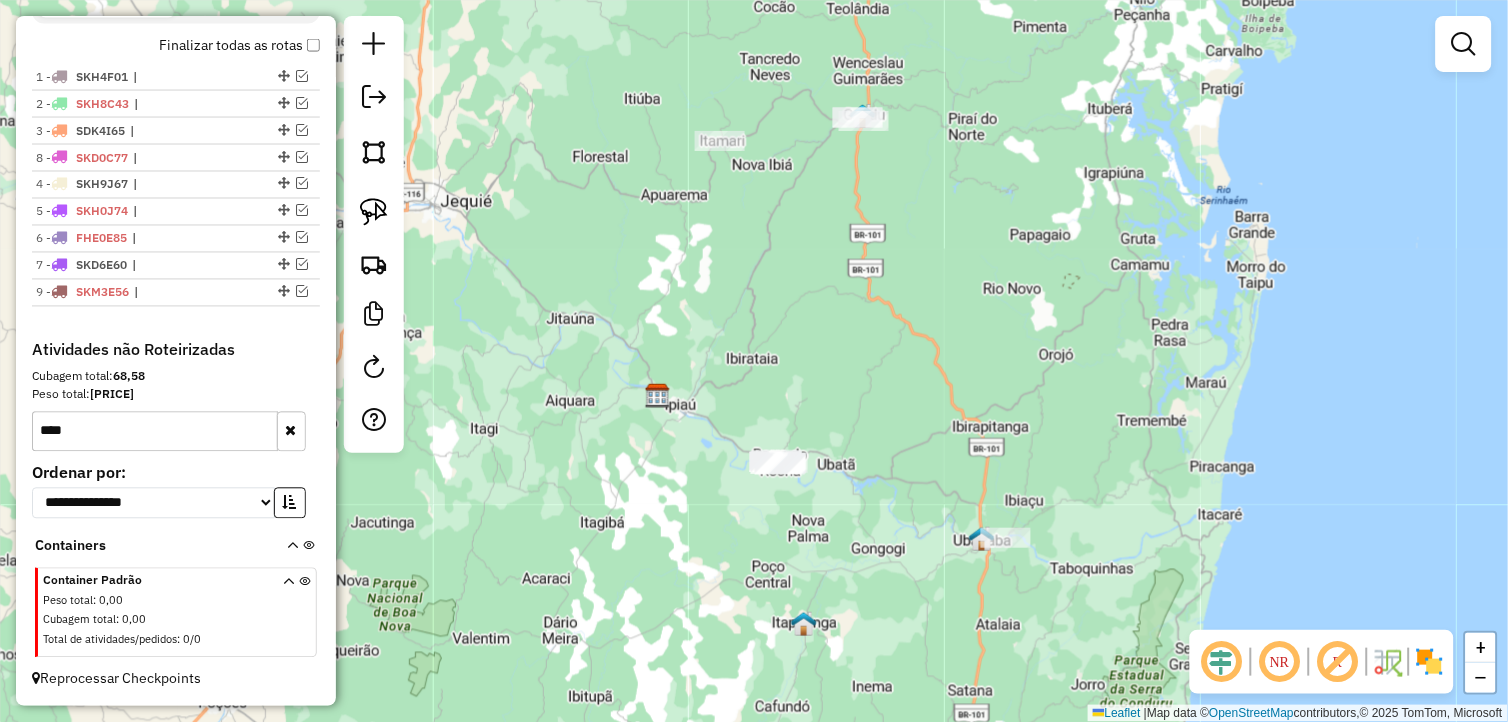 drag, startPoint x: 275, startPoint y: 262, endPoint x: 273, endPoint y: 156, distance: 106.01887 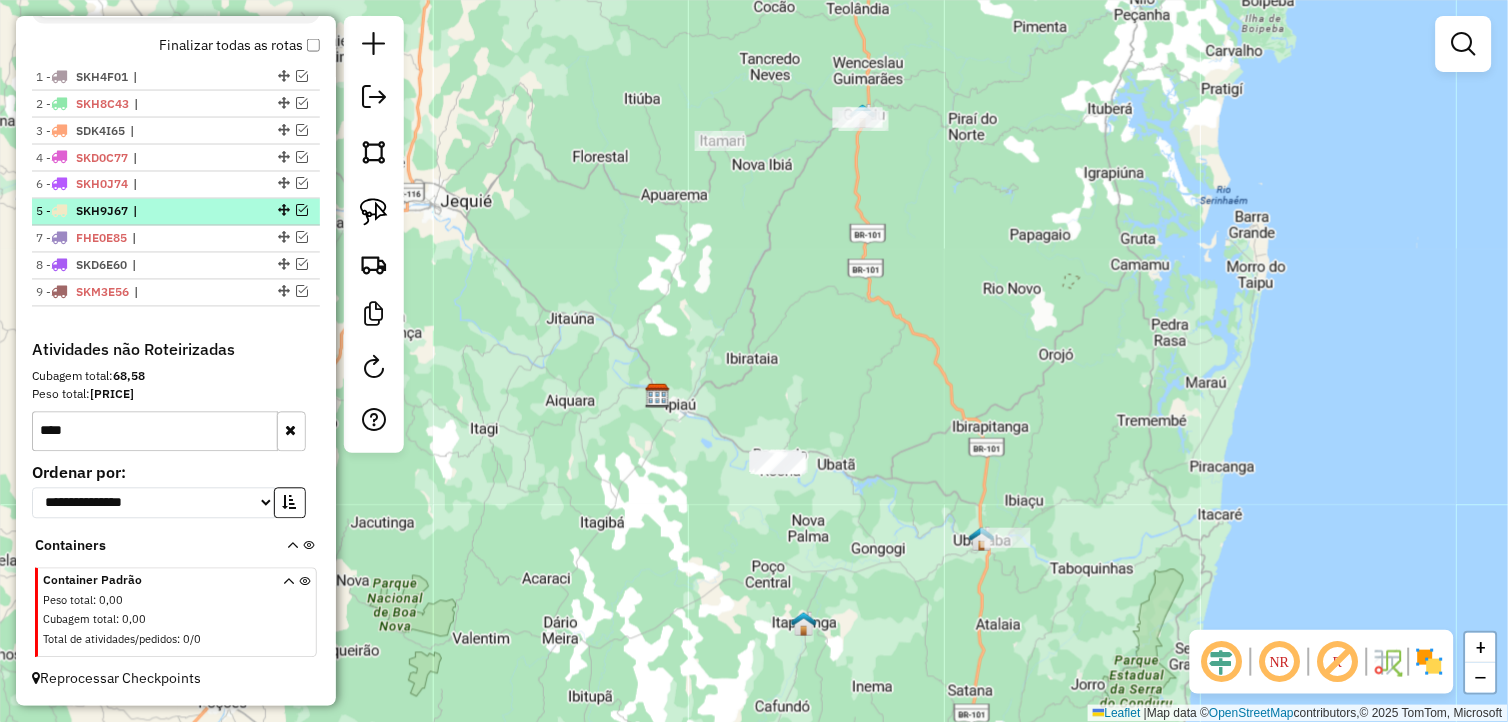 drag, startPoint x: 274, startPoint y: 210, endPoint x: 278, endPoint y: 184, distance: 26.305893 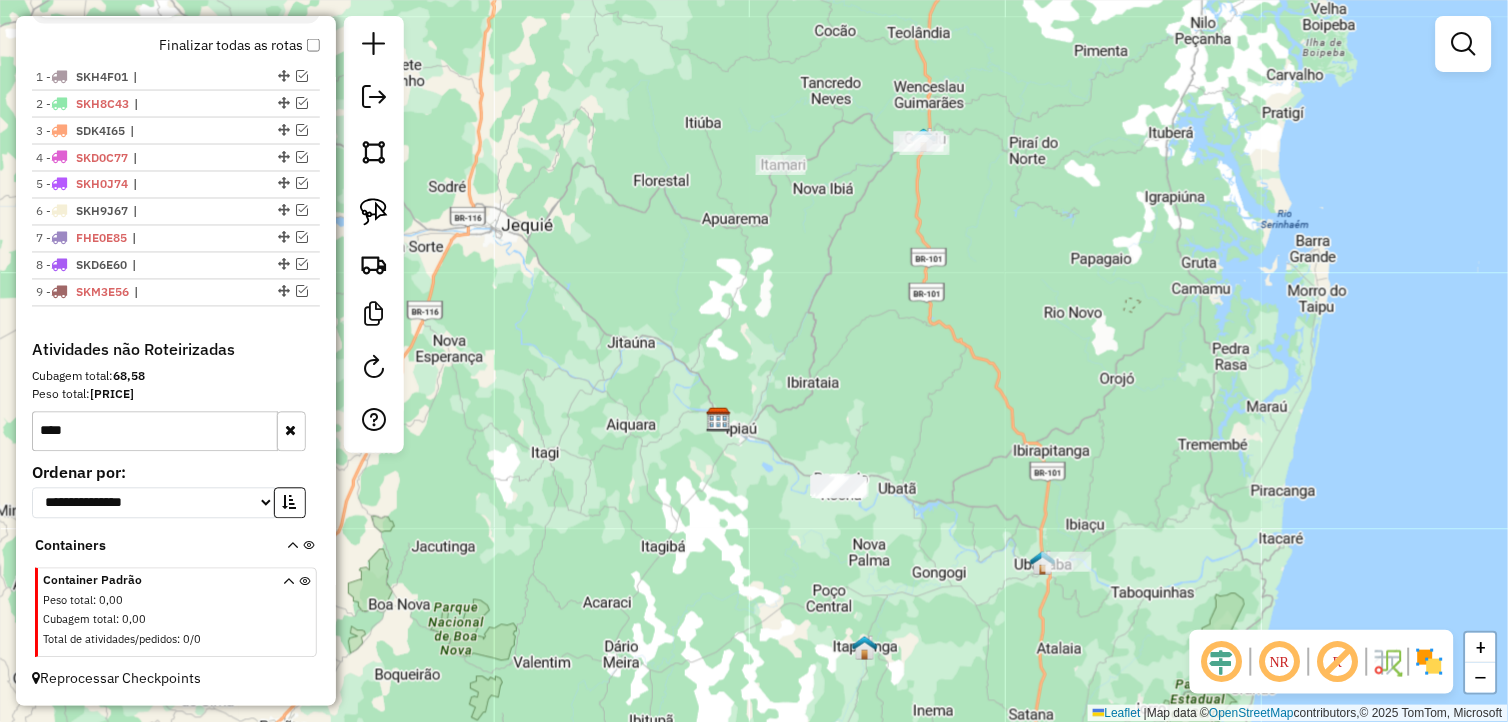 drag, startPoint x: 532, startPoint y: 378, endPoint x: 586, endPoint y: 388, distance: 54.91812 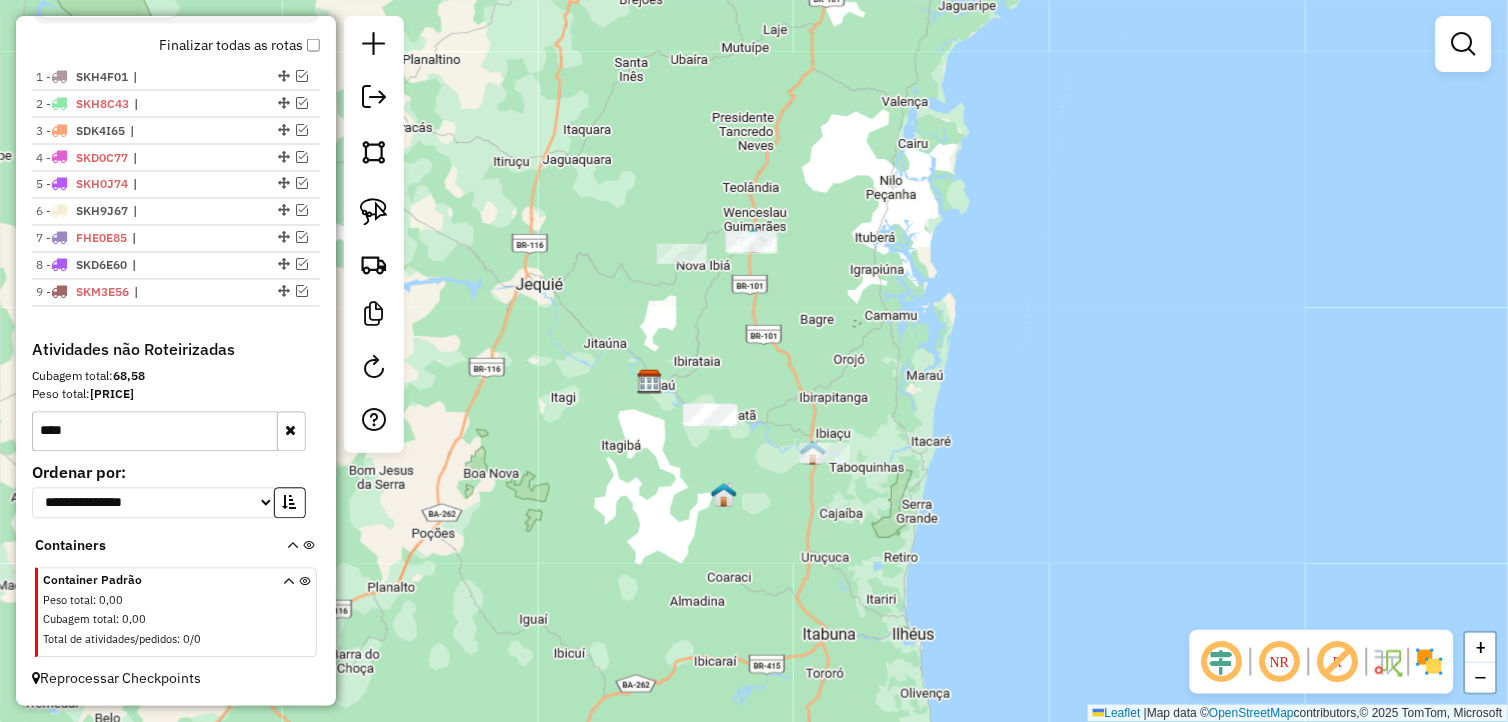 drag, startPoint x: 767, startPoint y: 558, endPoint x: 634, endPoint y: 521, distance: 138.05072 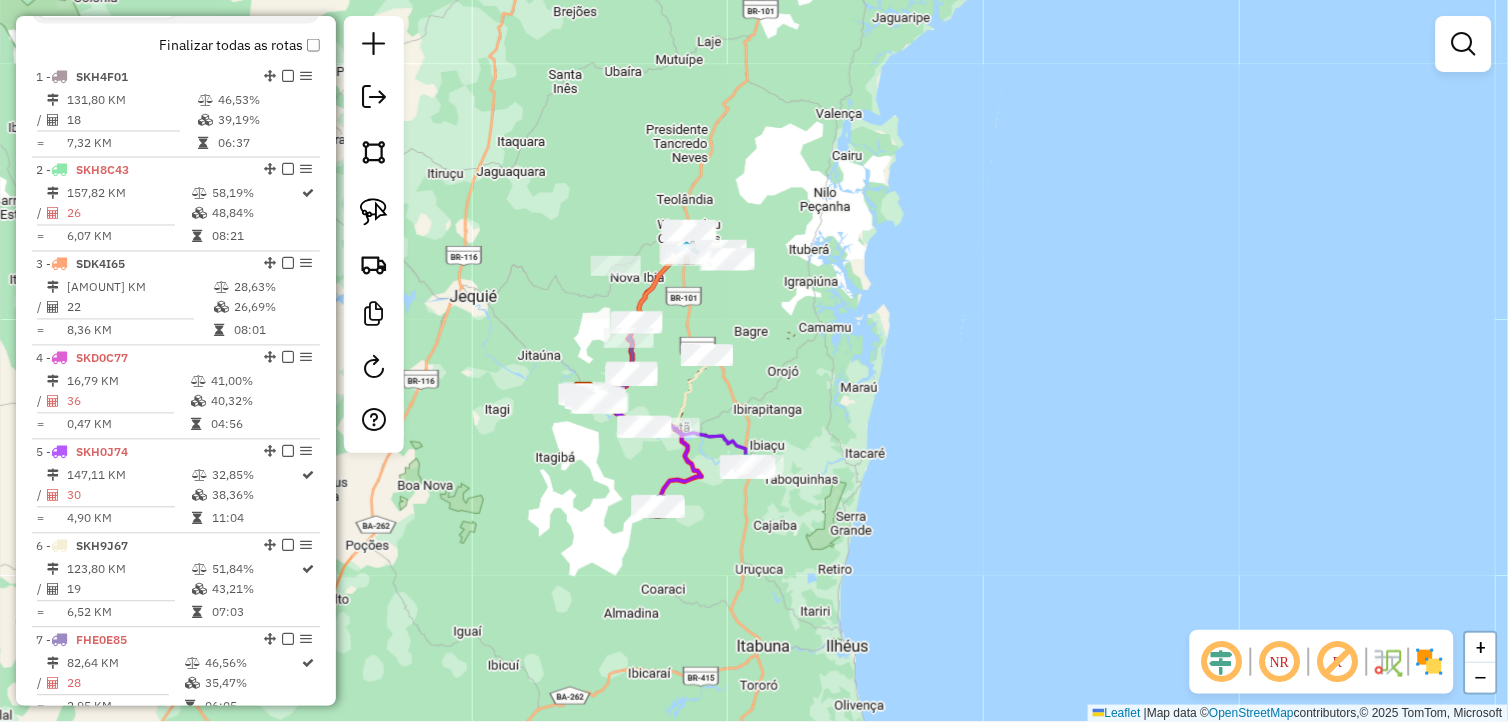 drag, startPoint x: 835, startPoint y: 371, endPoint x: 777, endPoint y: 384, distance: 59.439045 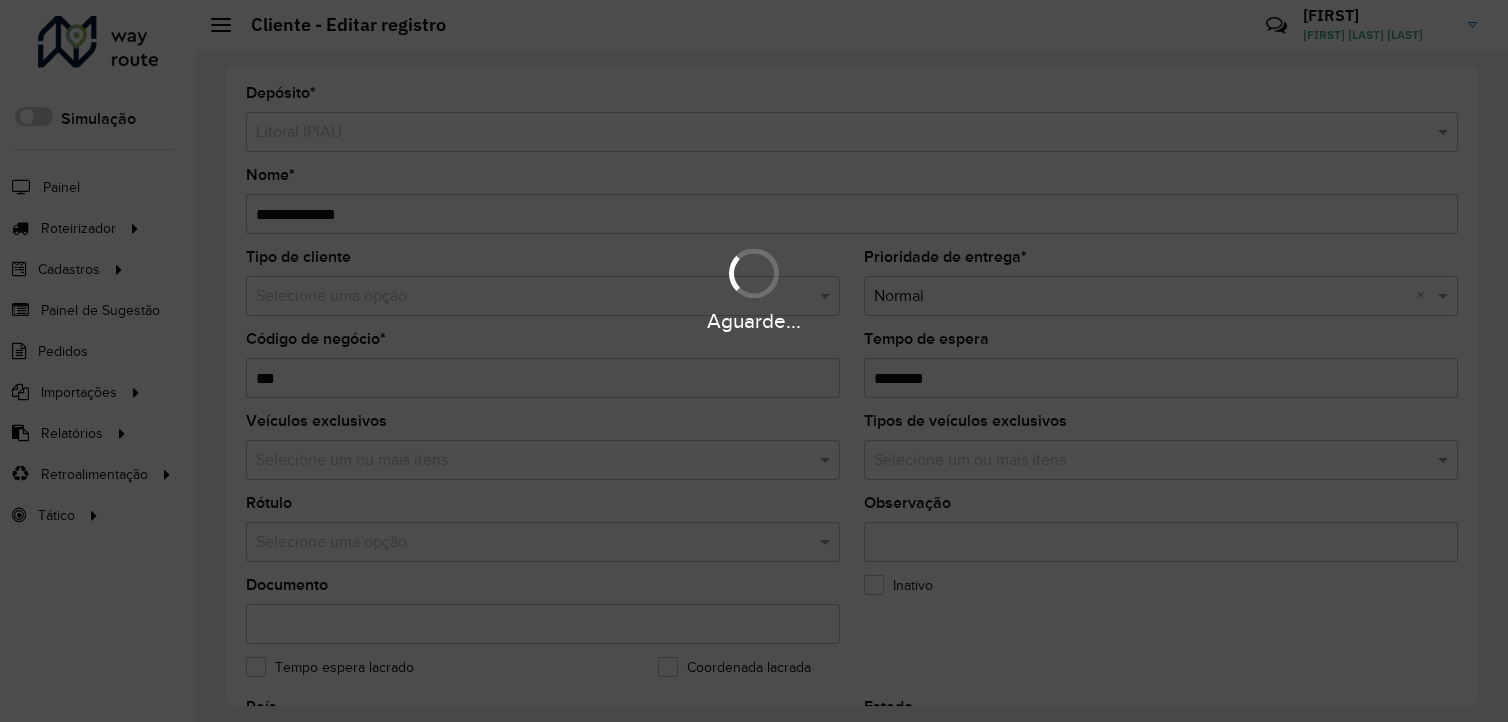 scroll, scrollTop: 0, scrollLeft: 0, axis: both 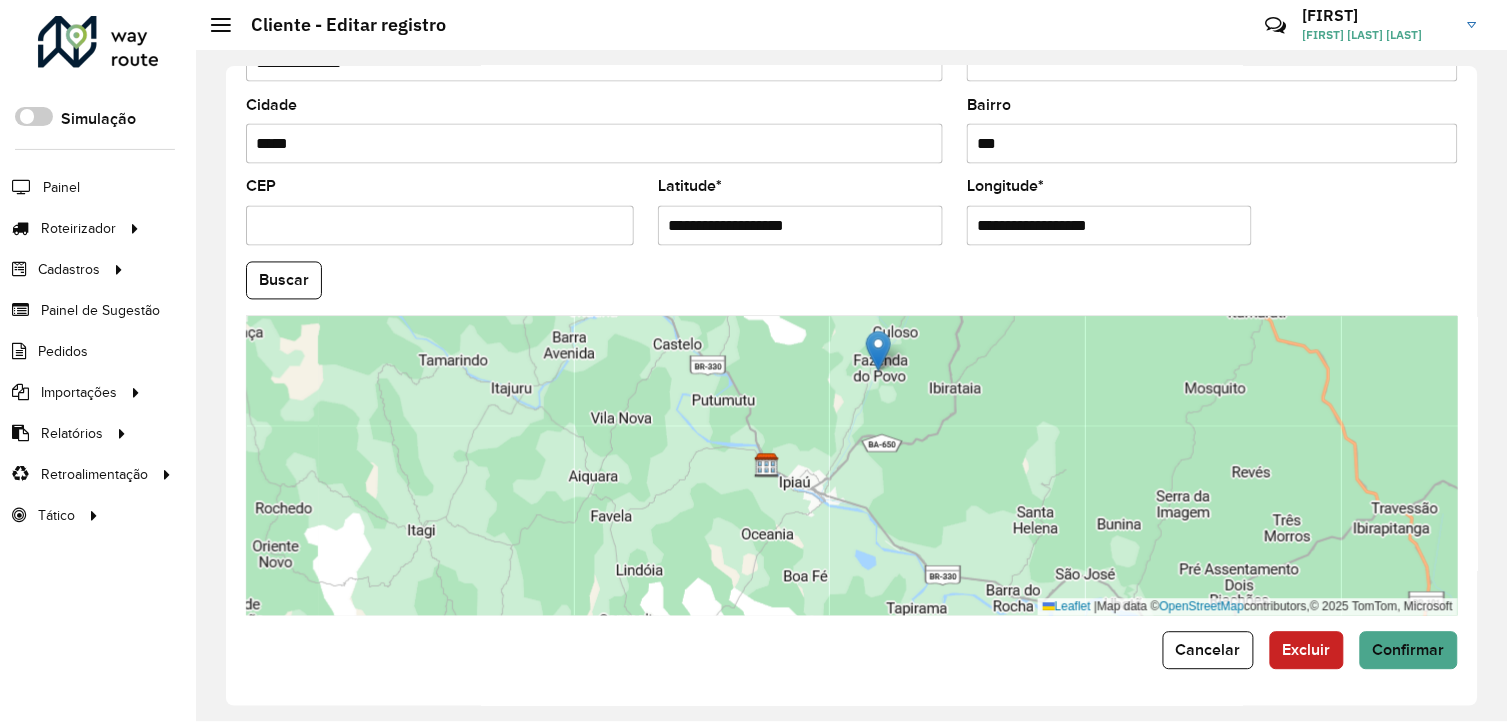 drag, startPoint x: 915, startPoint y: 458, endPoint x: 911, endPoint y: 394, distance: 64.12488 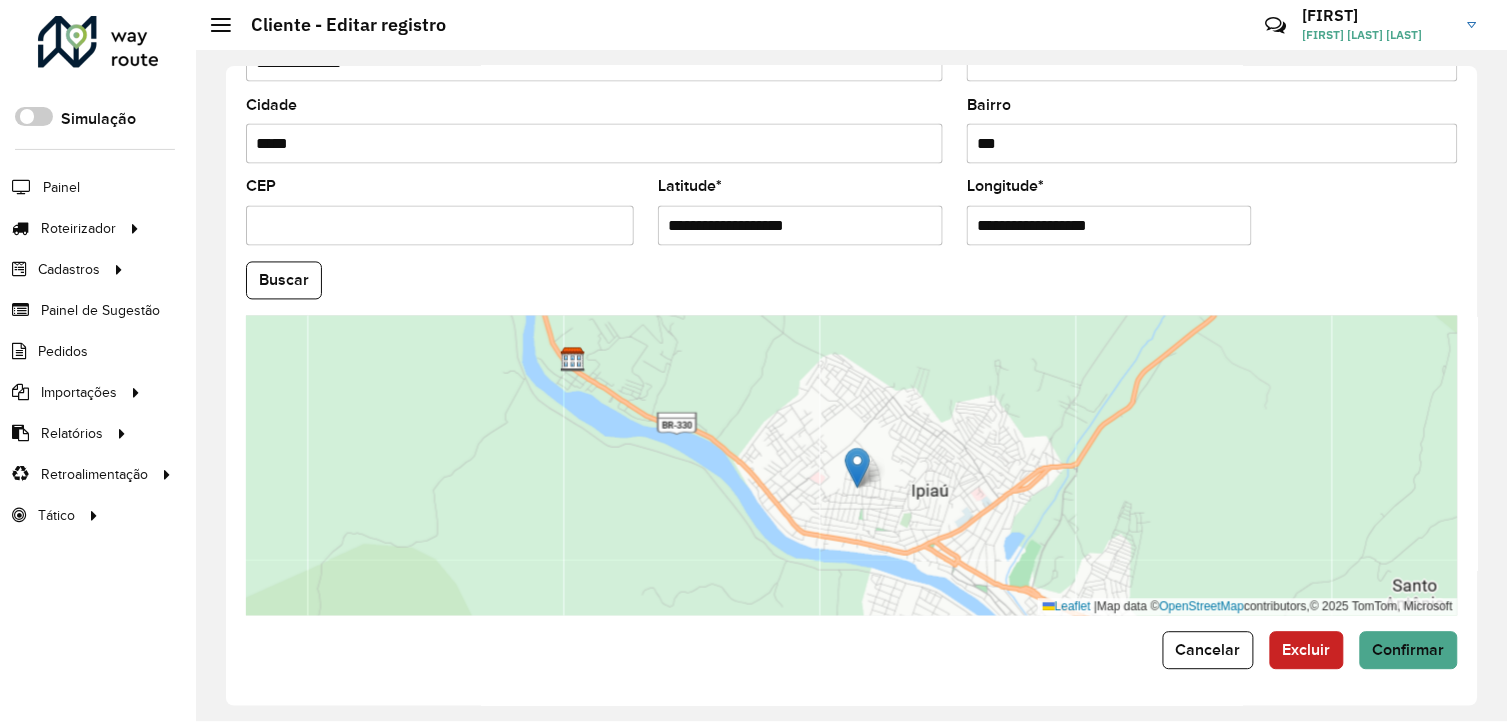 drag, startPoint x: 884, startPoint y: 351, endPoint x: 864, endPoint y: 471, distance: 121.65525 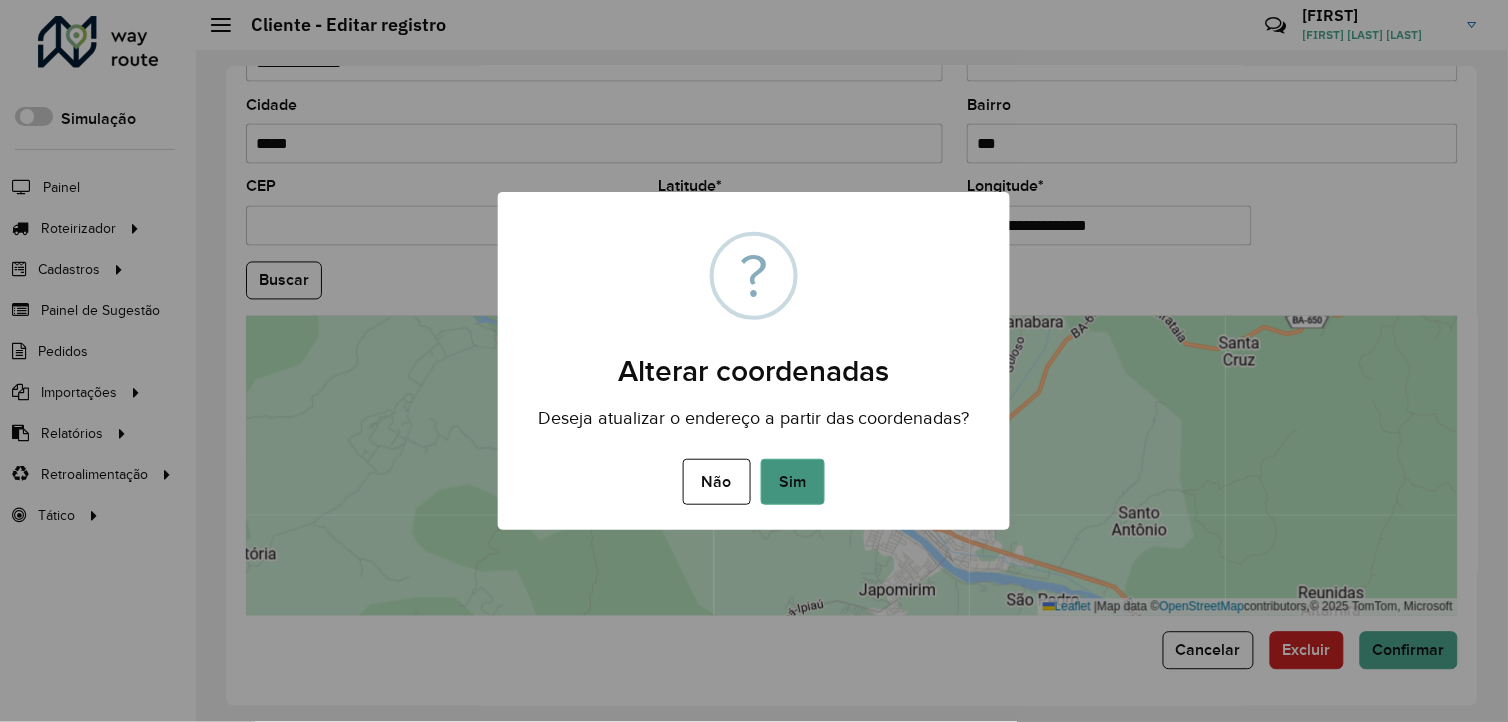 click on "Sim" at bounding box center (793, 482) 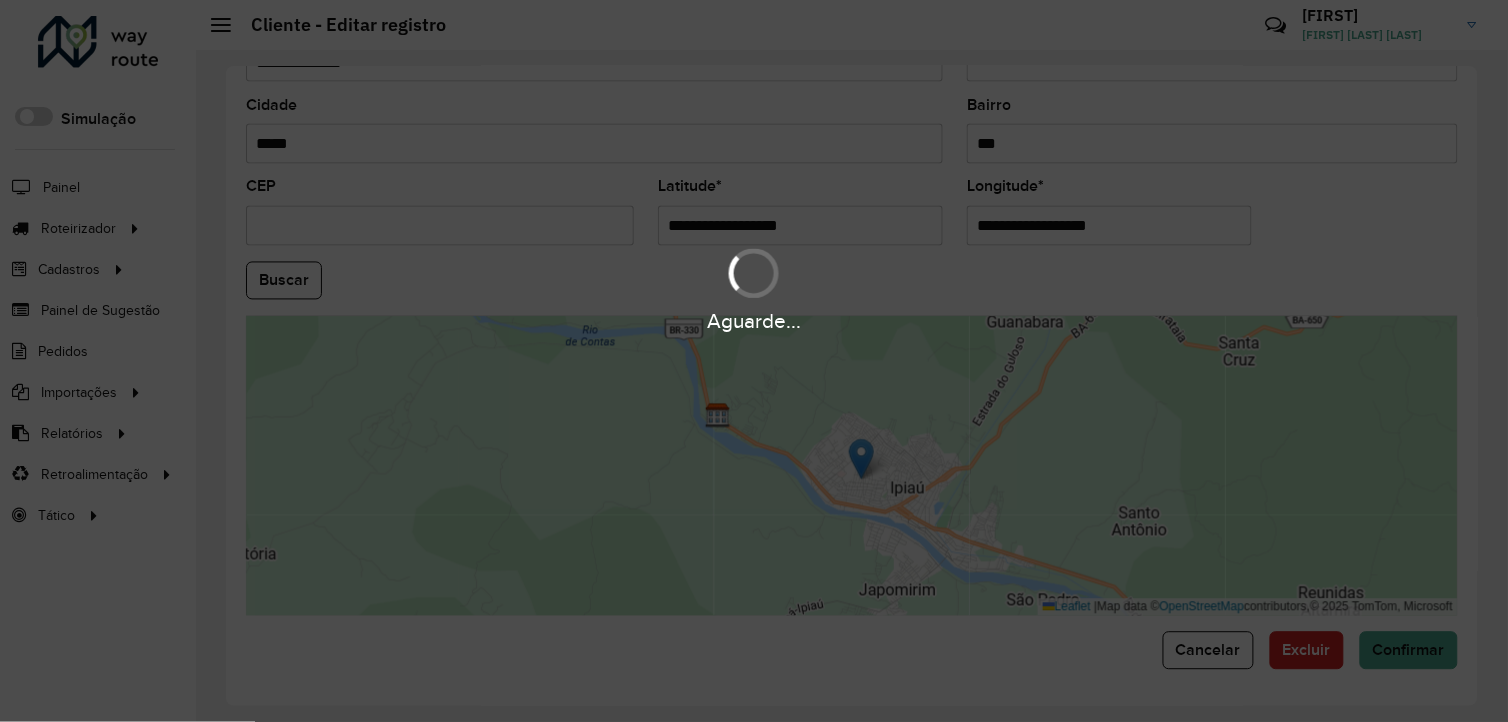 type on "**********" 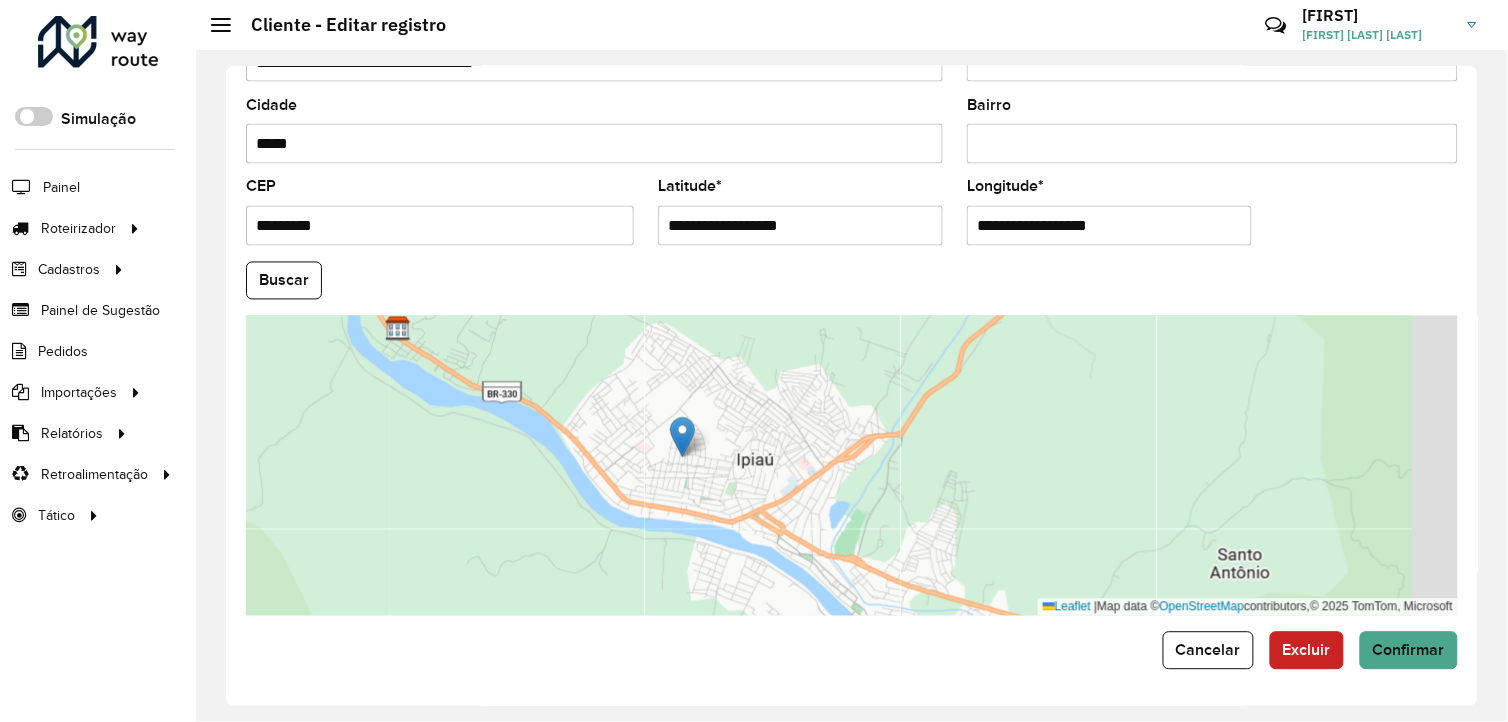 drag, startPoint x: 946, startPoint y: 507, endPoint x: 788, endPoint y: 491, distance: 158.80806 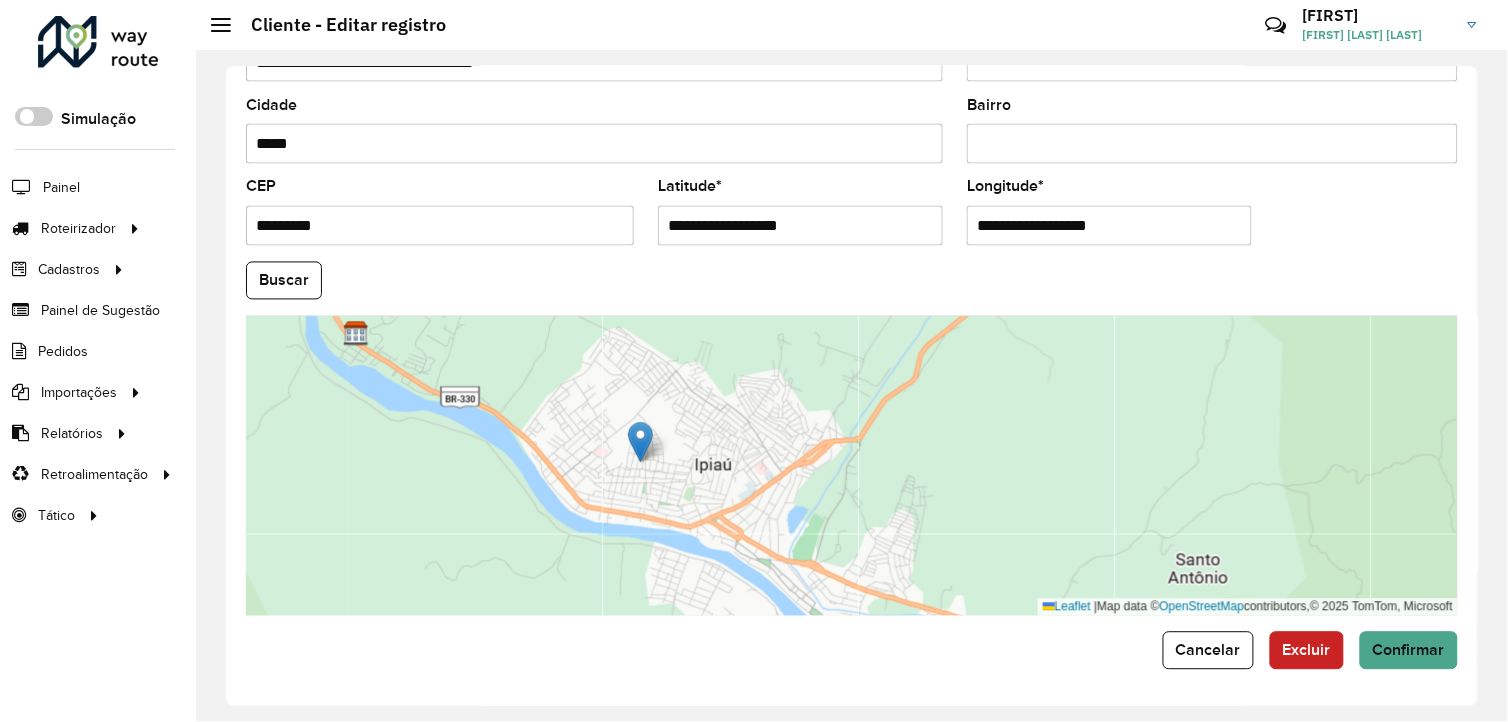 drag, startPoint x: 876, startPoint y: 508, endPoint x: 741, endPoint y: 511, distance: 135.03333 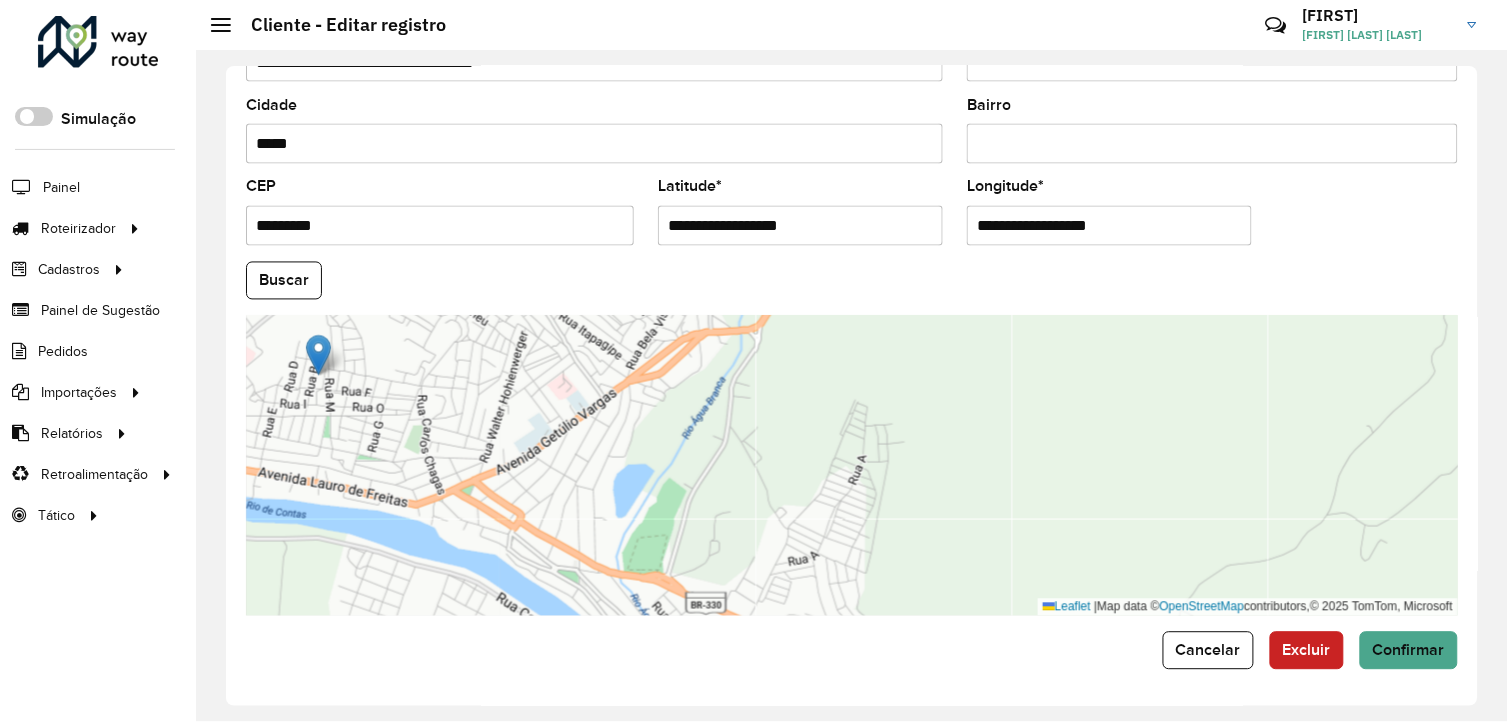drag, startPoint x: 681, startPoint y: 517, endPoint x: 700, endPoint y: 486, distance: 36.359318 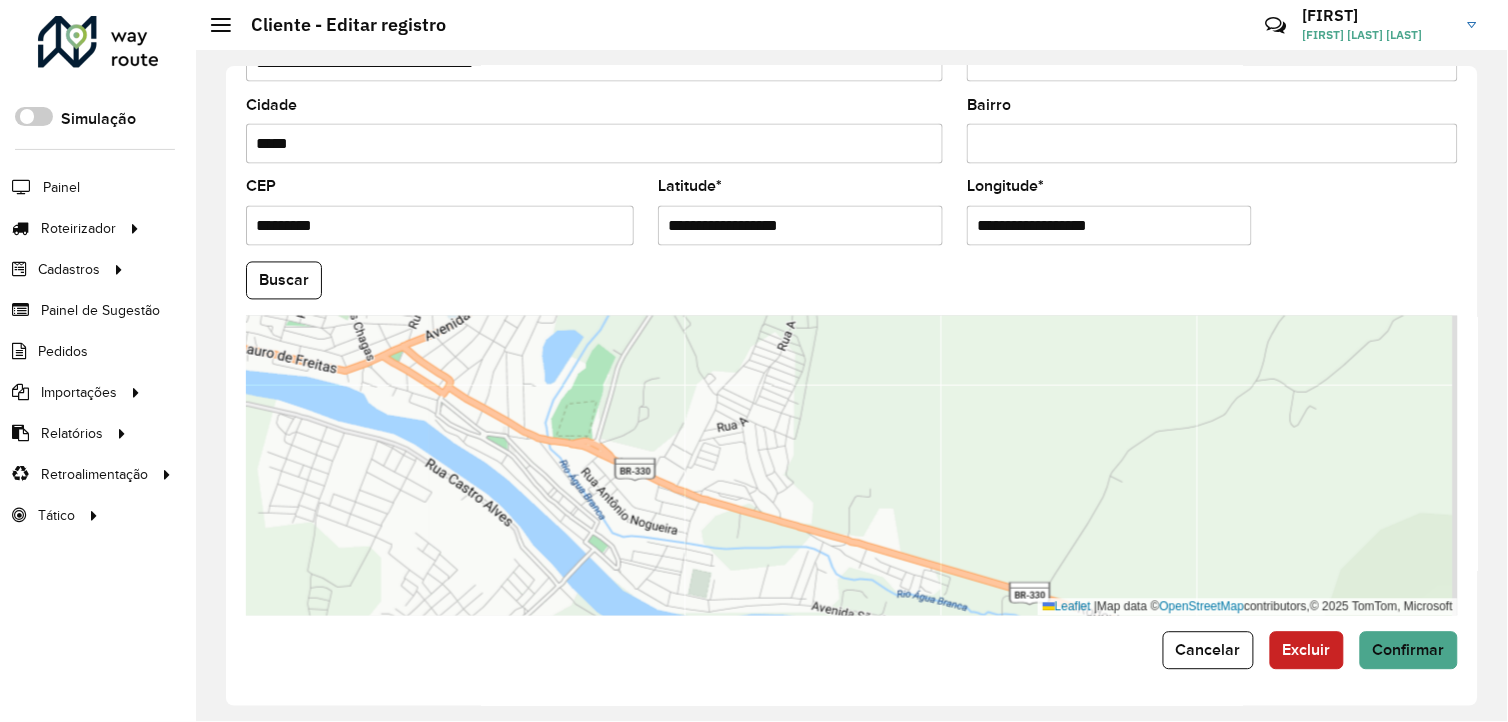 drag, startPoint x: 678, startPoint y: 527, endPoint x: 565, endPoint y: 368, distance: 195.06409 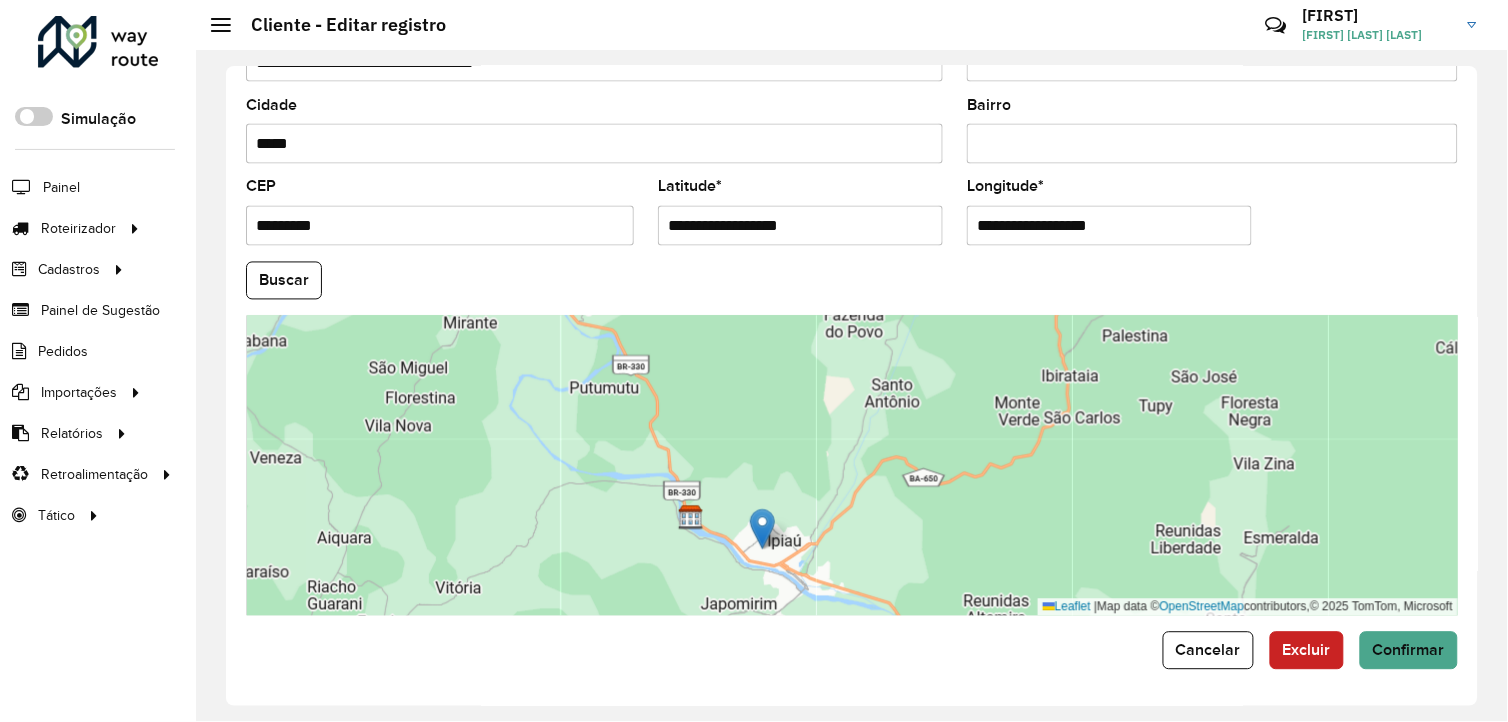 drag, startPoint x: 600, startPoint y: 470, endPoint x: 705, endPoint y: 573, distance: 147.085 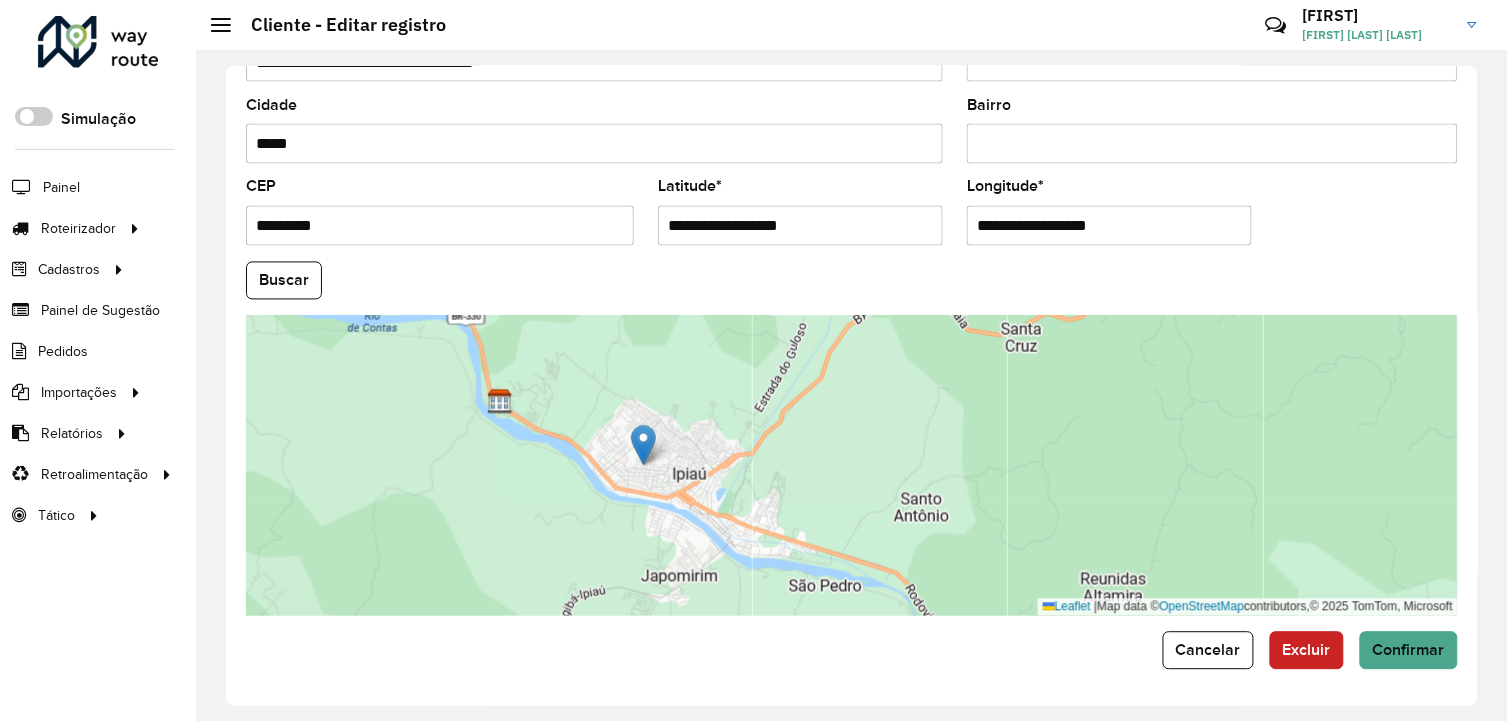 drag, startPoint x: 697, startPoint y: 507, endPoint x: 570, endPoint y: 448, distance: 140.0357 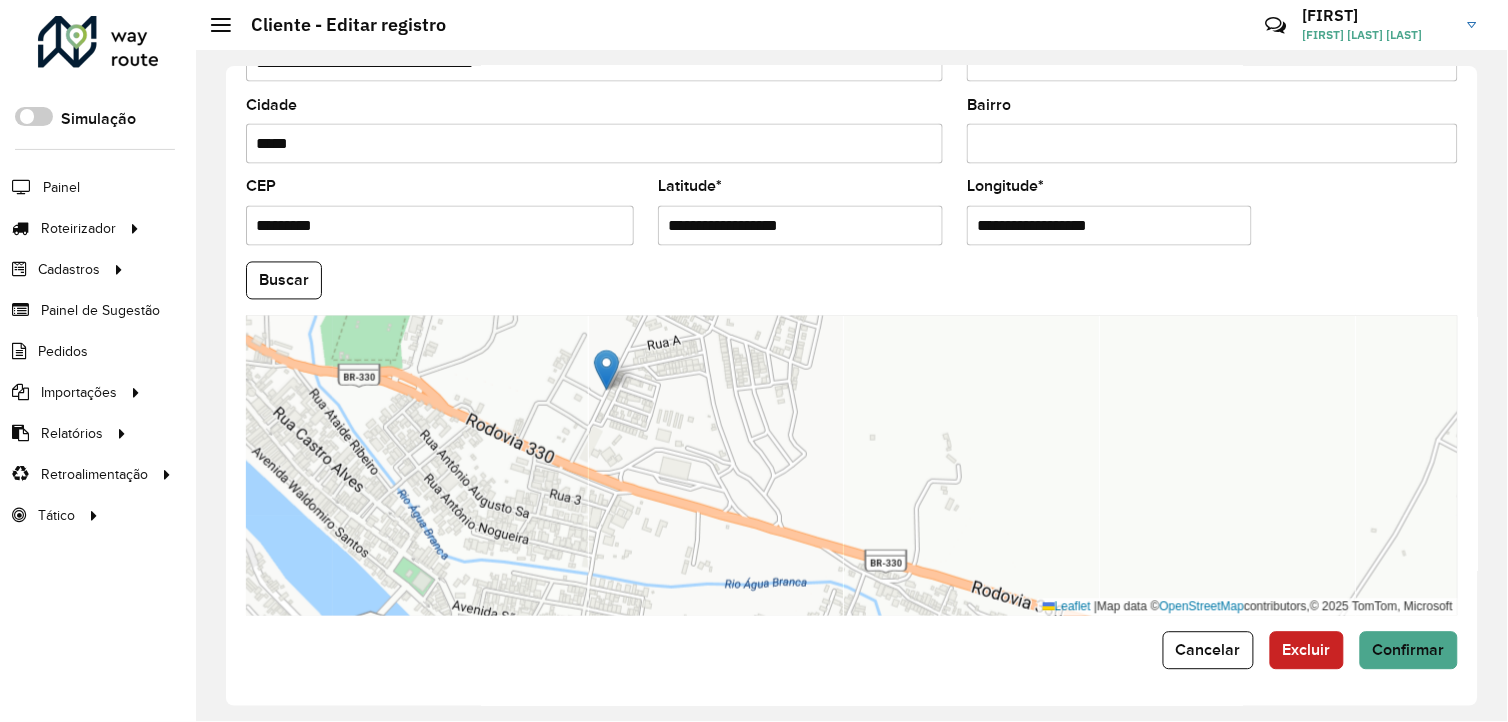 click at bounding box center [606, 370] 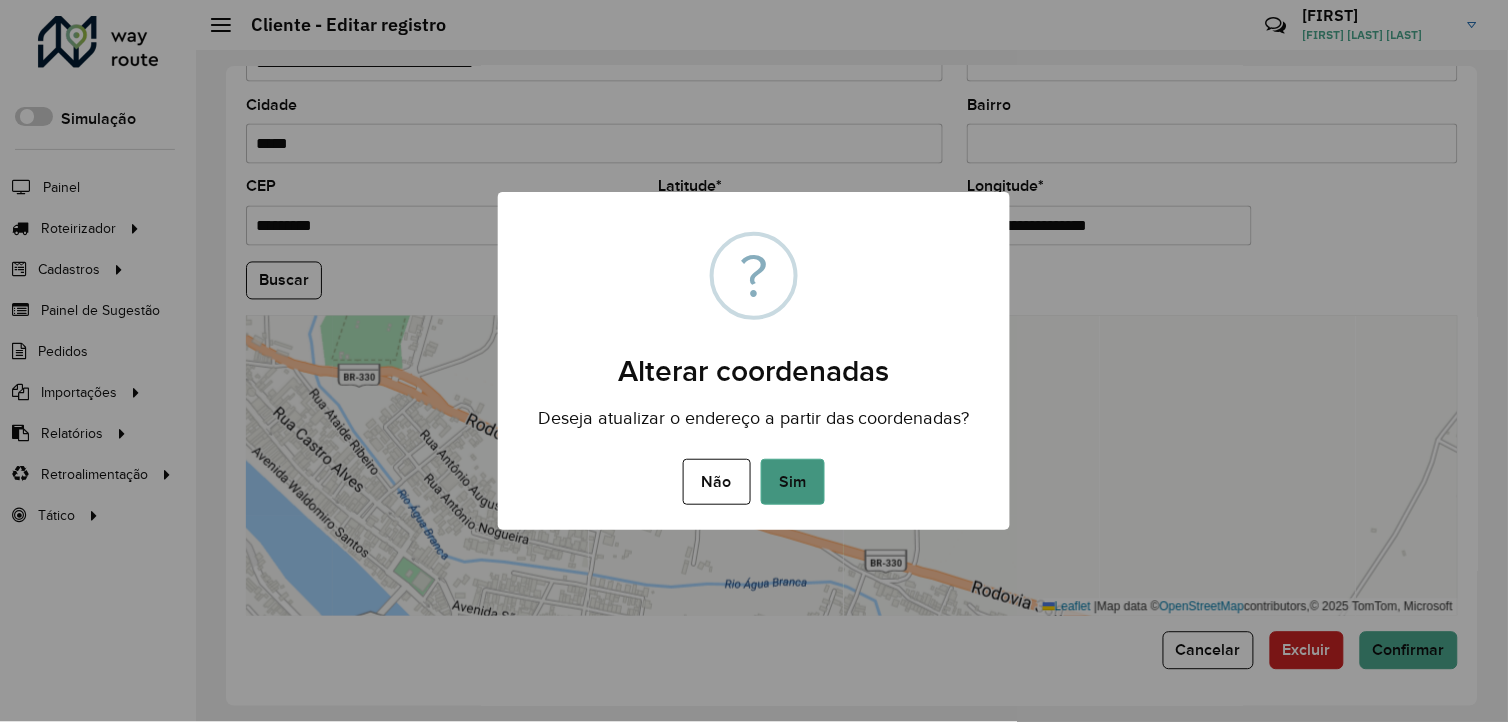 click on "Sim" at bounding box center (793, 482) 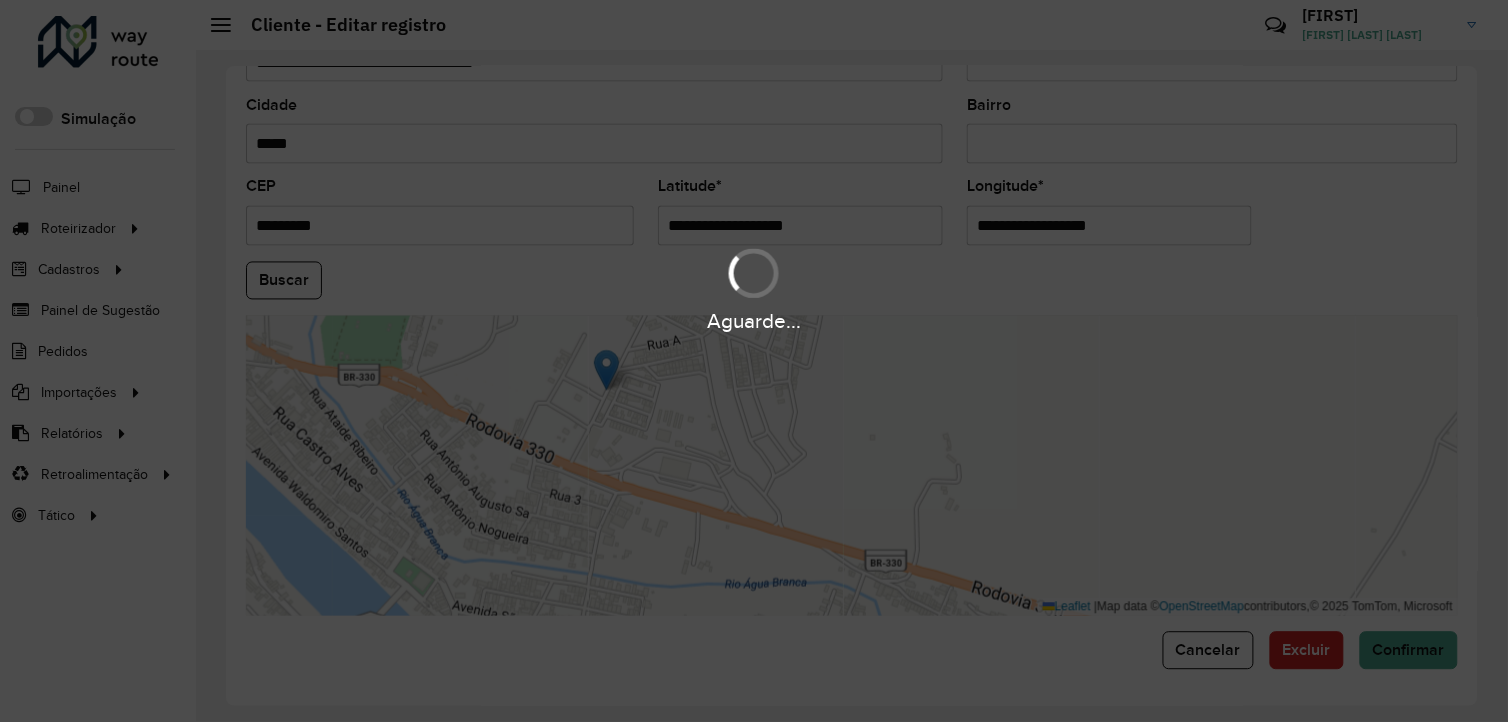 type on "**********" 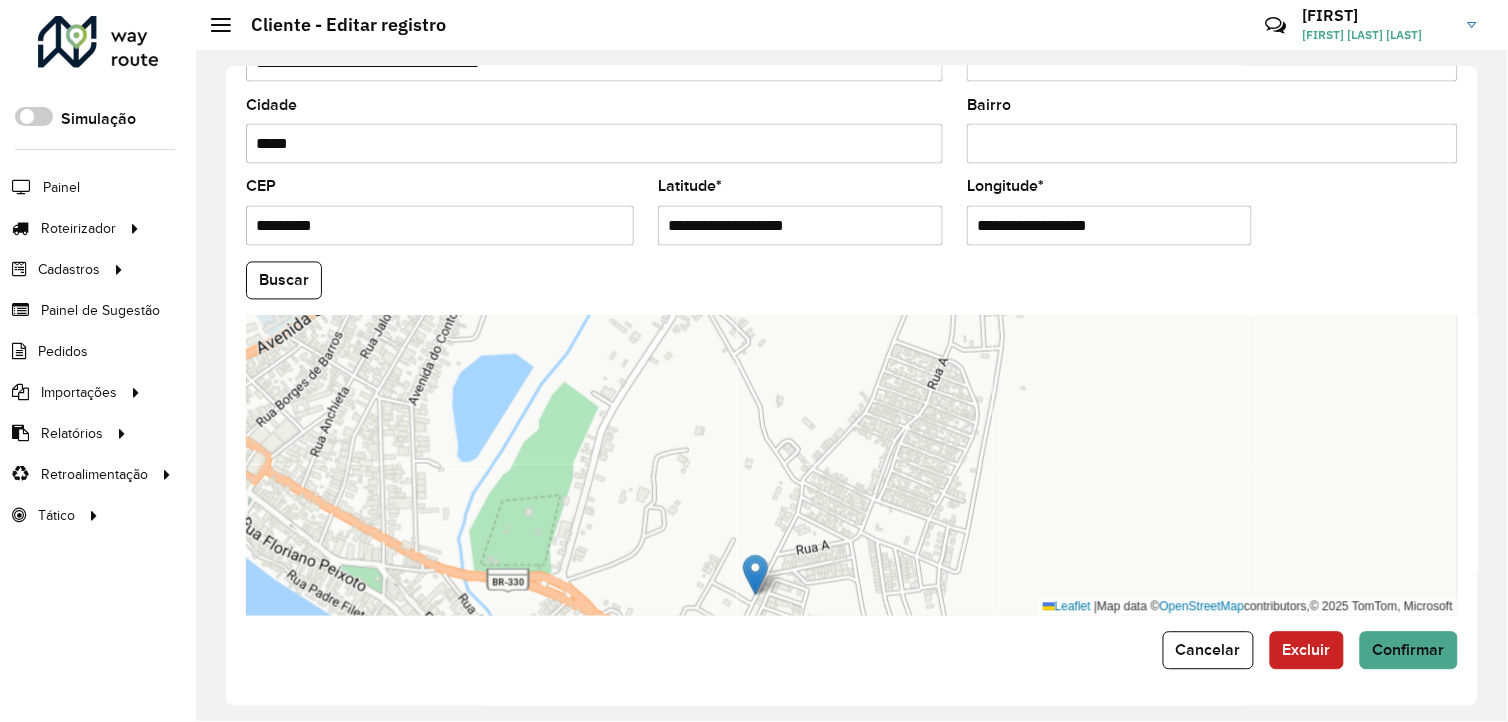 drag, startPoint x: 776, startPoint y: 436, endPoint x: 680, endPoint y: 573, distance: 167.28719 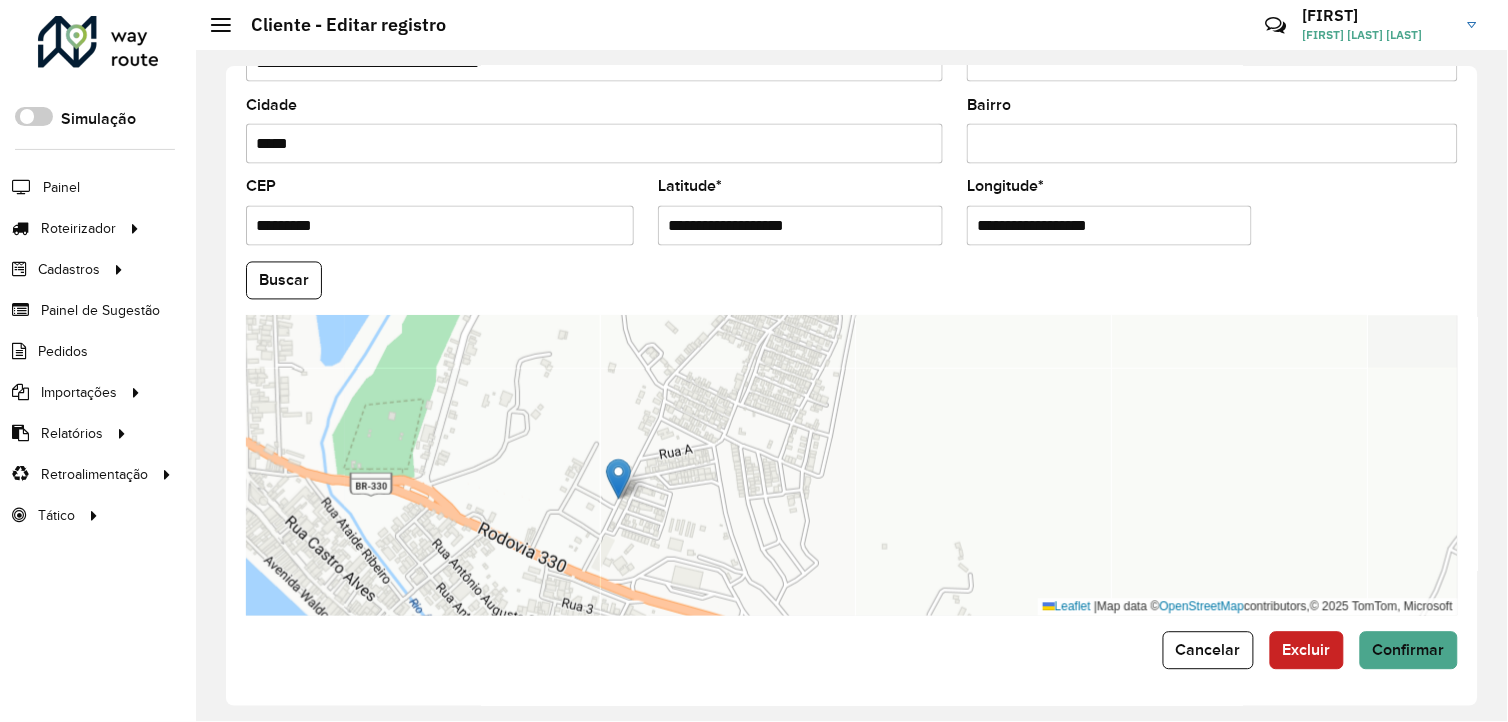 drag, startPoint x: 837, startPoint y: 493, endPoint x: 686, endPoint y: 397, distance: 178.93295 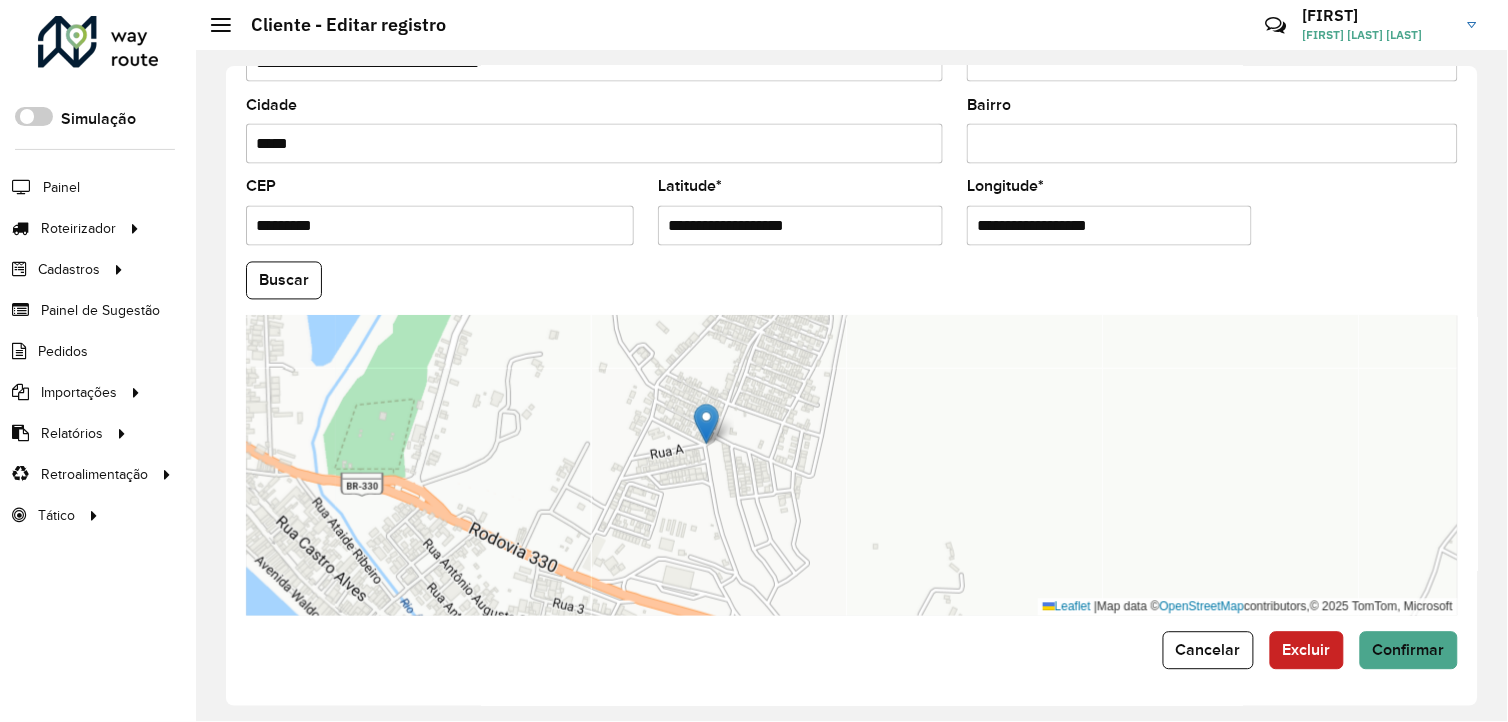 drag, startPoint x: 625, startPoint y: 474, endPoint x: 708, endPoint y: 424, distance: 96.89685 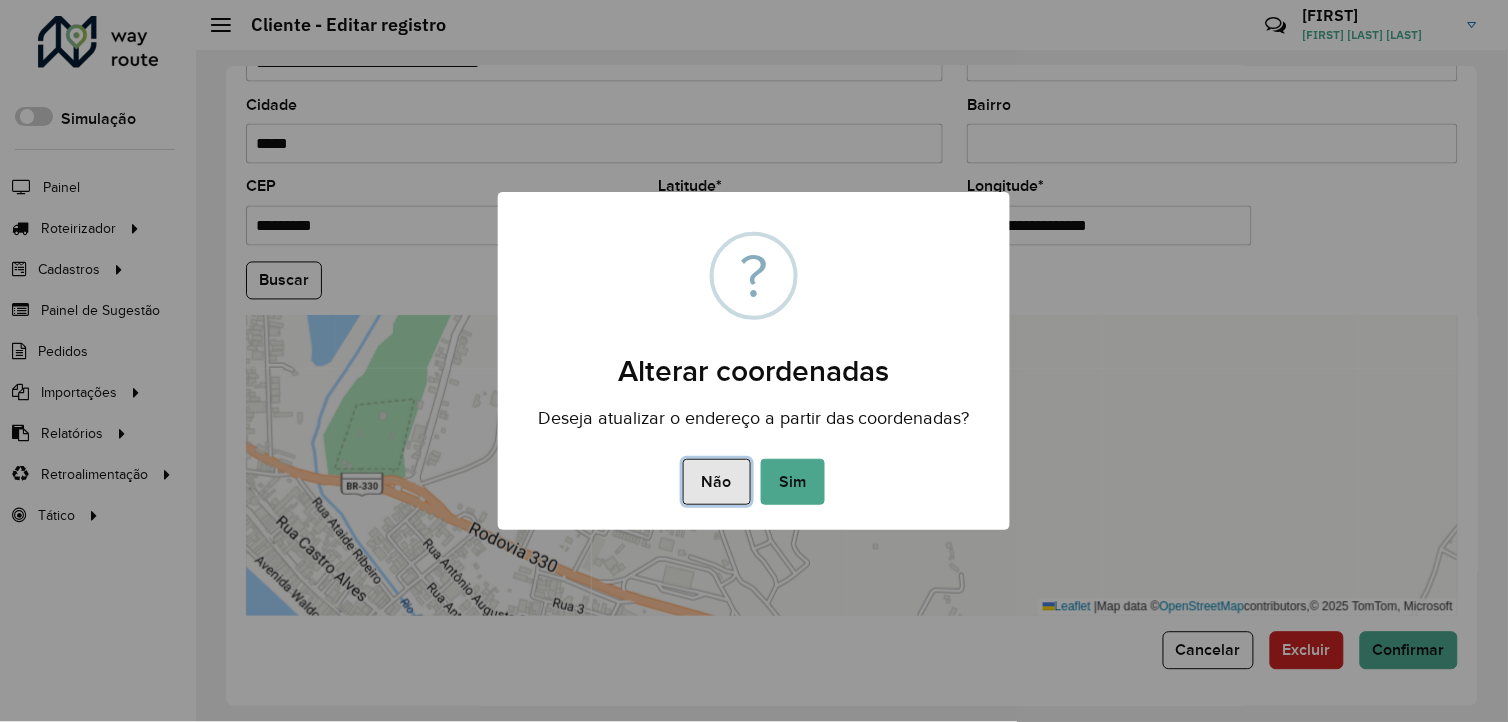 click on "Não" at bounding box center (716, 482) 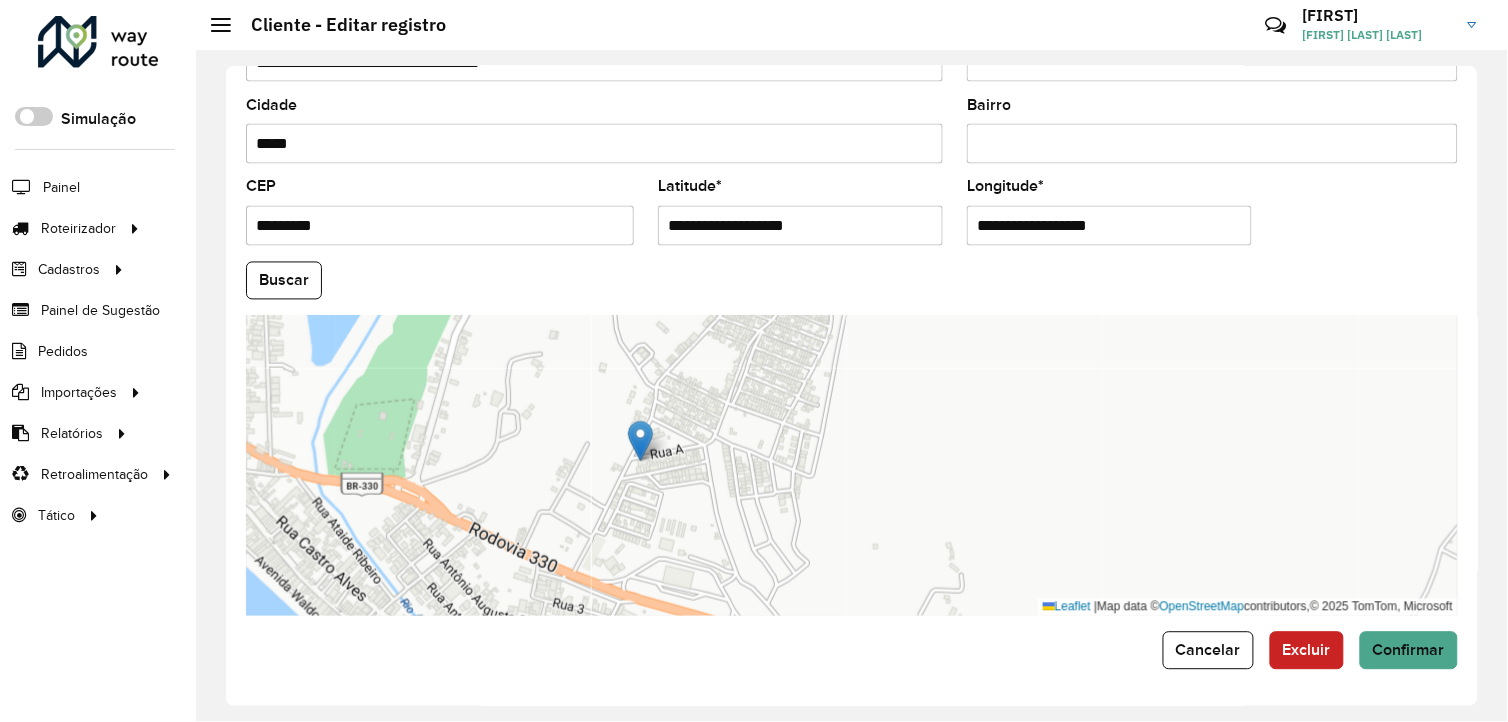 drag, startPoint x: 708, startPoint y: 430, endPoint x: 641, endPoint y: 451, distance: 70.21396 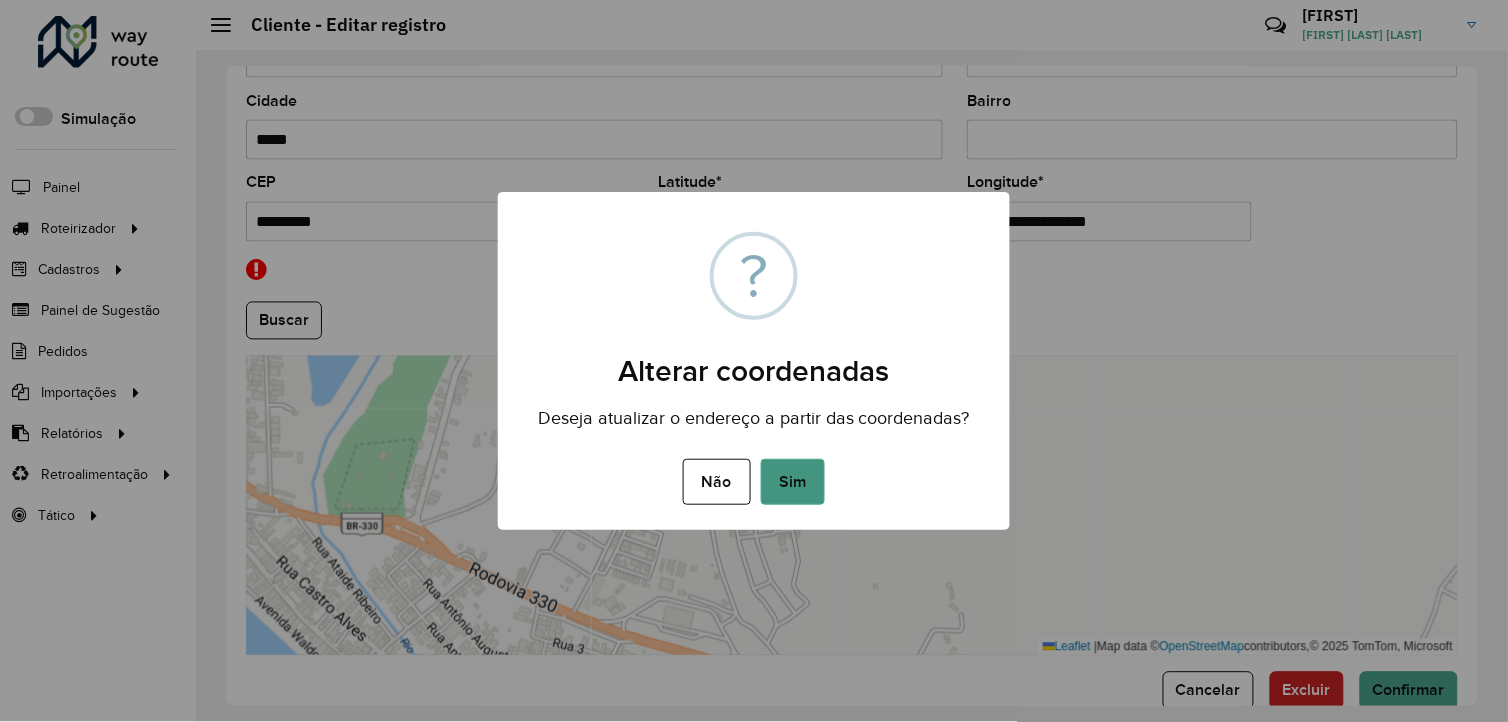 click on "Sim" at bounding box center (793, 482) 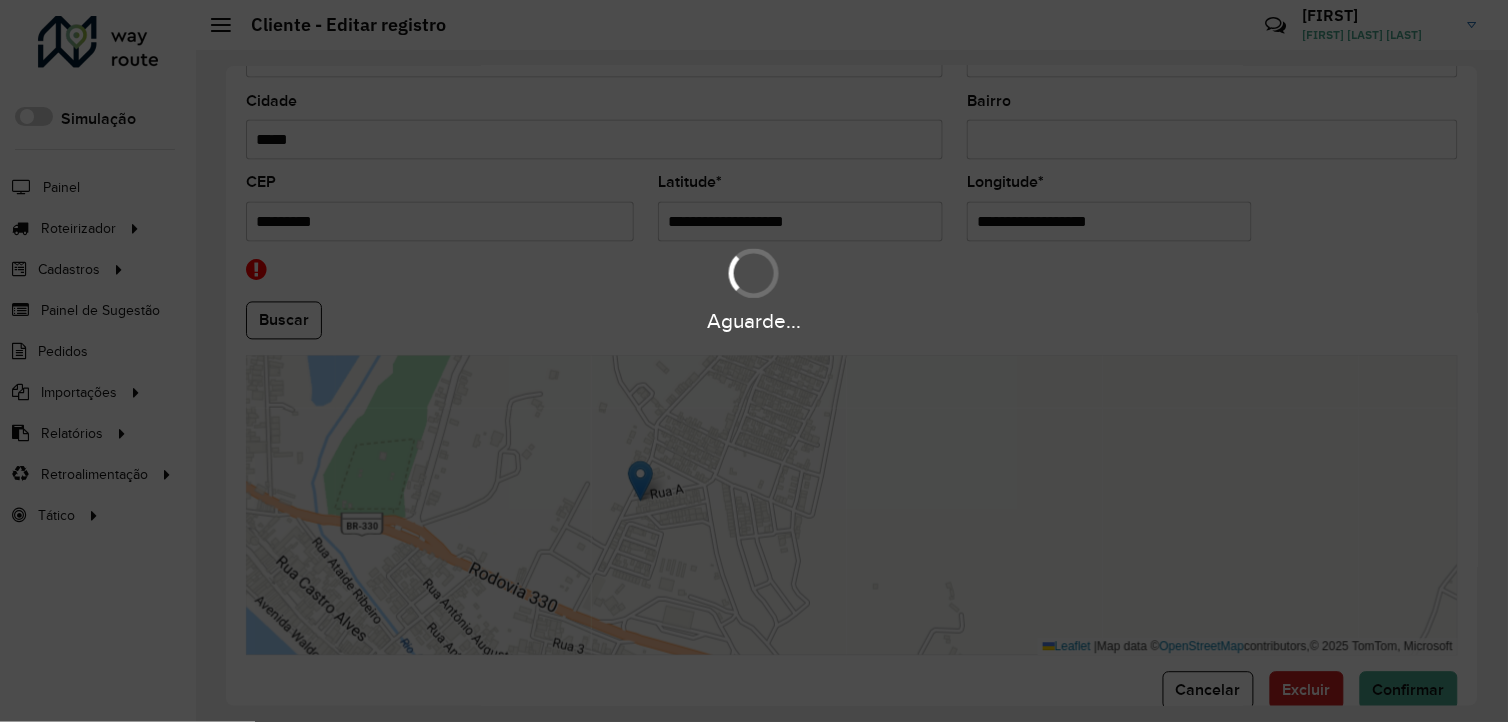 type on "**********" 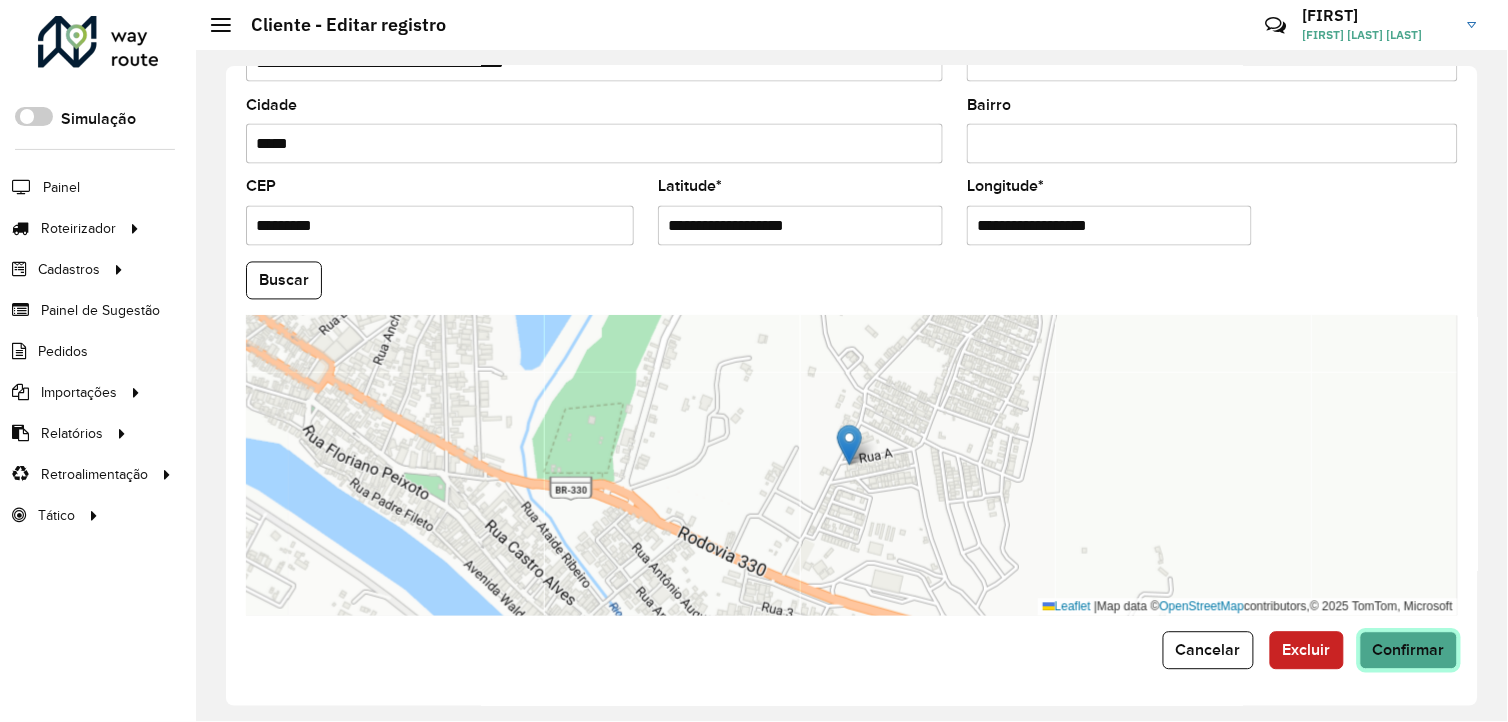 click on "Confirmar" 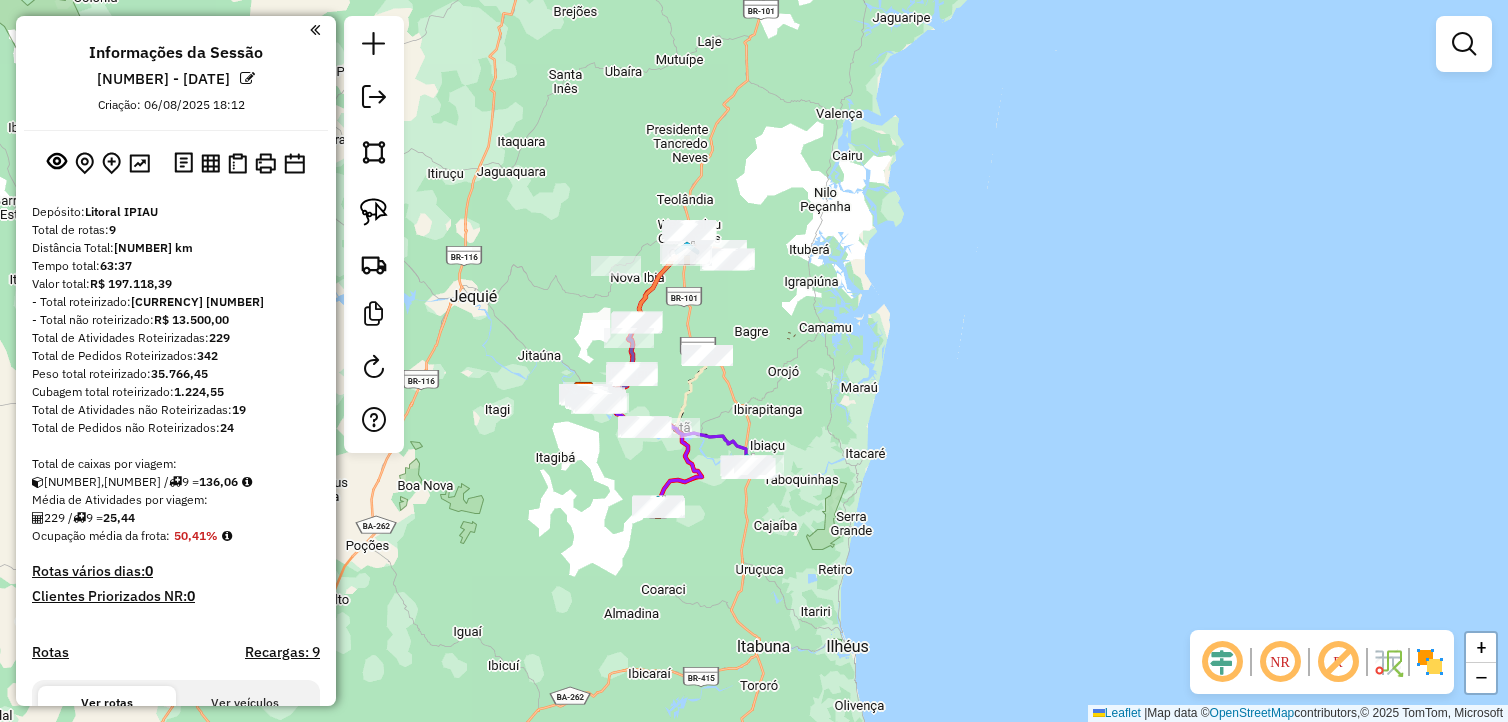 scroll, scrollTop: 0, scrollLeft: 0, axis: both 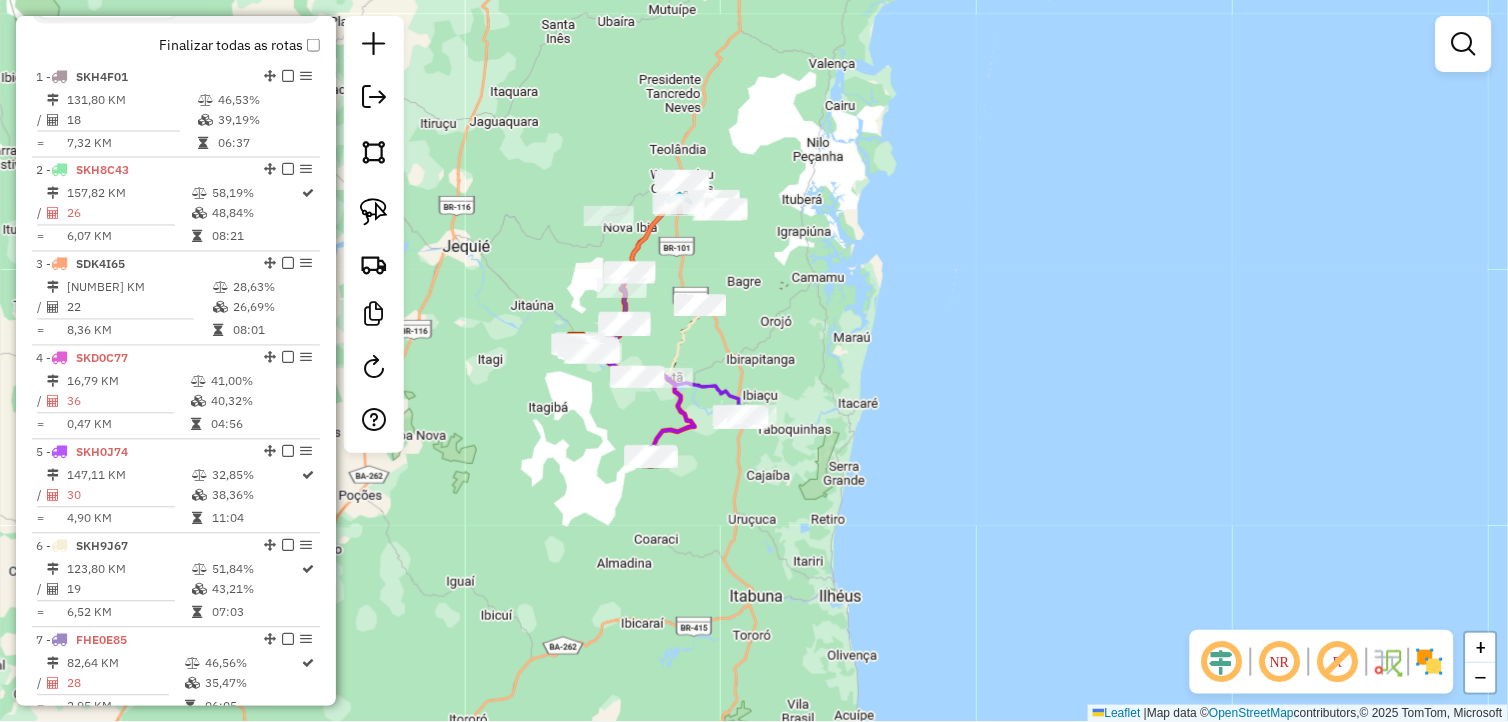 drag, startPoint x: 870, startPoint y: 356, endPoint x: 863, endPoint y: 306, distance: 50.48762 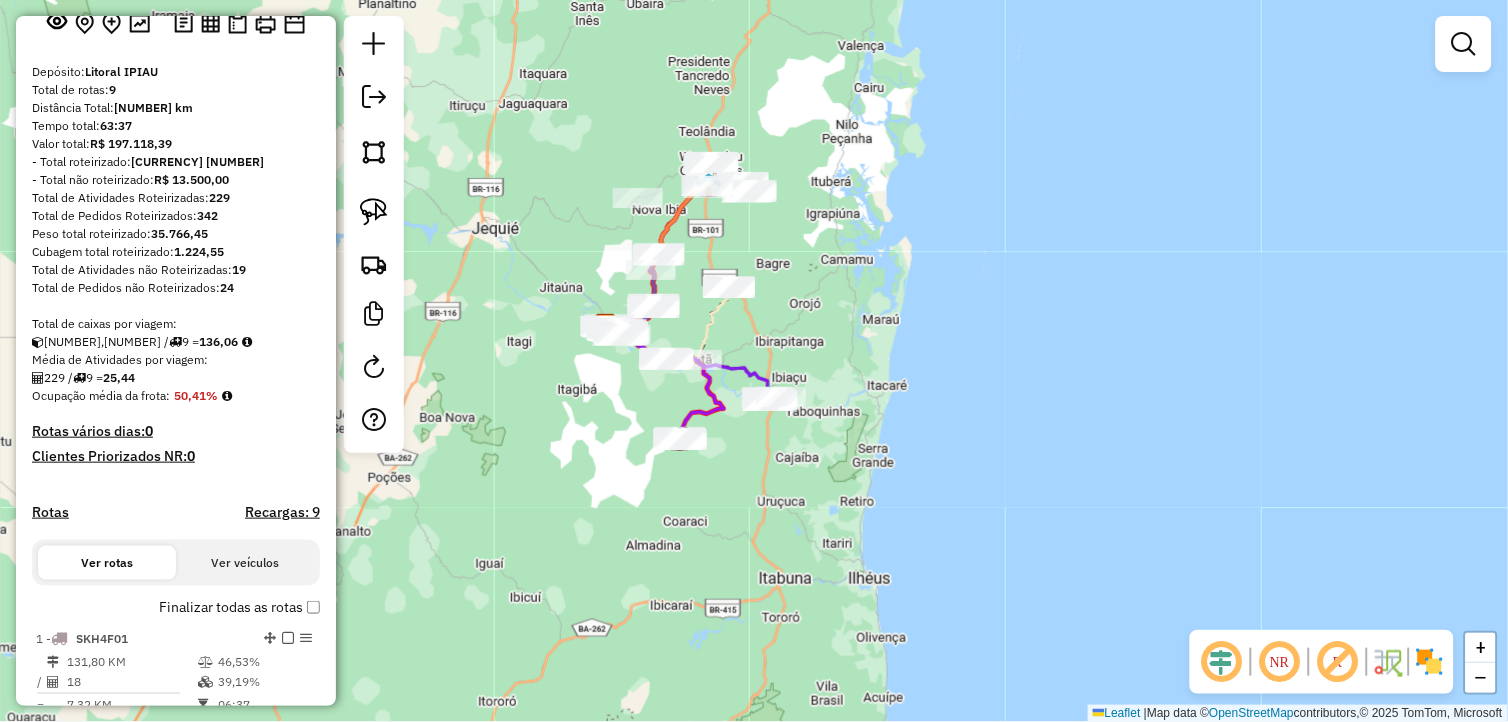 scroll, scrollTop: 0, scrollLeft: 0, axis: both 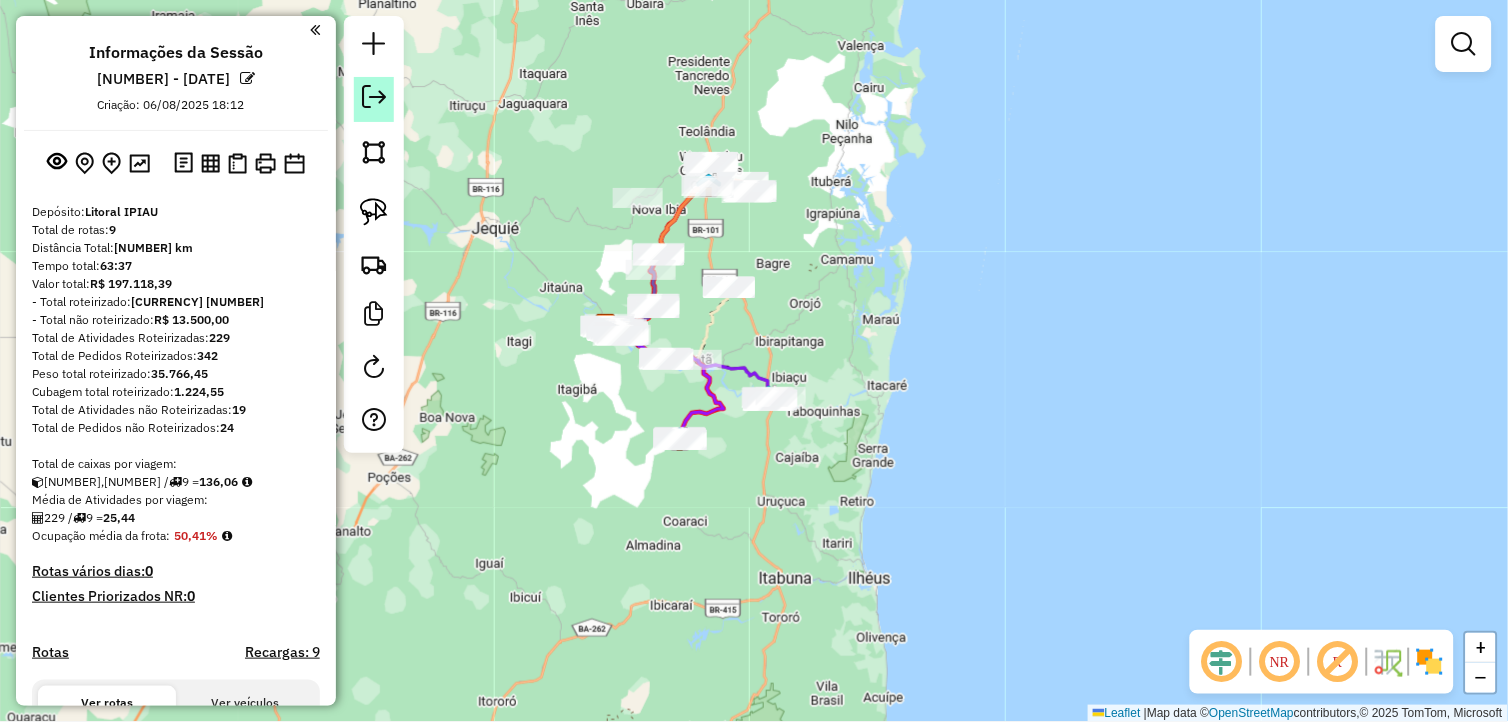 click 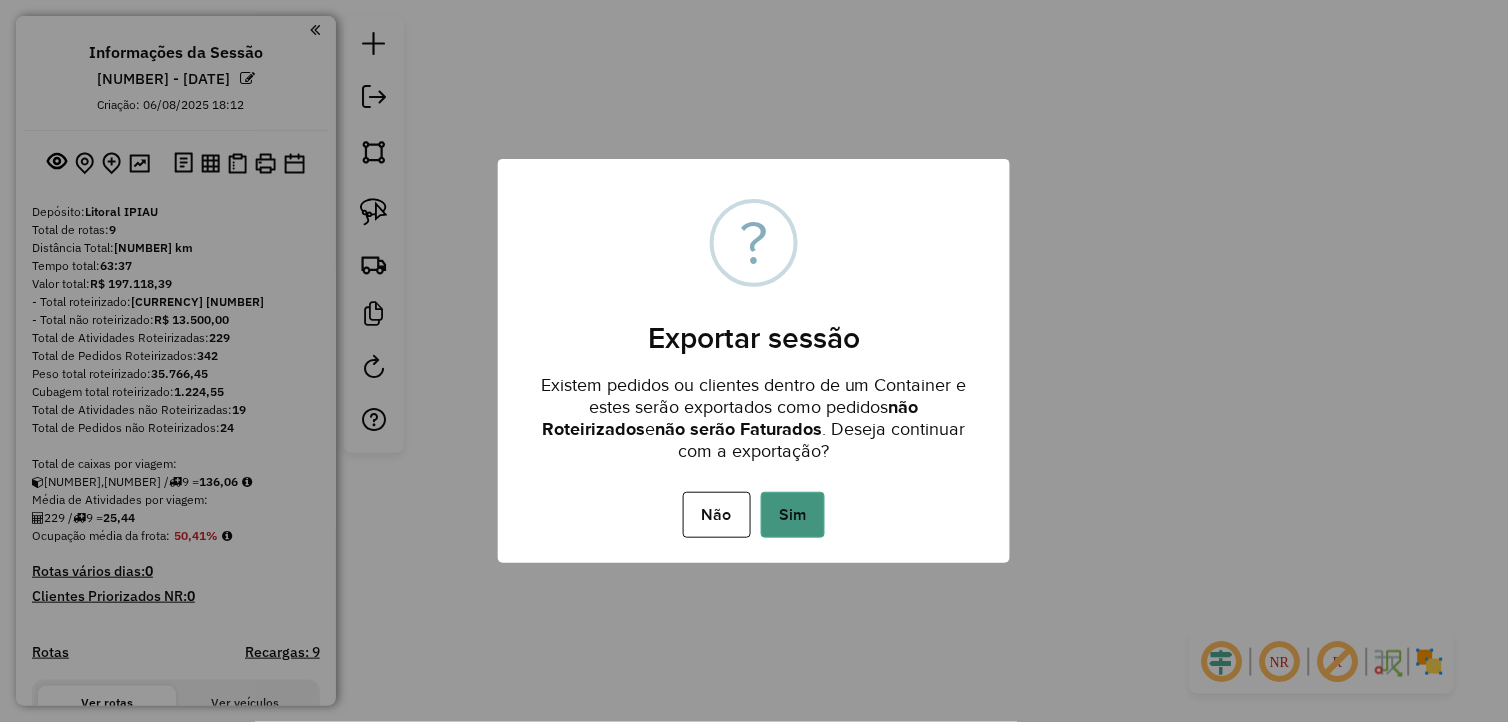click on "Sim" at bounding box center [793, 515] 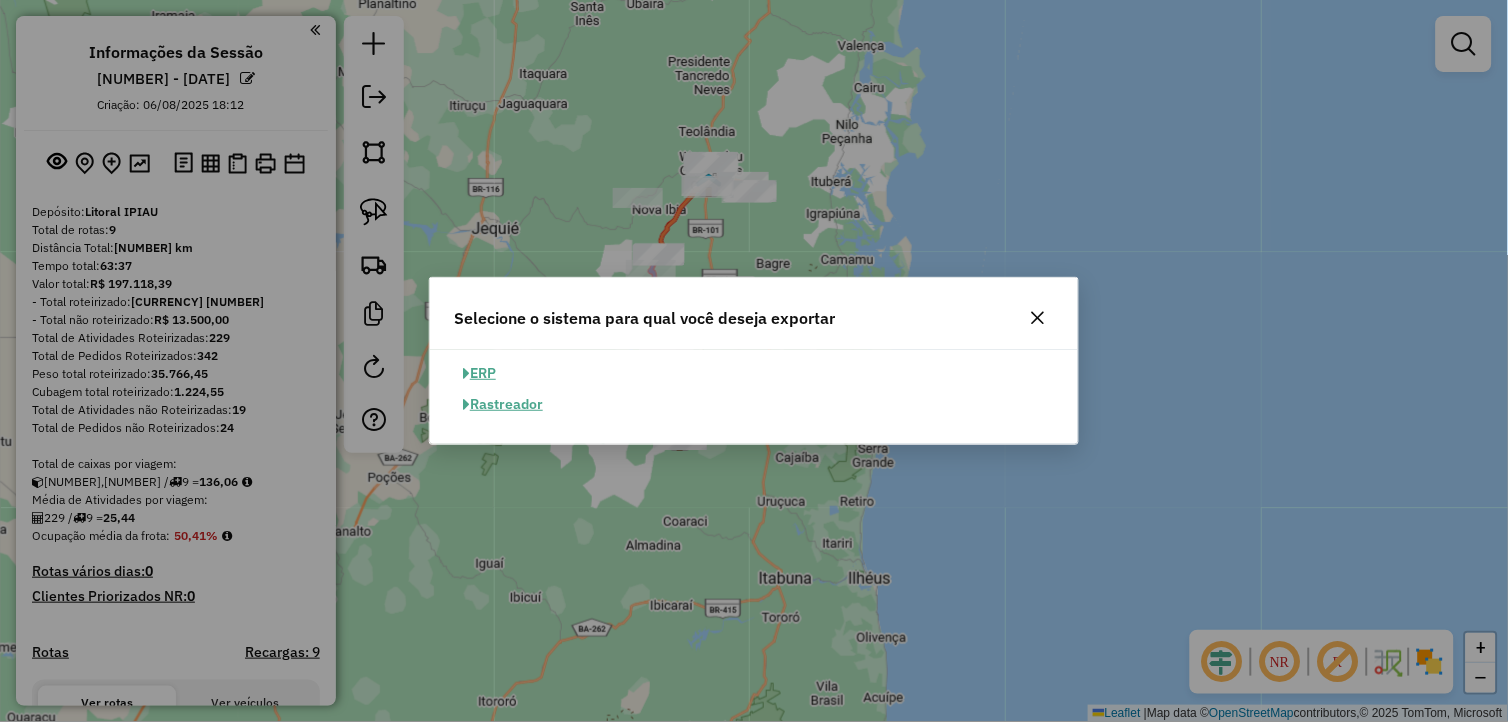click on "ERP" 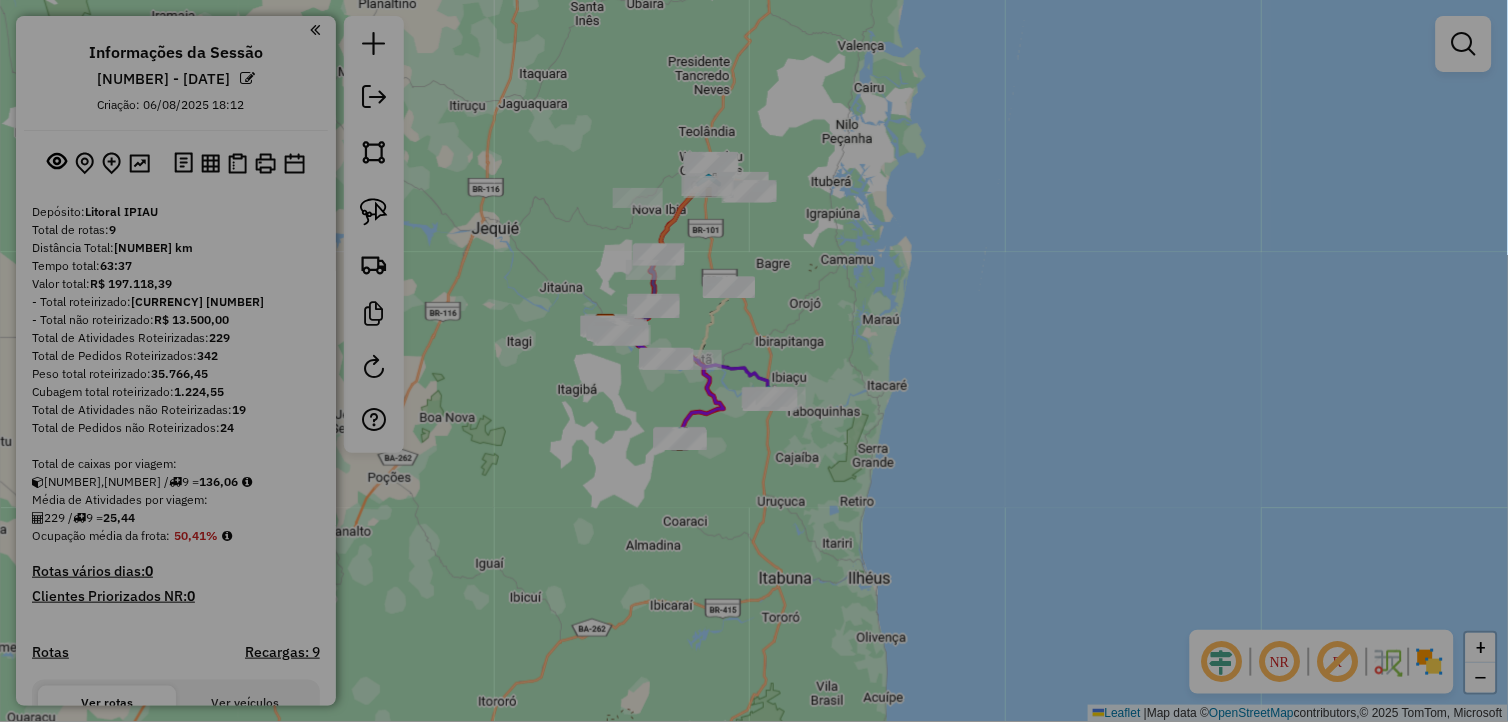 select on "**" 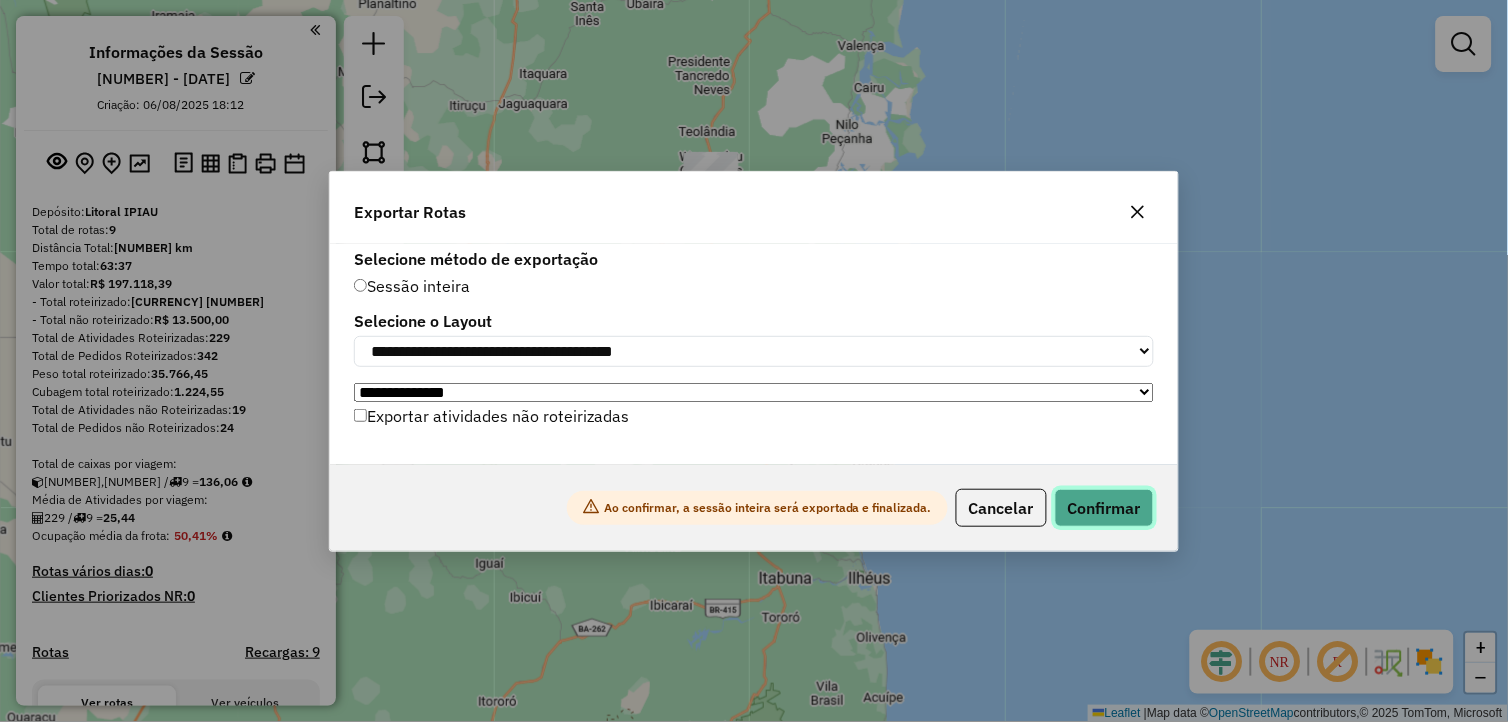 click on "Confirmar" 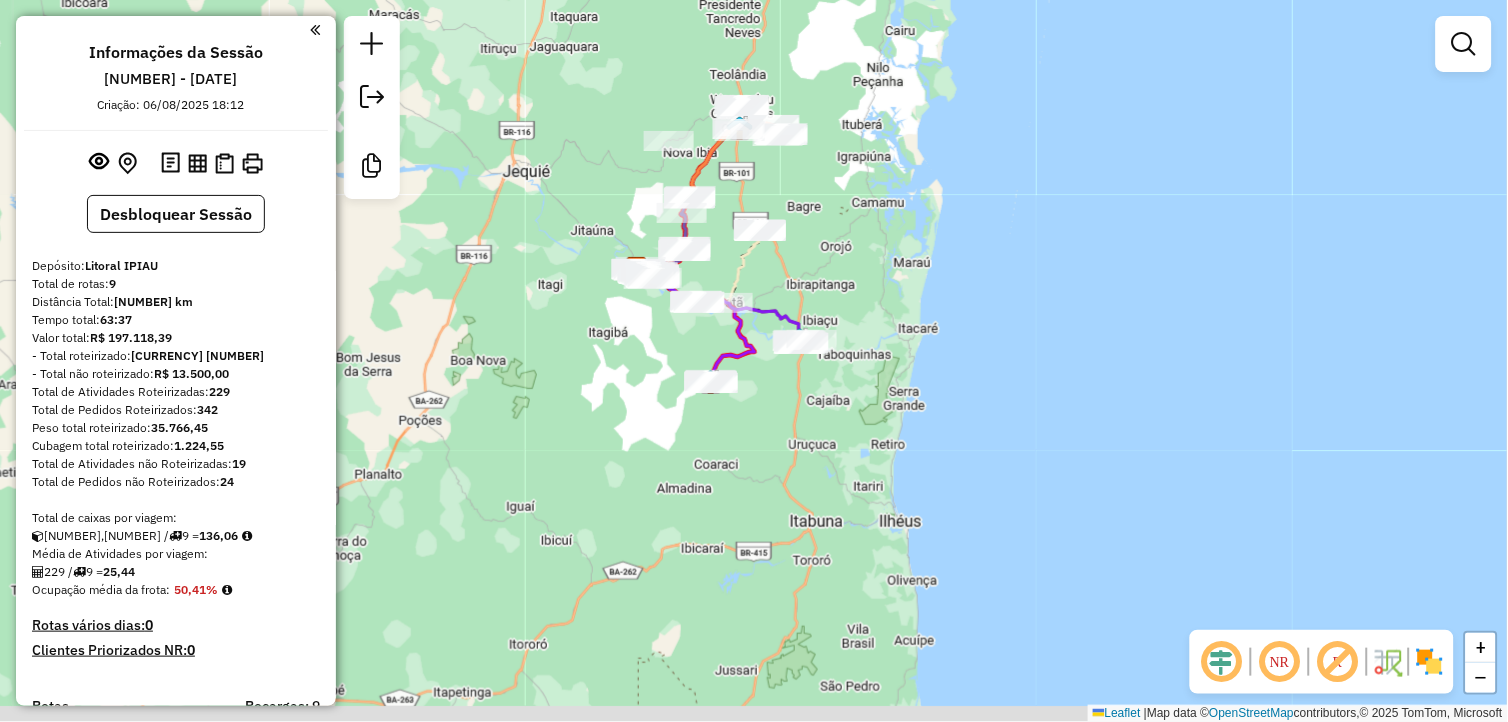 click on "Janela de atendimento Grade de atendimento Capacidade Transportadoras Veículos Cliente Pedidos  Rotas Selecione os dias de semana para filtrar as janelas de atendimento  Seg   Ter   Qua   Qui   Sex   Sáb   Dom  Informe o período da janela de atendimento: De: Até:  Filtrar exatamente a janela do cliente  Considerar janela de atendimento padrão  Selecione os dias de semana para filtrar as grades de atendimento  Seg   Ter   Qua   Qui   Sex   Sáb   Dom   Considerar clientes sem dia de atendimento cadastrado  Clientes fora do dia de atendimento selecionado Filtrar as atividades entre os valores definidos abaixo:  Peso mínimo:   Peso máximo:   Cubagem mínima:   Cubagem máxima:   De:   Até:  Filtrar as atividades entre o tempo de atendimento definido abaixo:  De:   Até:   Considerar capacidade total dos clientes não roteirizados Transportadora: Selecione um ou mais itens Tipo de veículo: Selecione um ou mais itens Veículo: Selecione um ou mais itens Motorista: Selecione um ou mais itens Nome: Rótulo:" 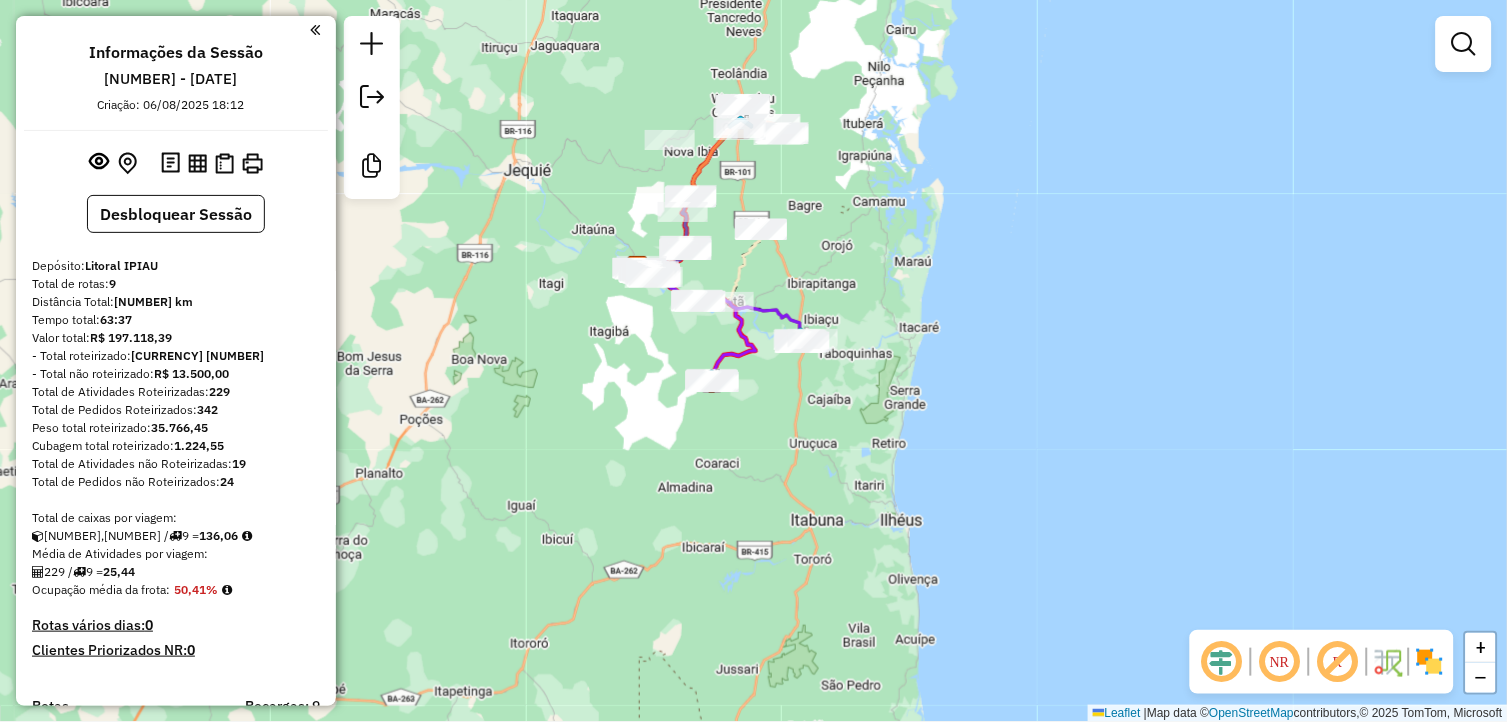 click on "Janela de atendimento Grade de atendimento Capacidade Transportadoras Veículos Cliente Pedidos  Rotas Selecione os dias de semana para filtrar as janelas de atendimento  Seg   Ter   Qua   Qui   Sex   Sáb   Dom  Informe o período da janela de atendimento: De: Até:  Filtrar exatamente a janela do cliente  Considerar janela de atendimento padrão  Selecione os dias de semana para filtrar as grades de atendimento  Seg   Ter   Qua   Qui   Sex   Sáb   Dom   Considerar clientes sem dia de atendimento cadastrado  Clientes fora do dia de atendimento selecionado Filtrar as atividades entre os valores definidos abaixo:  Peso mínimo:   Peso máximo:   Cubagem mínima:   Cubagem máxima:   De:   Até:  Filtrar as atividades entre o tempo de atendimento definido abaixo:  De:   Até:   Considerar capacidade total dos clientes não roteirizados Transportadora: Selecione um ou mais itens Tipo de veículo: Selecione um ou mais itens Veículo: Selecione um ou mais itens Motorista: Selecione um ou mais itens Nome: Rótulo:" 